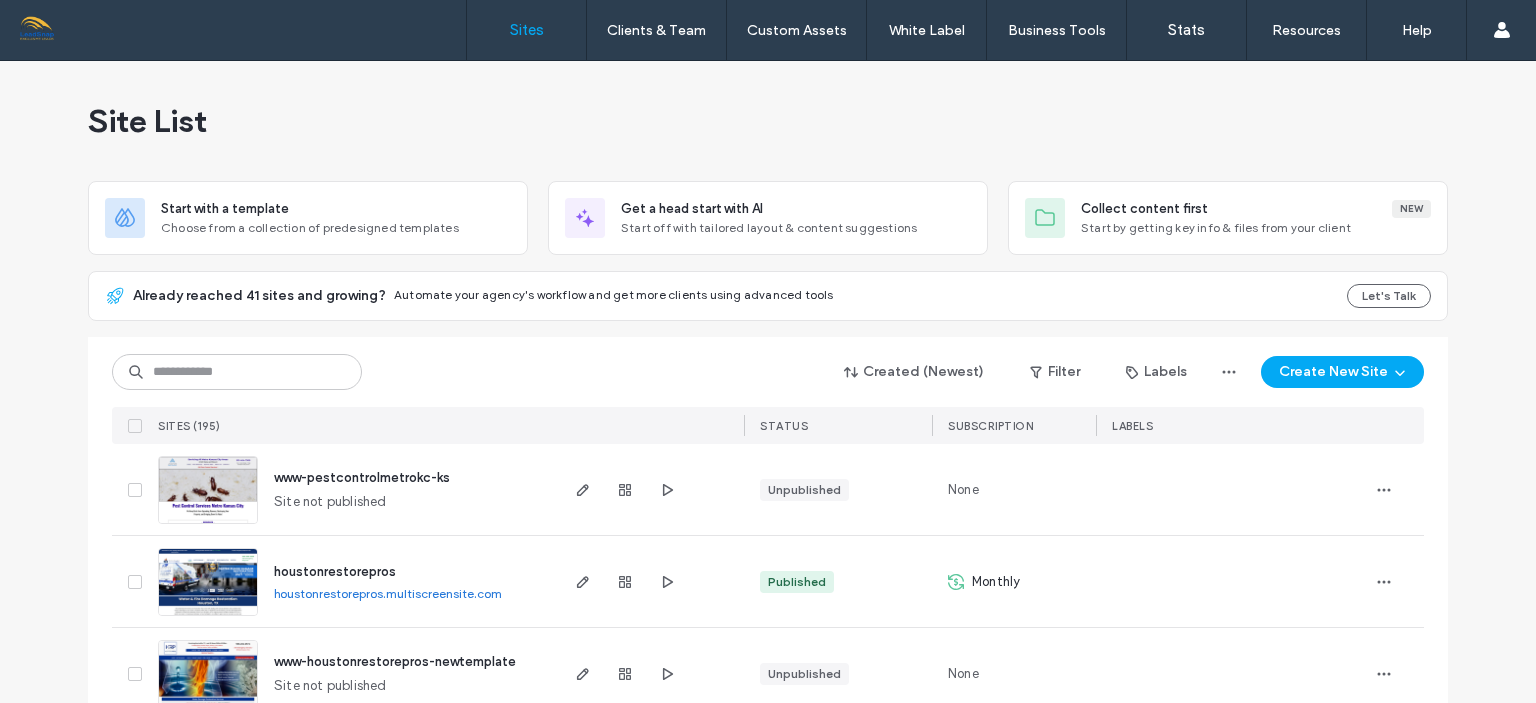 scroll, scrollTop: 0, scrollLeft: 0, axis: both 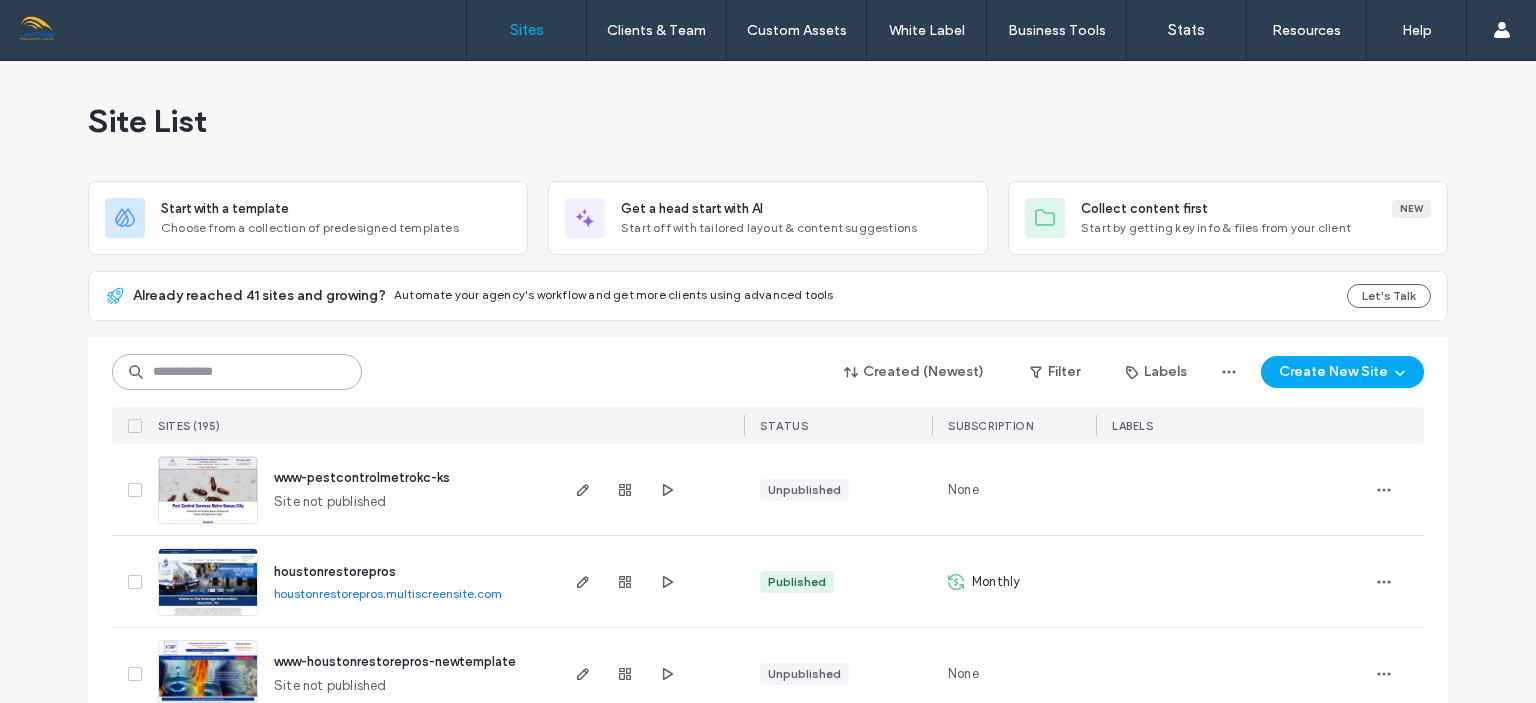 click at bounding box center (237, 372) 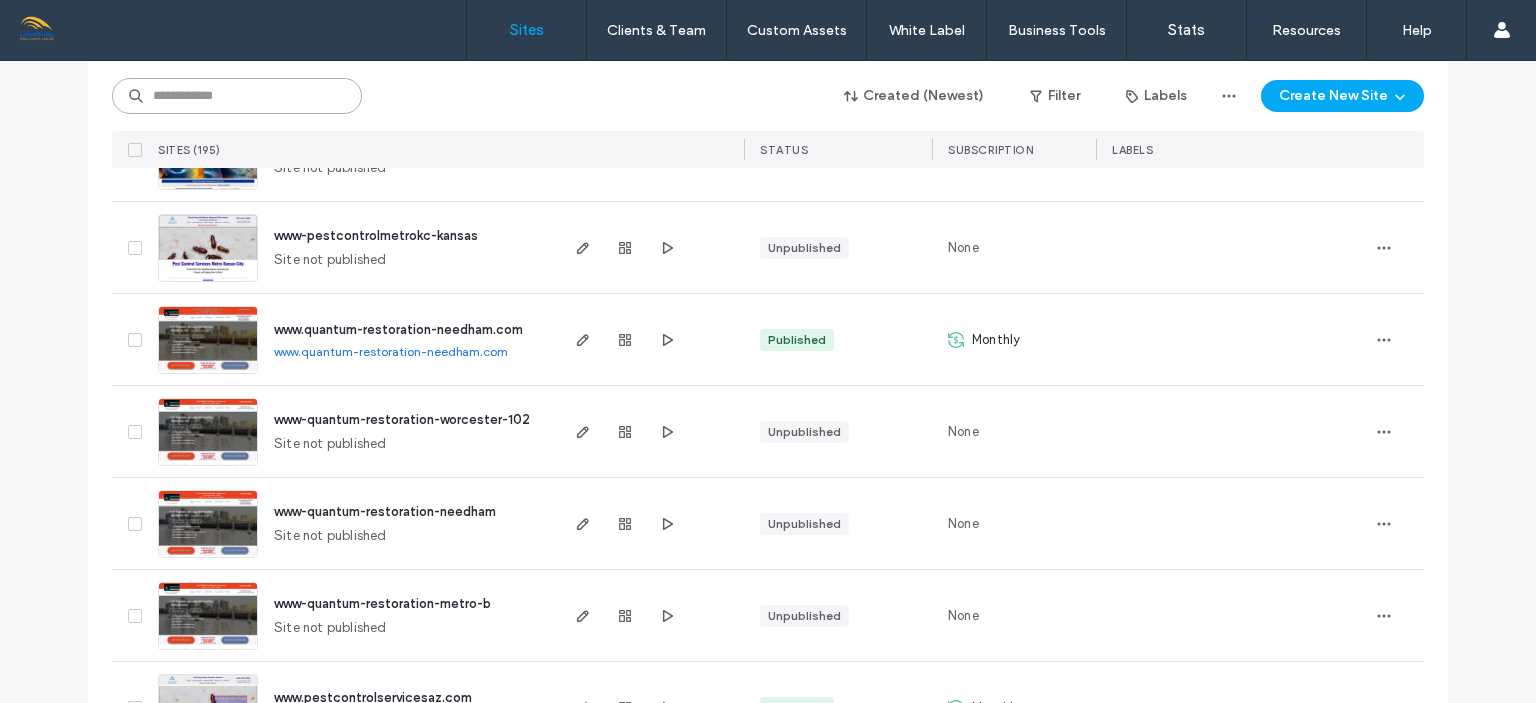 scroll, scrollTop: 531, scrollLeft: 0, axis: vertical 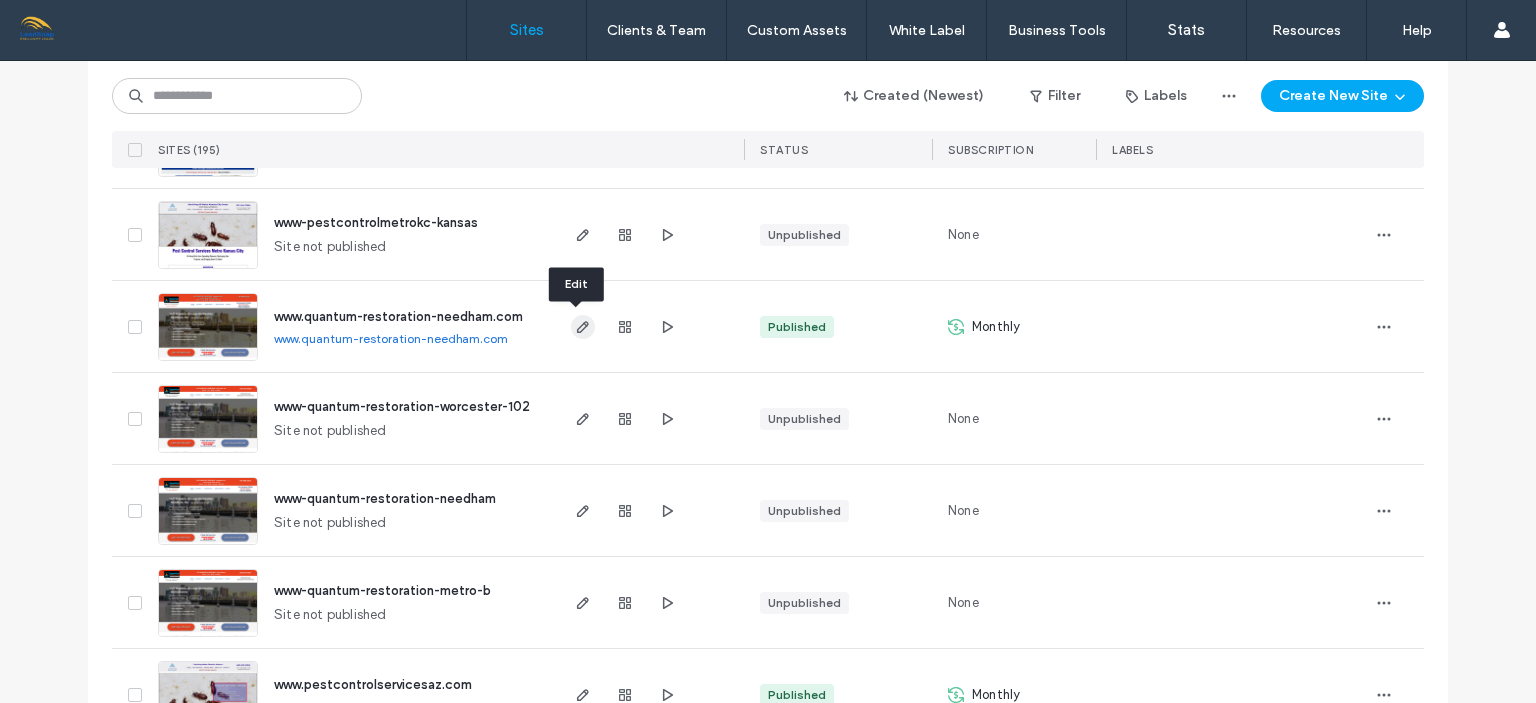 click 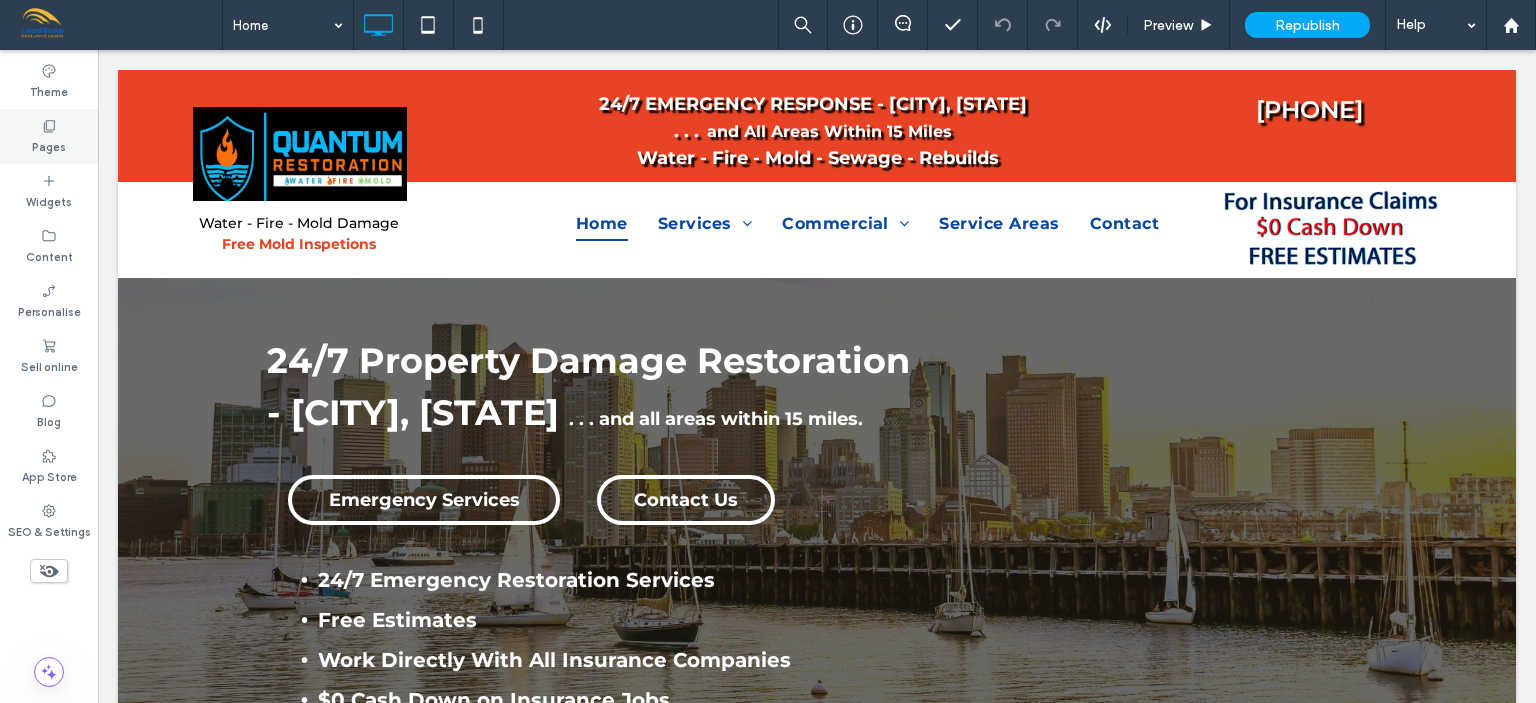 scroll, scrollTop: 0, scrollLeft: 0, axis: both 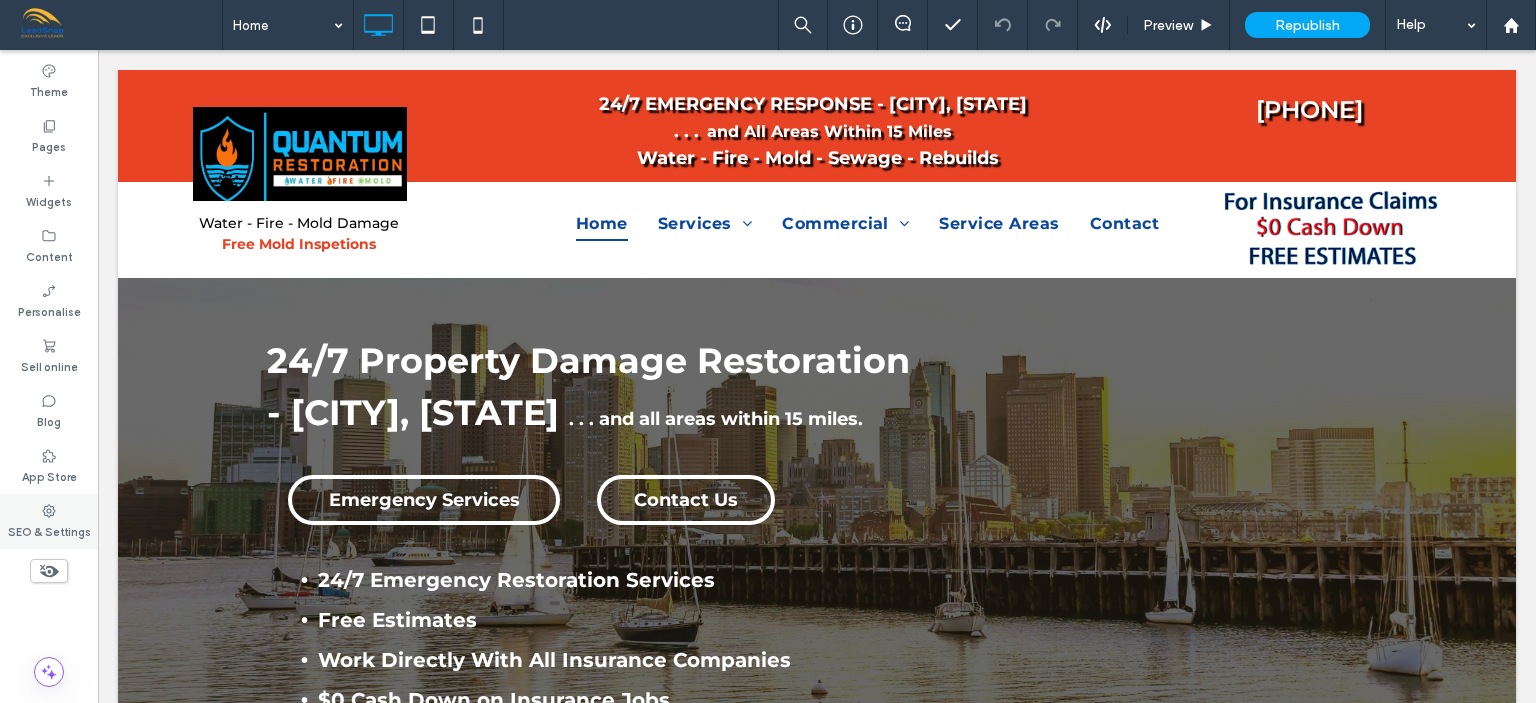 click 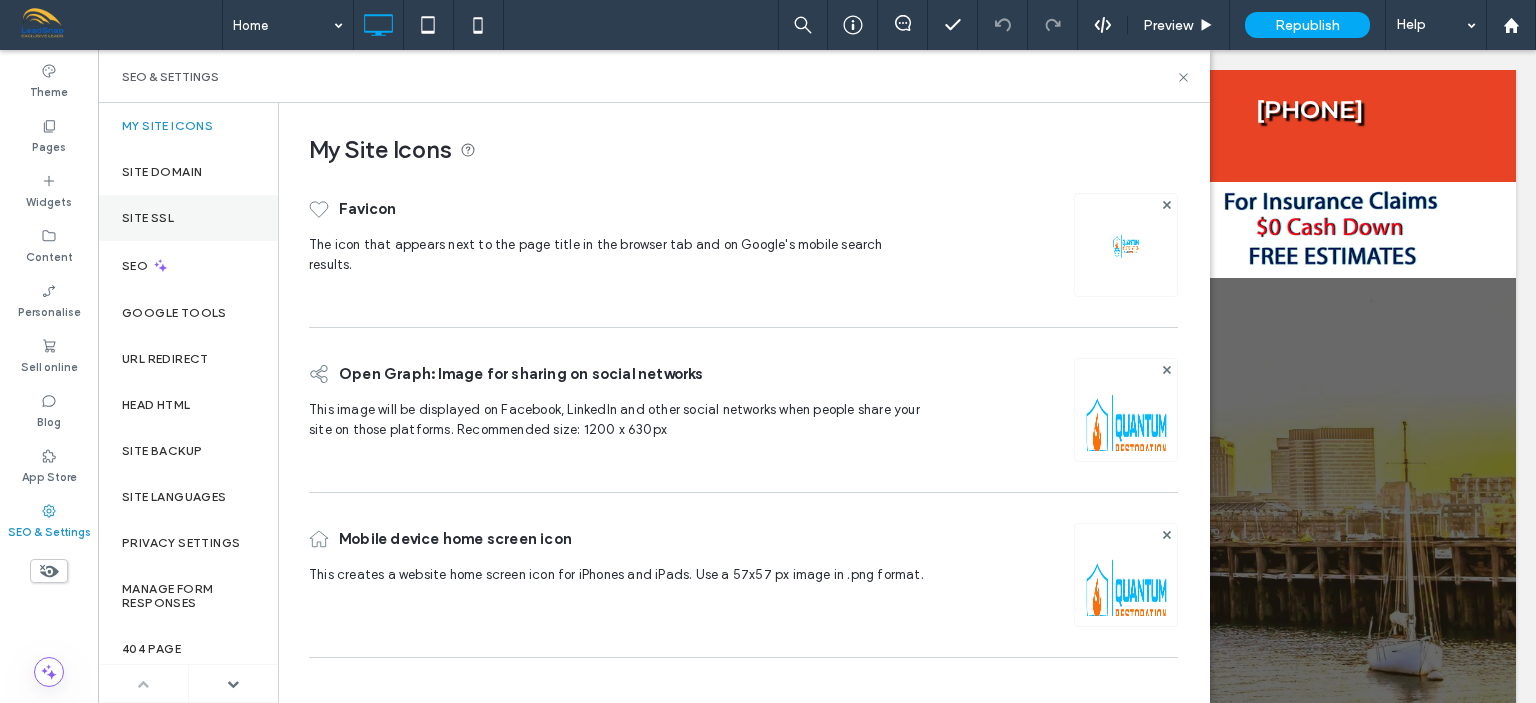 click on "Site SSL" at bounding box center [148, 218] 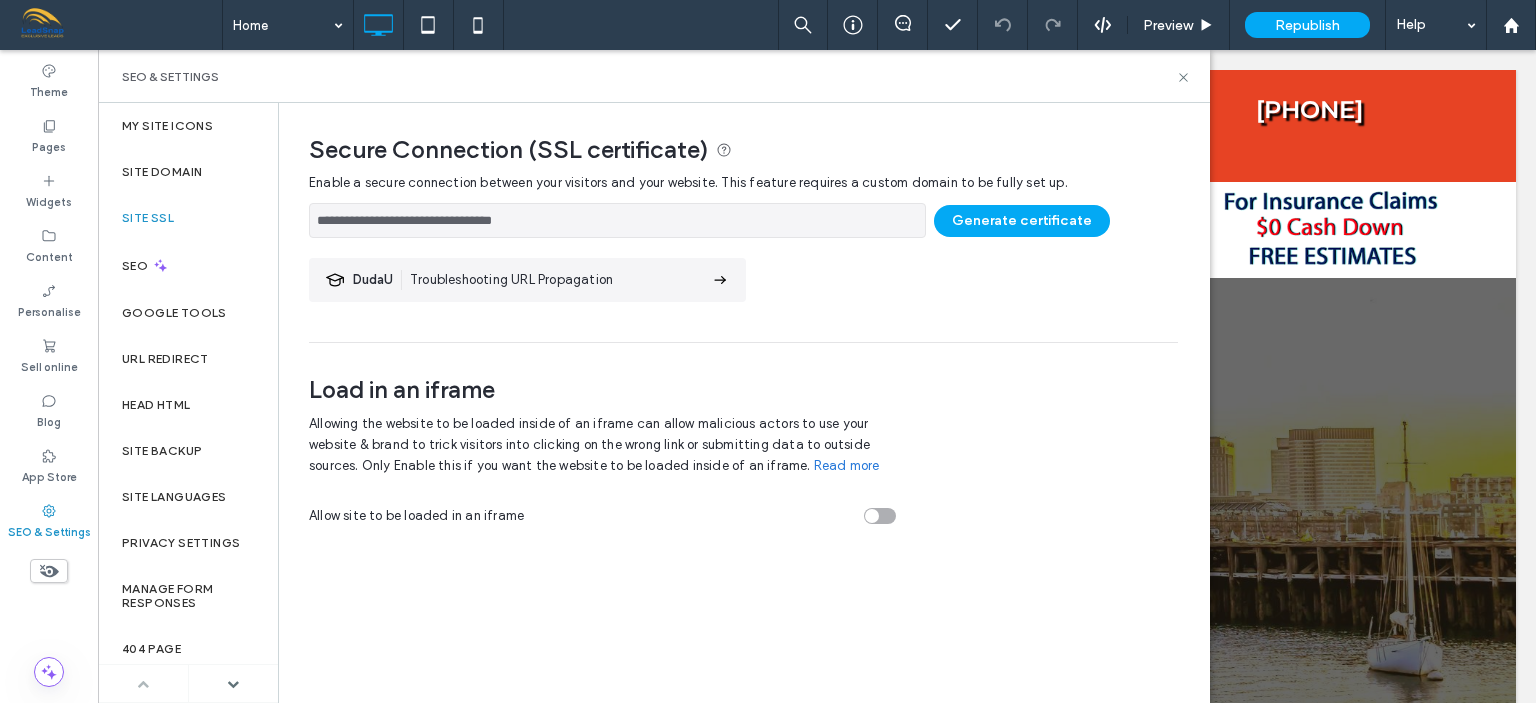 click 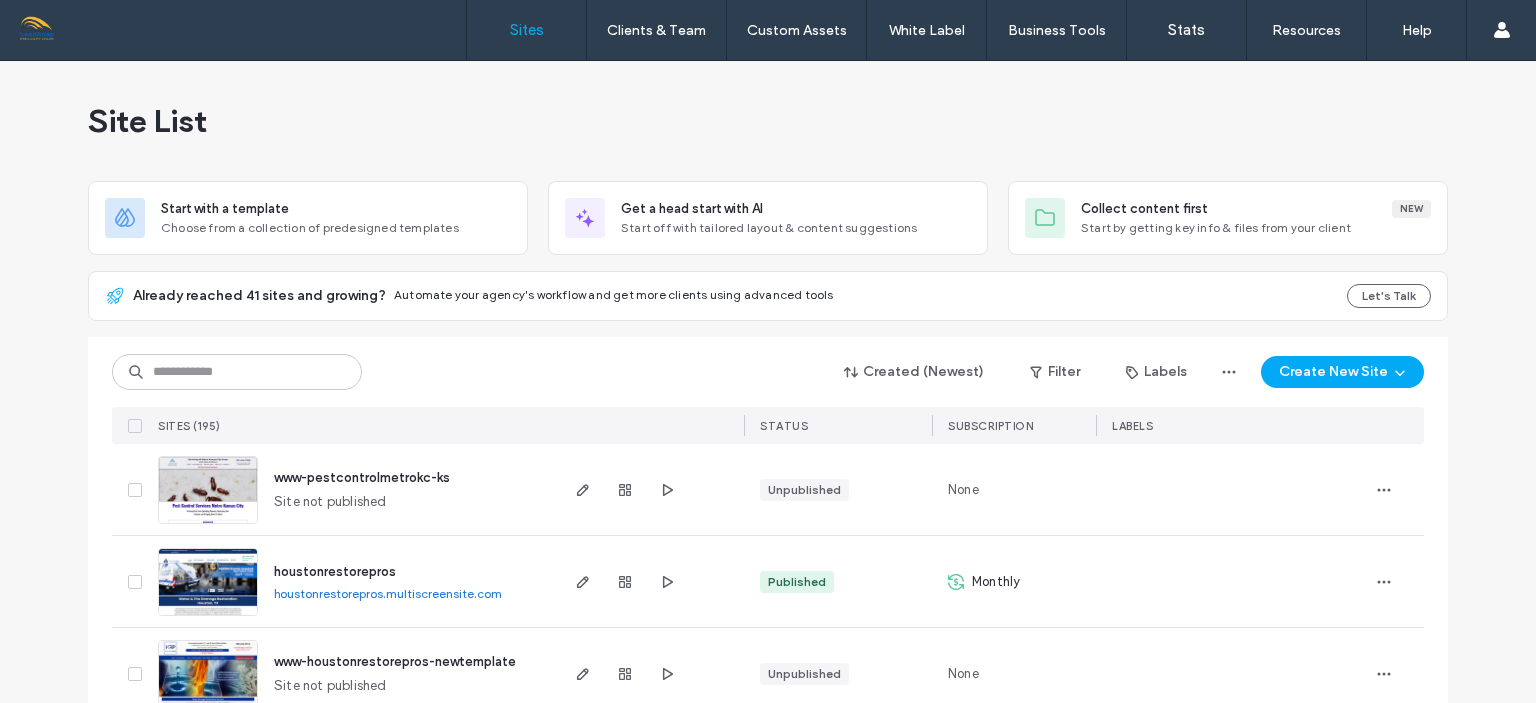 scroll, scrollTop: 0, scrollLeft: 0, axis: both 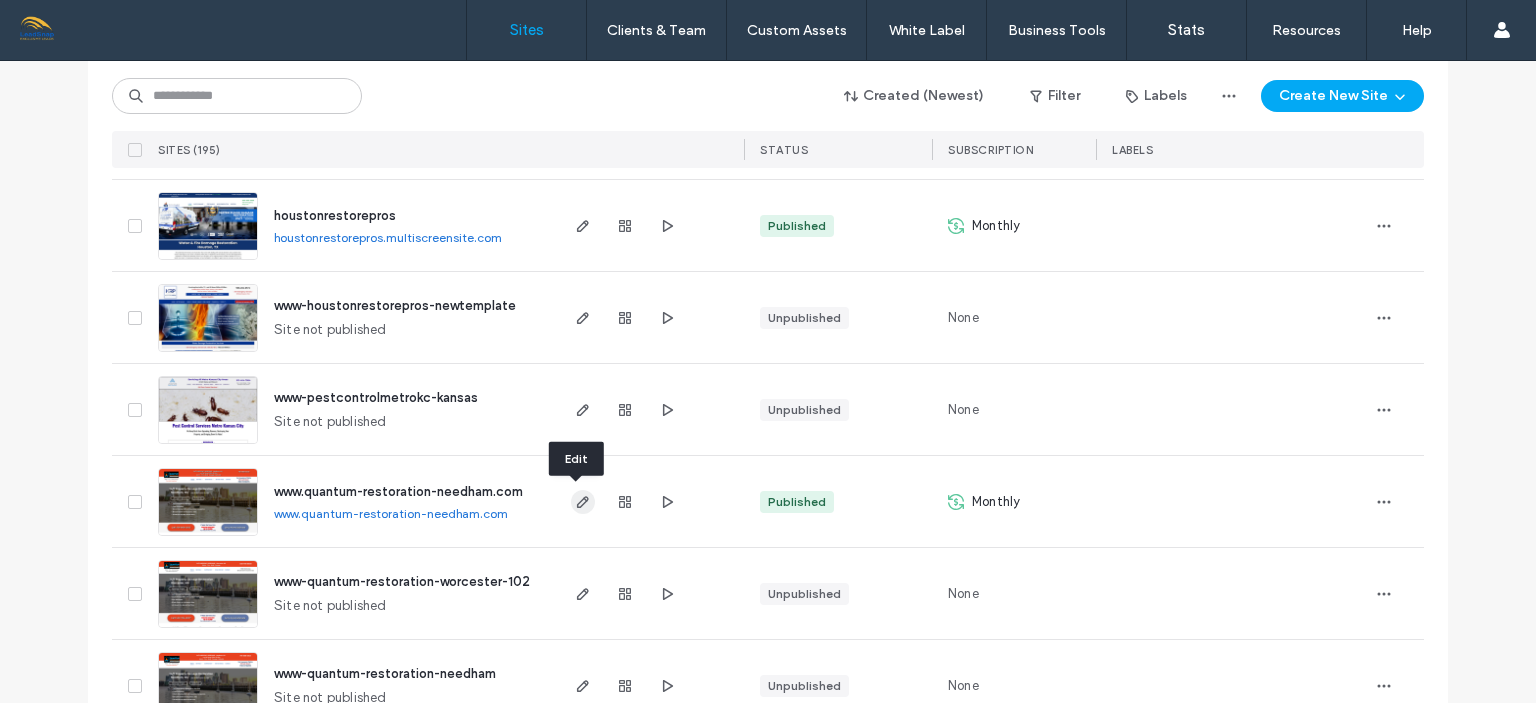 click 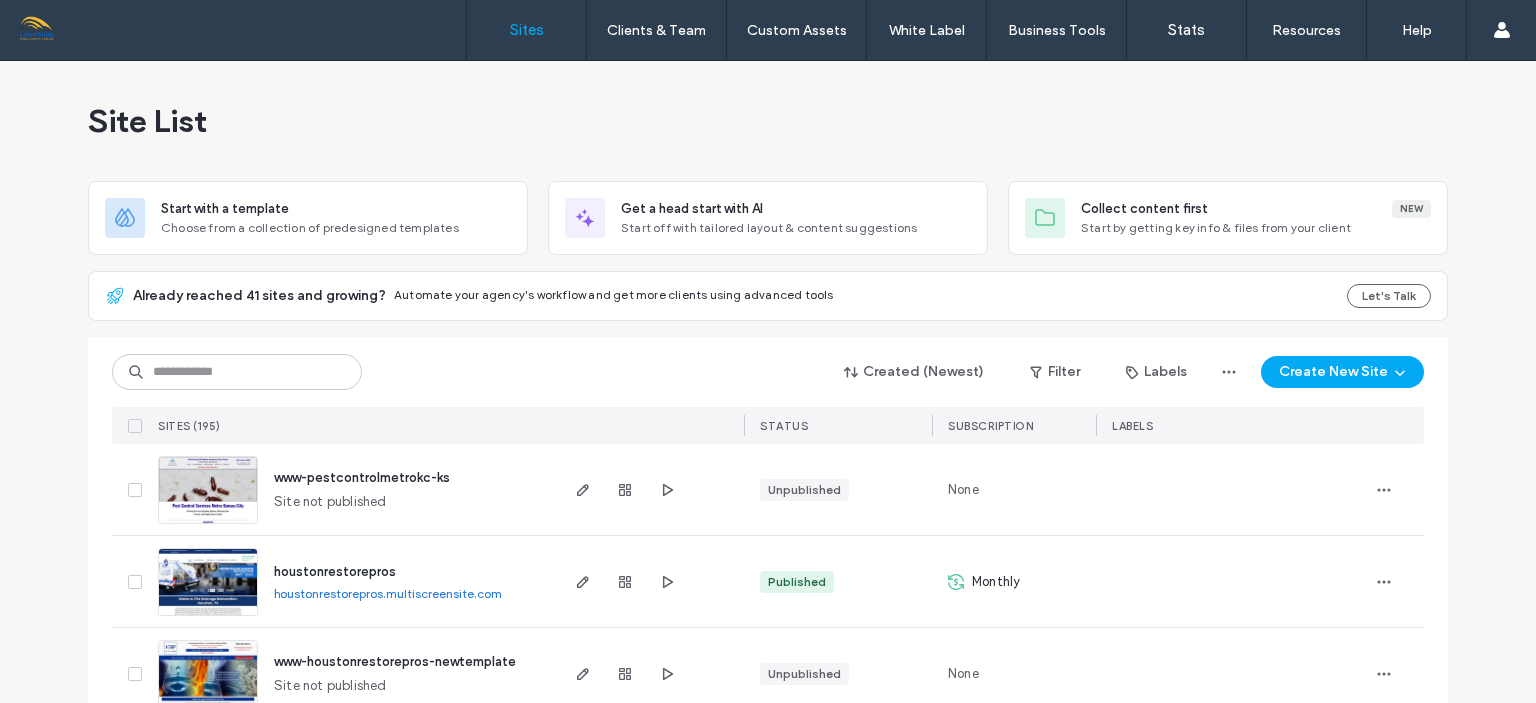 scroll, scrollTop: 0, scrollLeft: 0, axis: both 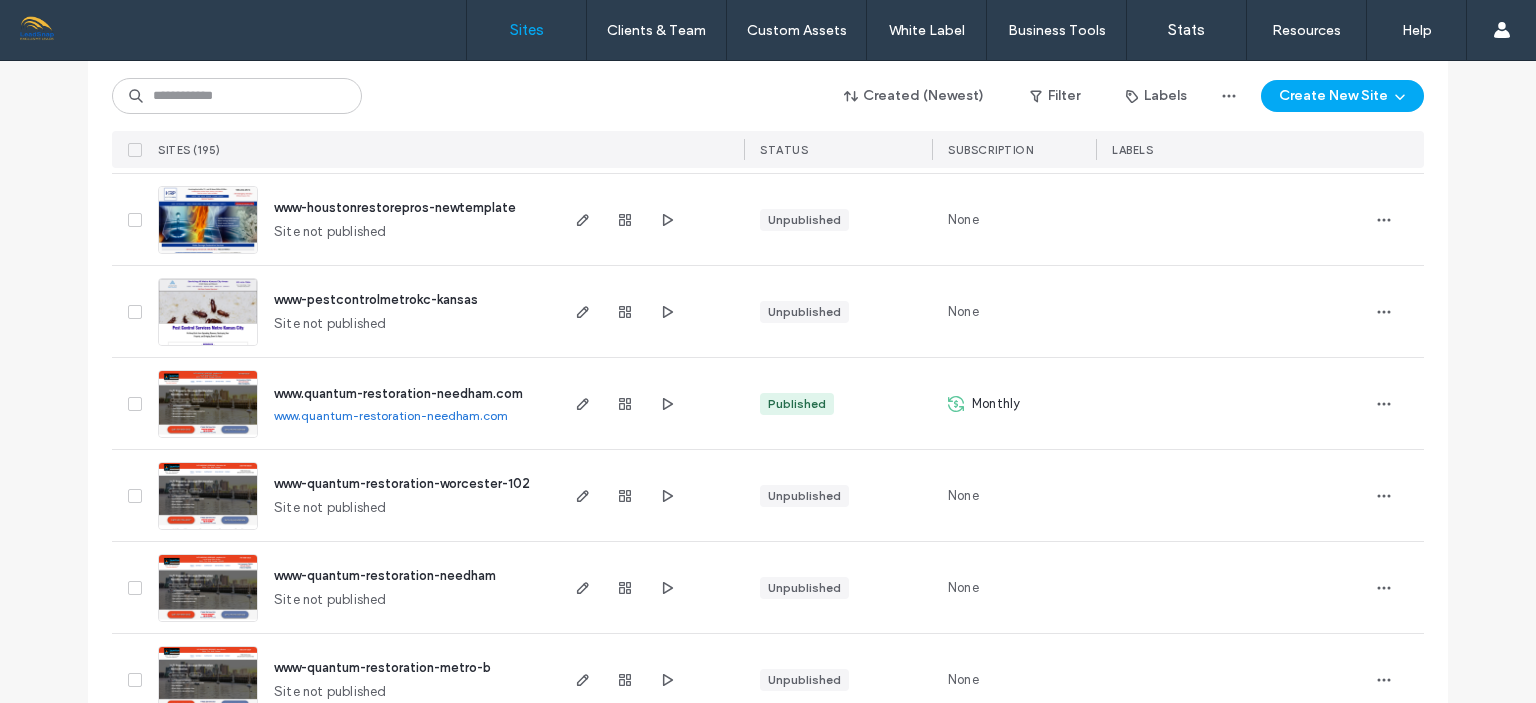 click on "www.quantum-restoration-needham.com" at bounding box center (391, 415) 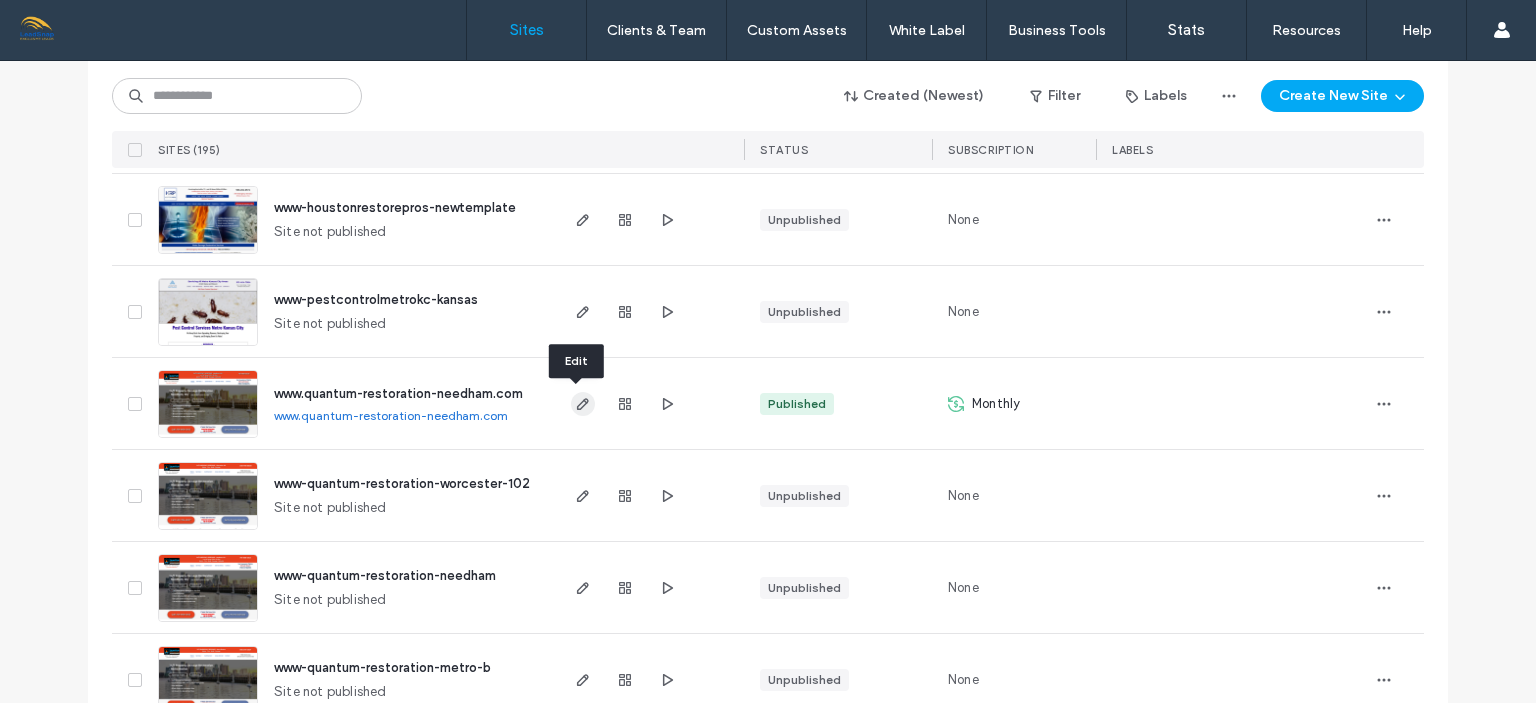 click 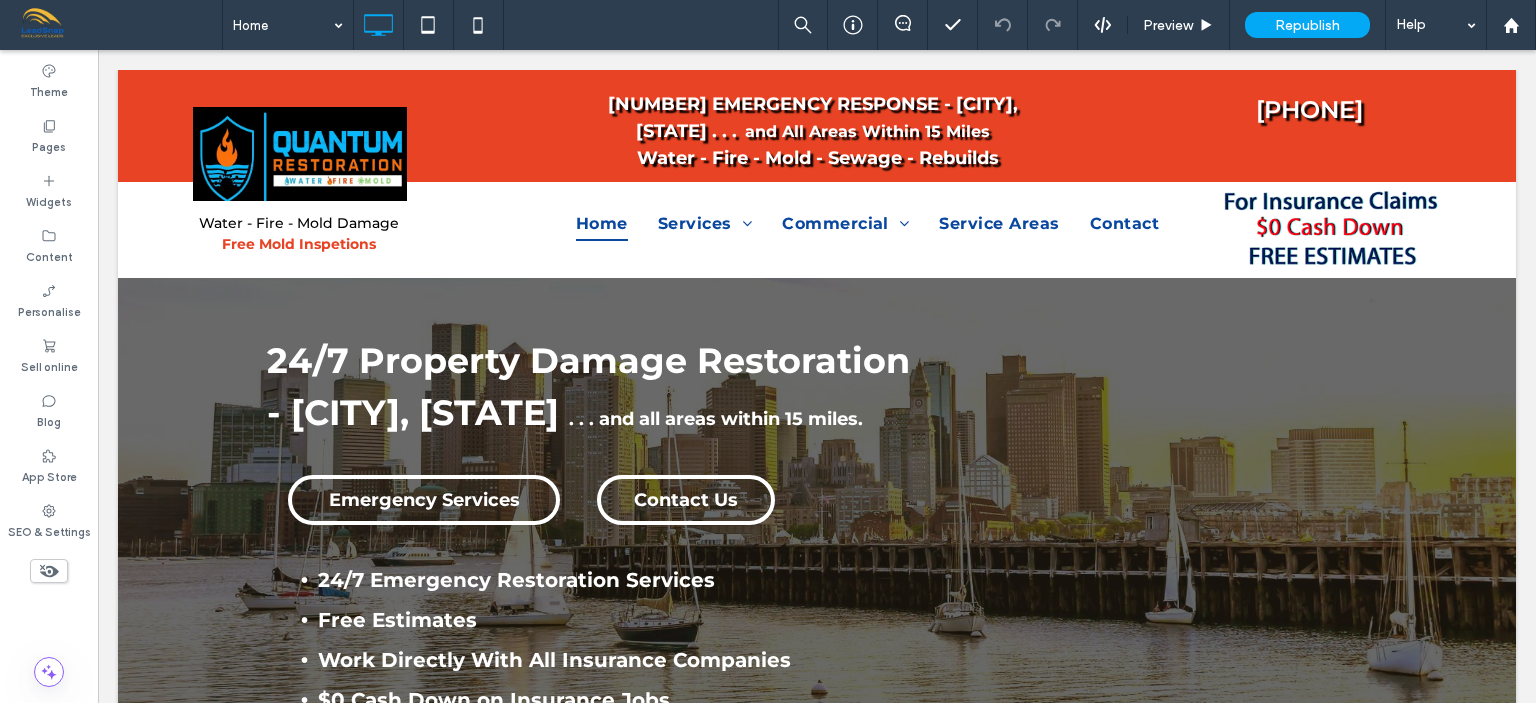 scroll, scrollTop: 0, scrollLeft: 0, axis: both 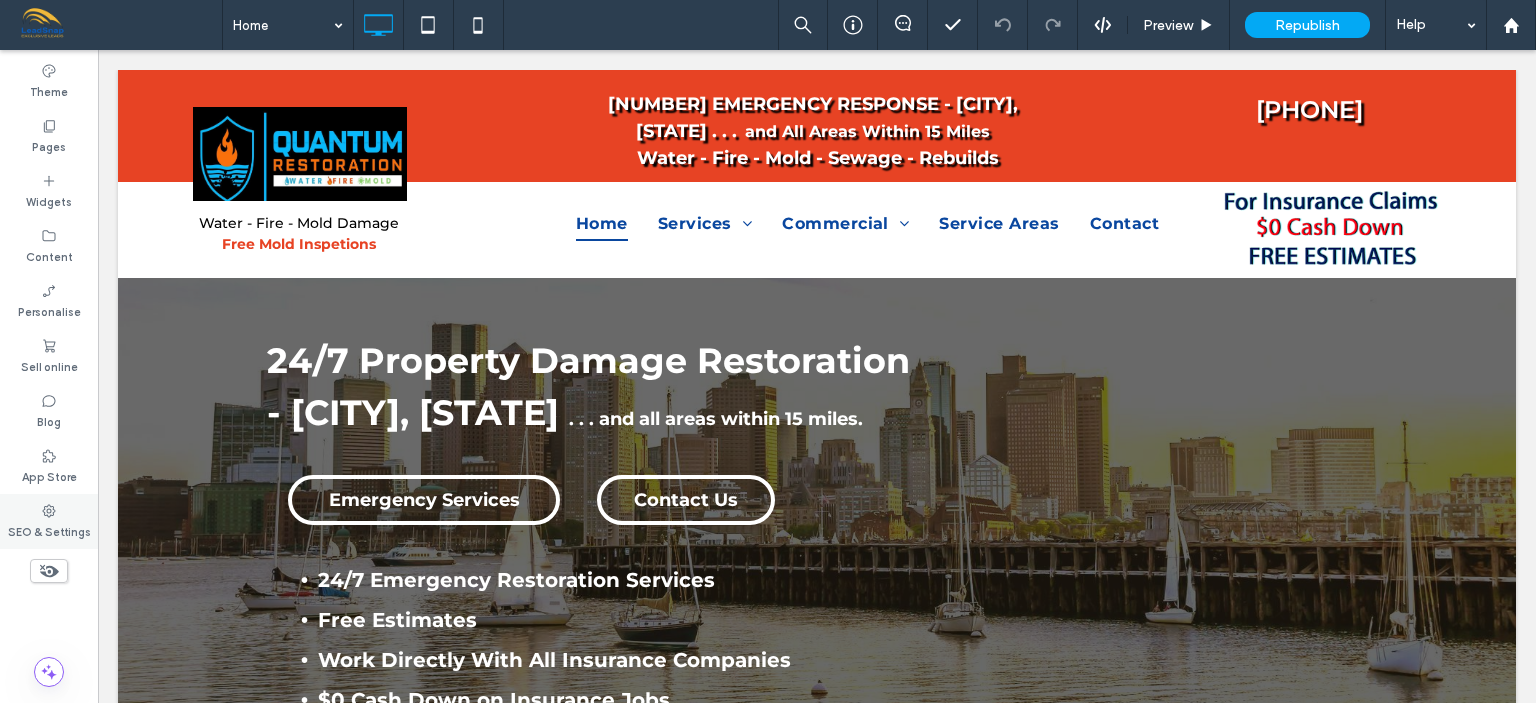 click on "SEO & Settings" at bounding box center (49, 530) 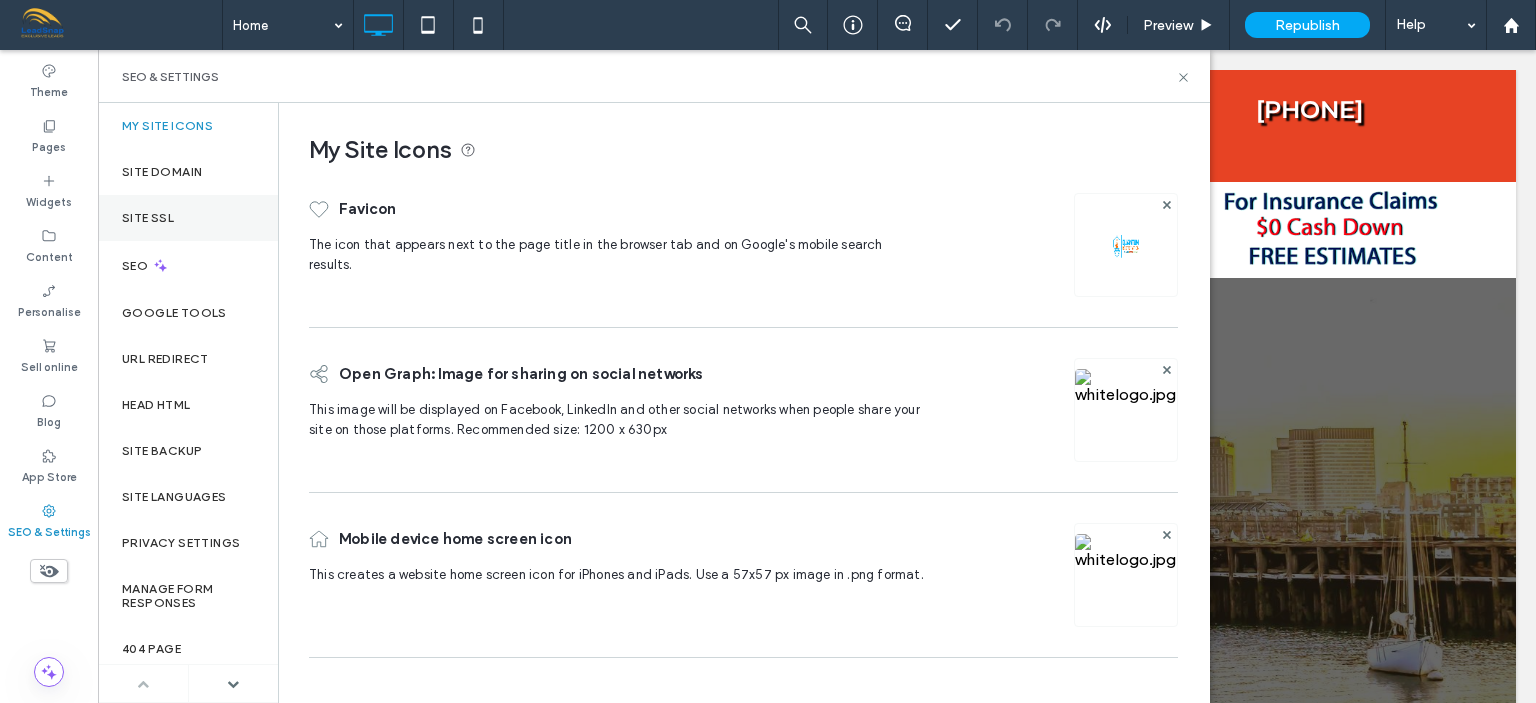 click on "Site SSL" at bounding box center [148, 218] 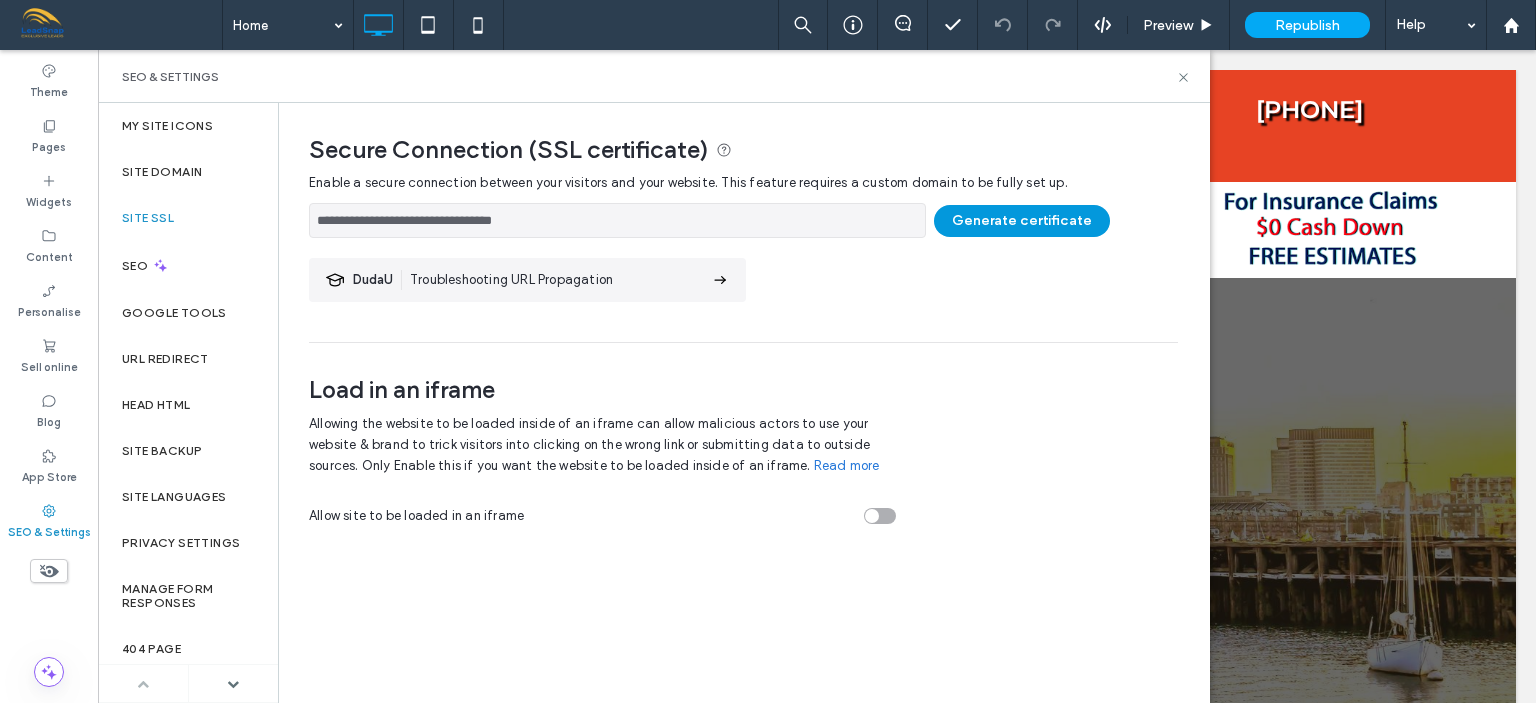 click on "Generate certificate" at bounding box center (1022, 221) 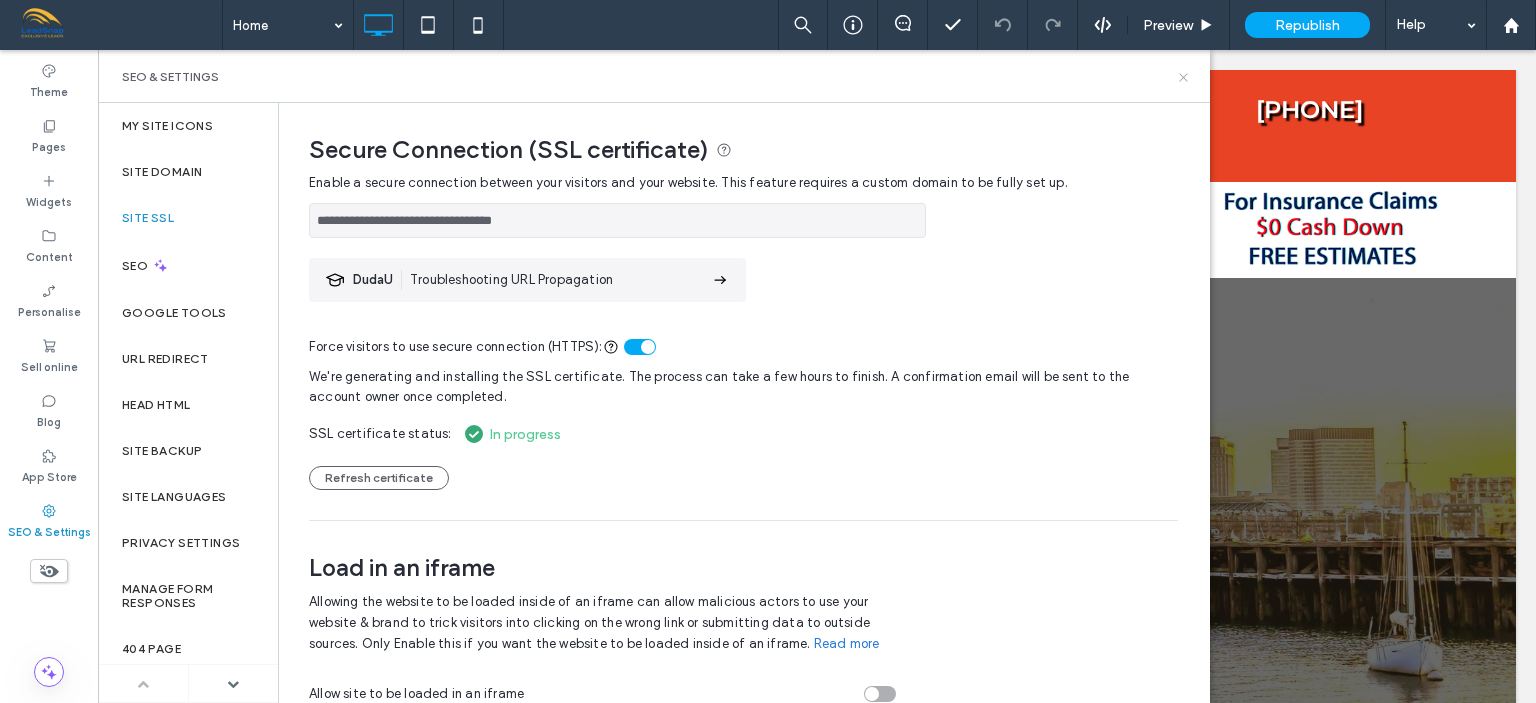 click 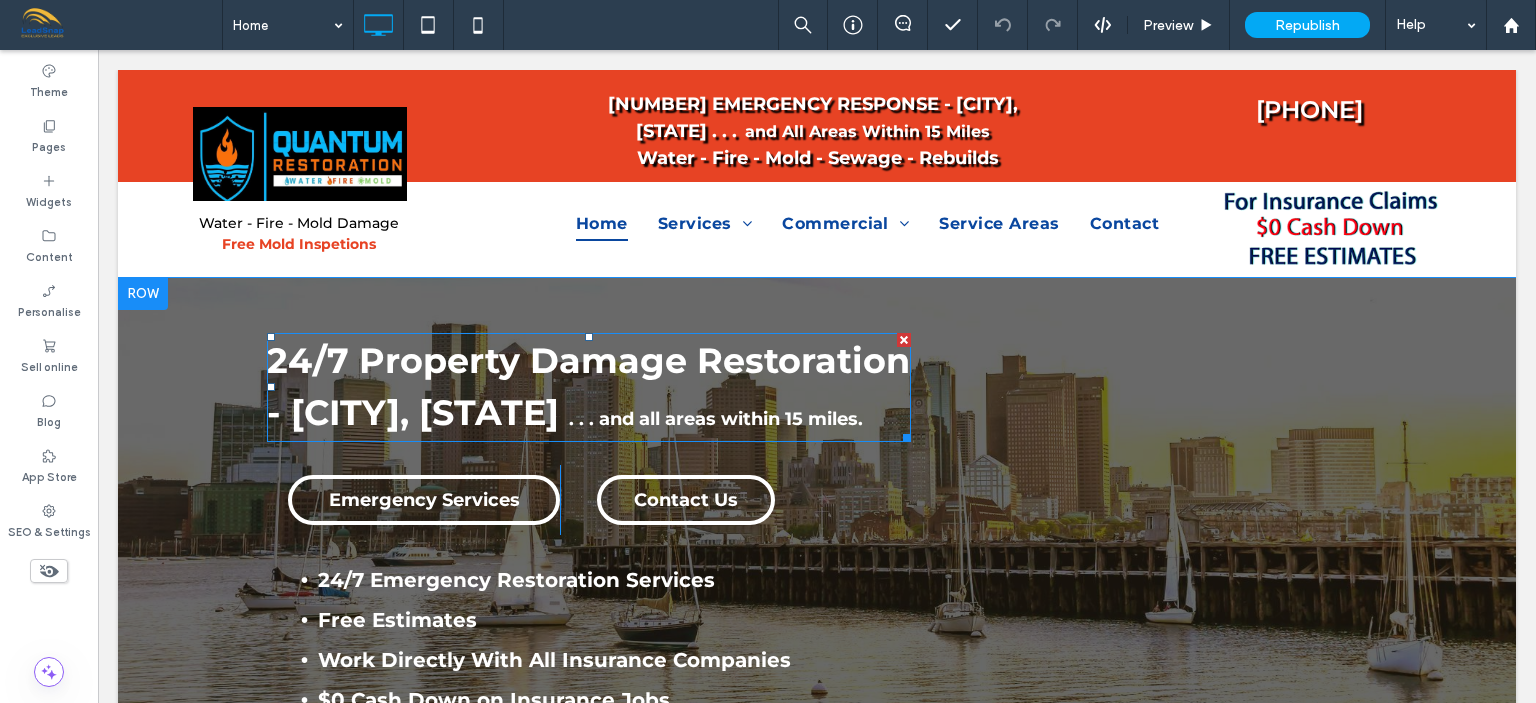 click on "- [CITY], [STATE]
. . . and all areas within 15 miles." at bounding box center [589, 413] 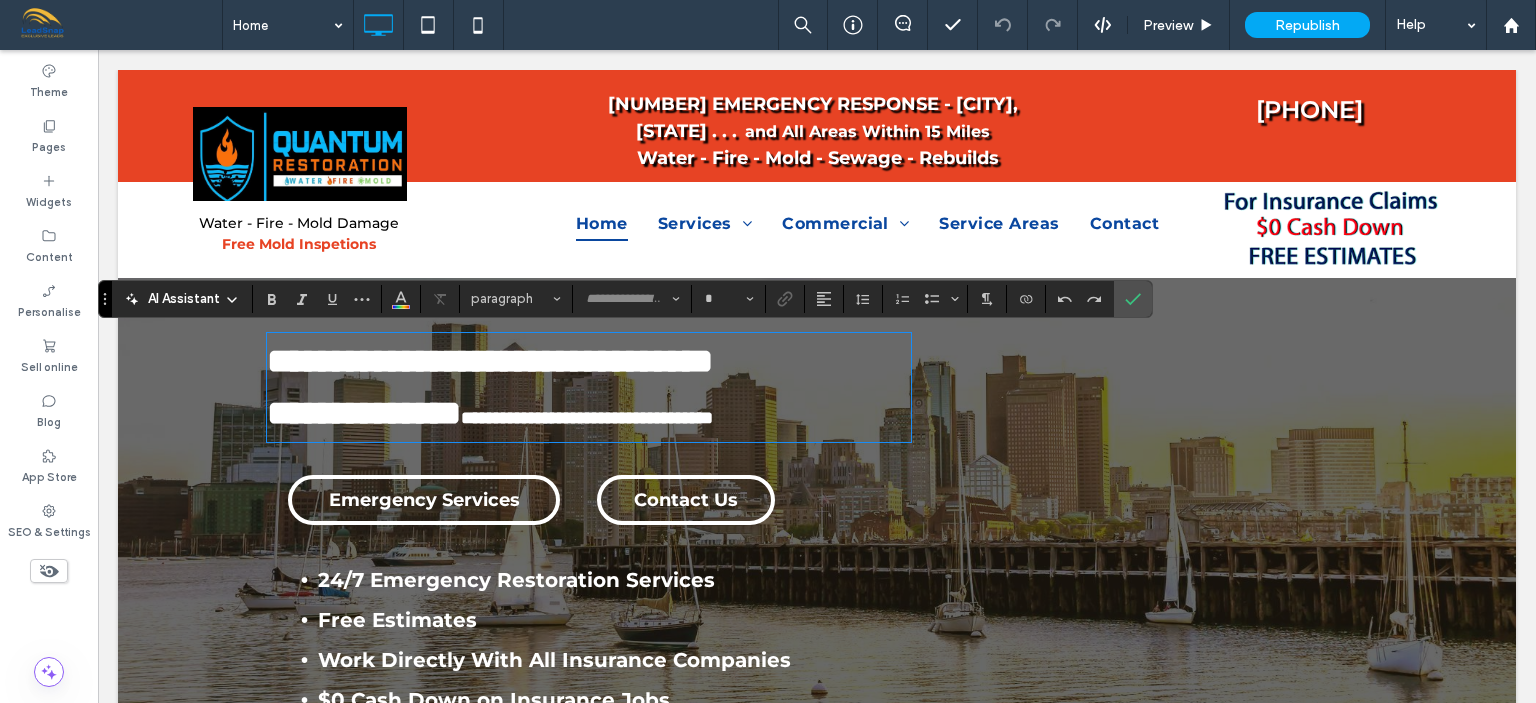 type on "**********" 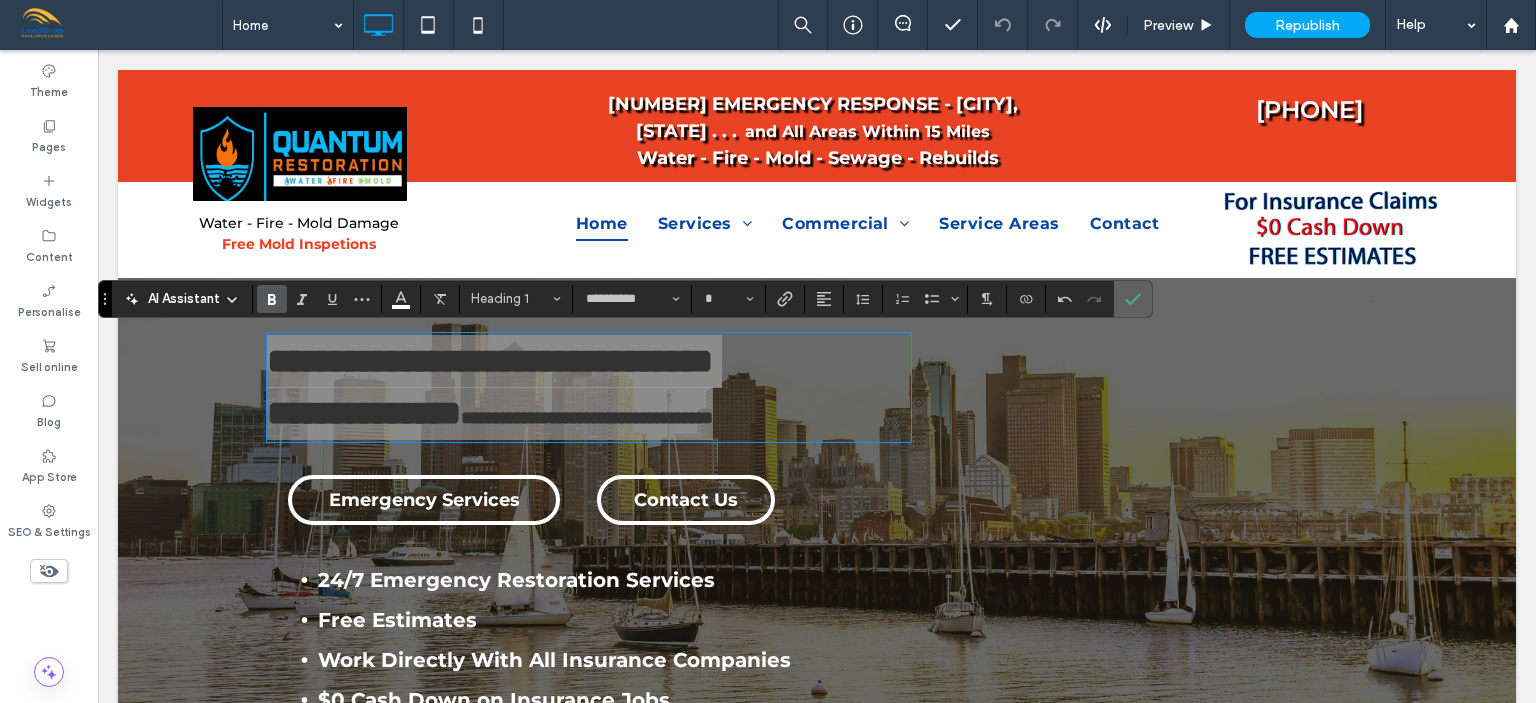 click 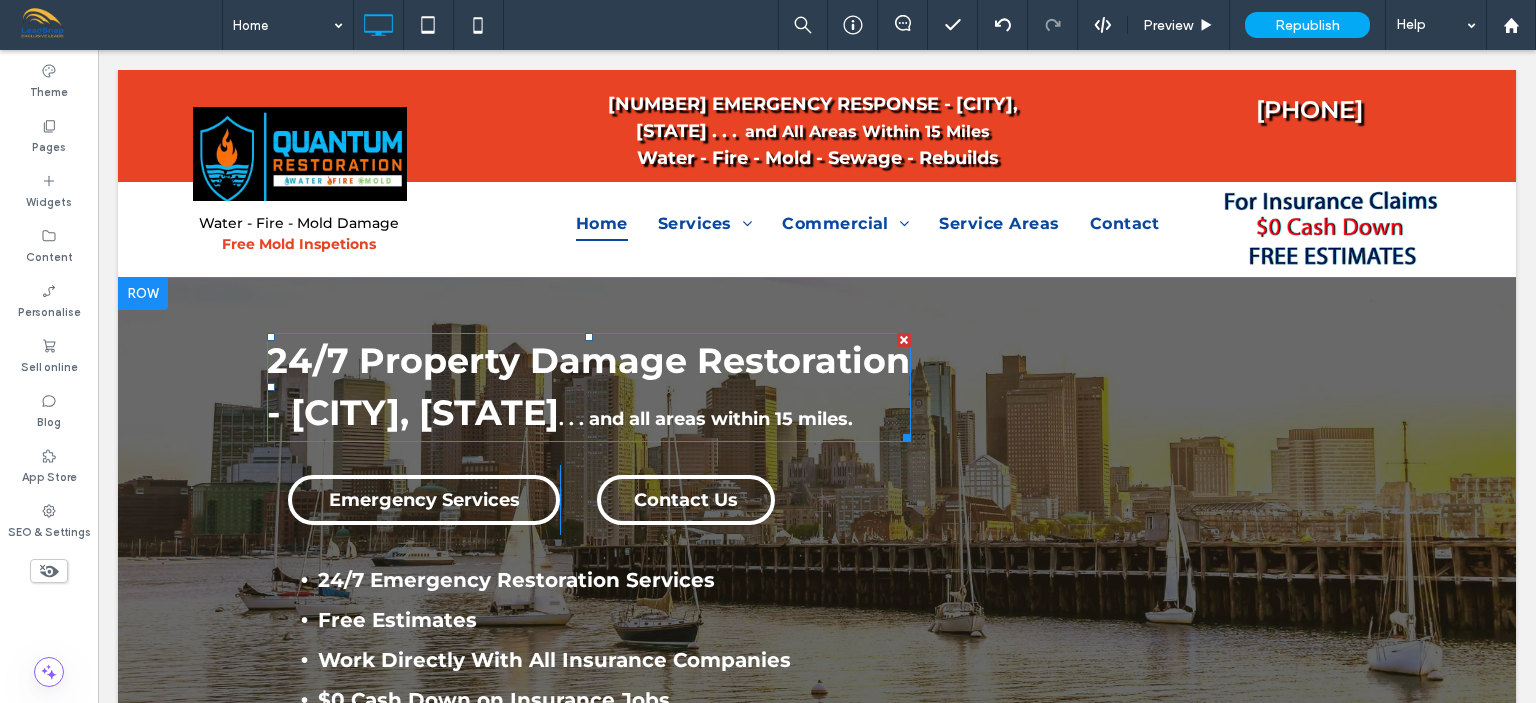 click on "24/7 Property Damage Restoration" at bounding box center (588, 360) 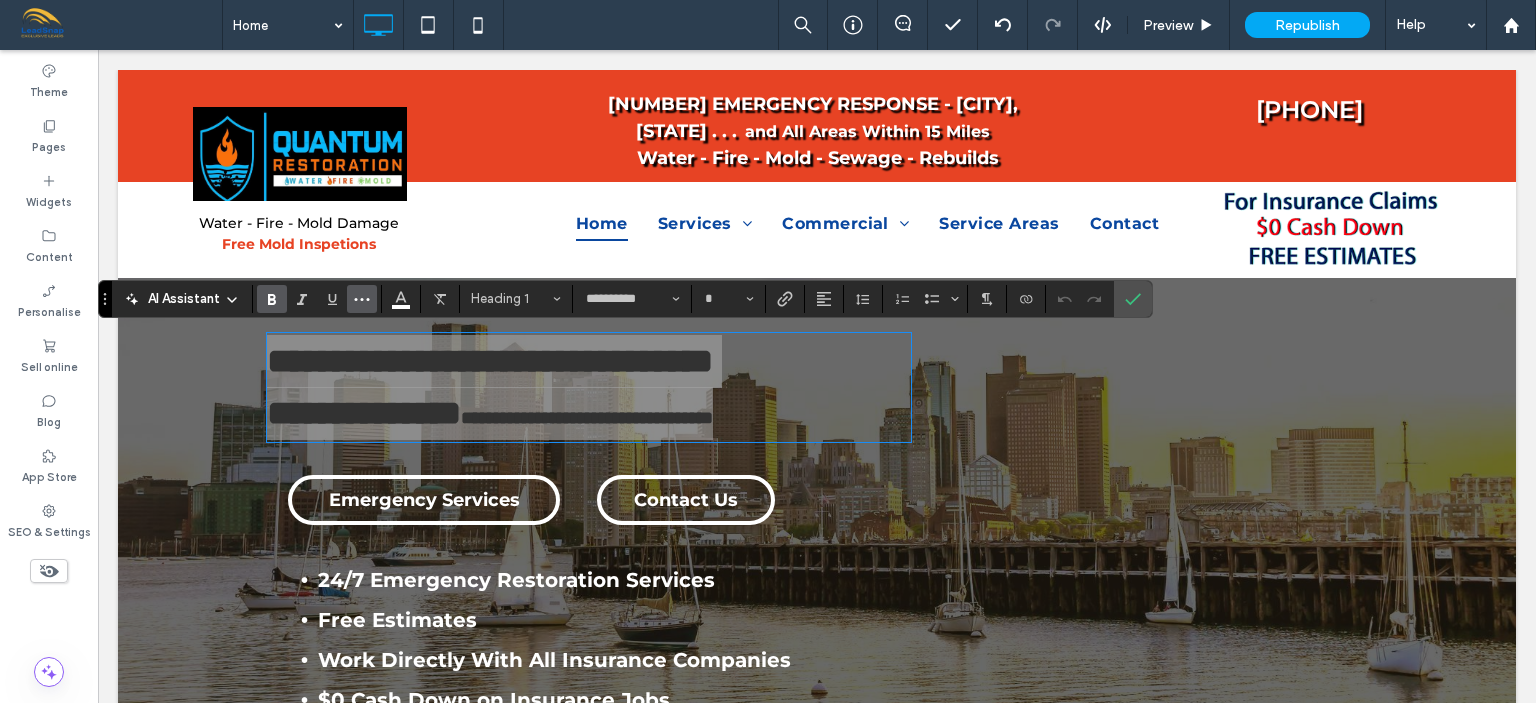 click 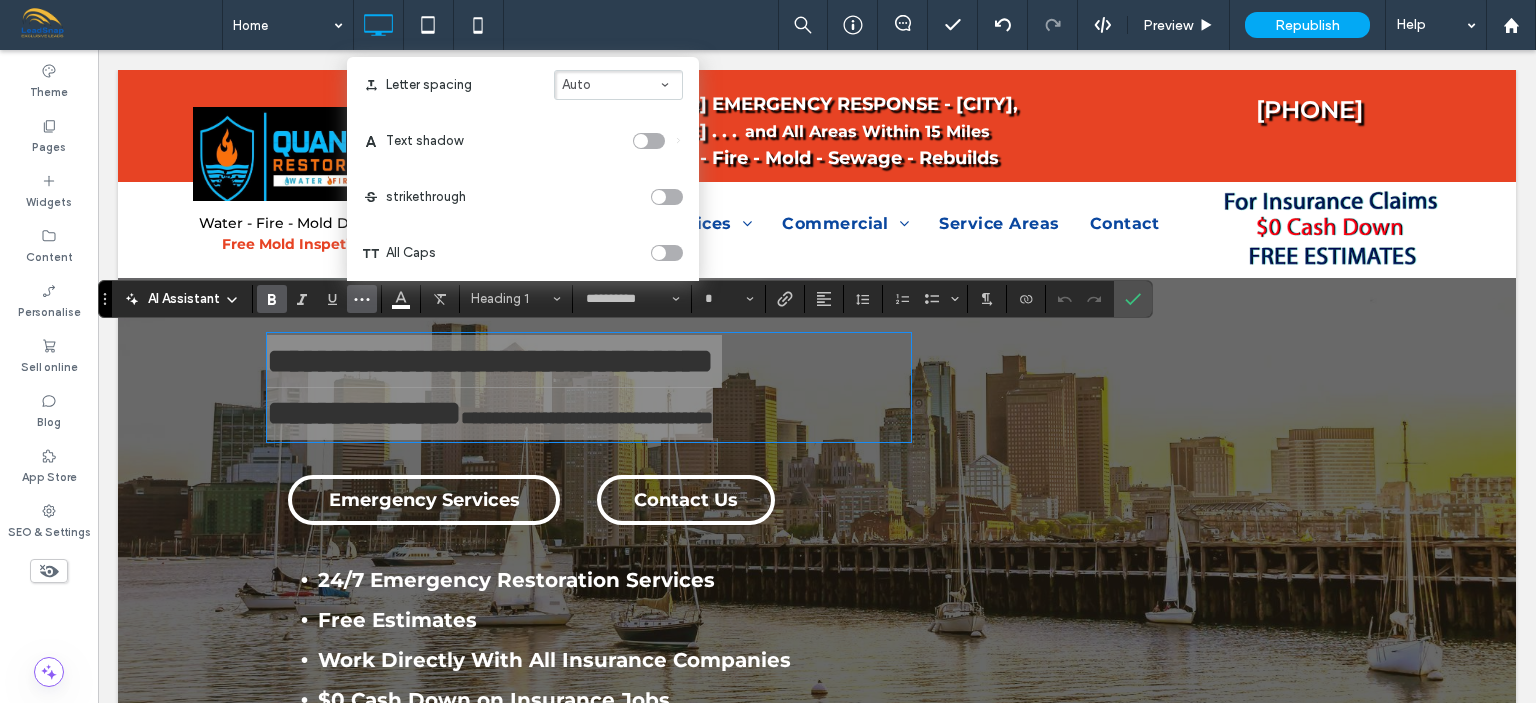 click at bounding box center [649, 141] 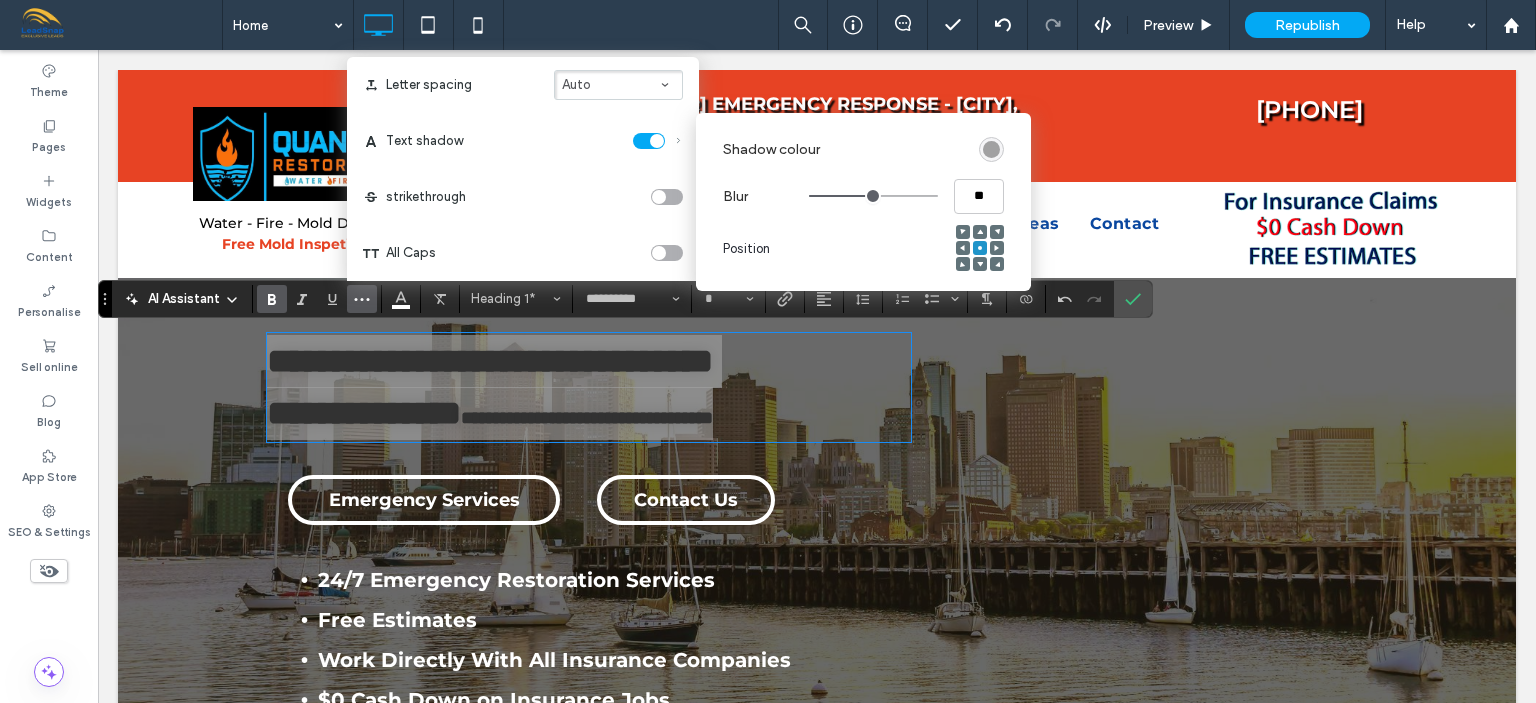 click at bounding box center (991, 149) 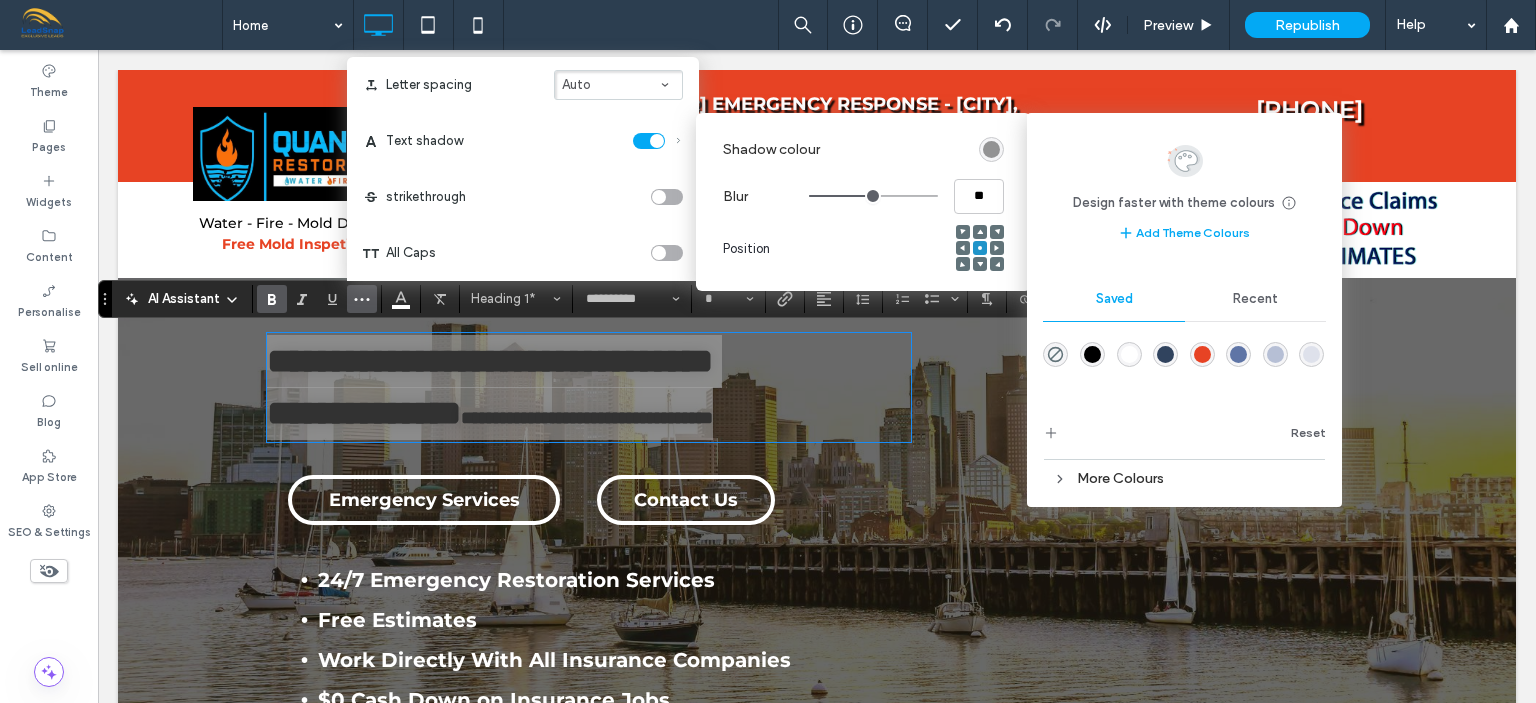 click at bounding box center (1092, 354) 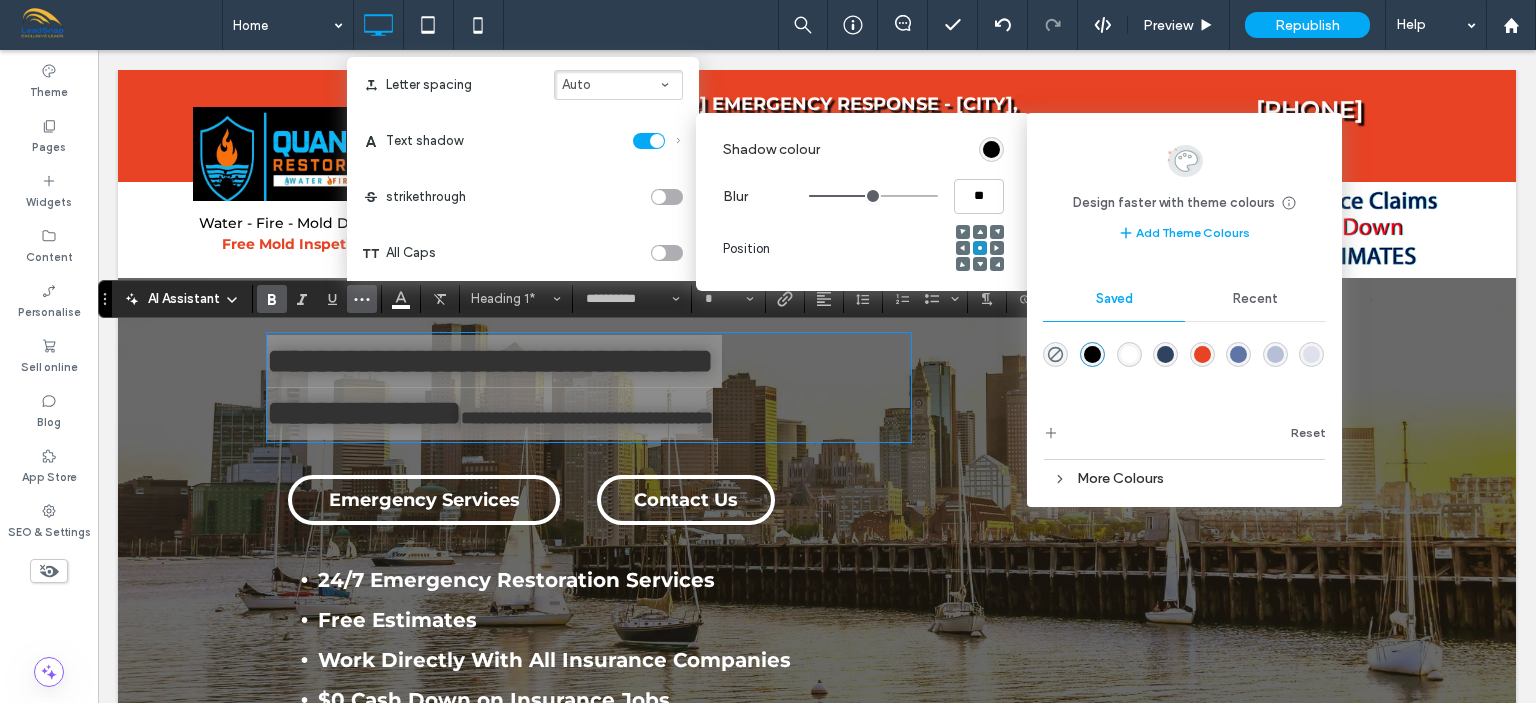 type on "***" 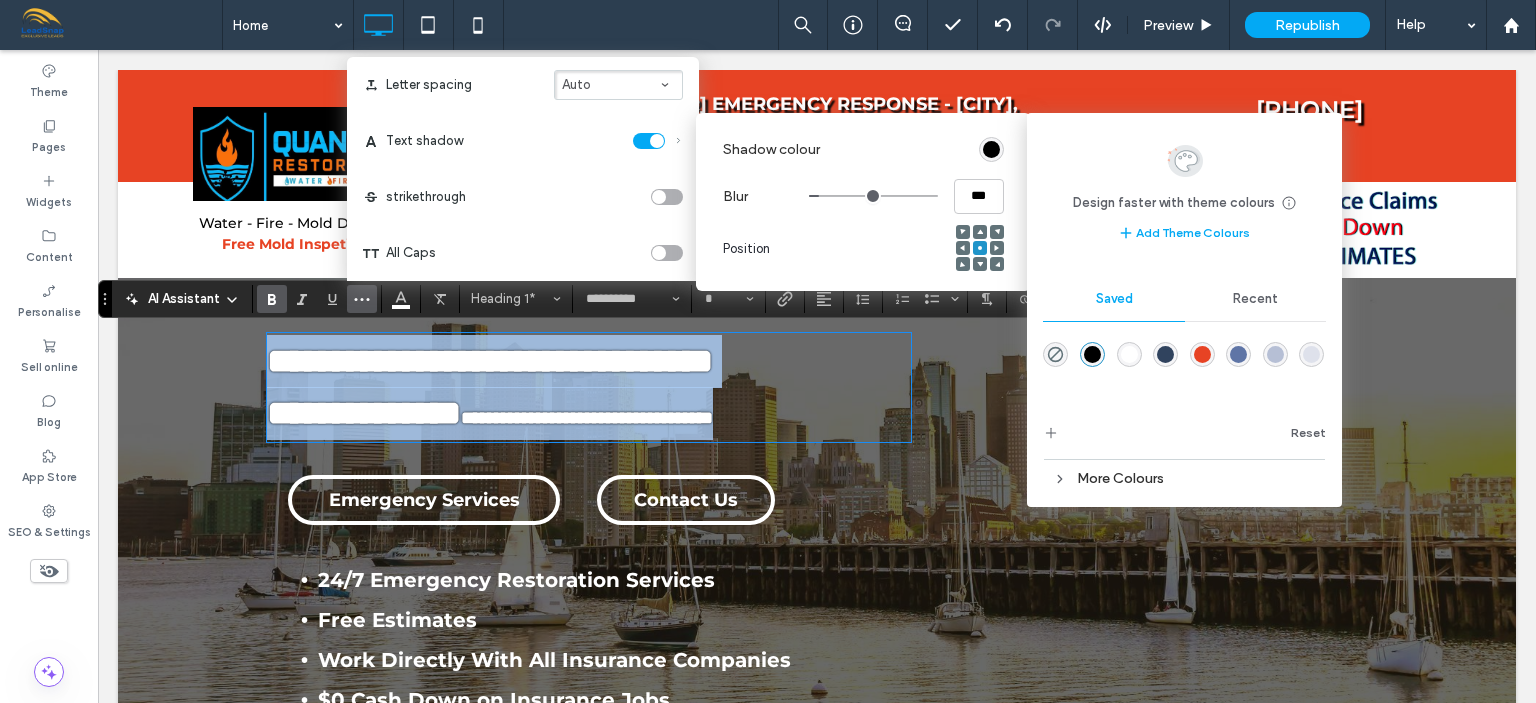 click at bounding box center (873, 196) 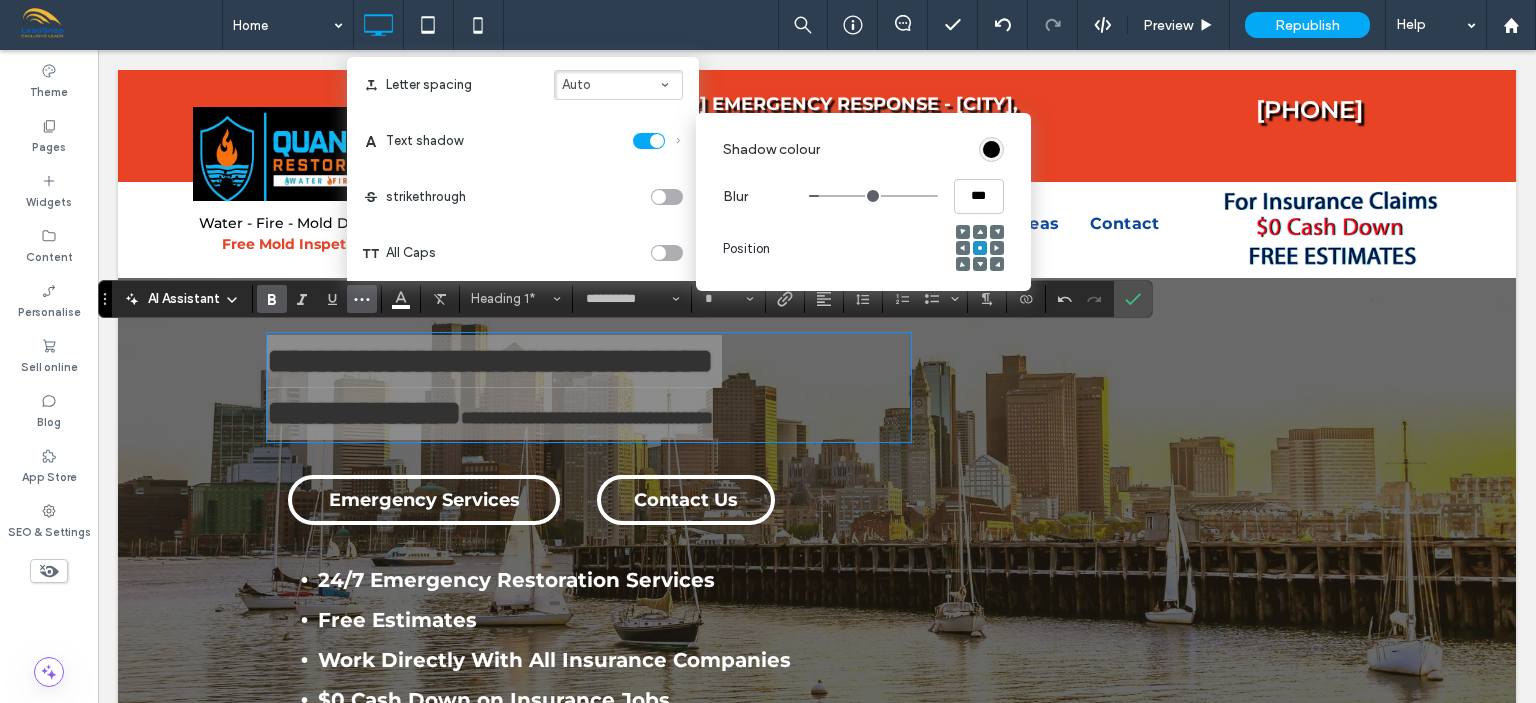 click at bounding box center [873, 196] 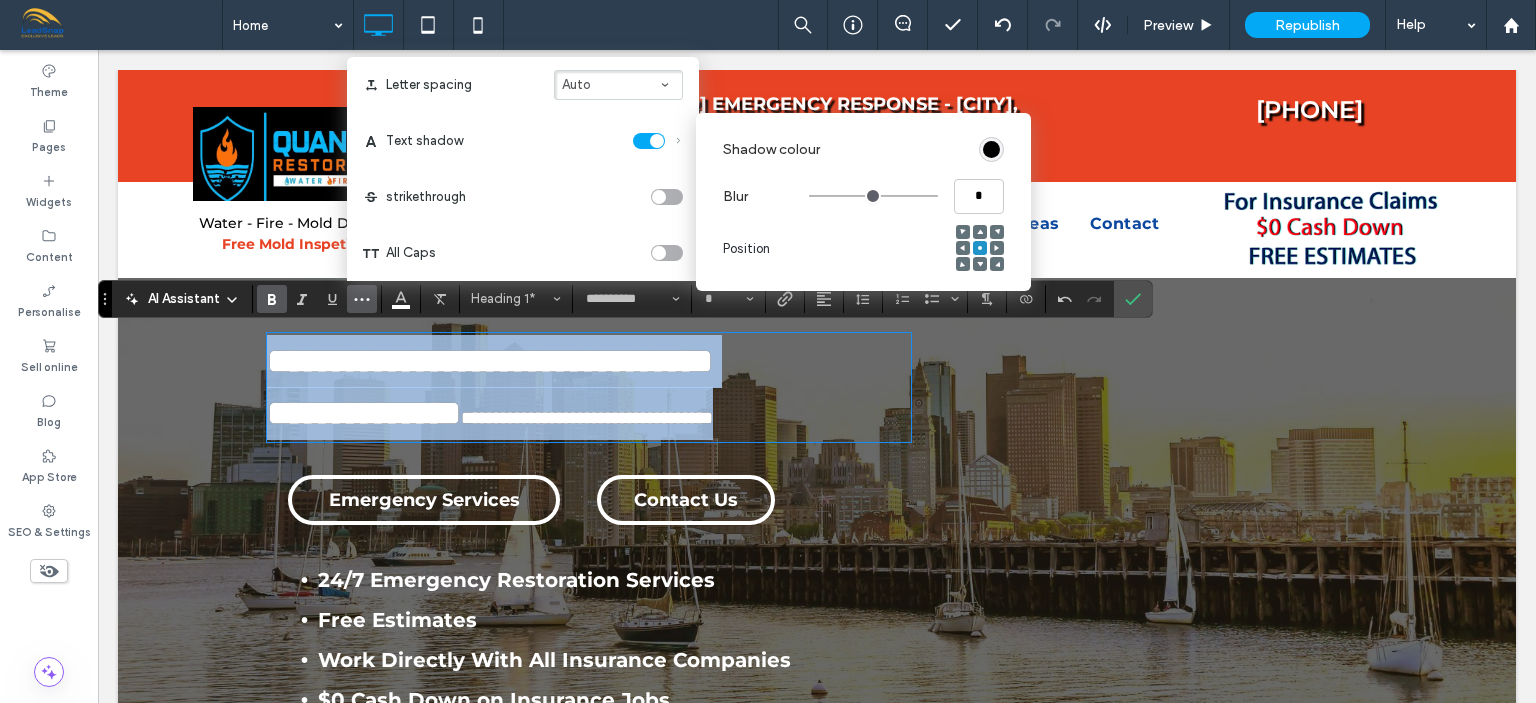 click at bounding box center (873, 196) 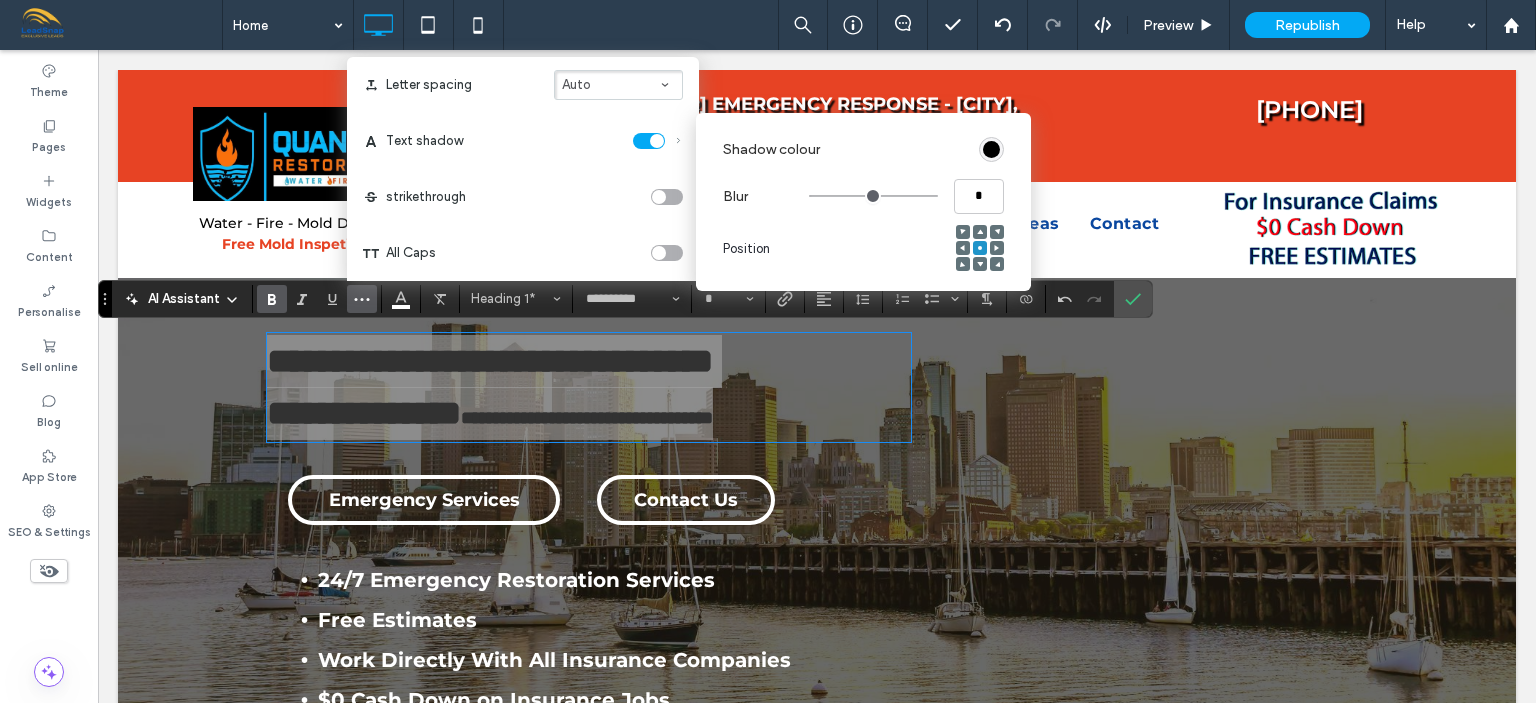type on "***" 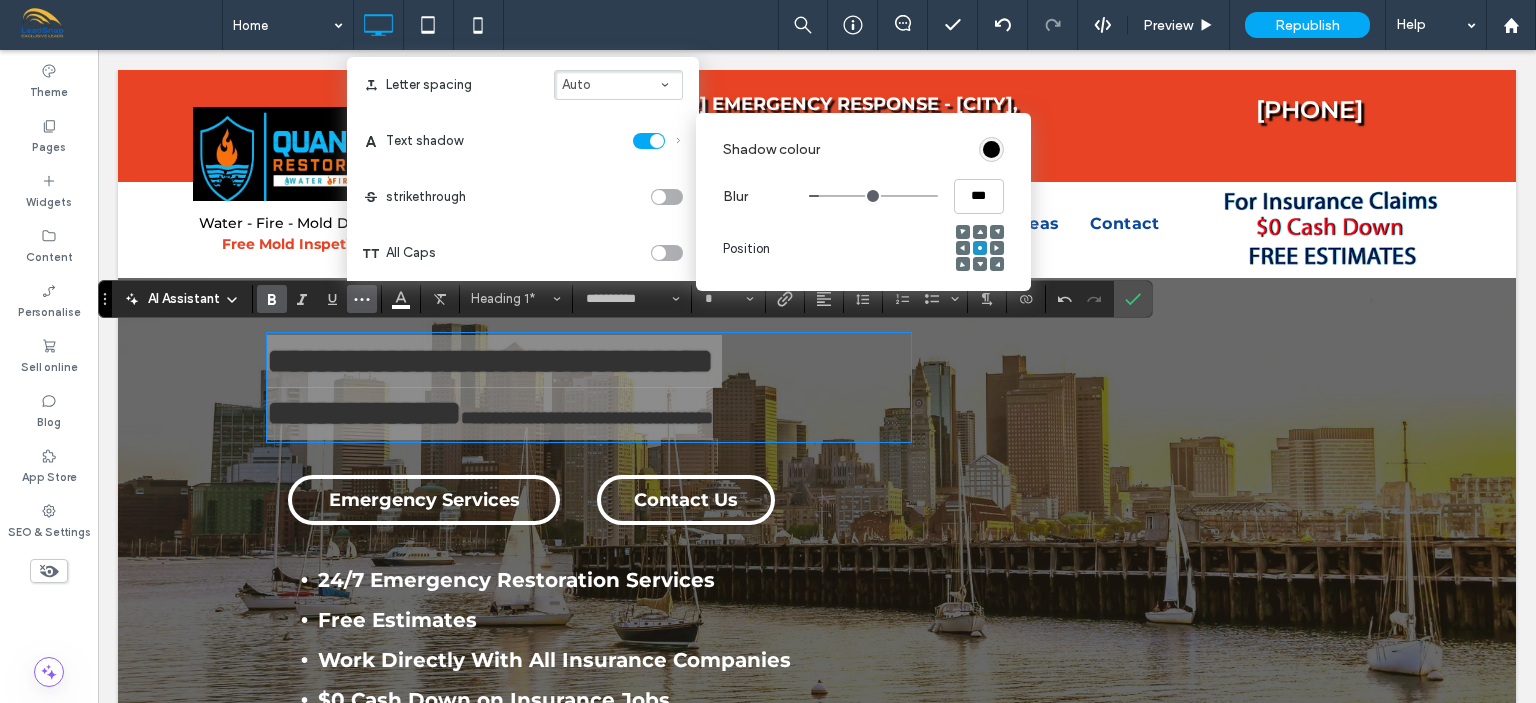 type on "***" 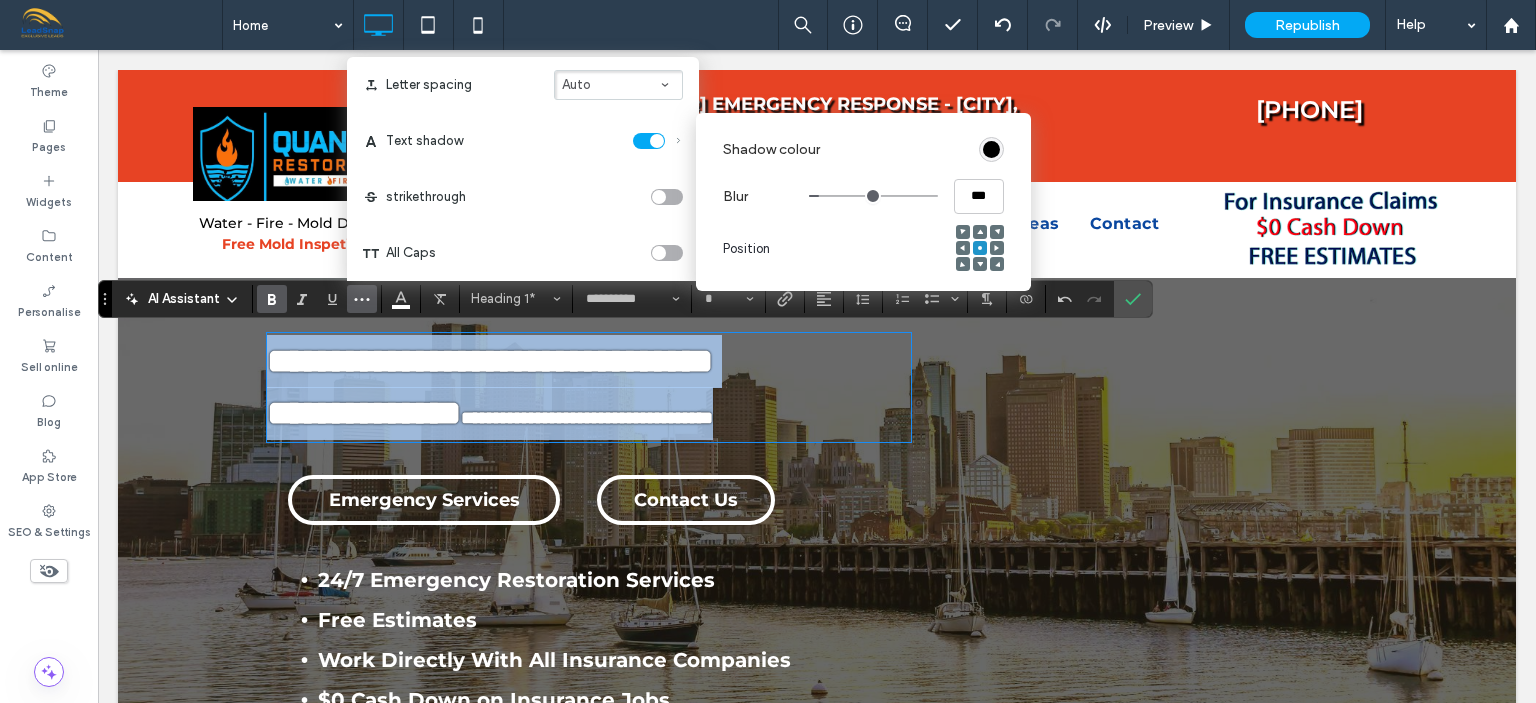 click at bounding box center [873, 196] 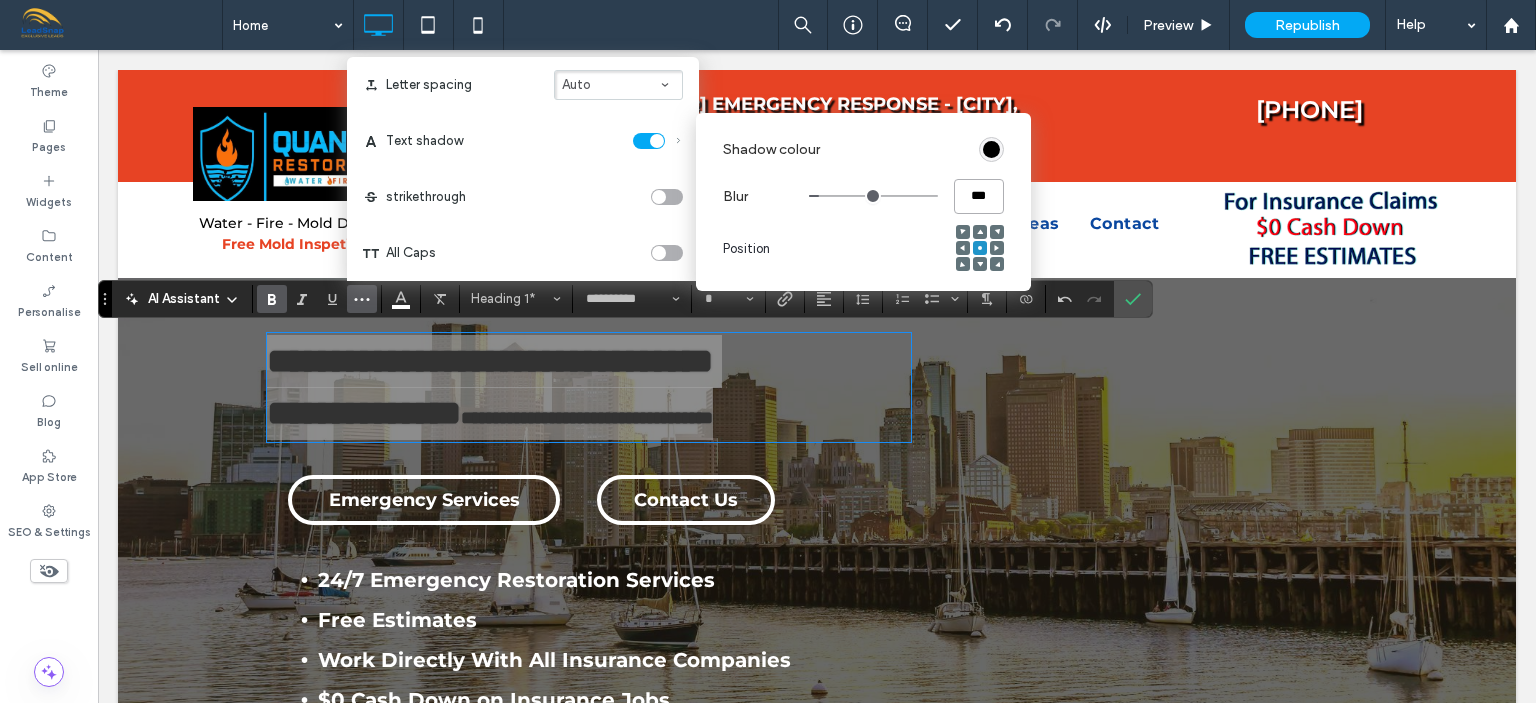 click on "***" at bounding box center [979, 196] 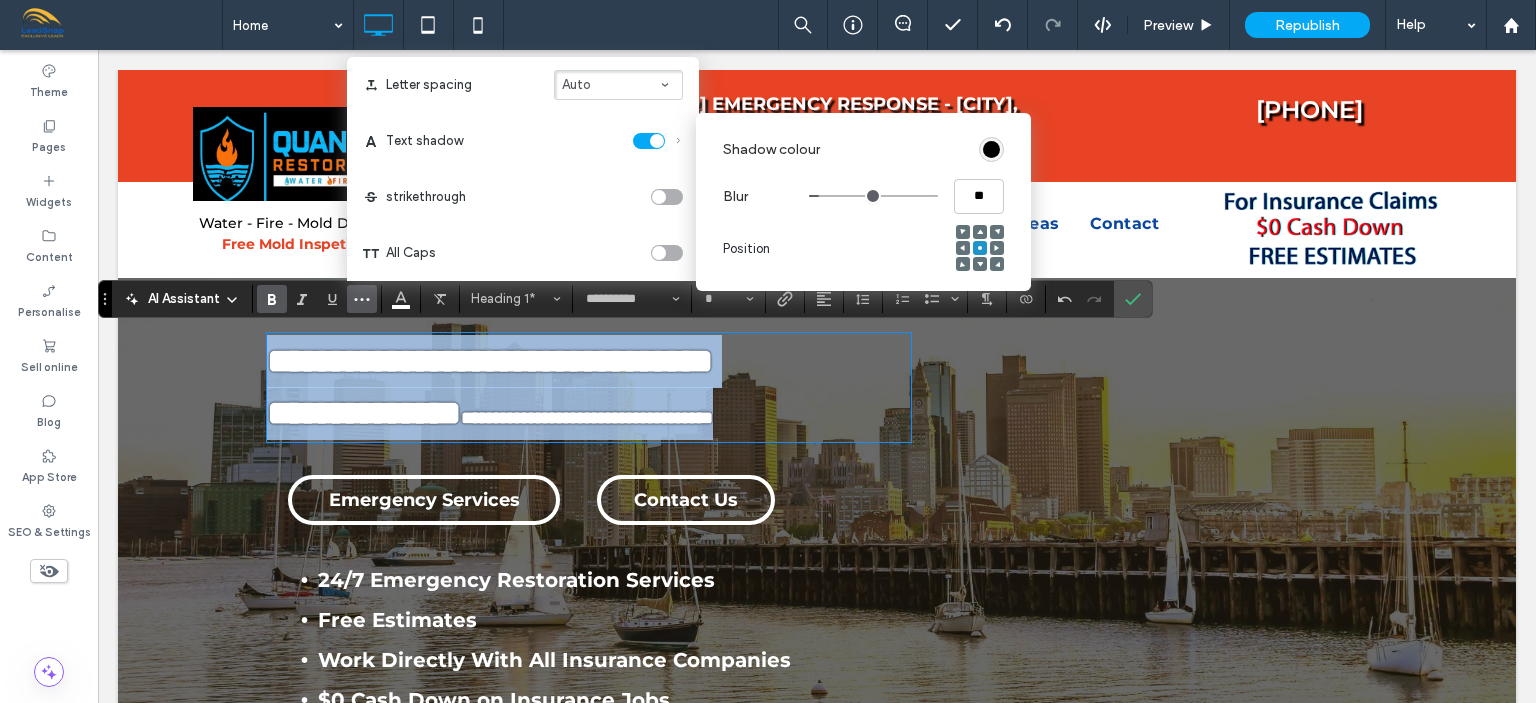 type on "***" 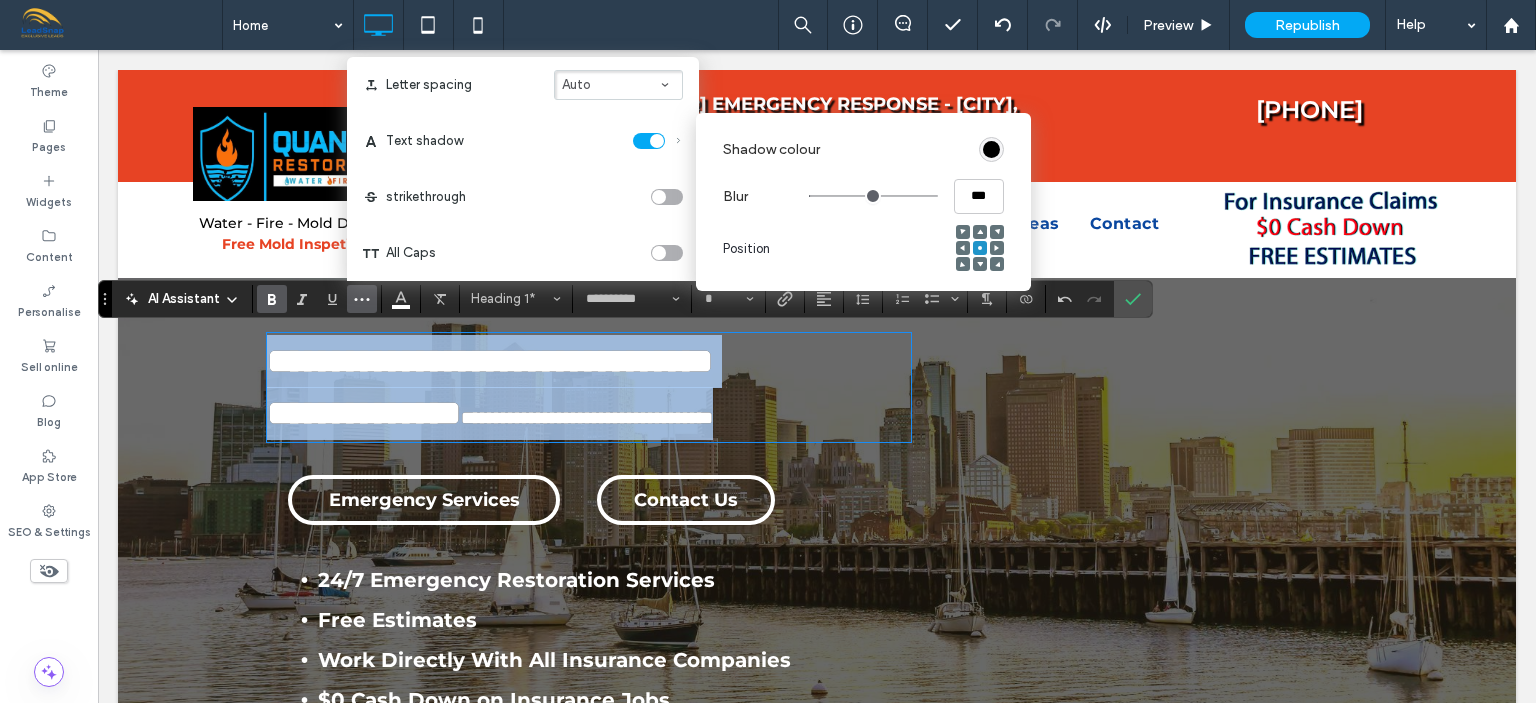 type 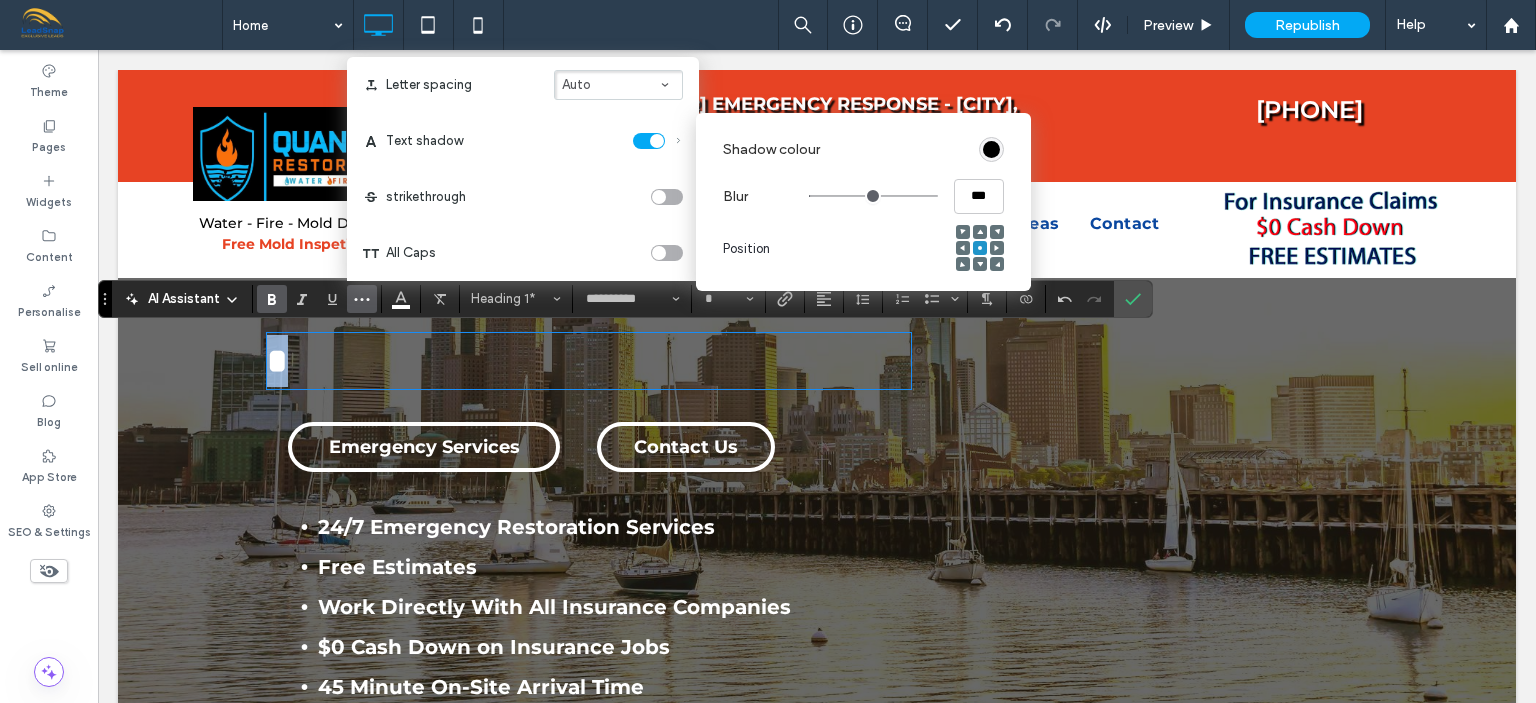 type on "**" 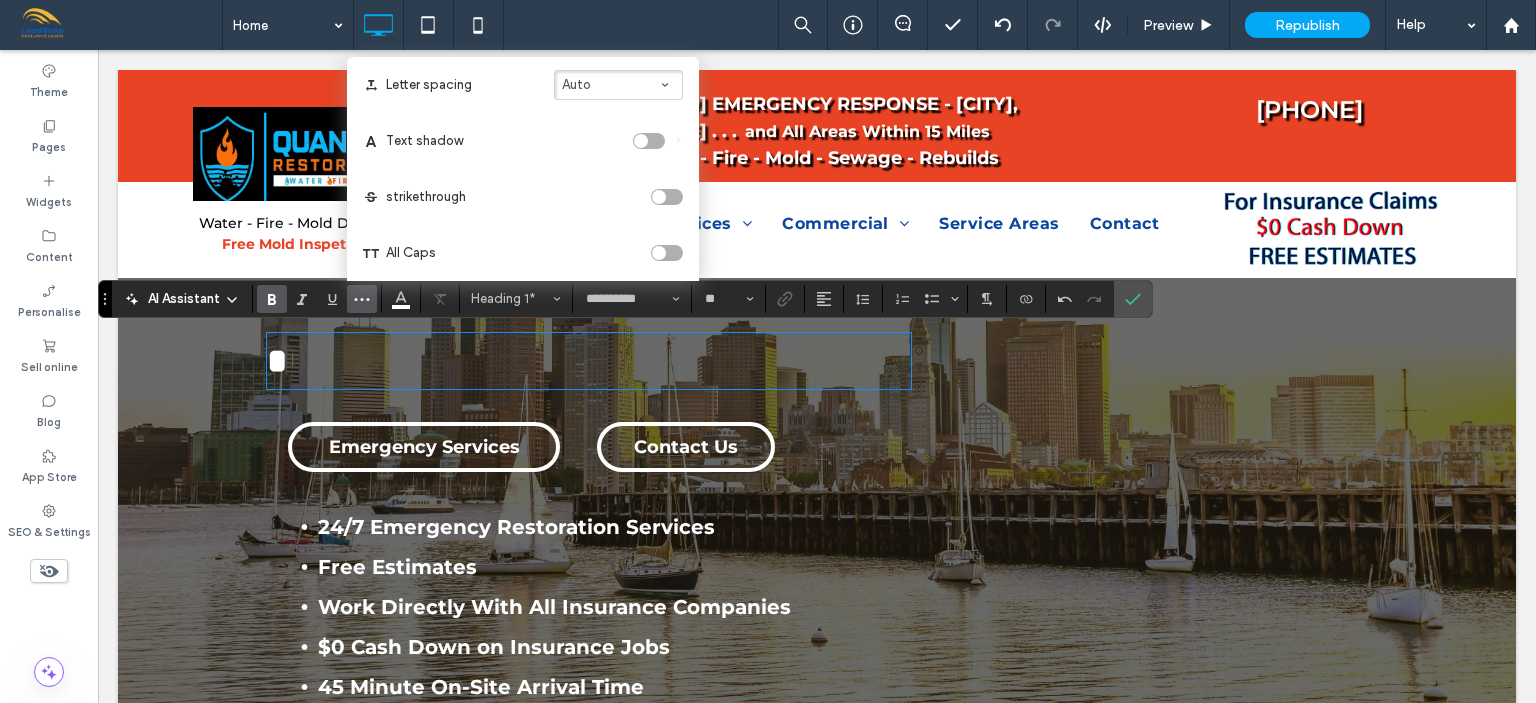 click at bounding box center (649, 141) 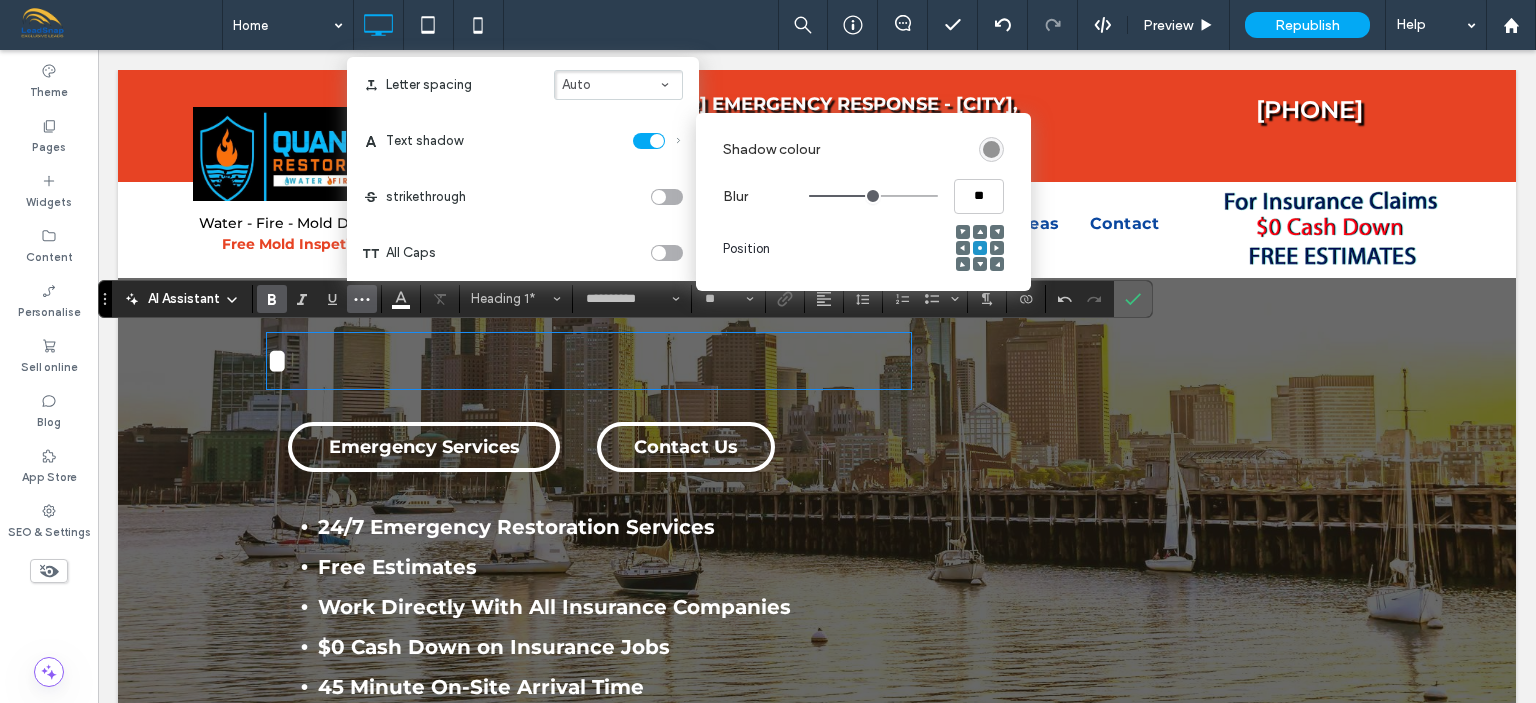 click 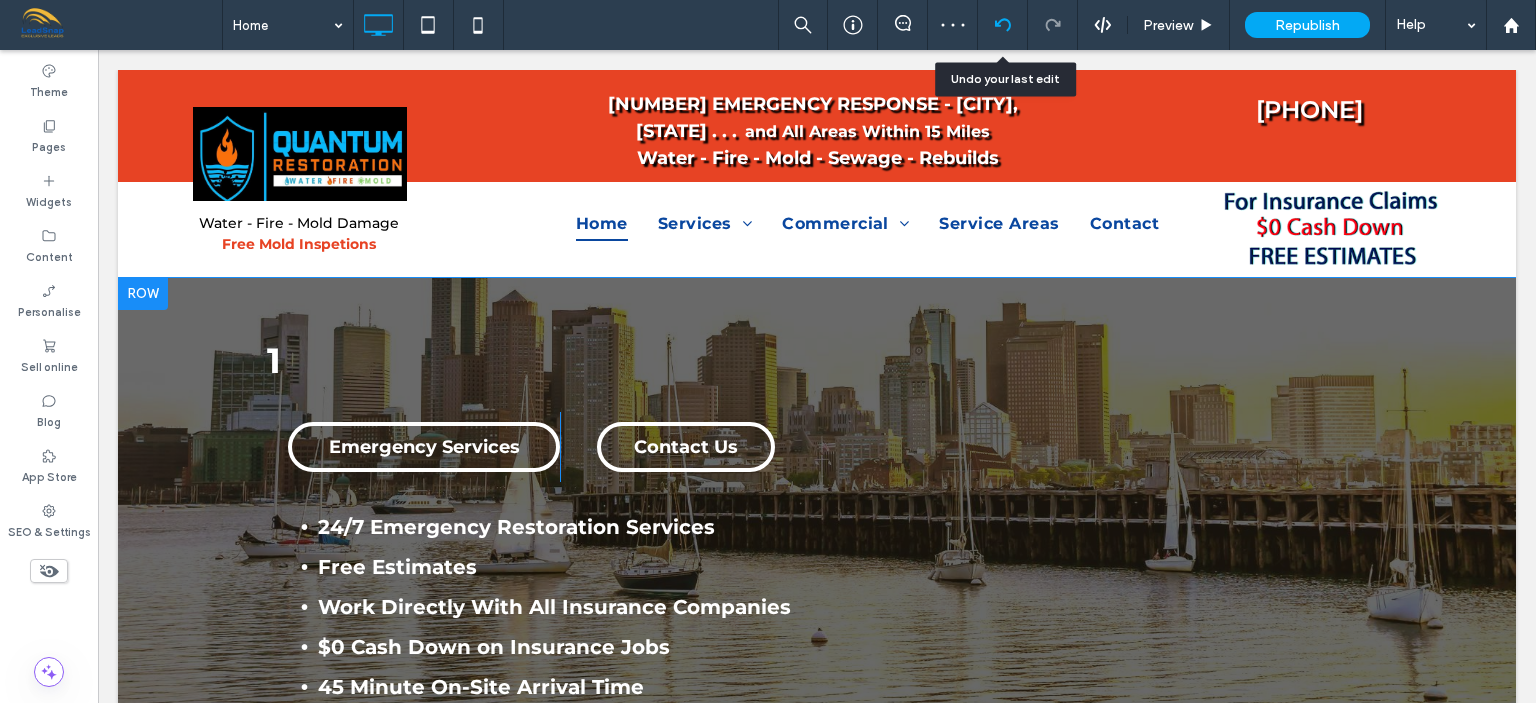 click 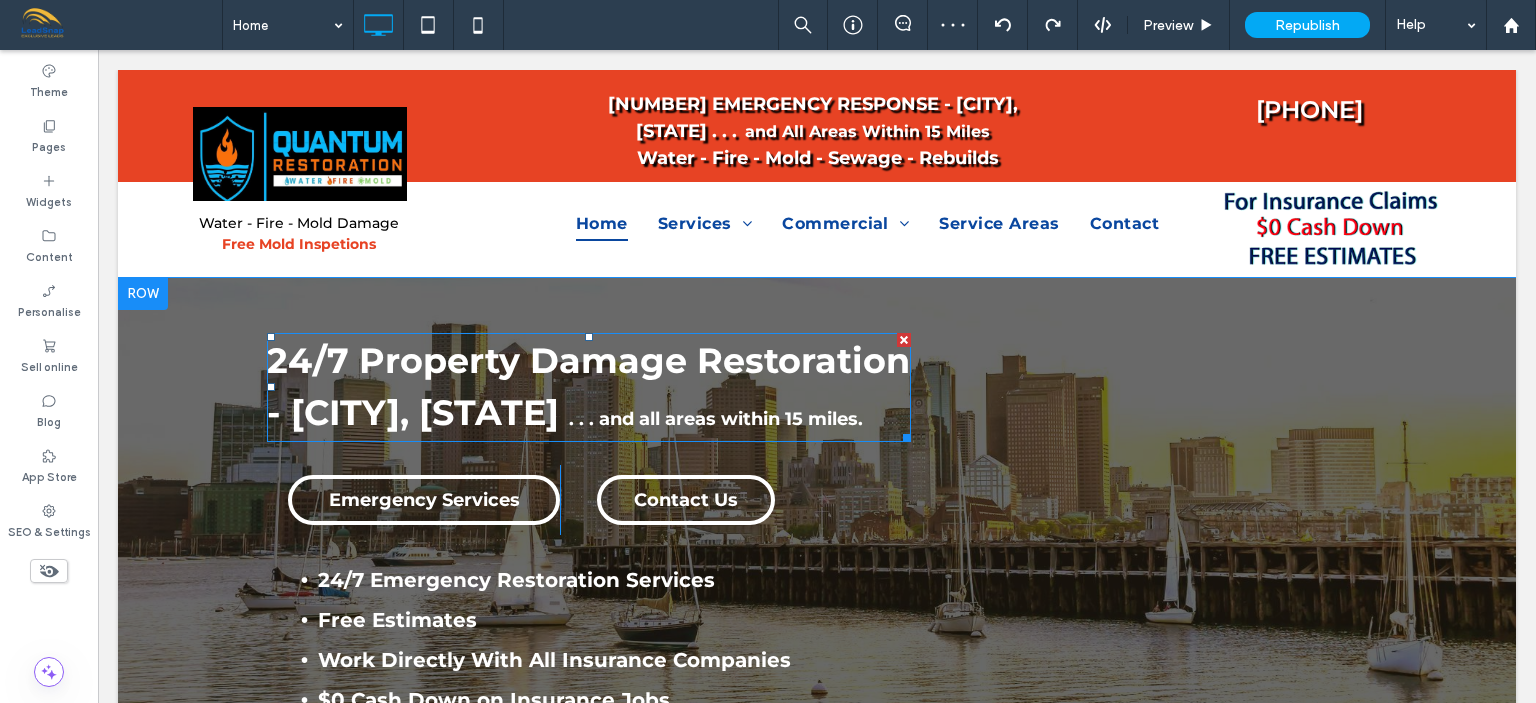 scroll, scrollTop: 0, scrollLeft: 0, axis: both 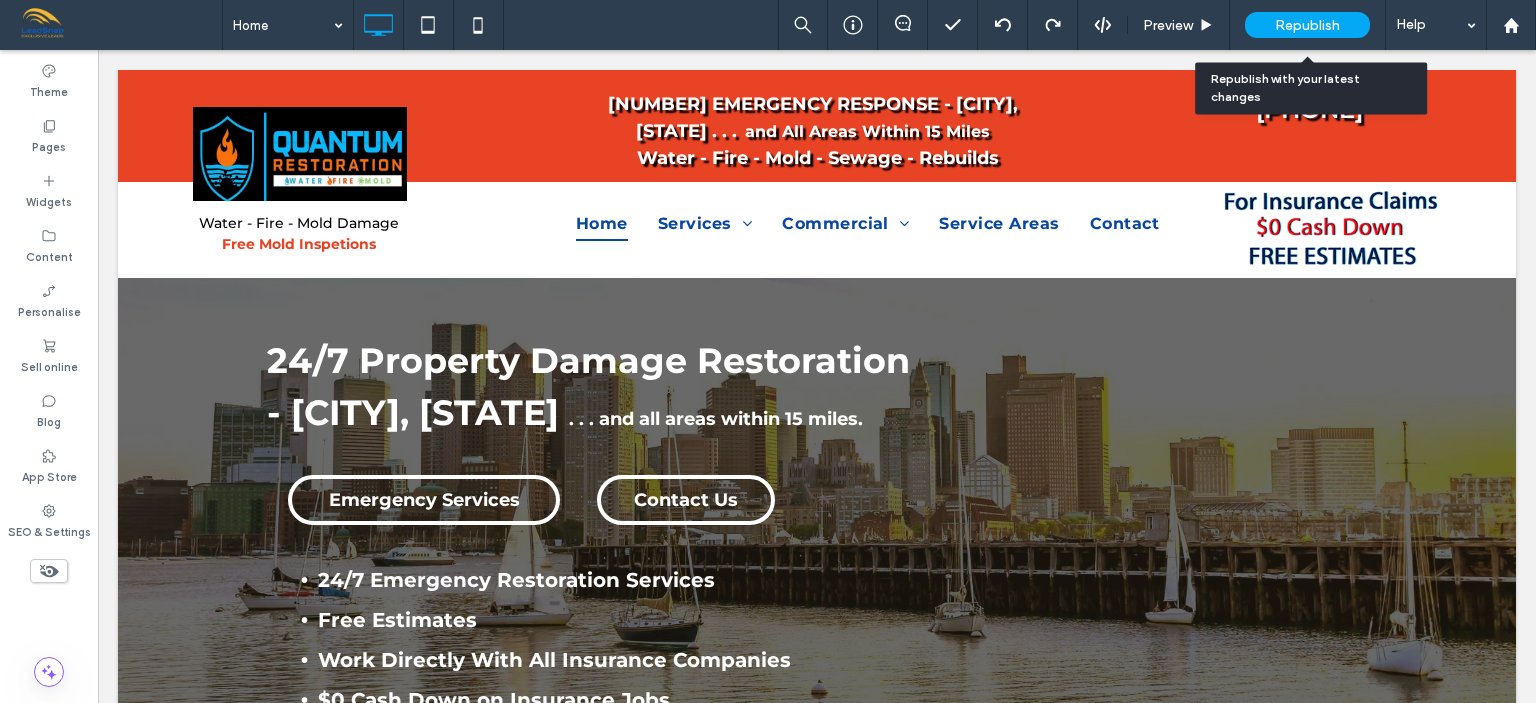 click on "Republish" at bounding box center [1307, 25] 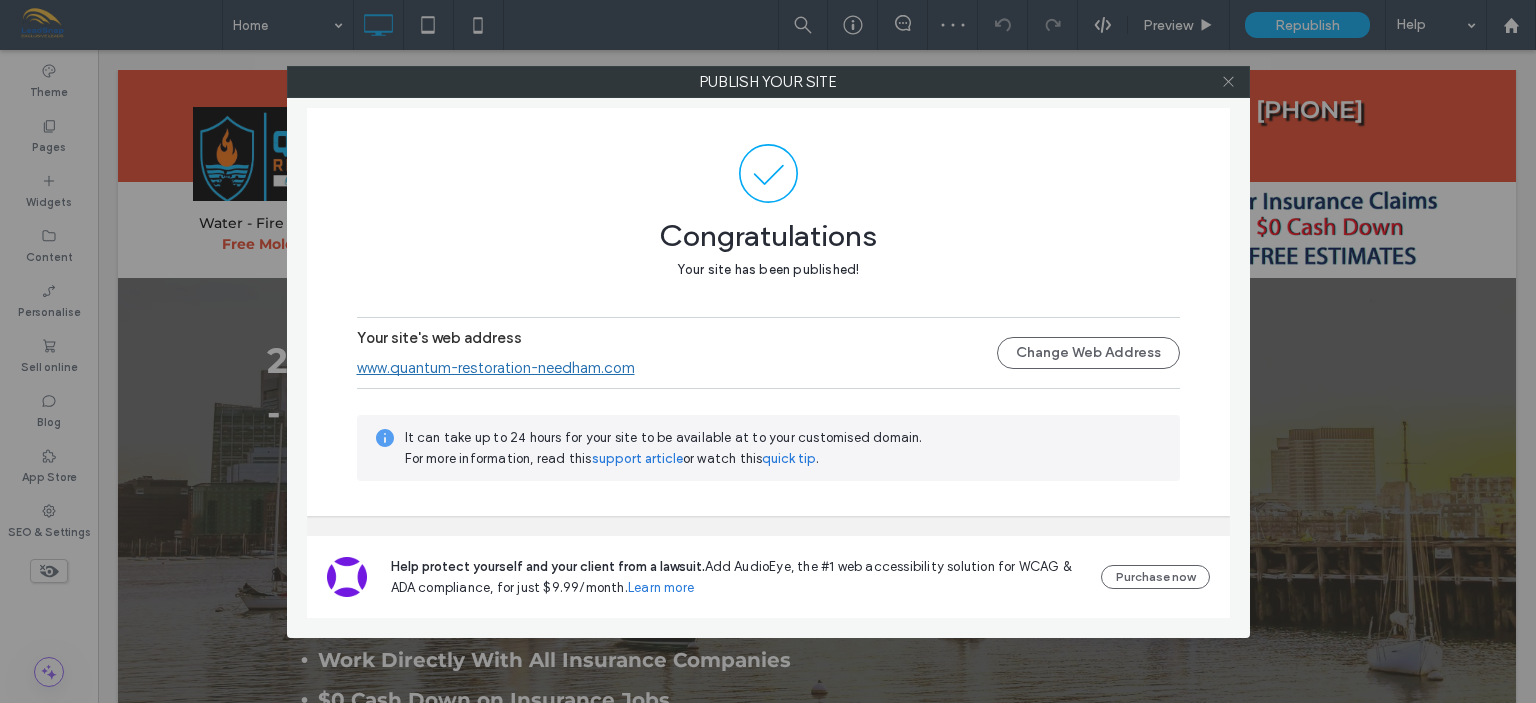 click 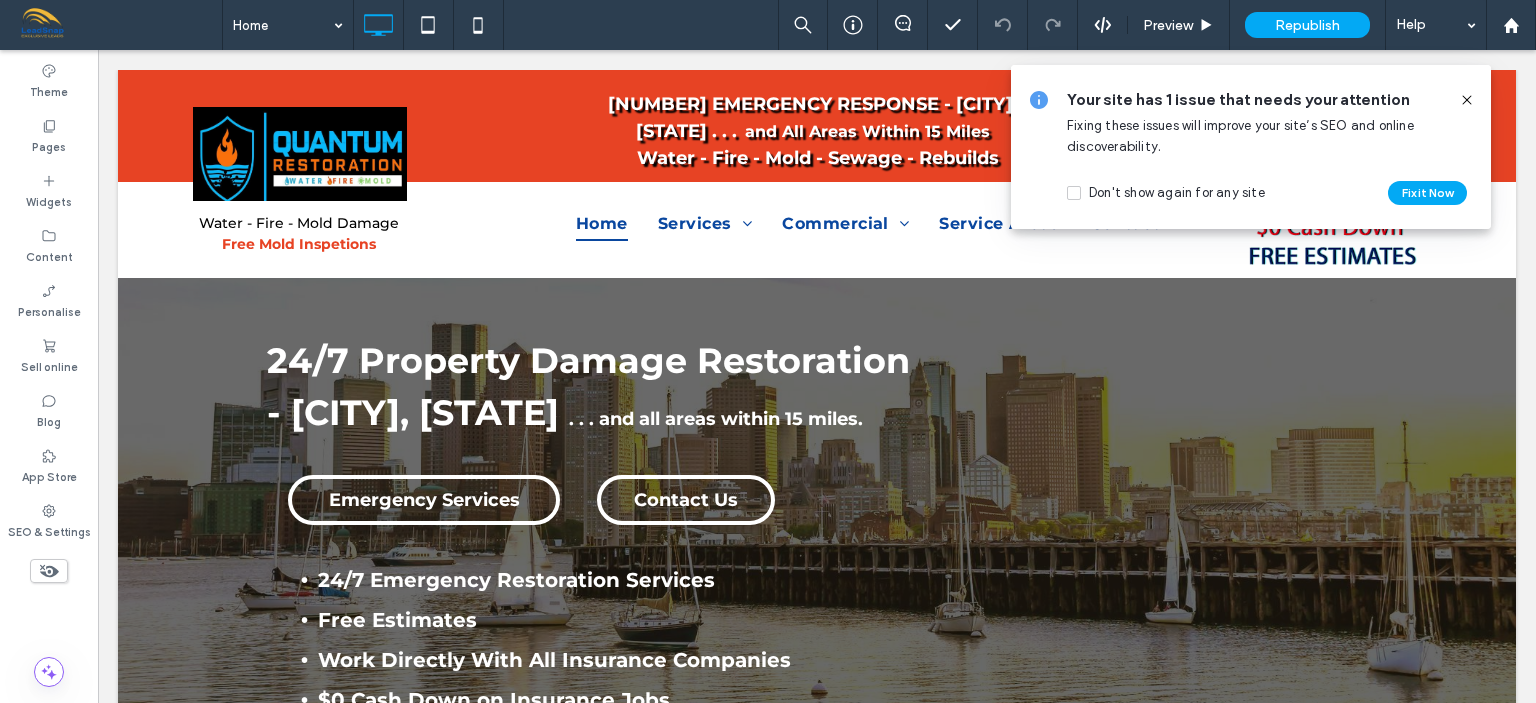 click 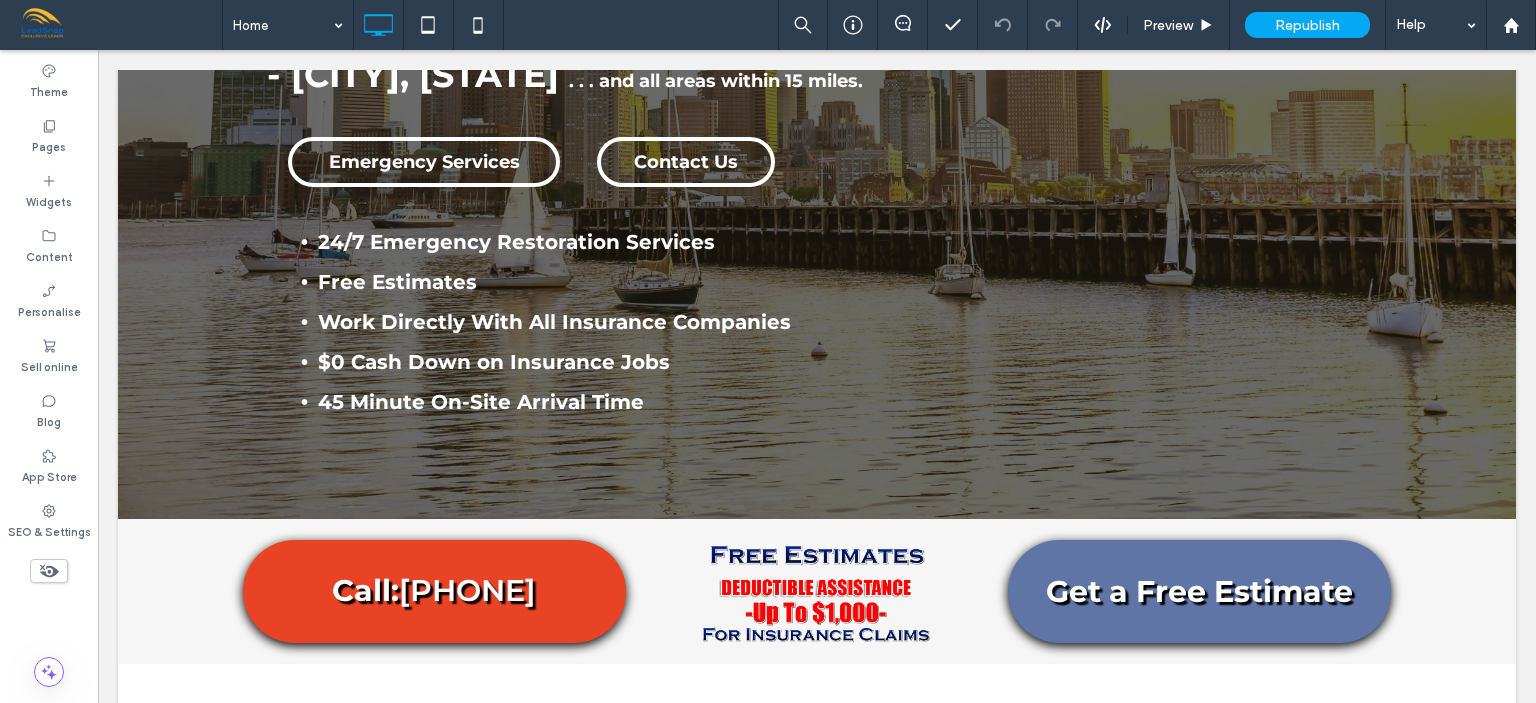scroll, scrollTop: 0, scrollLeft: 0, axis: both 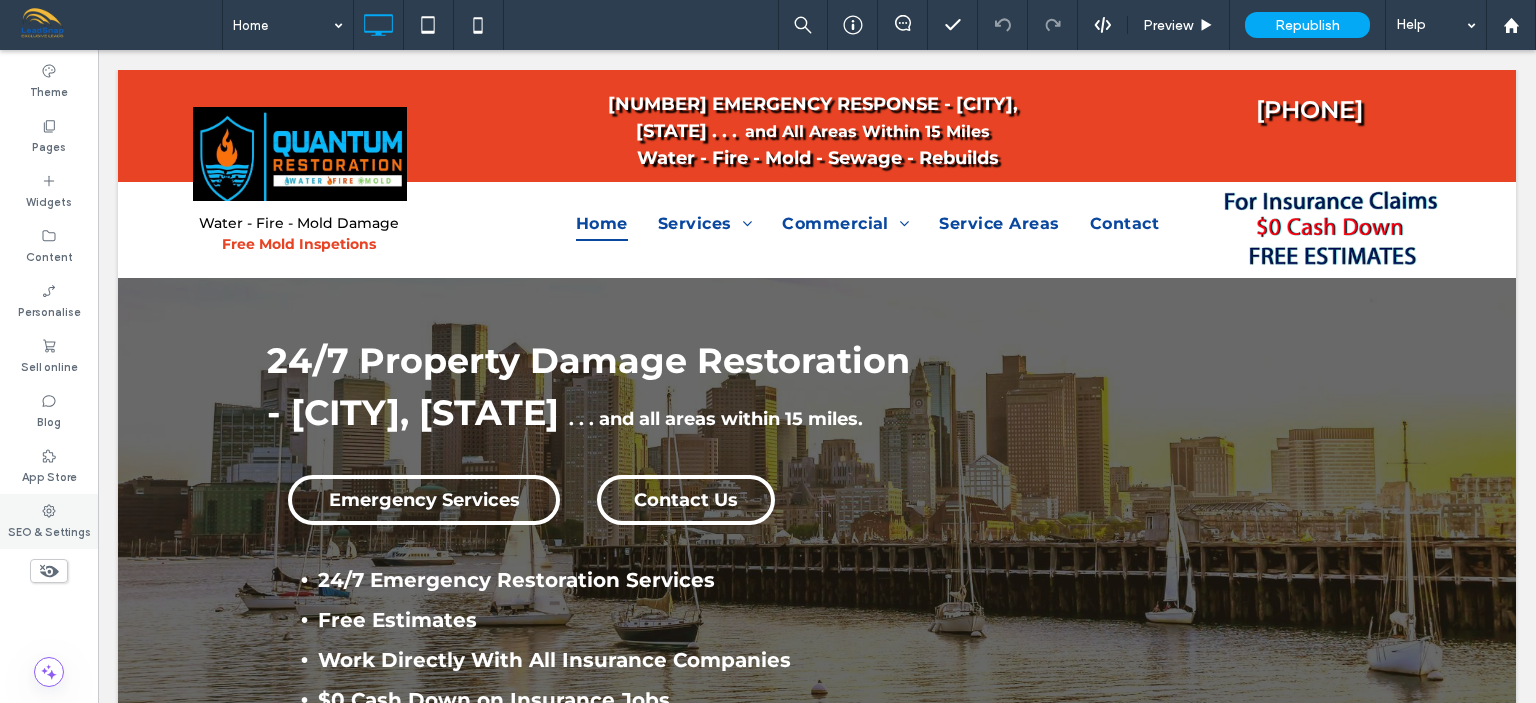 click on "SEO & Settings" at bounding box center [49, 530] 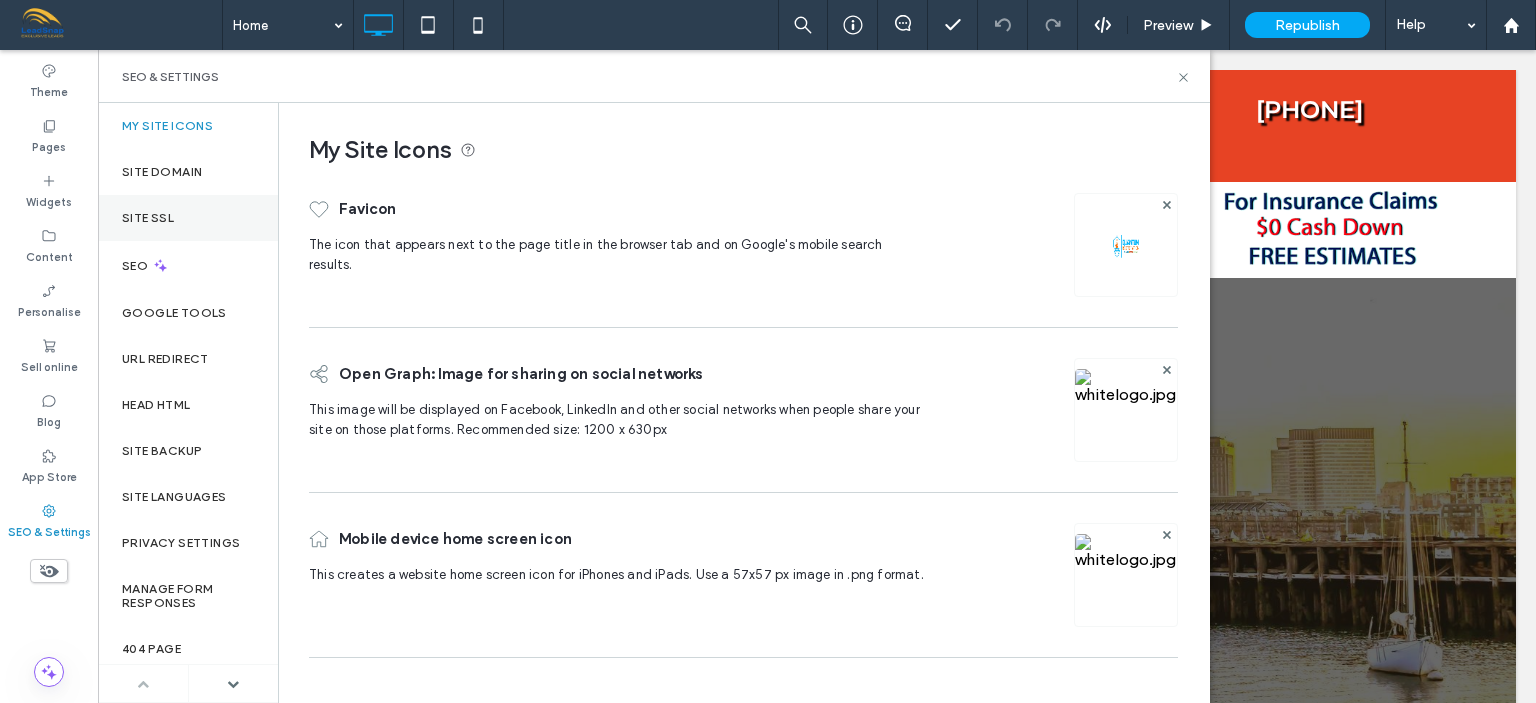 click on "Site SSL" at bounding box center (148, 218) 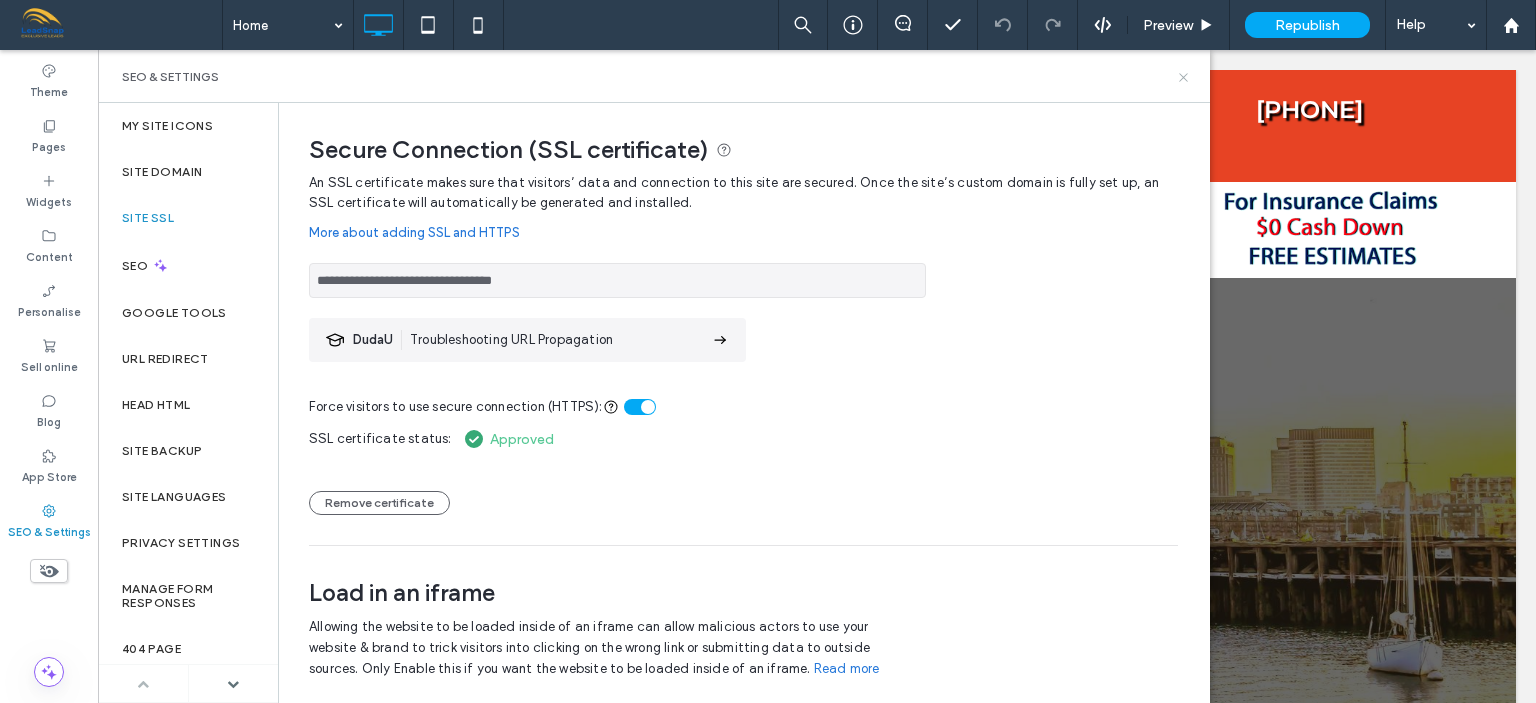 click 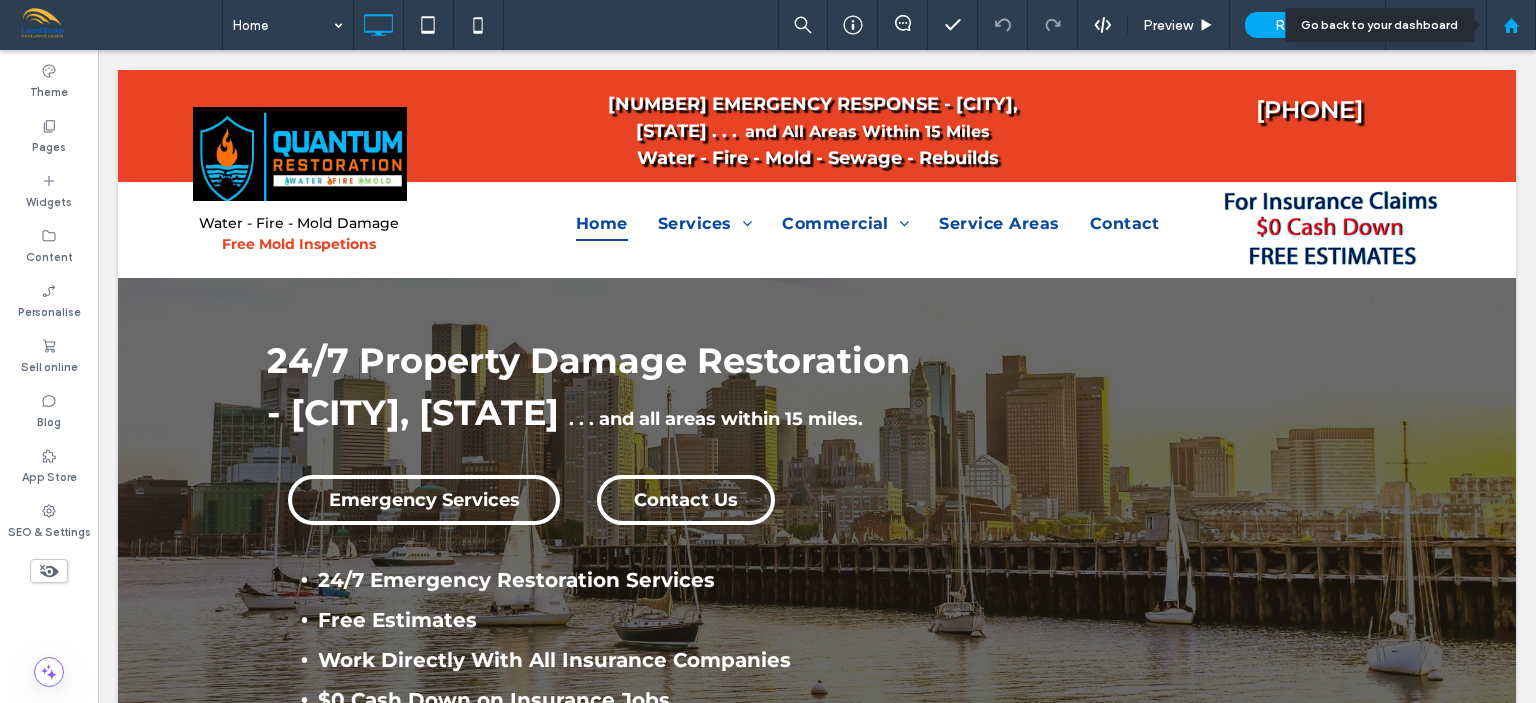 click 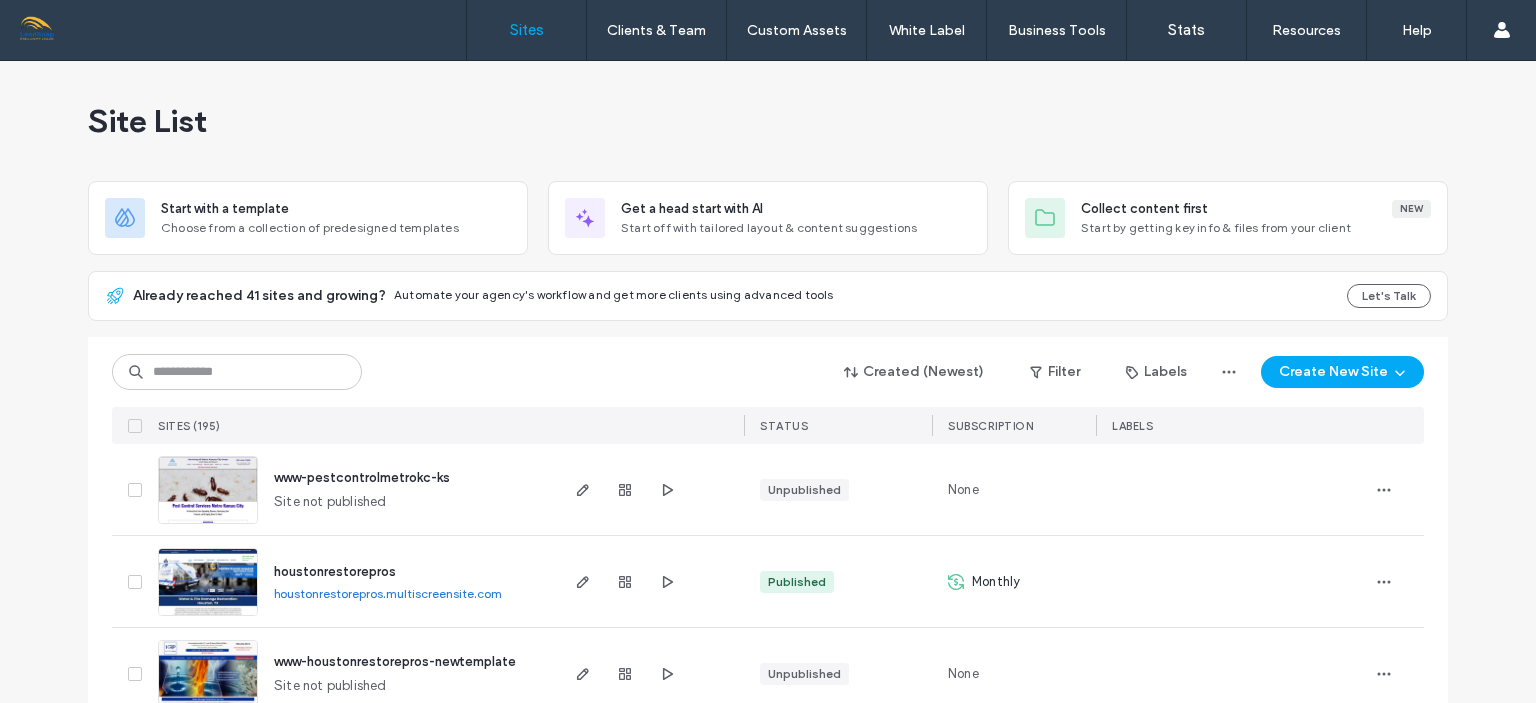 scroll, scrollTop: 0, scrollLeft: 0, axis: both 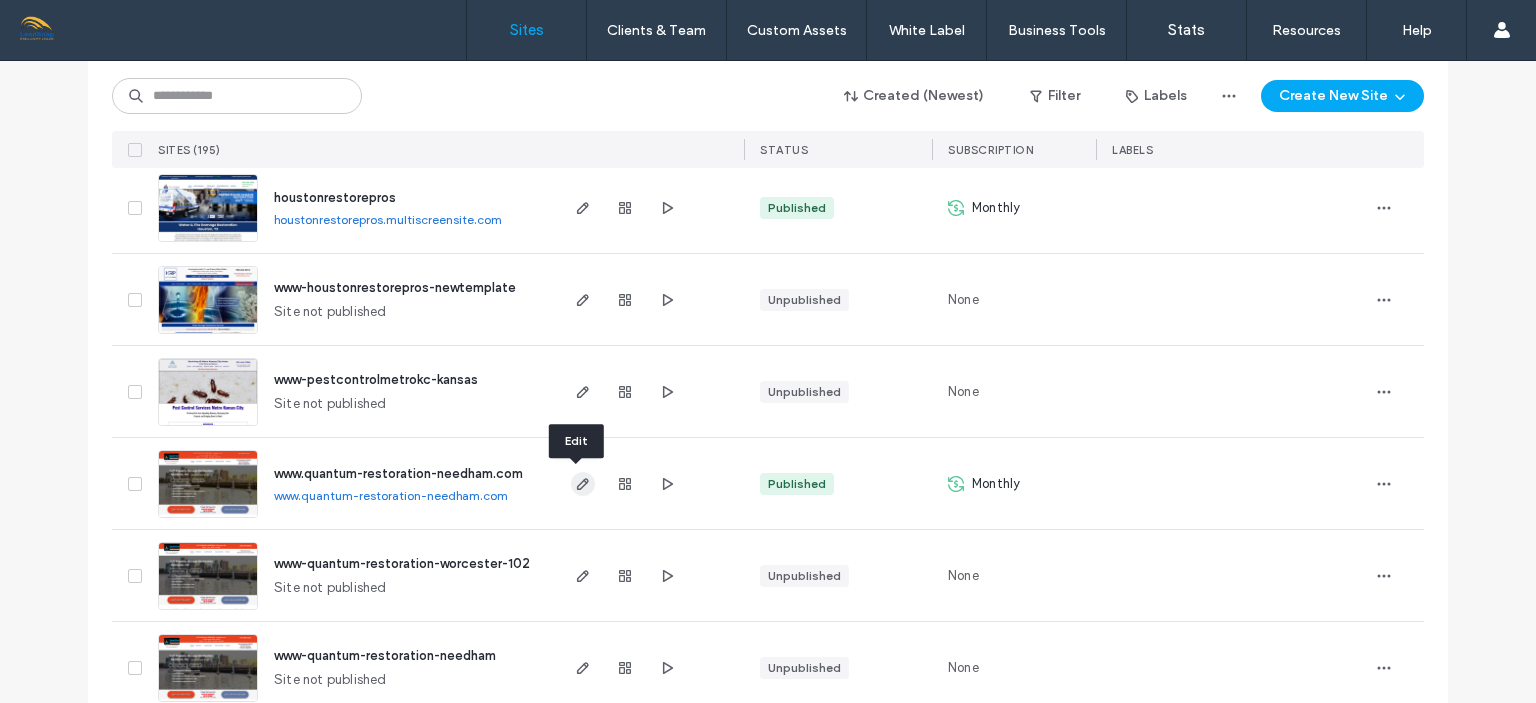 click 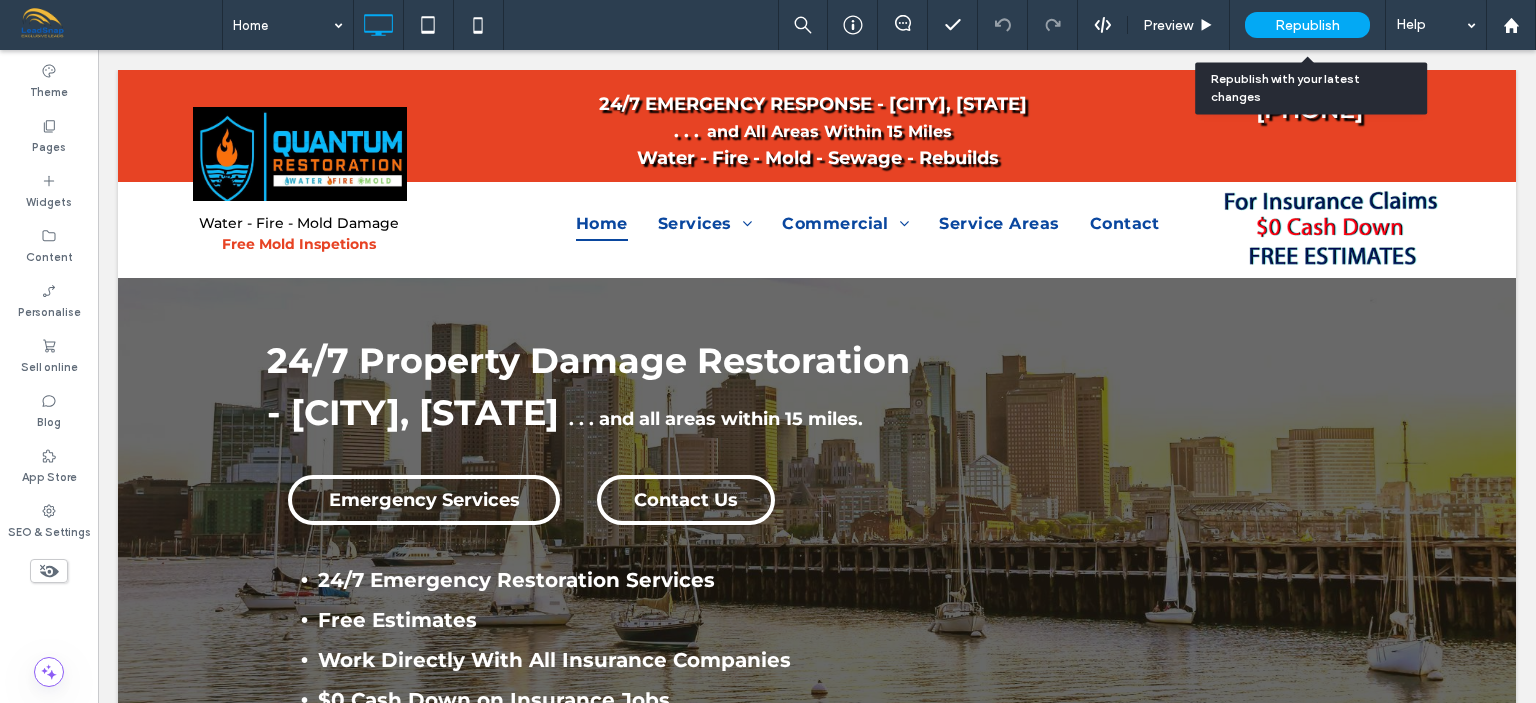scroll, scrollTop: 0, scrollLeft: 0, axis: both 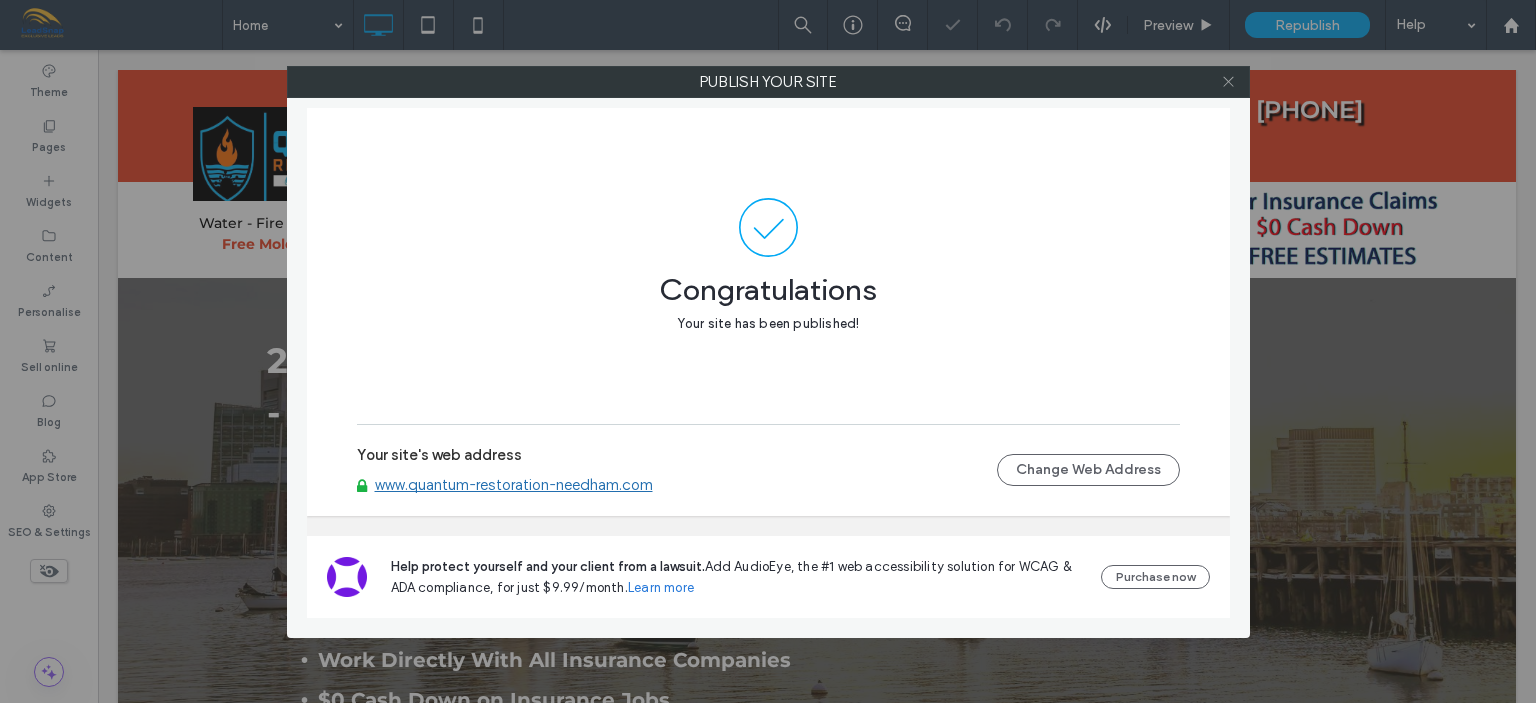 click 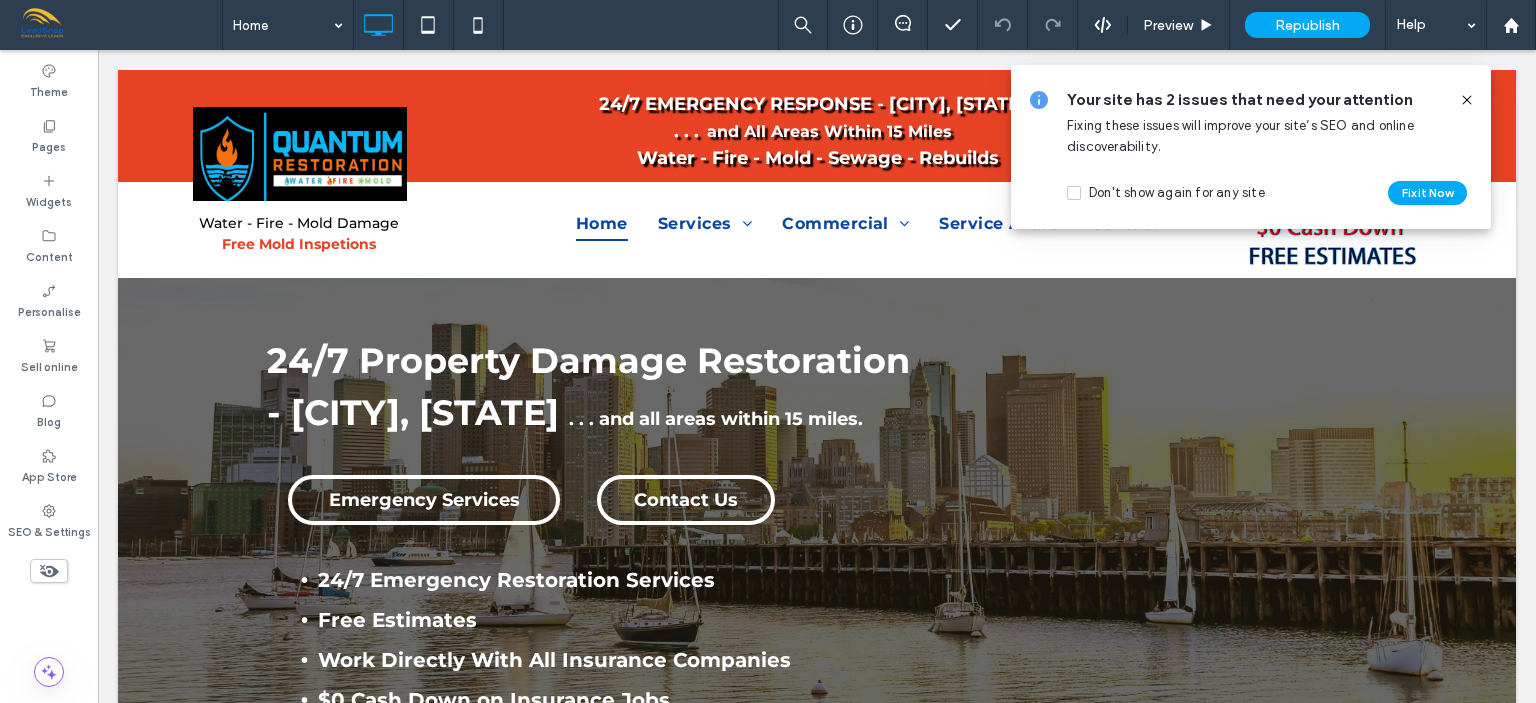click 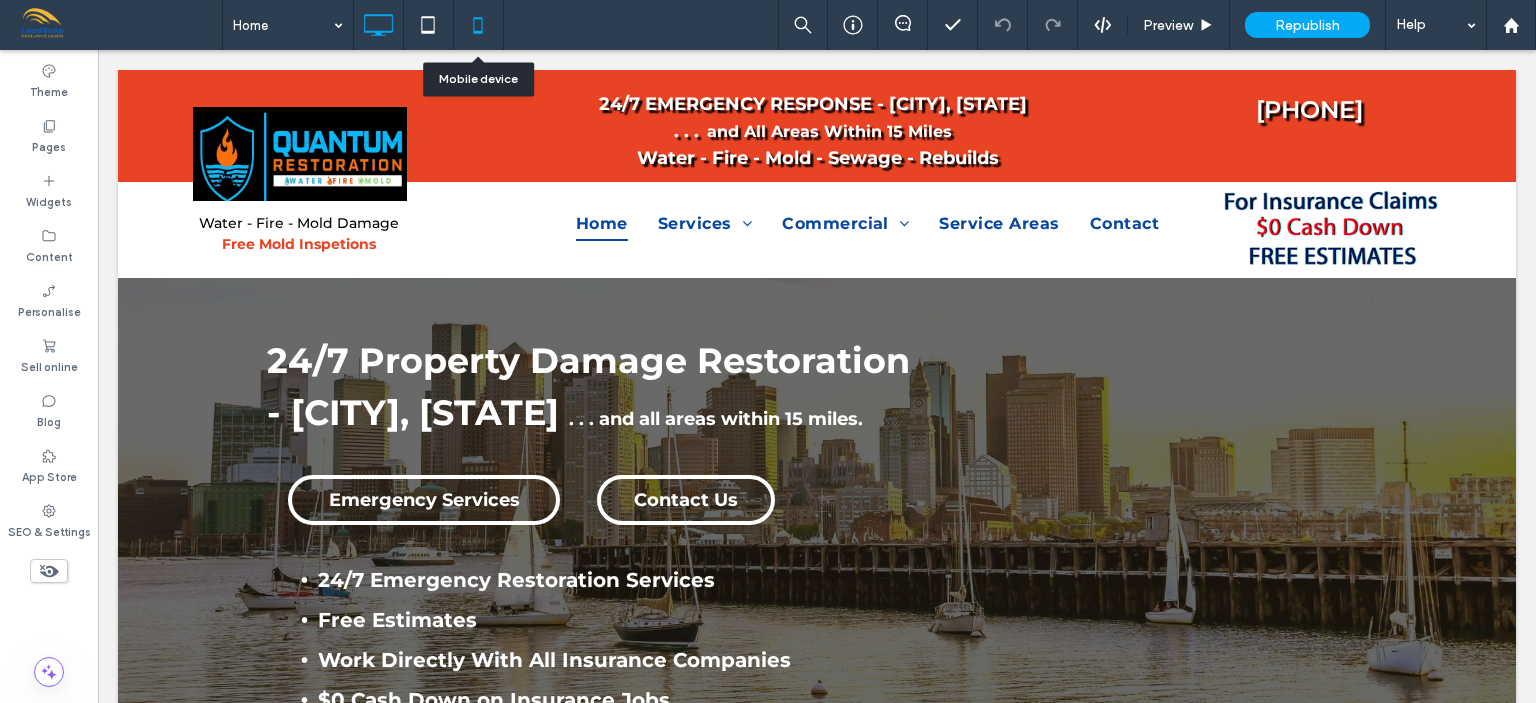 click 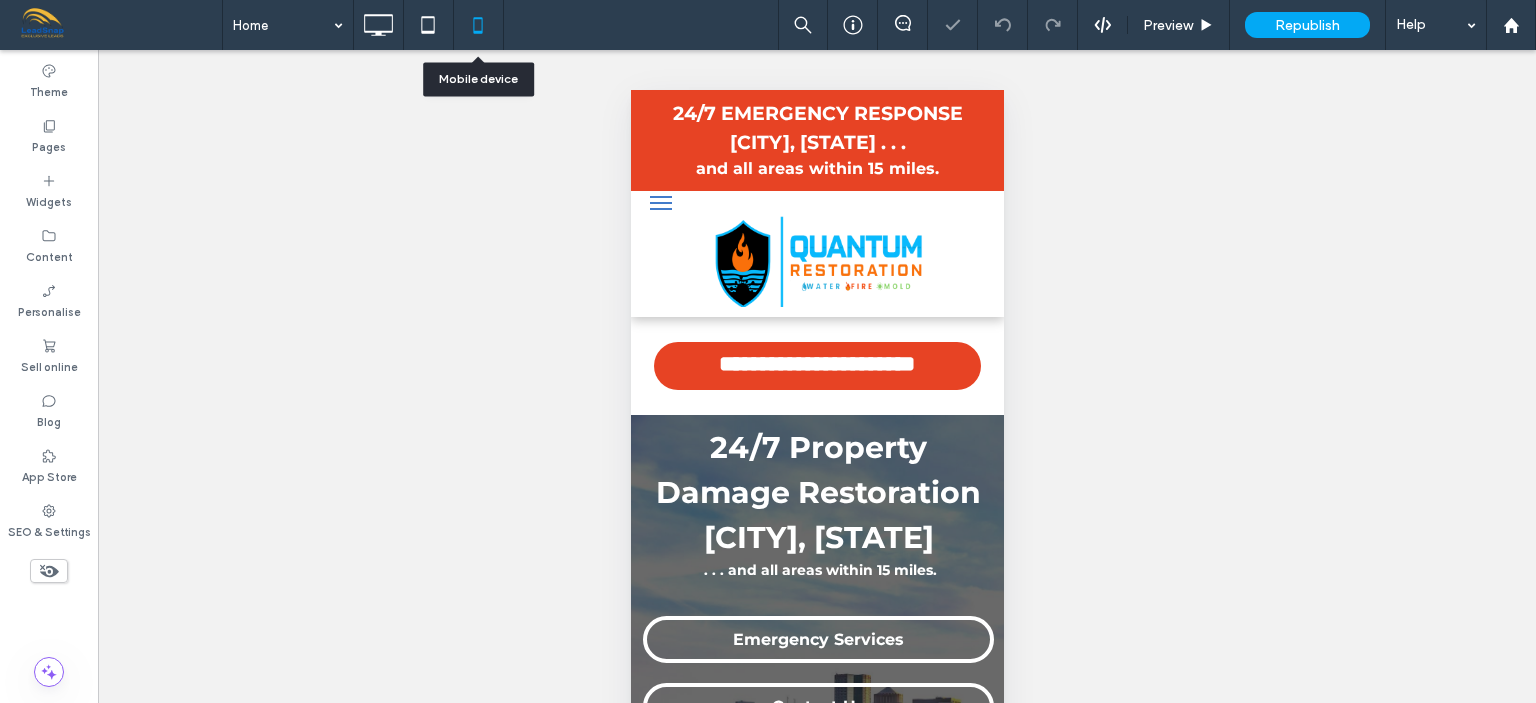 scroll, scrollTop: 0, scrollLeft: 0, axis: both 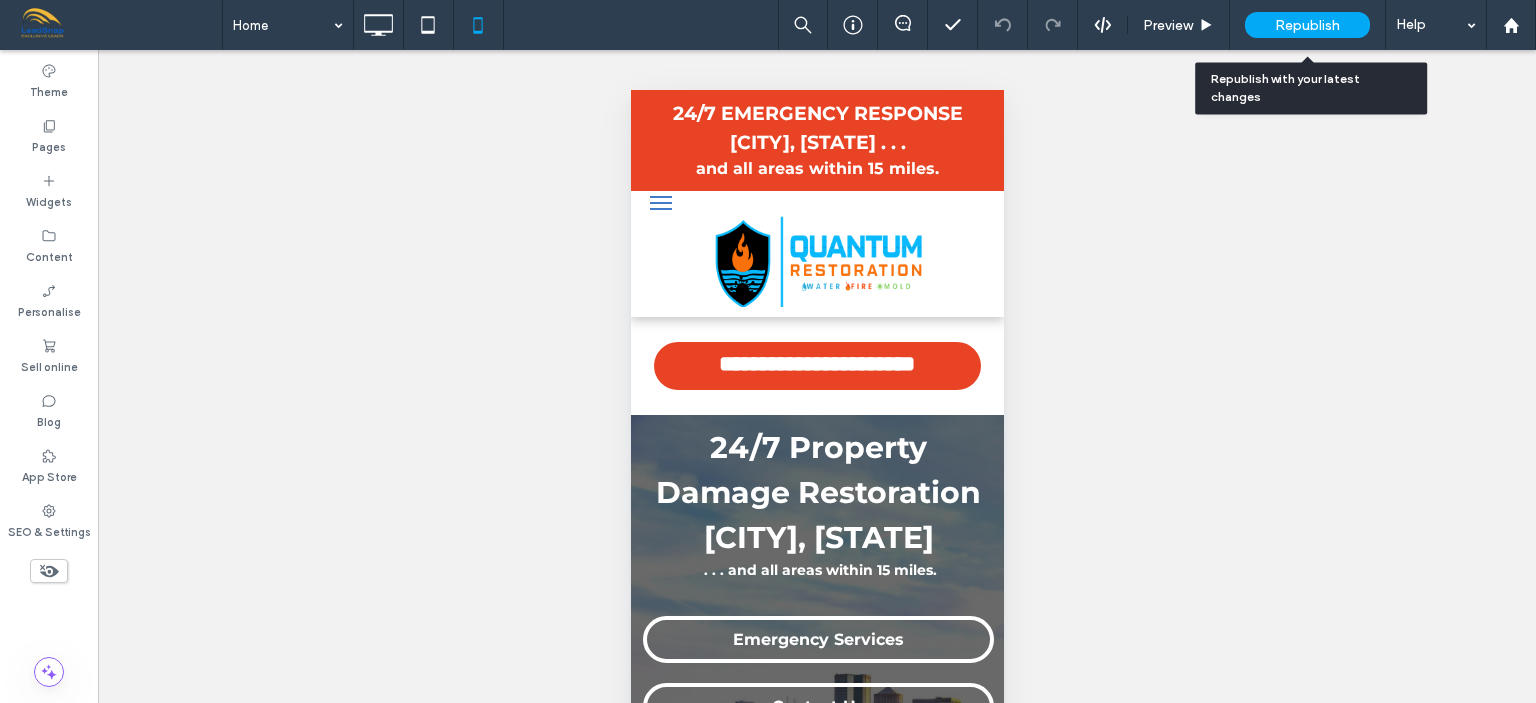 click on "Republish" at bounding box center (1307, 25) 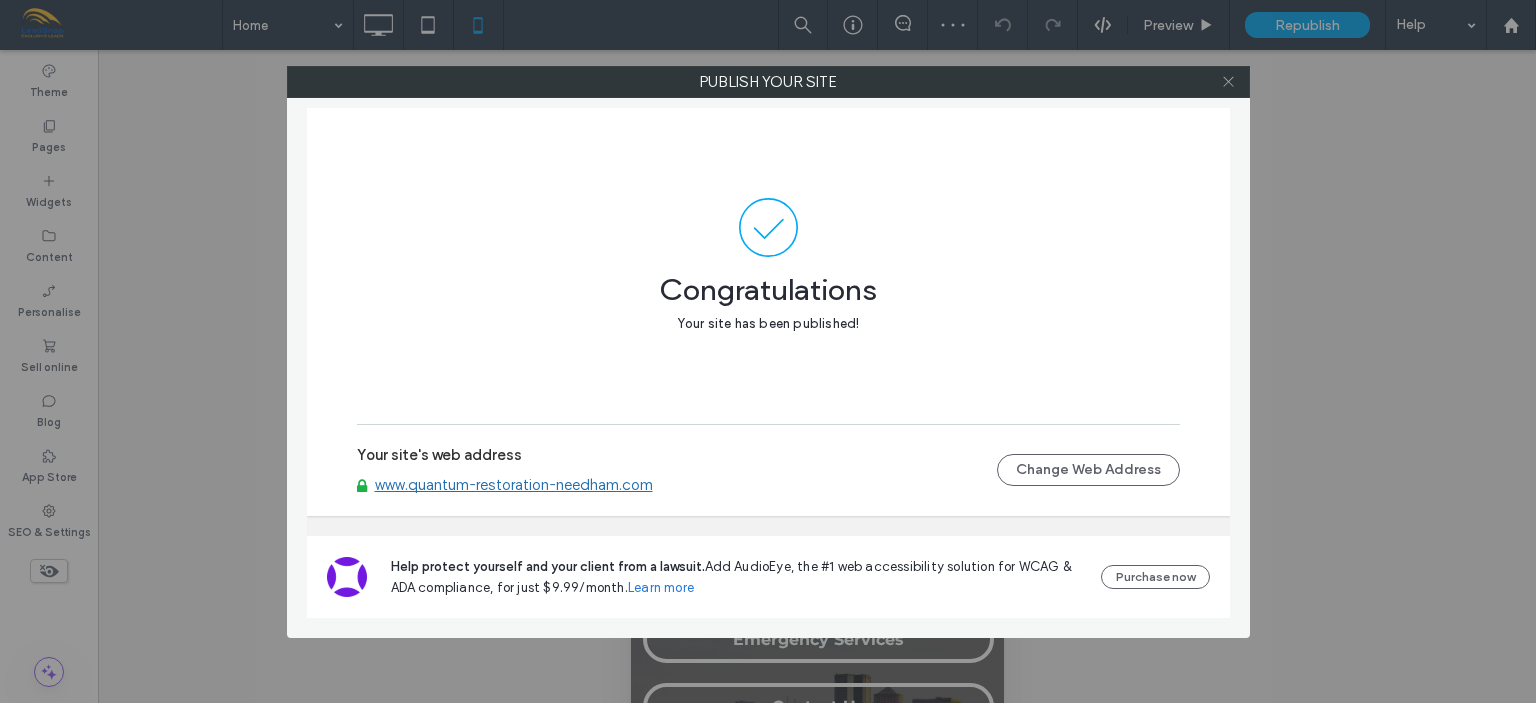 click 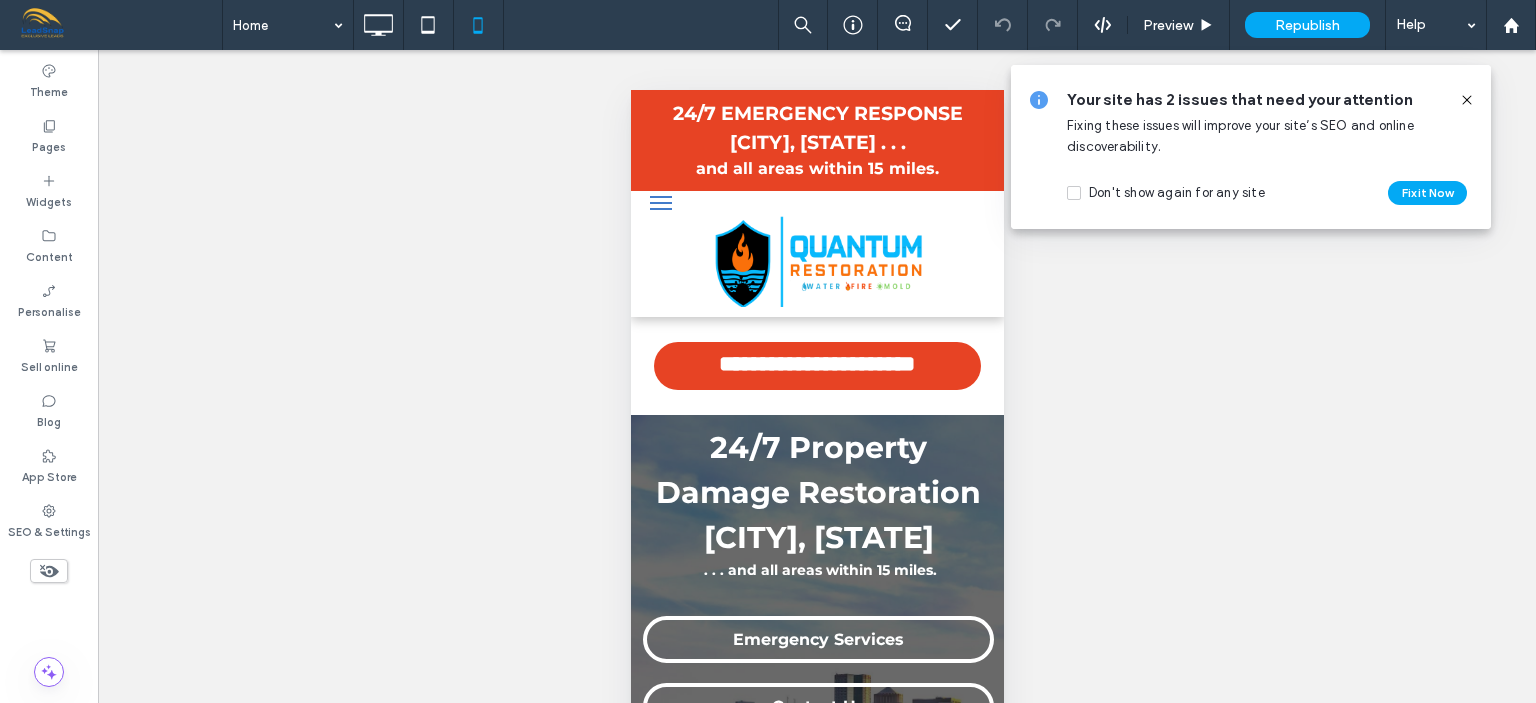 click 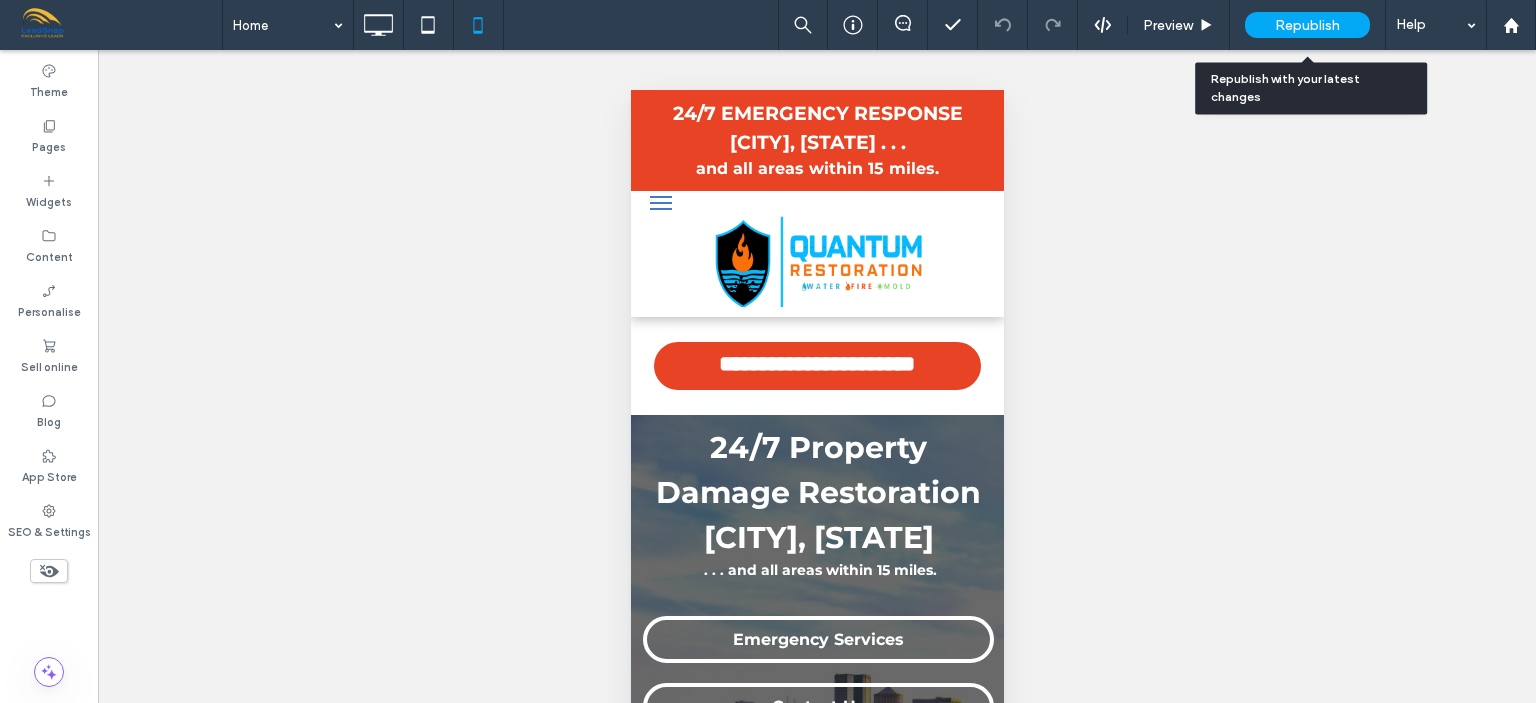 click on "Republish" at bounding box center (1307, 25) 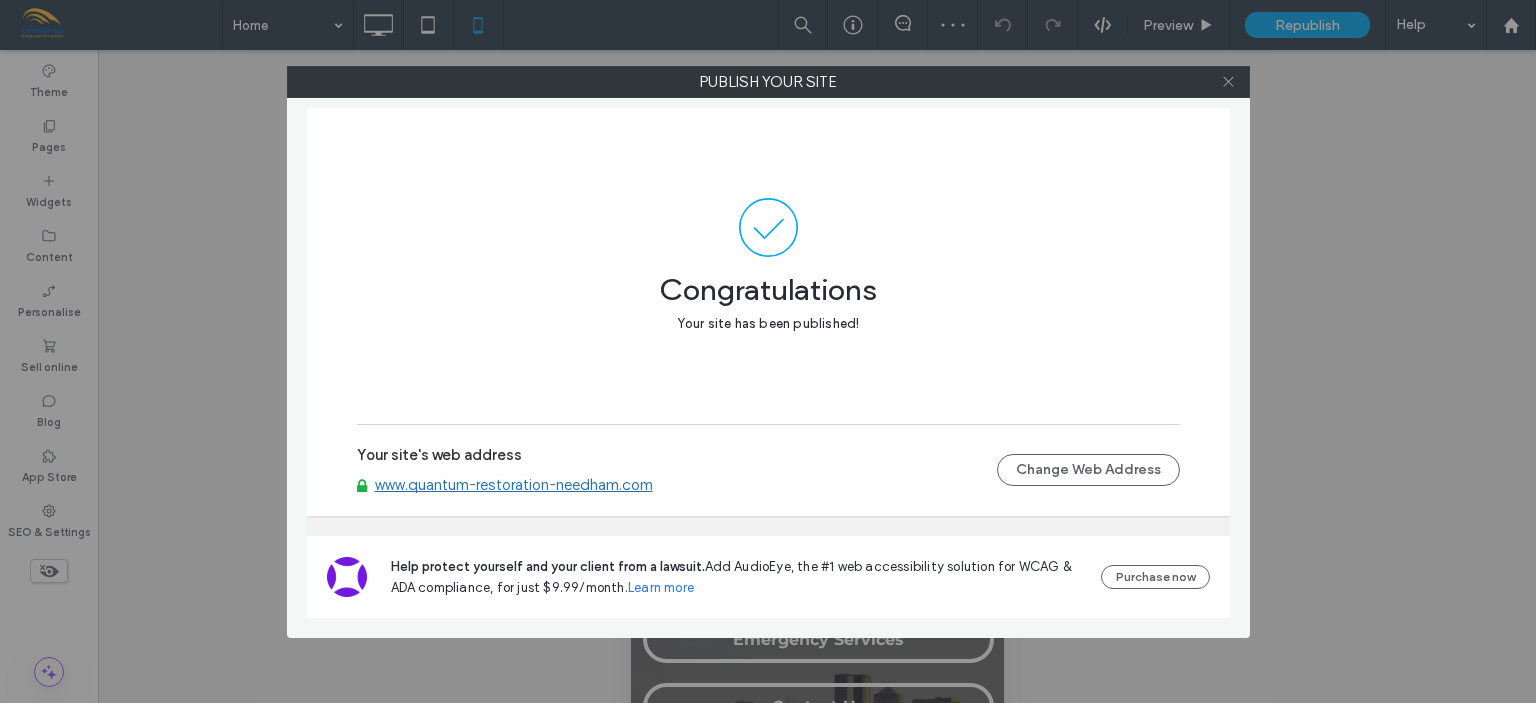 click 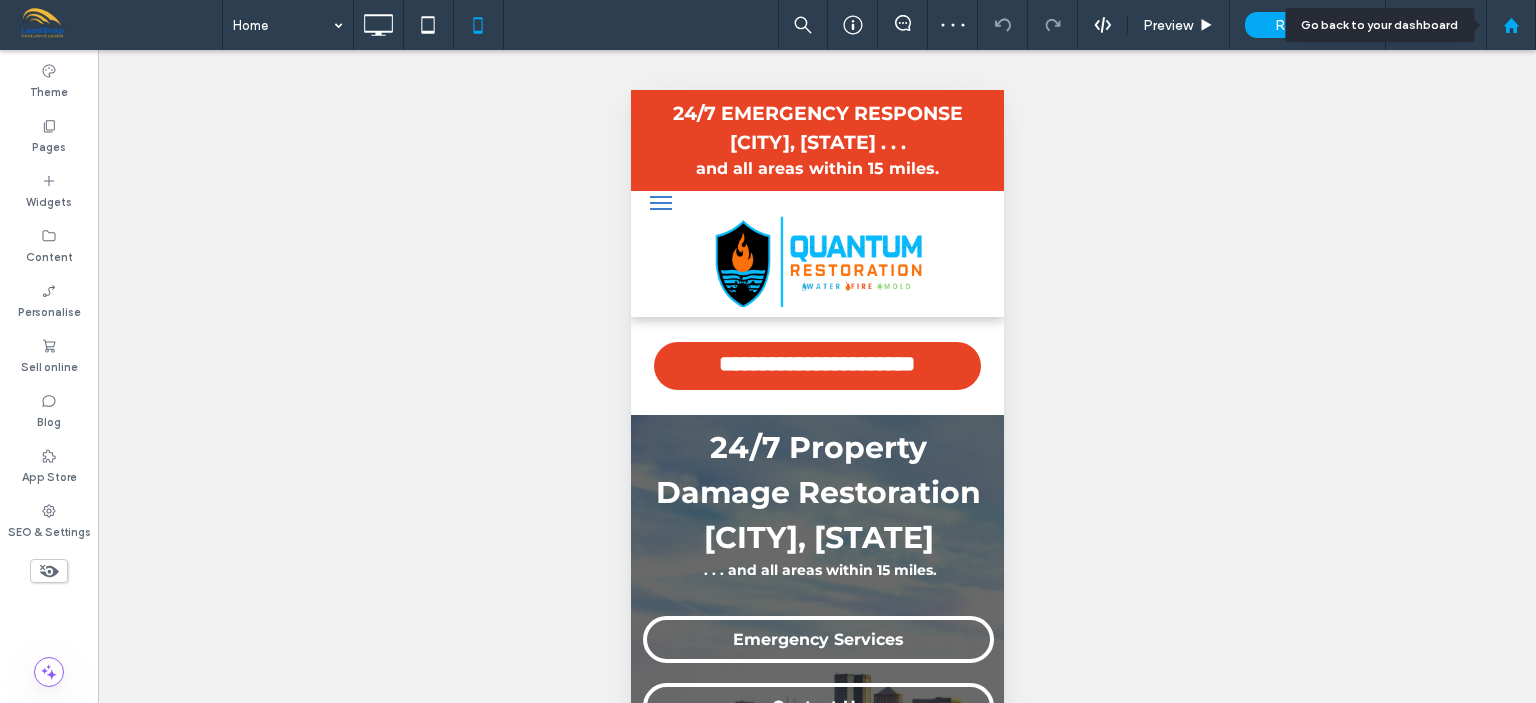 click at bounding box center [1511, 25] 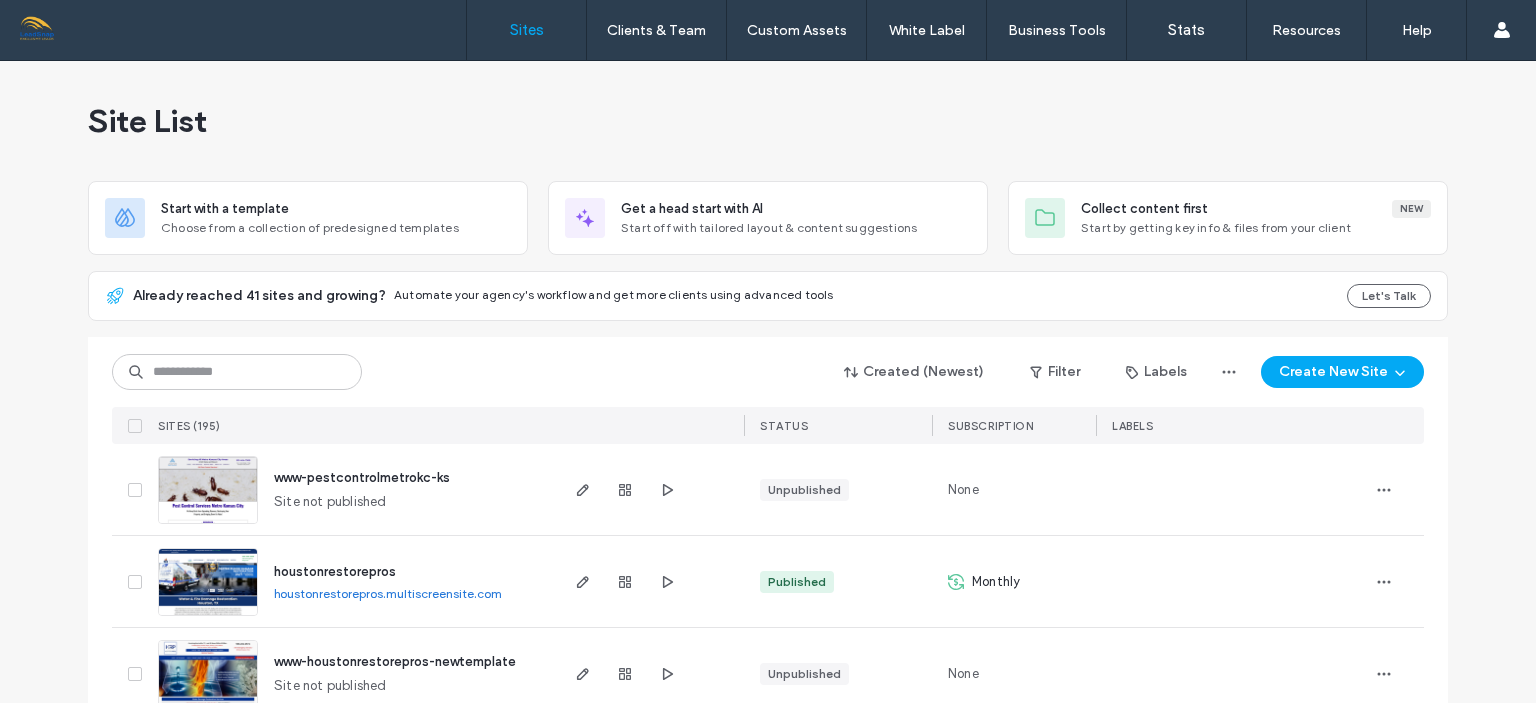 scroll, scrollTop: 0, scrollLeft: 0, axis: both 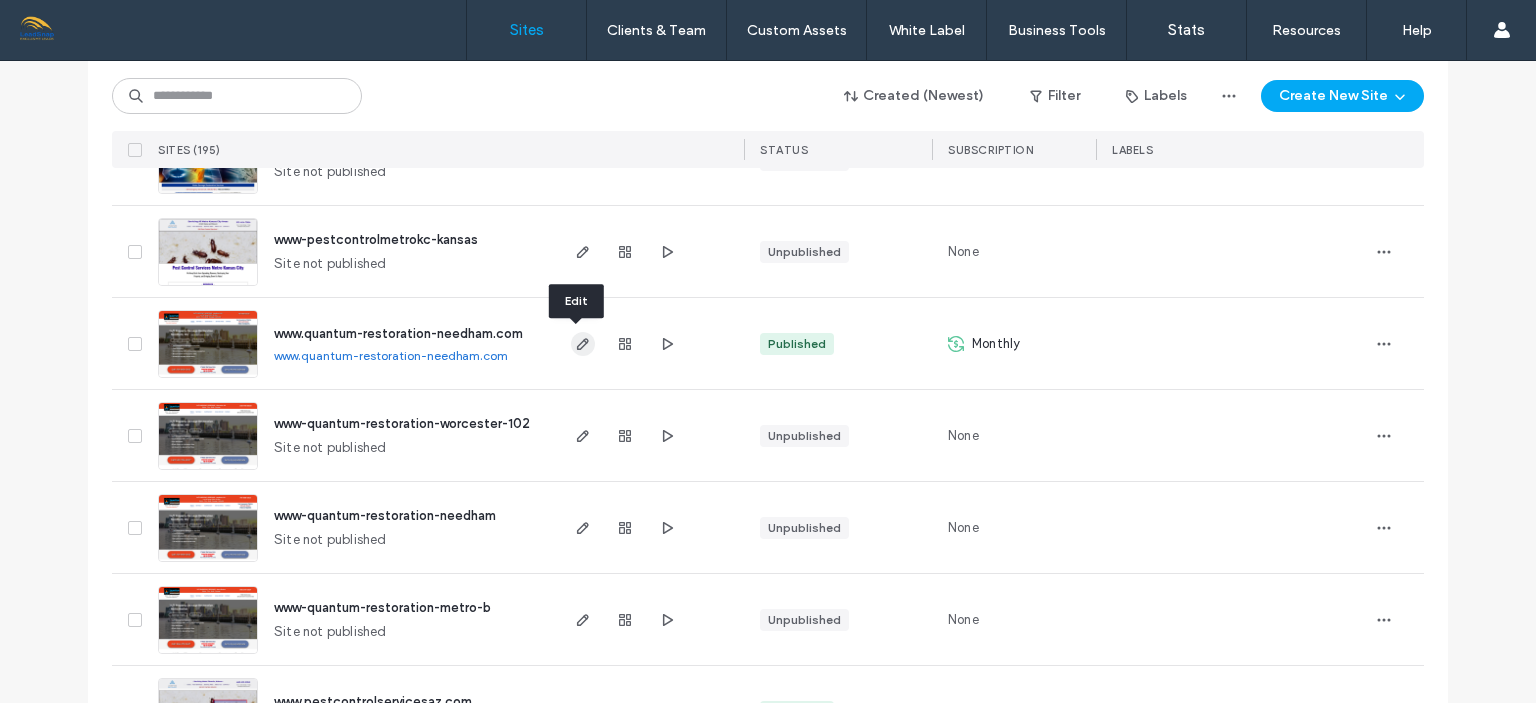 click 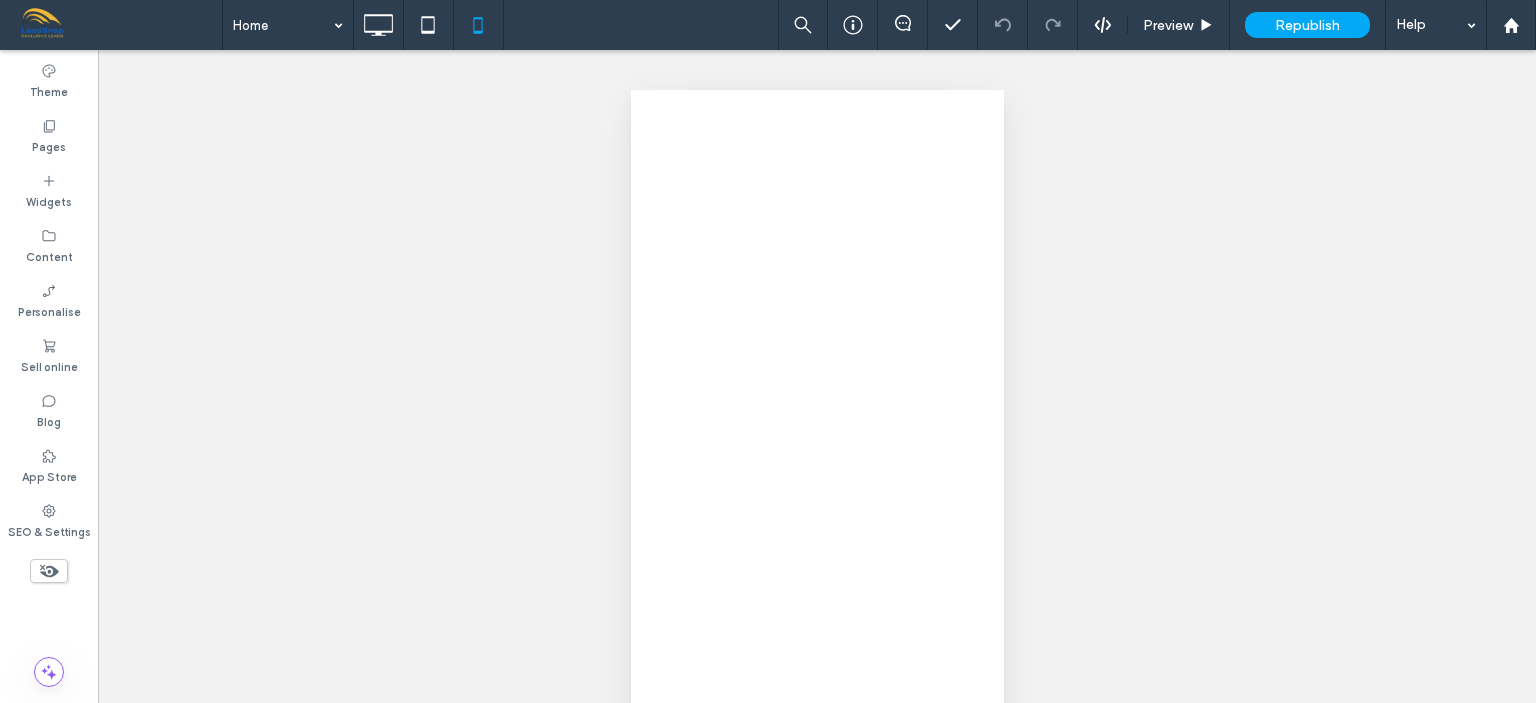 scroll, scrollTop: 0, scrollLeft: 0, axis: both 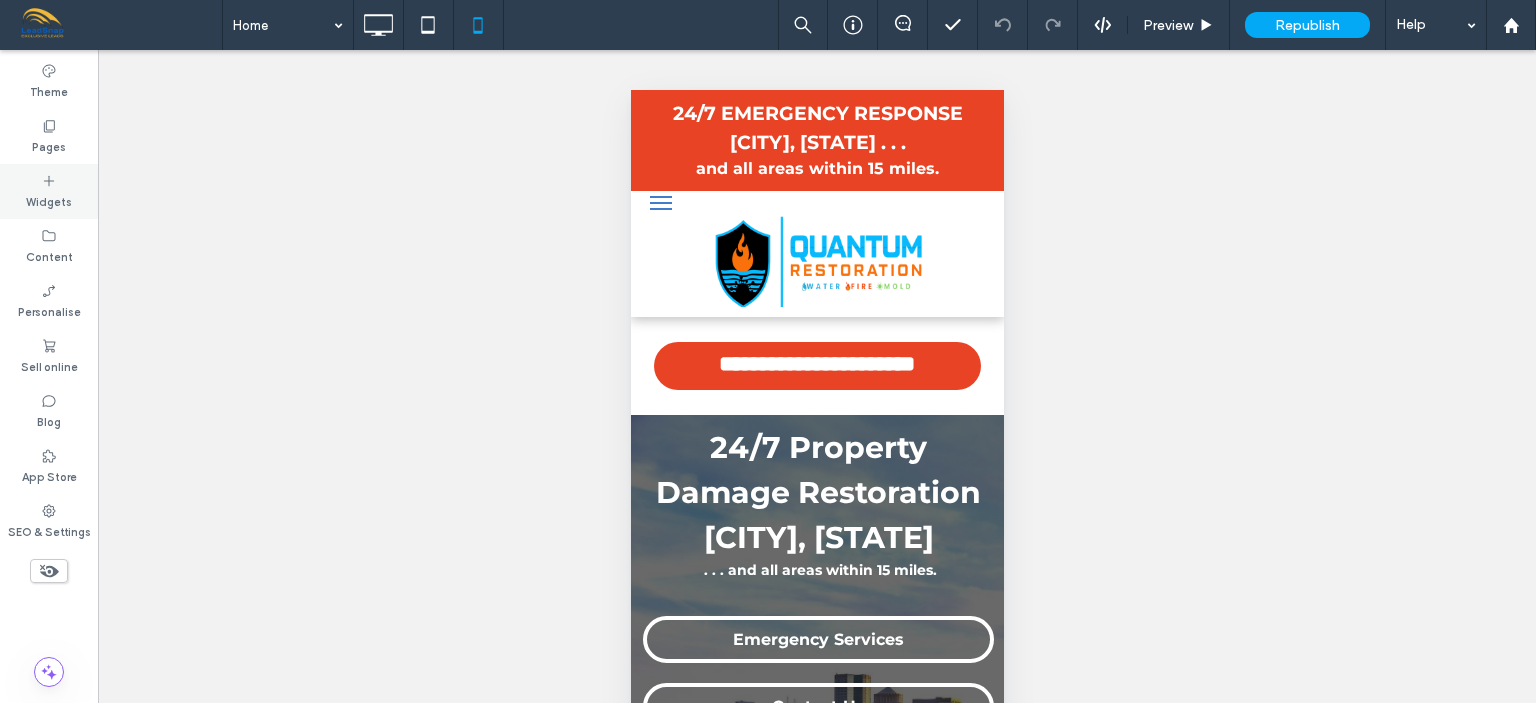 click on "Widgets" at bounding box center (49, 191) 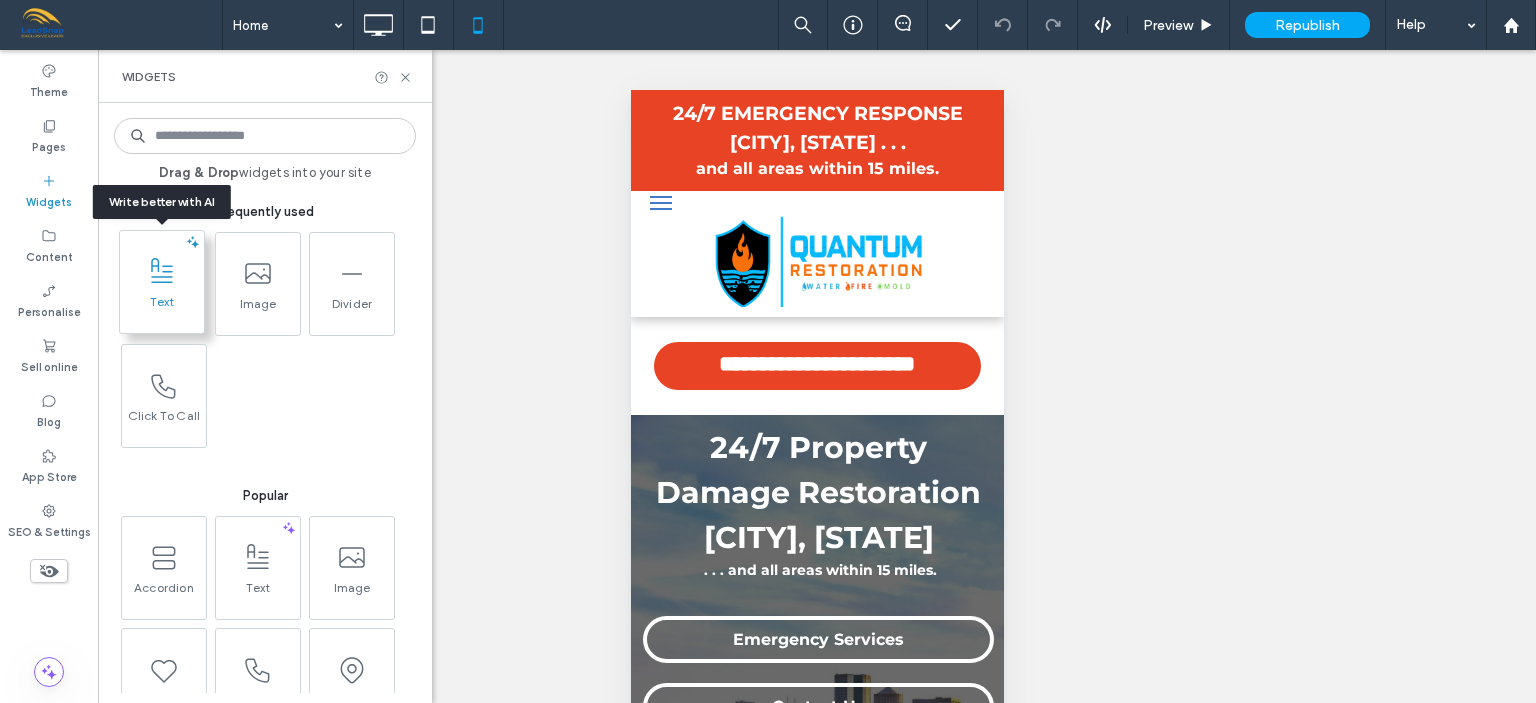 click at bounding box center [162, 271] 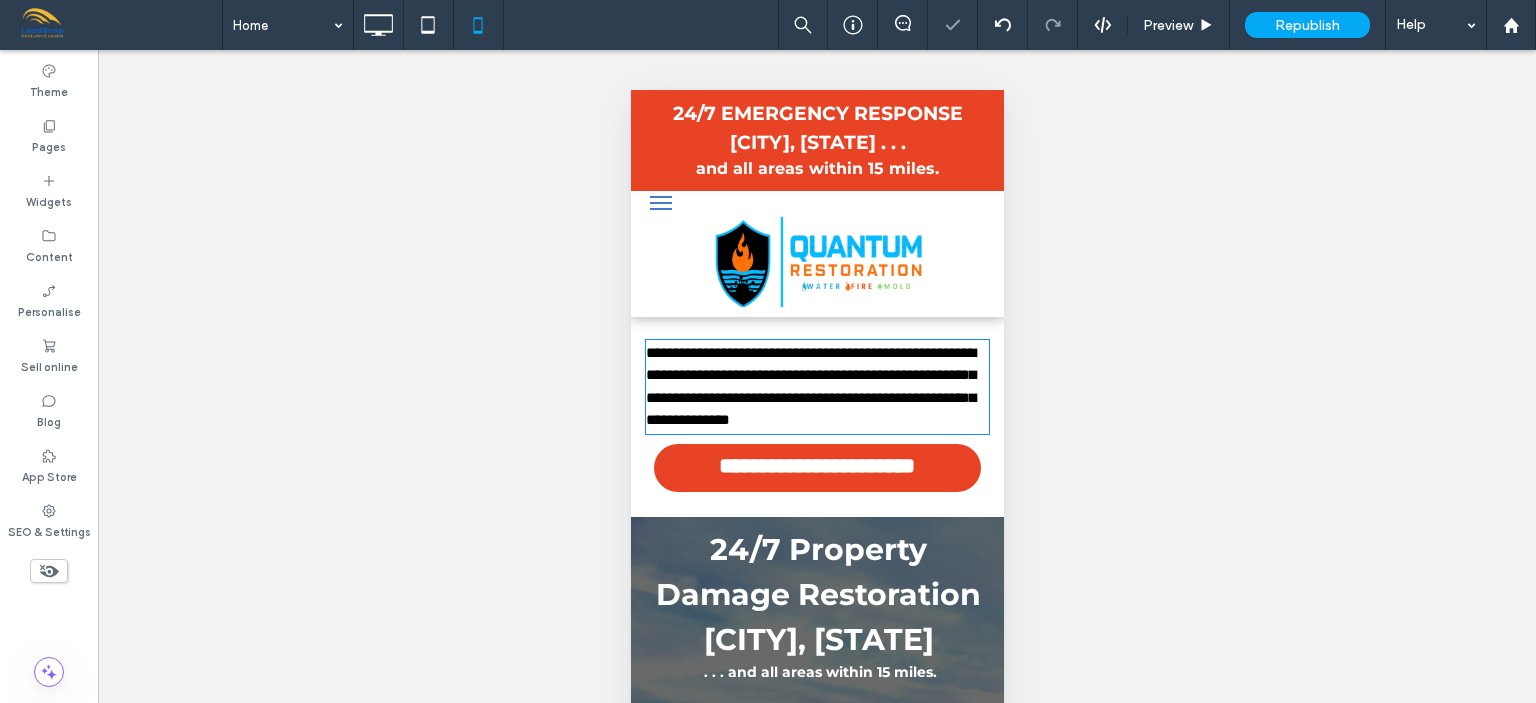 type on "**********" 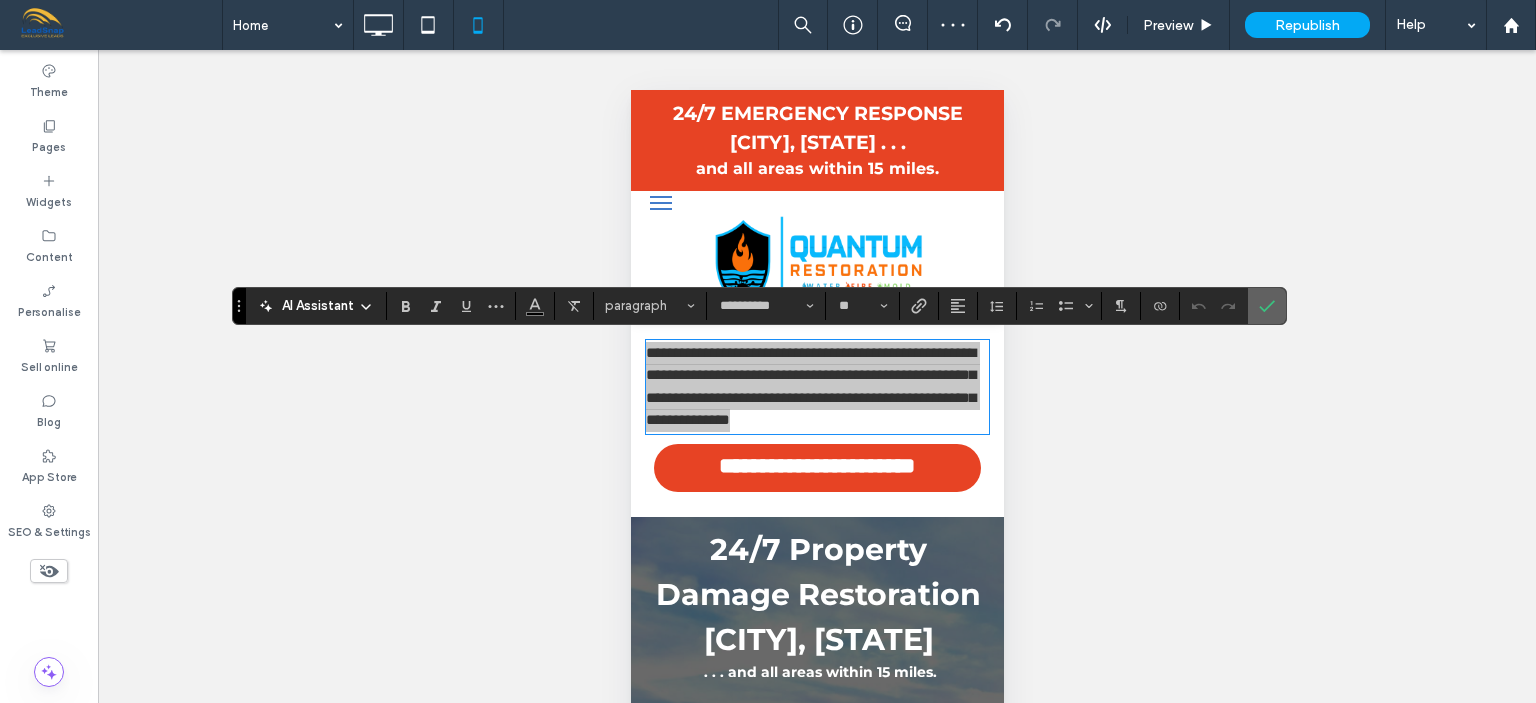 click at bounding box center (1263, 306) 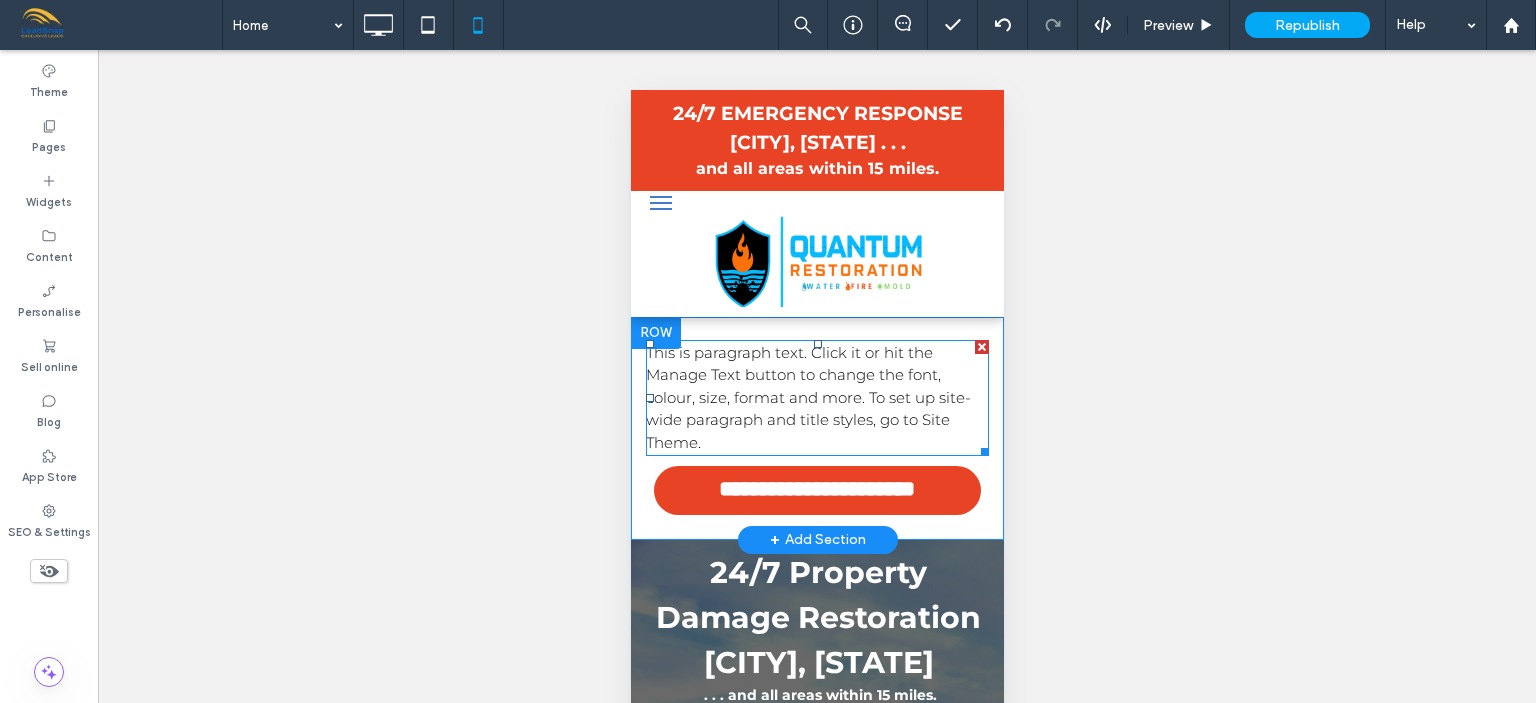 click at bounding box center (981, 347) 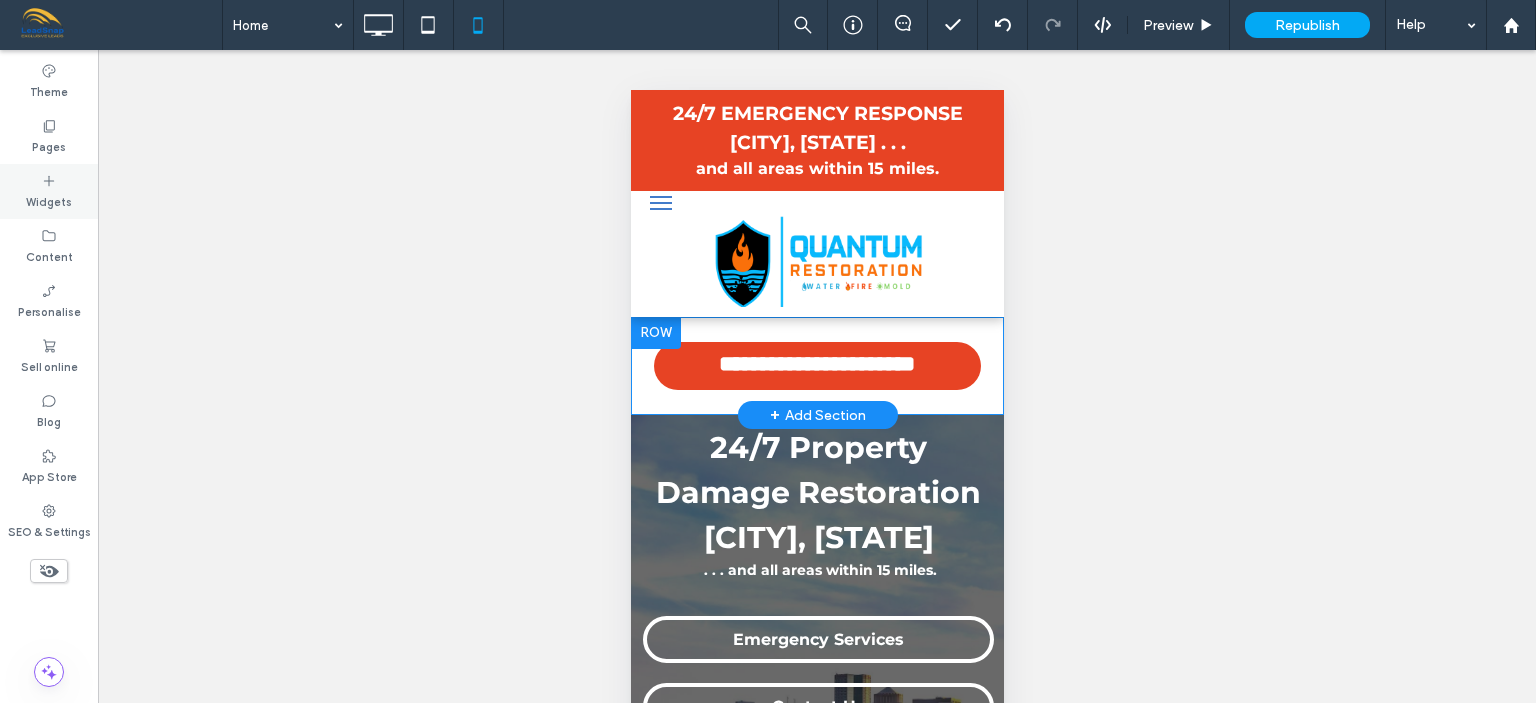 click on "Widgets" at bounding box center (49, 200) 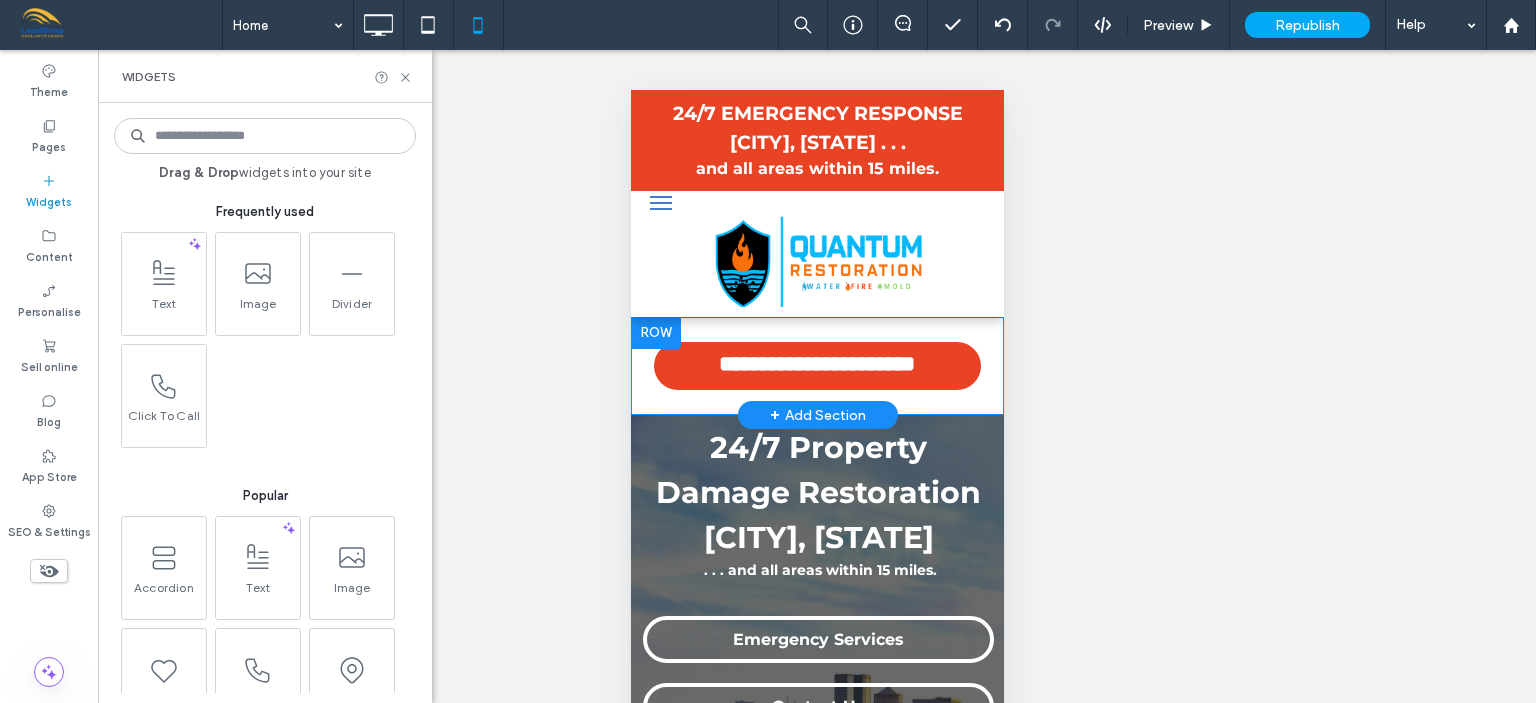 click at bounding box center [258, 273] 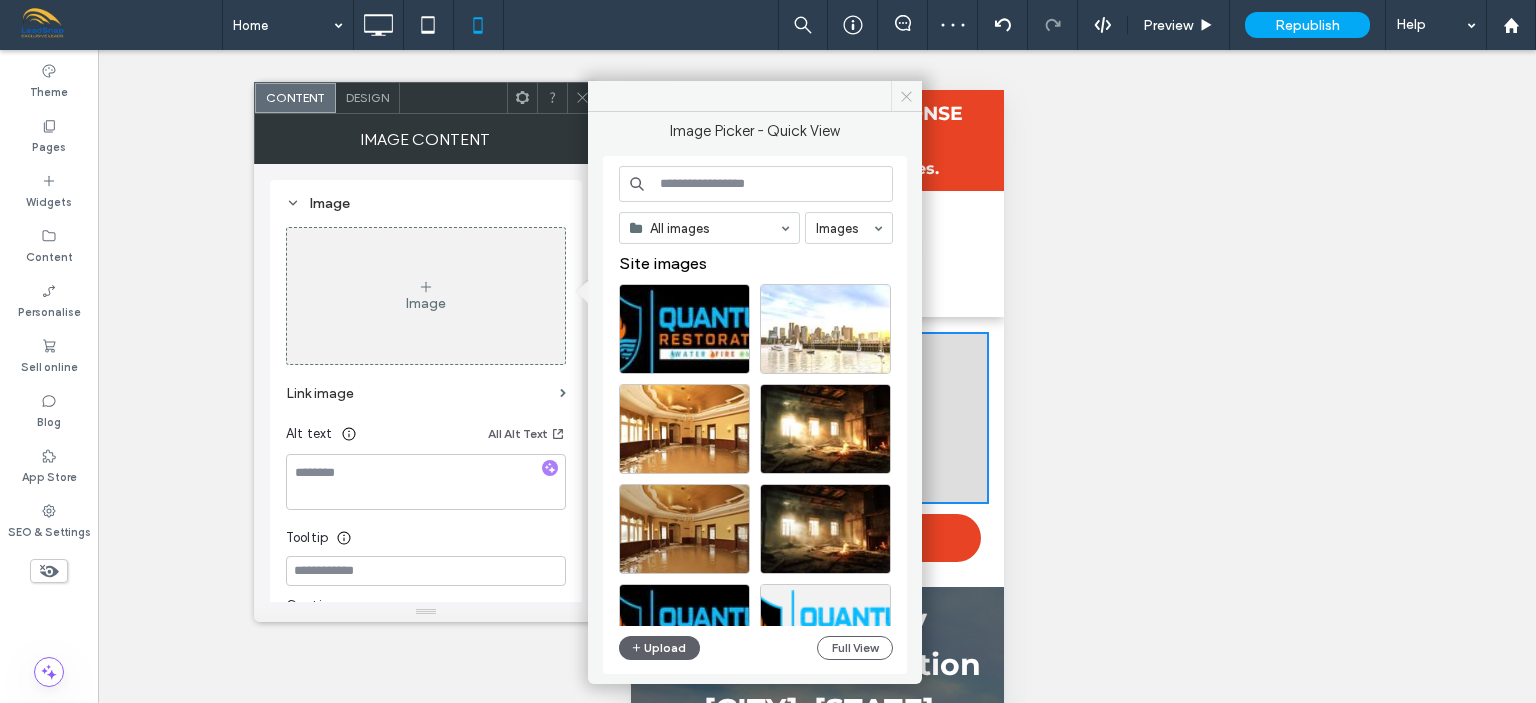 drag, startPoint x: 902, startPoint y: 95, endPoint x: 225, endPoint y: 34, distance: 679.7426 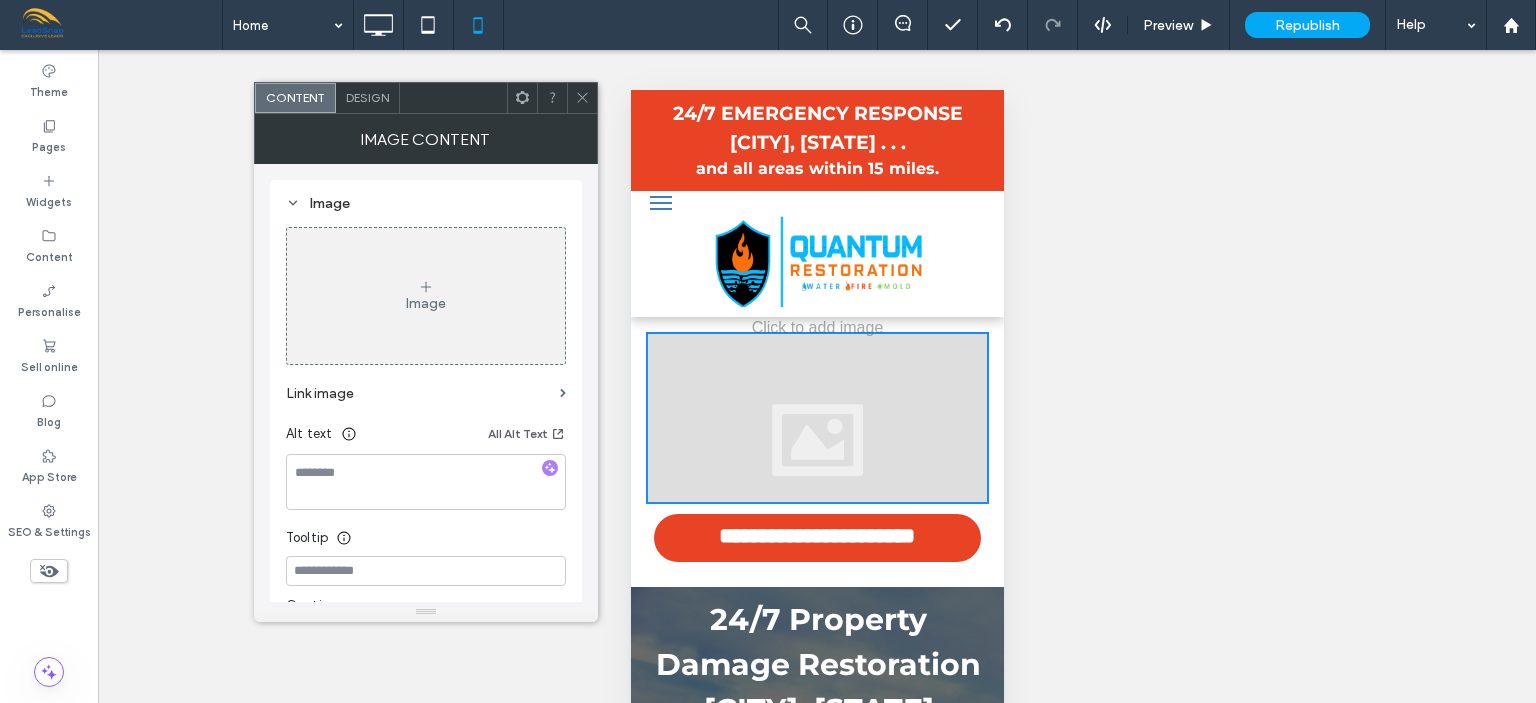 click 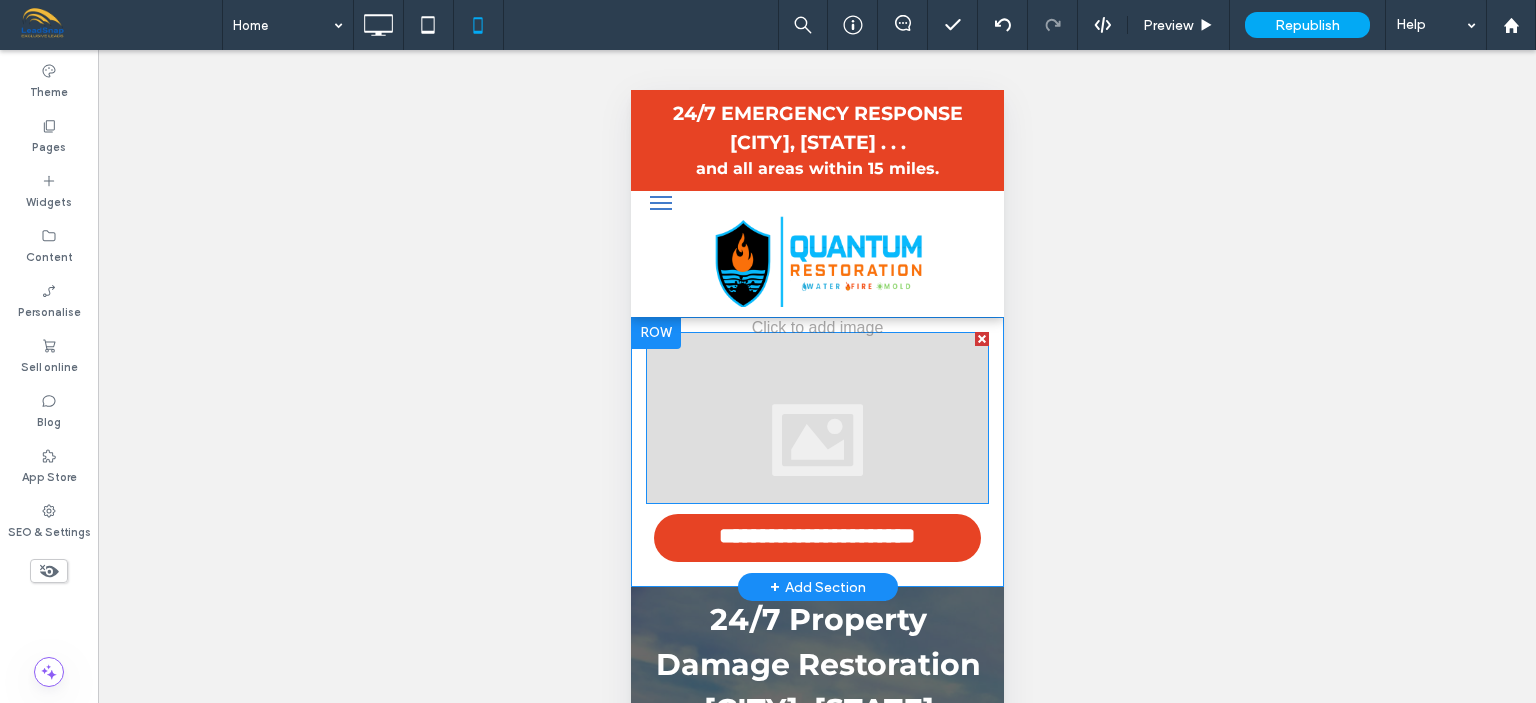 click at bounding box center (981, 339) 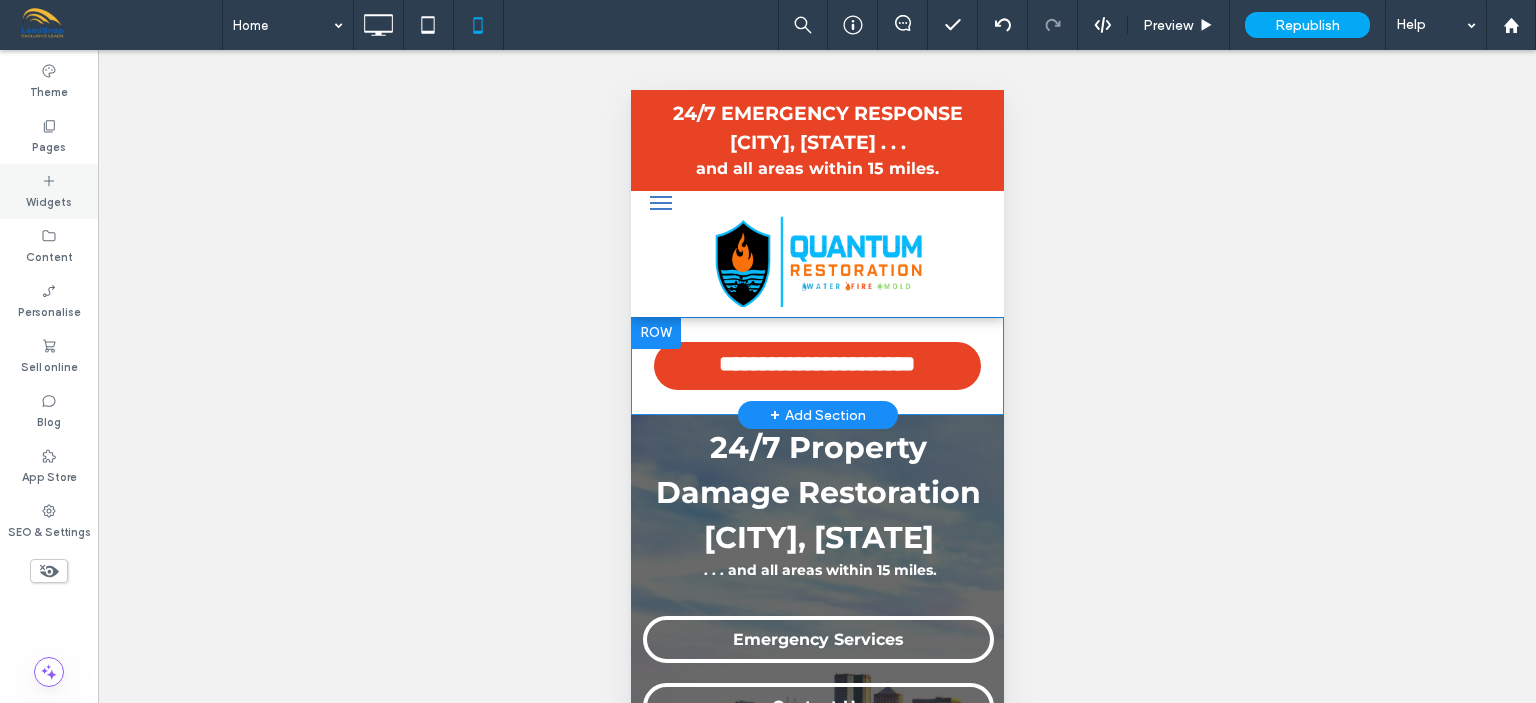 click 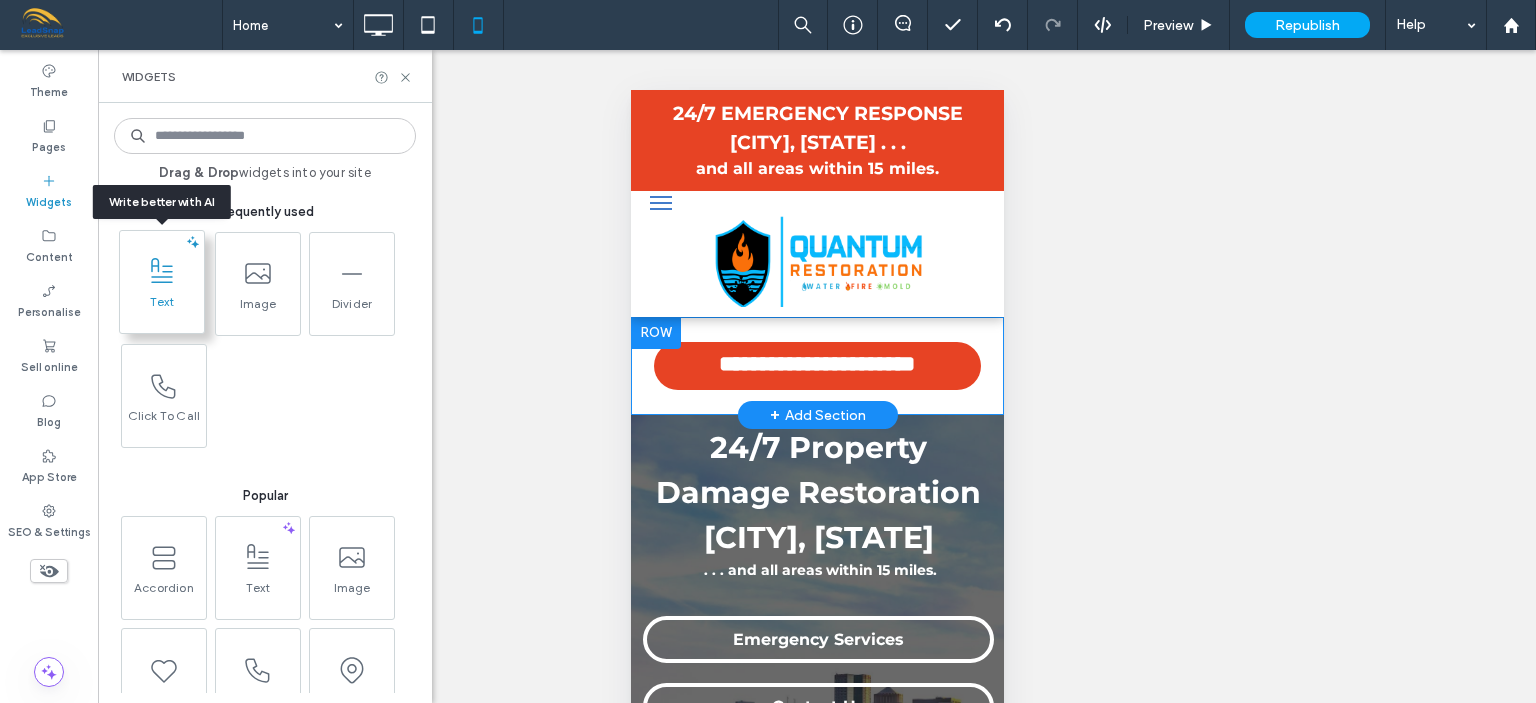 click 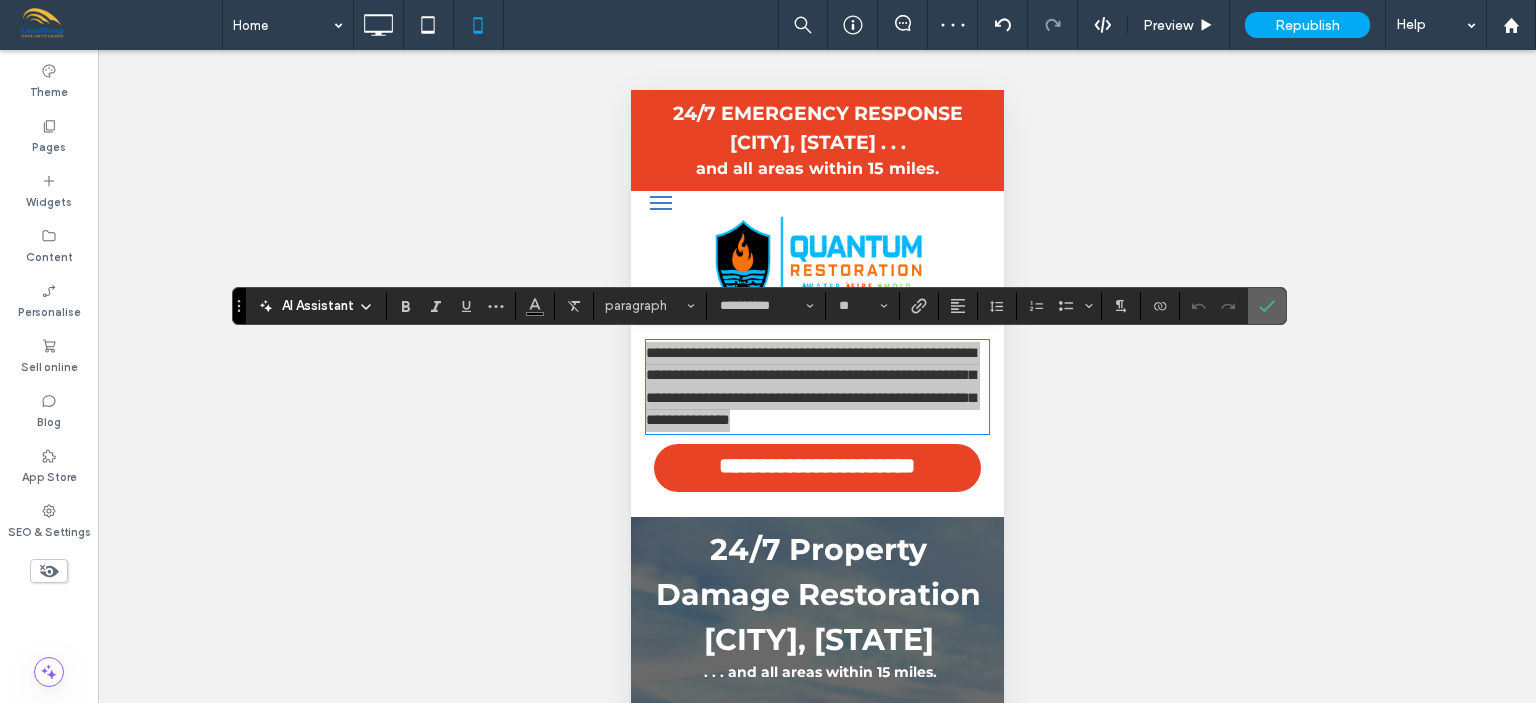 click 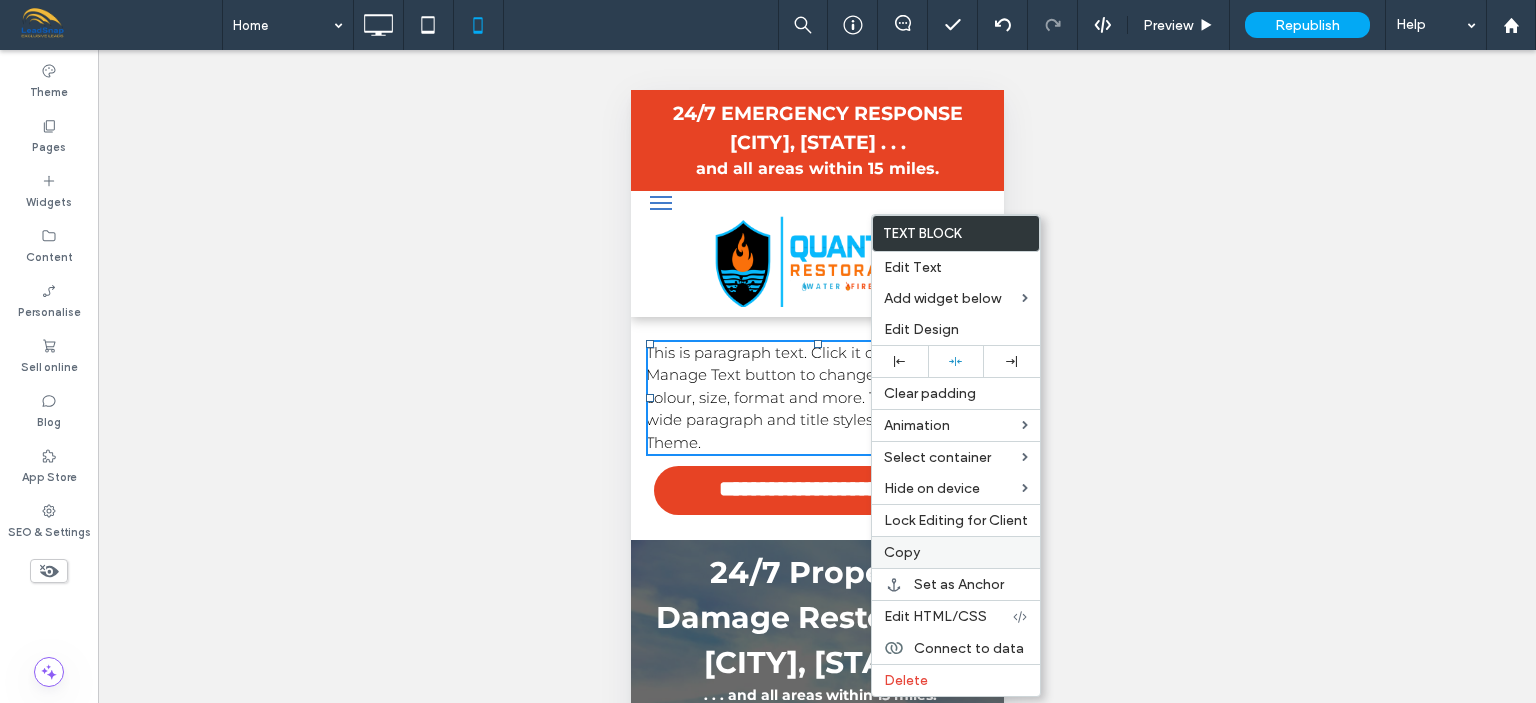 click on "Copy" at bounding box center (956, 552) 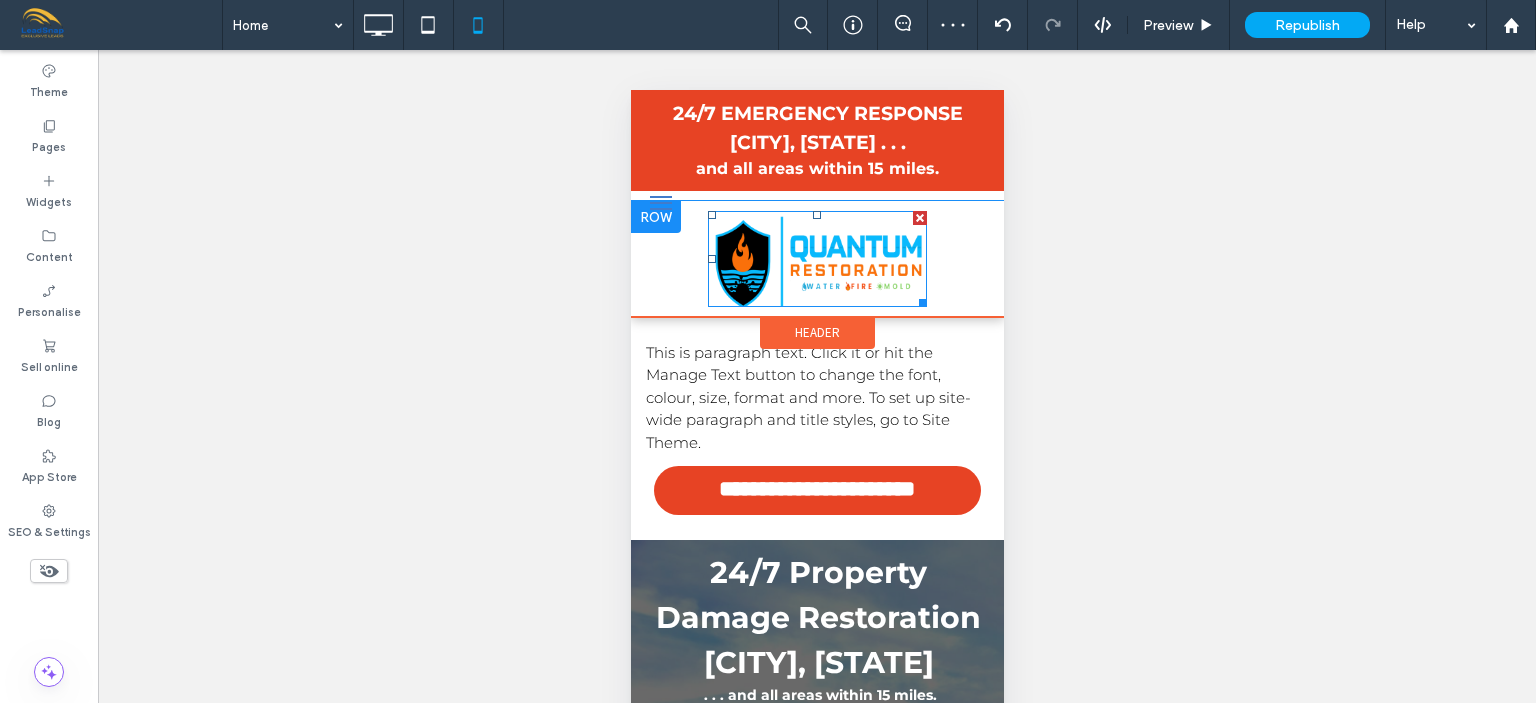 click at bounding box center (816, 259) 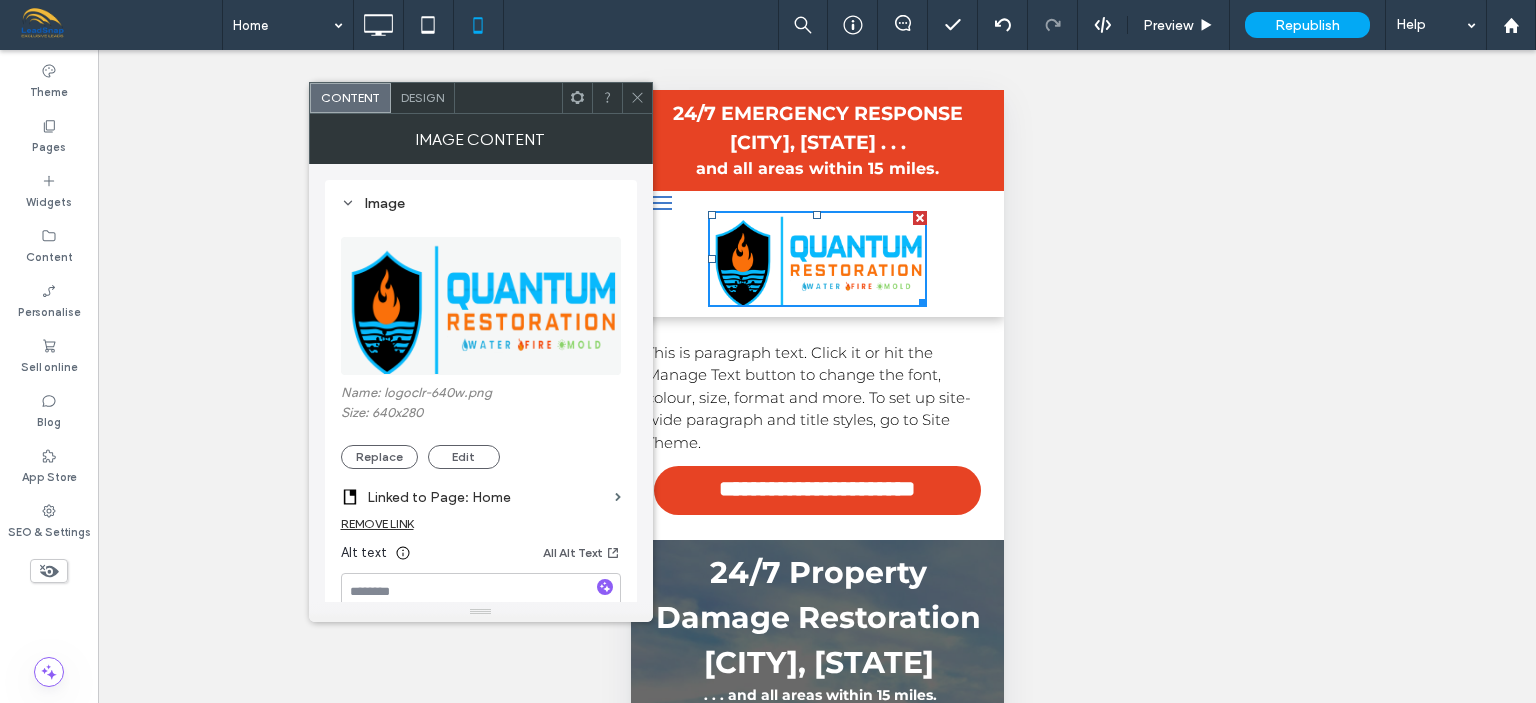 click 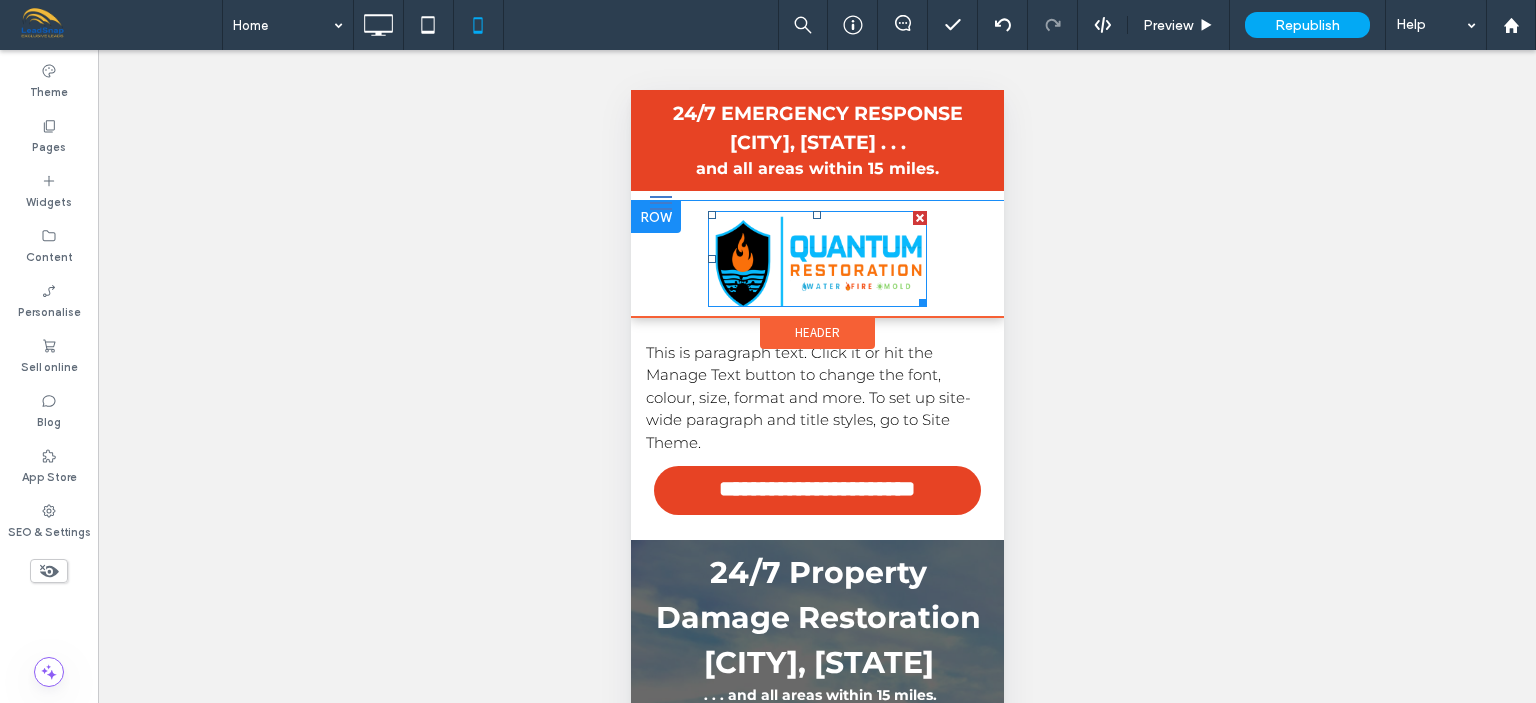 click at bounding box center (816, 259) 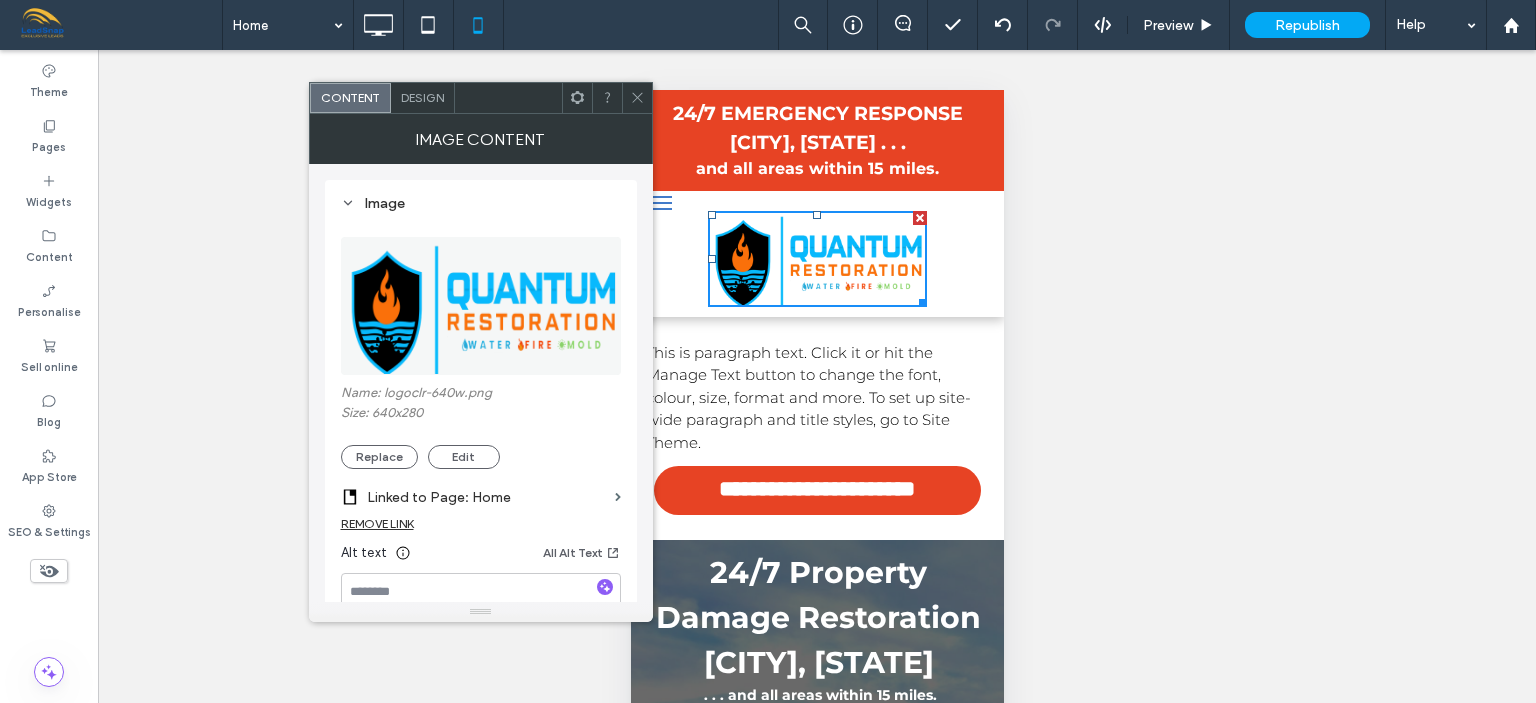 click 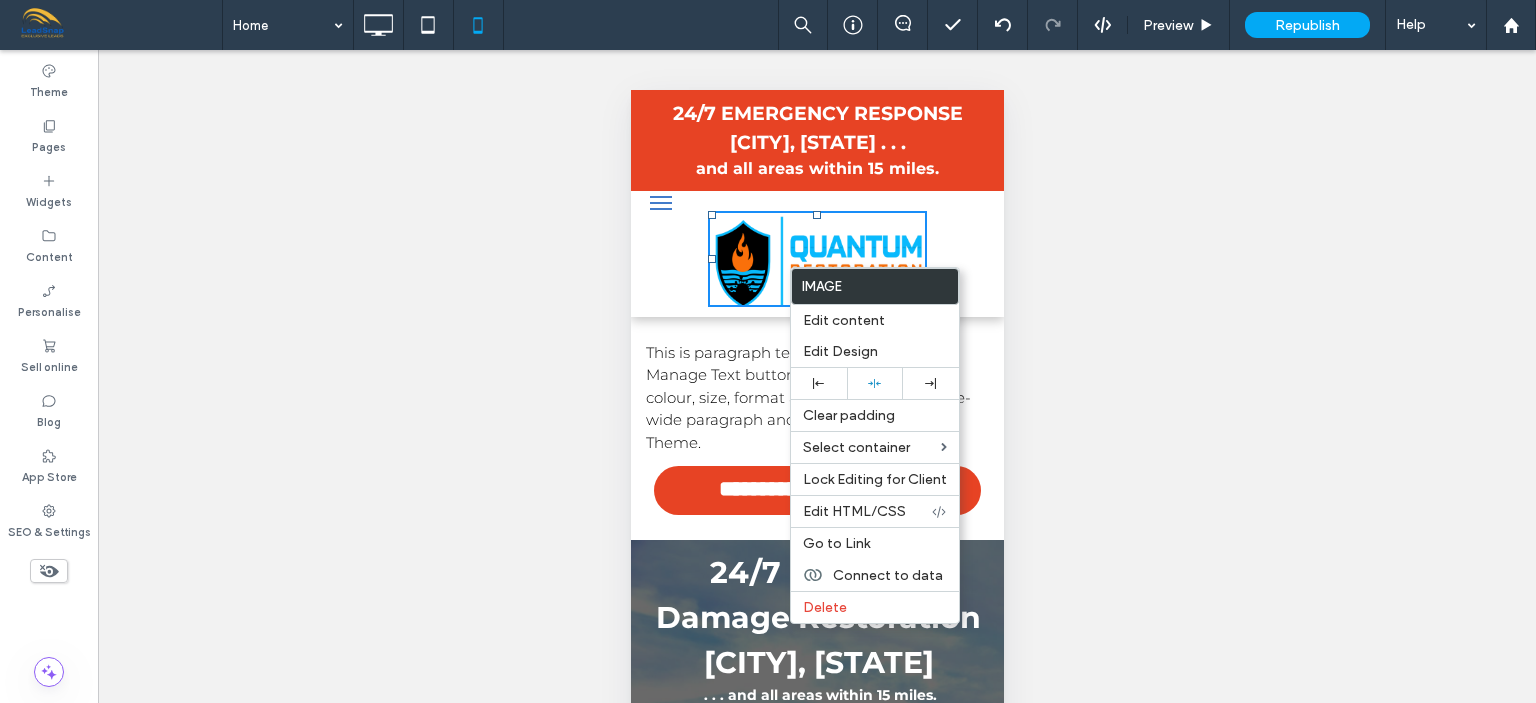 click at bounding box center (972, 259) 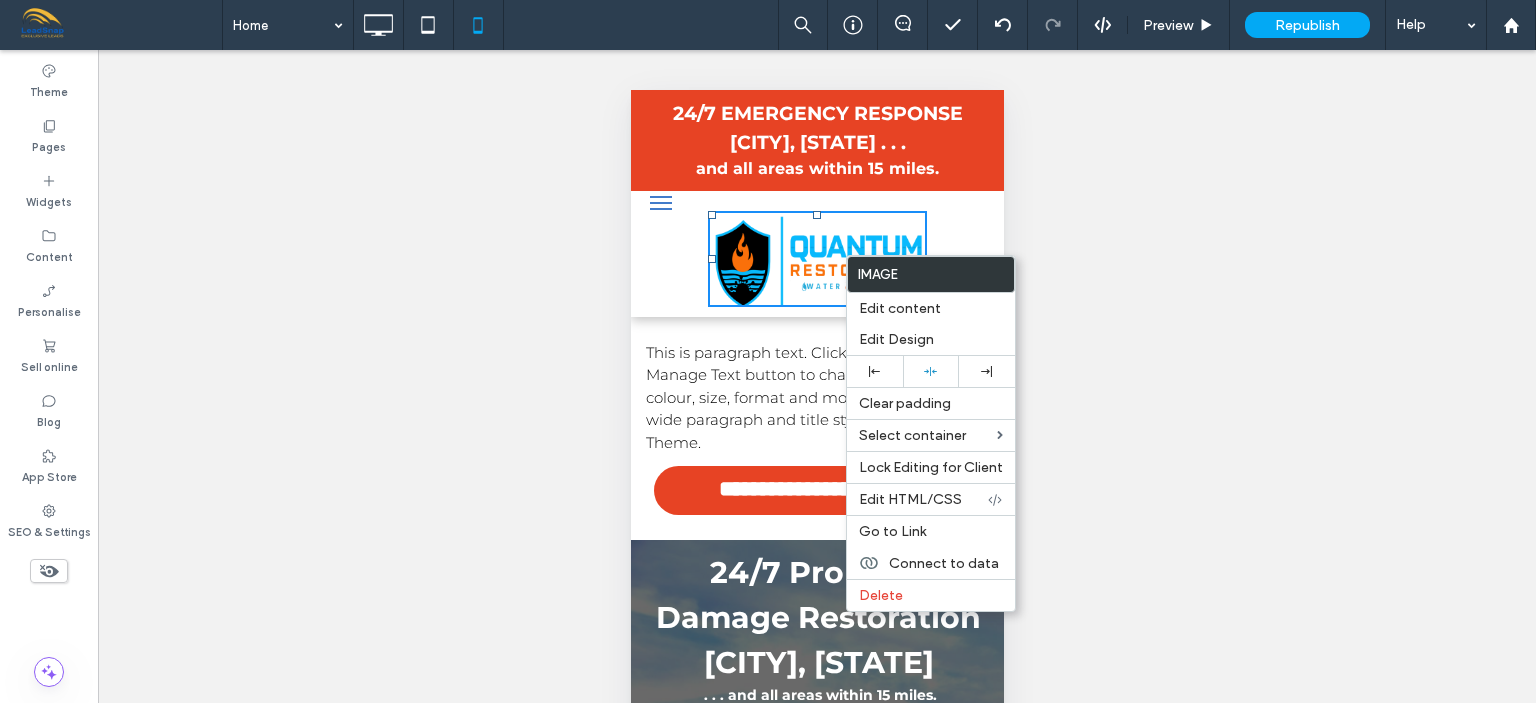 click at bounding box center [972, 259] 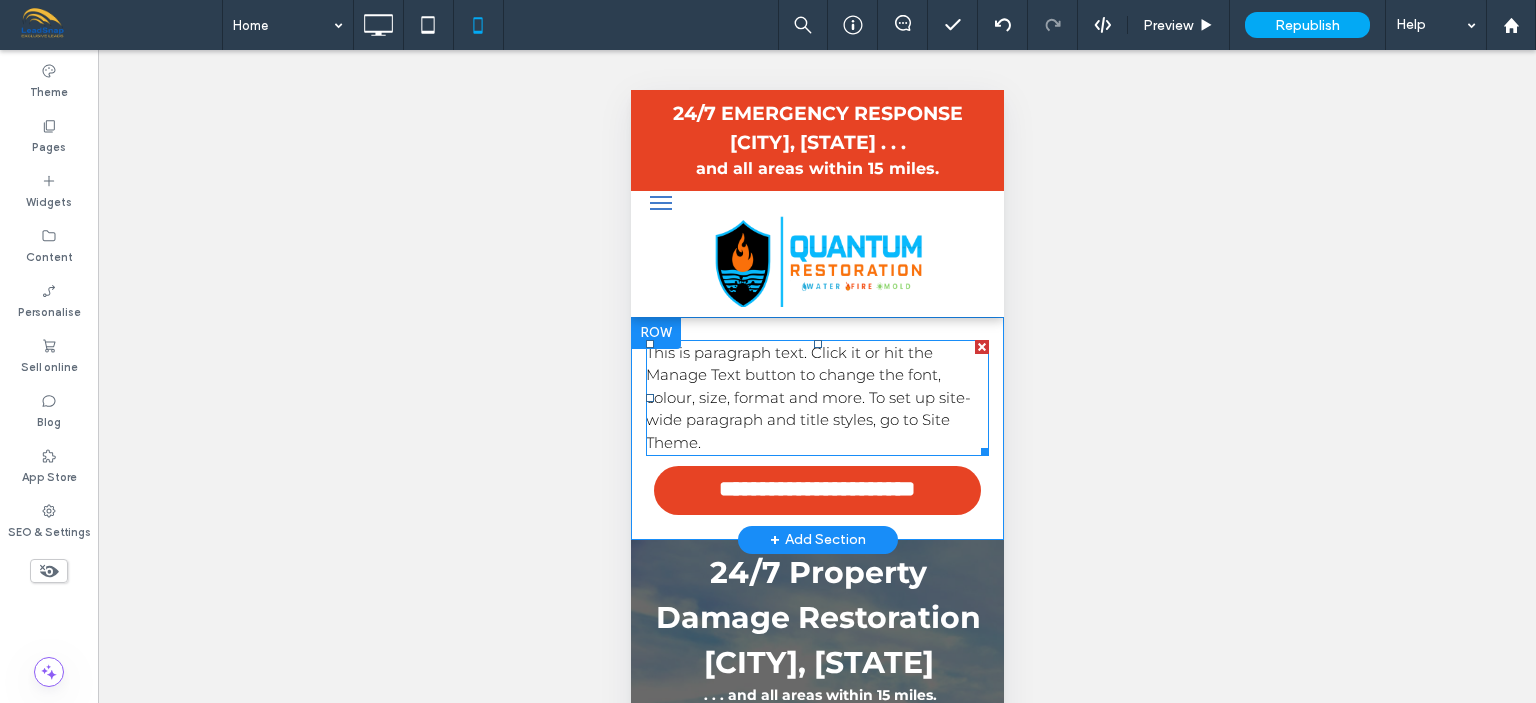 click on "This is paragraph text. Click it or hit the Manage Text button to change the font, colour, size, format and more. To set up site-wide paragraph and title styles, go to Site Theme." at bounding box center (807, 397) 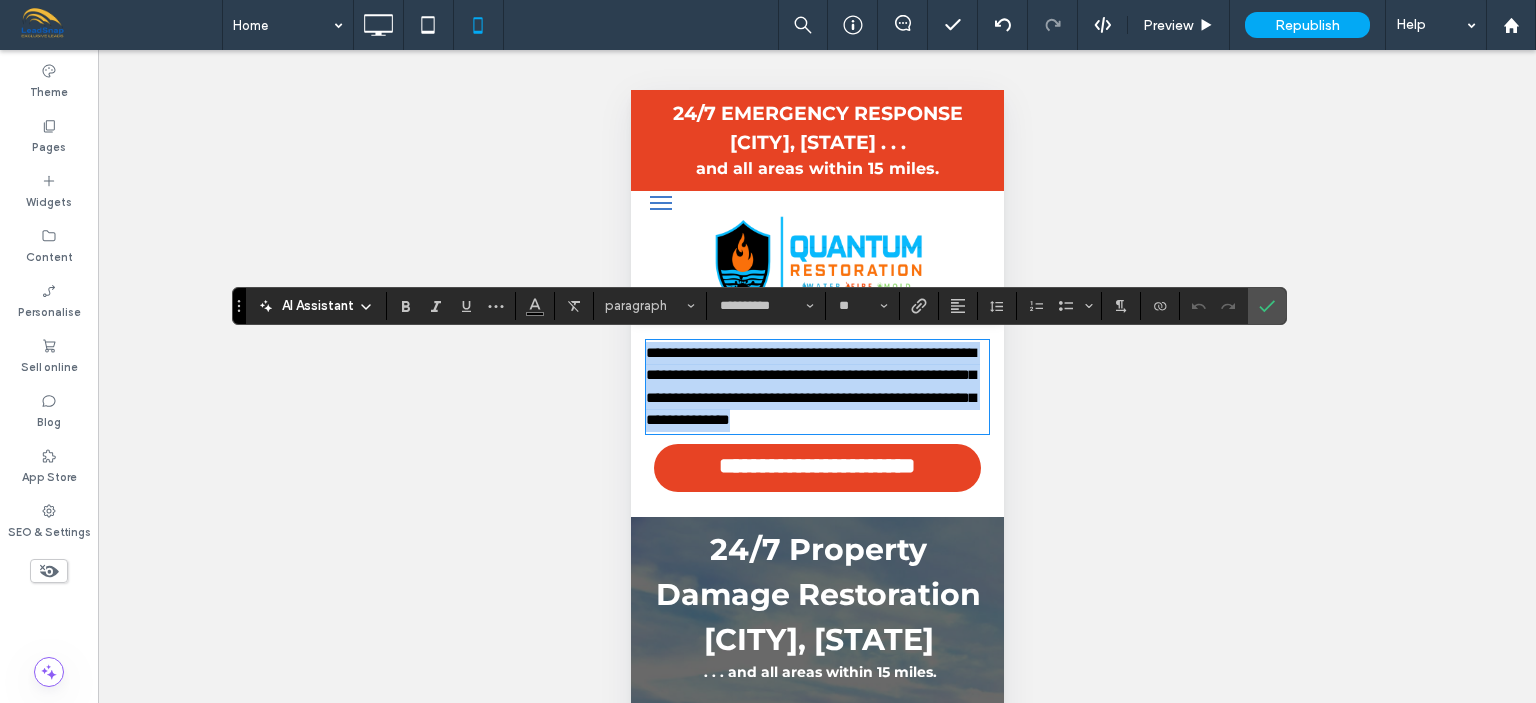 click on "**********" at bounding box center (810, 386) 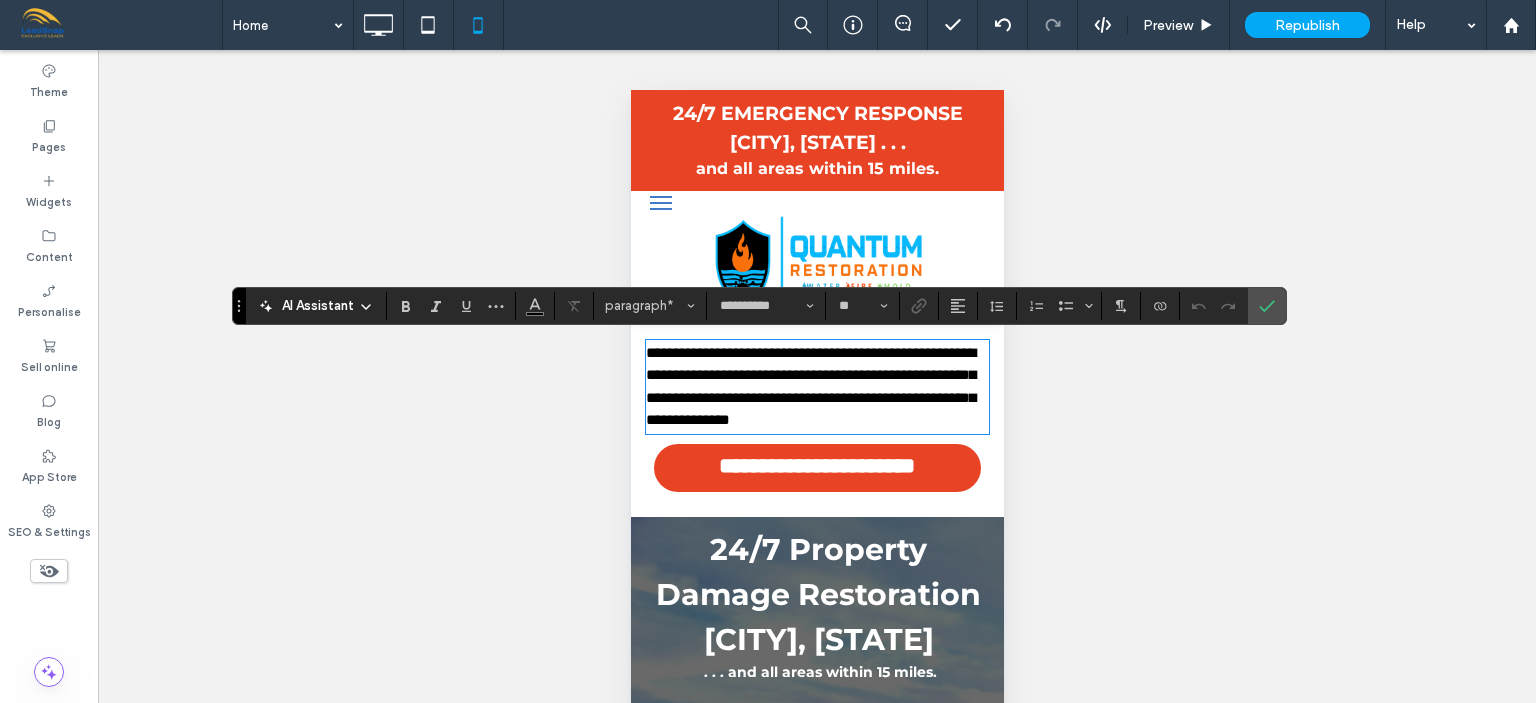 click on "**********" at bounding box center [810, 386] 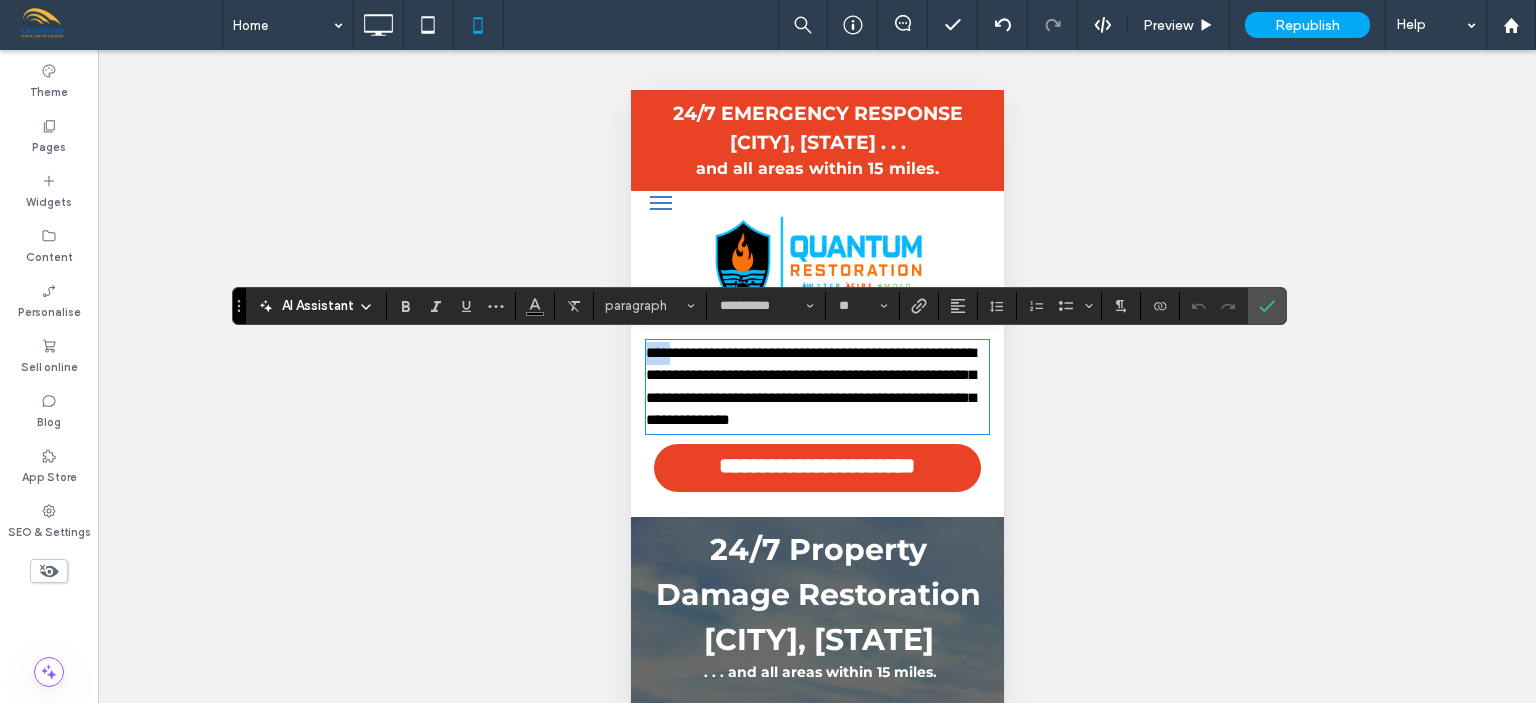 click on "**********" at bounding box center [810, 386] 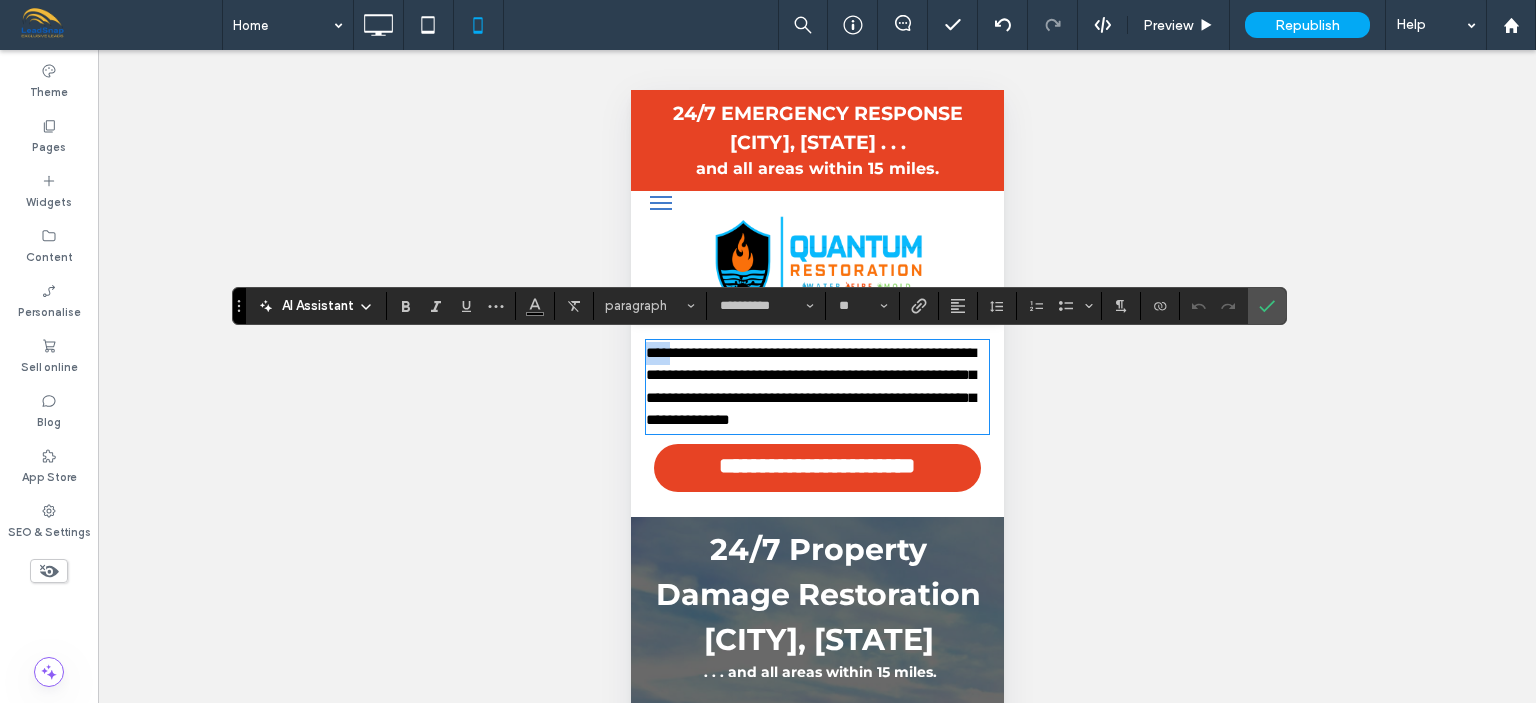 type 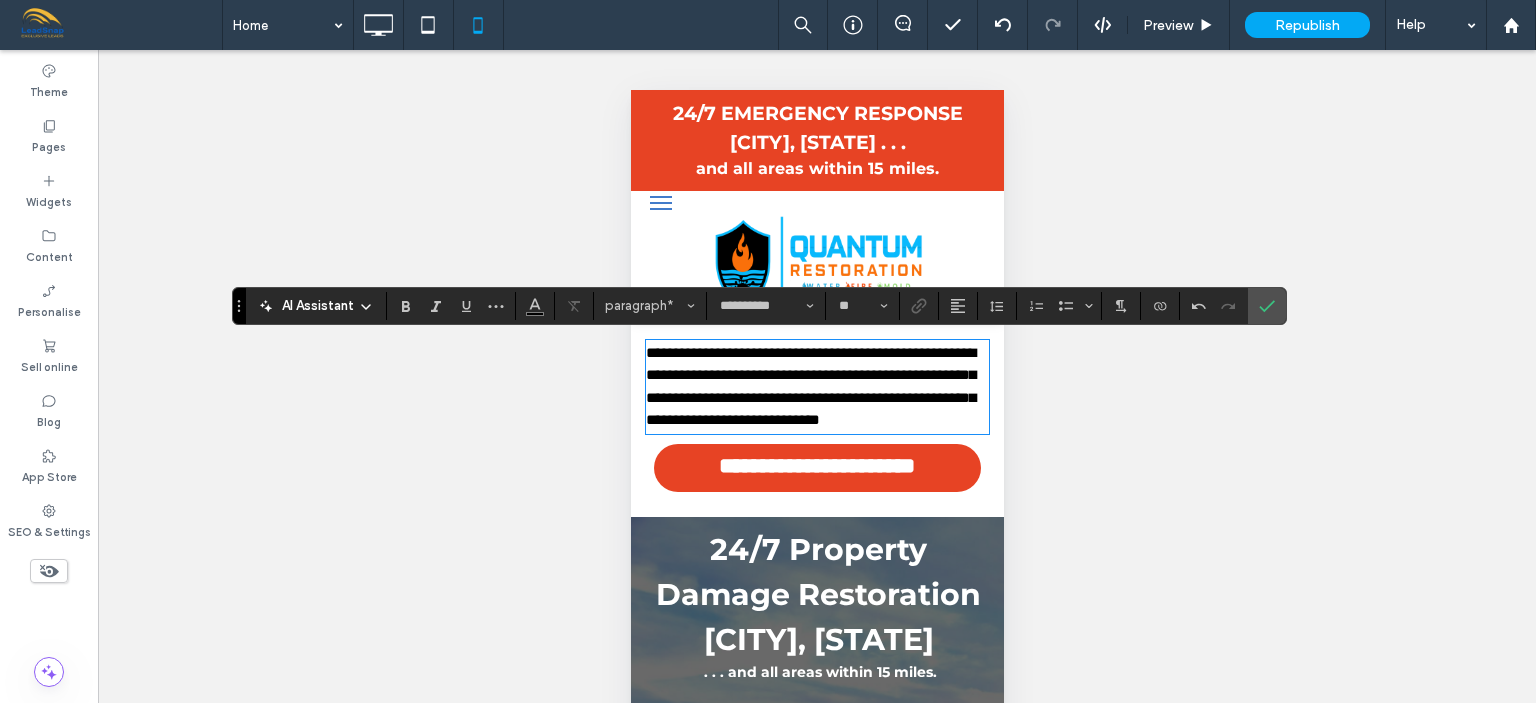 click on "**********" at bounding box center [810, 386] 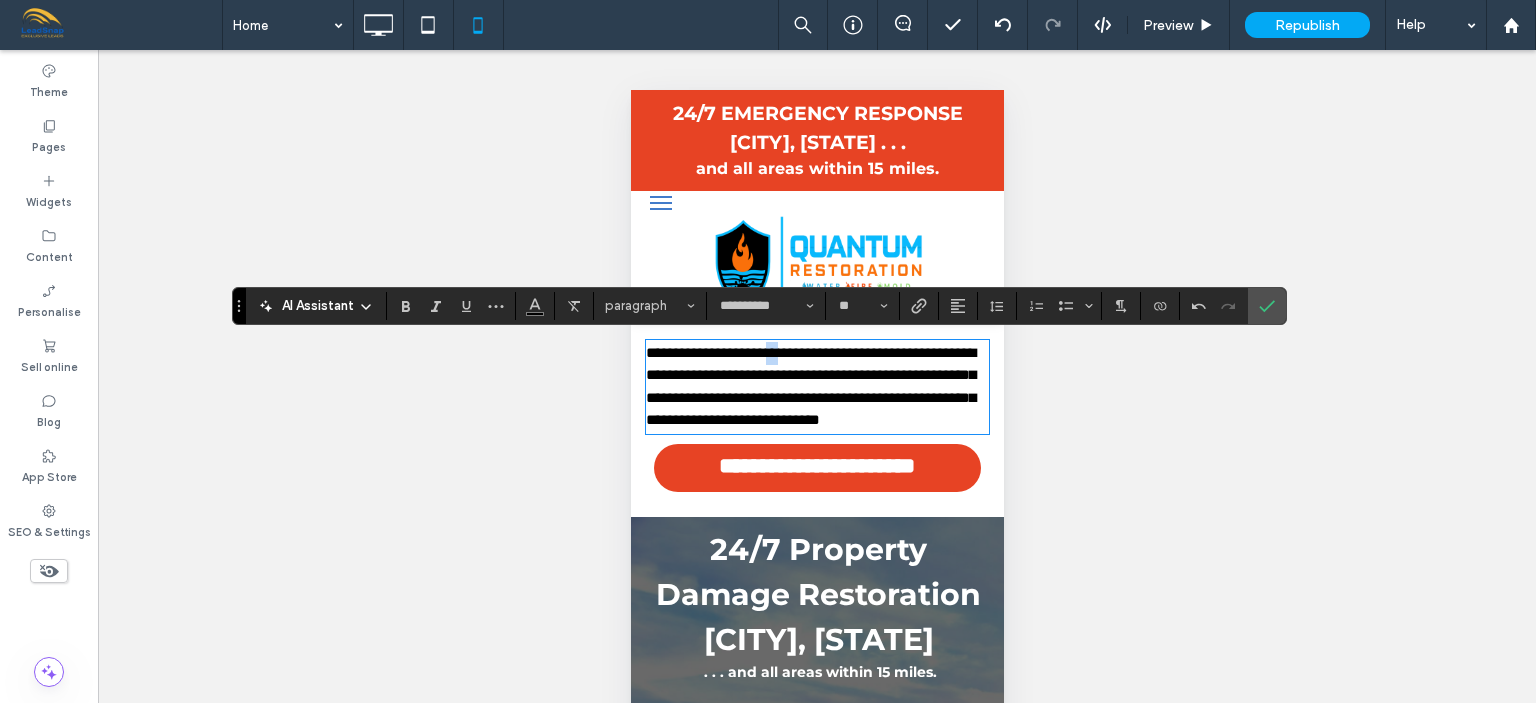 click on "**********" at bounding box center [810, 386] 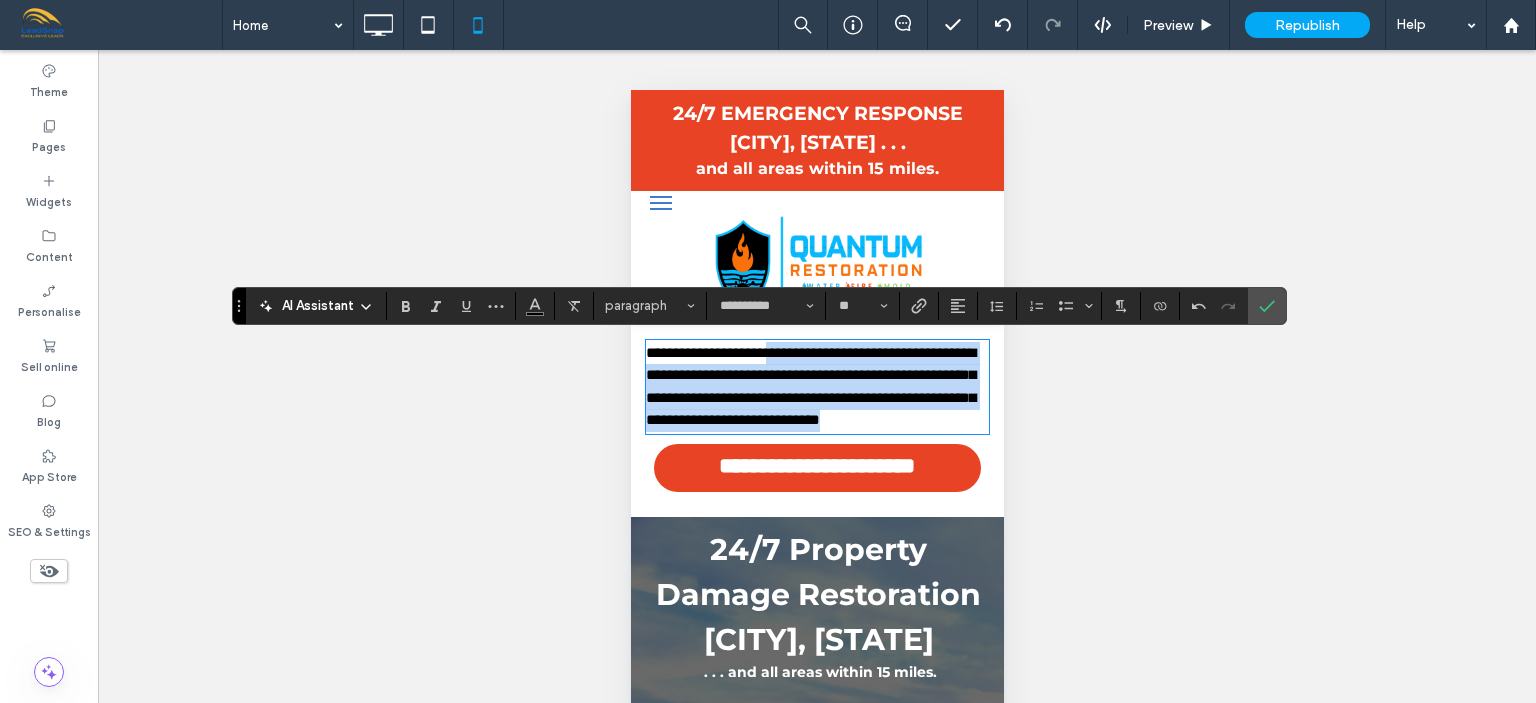 click on "**********" at bounding box center (810, 386) 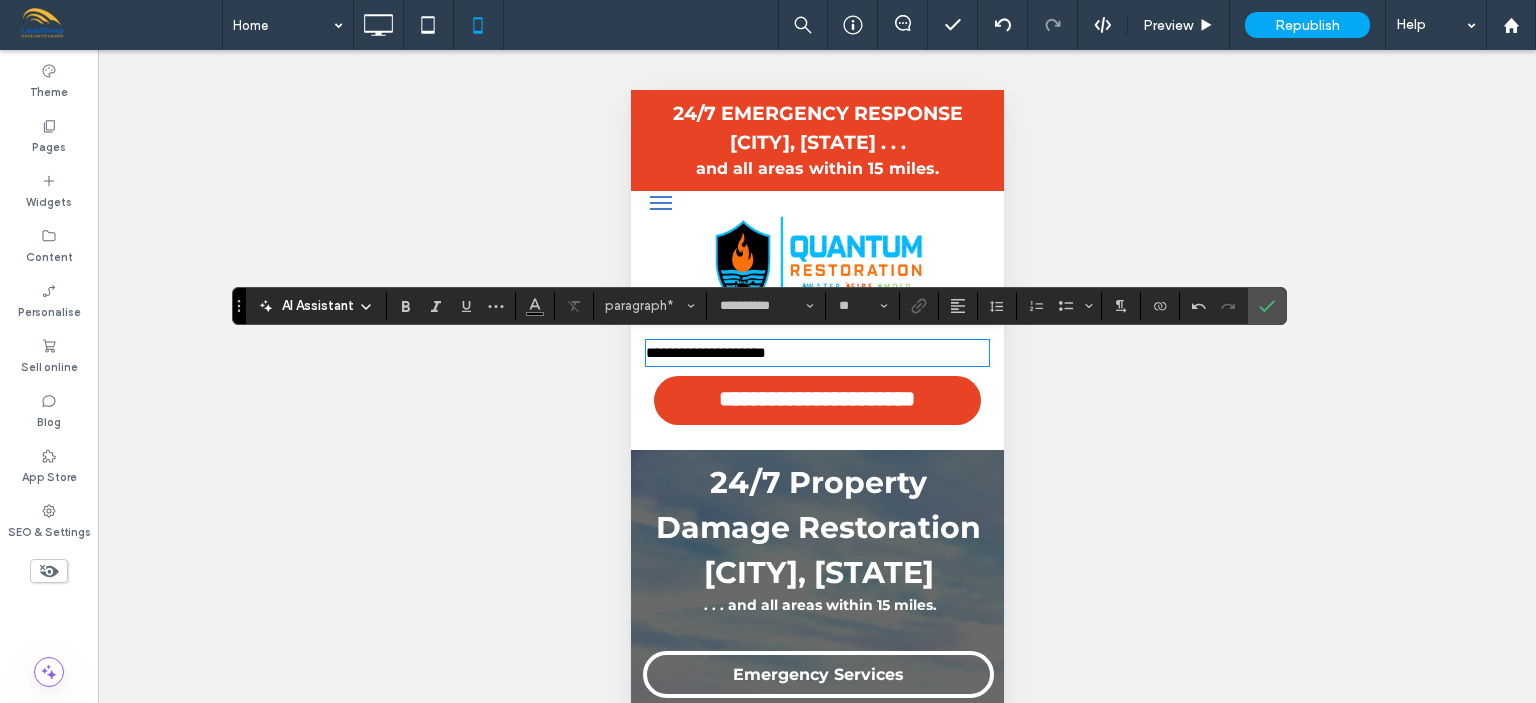 click on "**********" at bounding box center [705, 352] 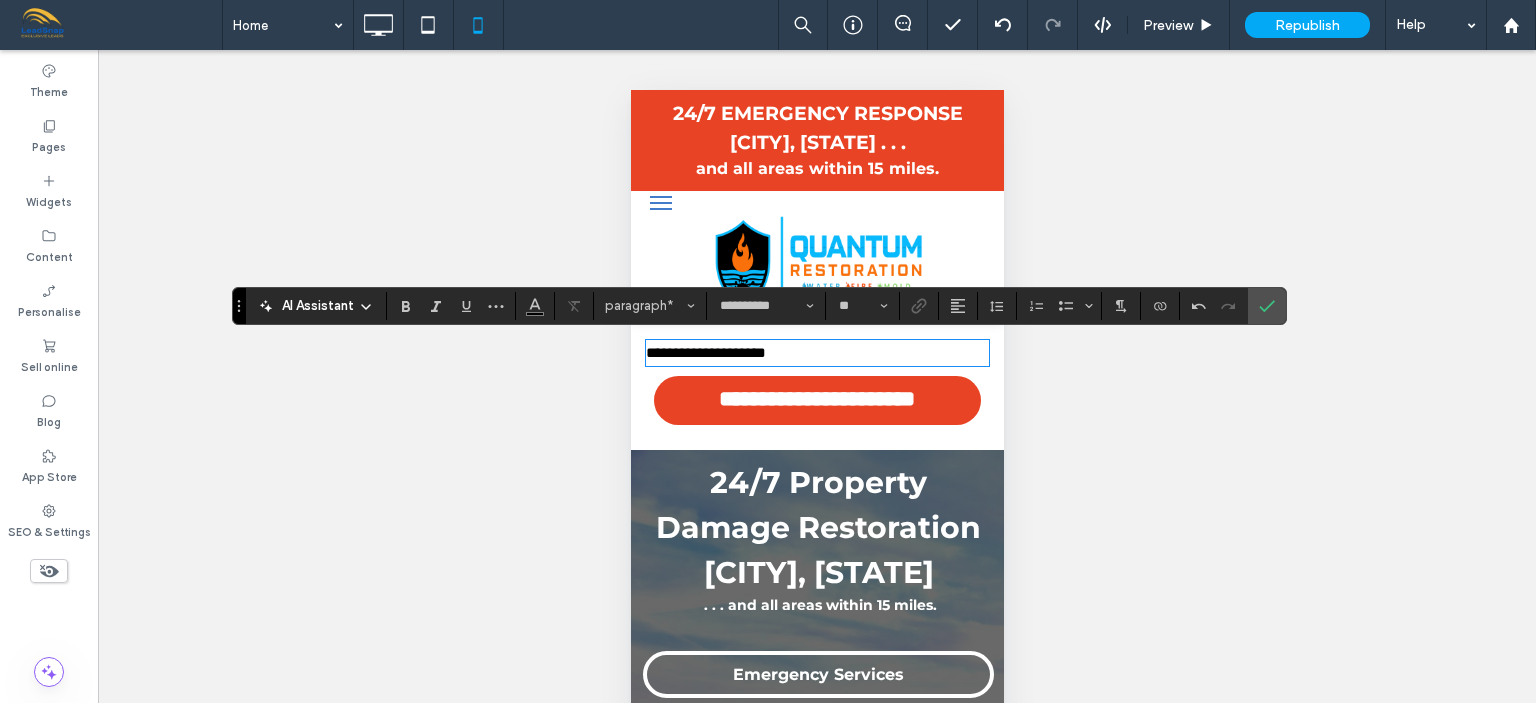 click on "**********" at bounding box center (705, 352) 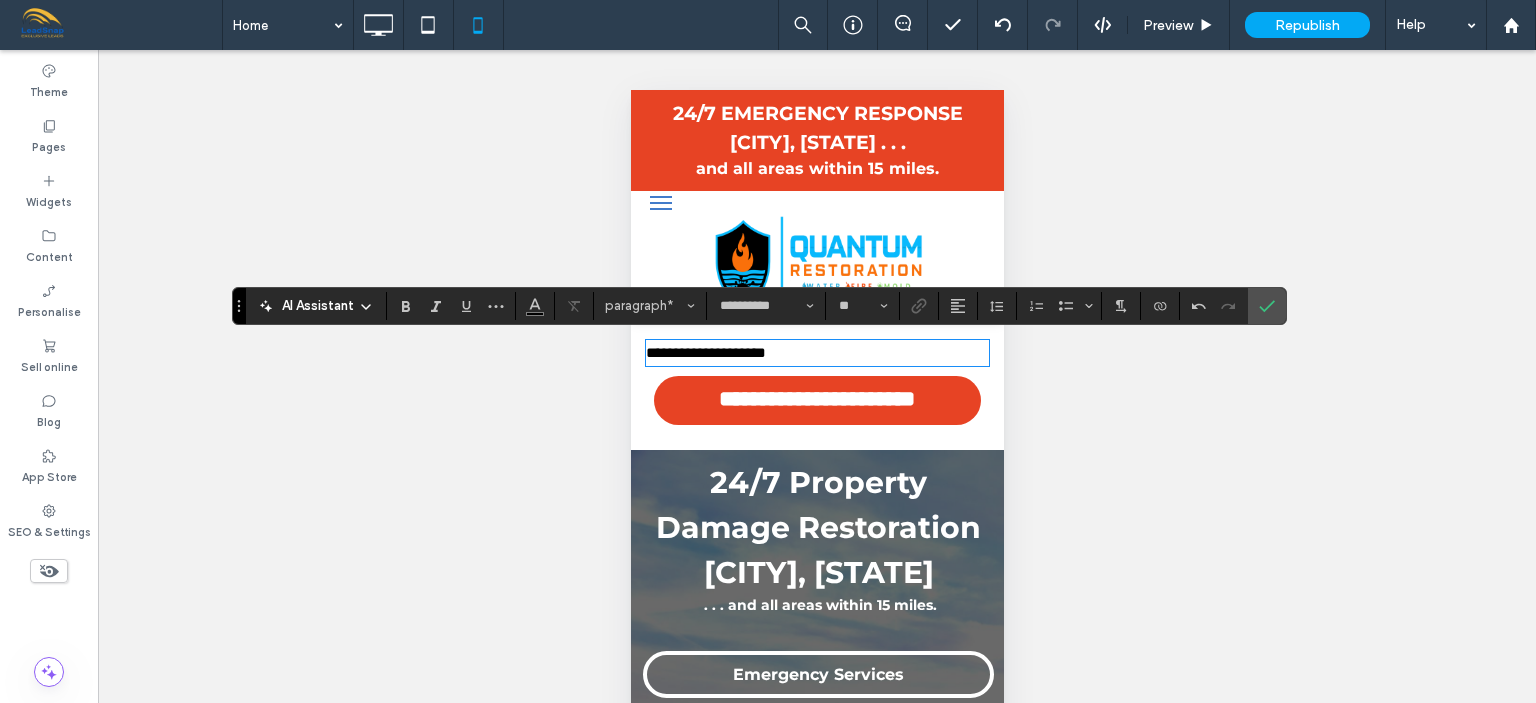 click on "**********" at bounding box center [705, 352] 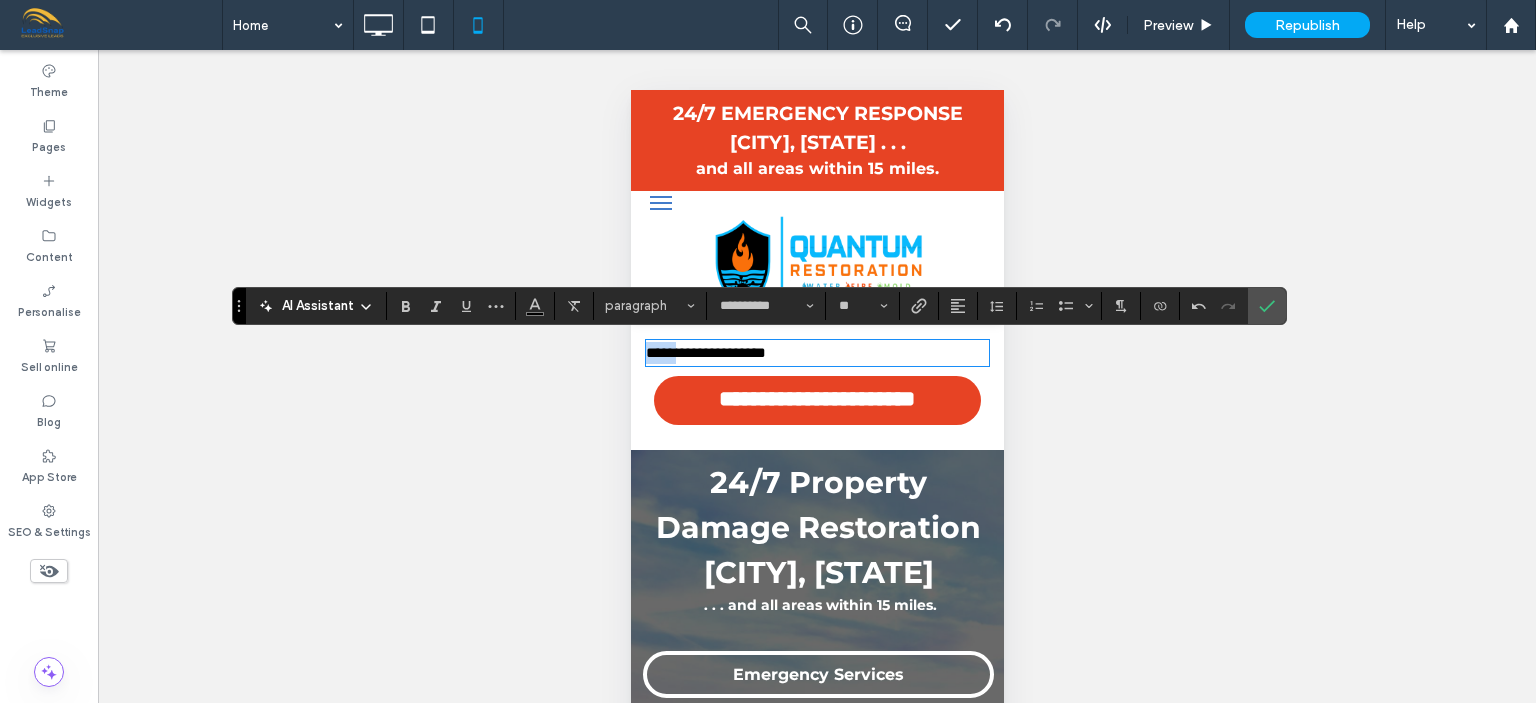 click on "**********" at bounding box center (705, 352) 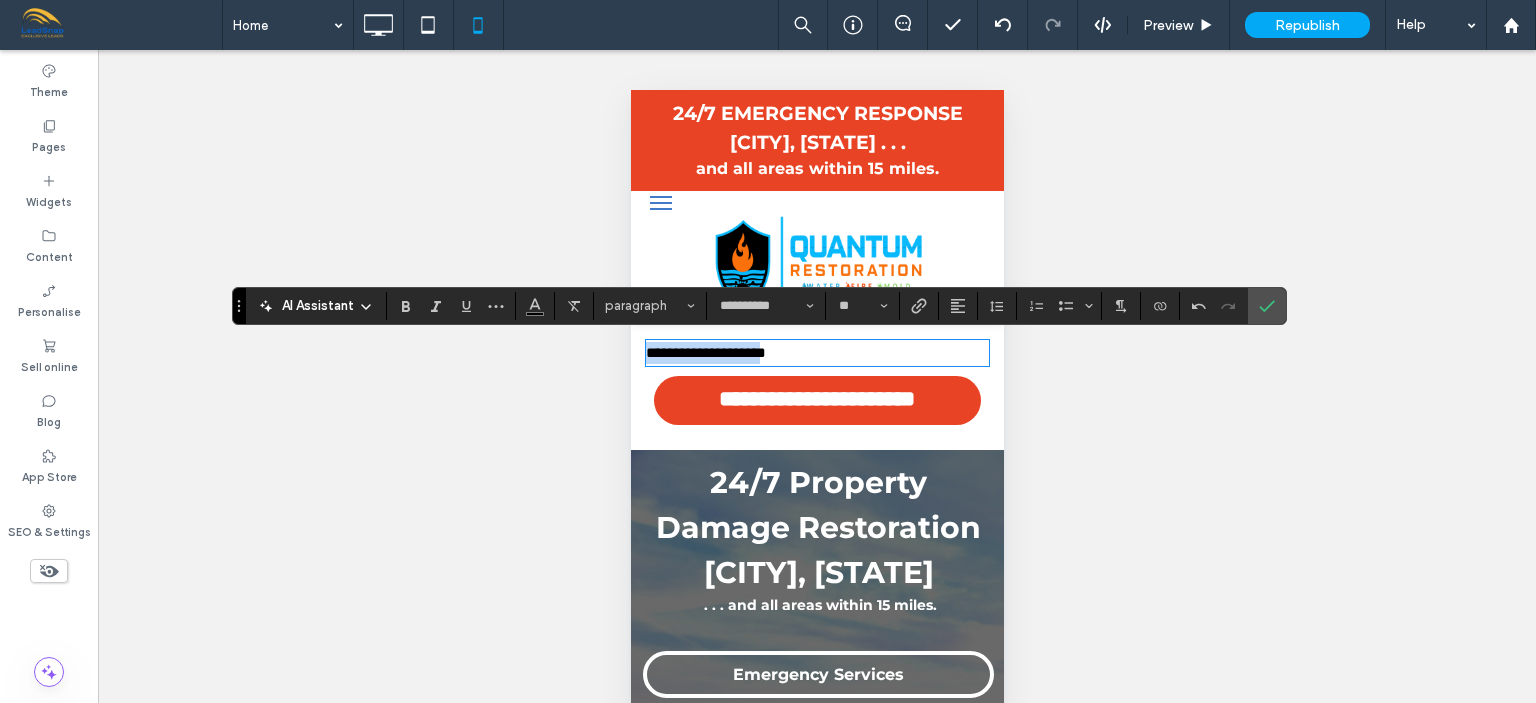 click on "**********" at bounding box center (705, 352) 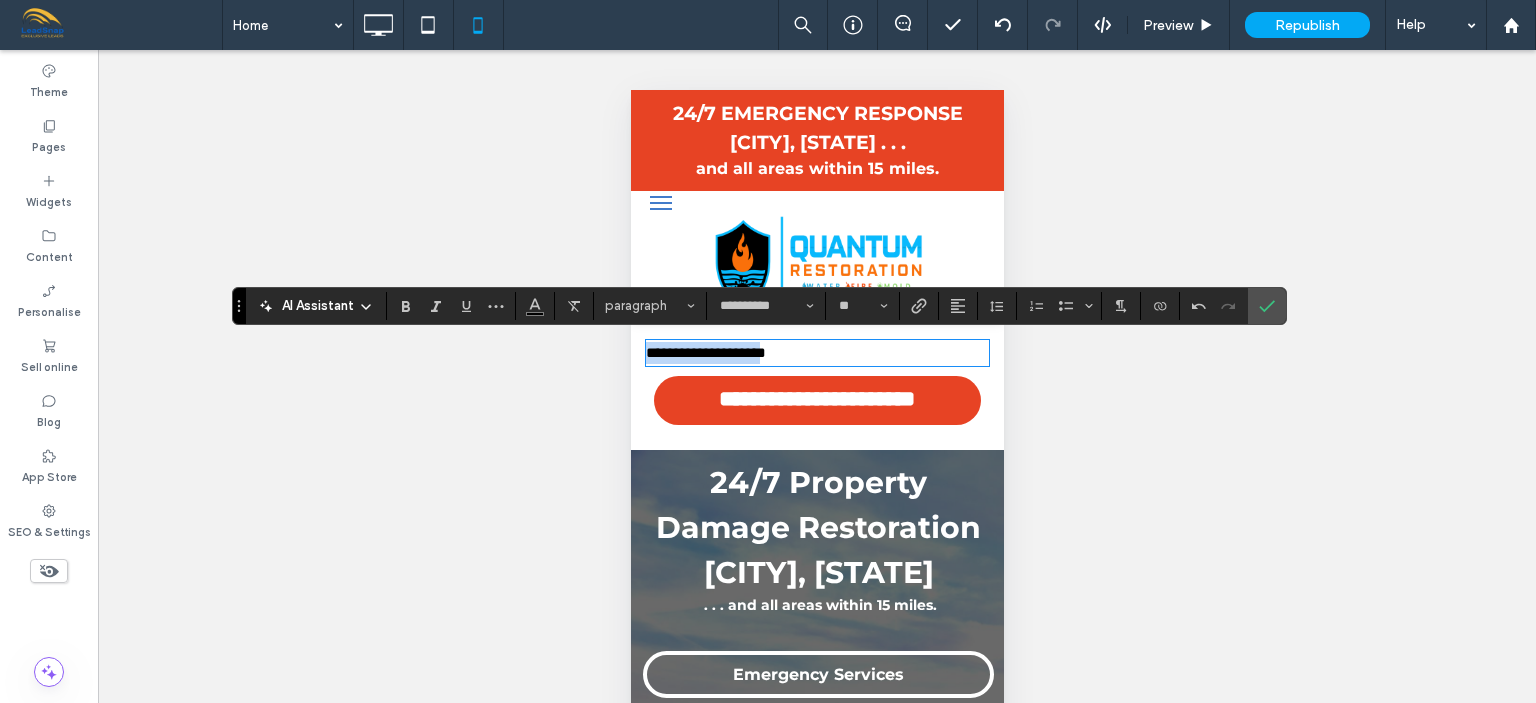 click on "**********" at bounding box center (705, 352) 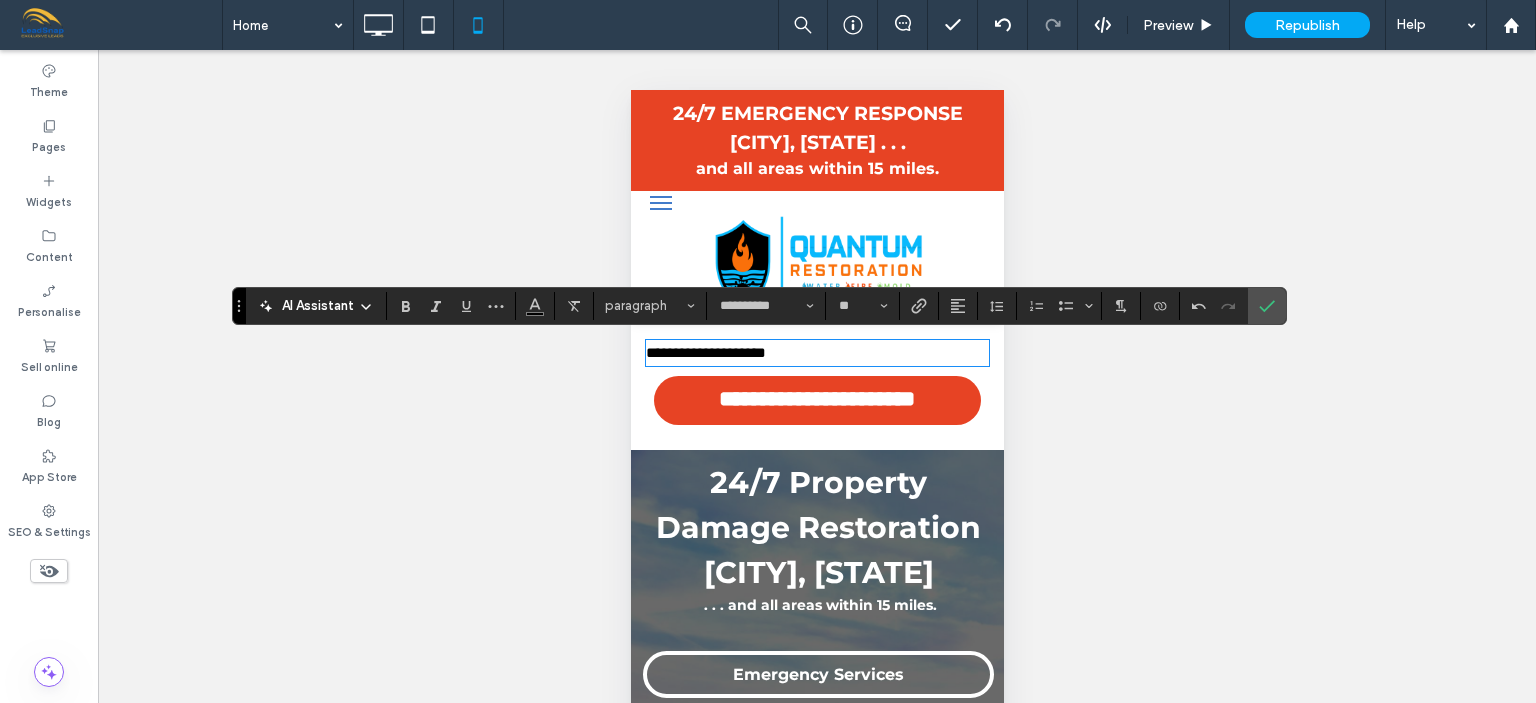 click on "**********" at bounding box center [816, 353] 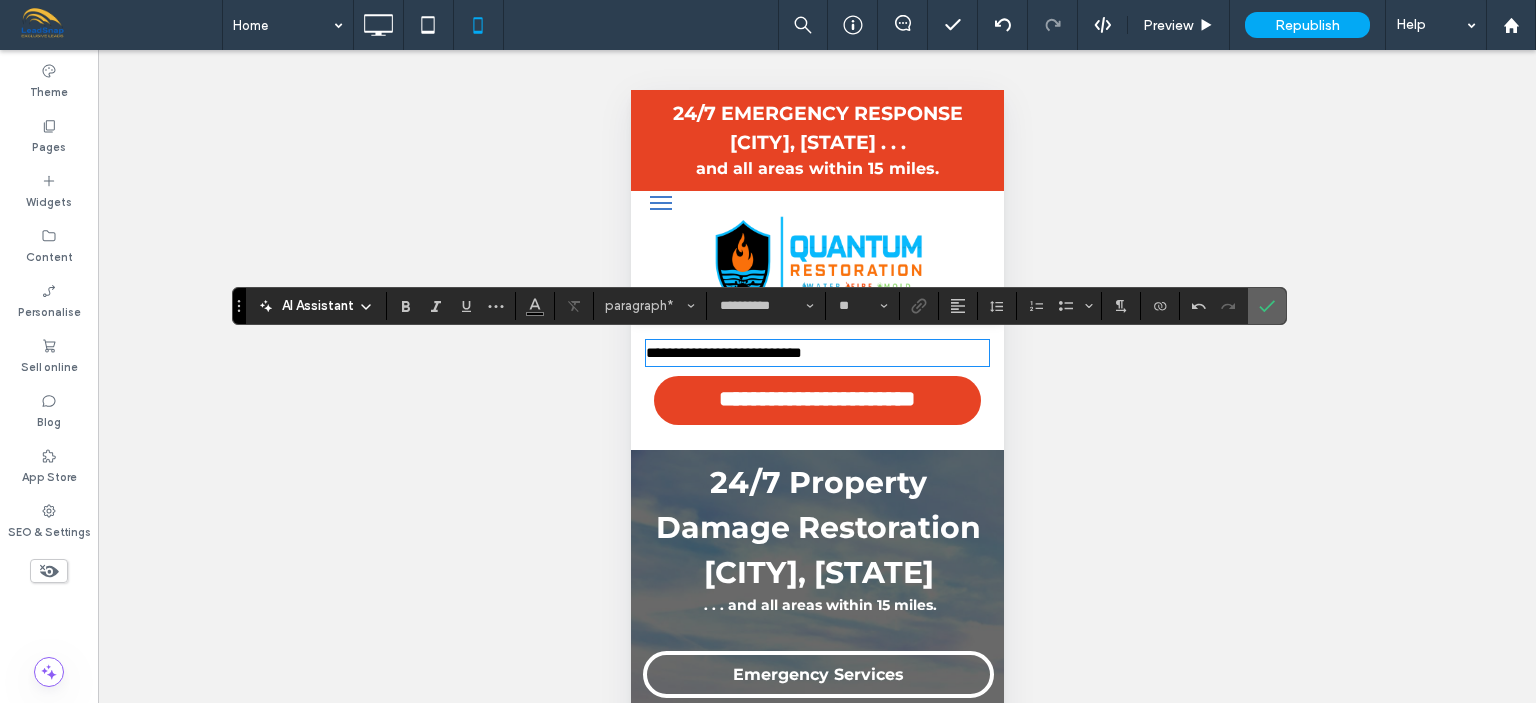 click 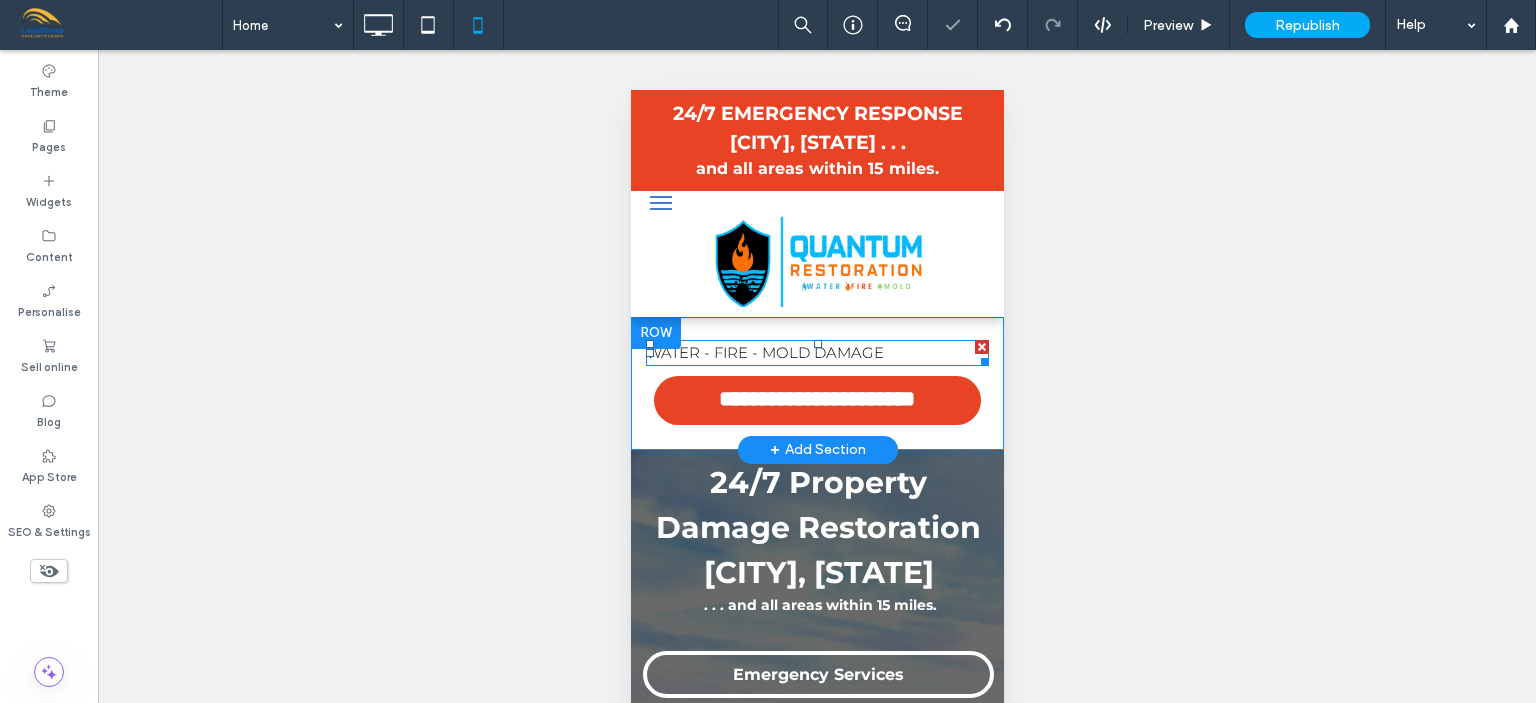 click on "WATER - FIRE - MOLD DAMAGE" at bounding box center (764, 352) 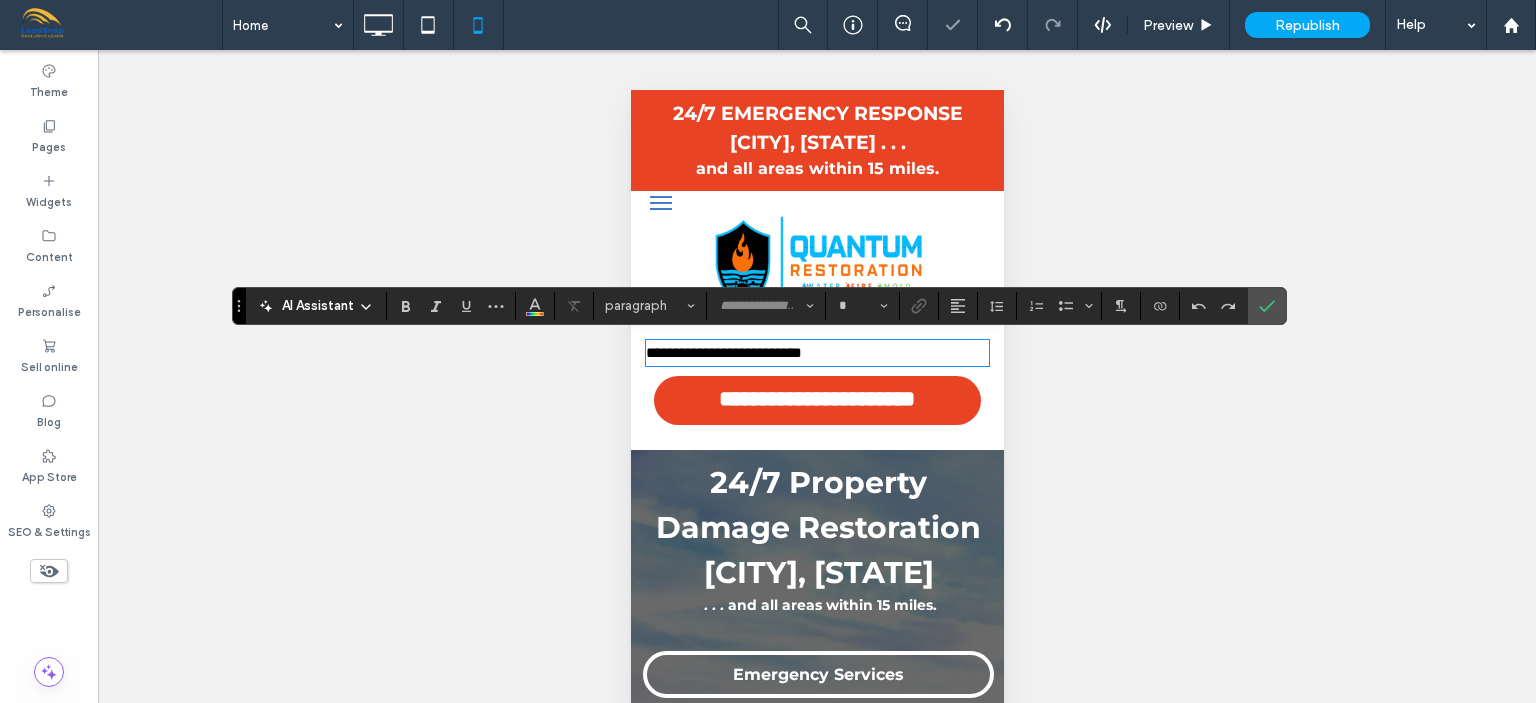 click on "**********" at bounding box center (723, 352) 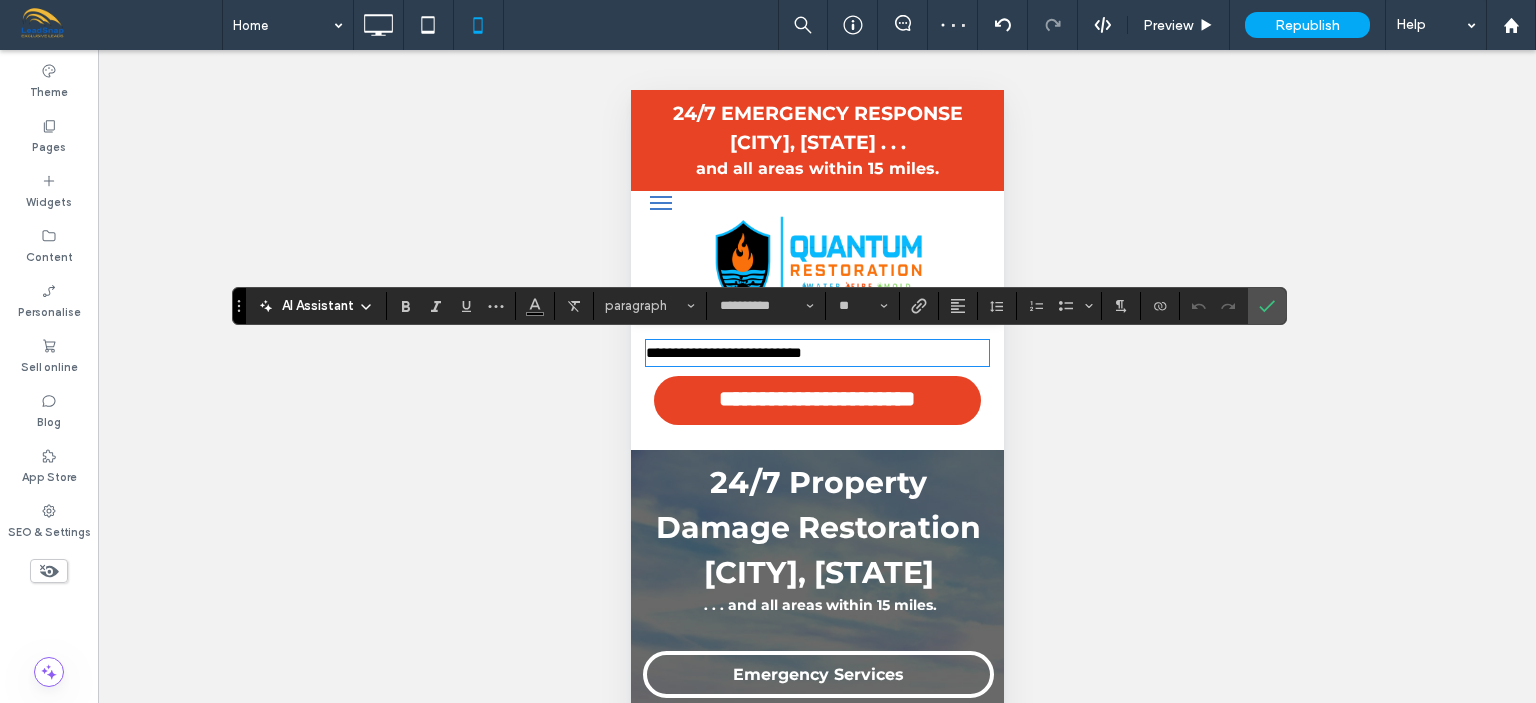 click on "**********" at bounding box center (723, 352) 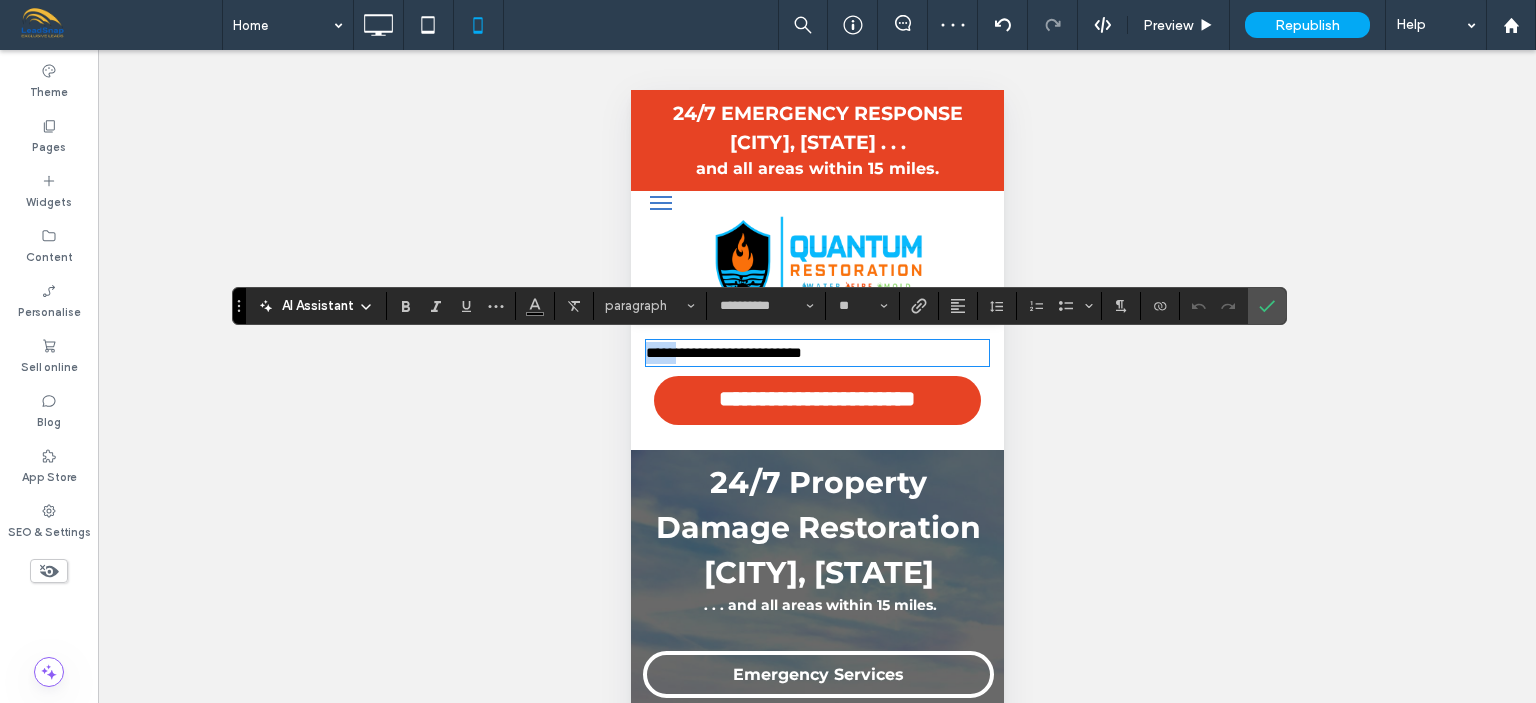 click on "**********" at bounding box center (723, 352) 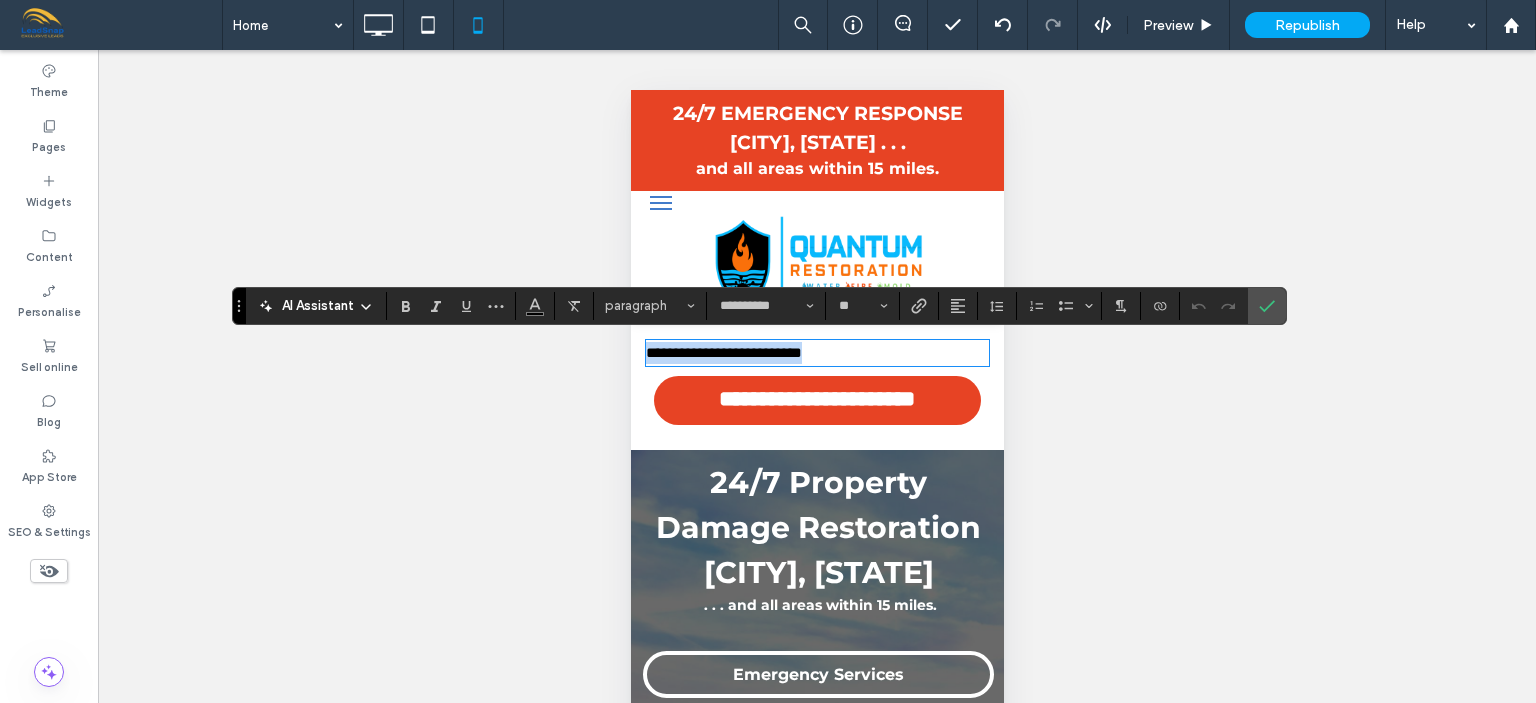 click on "**********" at bounding box center (723, 352) 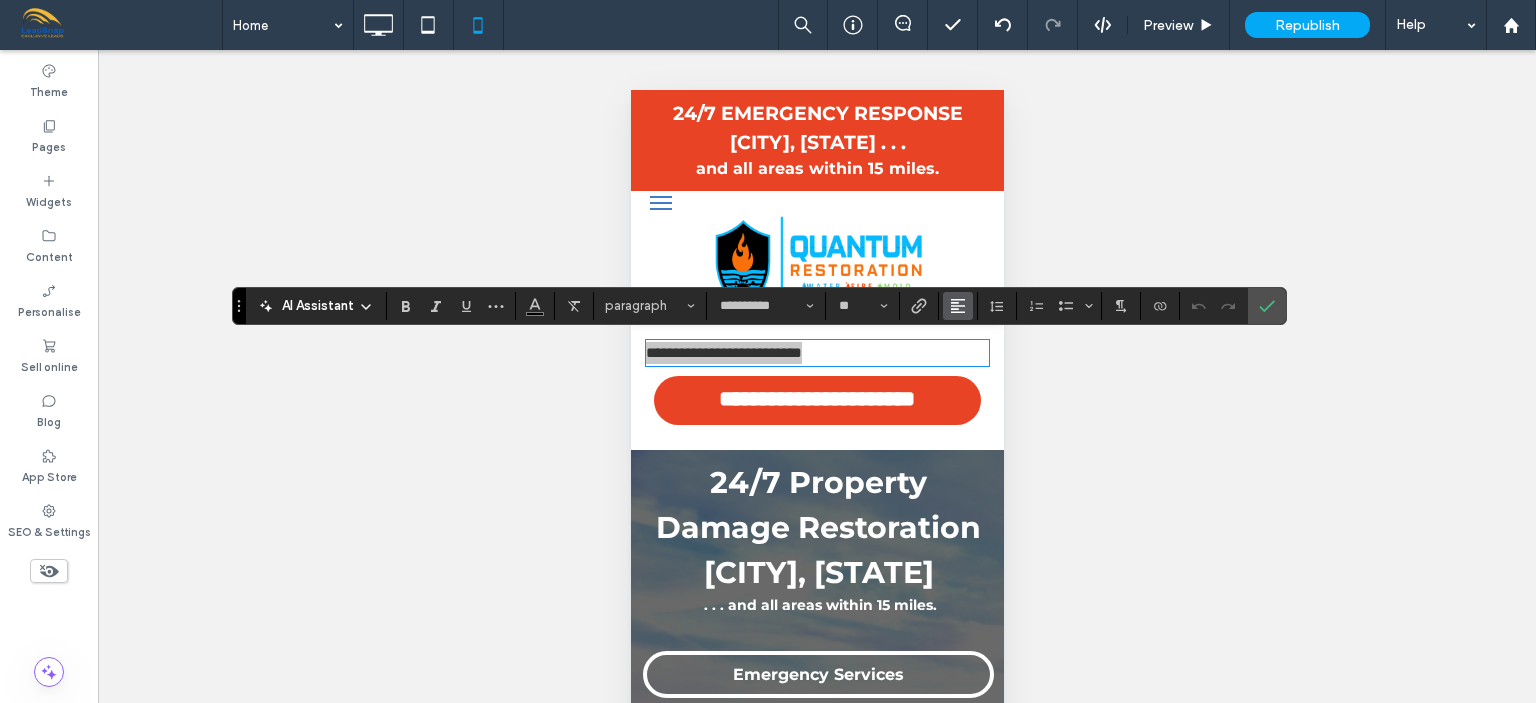 click 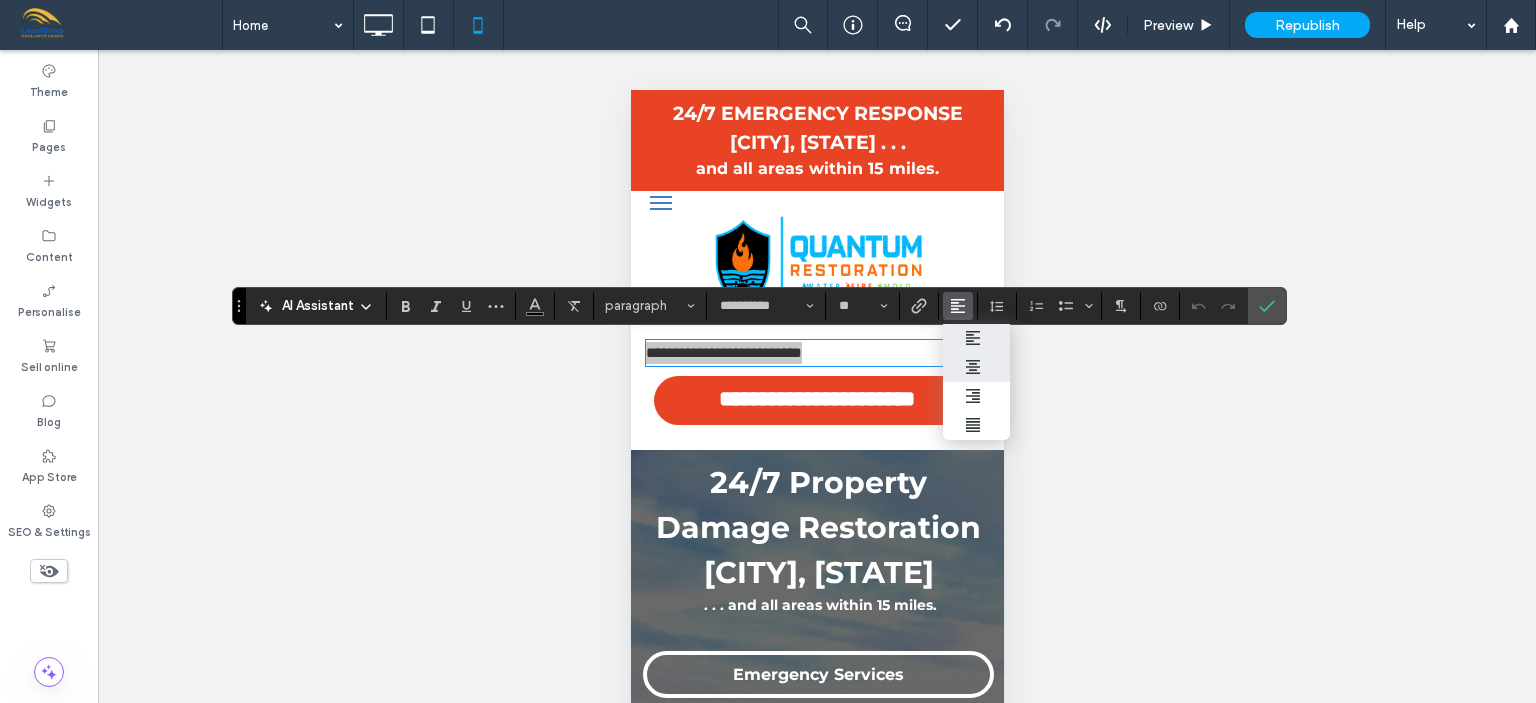 click at bounding box center (976, 367) 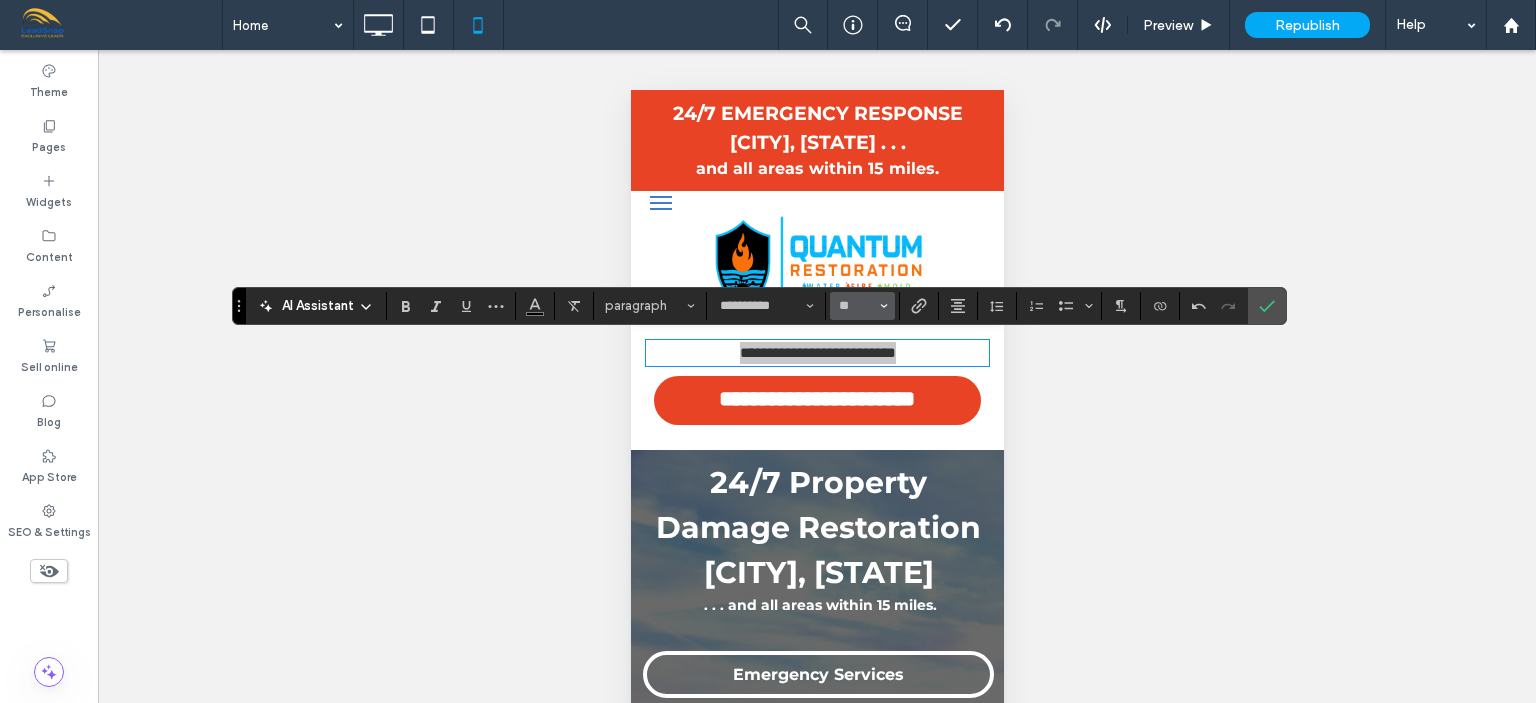 click 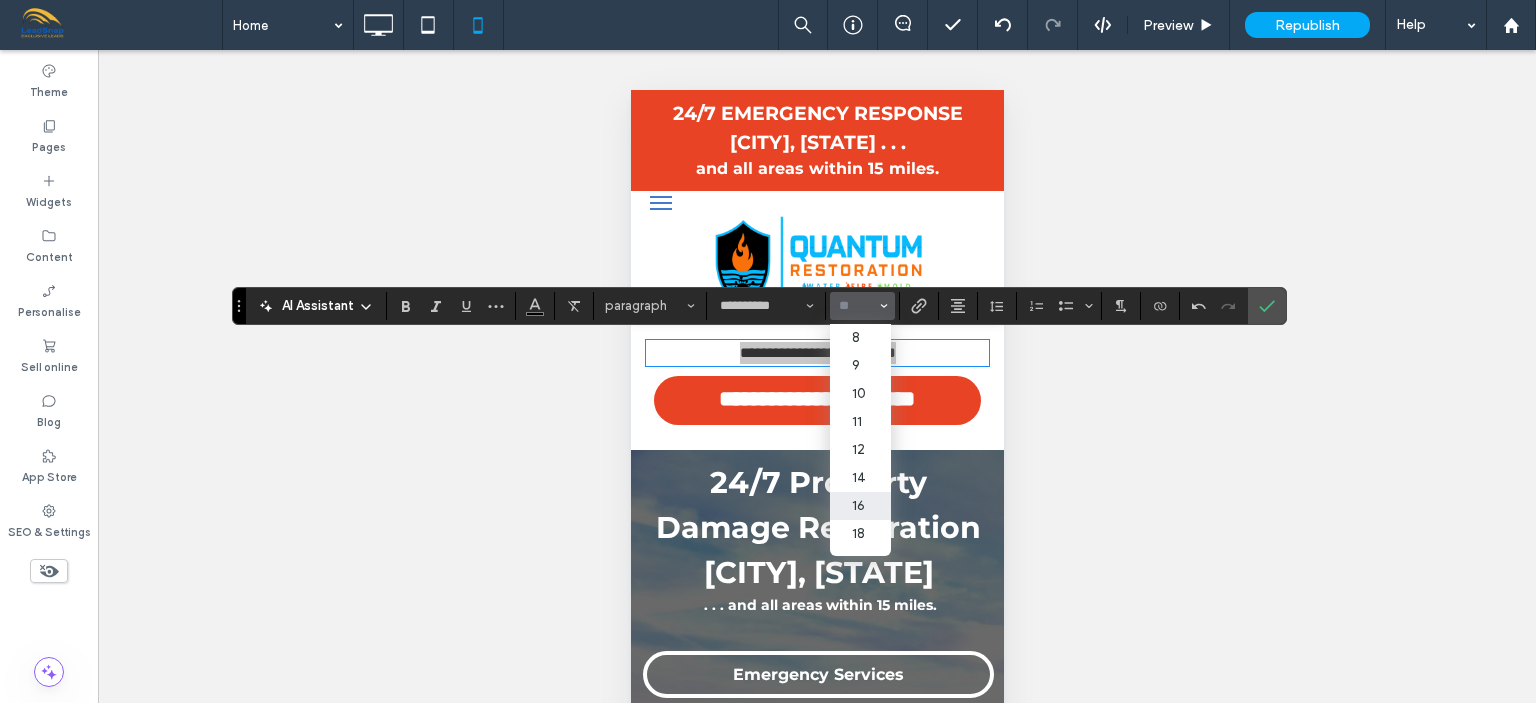click on "16" at bounding box center [860, 506] 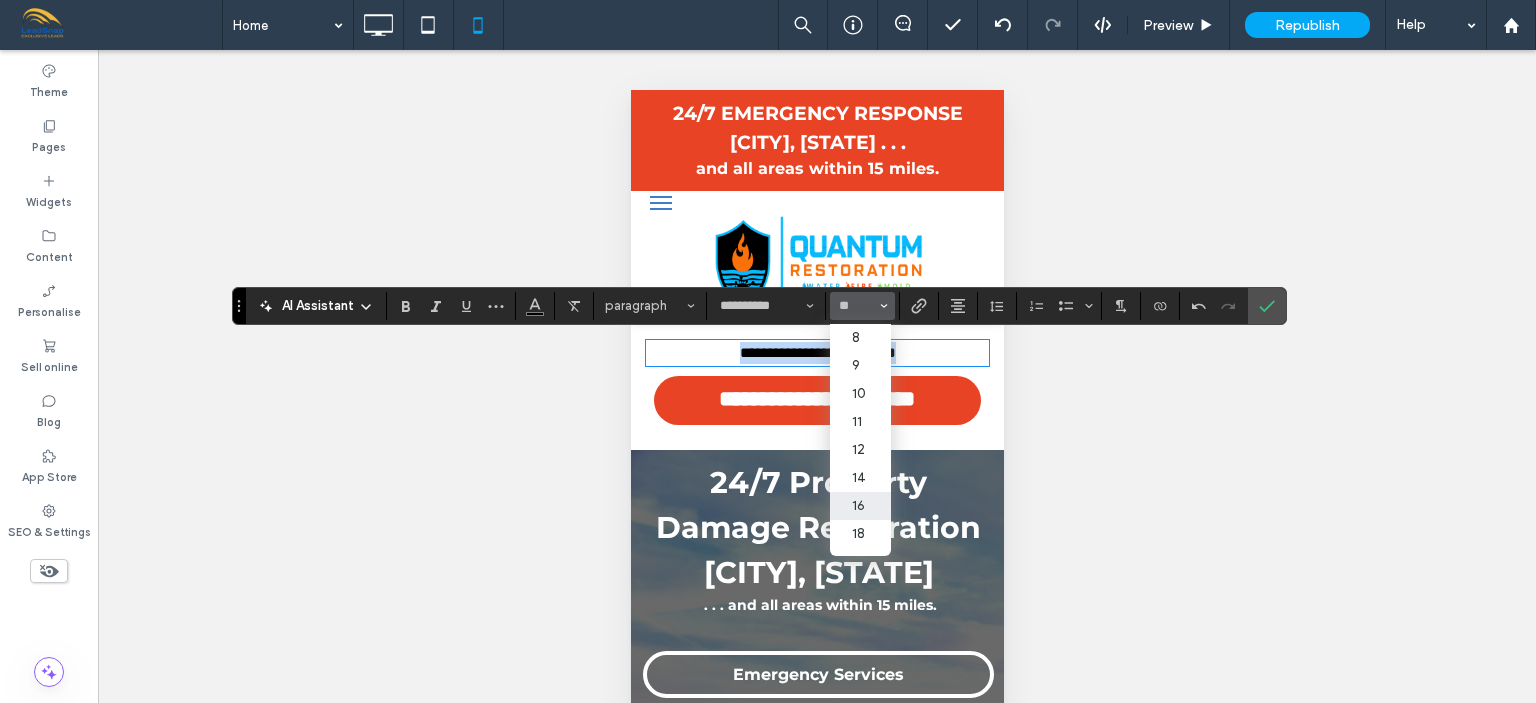 type on "**" 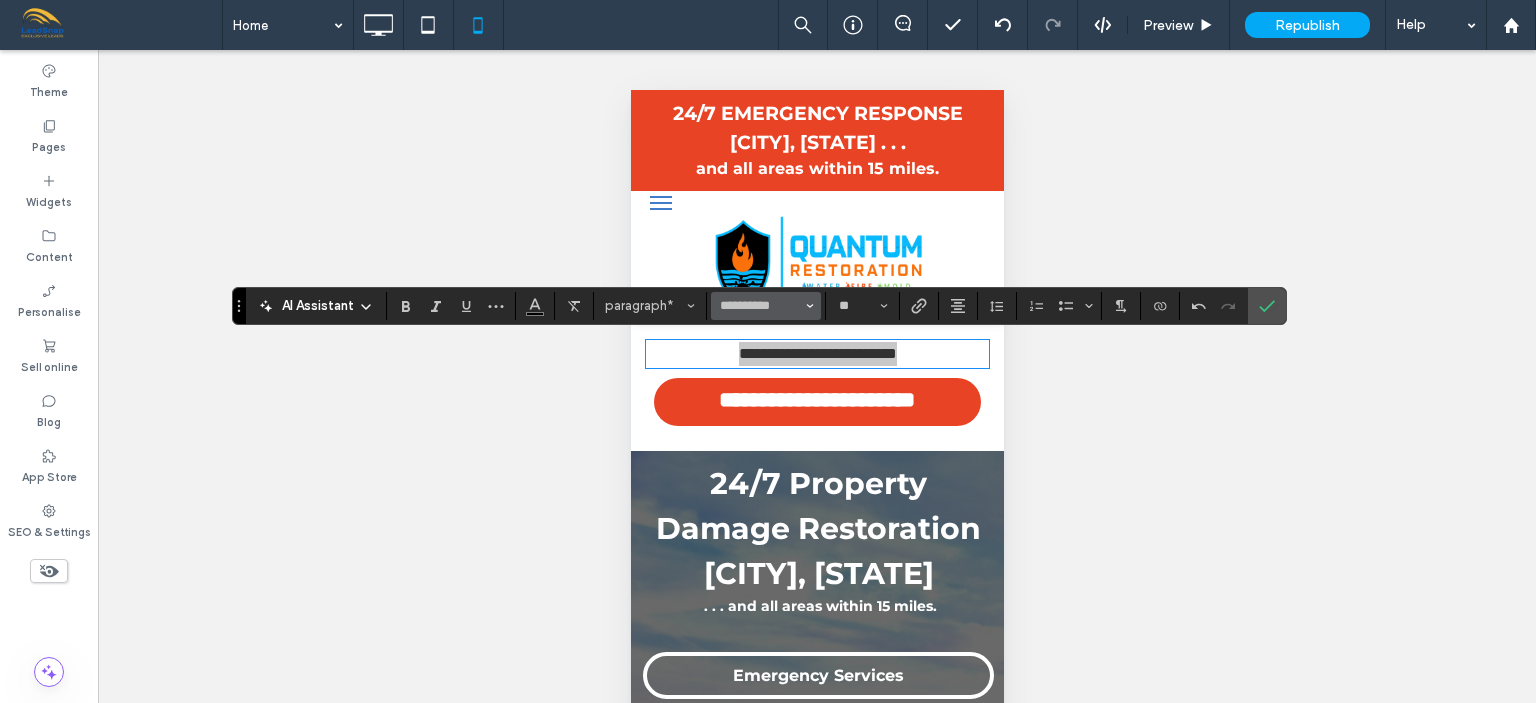 click 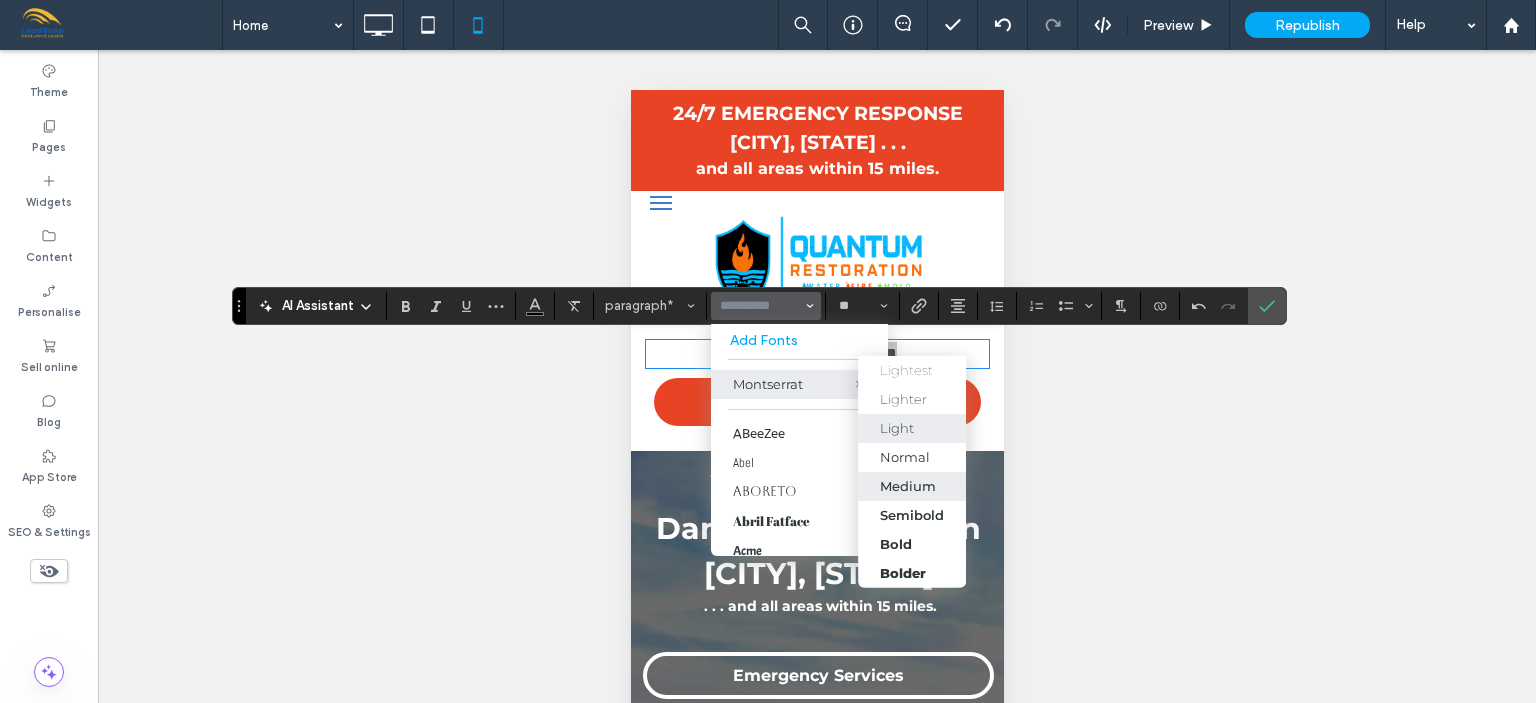 click on "Medium" at bounding box center (908, 486) 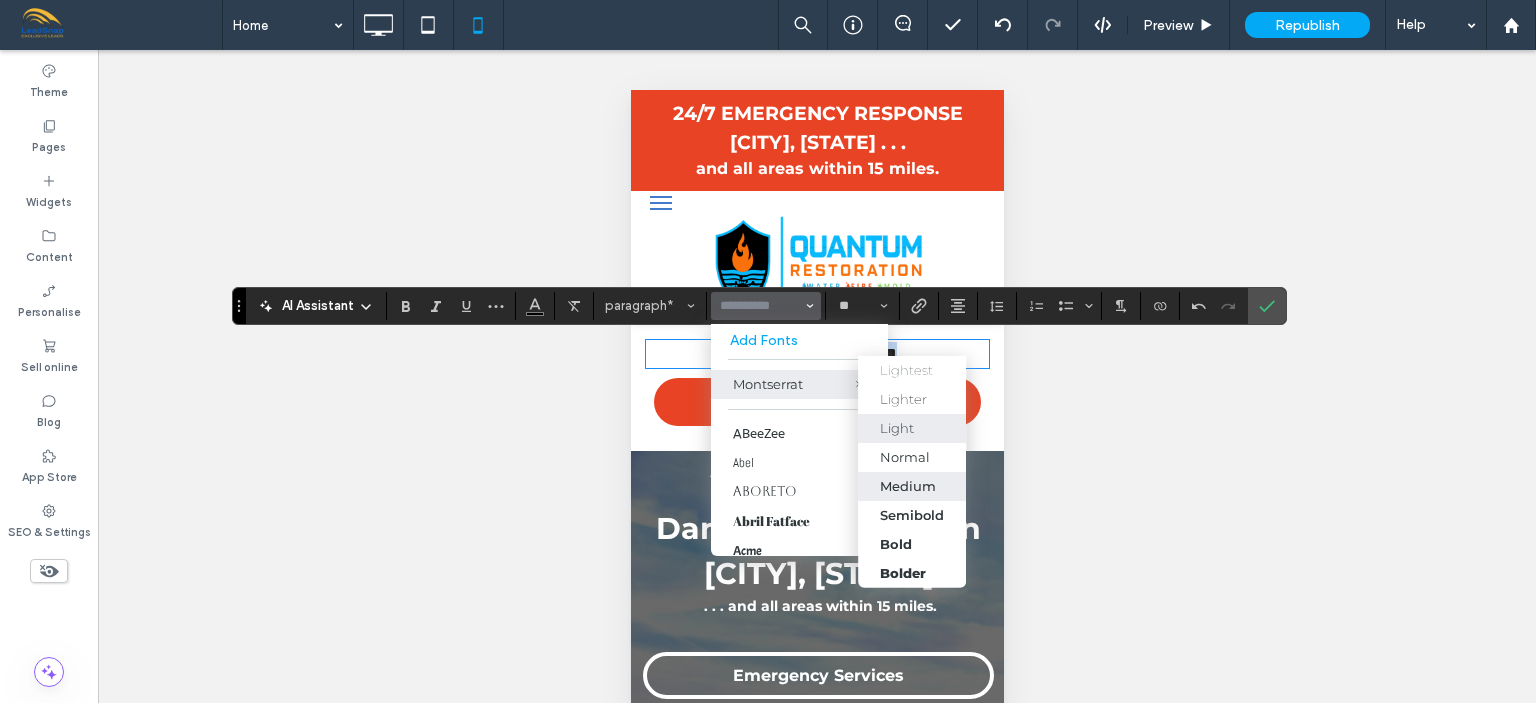 type on "**********" 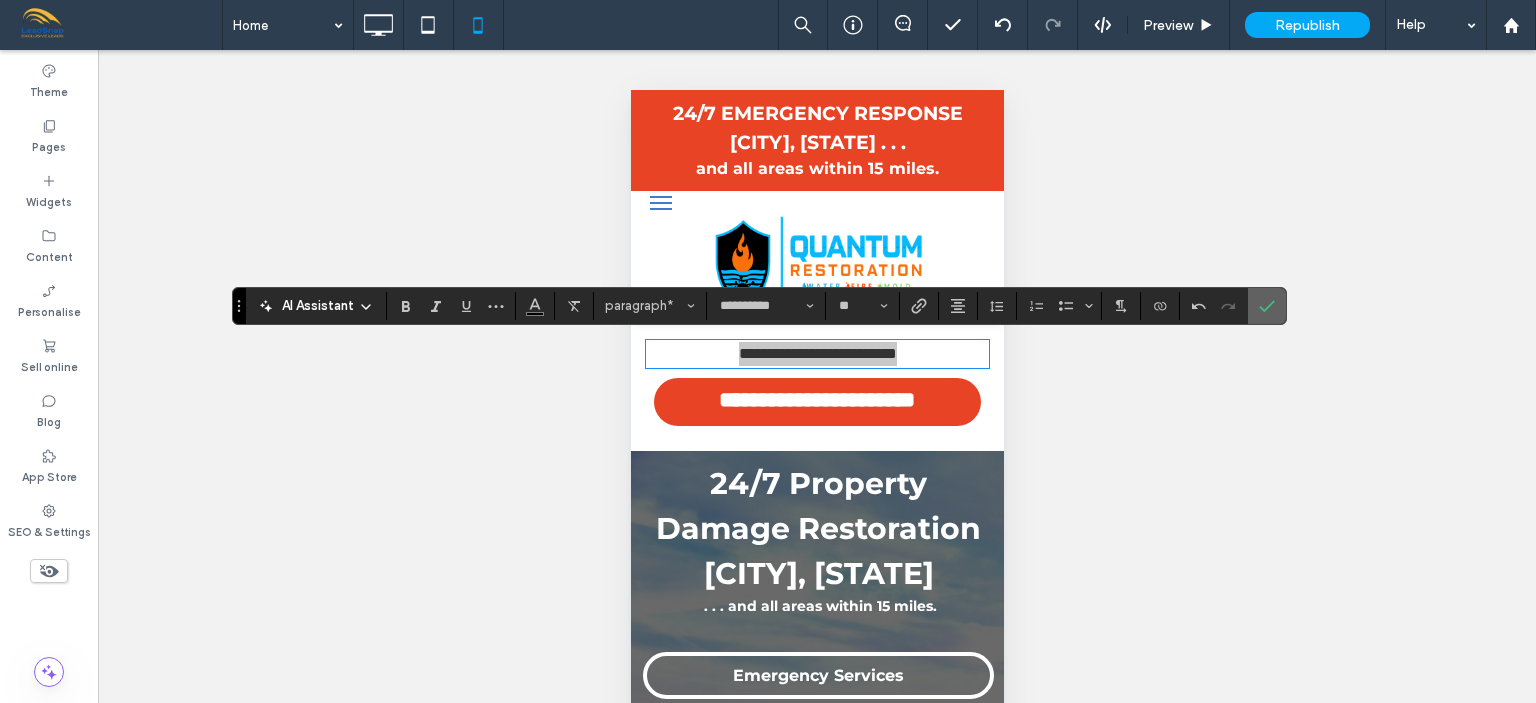 click 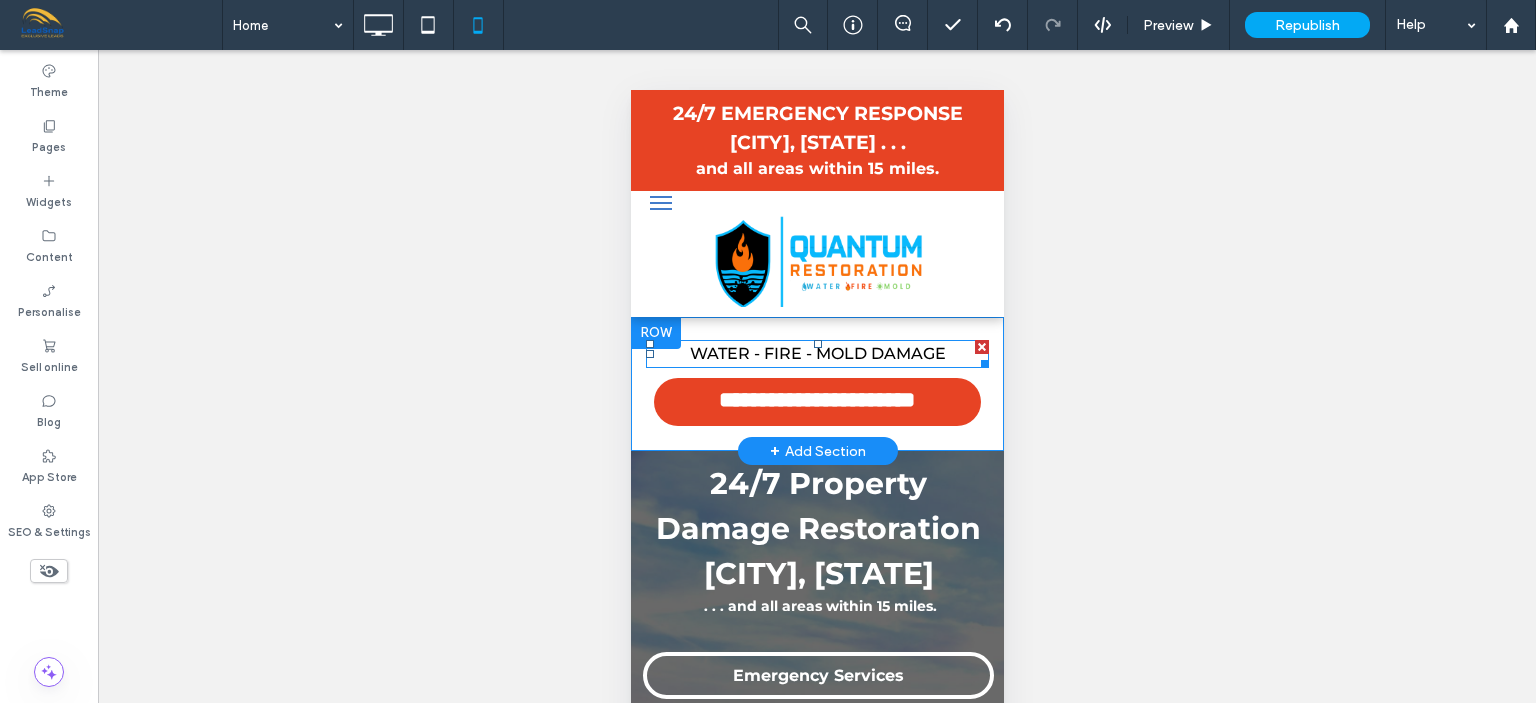 click on "WATER - FIRE - MOLD DAMAGE" at bounding box center (817, 353) 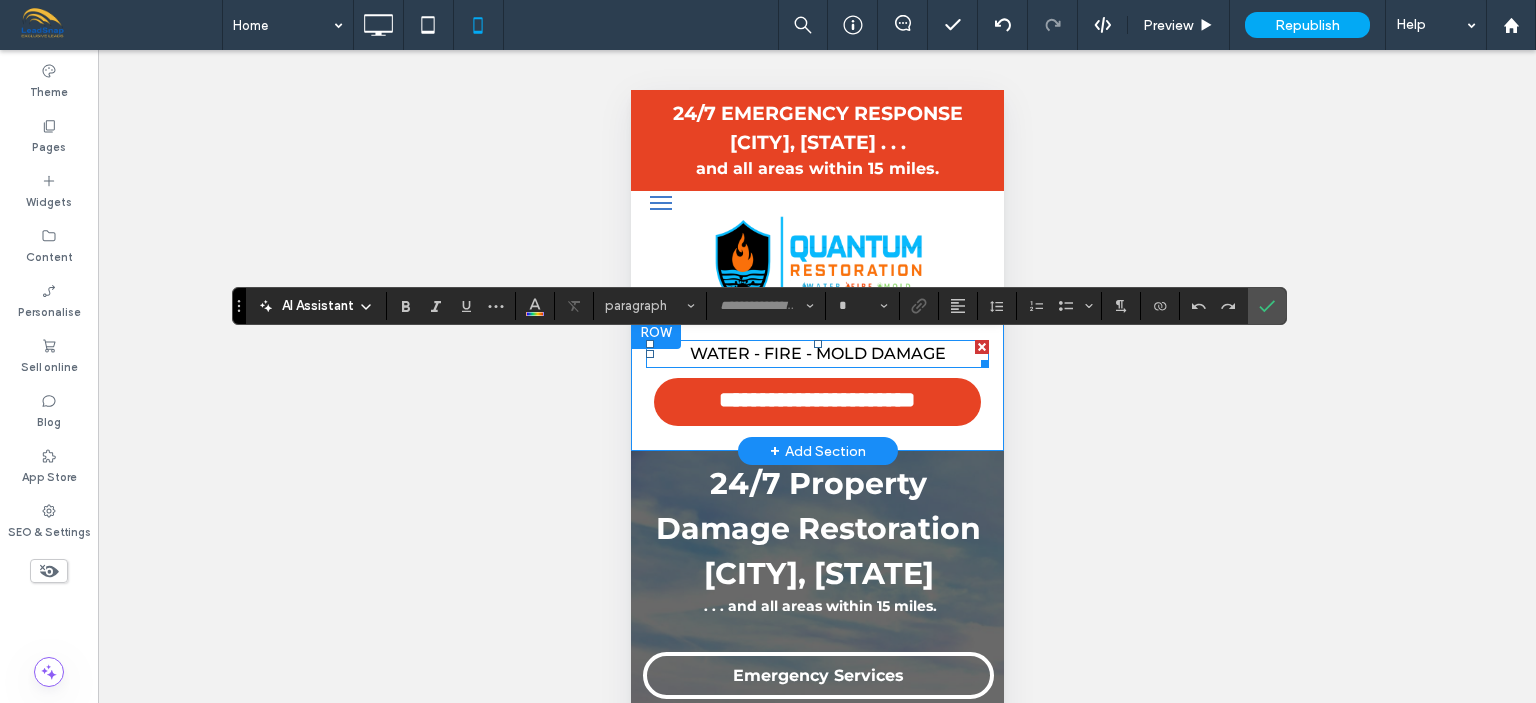 type on "**********" 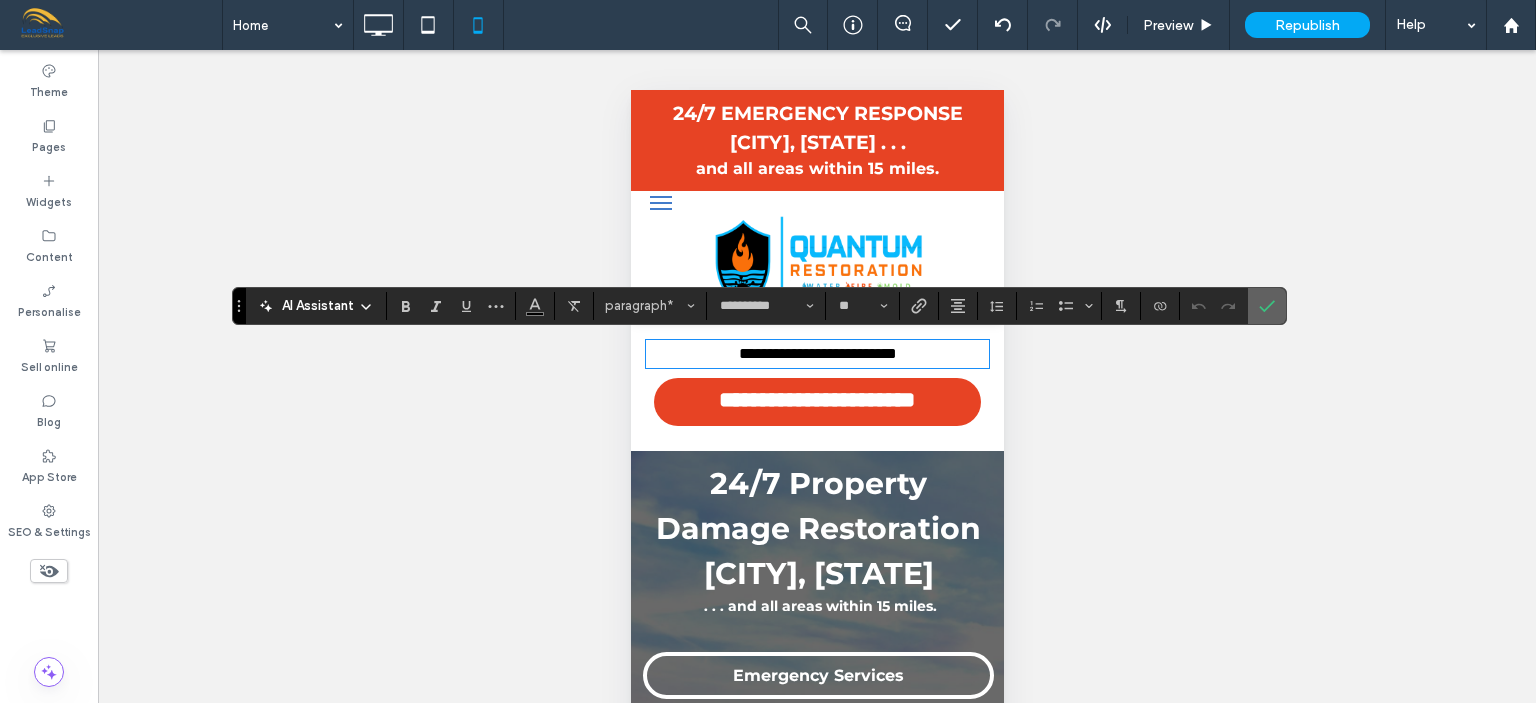 click 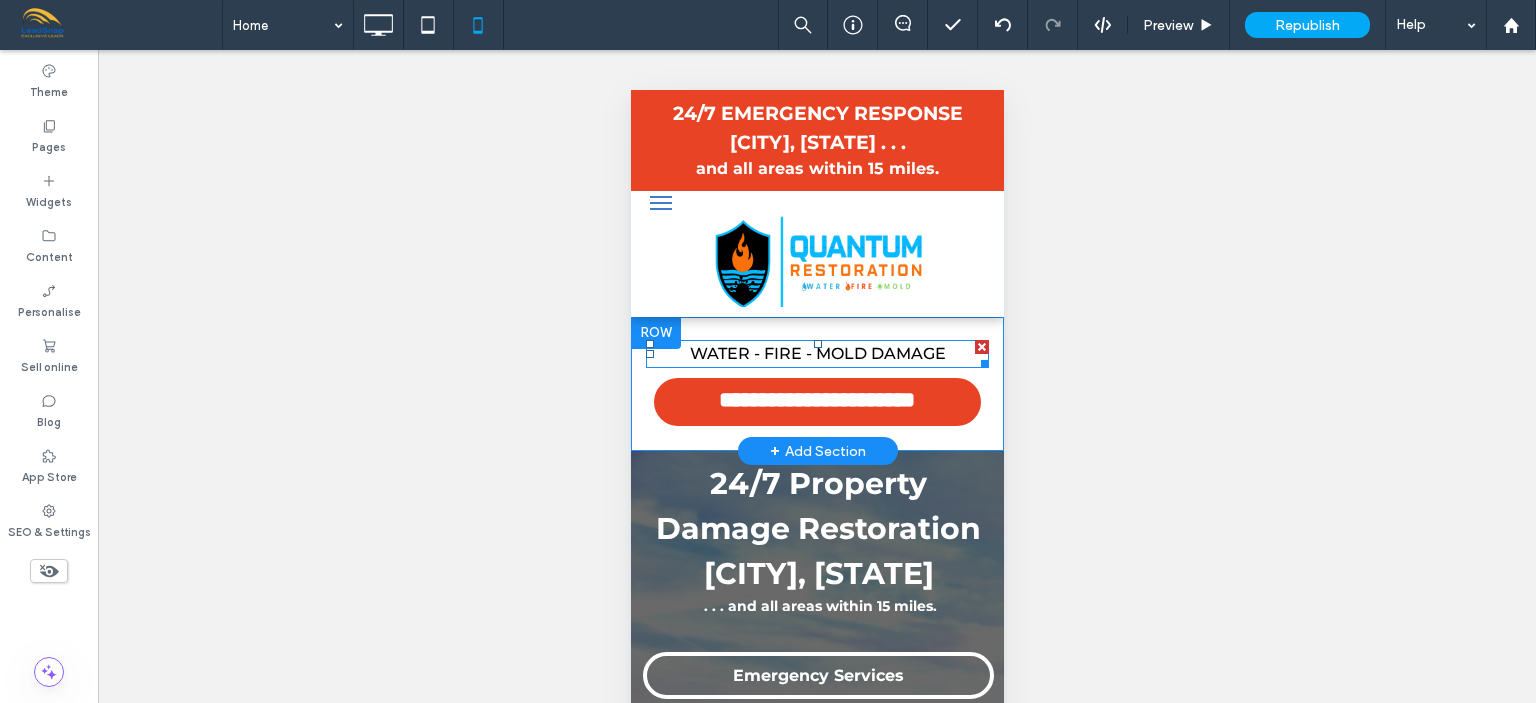 click on "WATER - FIRE - MOLD DAMAGE" at bounding box center (817, 353) 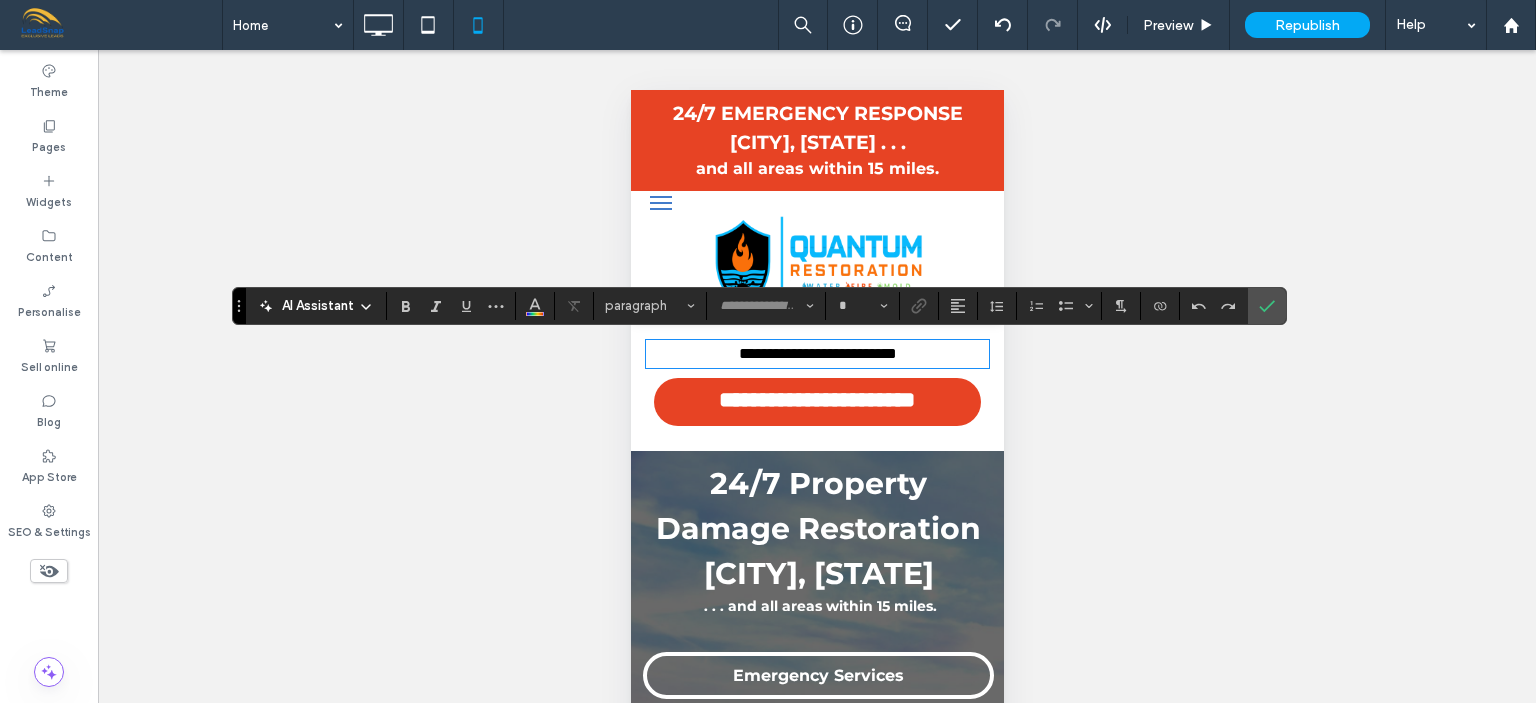 type on "**********" 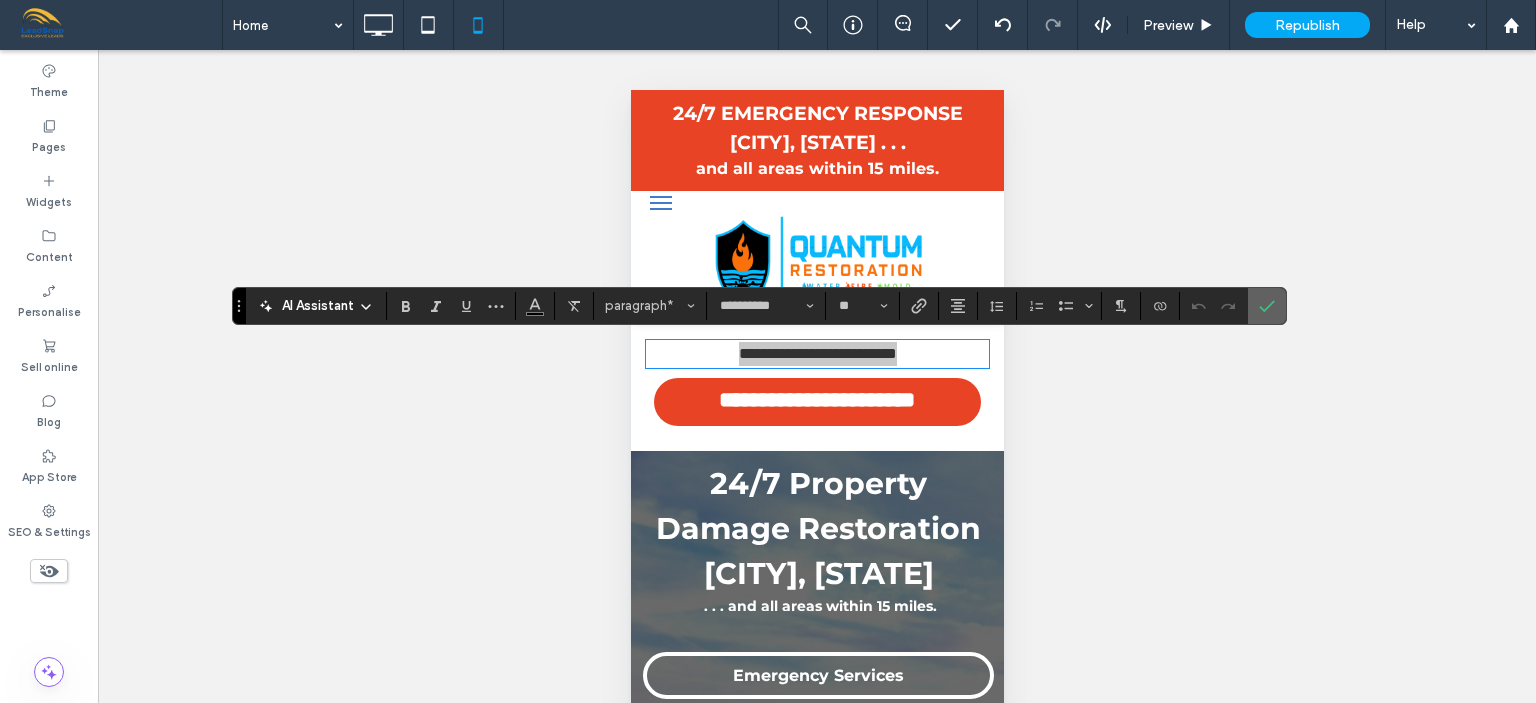 click 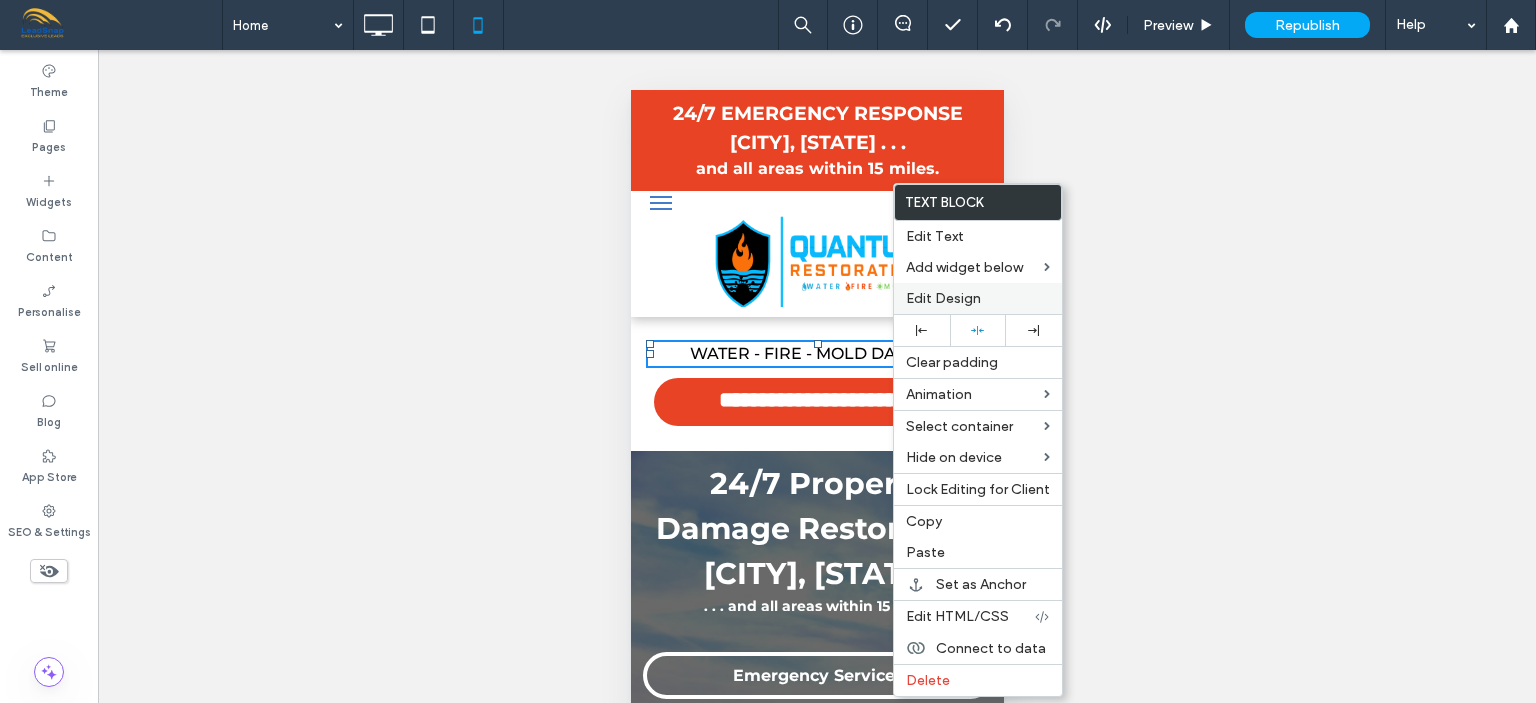 click on "Edit Design" at bounding box center [943, 298] 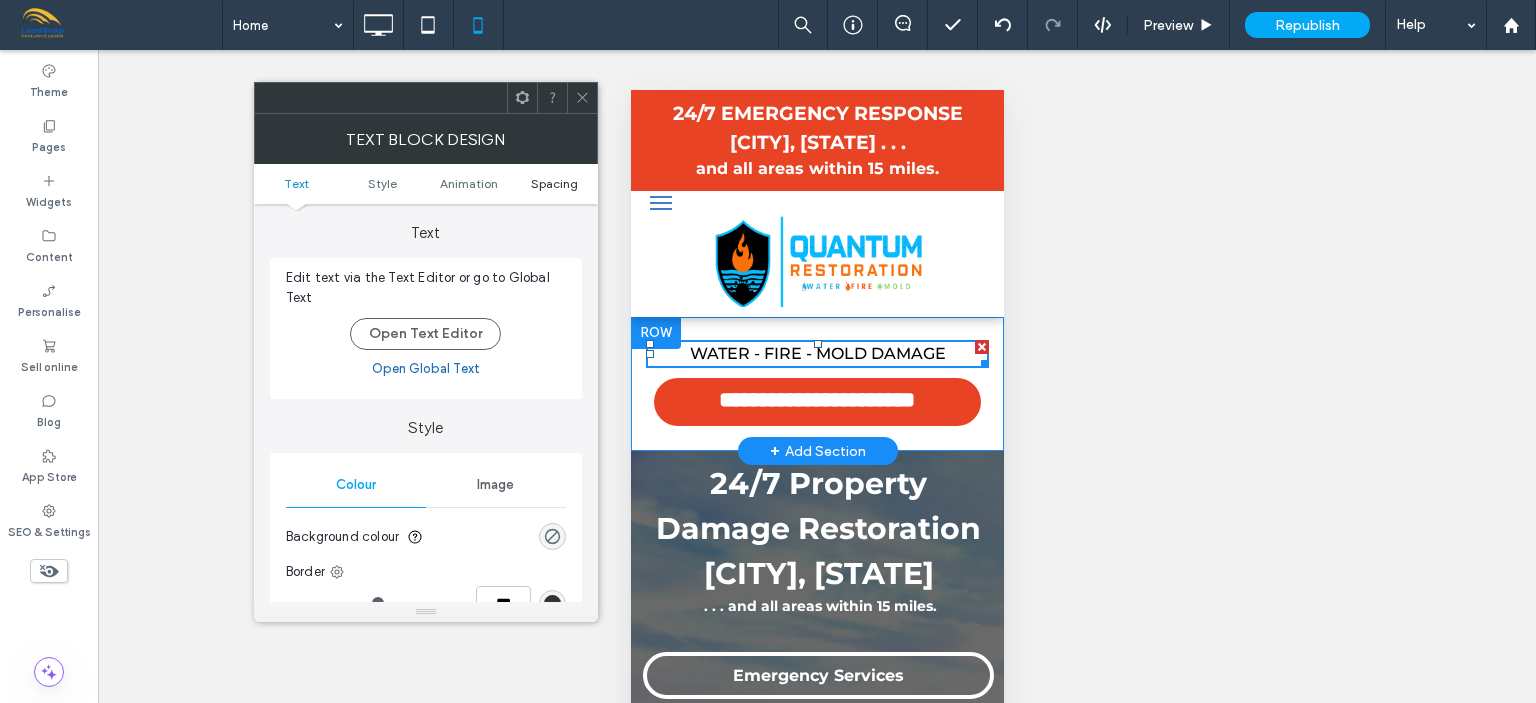 click on "Spacing" at bounding box center [554, 183] 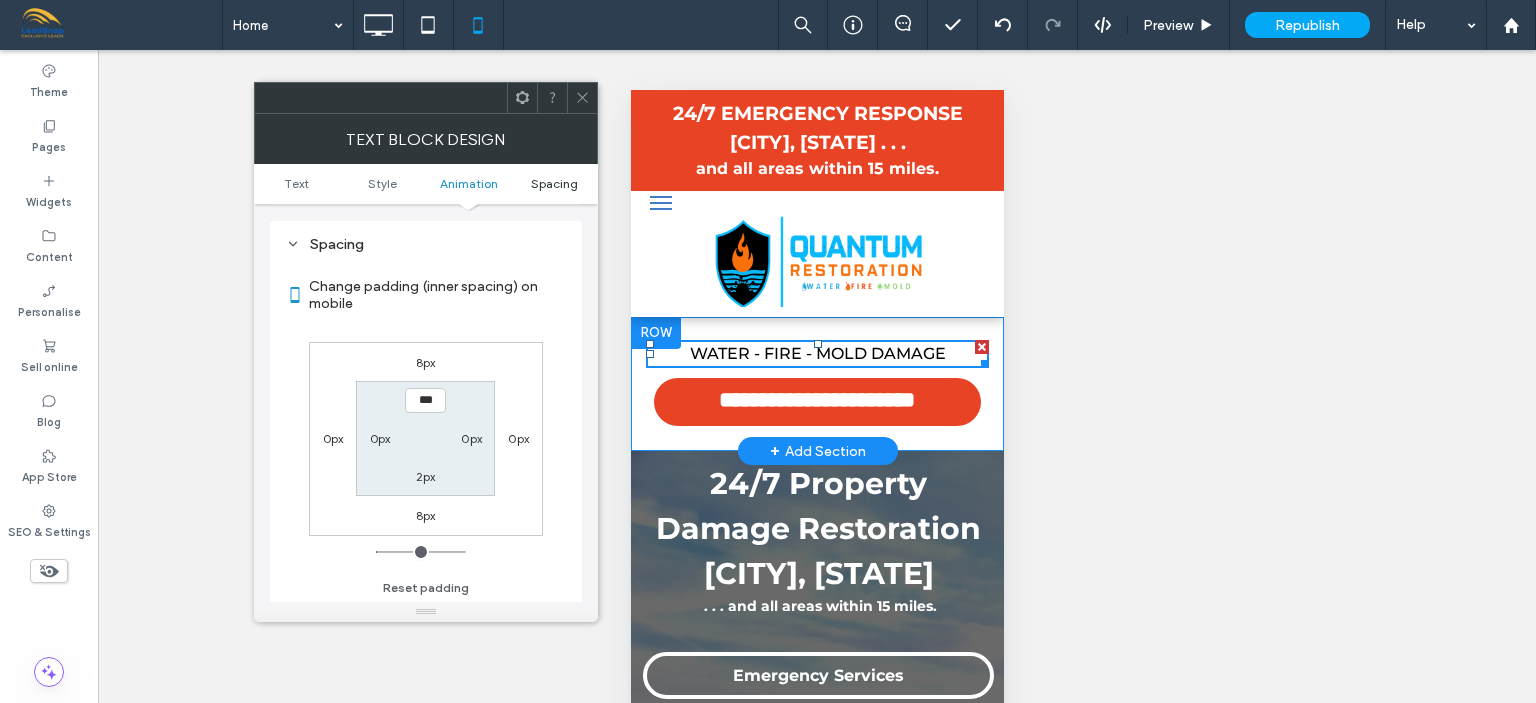 scroll, scrollTop: 572, scrollLeft: 0, axis: vertical 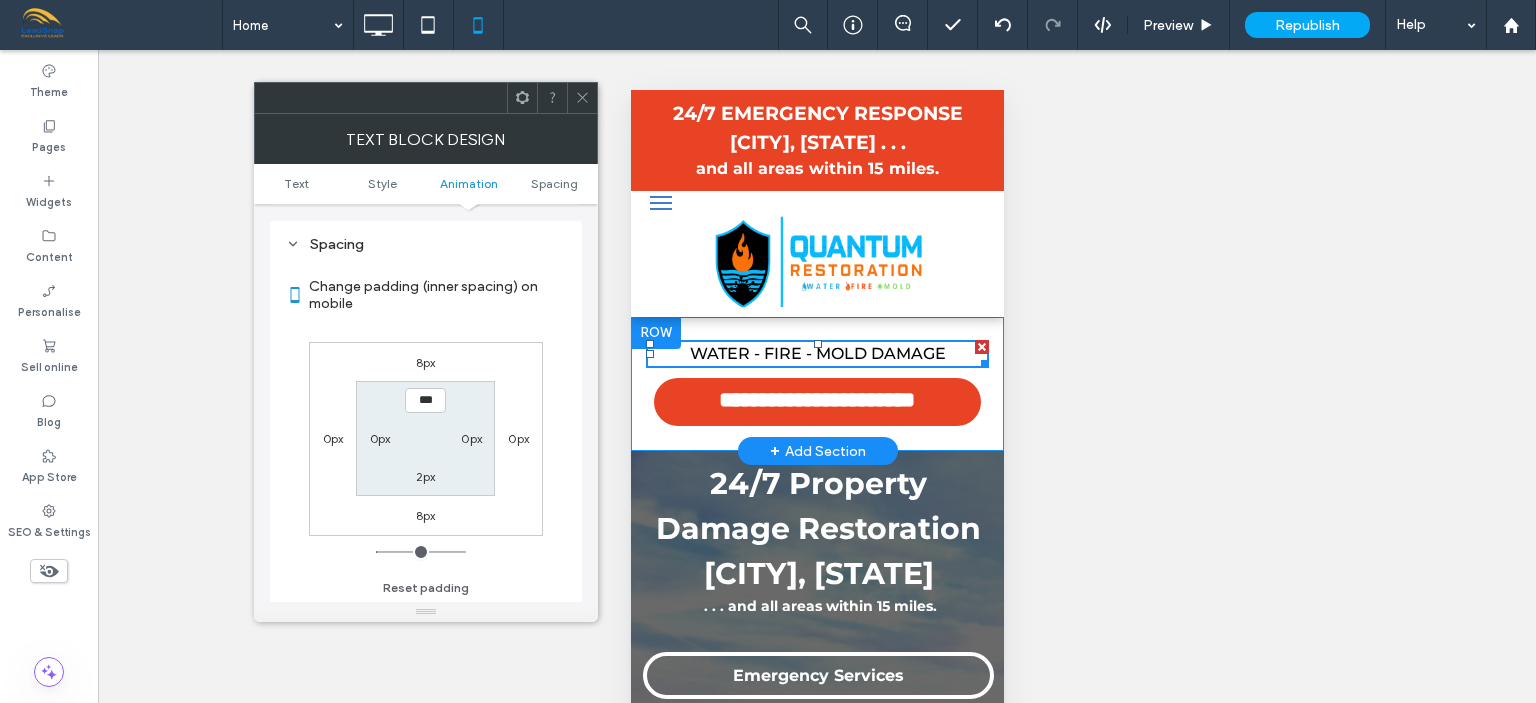 click on "8px" at bounding box center (426, 362) 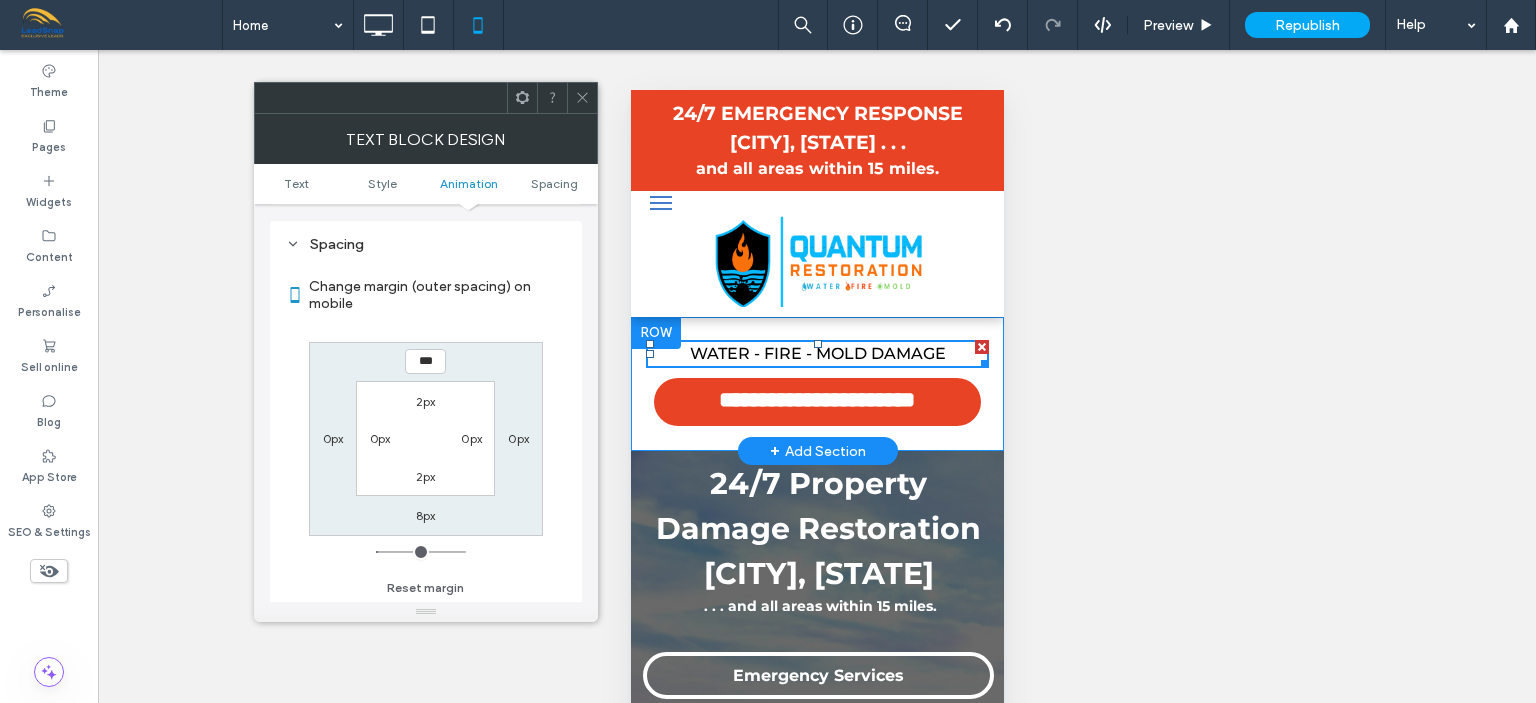 type on "*" 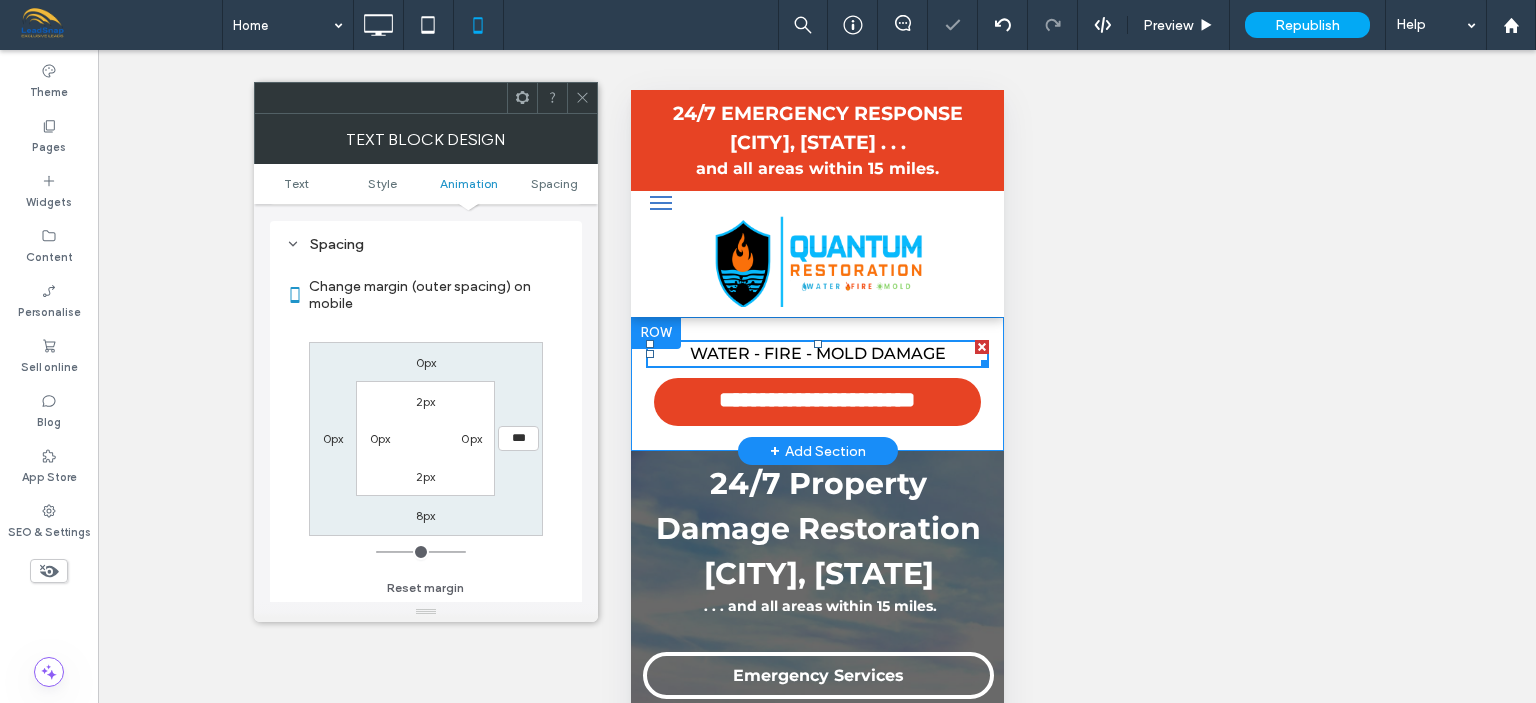 type on "*" 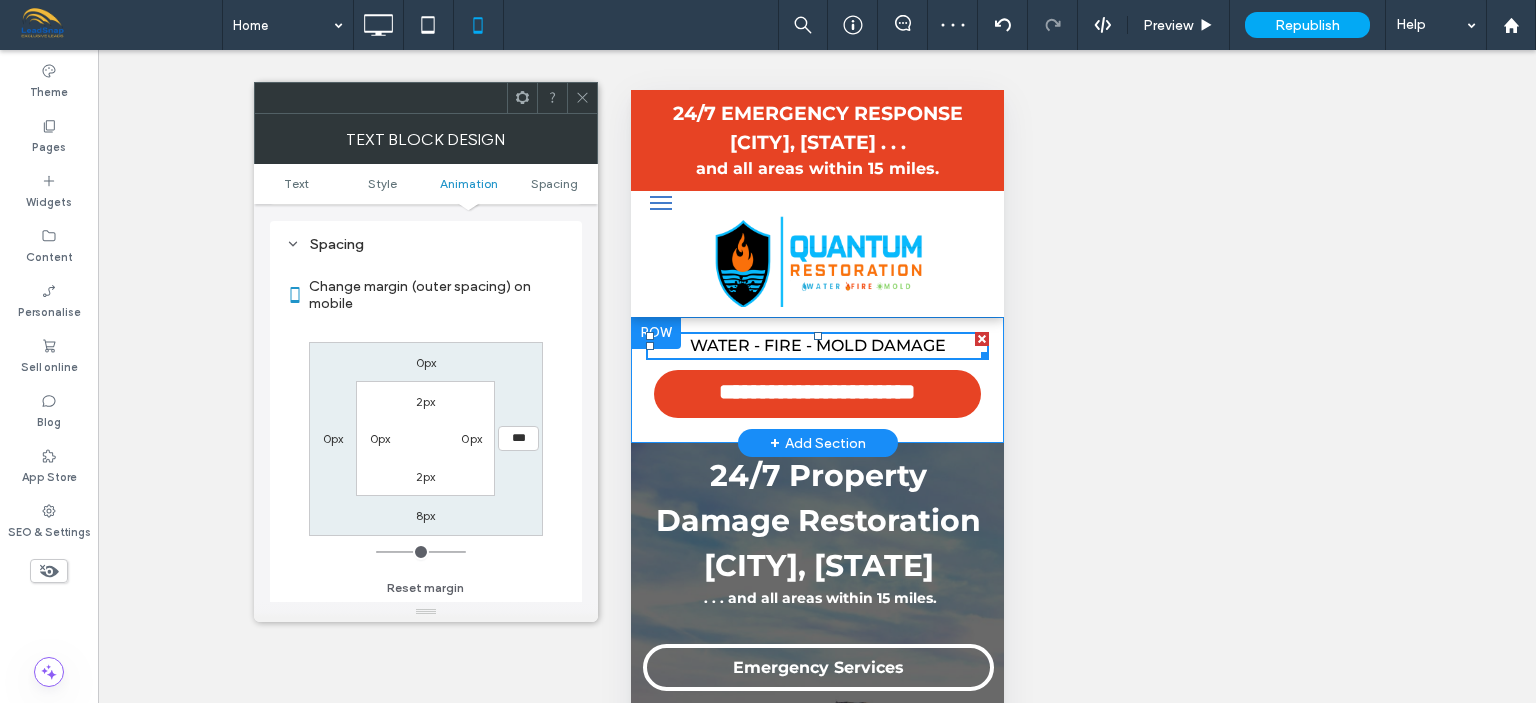 click 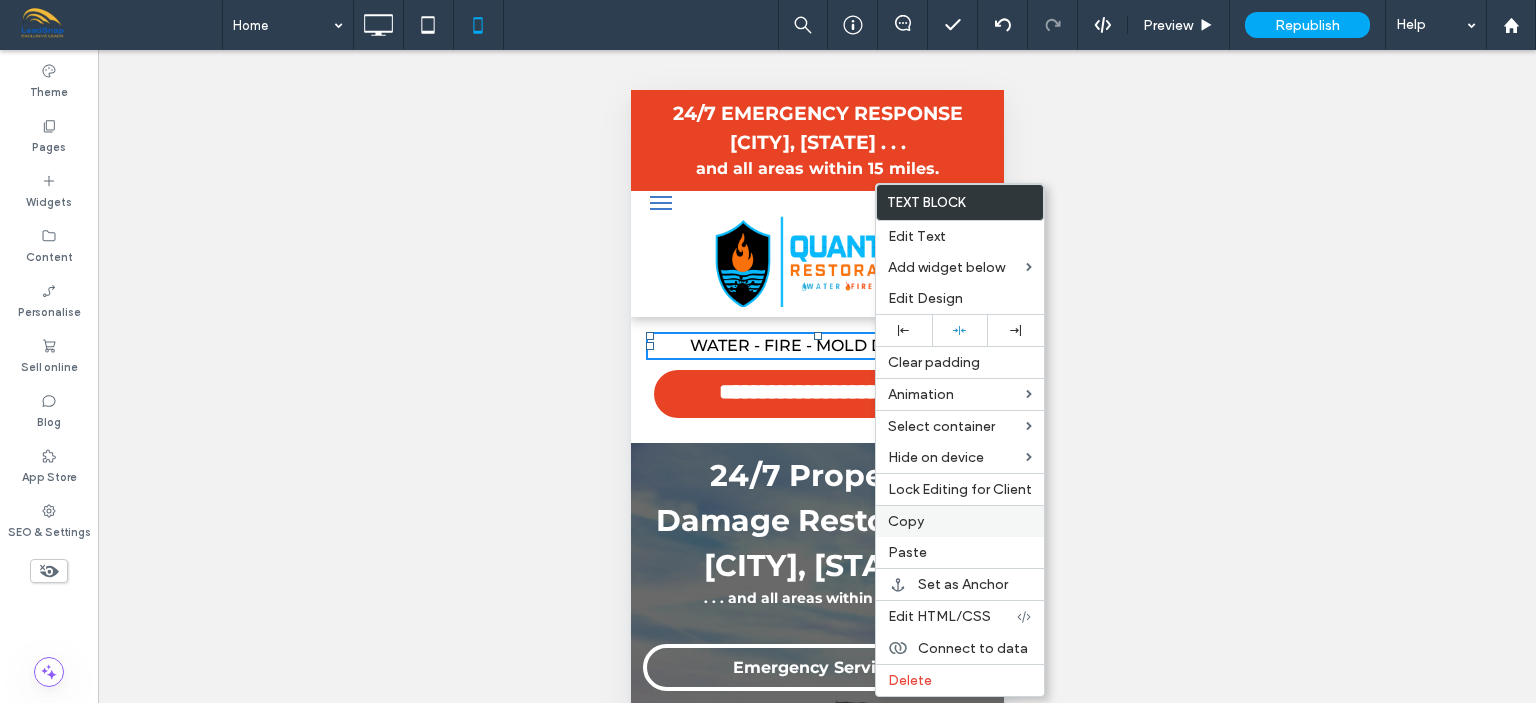 click on "Copy" at bounding box center (906, 521) 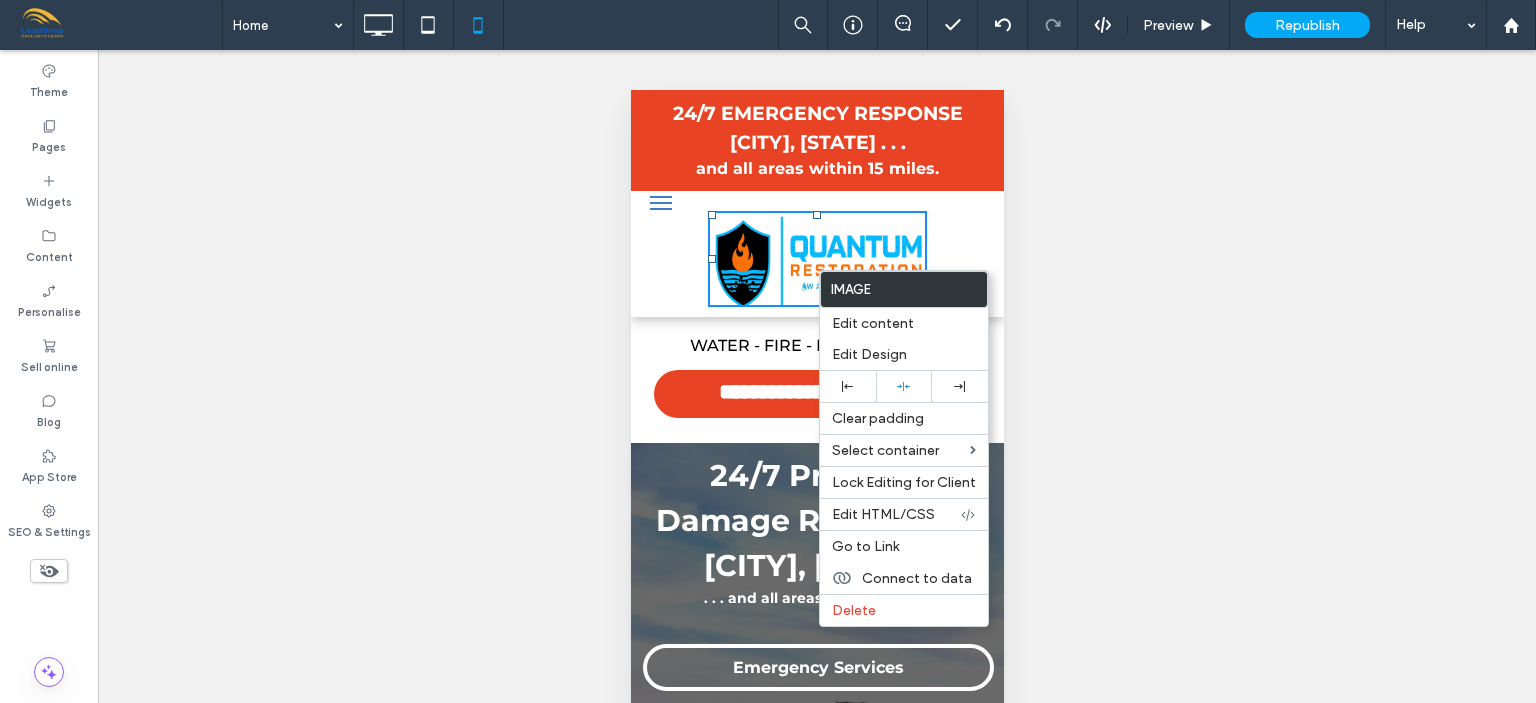 click on "Unhide?
Yes
Unhide?
Yes
Unhide?
Yes
Unhide?
Yes" at bounding box center [817, 401] 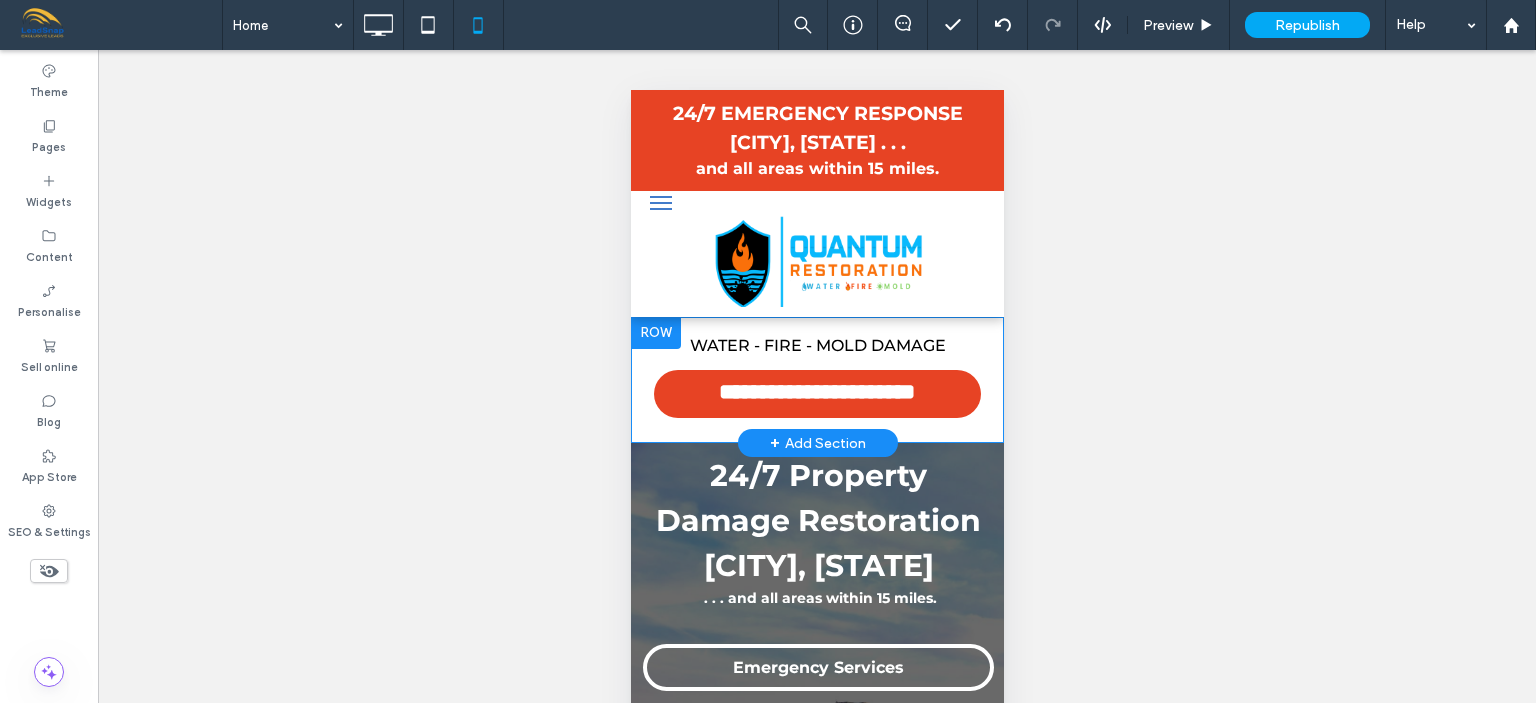click on "**********" at bounding box center (816, 380) 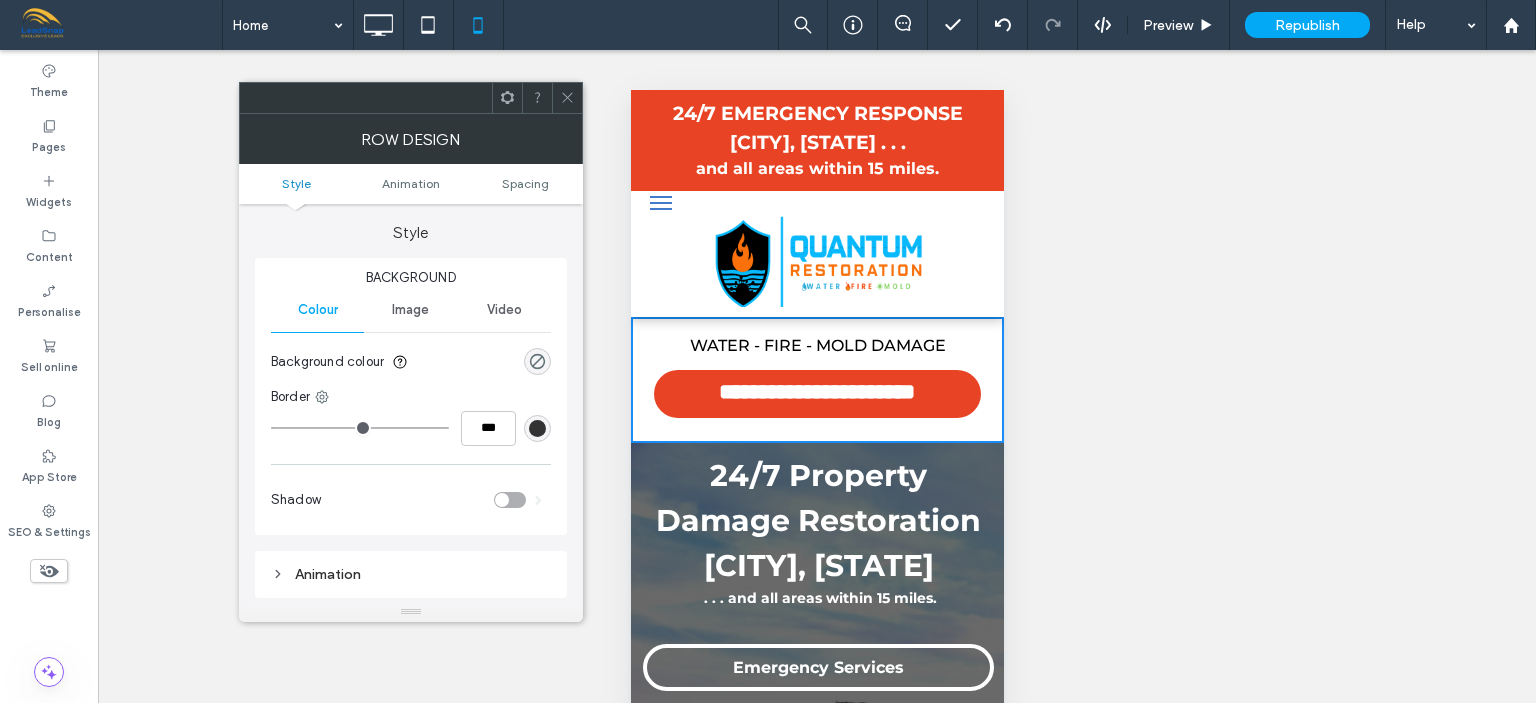 click 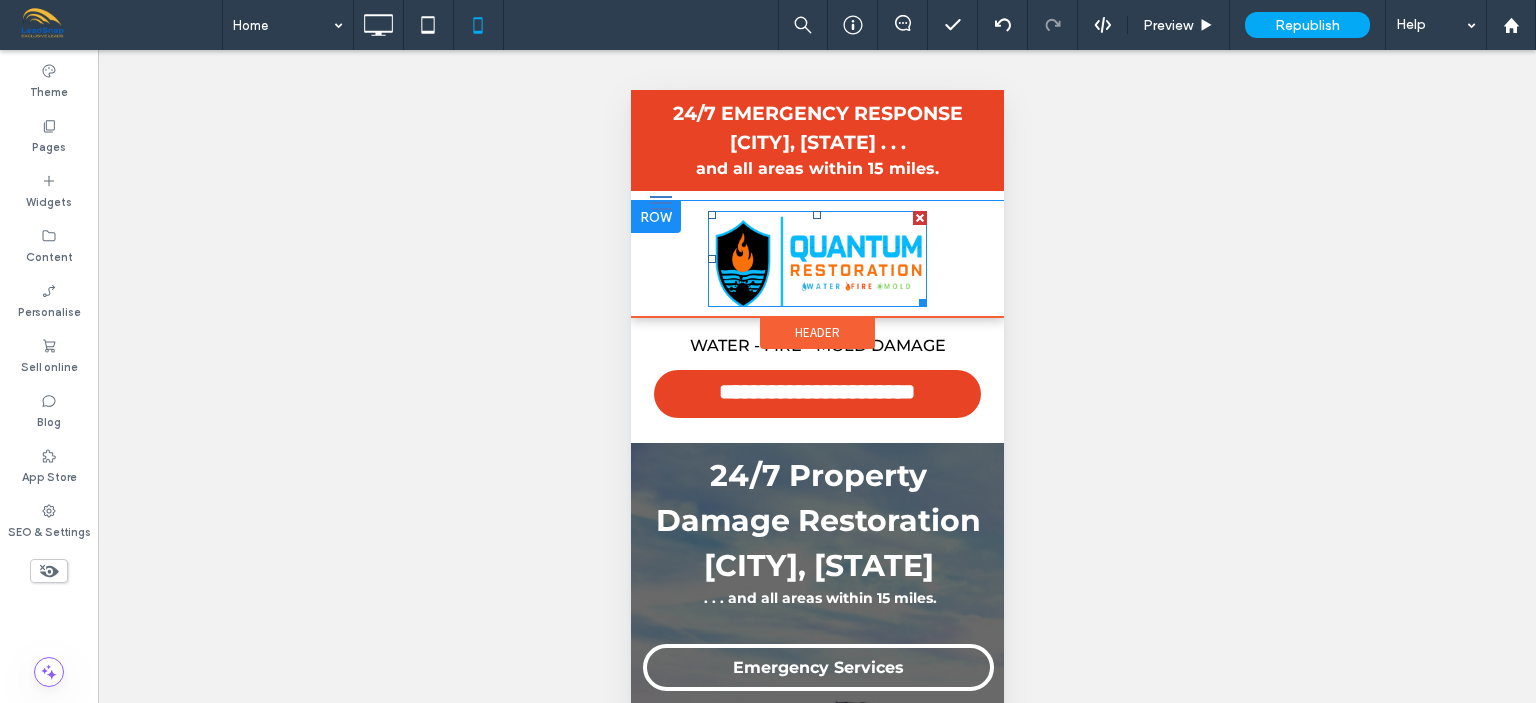 drag, startPoint x: 875, startPoint y: 191, endPoint x: 871, endPoint y: 219, distance: 28.284271 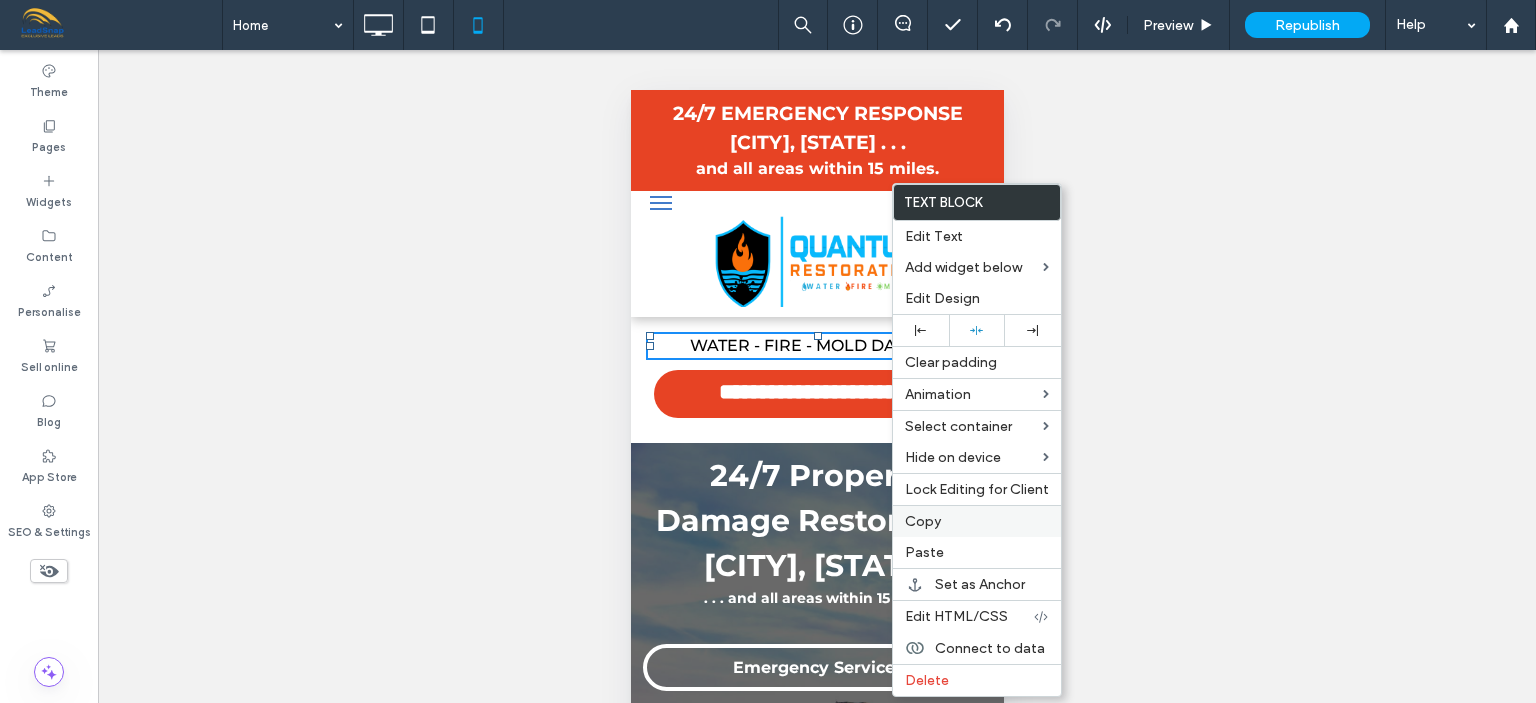click on "Copy" at bounding box center (923, 521) 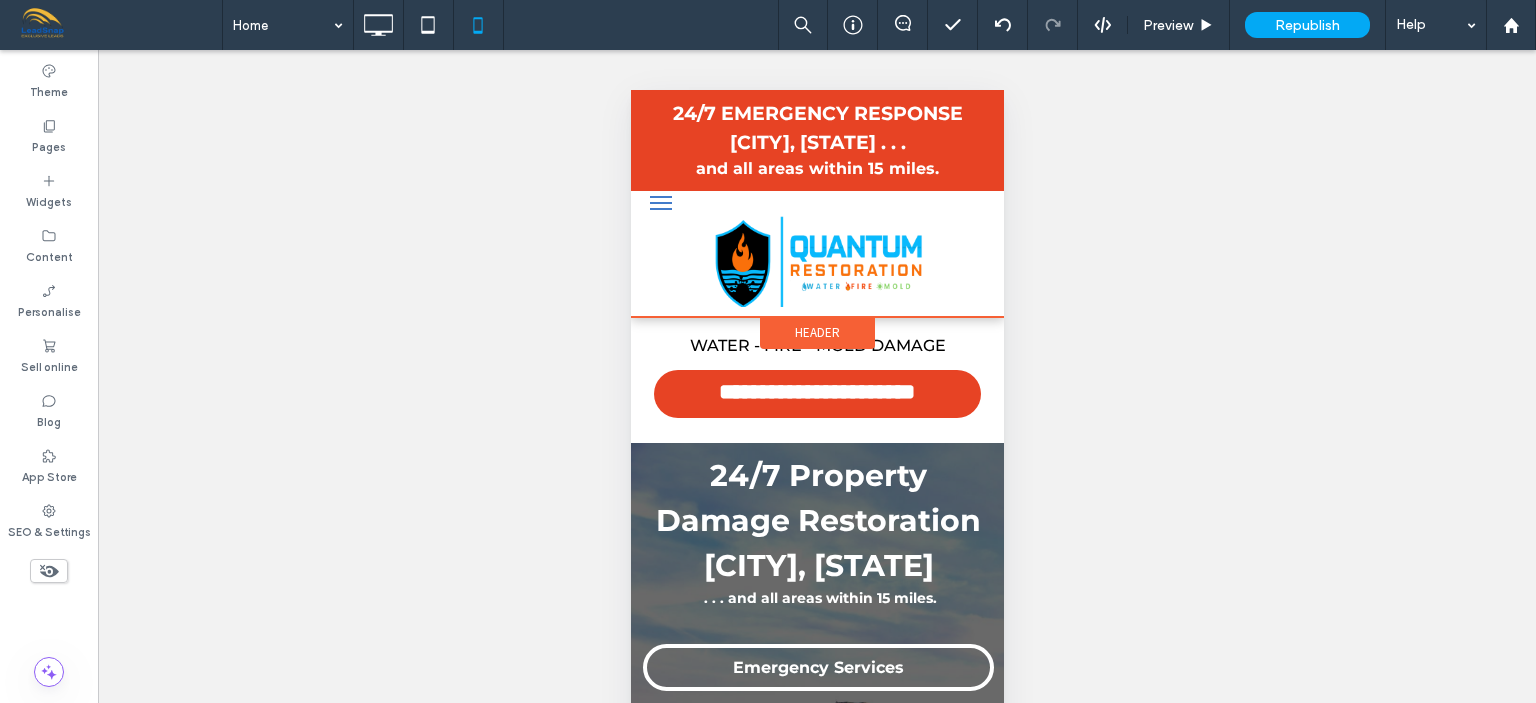 click on "24/7 EMERGENCY RESPONSE Needham, MA . . . and all areas within 15 miles.
866-378-3637
Header" at bounding box center [816, 203] 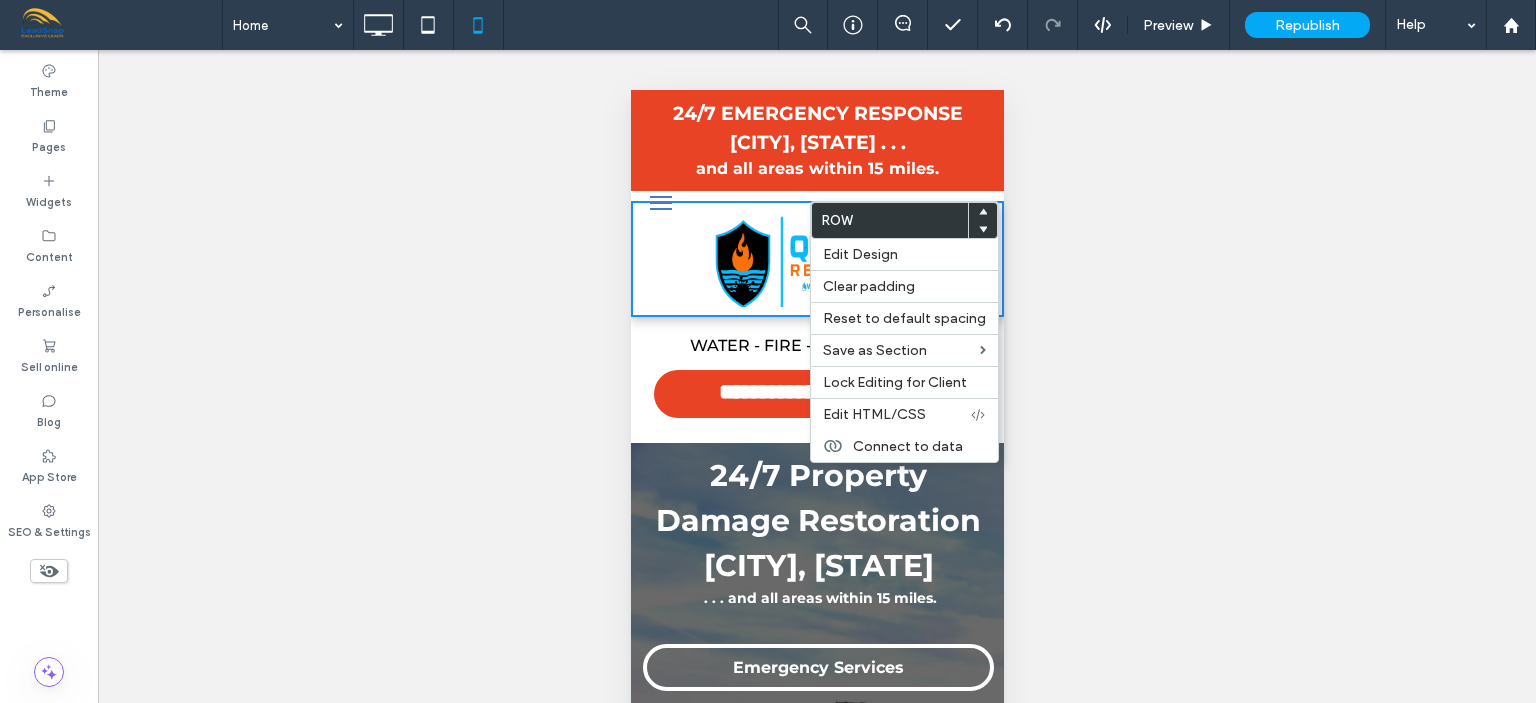 click on "and all areas within 15 miles." at bounding box center [816, 168] 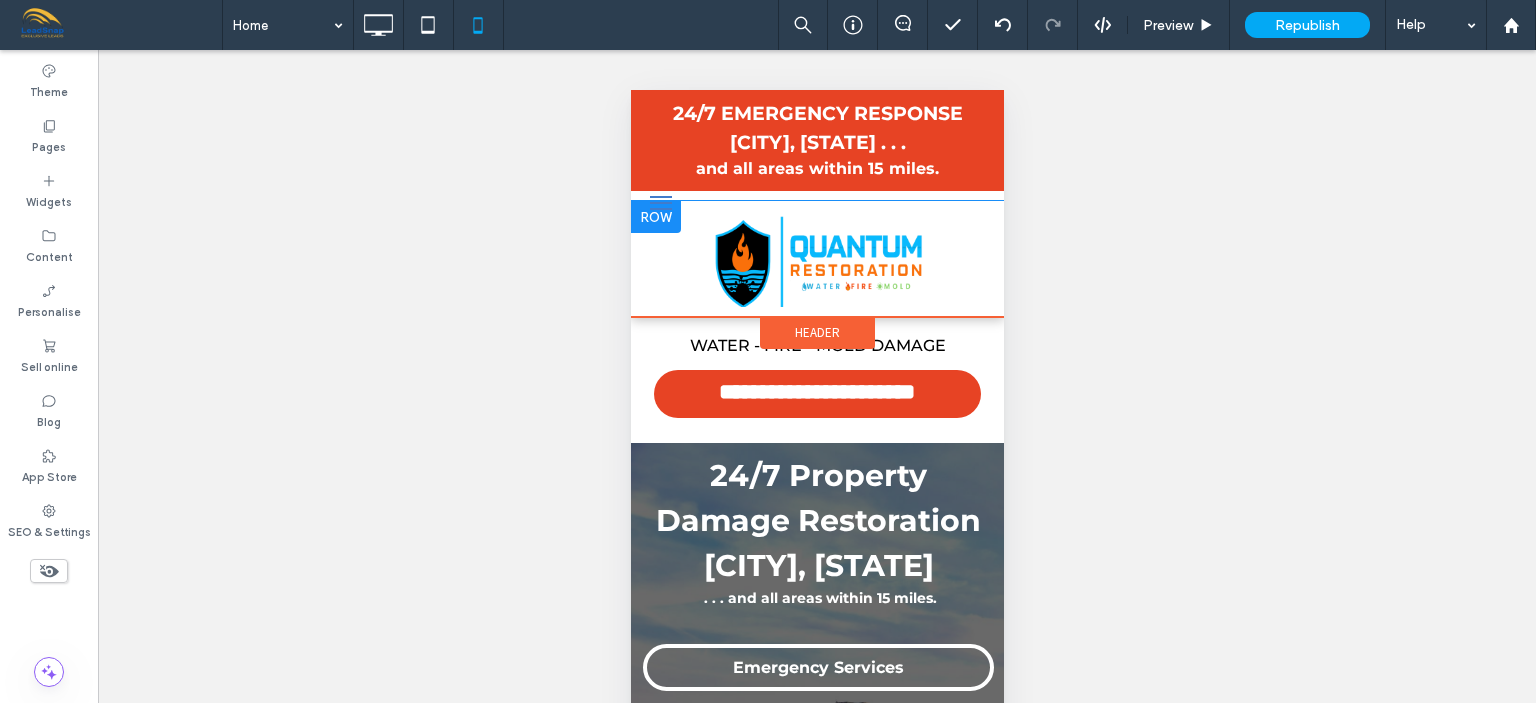 click at bounding box center [655, 217] 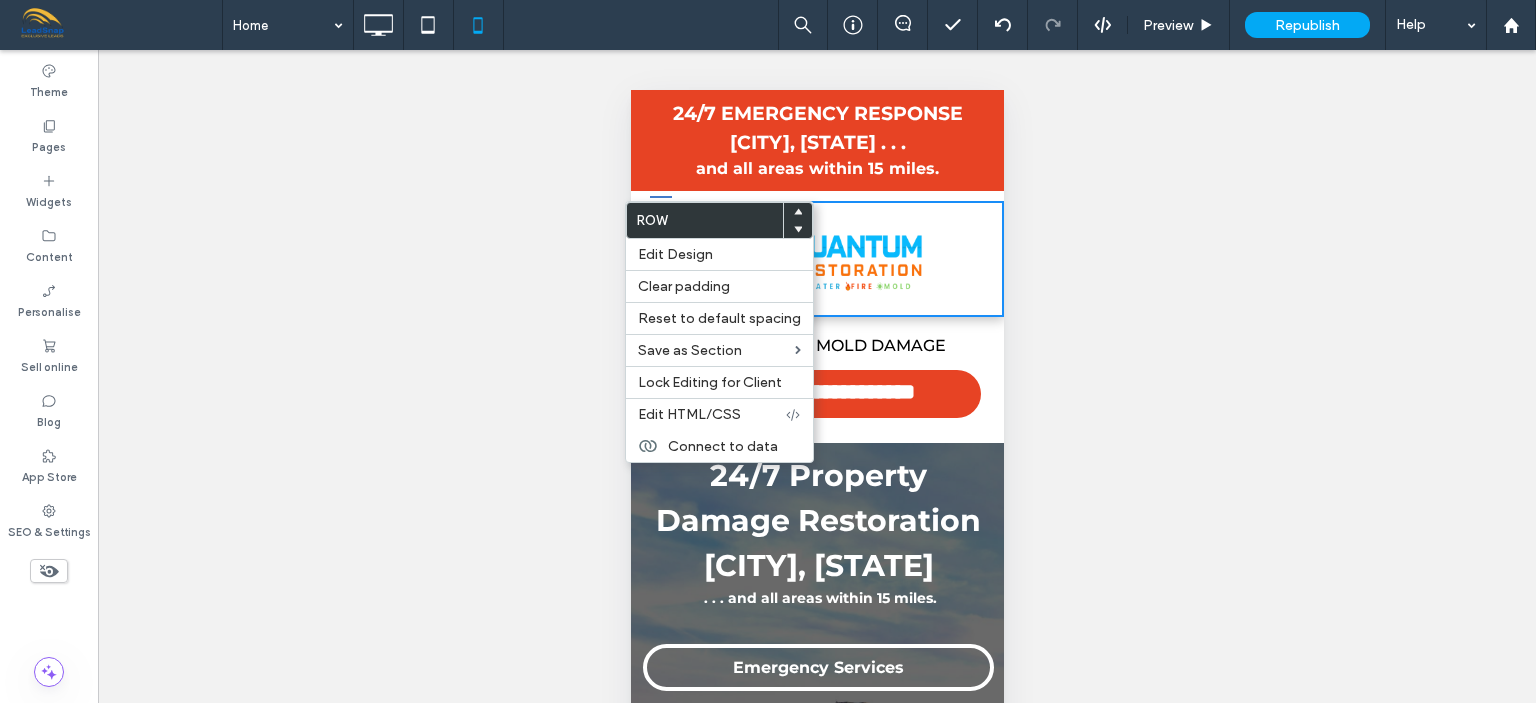 click on "Row" at bounding box center [705, 220] 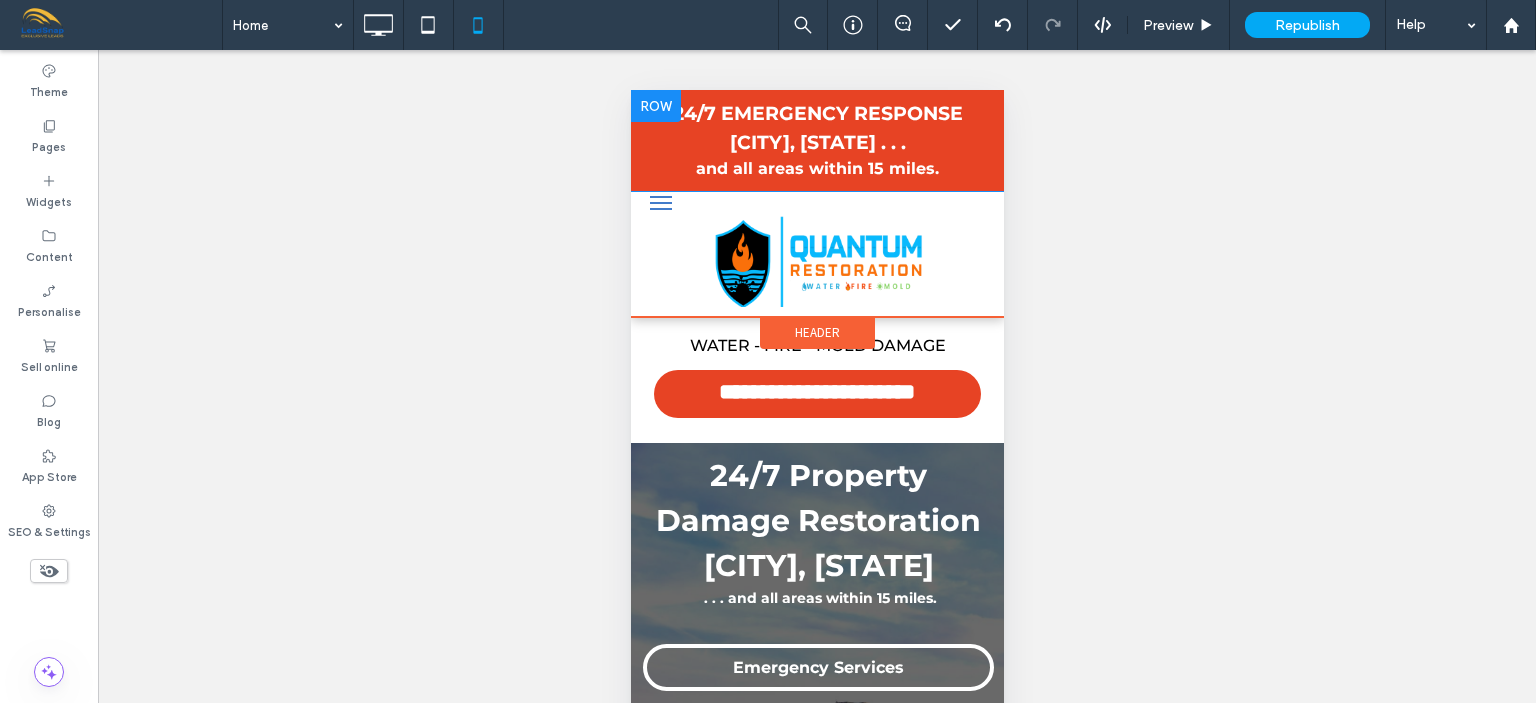 click at bounding box center [655, 106] 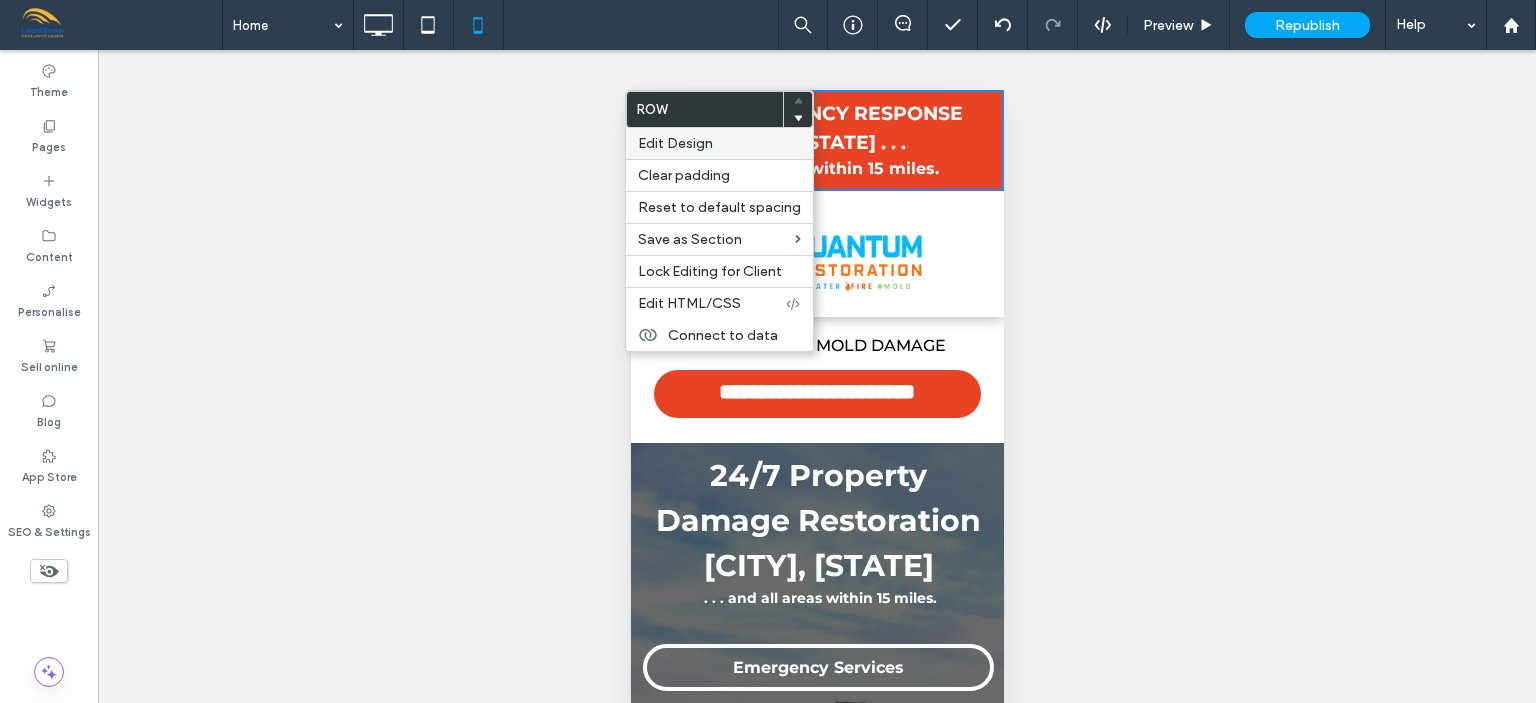 click on "Edit Design" at bounding box center [675, 143] 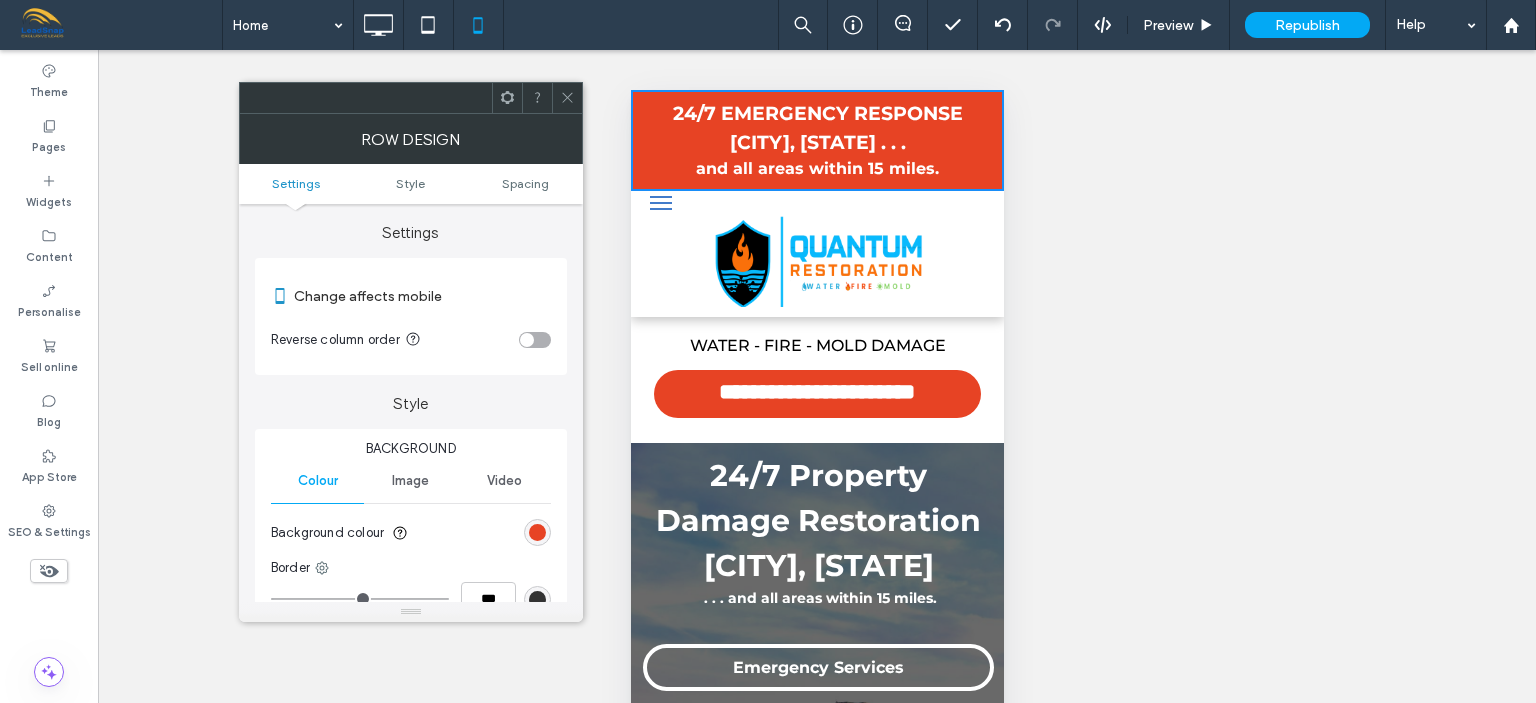 click 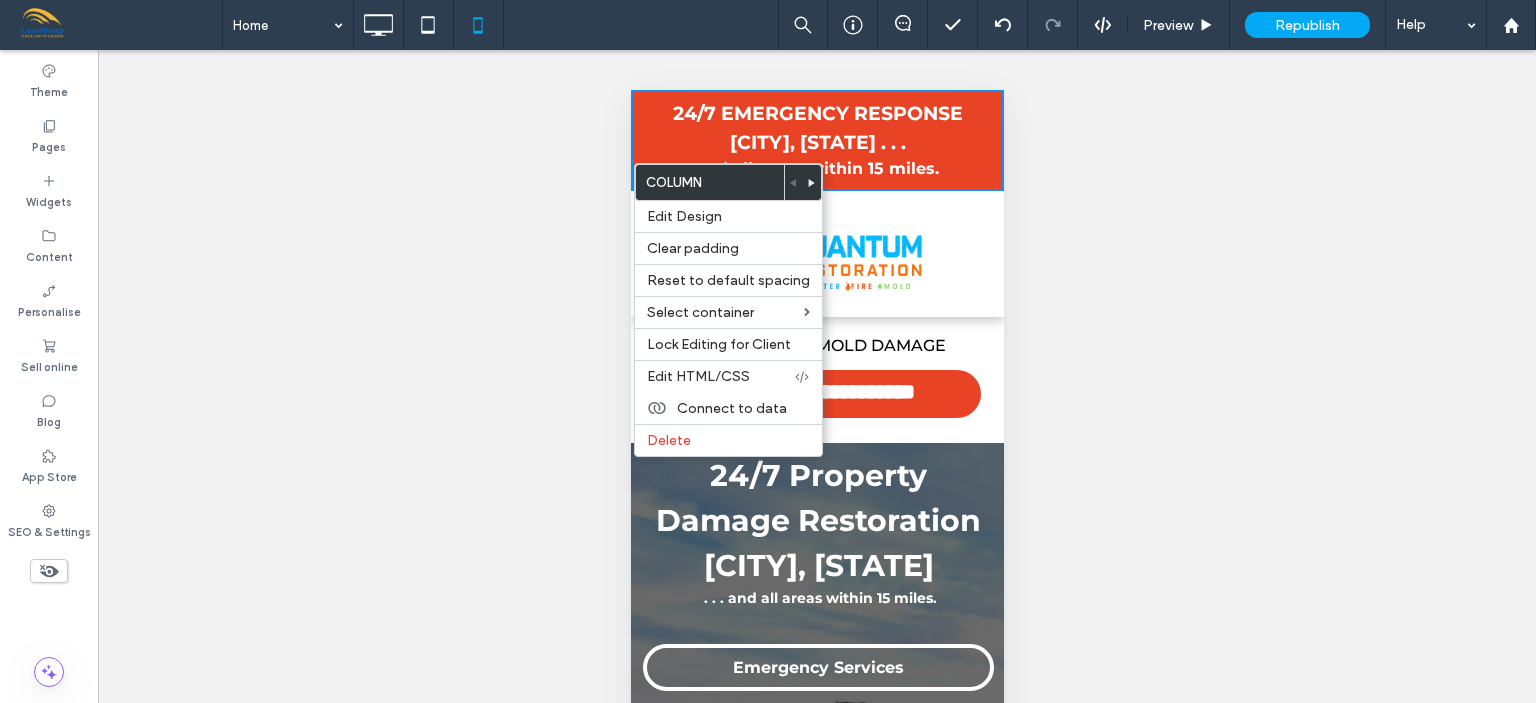 click on "Unhide?
Yes
Unhide?
Yes
Unhide?
Yes
Unhide?
Yes" at bounding box center (817, 401) 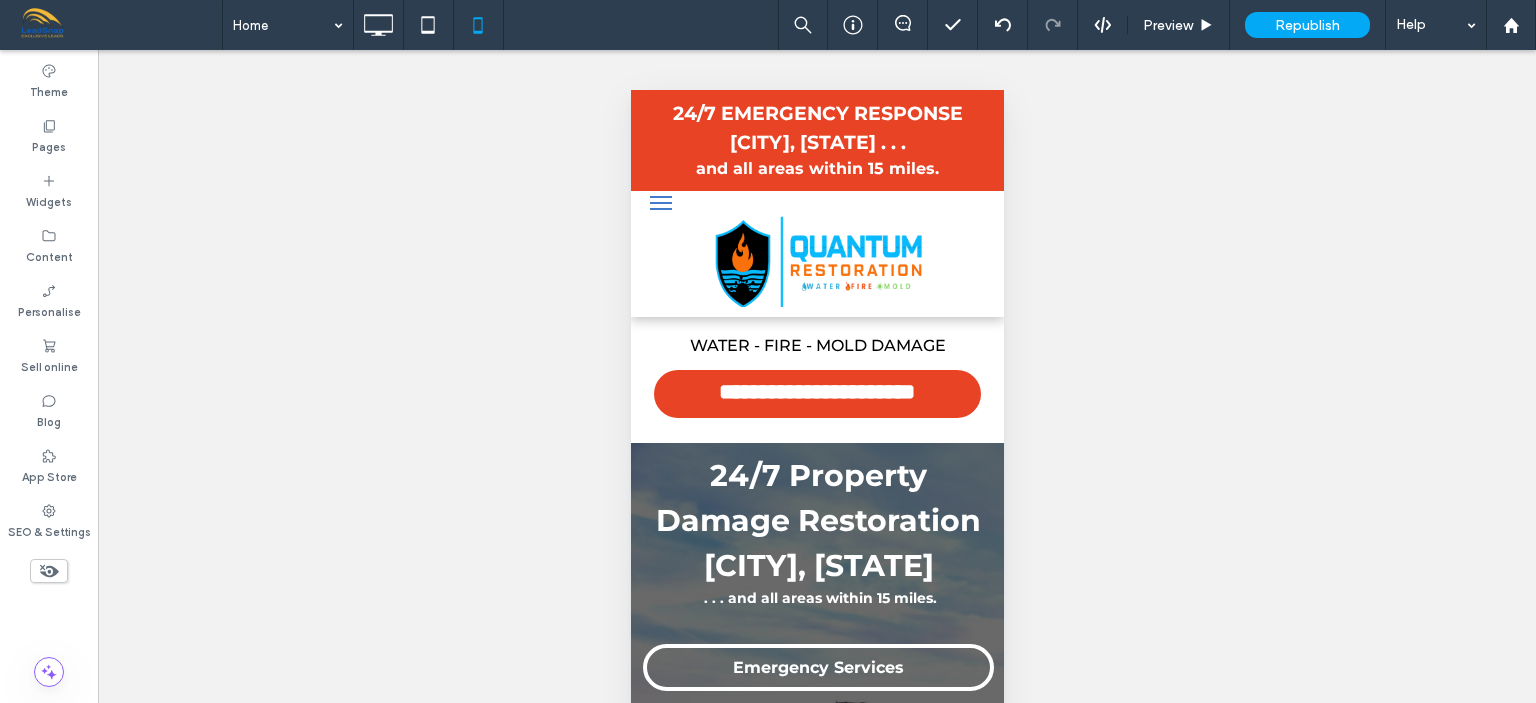 scroll, scrollTop: 666, scrollLeft: 0, axis: vertical 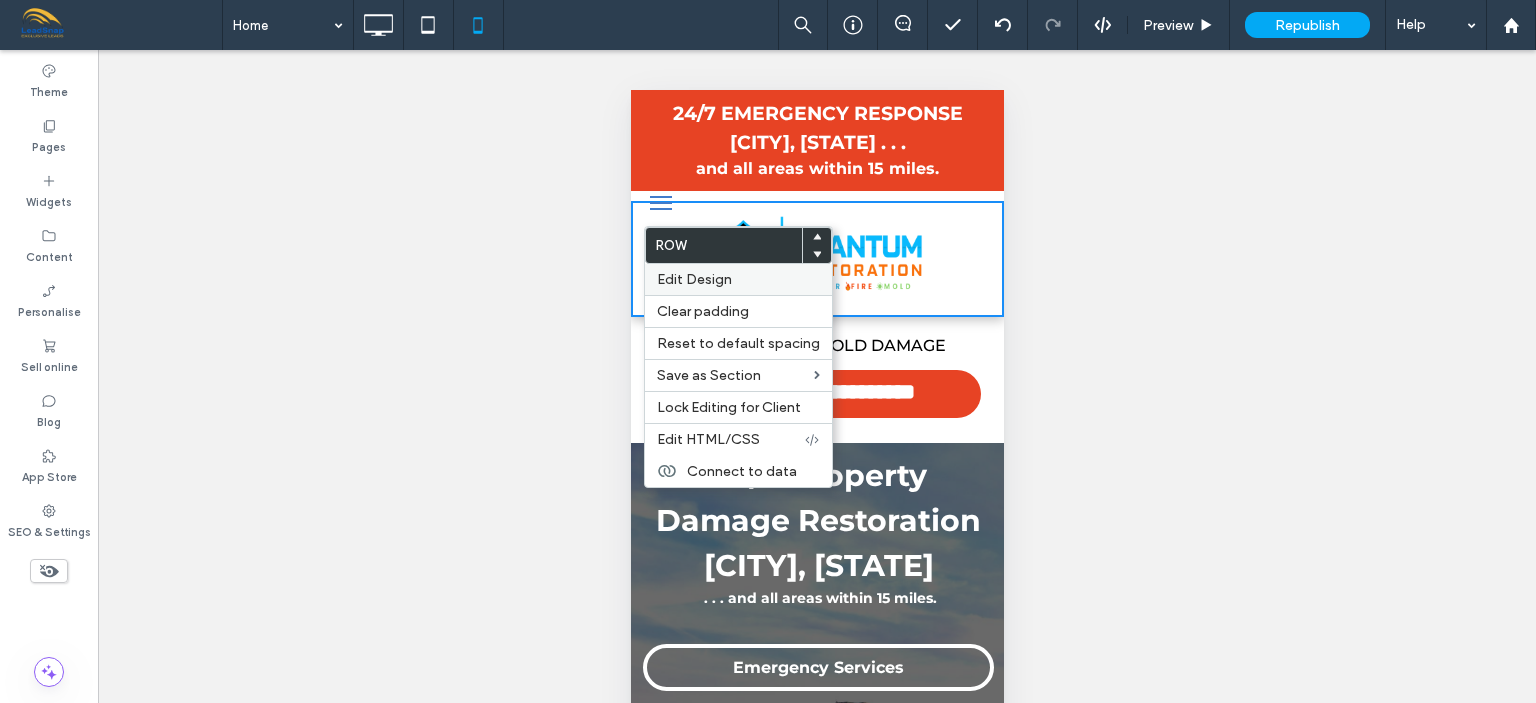 click on "Edit Design" at bounding box center [694, 279] 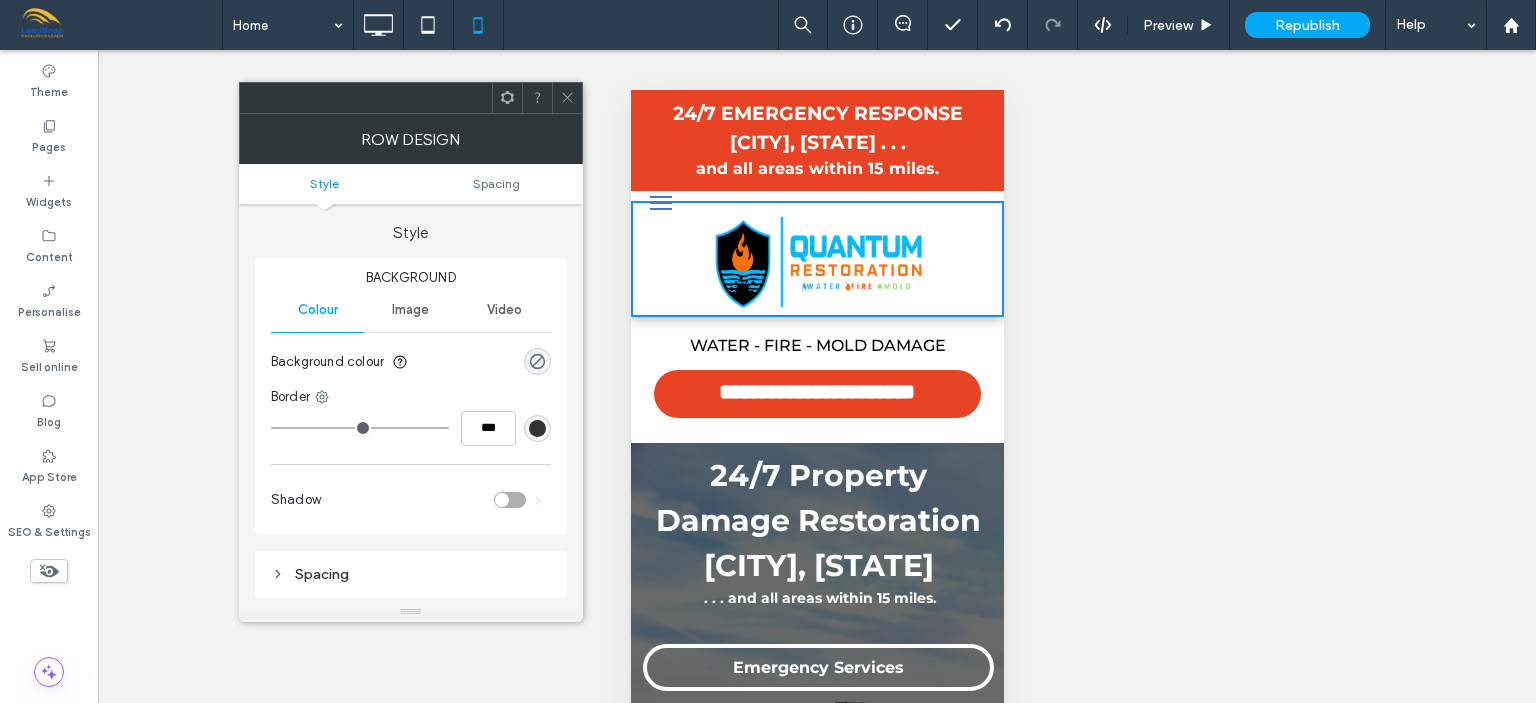click 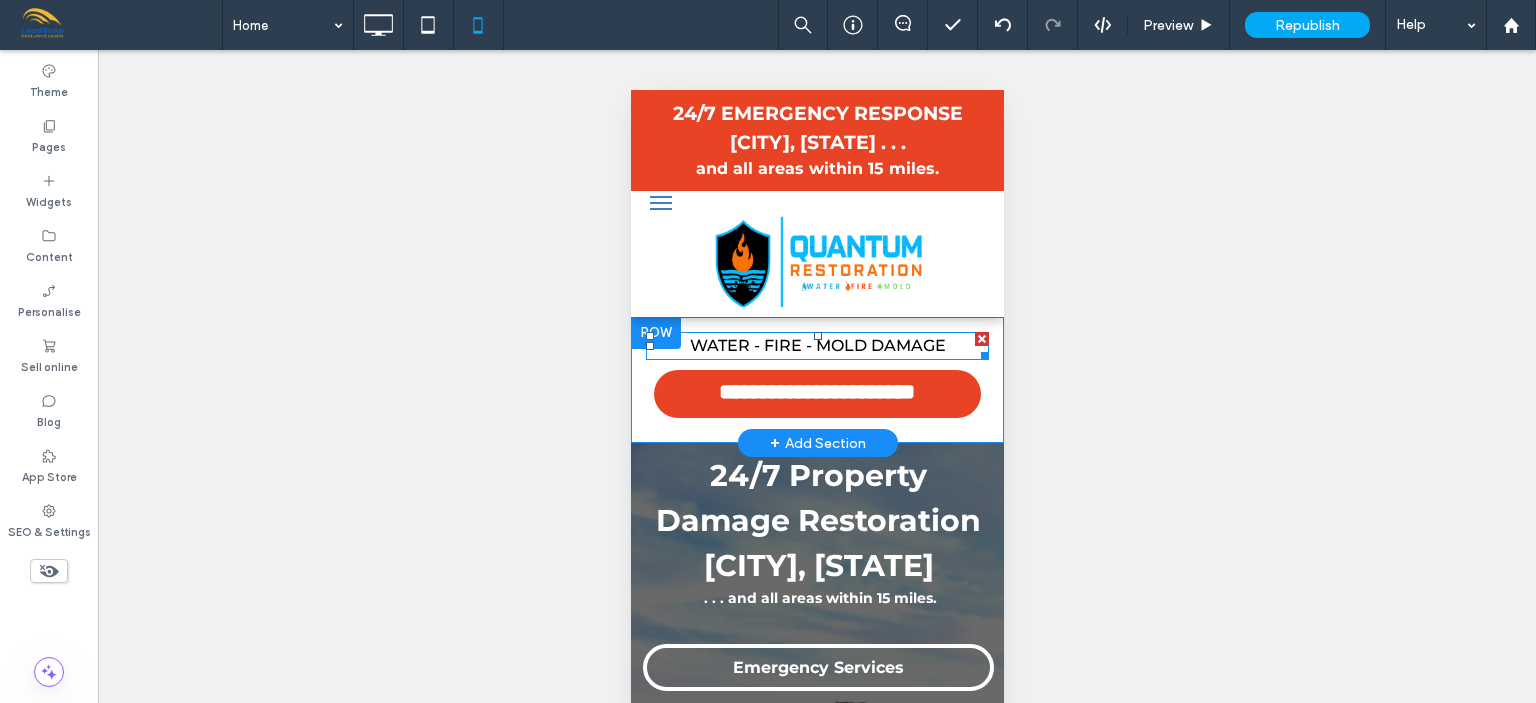 click on "WATER - FIRE - MOLD DAMAGE" at bounding box center [817, 345] 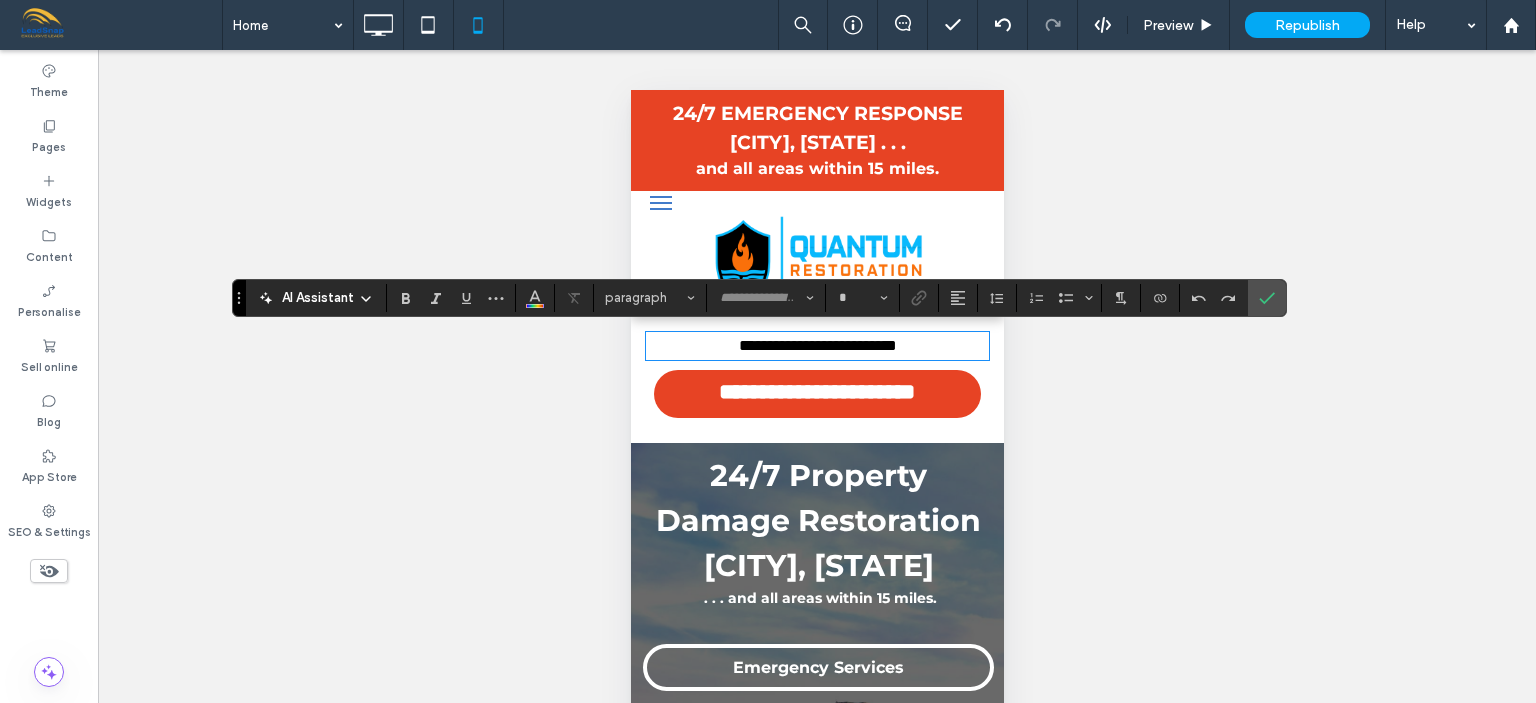 type on "**********" 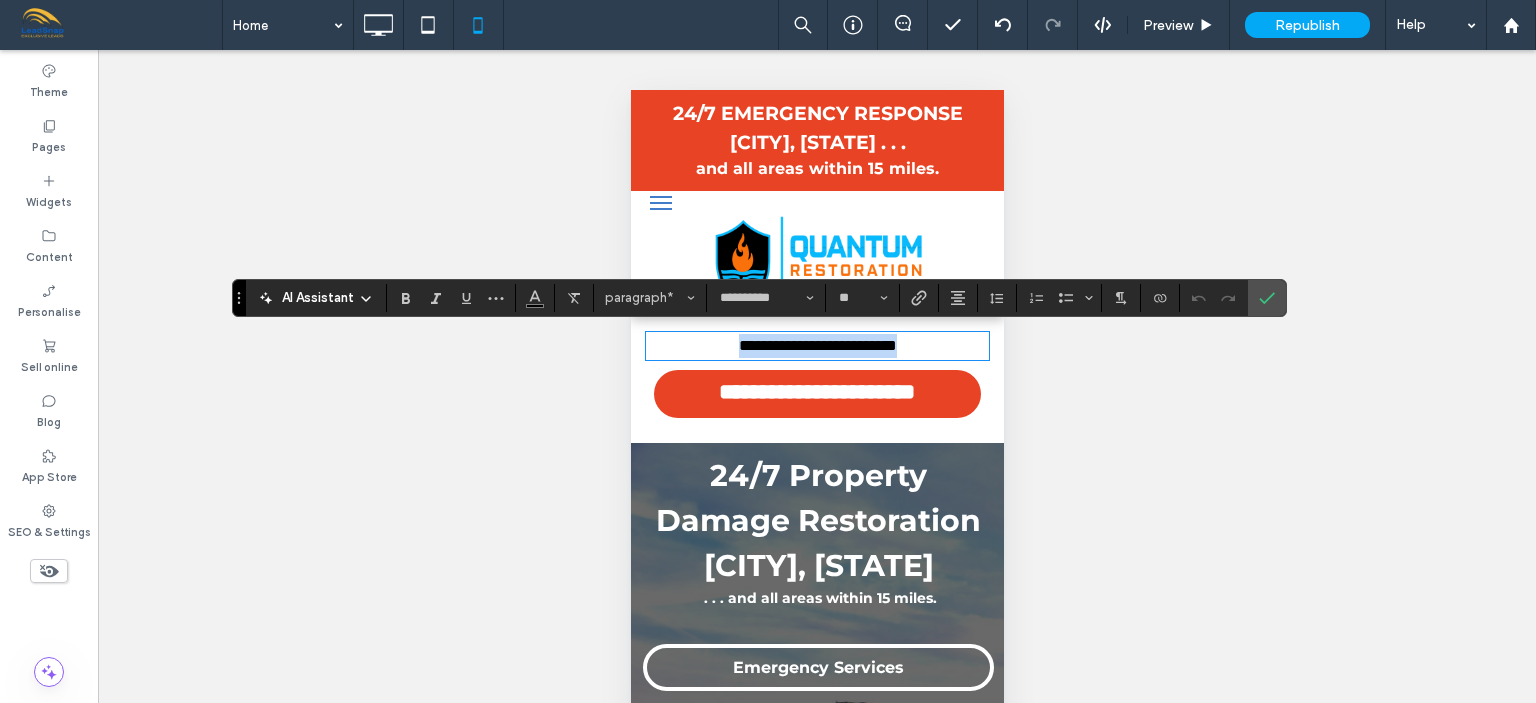 click on "**********" at bounding box center (817, 345) 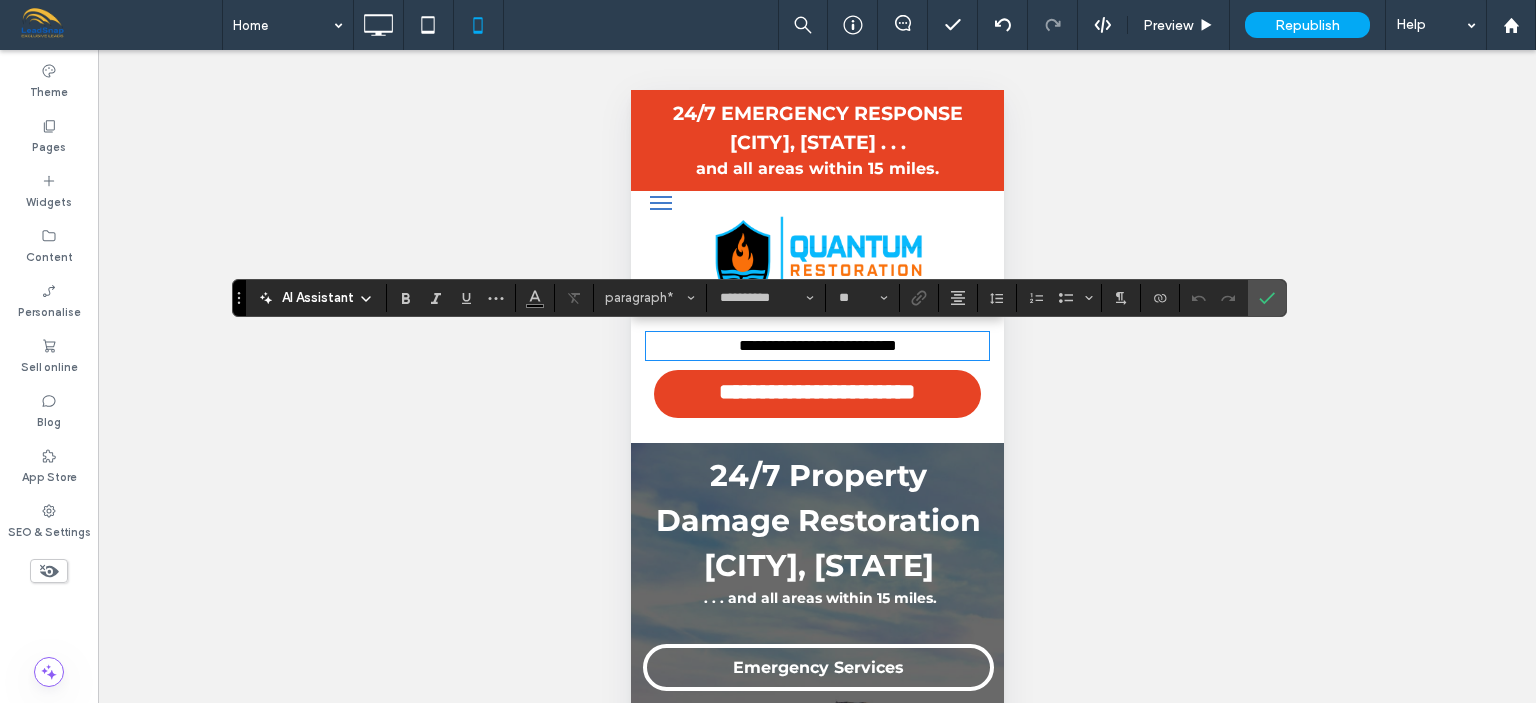 type 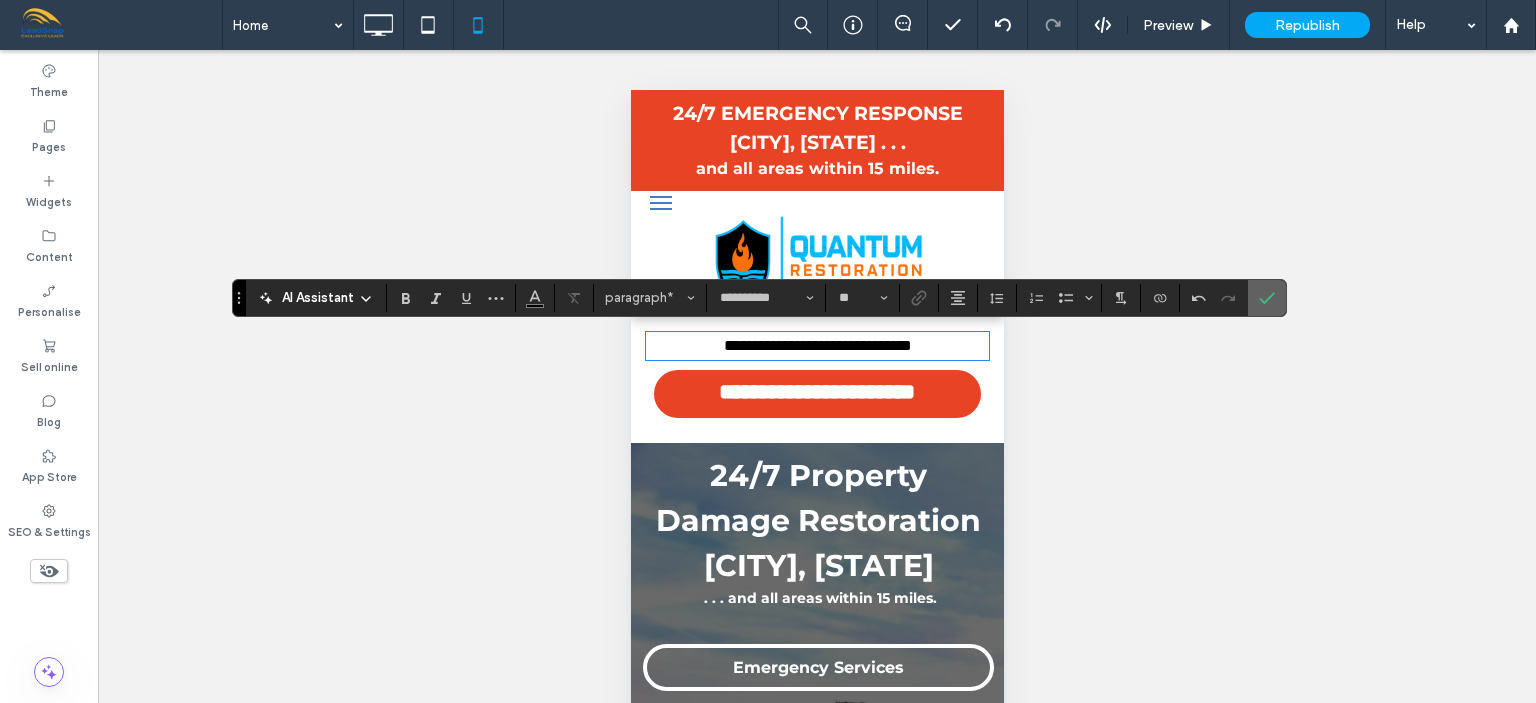 click 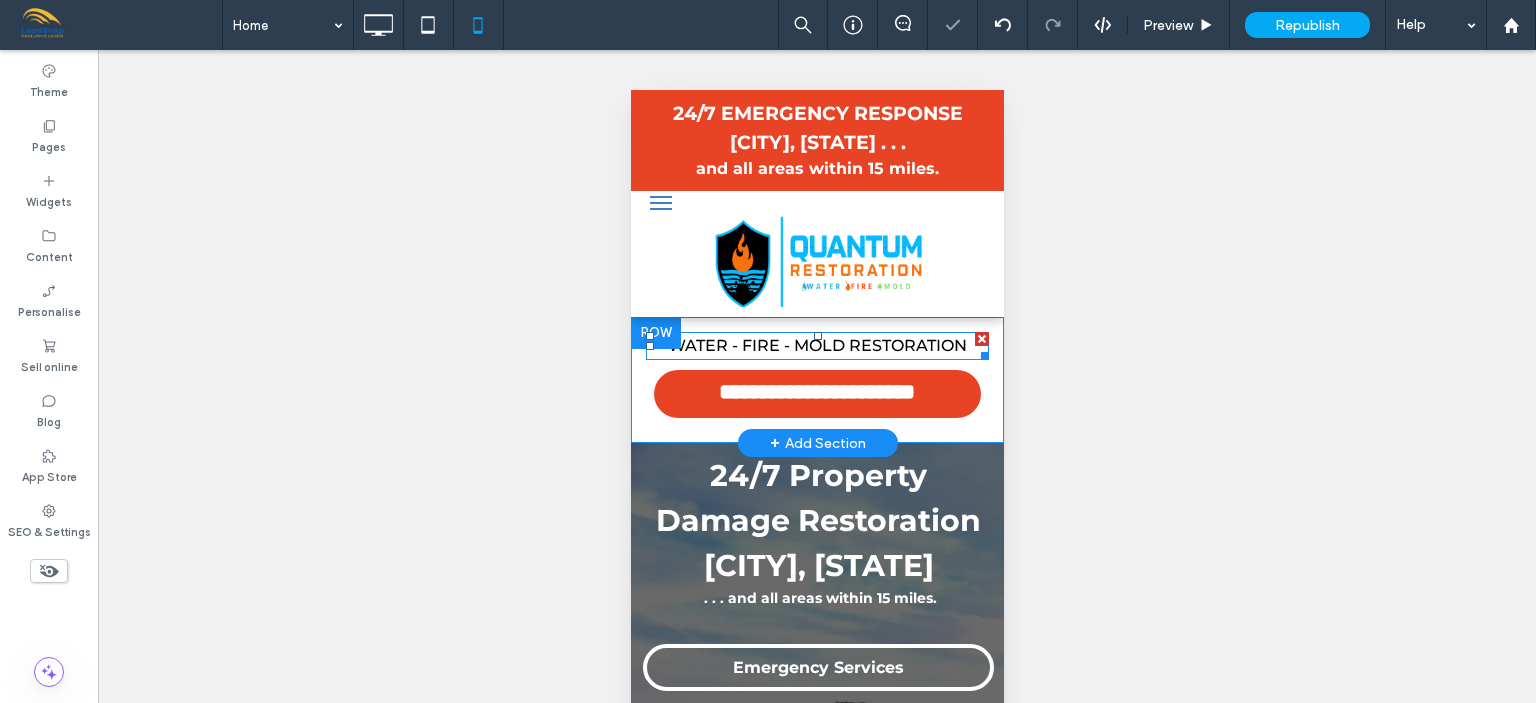 click on "WATER - FIRE - MOLD RESTORATION" at bounding box center [816, 345] 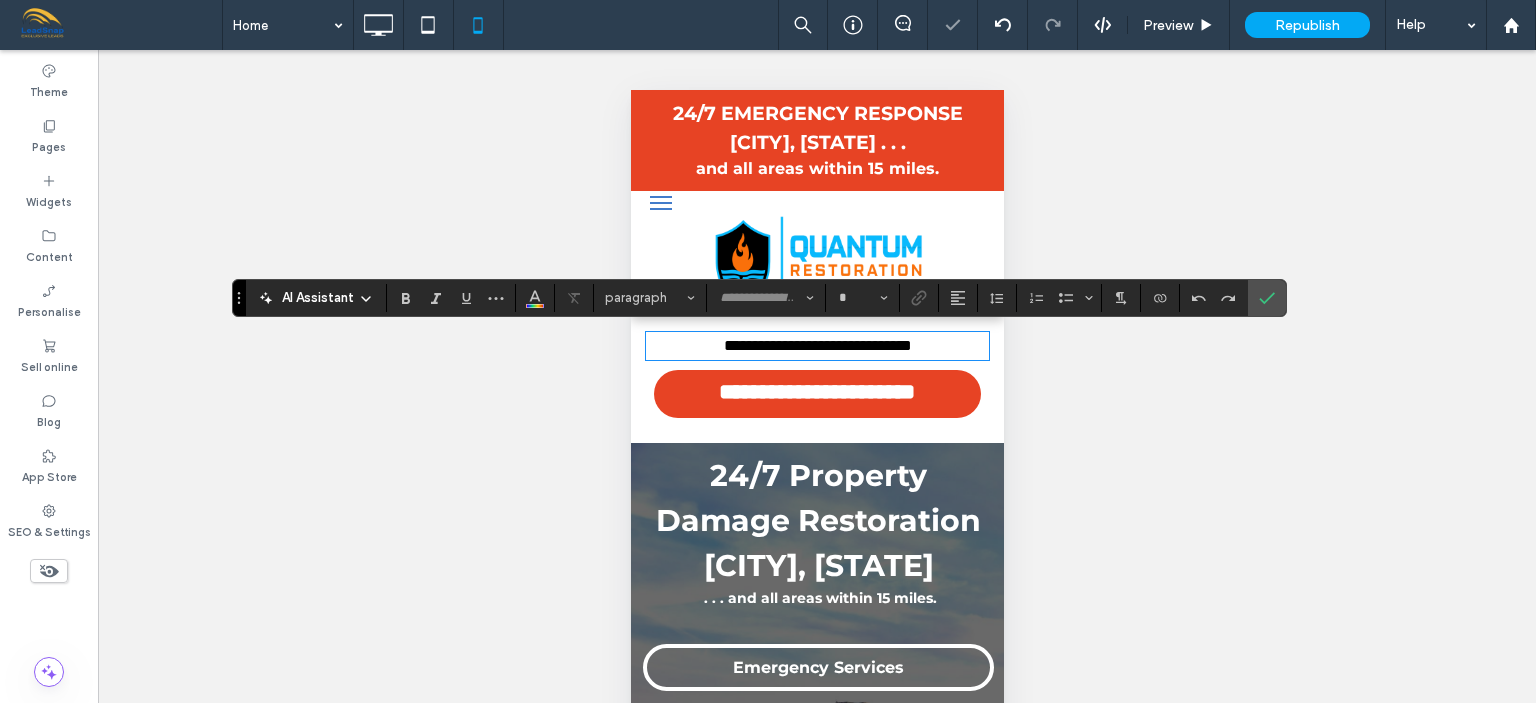 type on "**********" 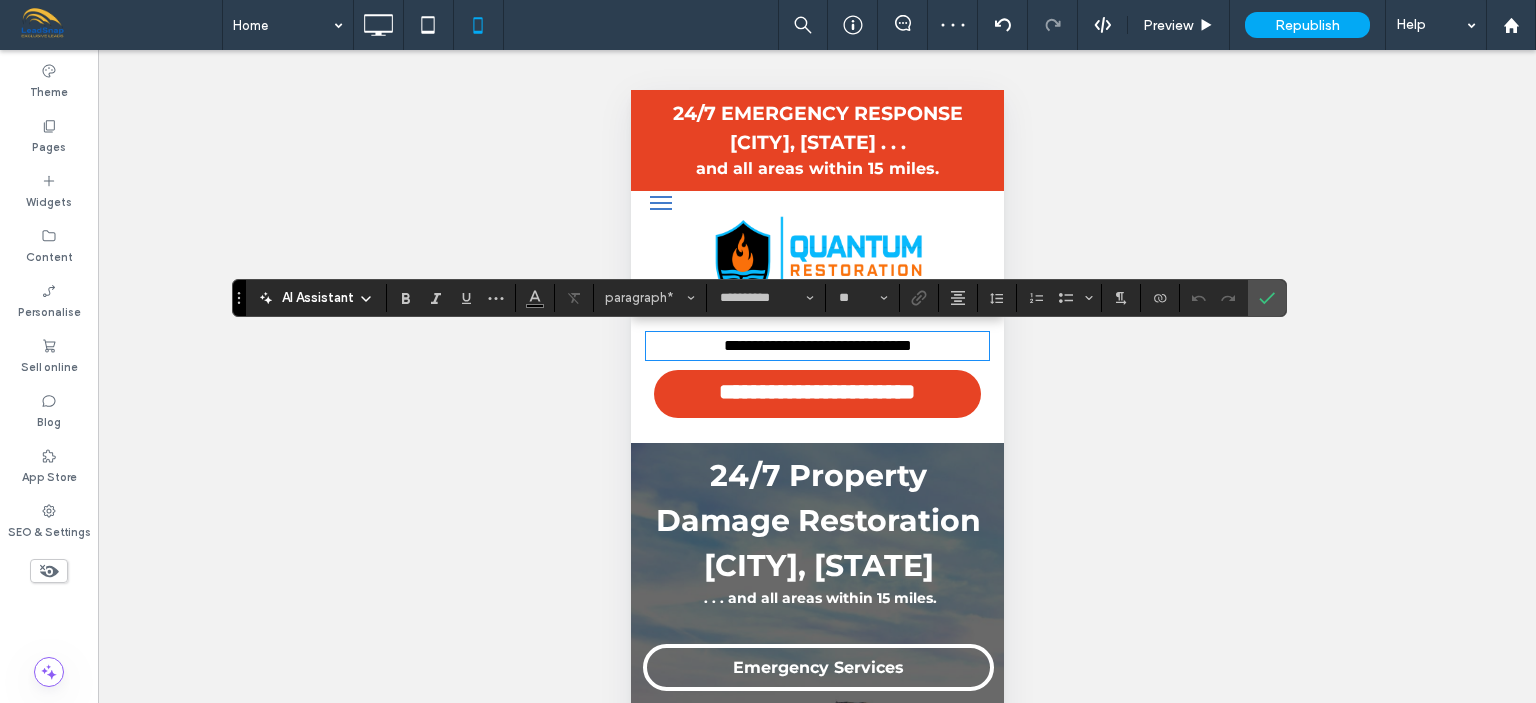 click on "**********" at bounding box center (817, 345) 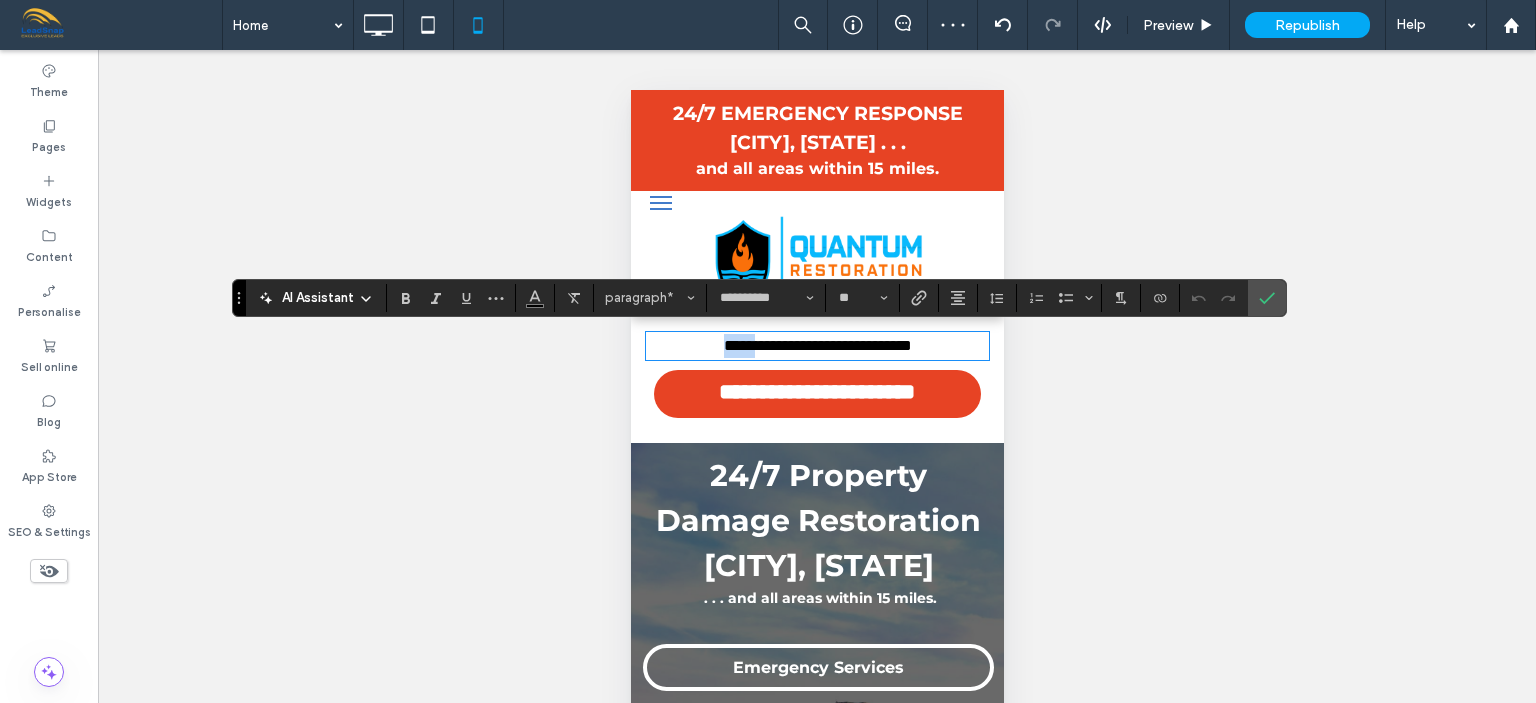 click on "**********" at bounding box center (817, 345) 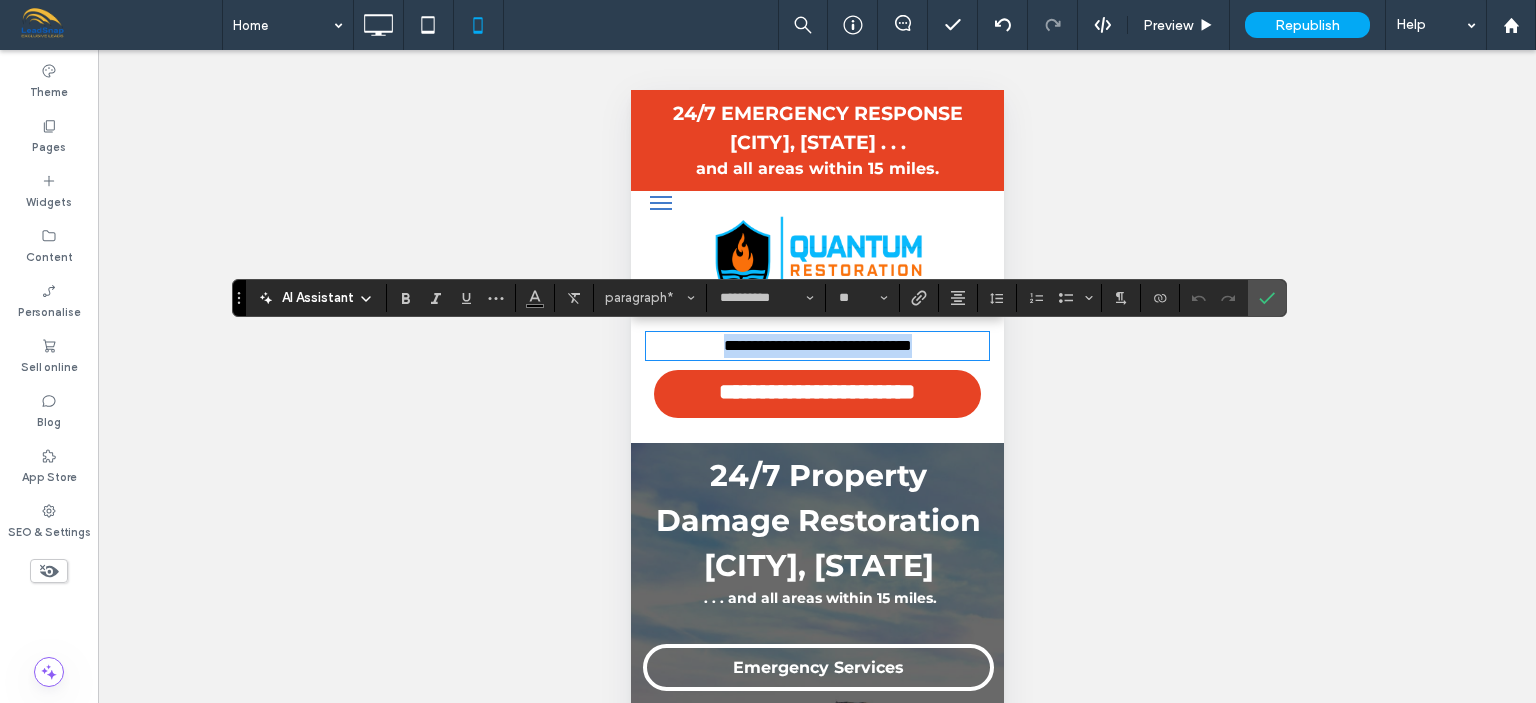 click on "**********" at bounding box center [817, 345] 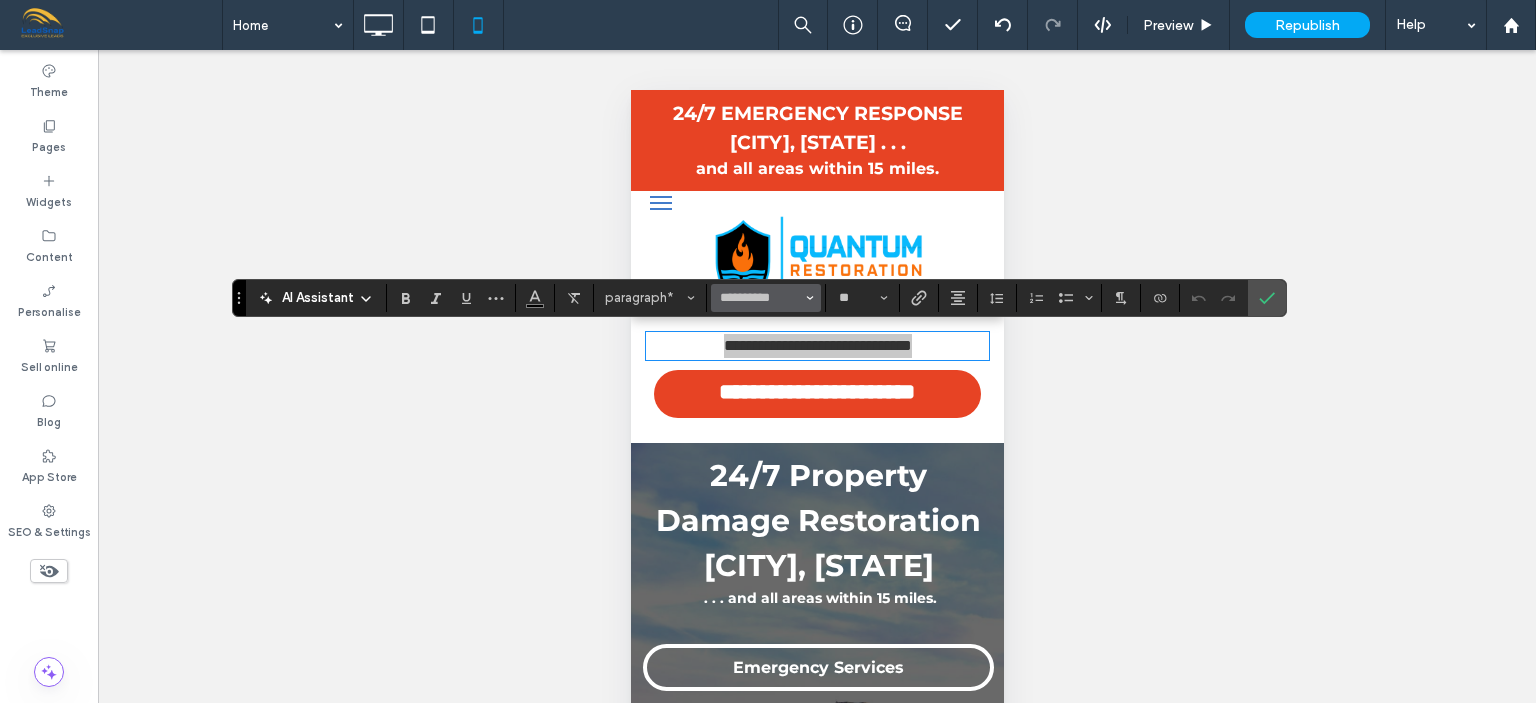 click on "**********" at bounding box center [766, 298] 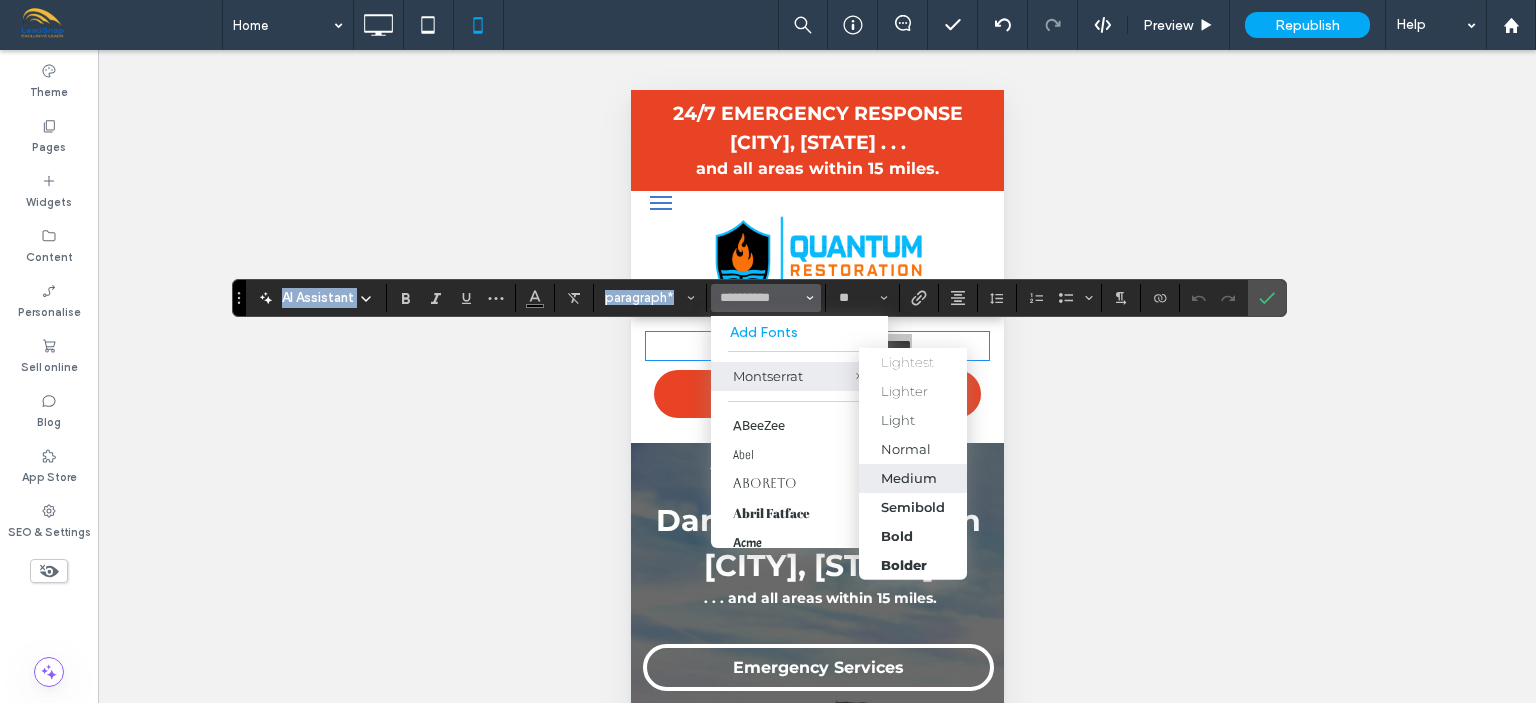 drag, startPoint x: 924, startPoint y: 506, endPoint x: 1240, endPoint y: 348, distance: 353.29874 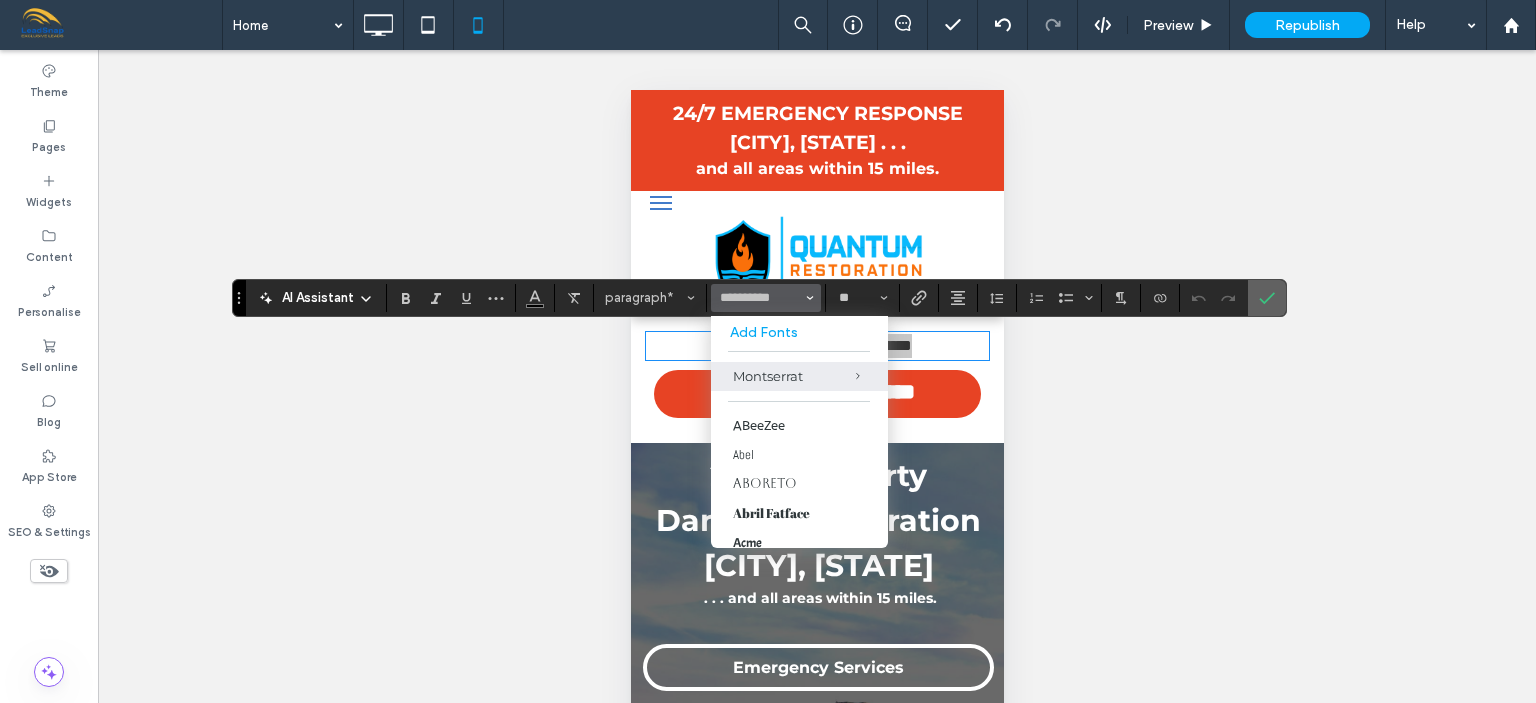 click 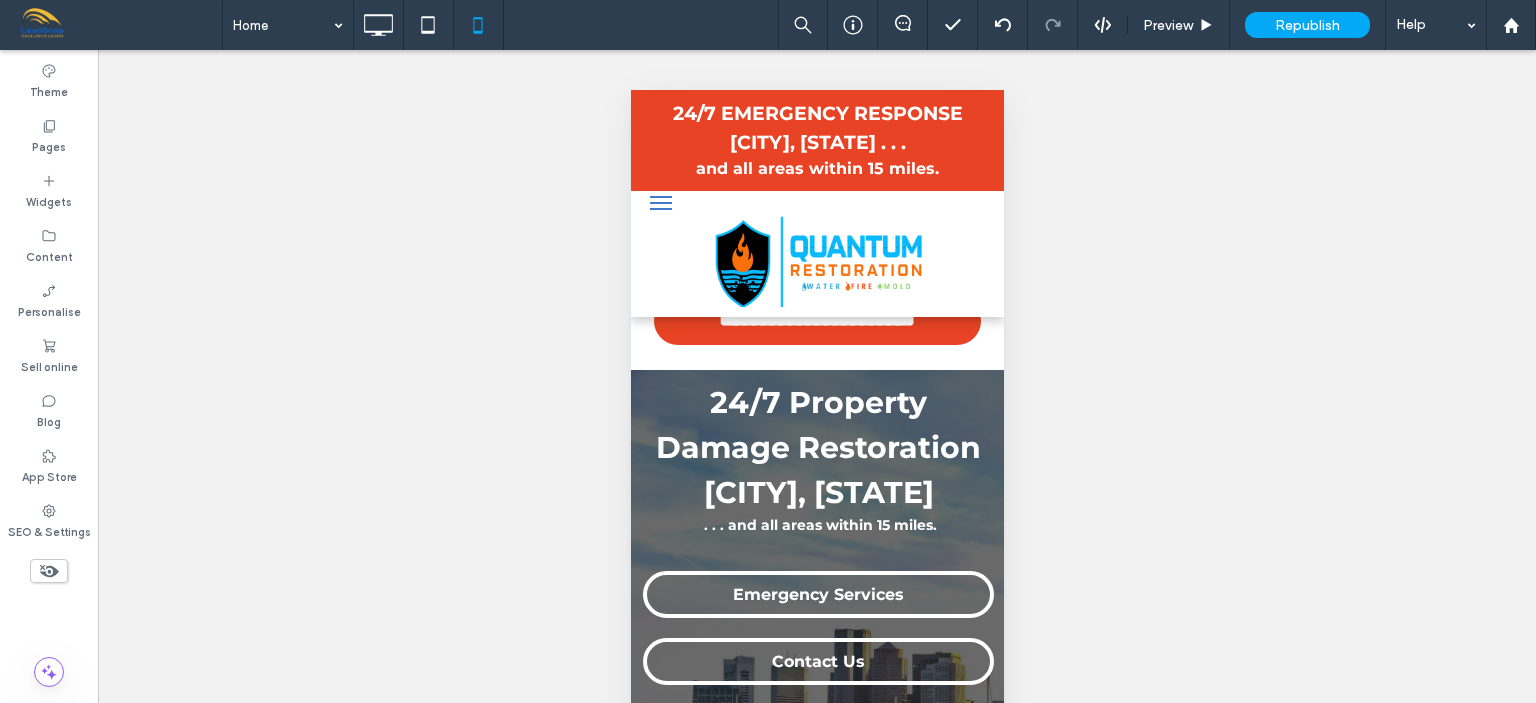 scroll, scrollTop: 0, scrollLeft: 0, axis: both 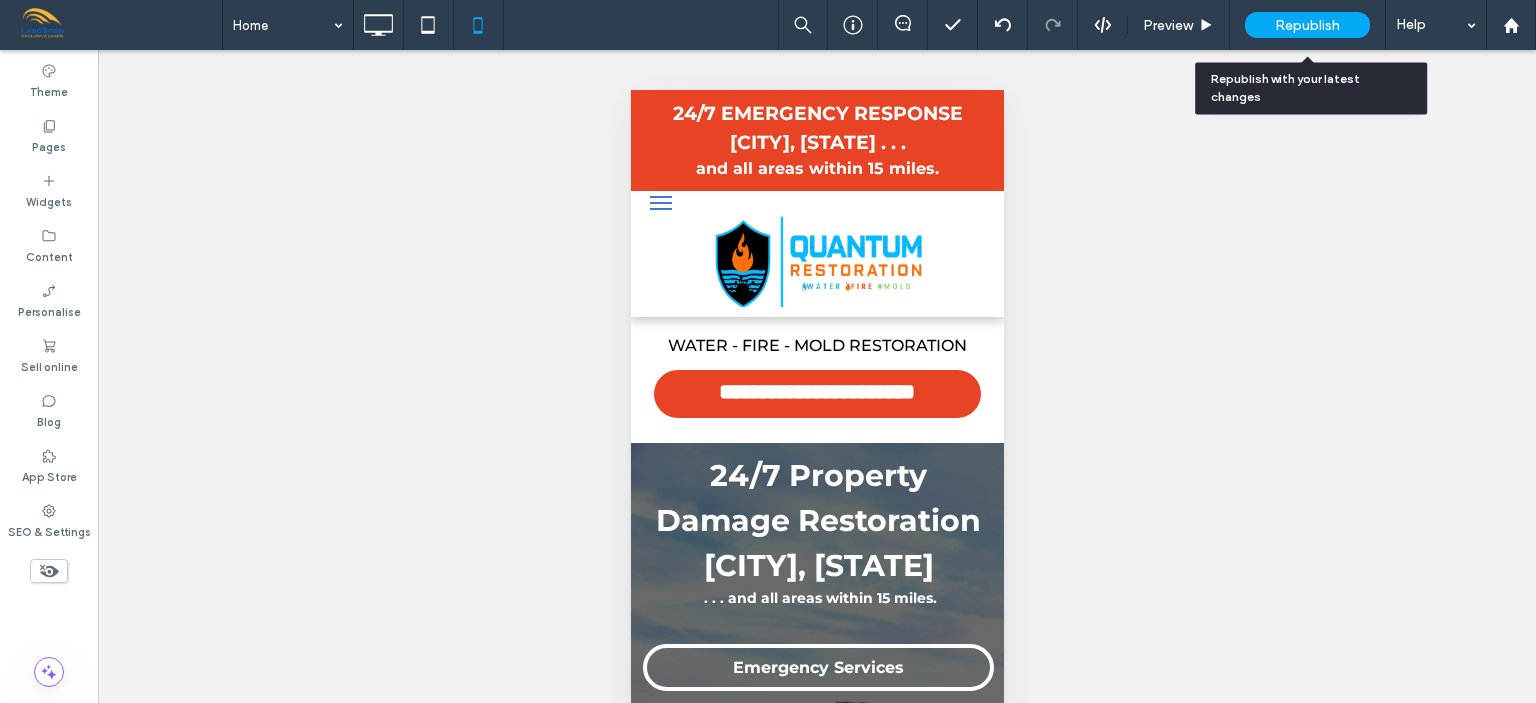 click on "Republish" at bounding box center (1307, 25) 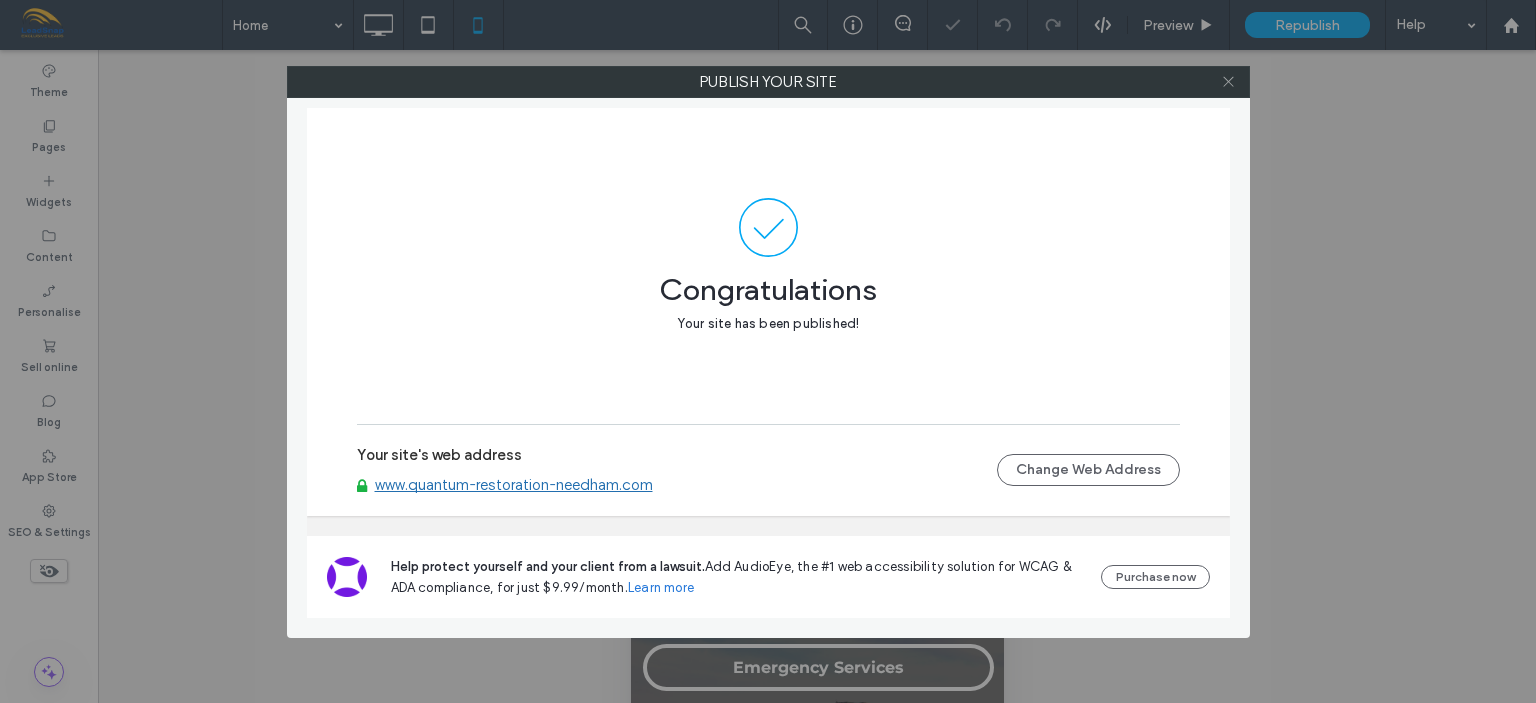 click 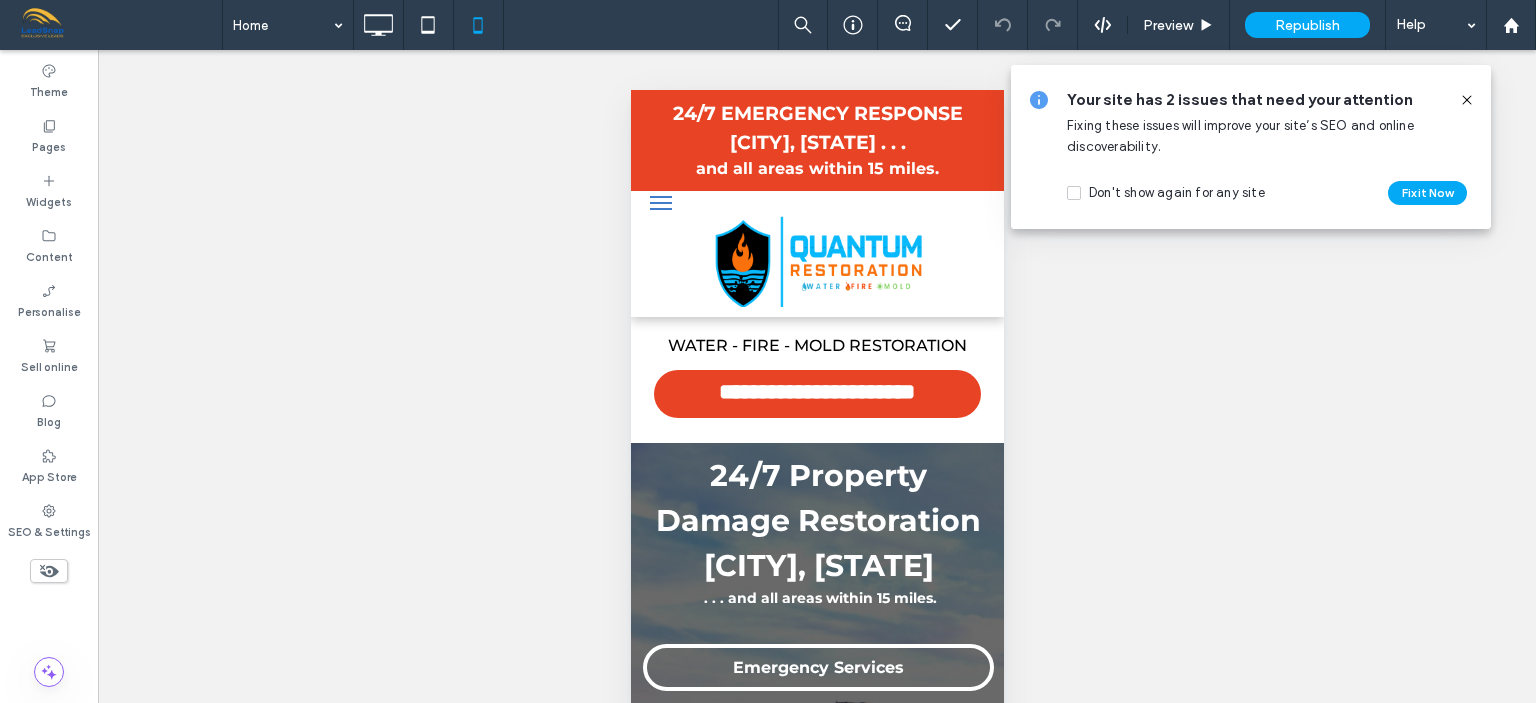 click 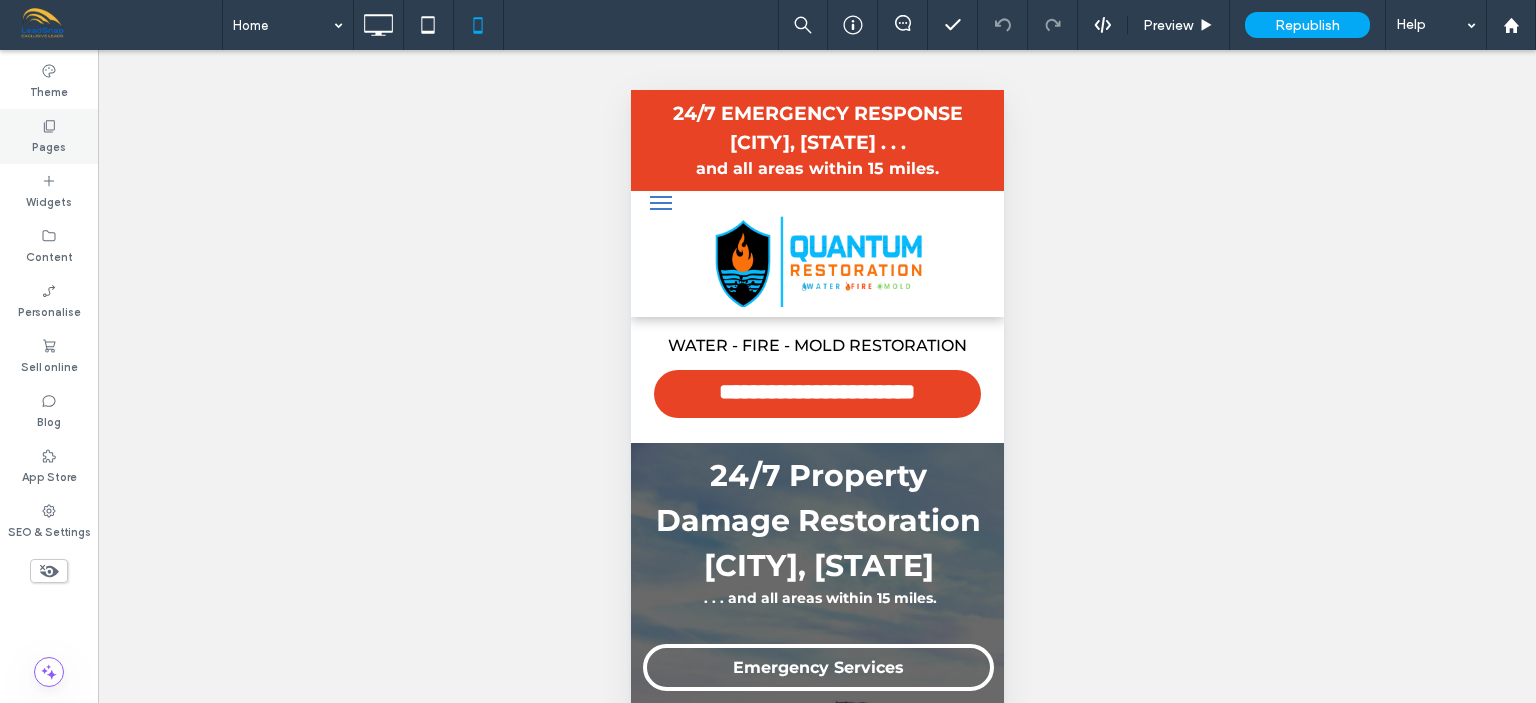 click on "Pages" at bounding box center (49, 145) 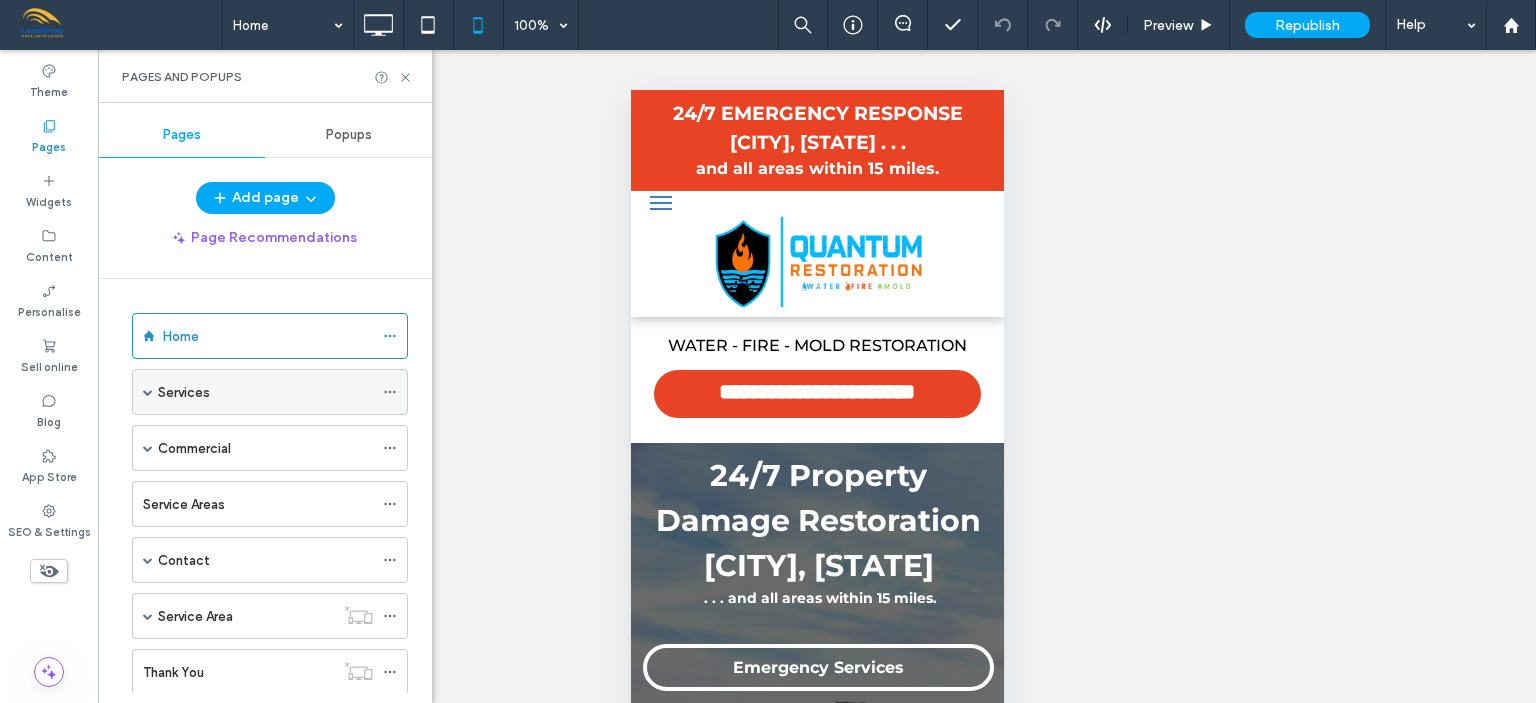click on "Services" at bounding box center [270, 392] 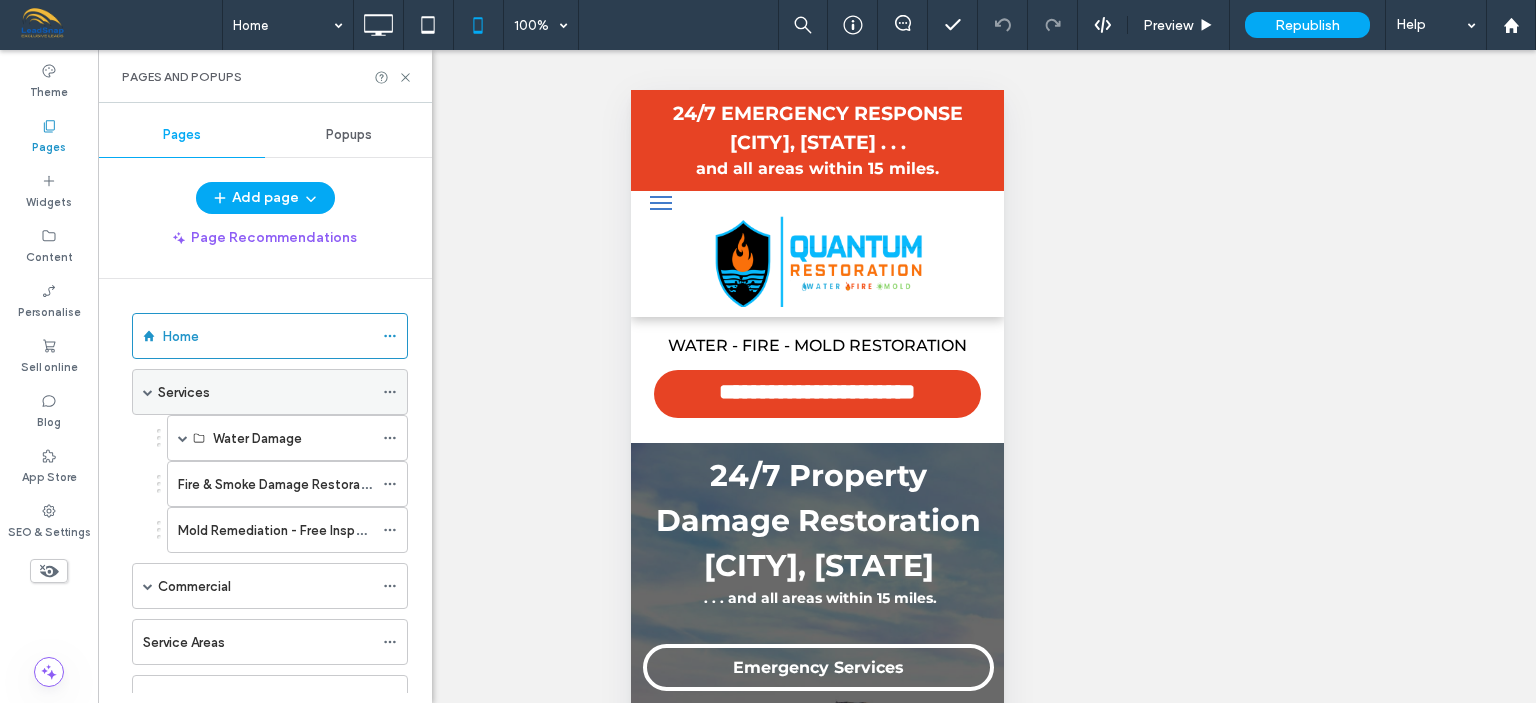 click on "Services" at bounding box center [265, 392] 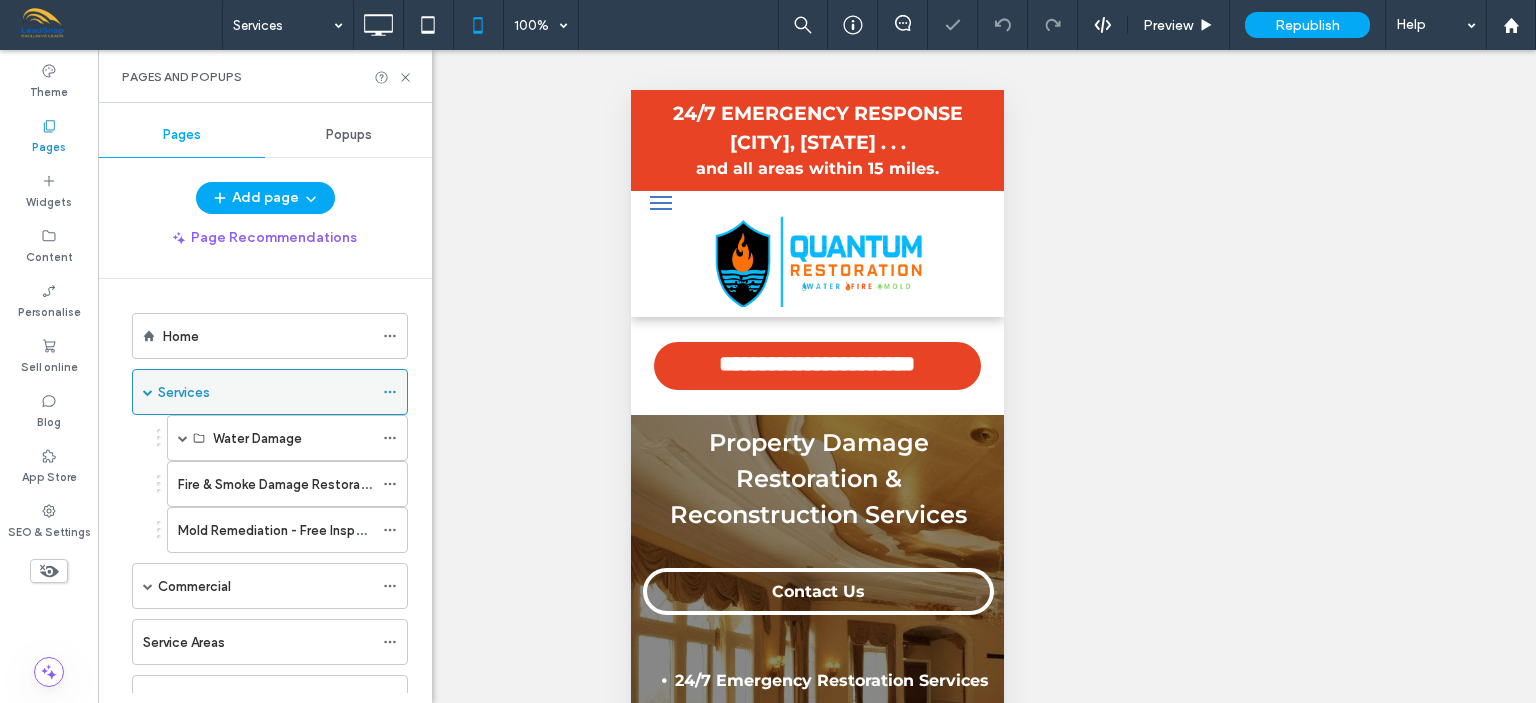 scroll, scrollTop: 0, scrollLeft: 0, axis: both 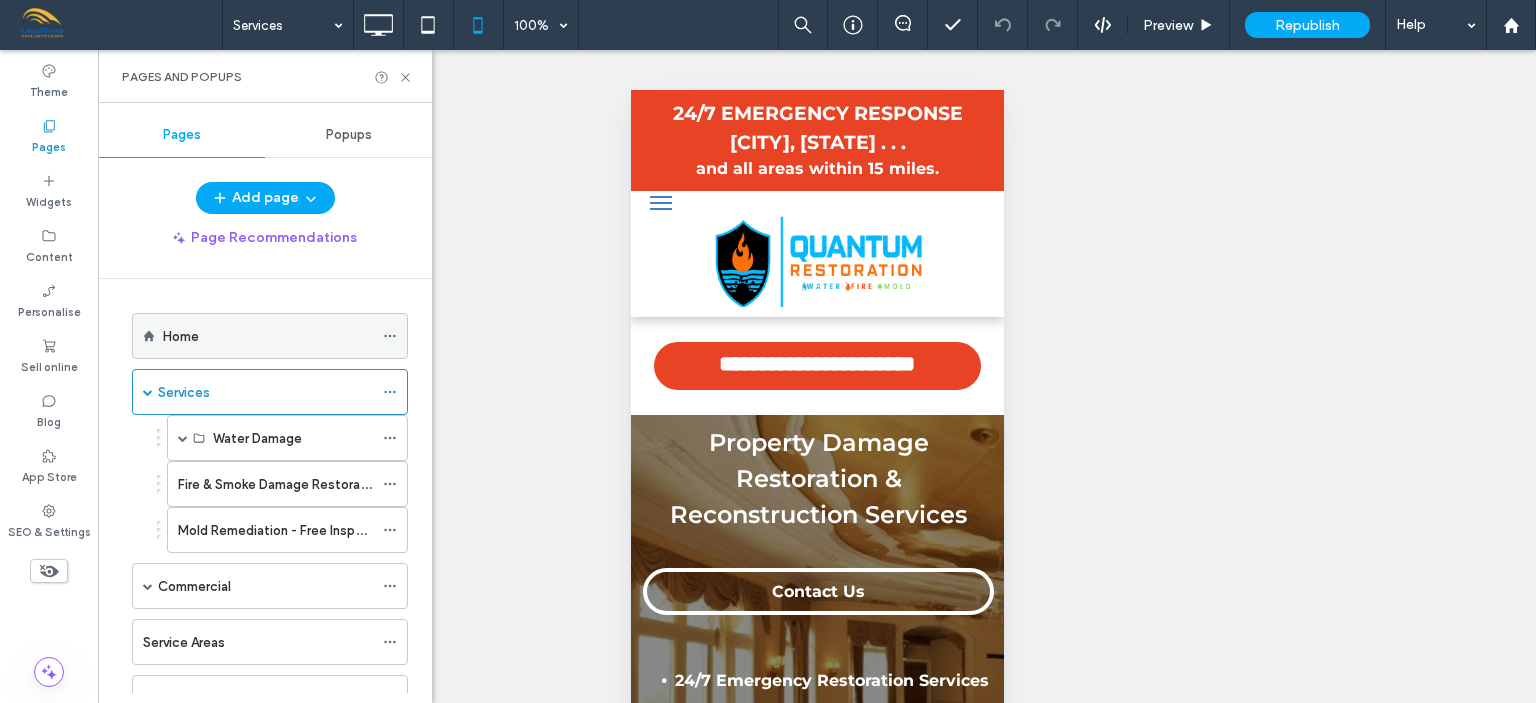 click on "Home" at bounding box center [268, 336] 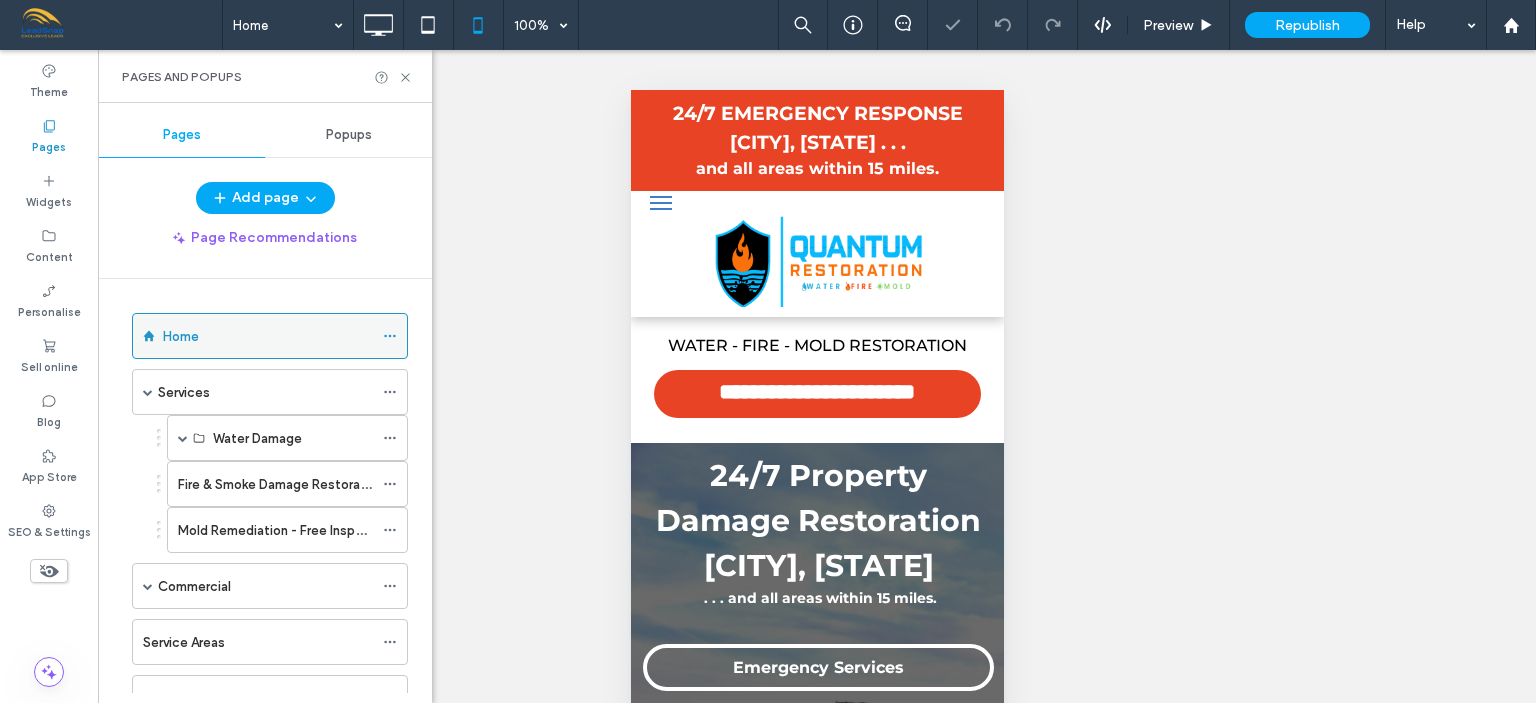 scroll, scrollTop: 0, scrollLeft: 0, axis: both 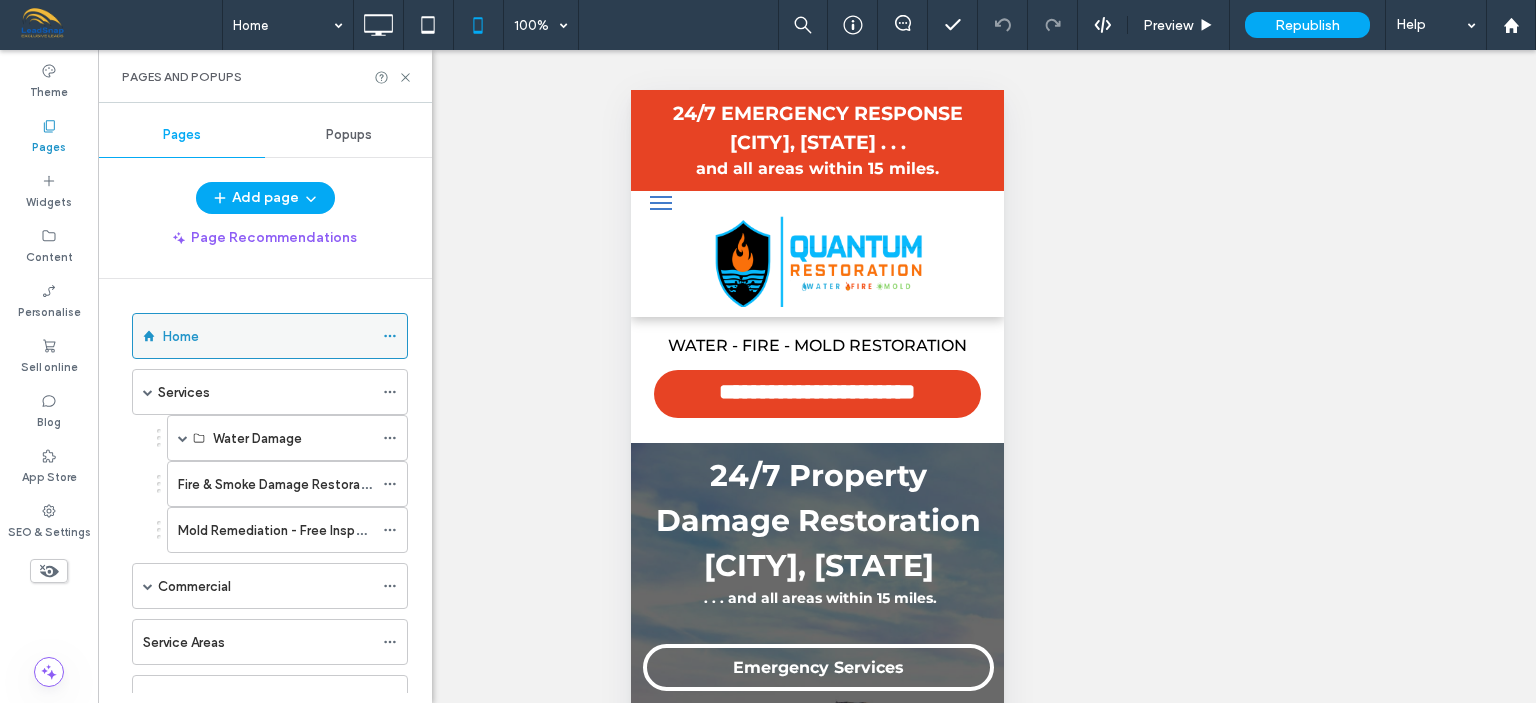 click on "Home" at bounding box center (268, 336) 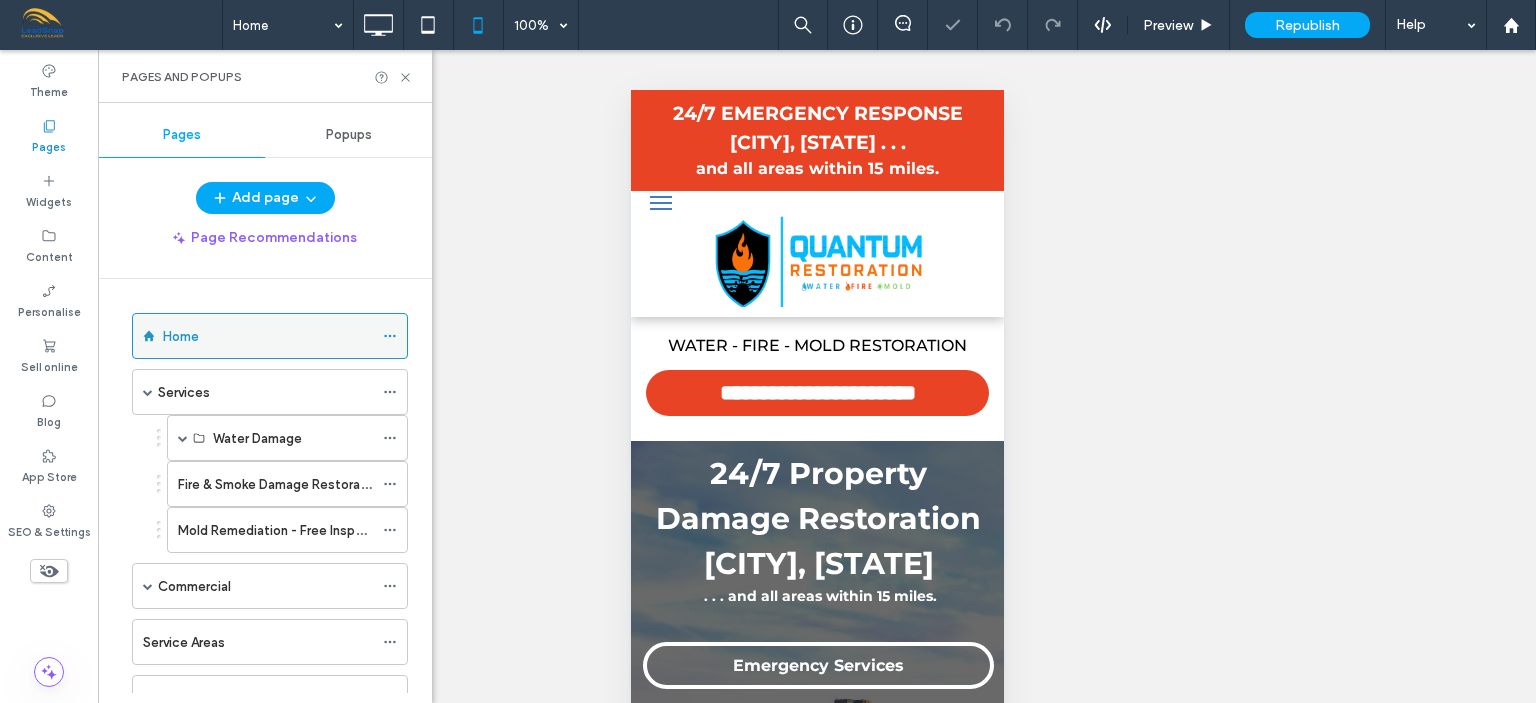 scroll, scrollTop: 0, scrollLeft: 0, axis: both 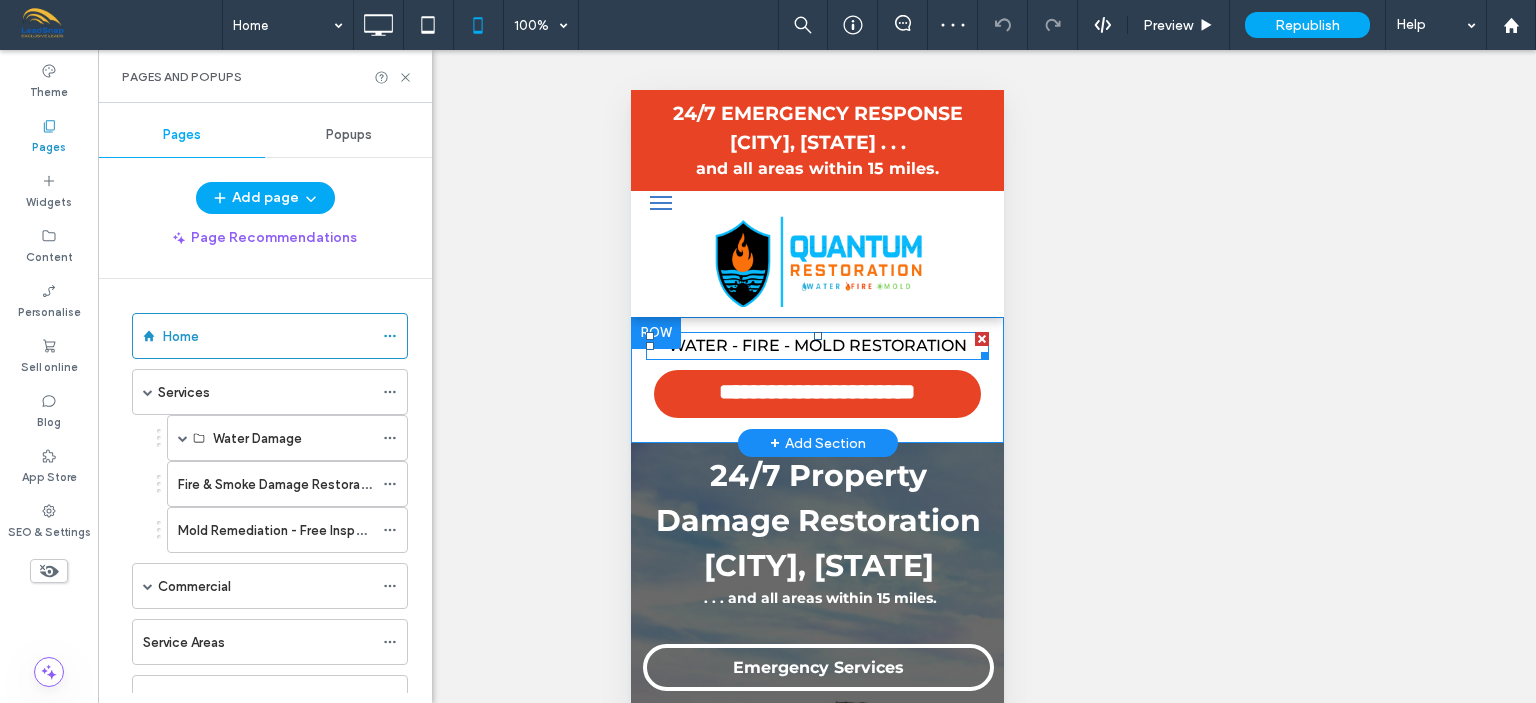 click on "WATER - FIRE - MOLD RESTORATION" at bounding box center (816, 345) 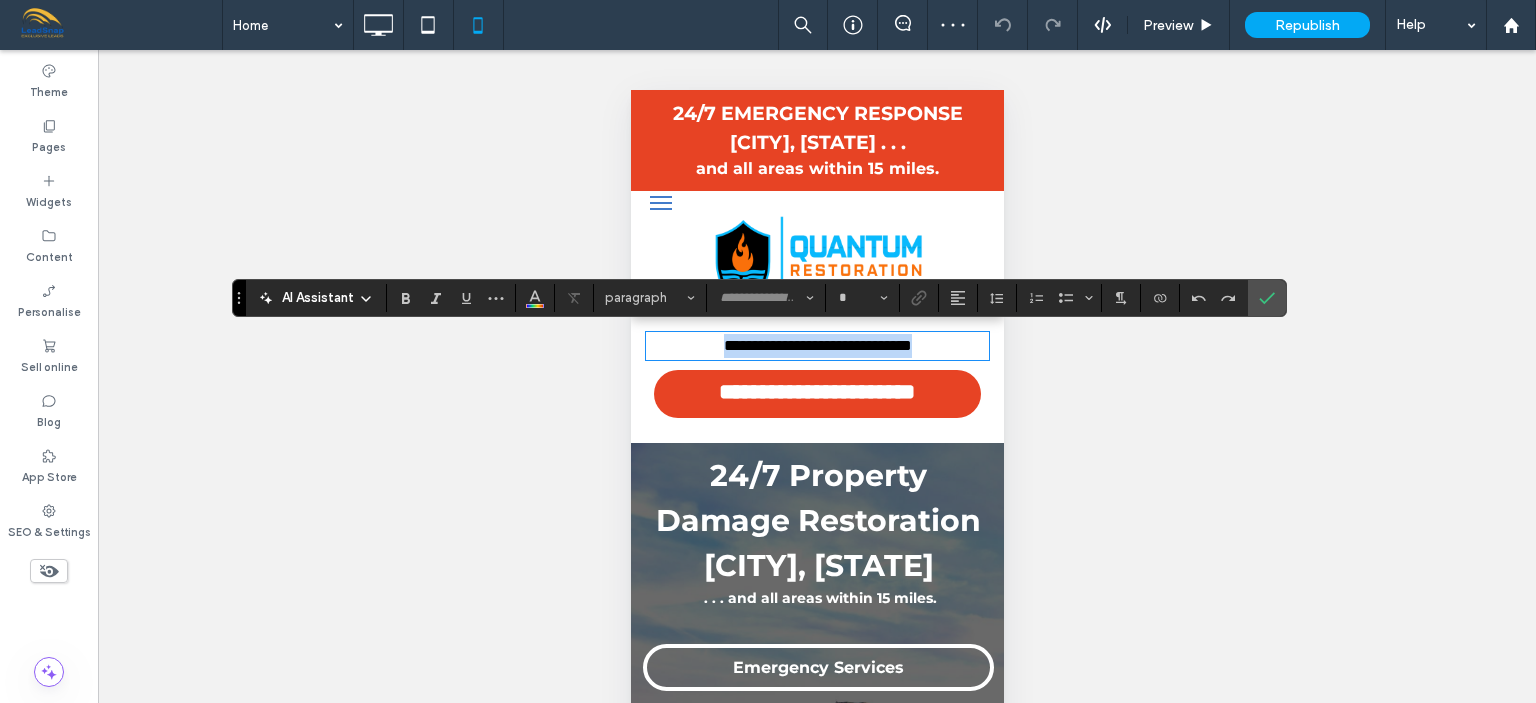 type on "**********" 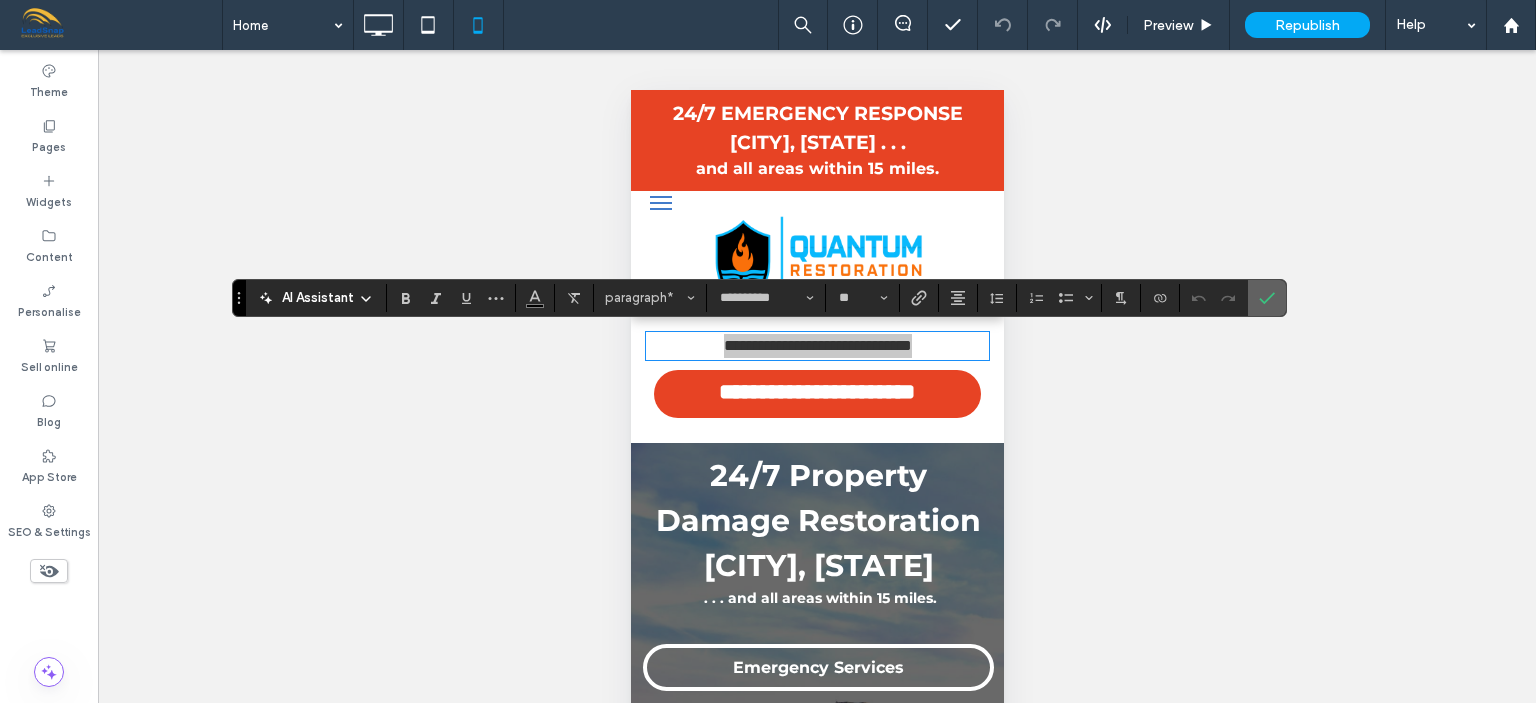 click at bounding box center [1267, 298] 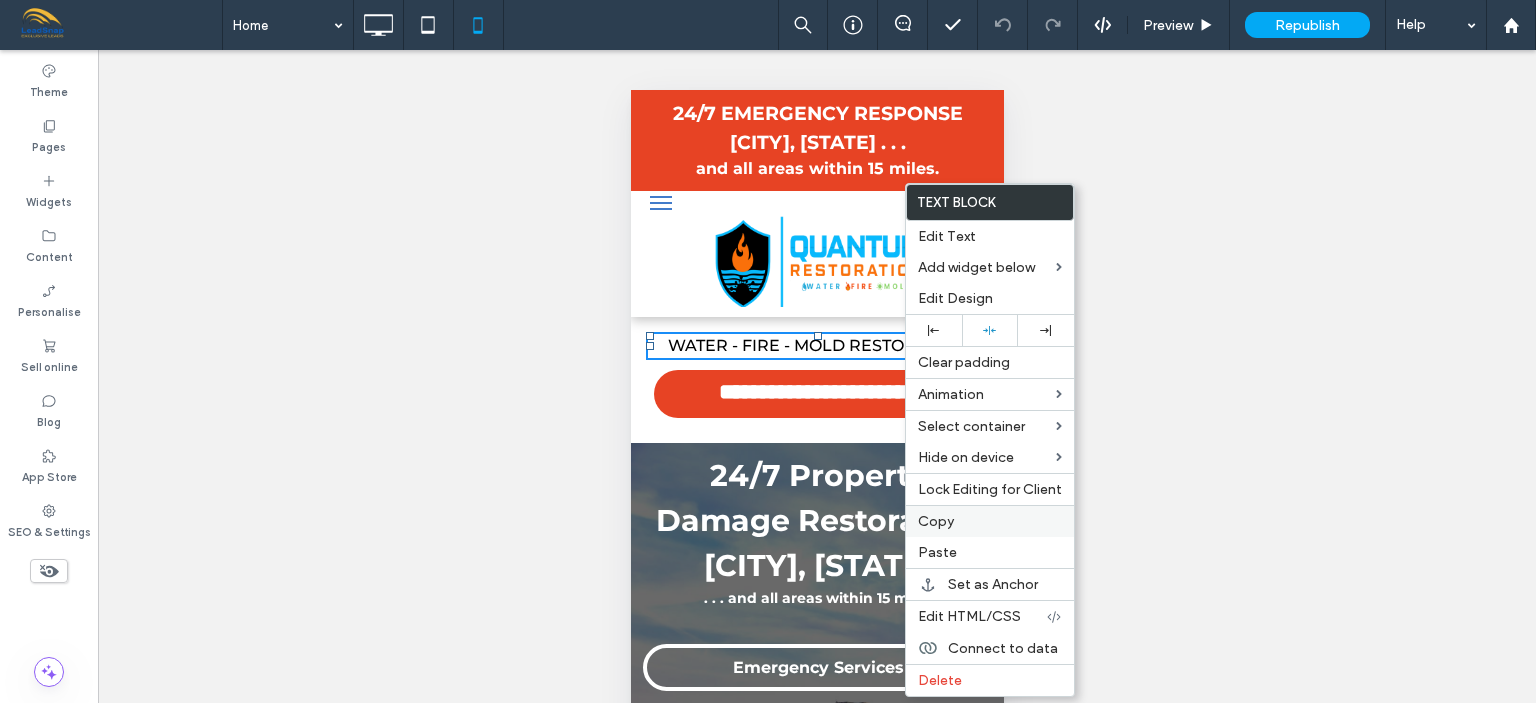 click on "Copy" at bounding box center (990, 521) 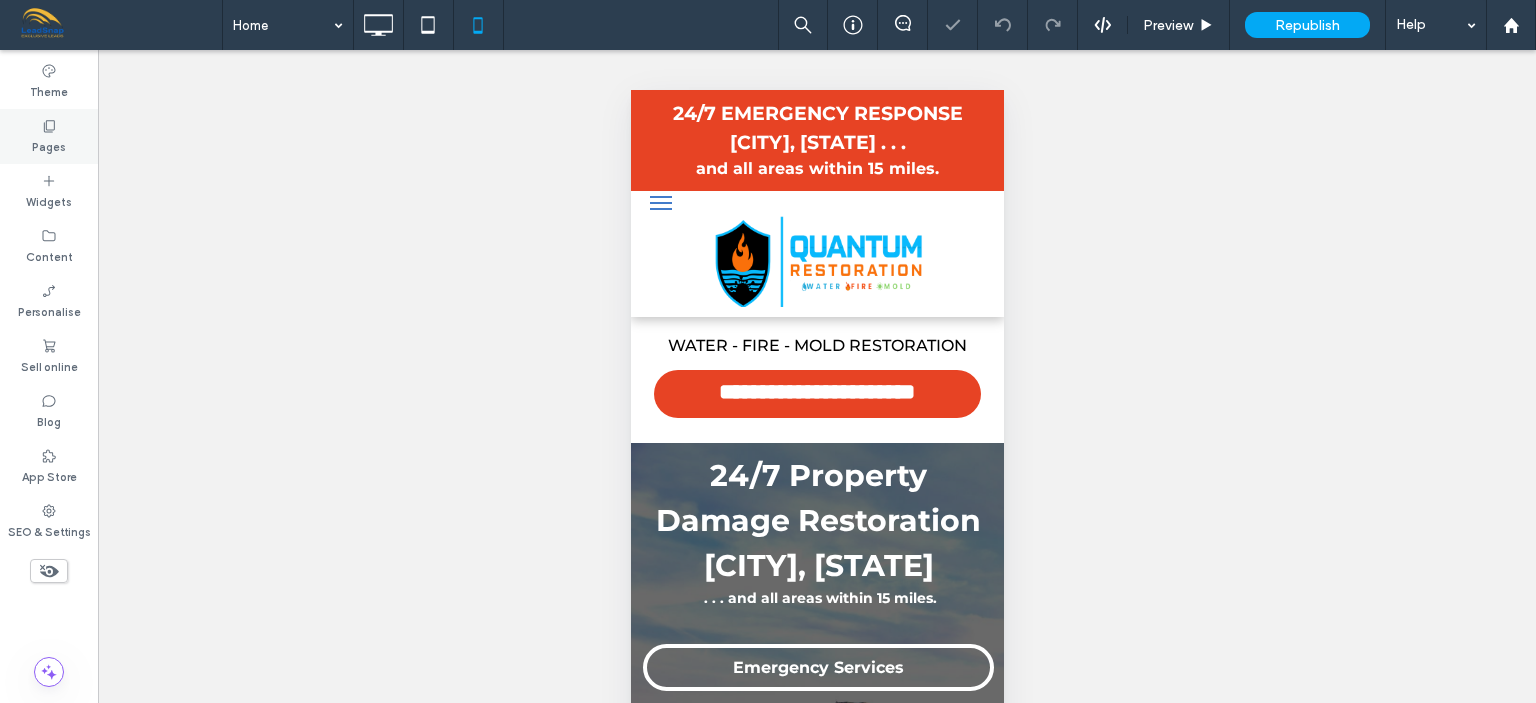 click 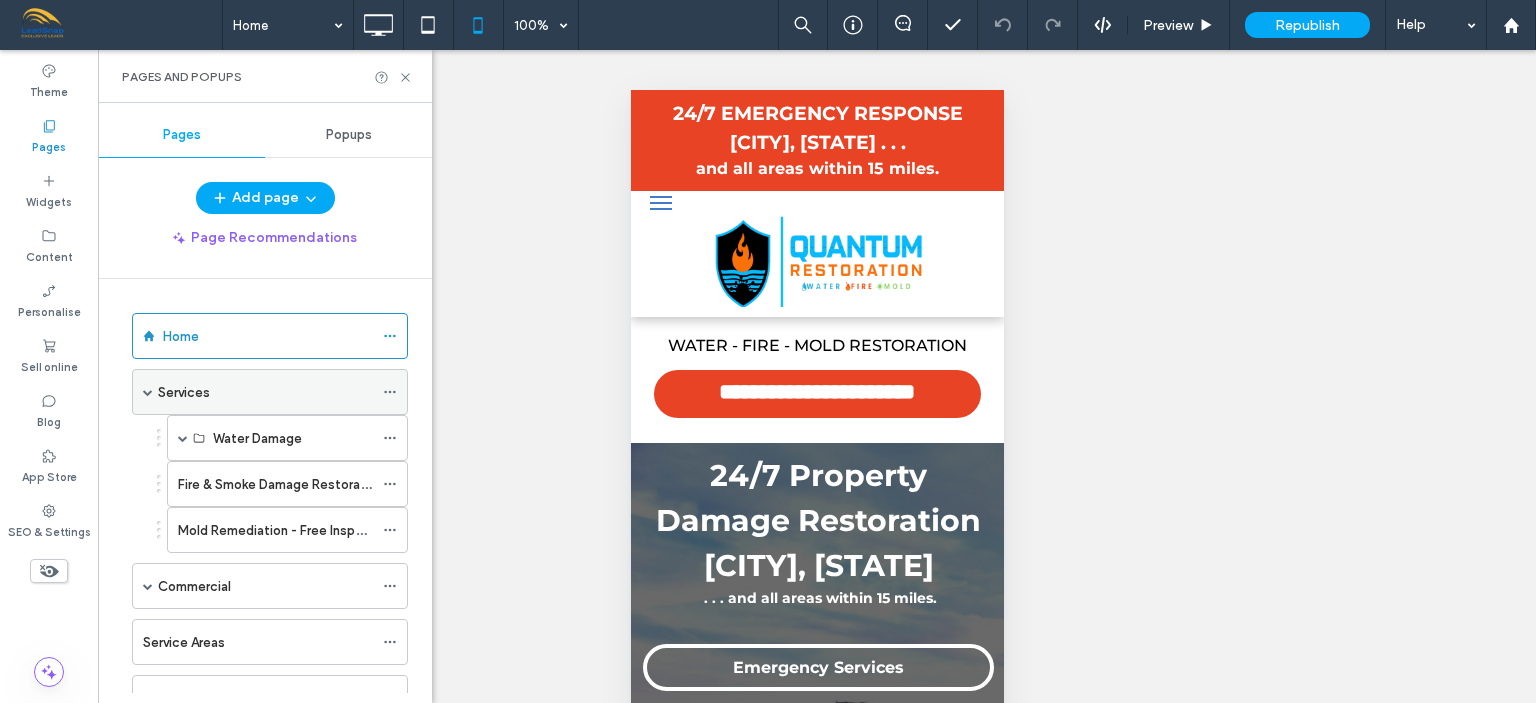 click on "Services" at bounding box center (265, 392) 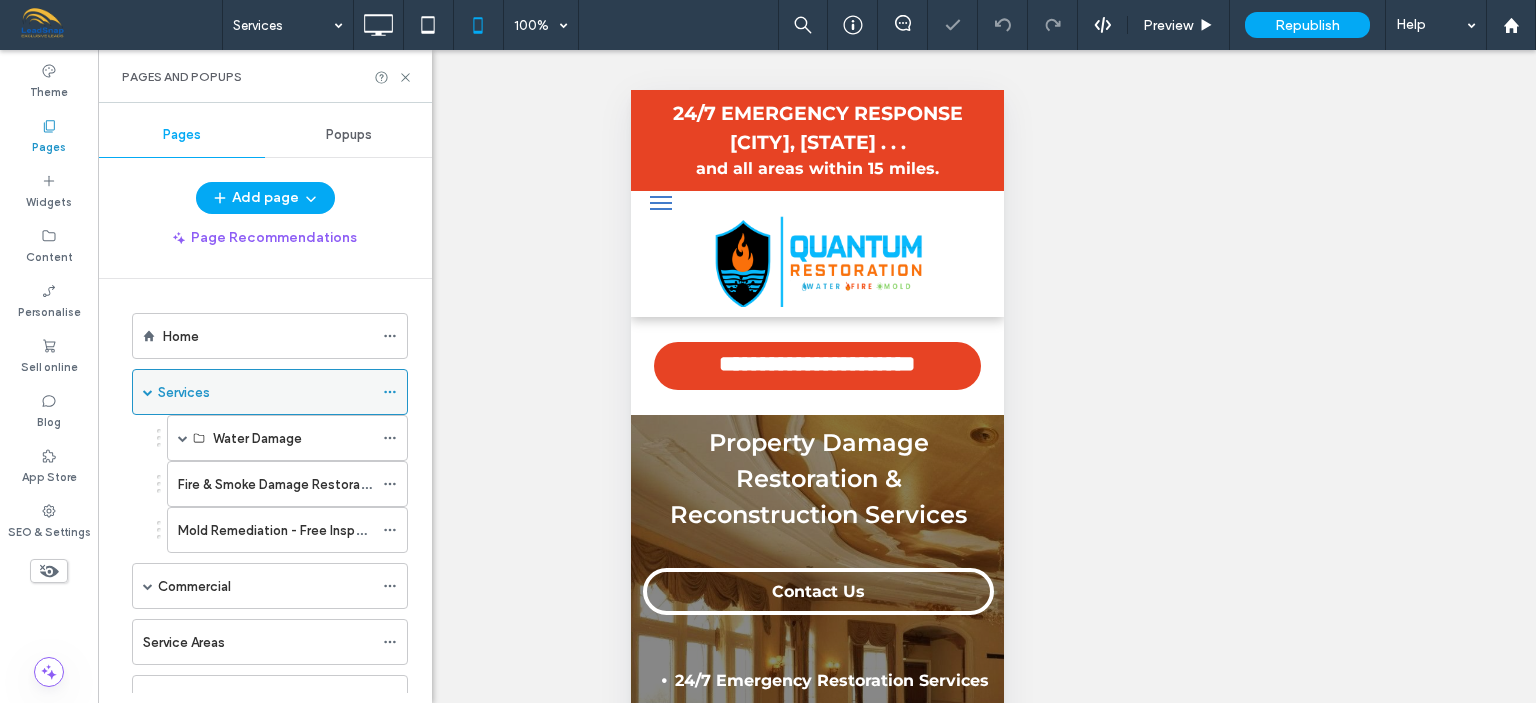 scroll, scrollTop: 0, scrollLeft: 0, axis: both 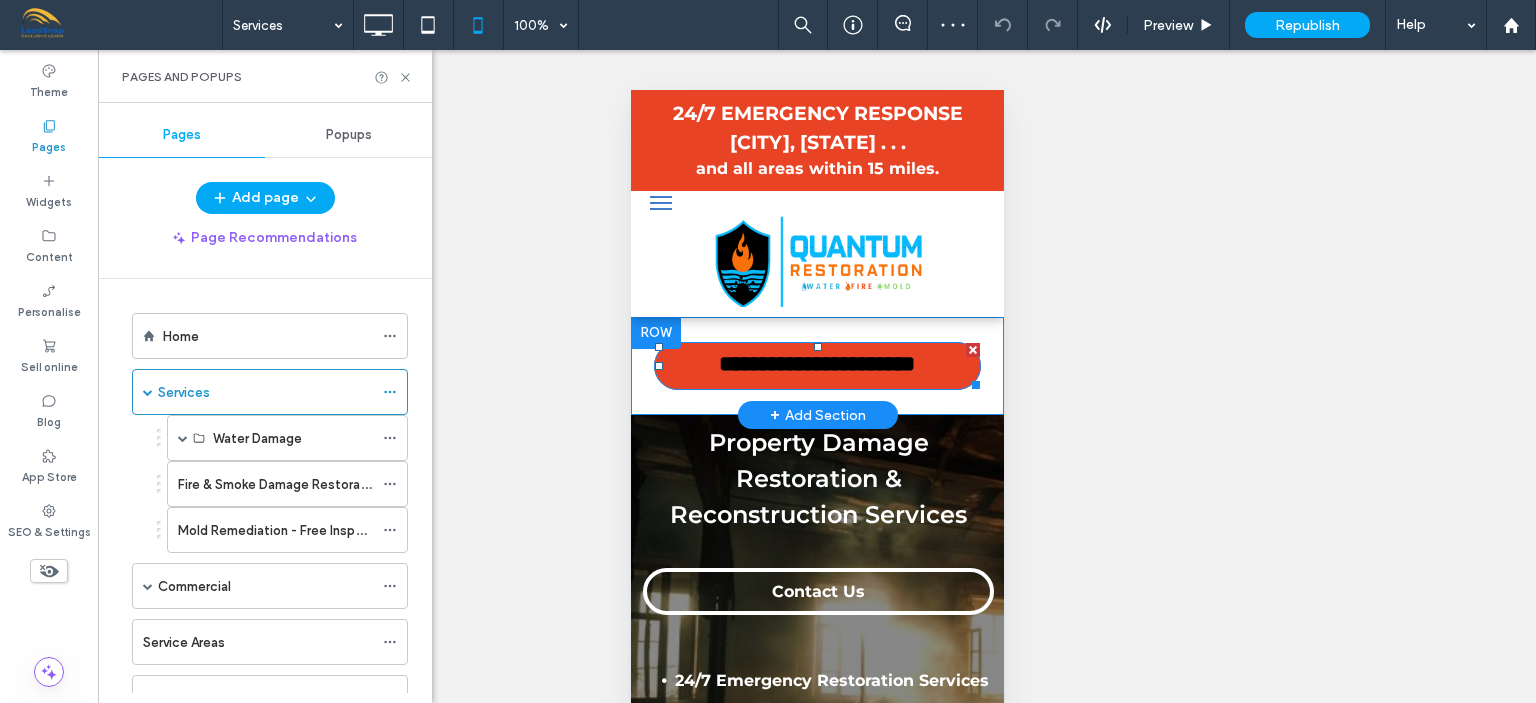 click on "**********" at bounding box center (817, 366) 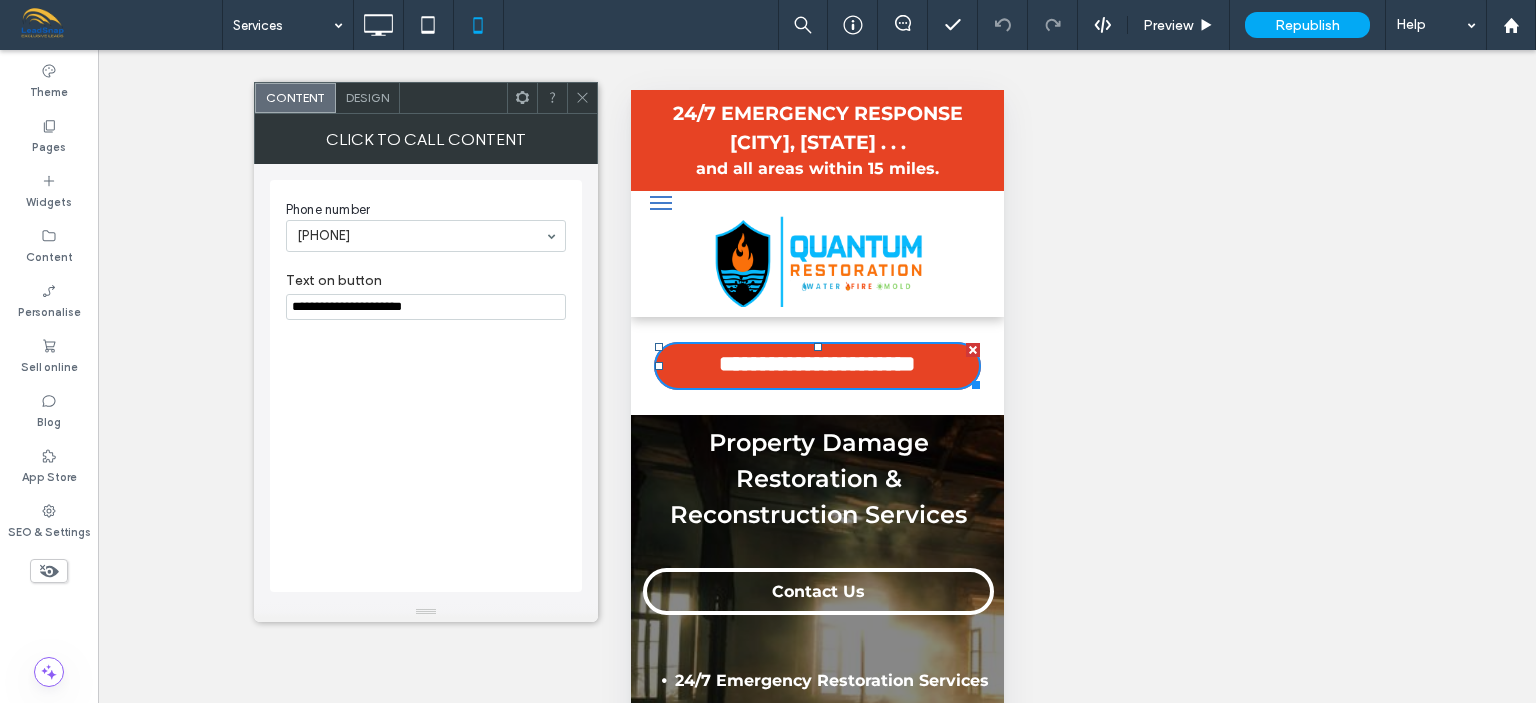 click 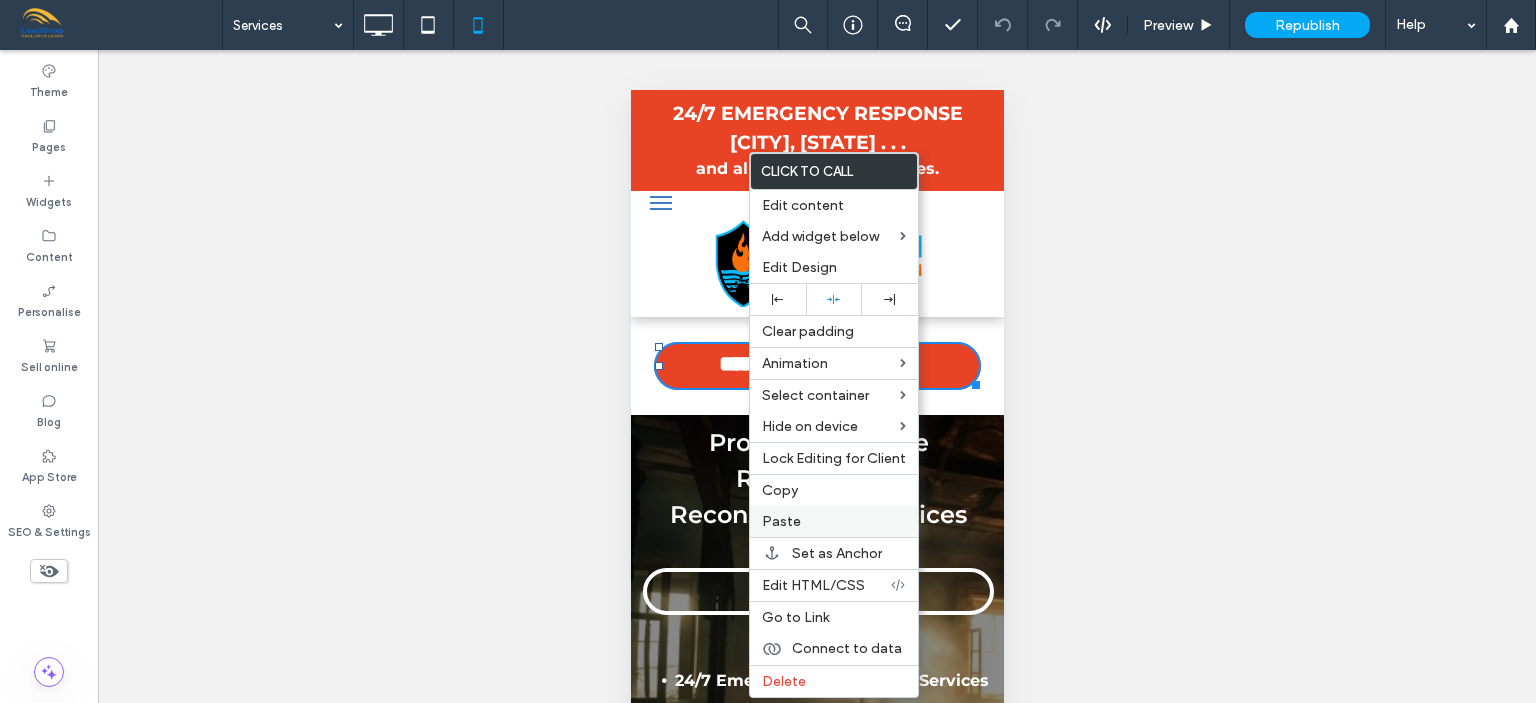 click on "Paste" at bounding box center [834, 521] 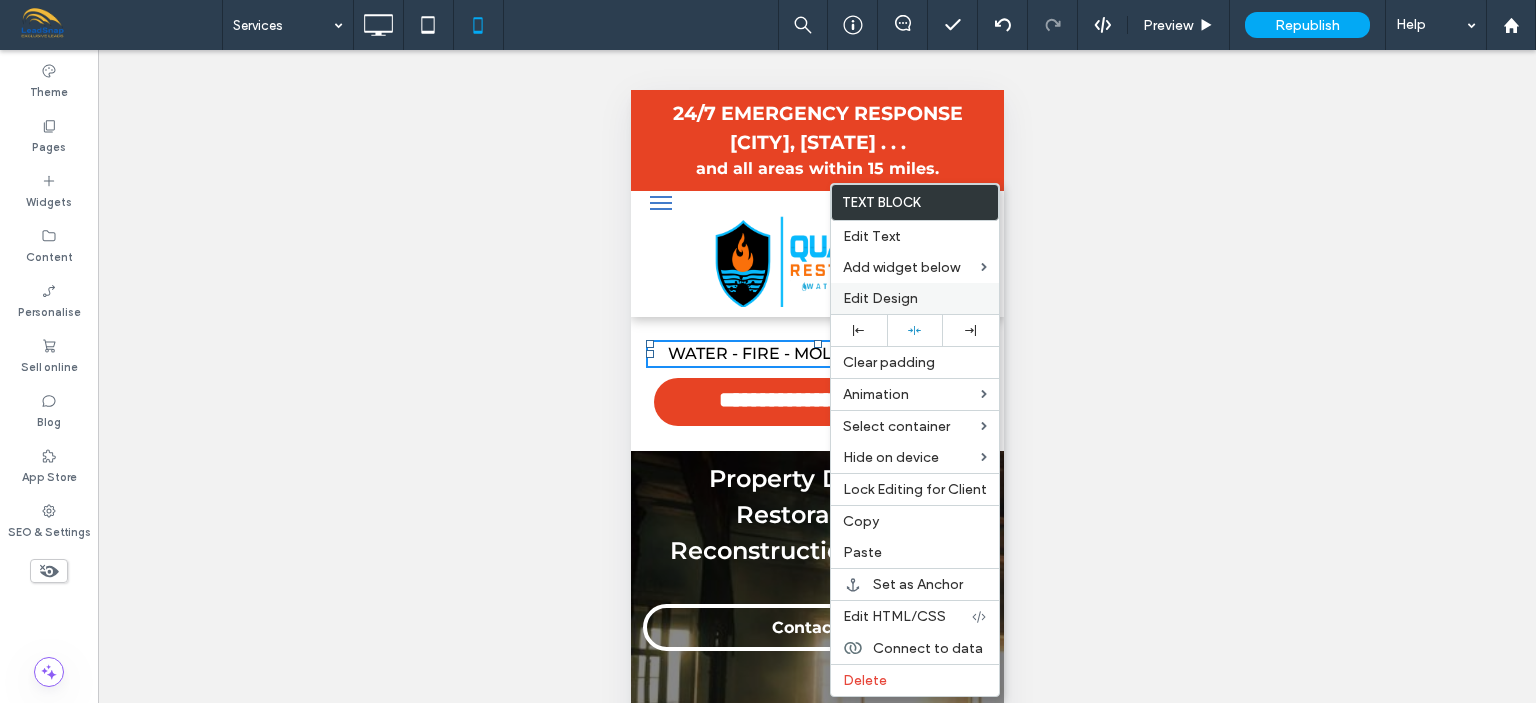 click on "Edit Design" at bounding box center [880, 298] 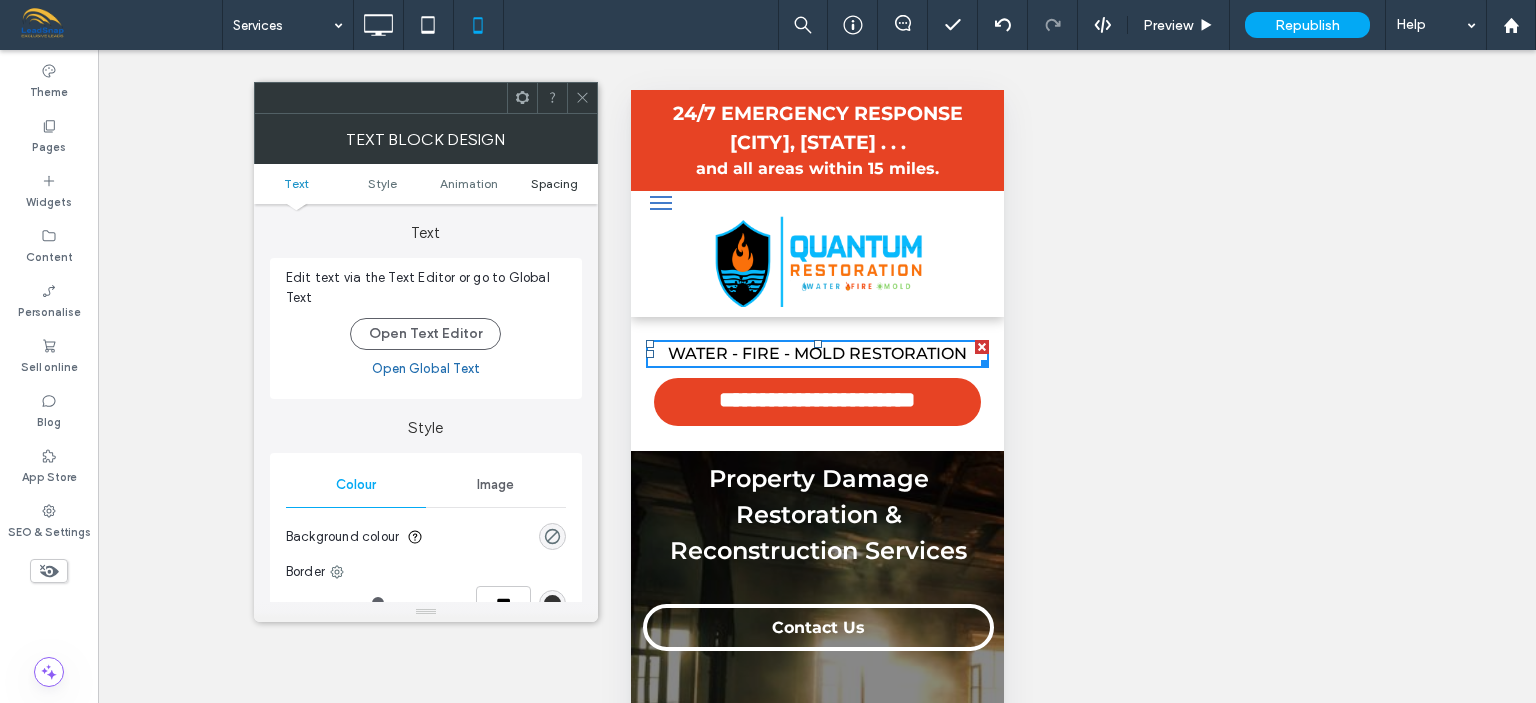 click on "Spacing" at bounding box center (554, 183) 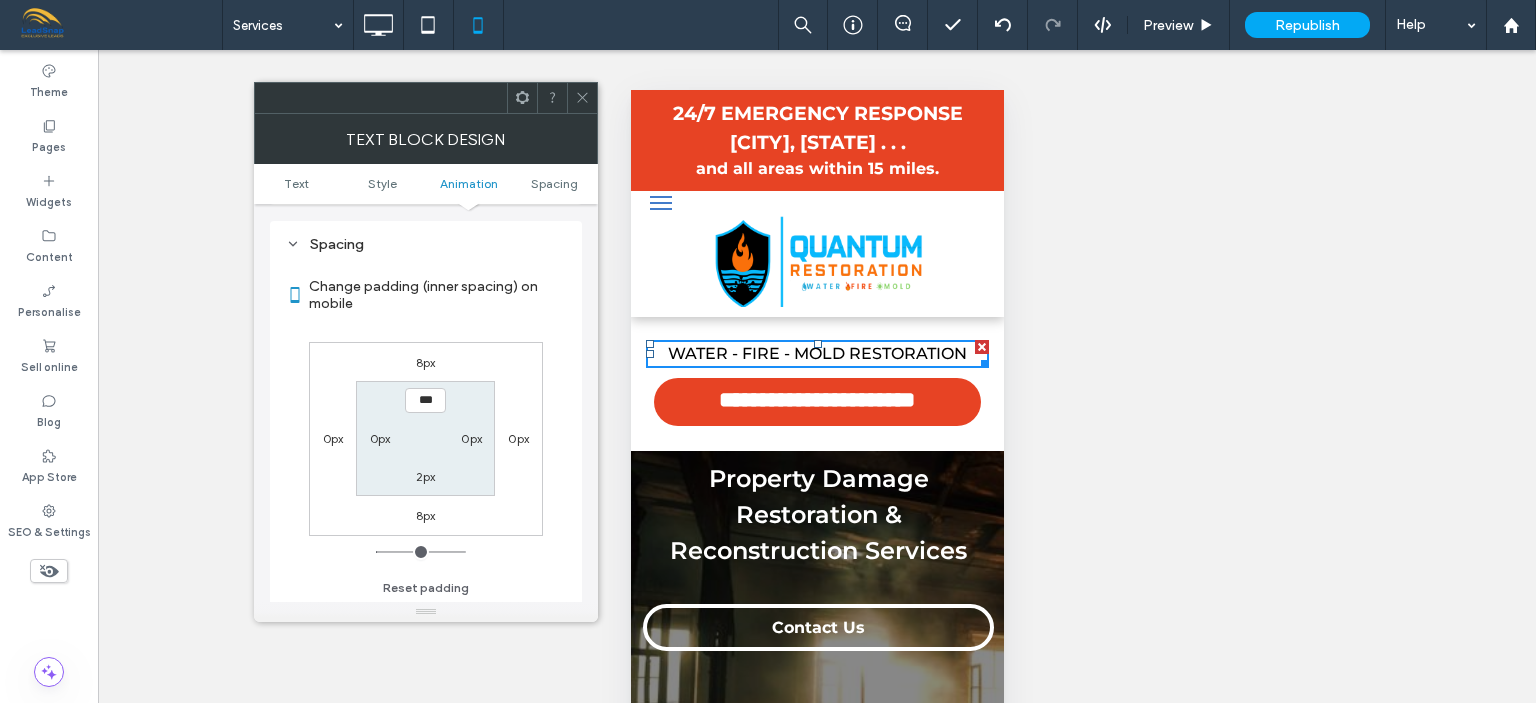 scroll, scrollTop: 572, scrollLeft: 0, axis: vertical 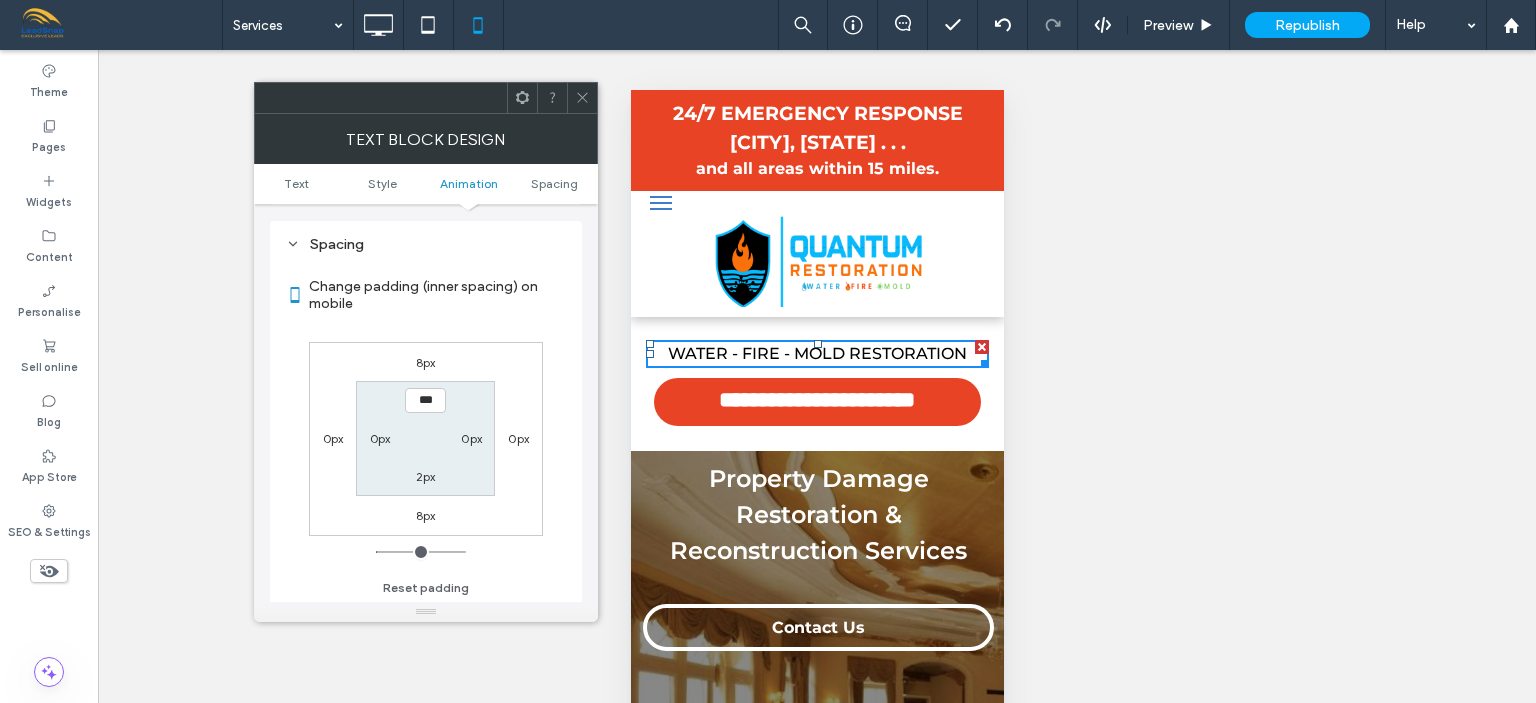 click on "8px" at bounding box center [426, 362] 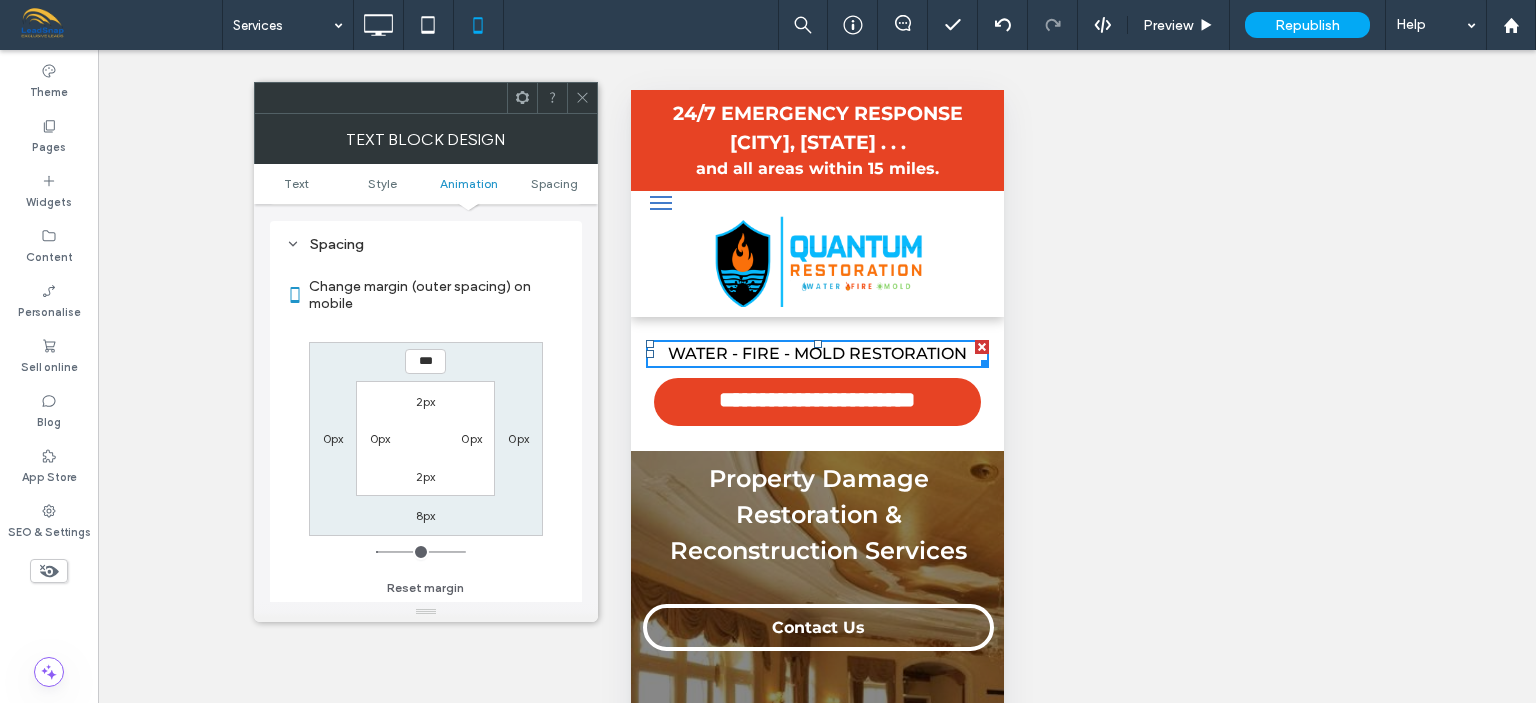 type on "*" 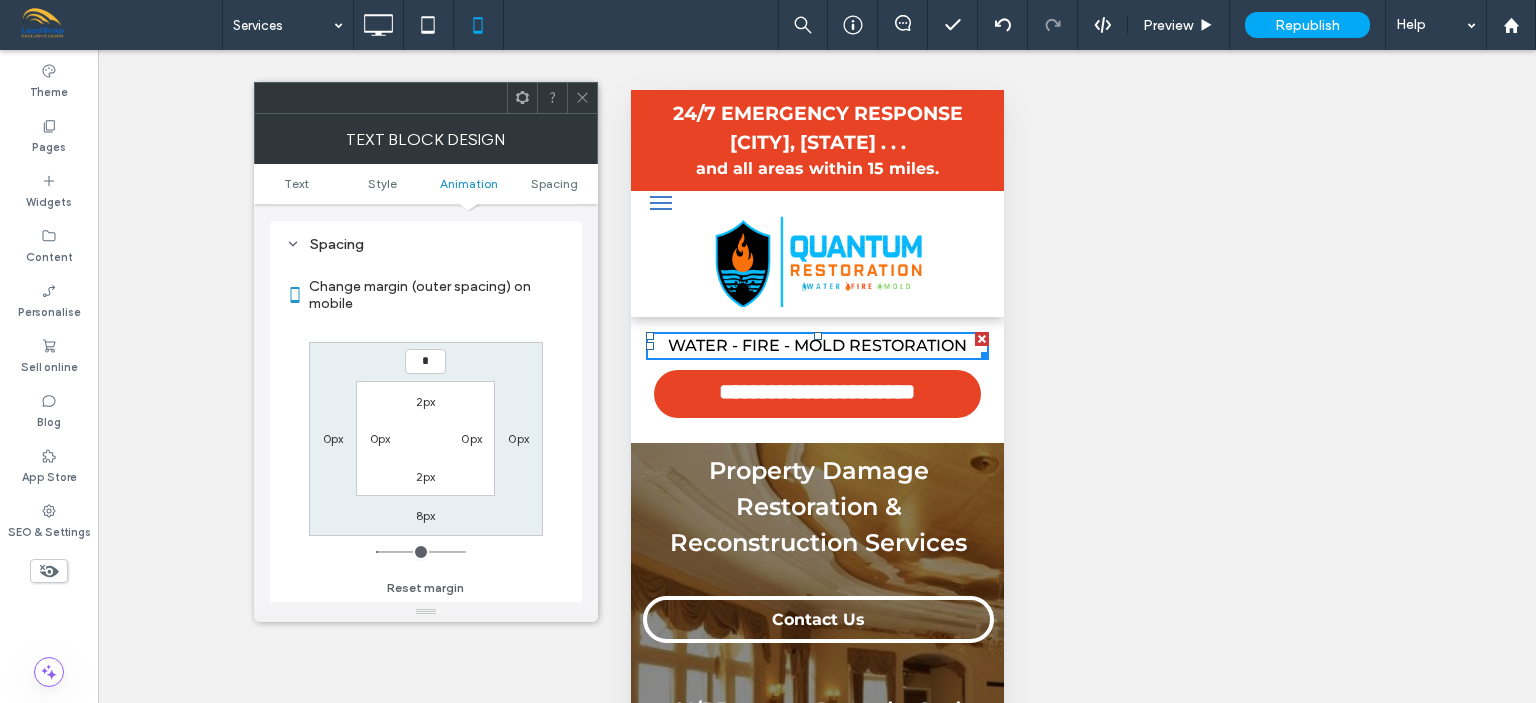 type on "*" 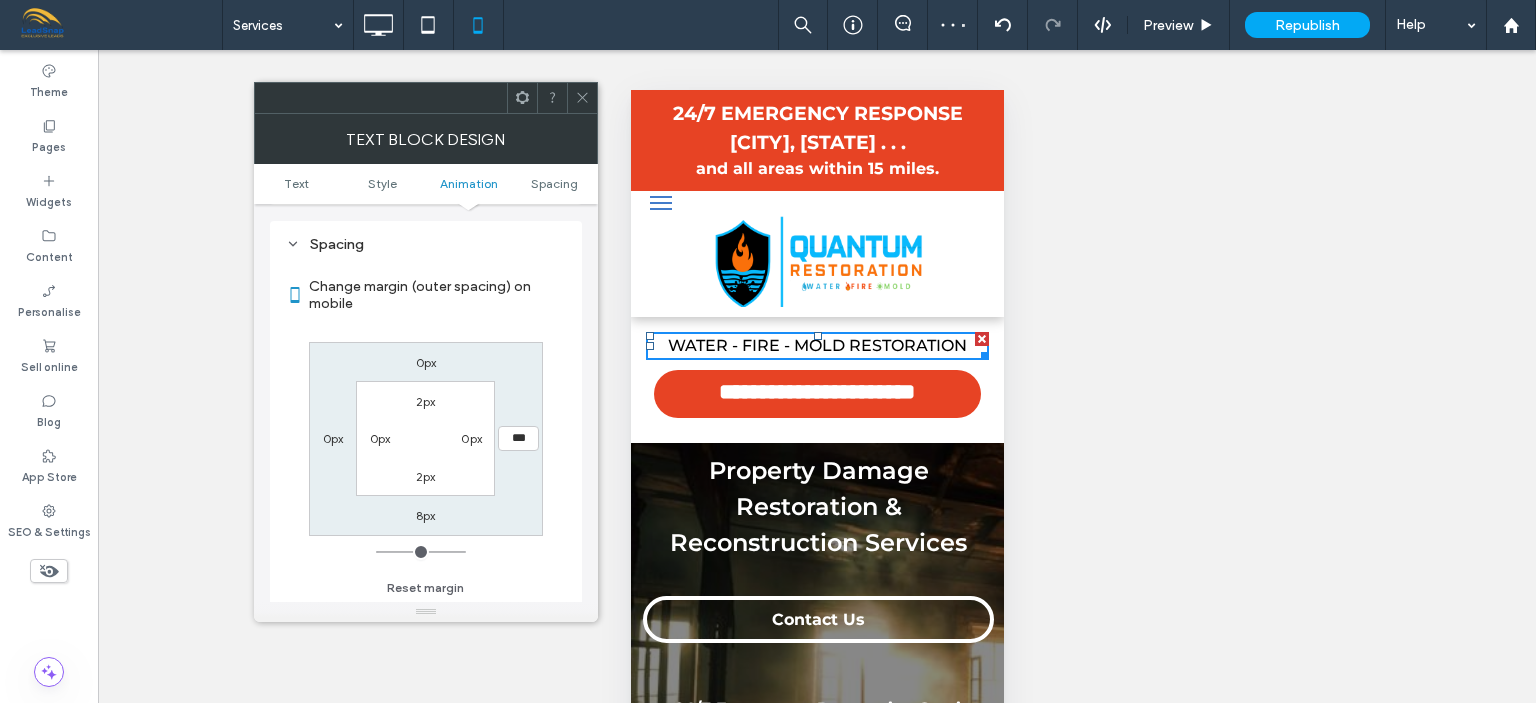 click 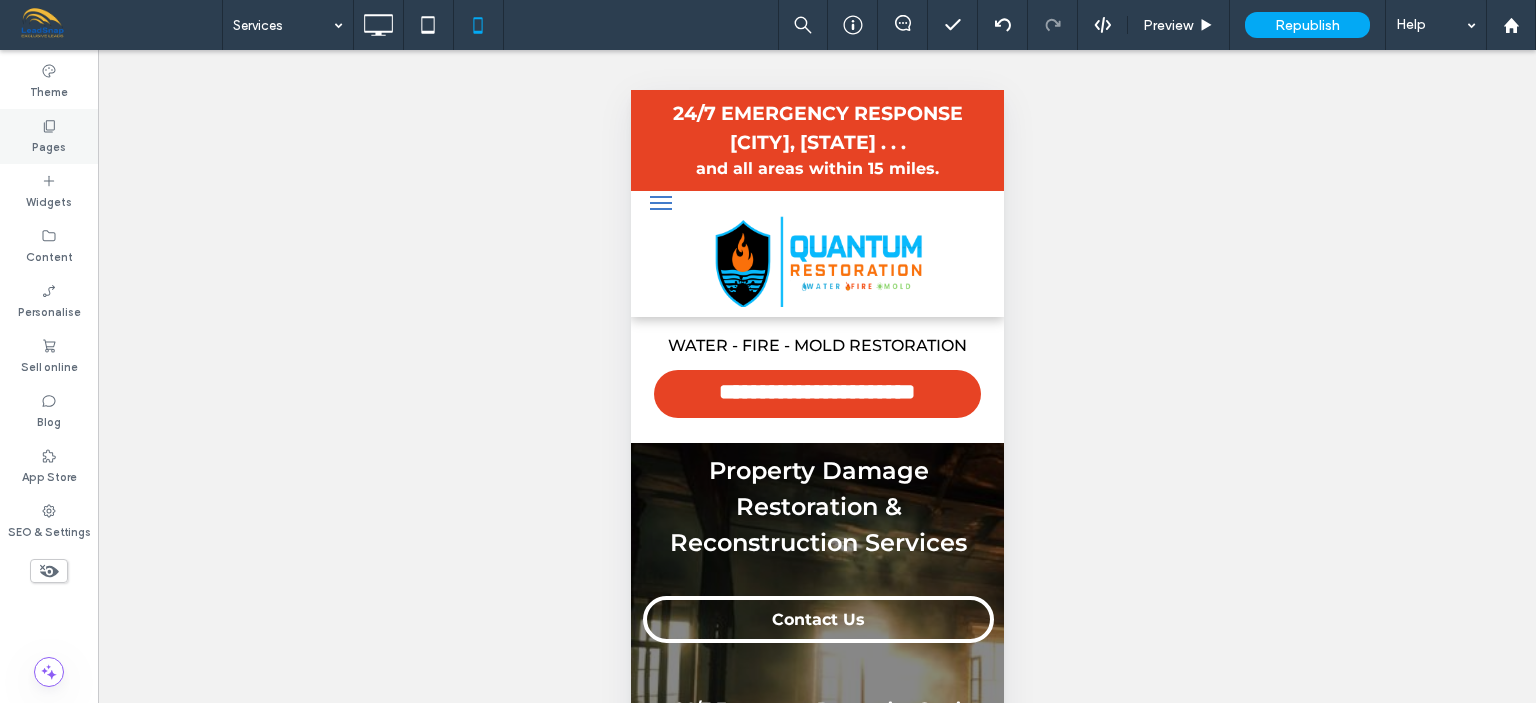click on "Pages" at bounding box center (49, 145) 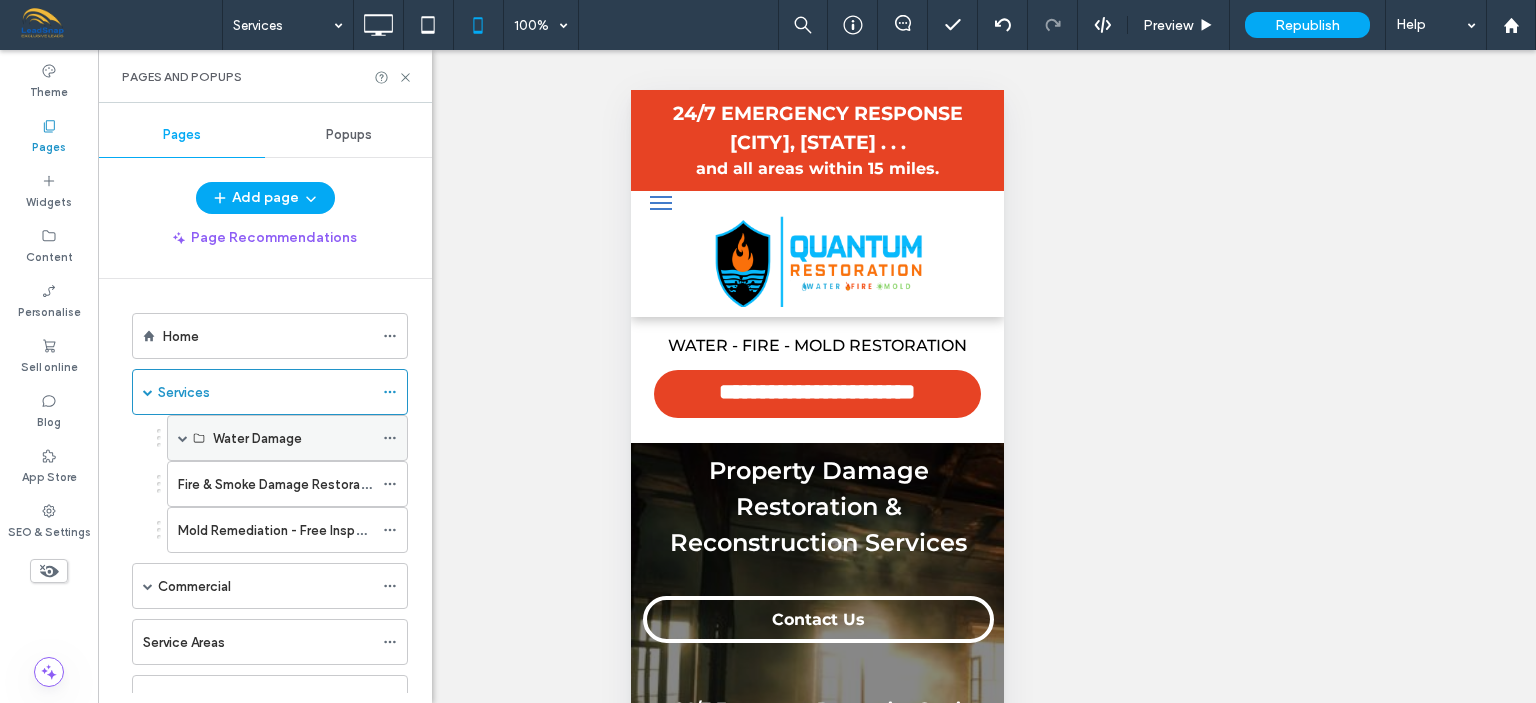 click on "Water Damage" at bounding box center [257, 438] 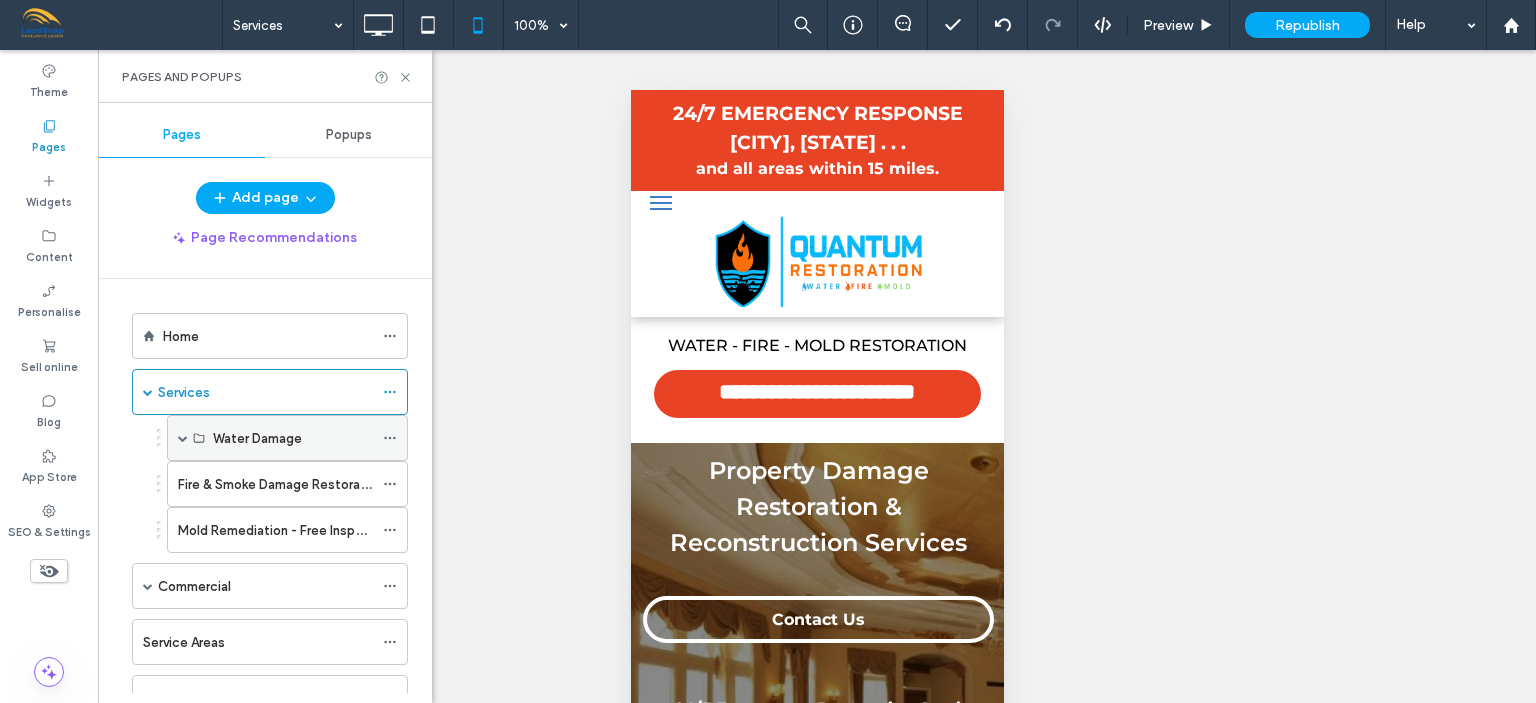 click at bounding box center (183, 438) 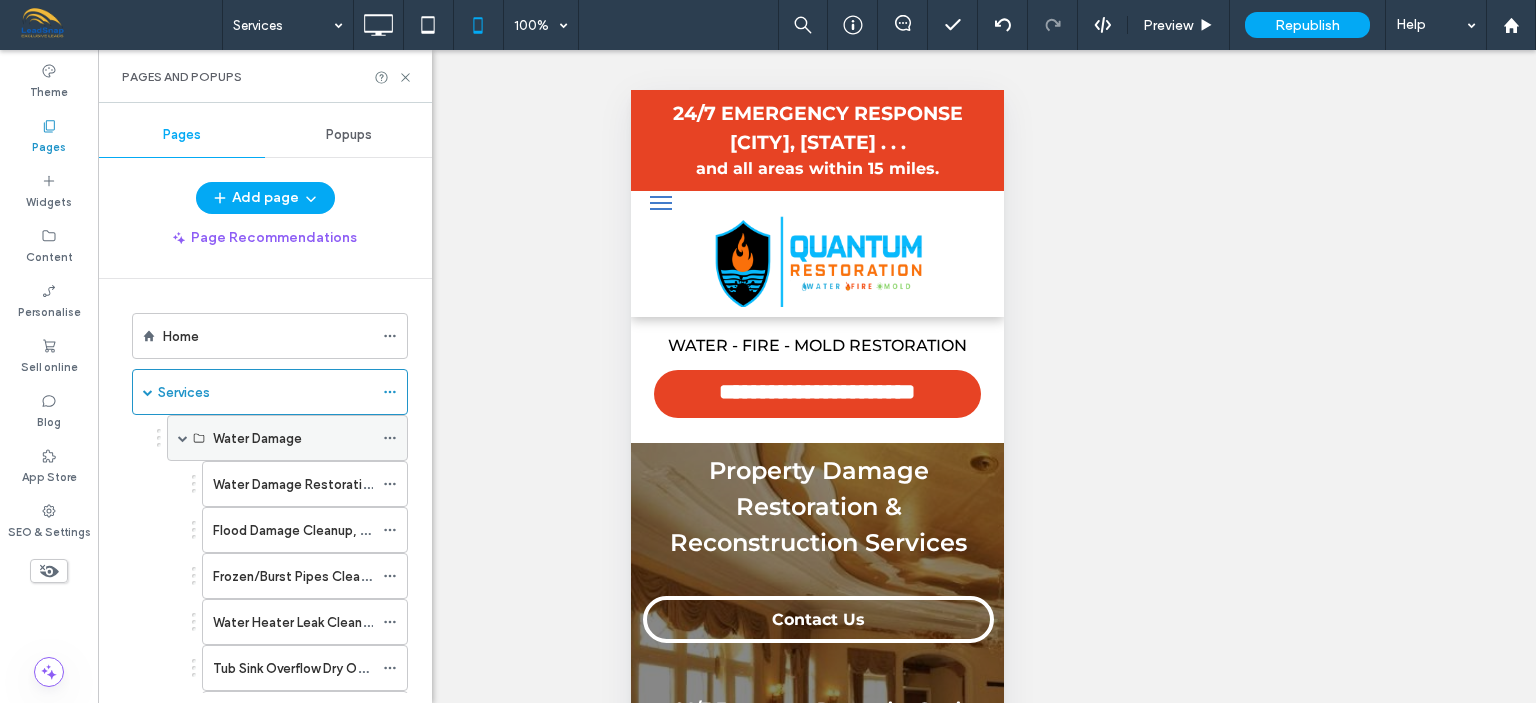 click on "Water Damage" at bounding box center (257, 438) 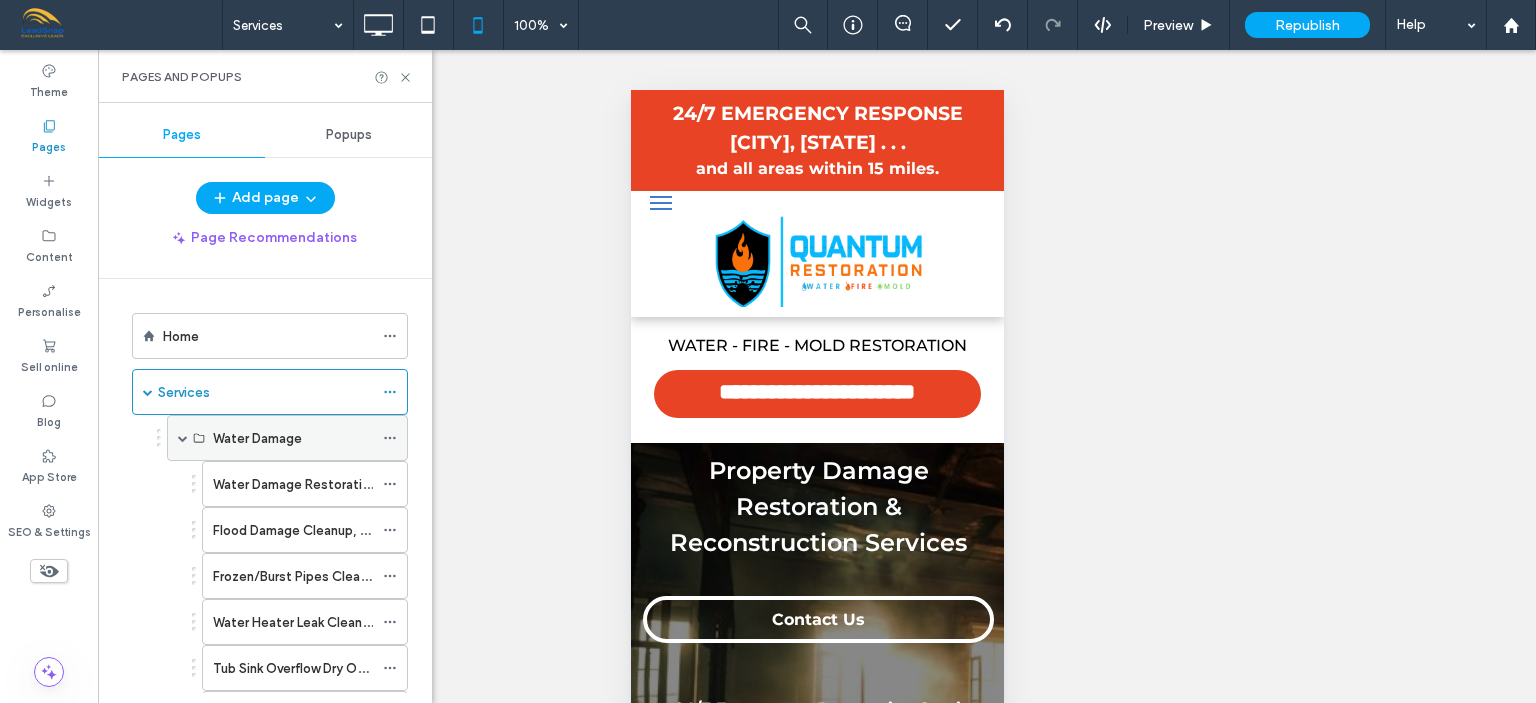 click on "Water Damage" at bounding box center (257, 438) 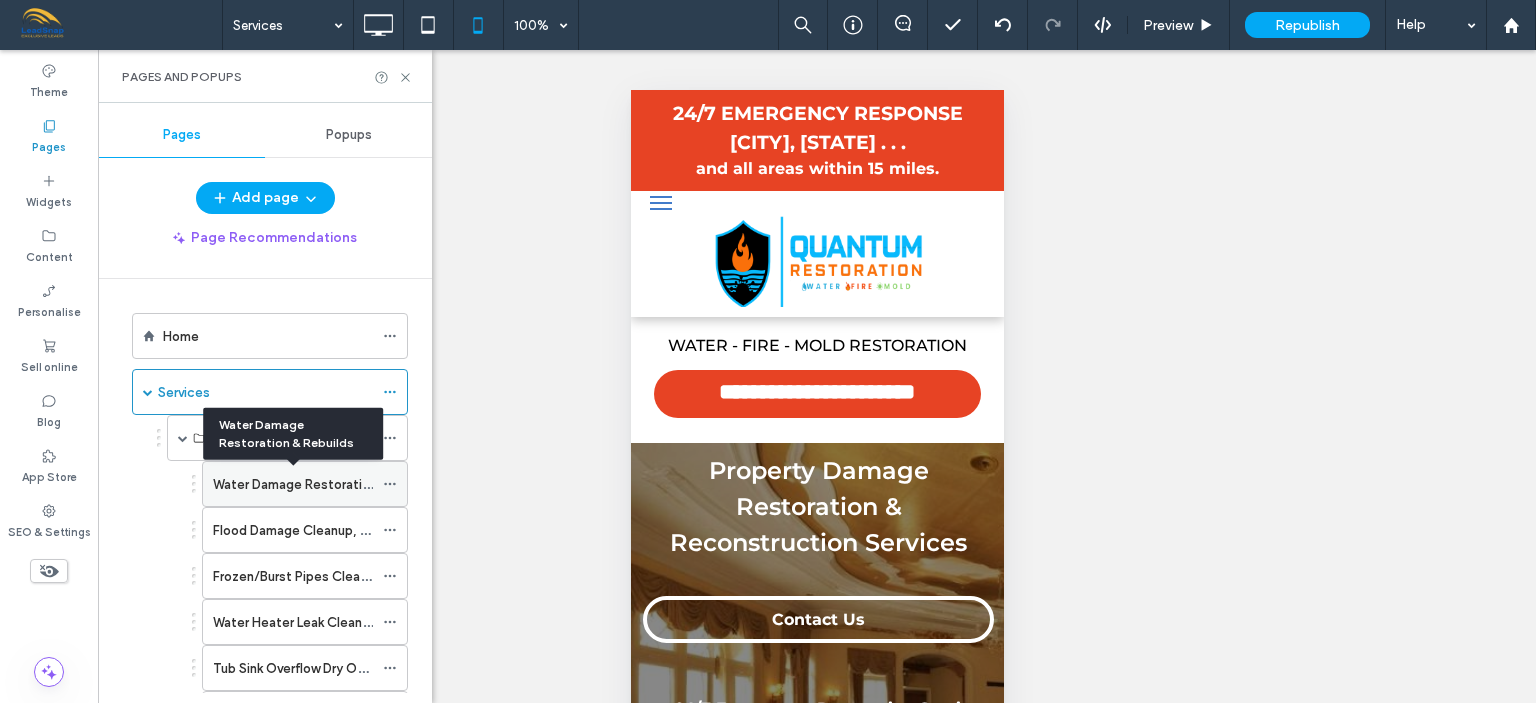 click on "Water Damage Restoration & Rebuilds" at bounding box center (328, 484) 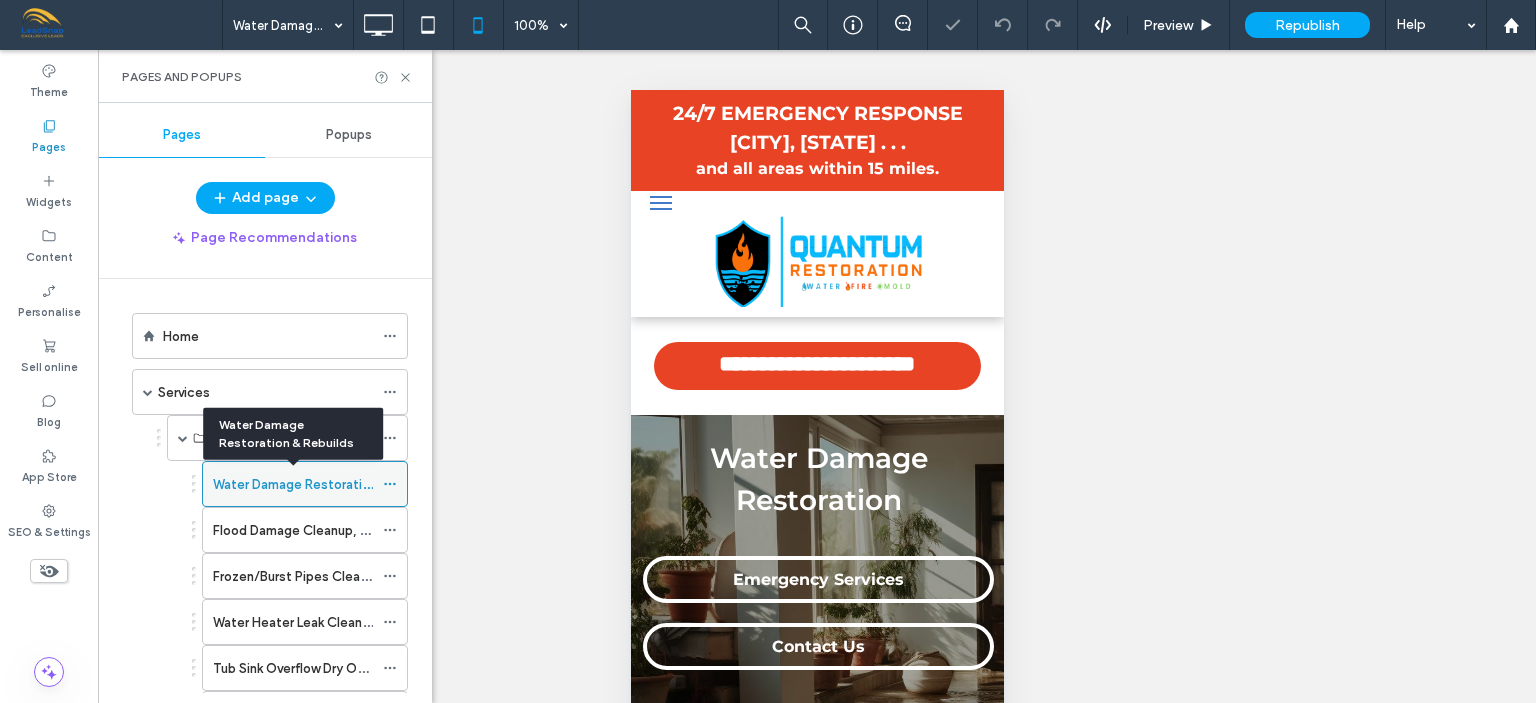 scroll, scrollTop: 0, scrollLeft: 0, axis: both 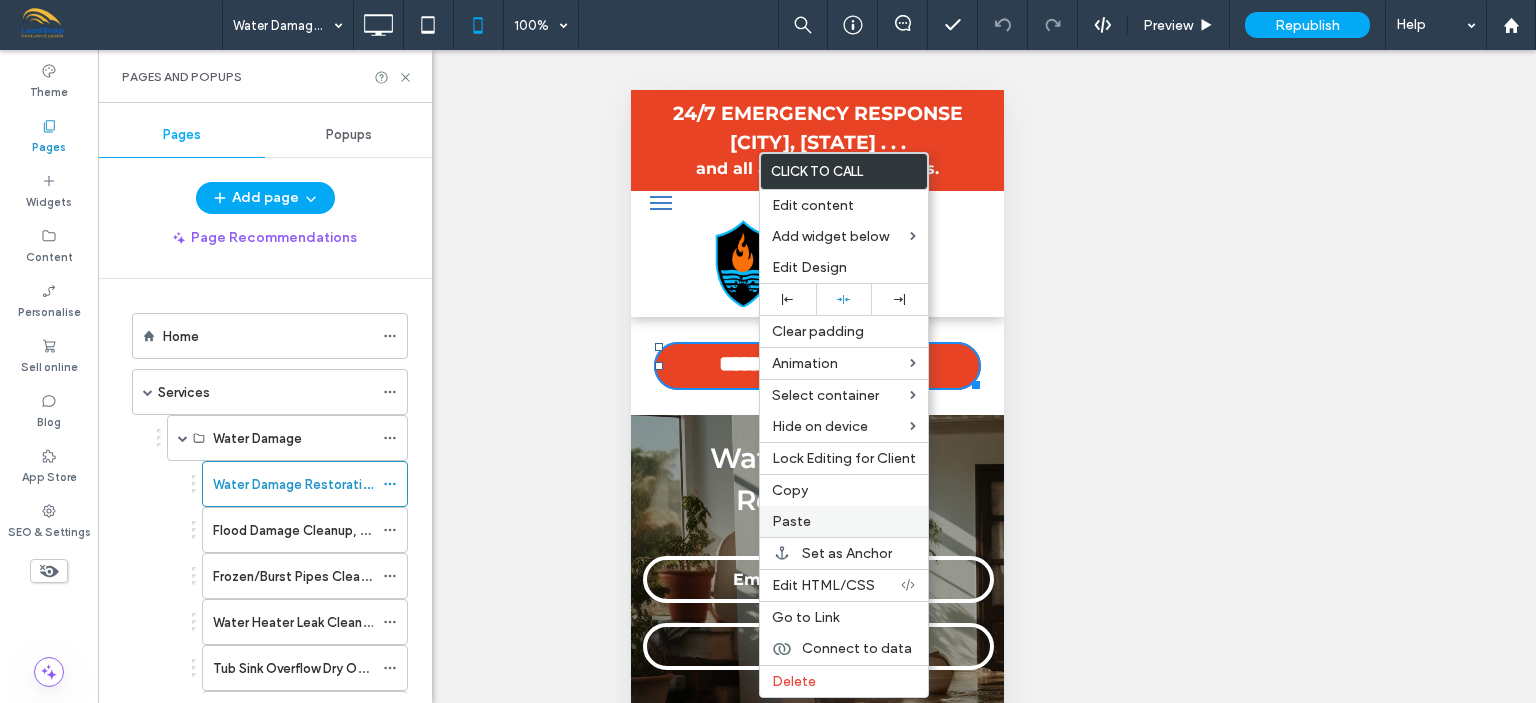 click on "Paste" at bounding box center (844, 521) 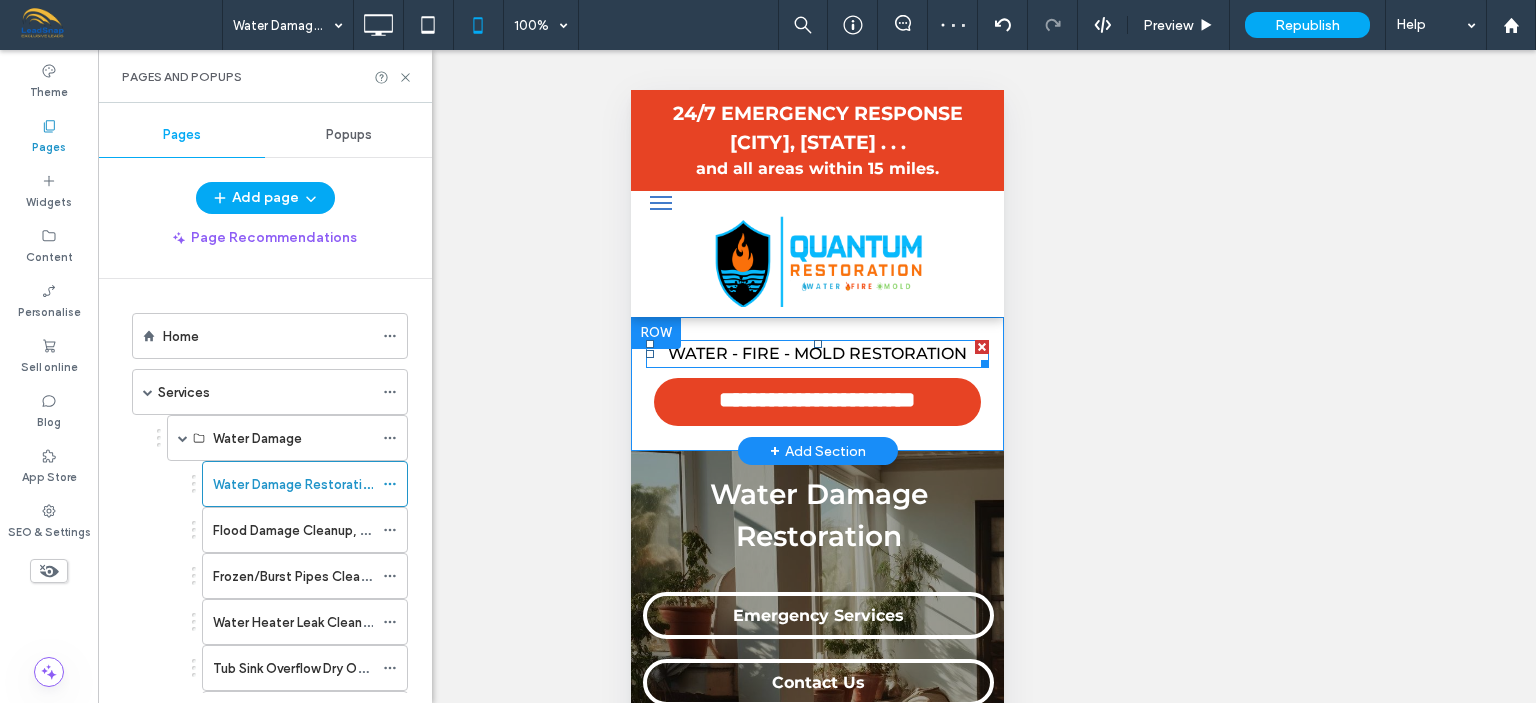 click on "WATER - FIRE - MOLD RESTORATION" at bounding box center [816, 353] 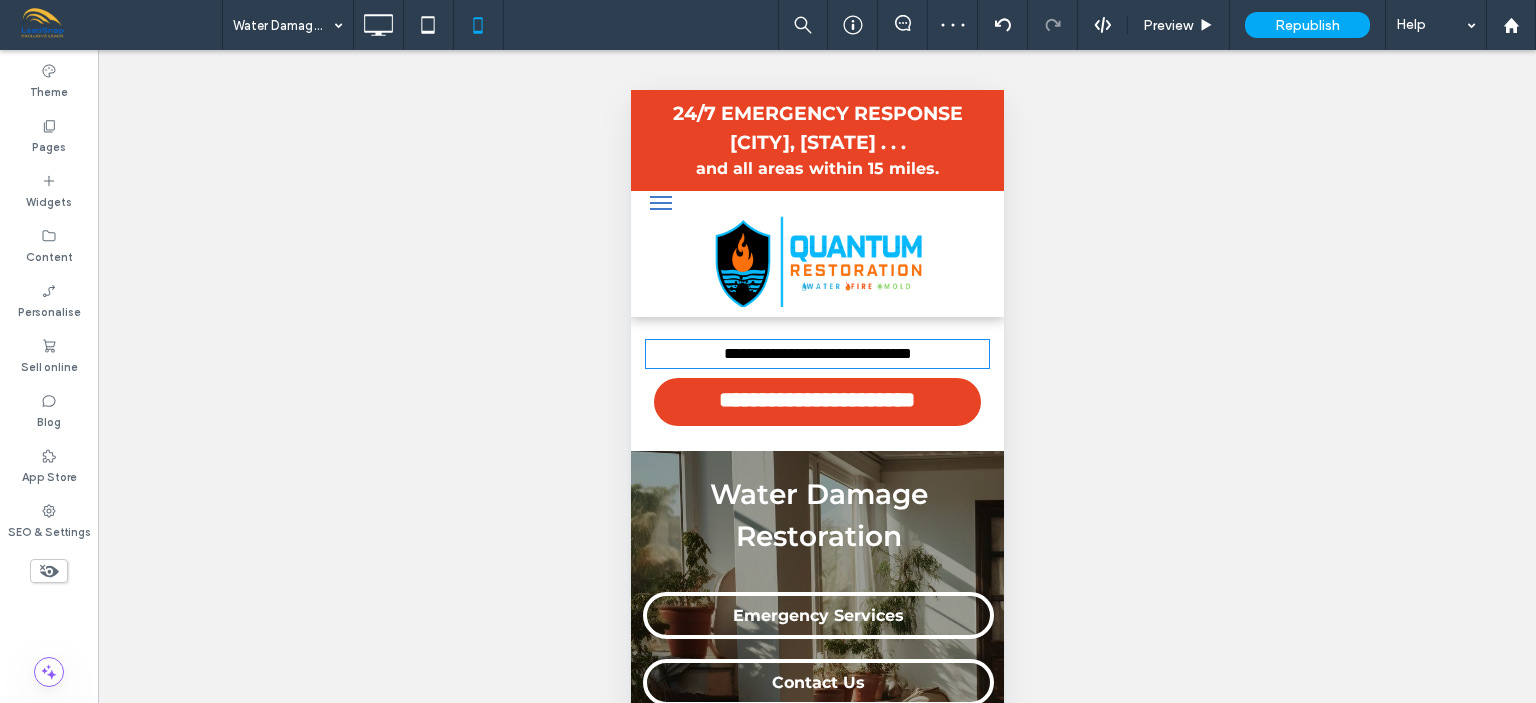 type on "**********" 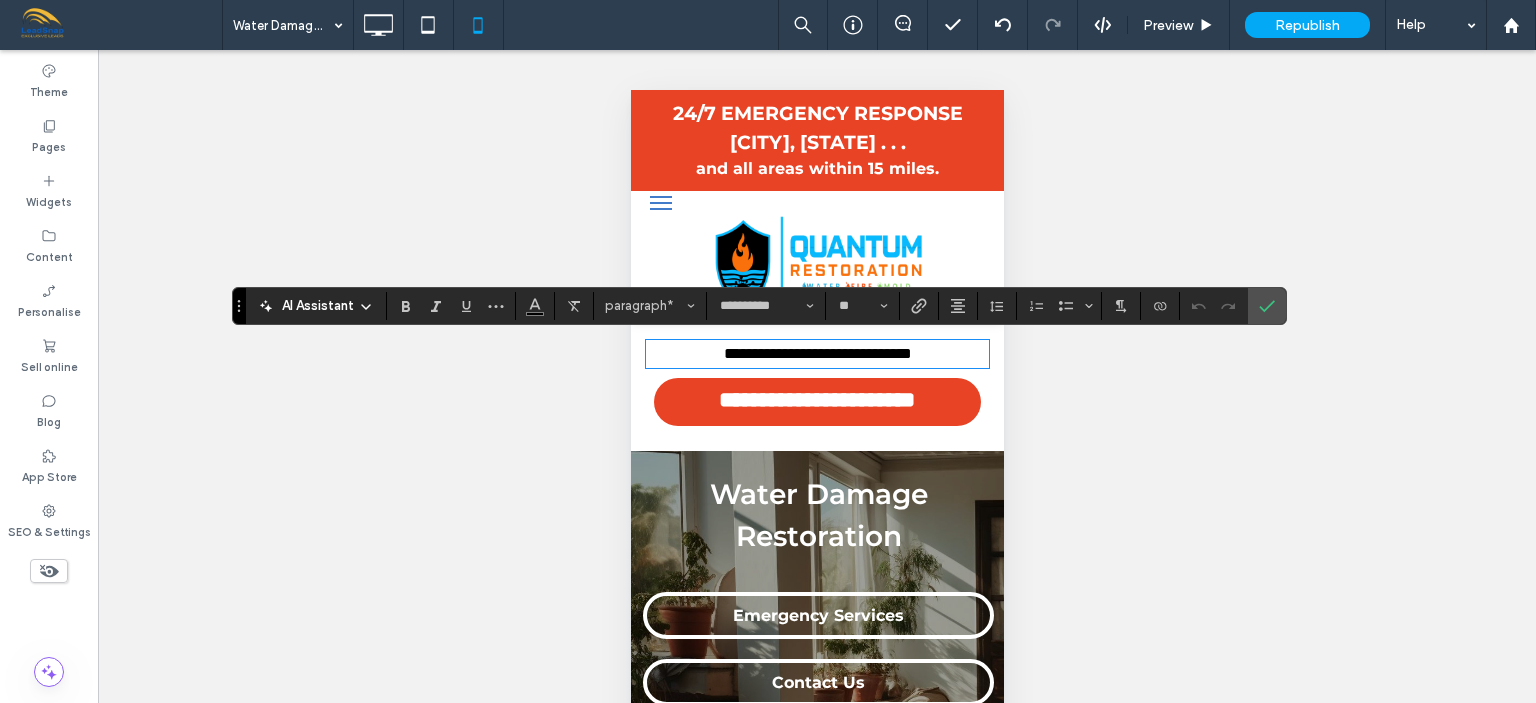 click on "**********" at bounding box center (817, 353) 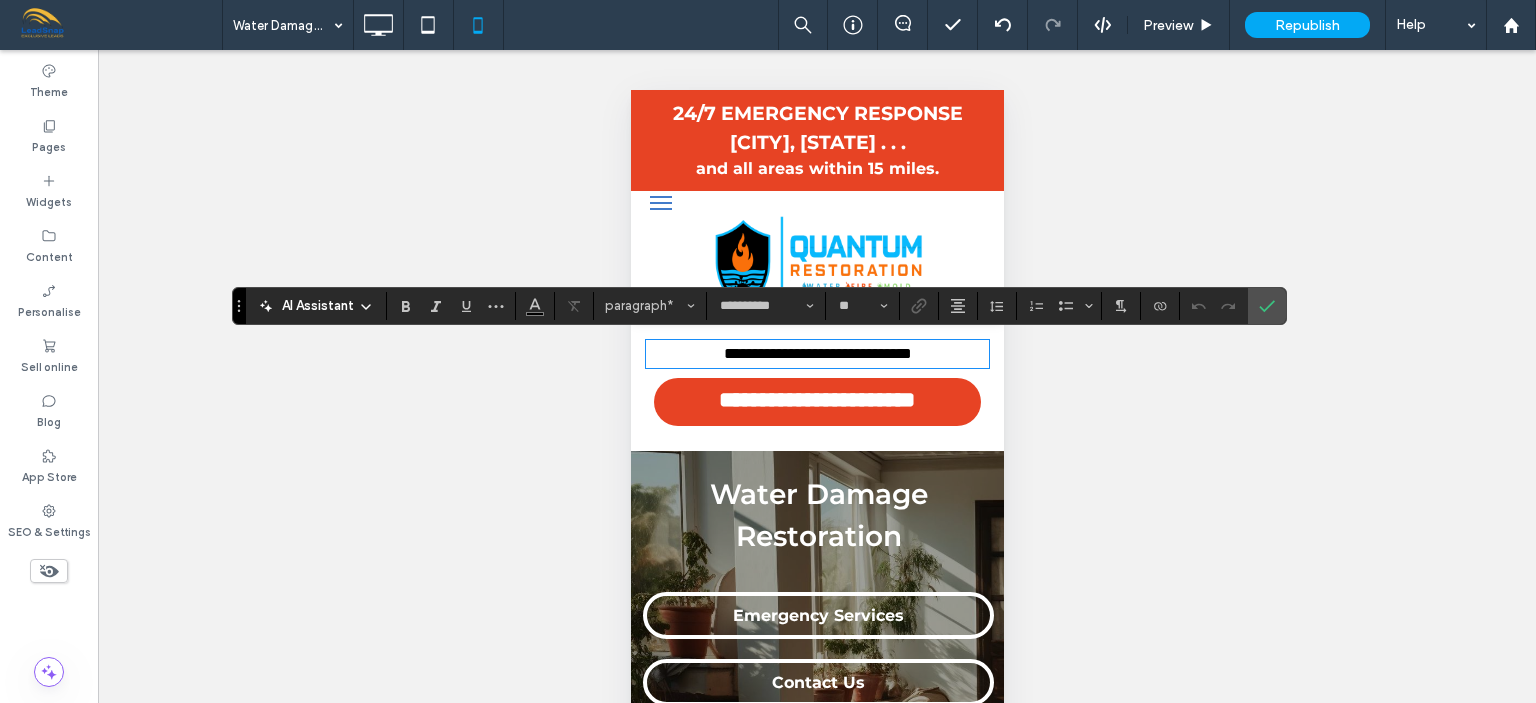 type 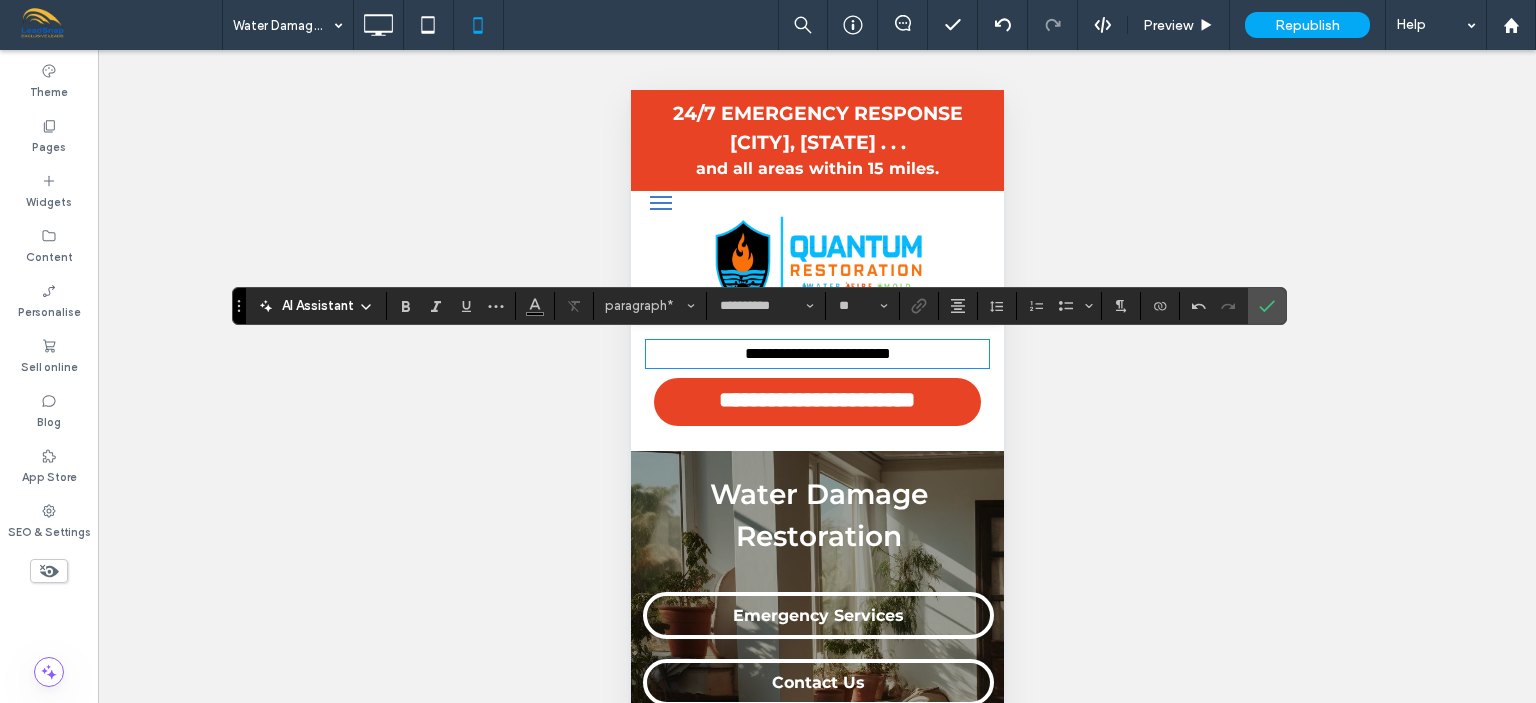 click on "**********" at bounding box center (817, 353) 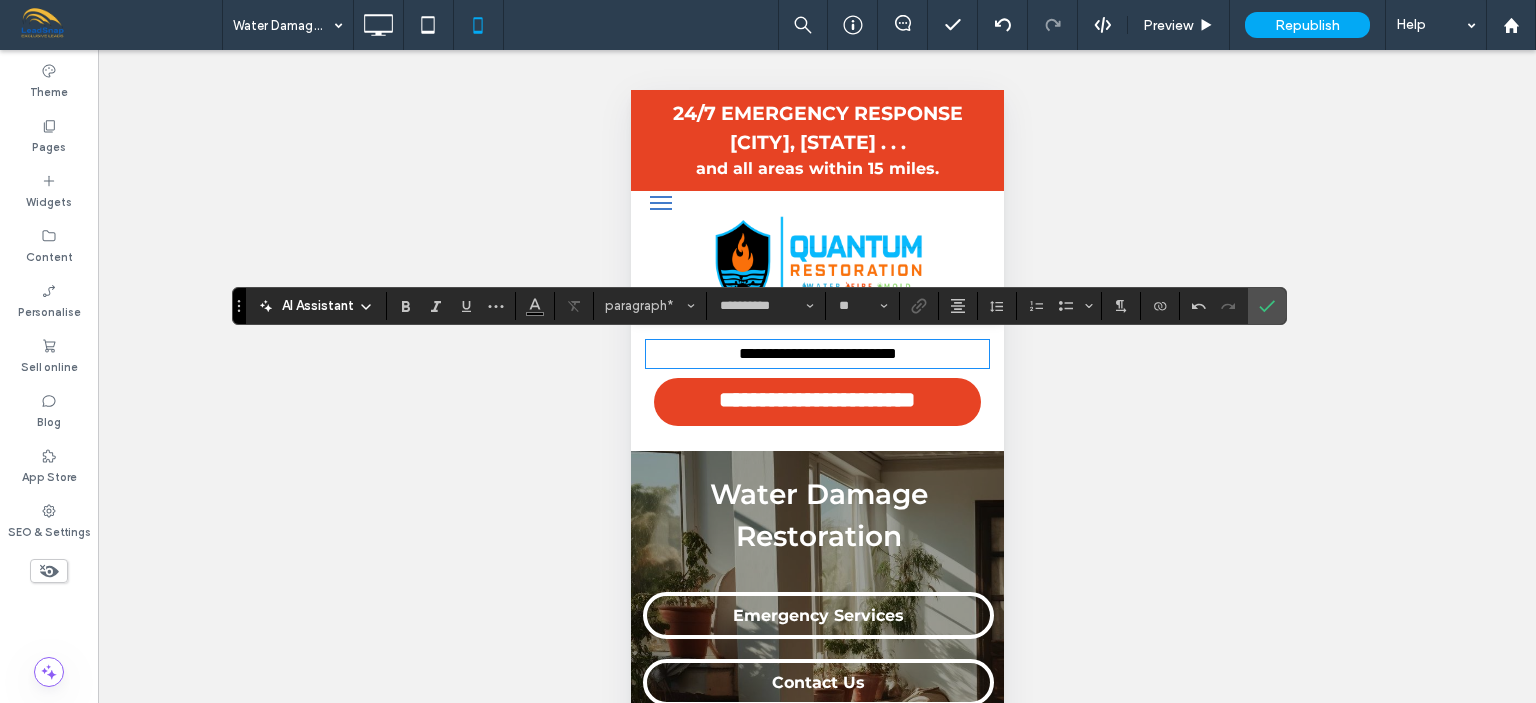 click on "**********" at bounding box center (817, 353) 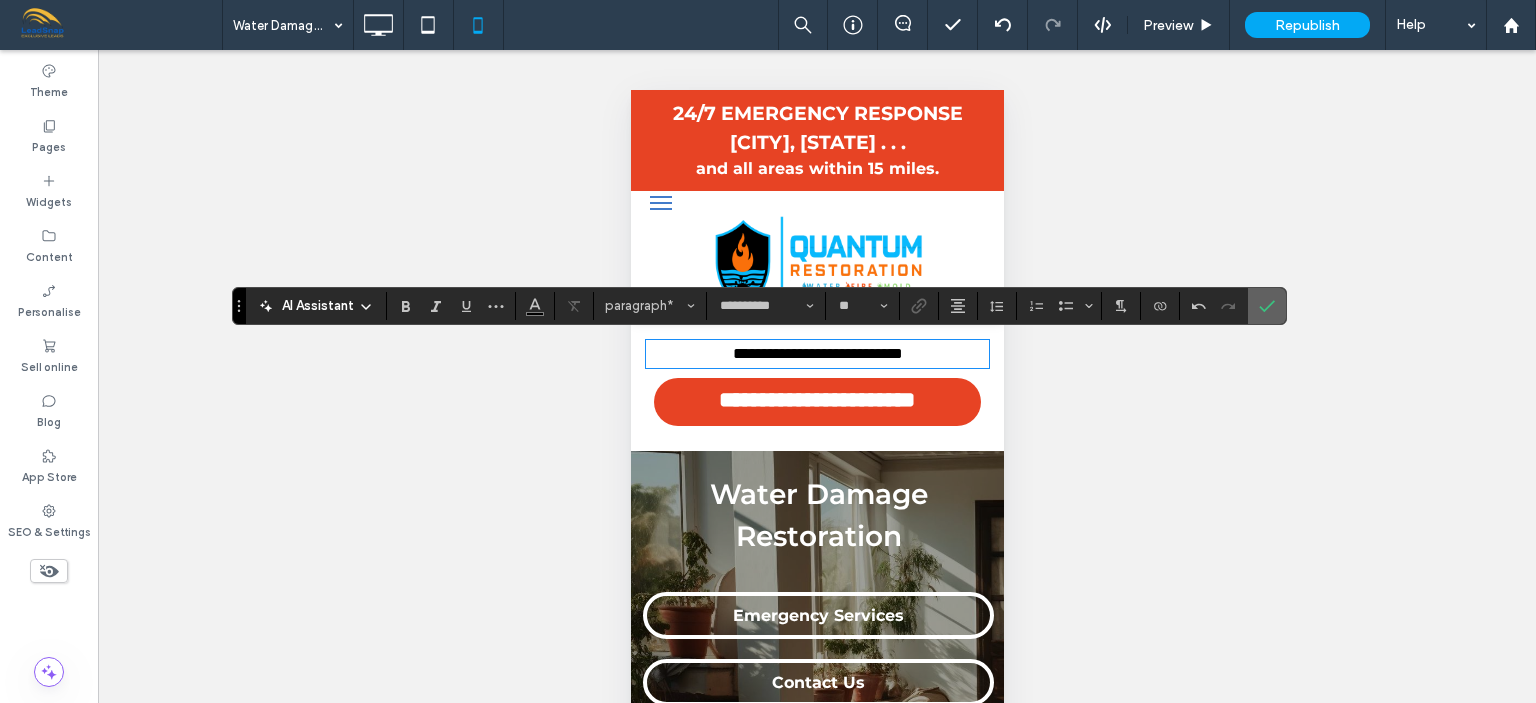 click at bounding box center (1267, 306) 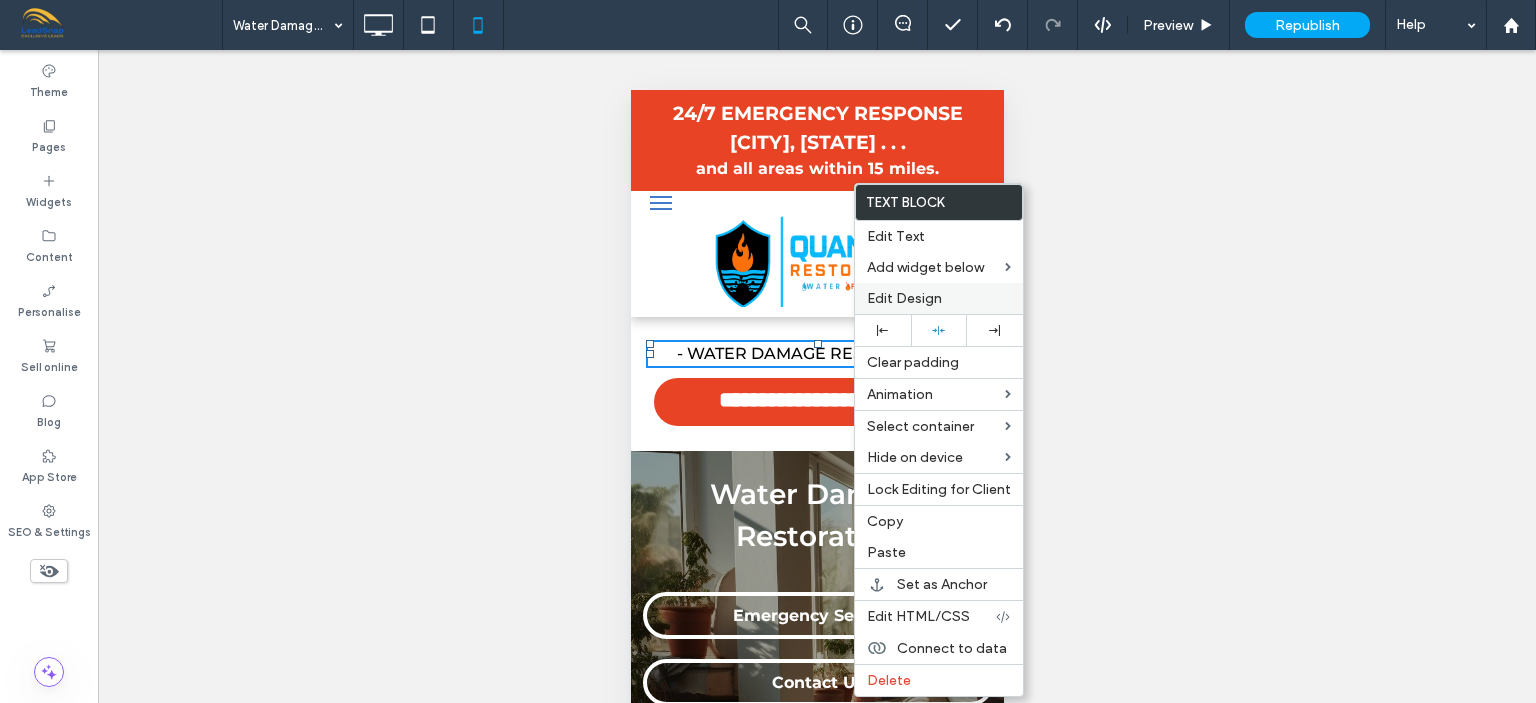 click on "Edit Design" at bounding box center (904, 298) 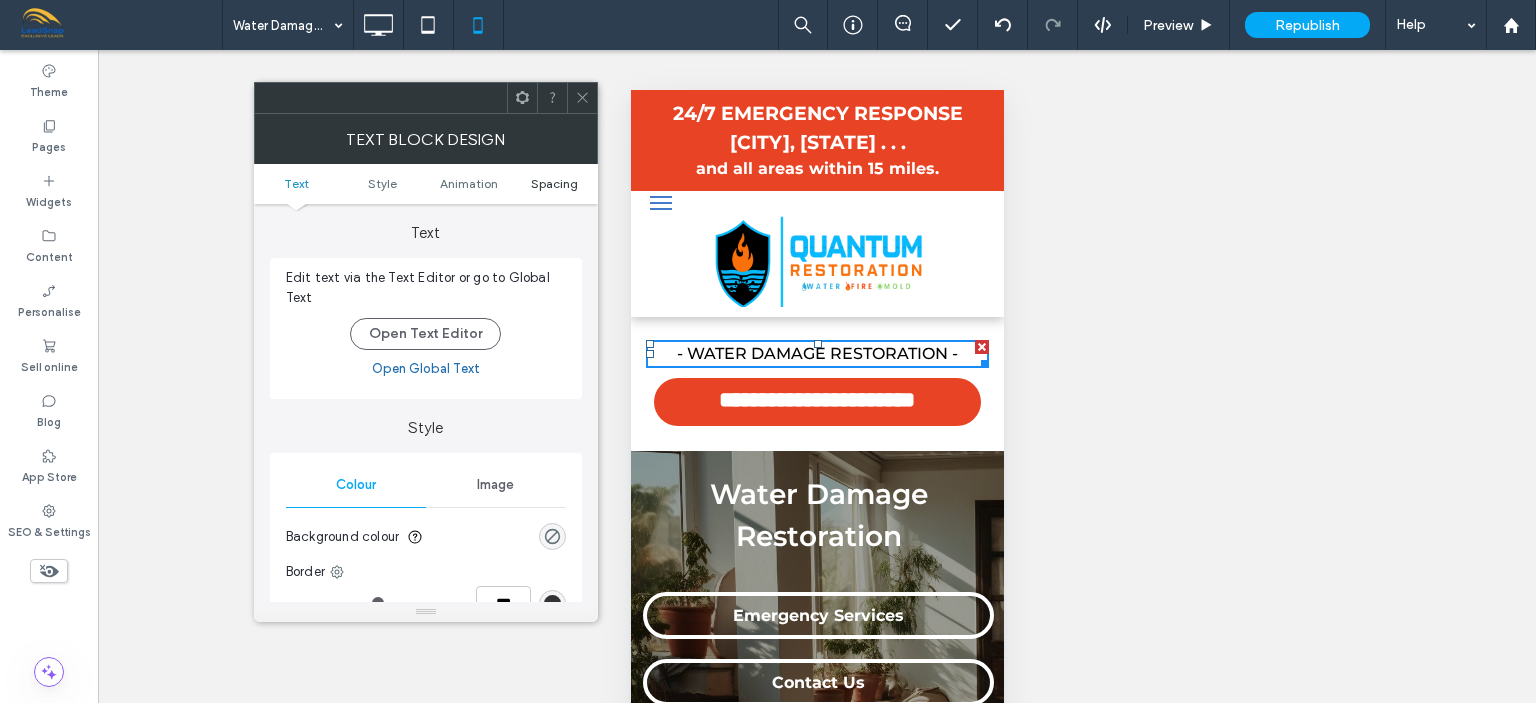 click on "Spacing" at bounding box center [554, 183] 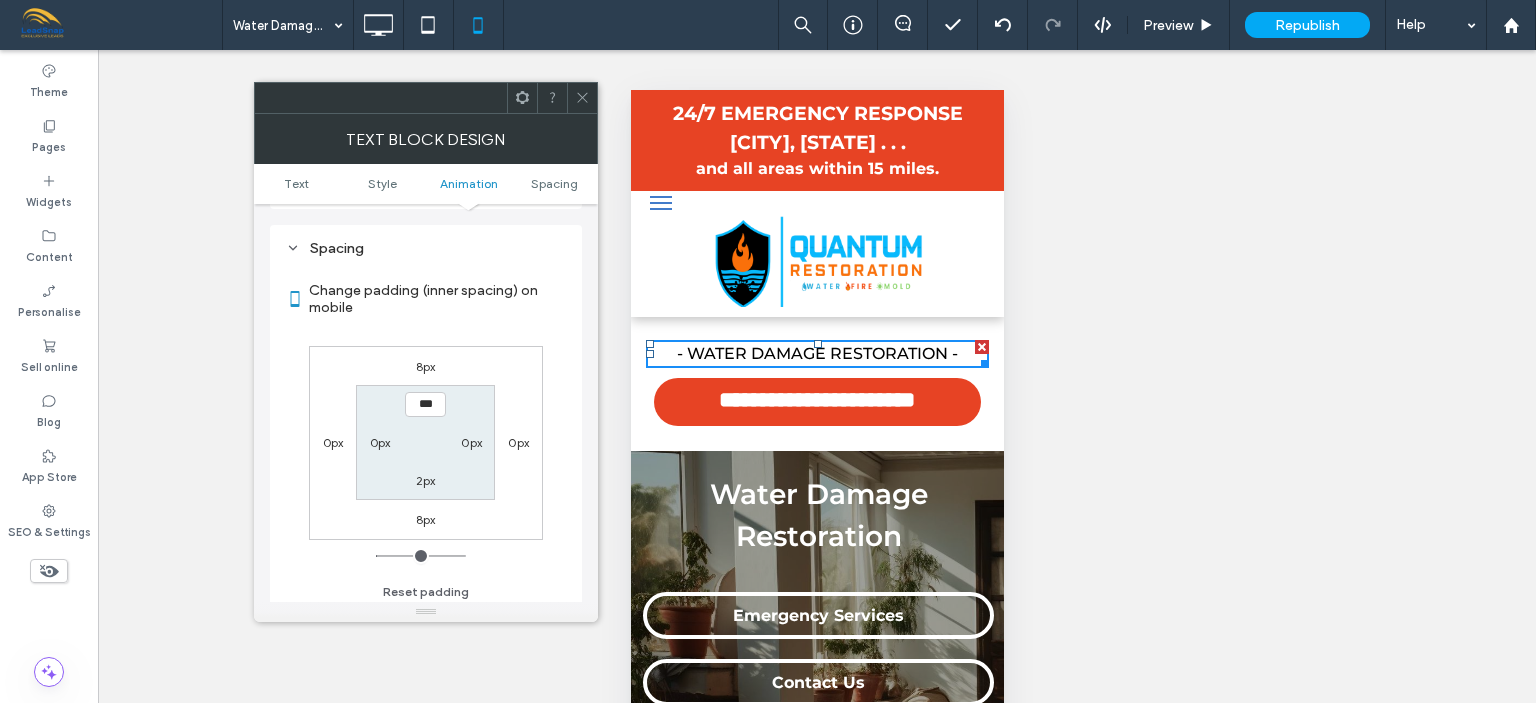 scroll, scrollTop: 572, scrollLeft: 0, axis: vertical 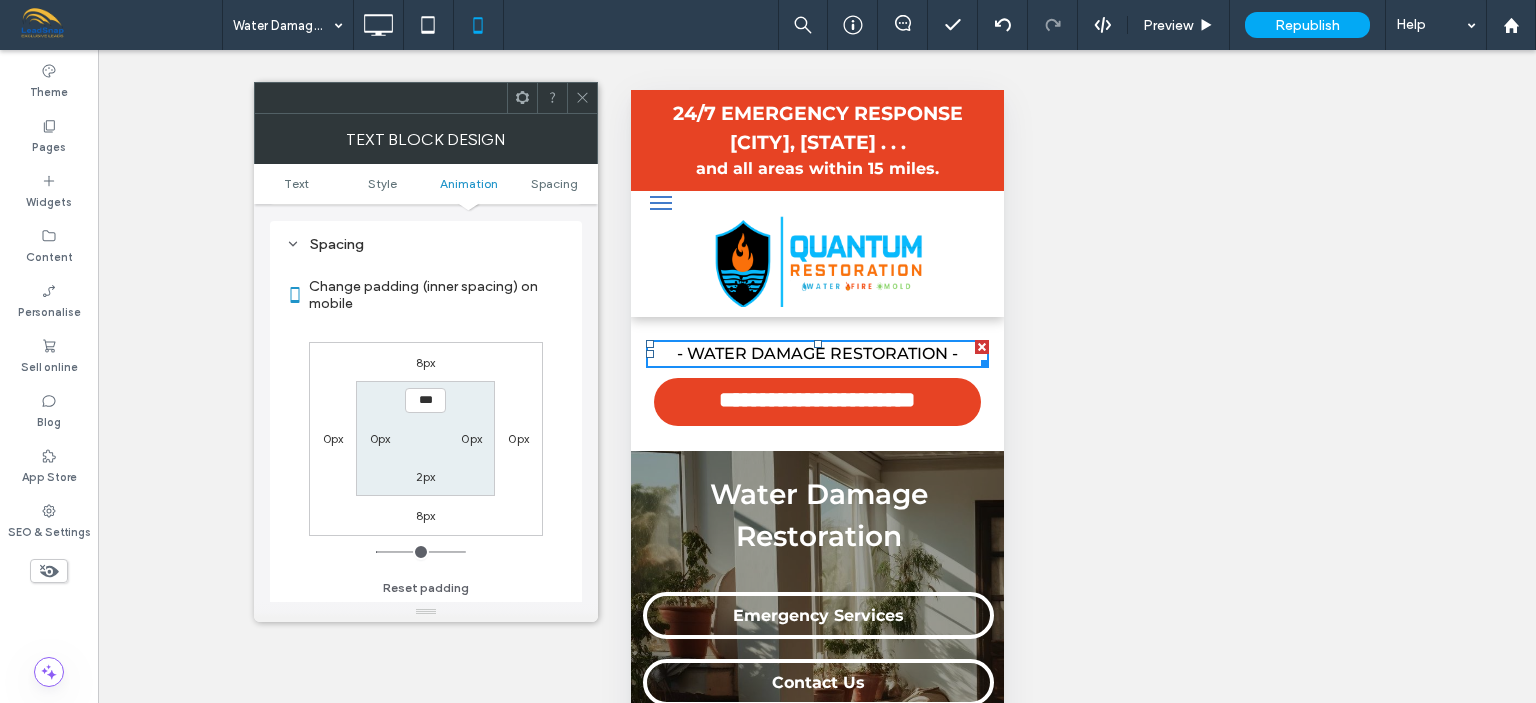 click on "8px" at bounding box center (426, 362) 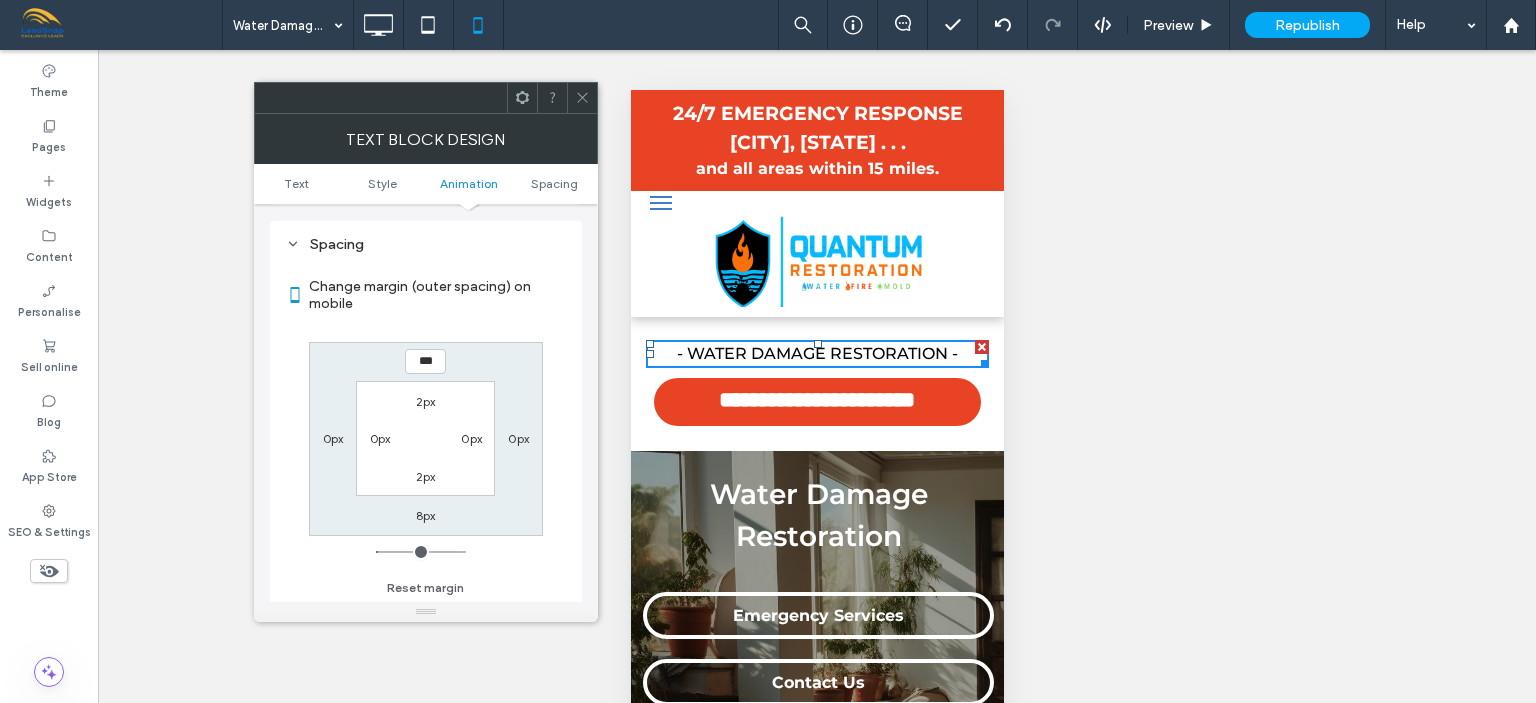 type on "*" 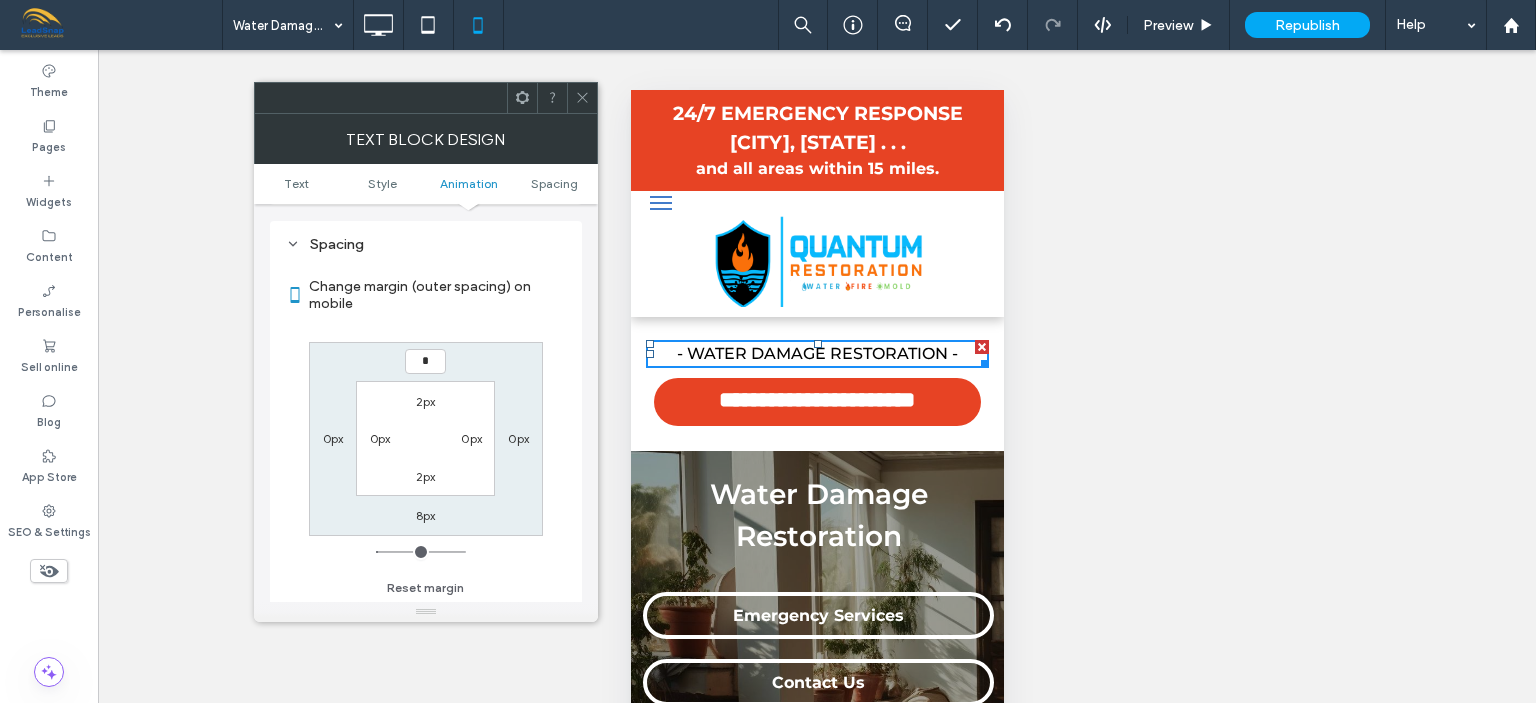 type on "*" 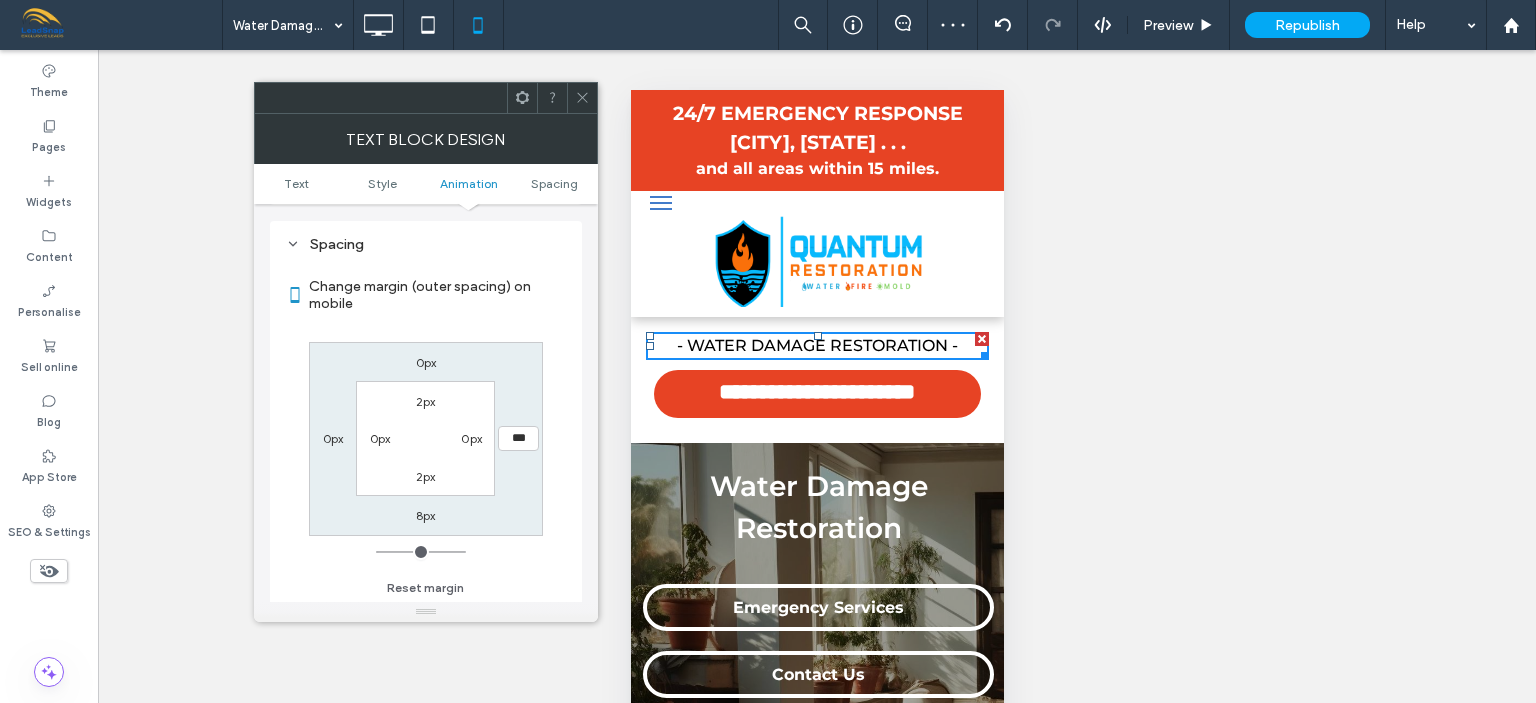 click 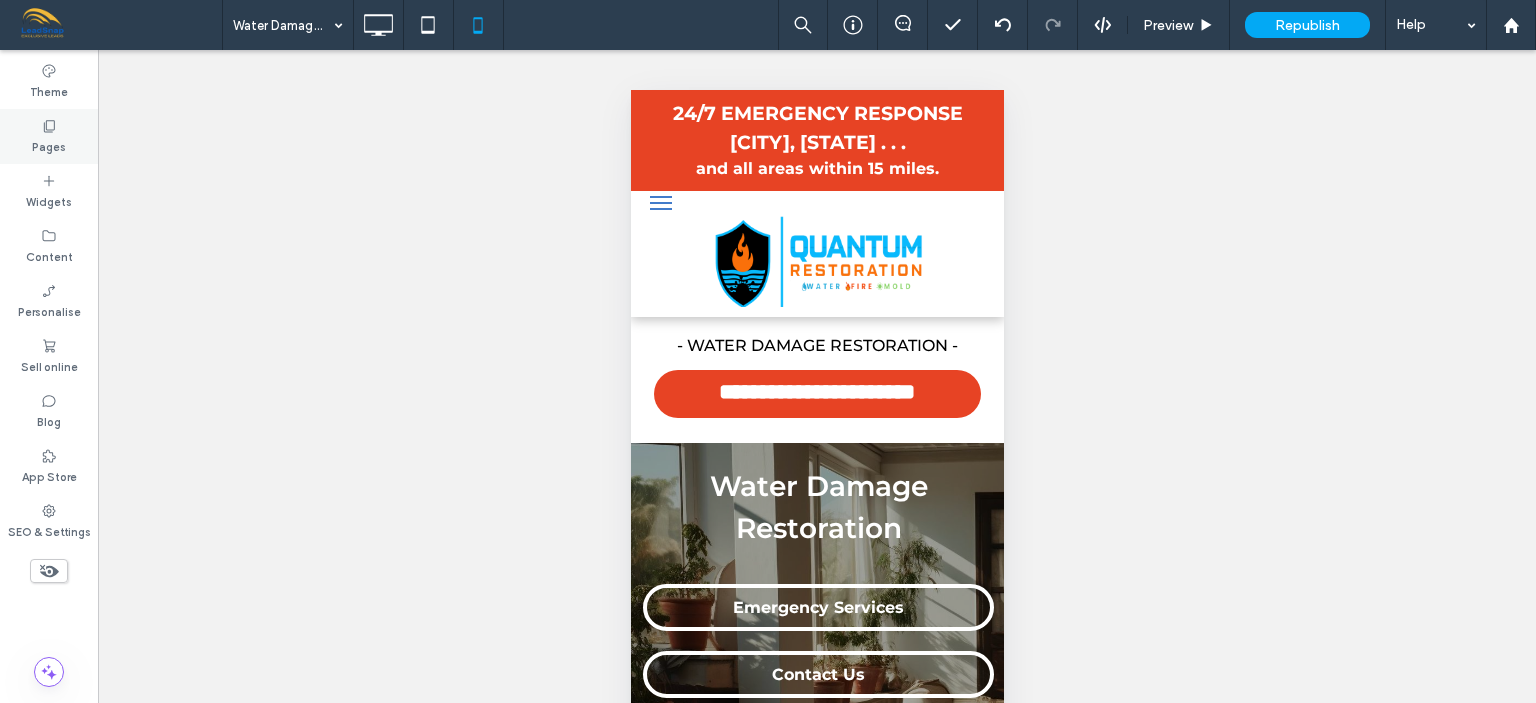 click 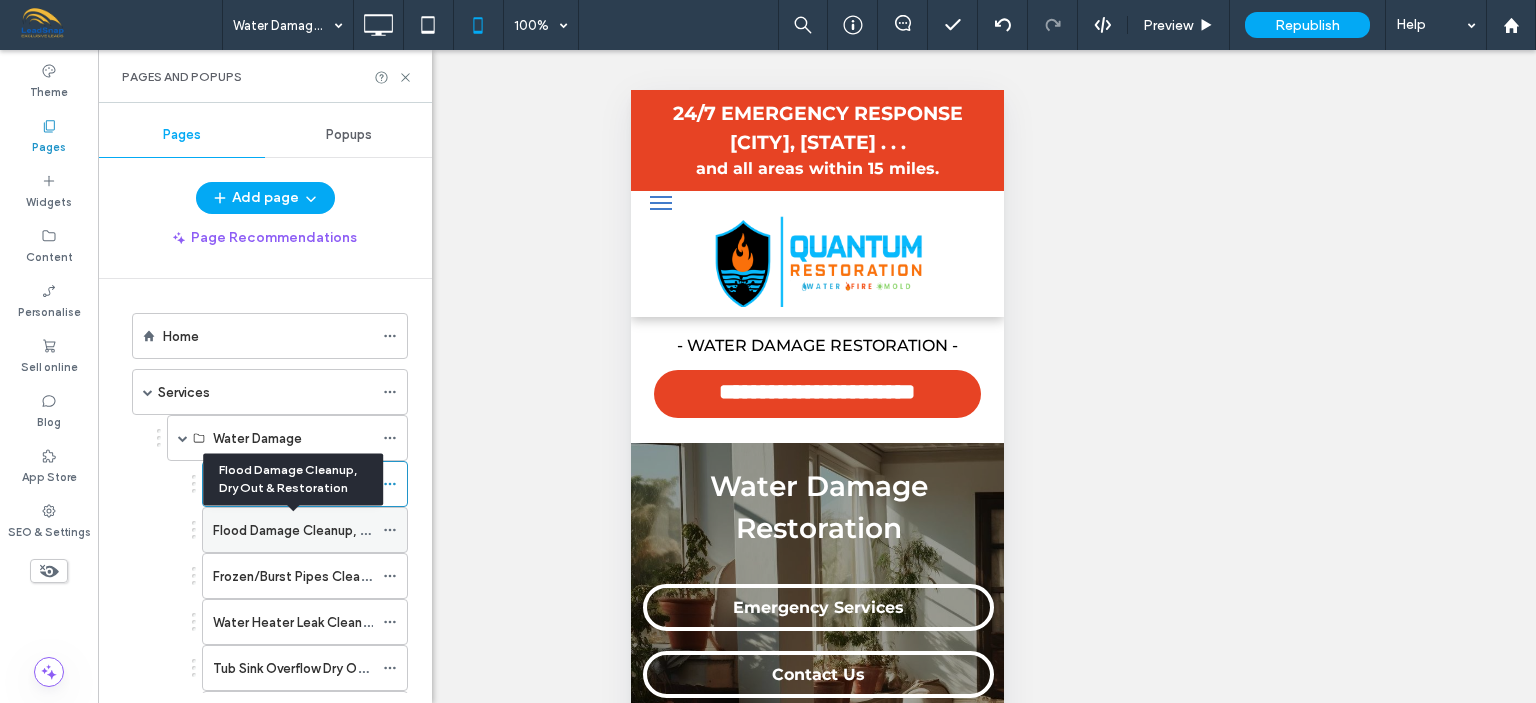 click on "Flood Damage Cleanup, Dry Out & Restoration" at bounding box center [353, 530] 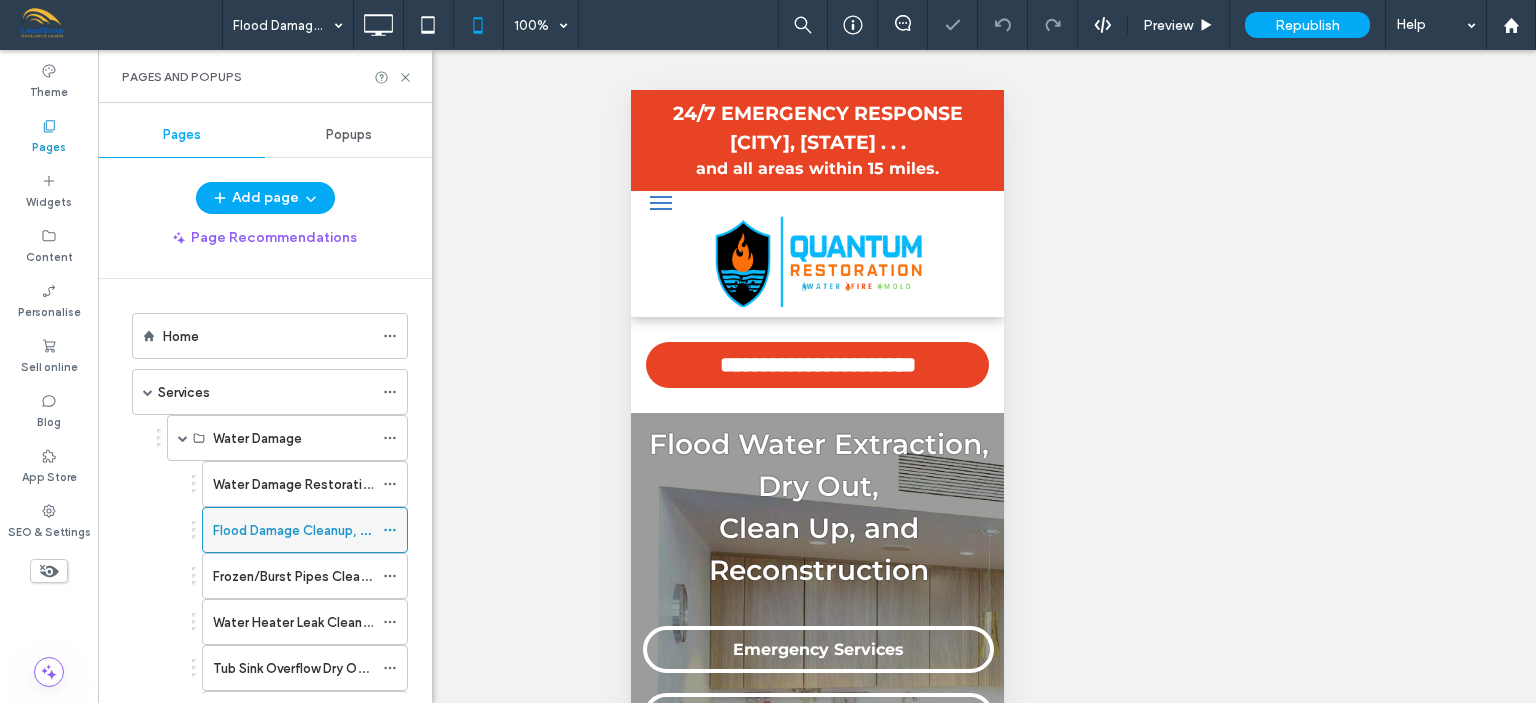 scroll, scrollTop: 0, scrollLeft: 0, axis: both 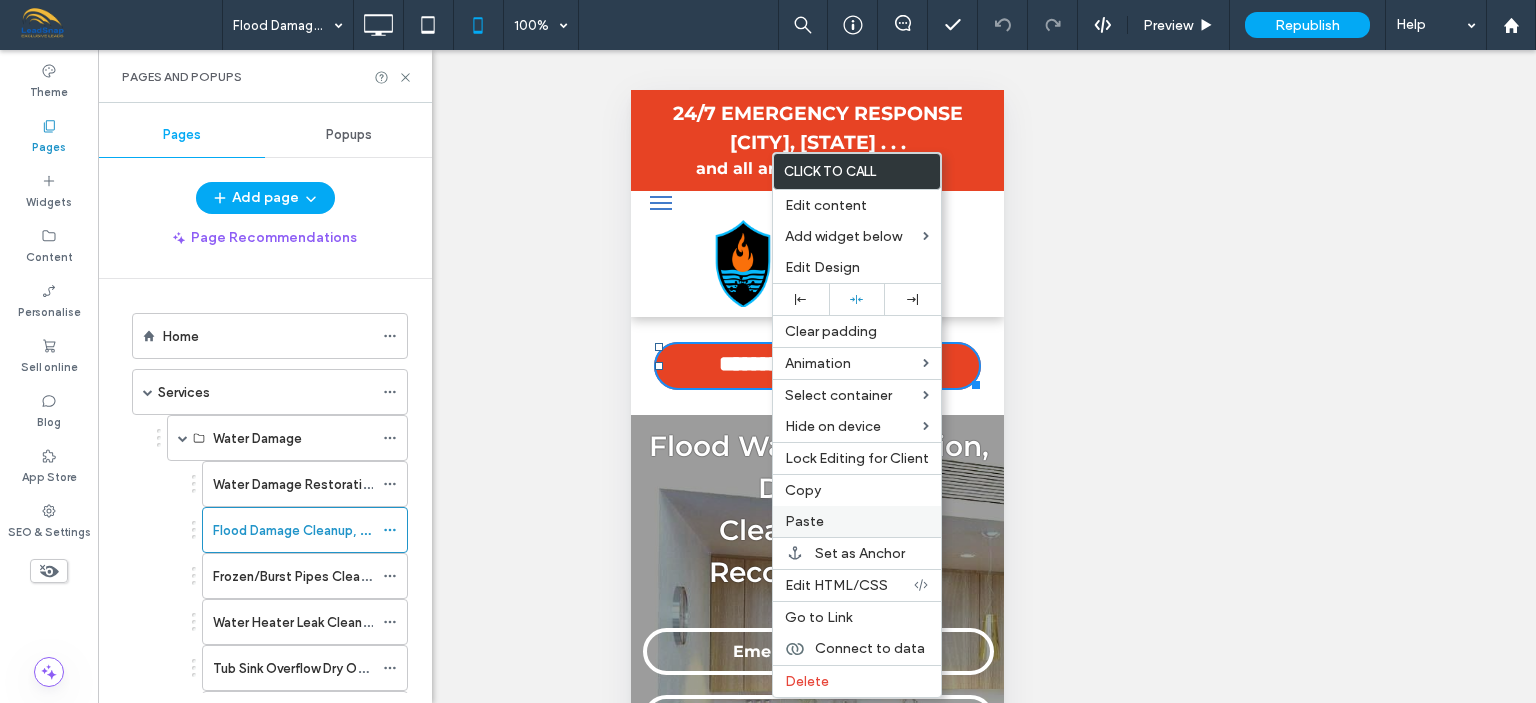click on "Paste" at bounding box center [804, 521] 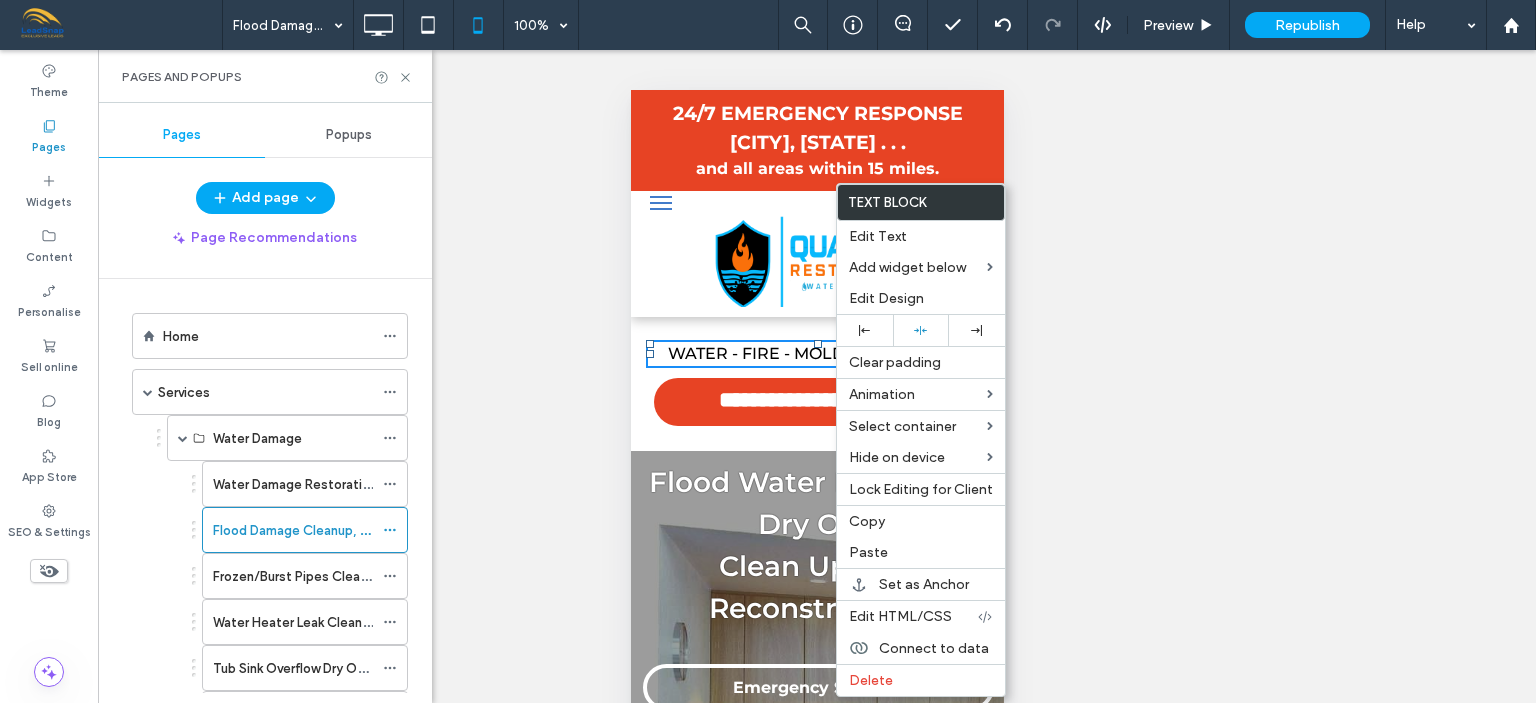 click on "WATER - FIRE - MOLD RESTORATION" at bounding box center (816, 353) 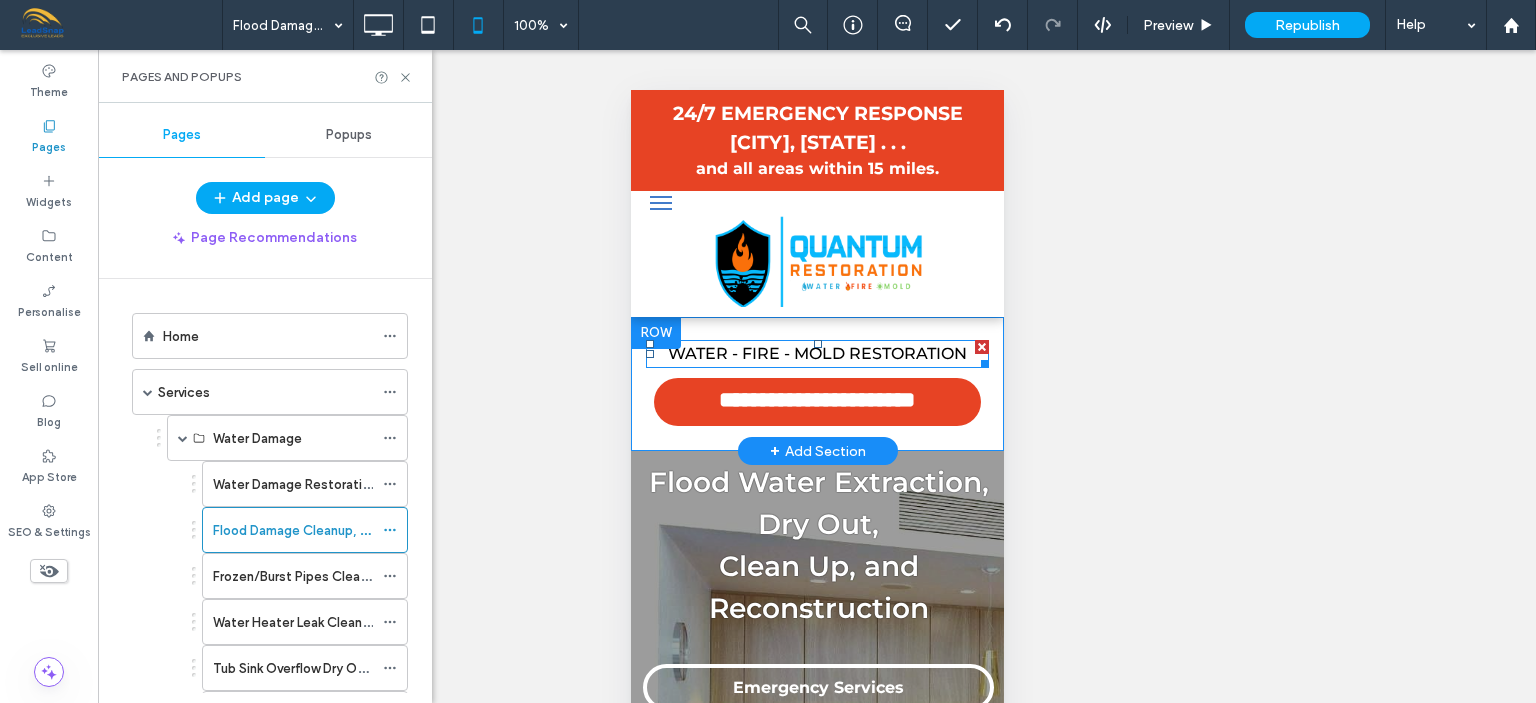 click on "WATER - FIRE - MOLD RESTORATION" at bounding box center (816, 353) 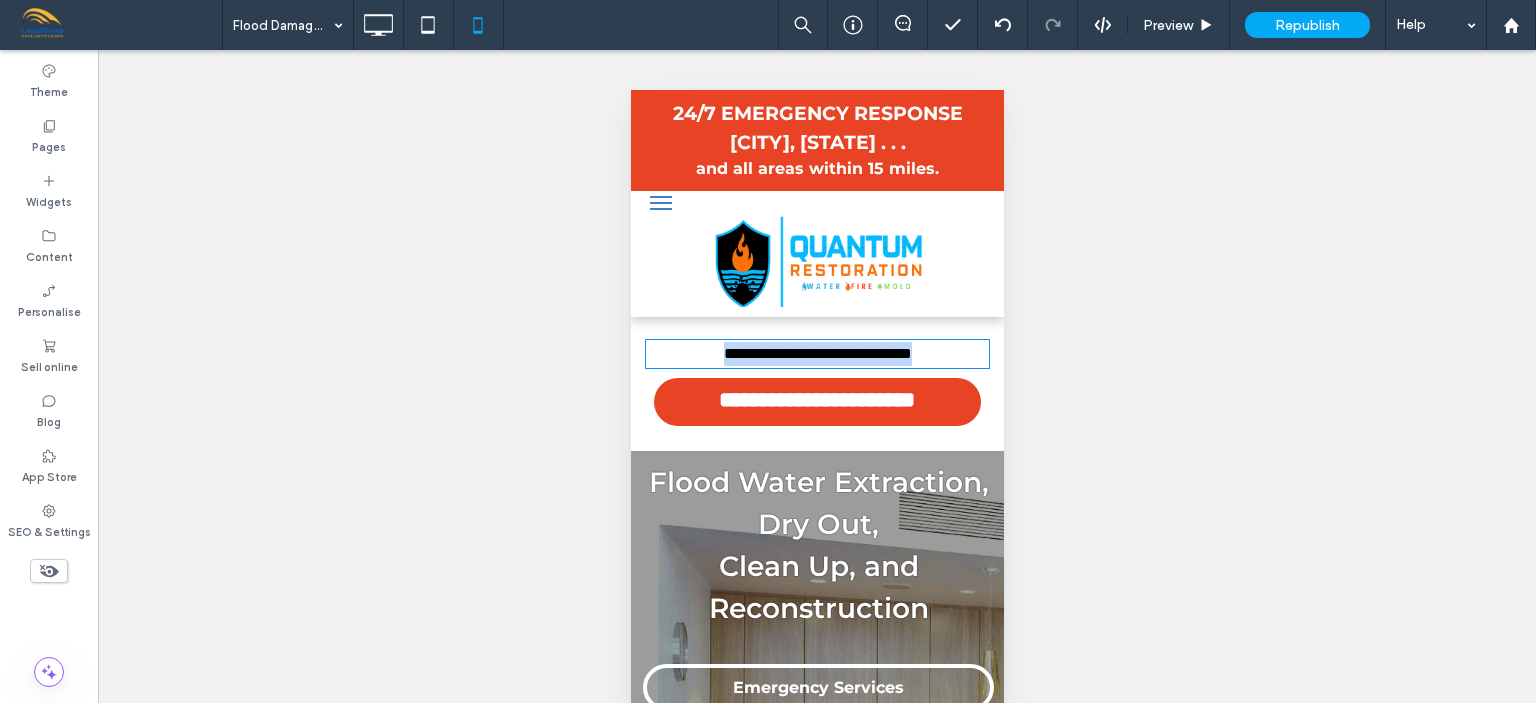 type on "**********" 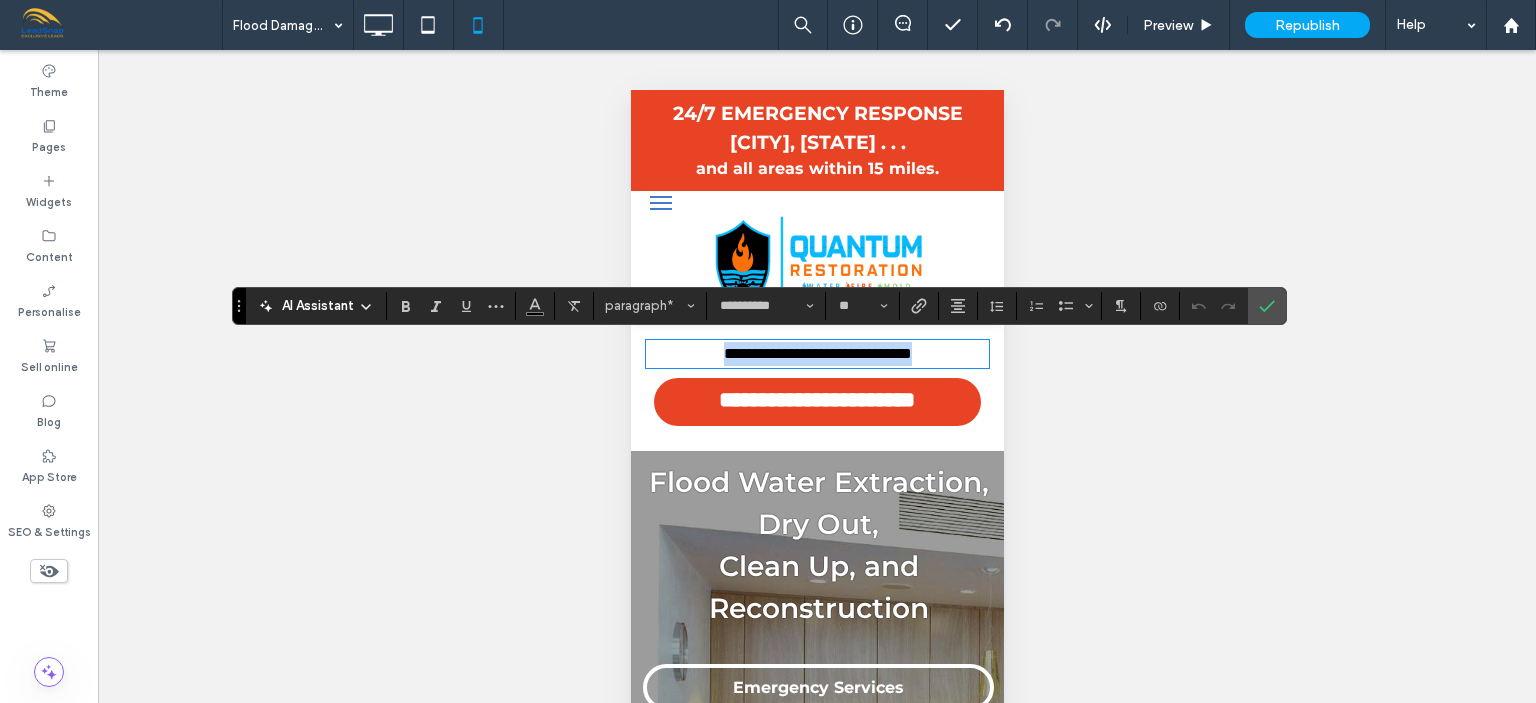 click on "**********" at bounding box center [817, 353] 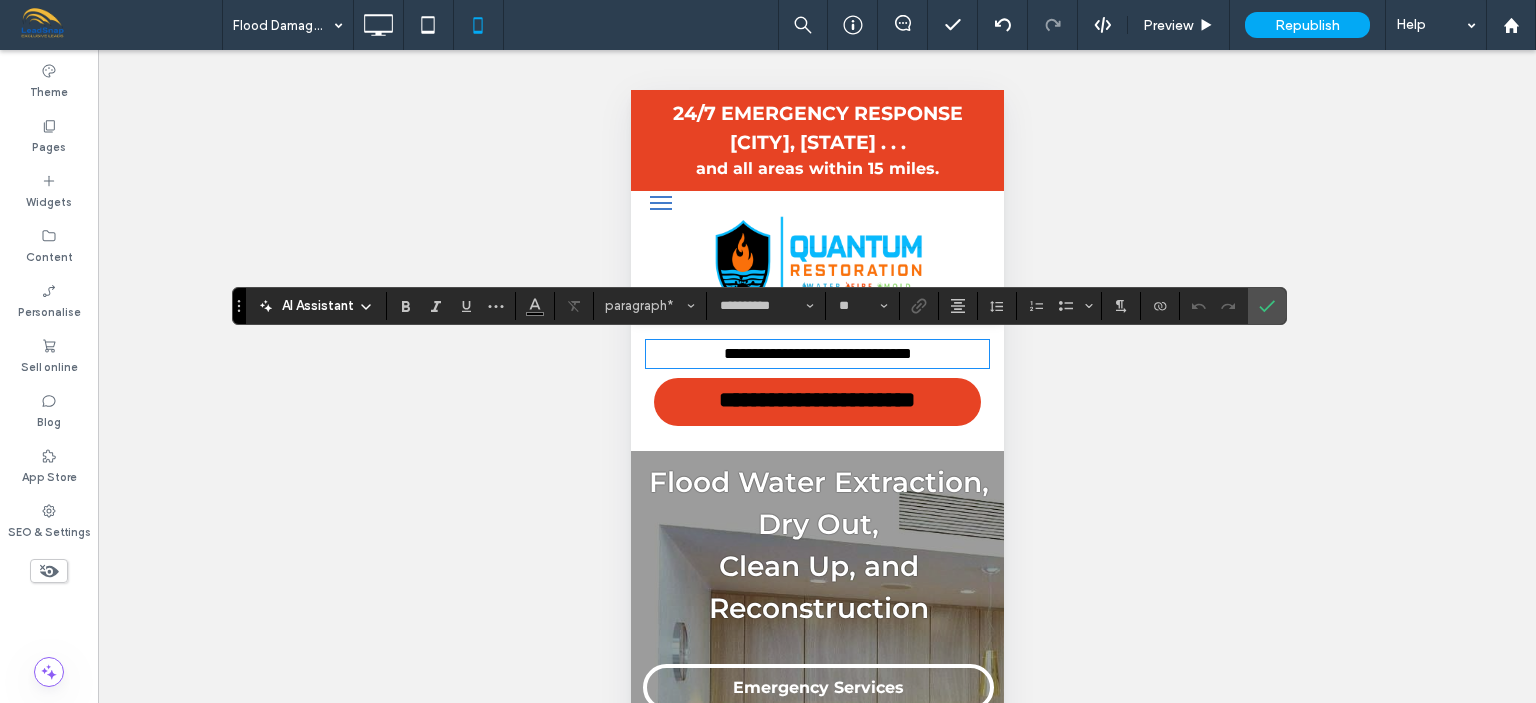 type 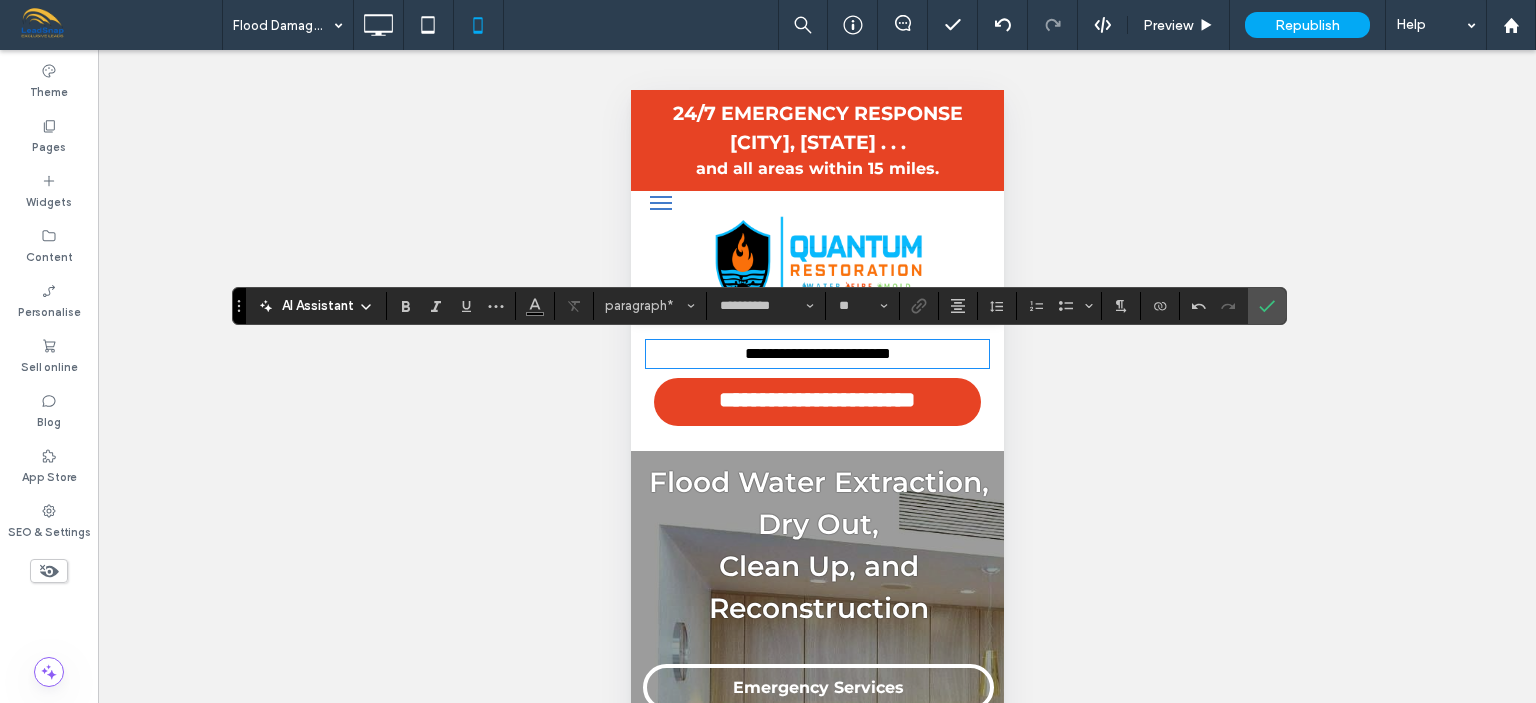 click on "**********" at bounding box center (817, 353) 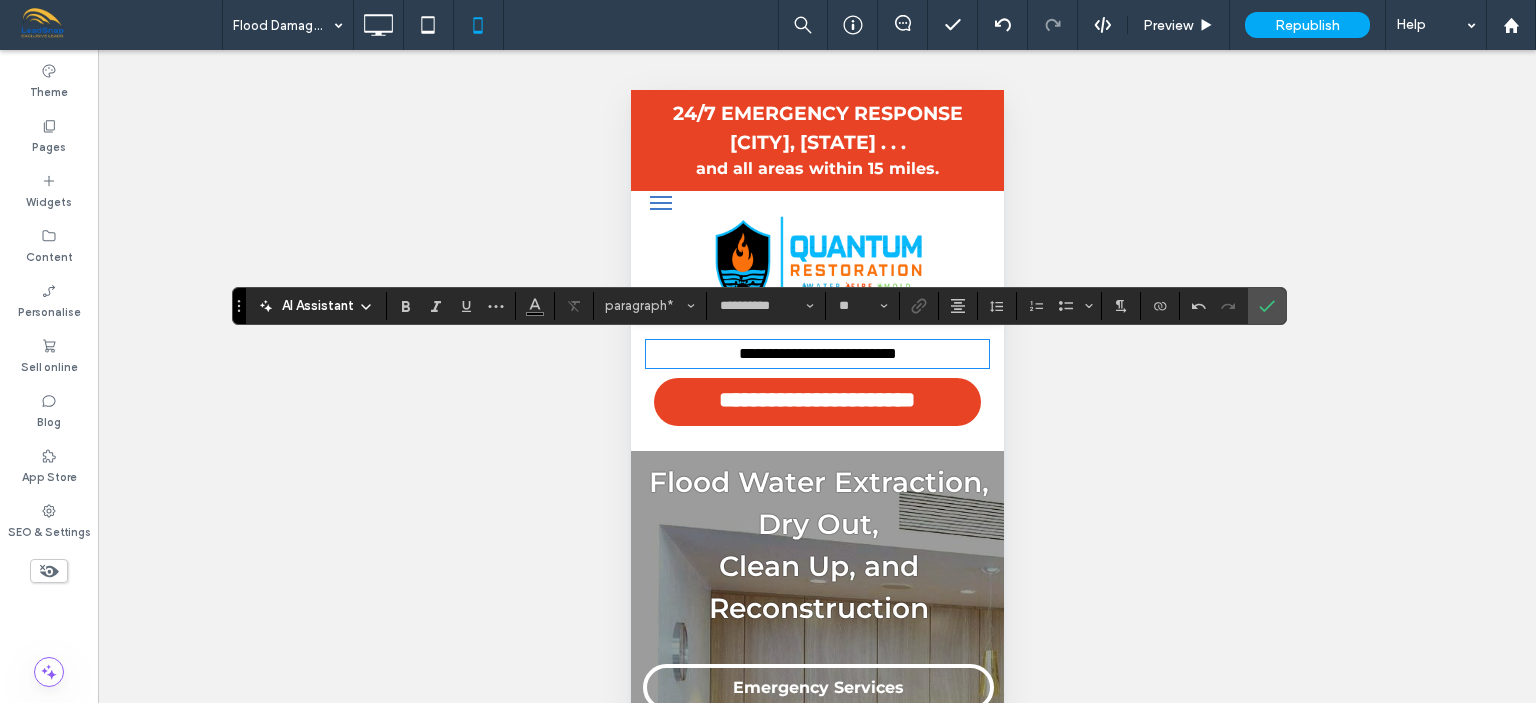 click on "**********" at bounding box center (816, 354) 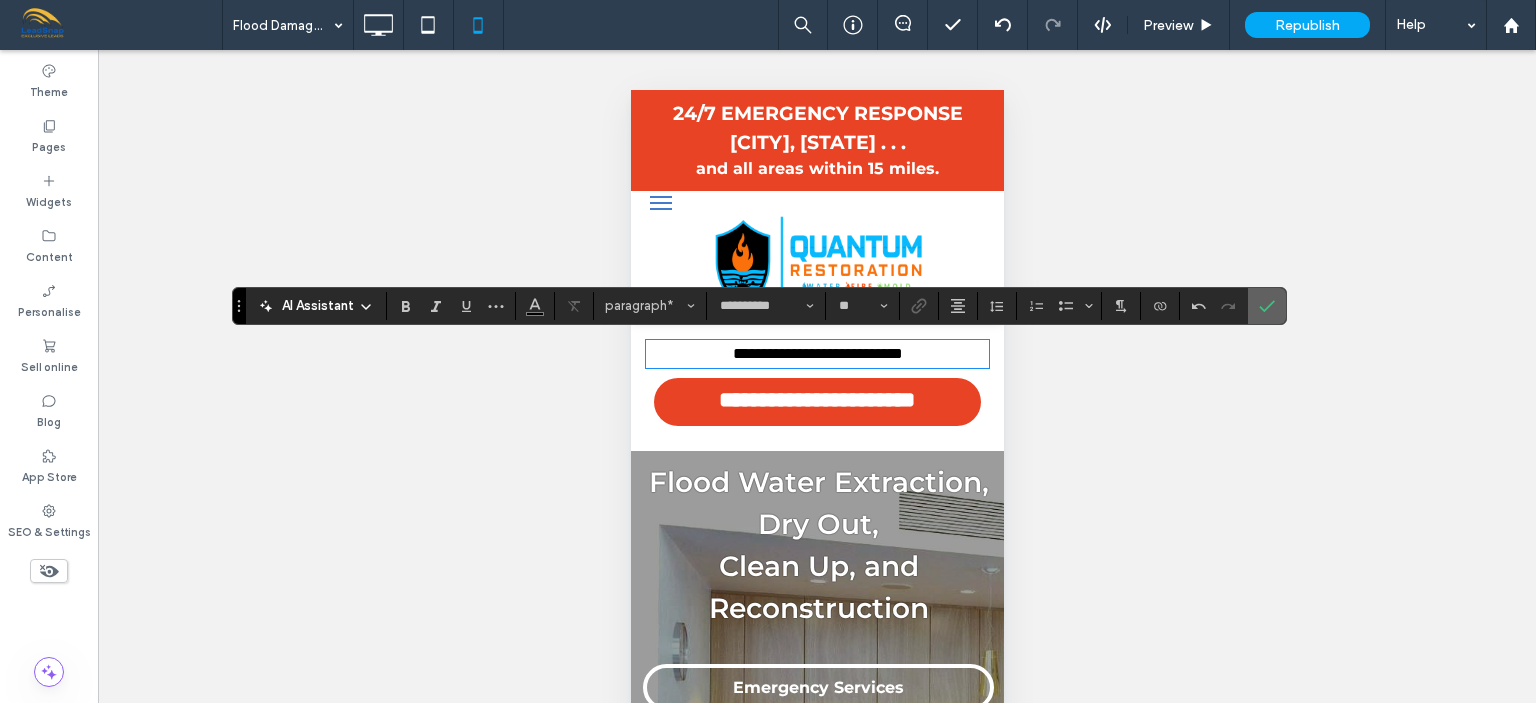 click 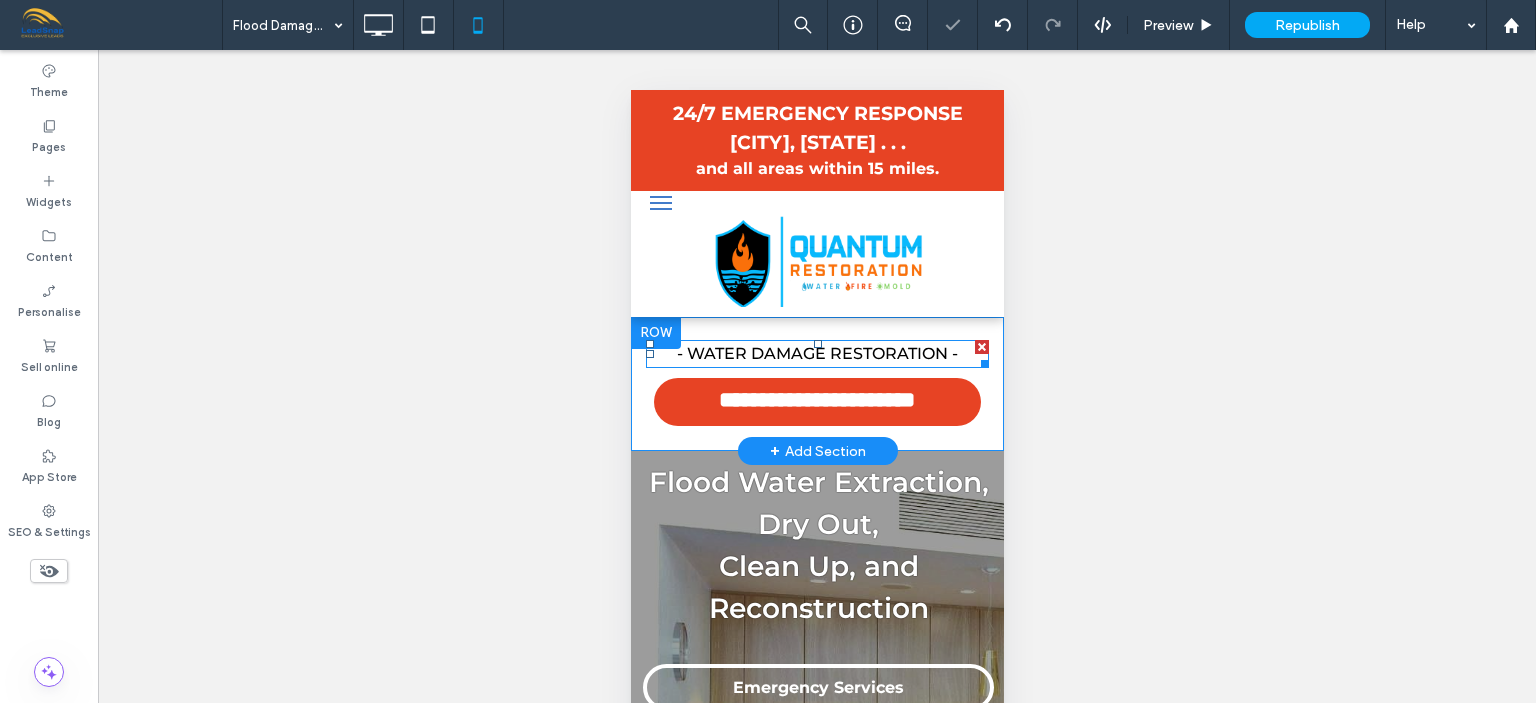 click on "- WATER DAMAGE RESTORATION -" at bounding box center [816, 353] 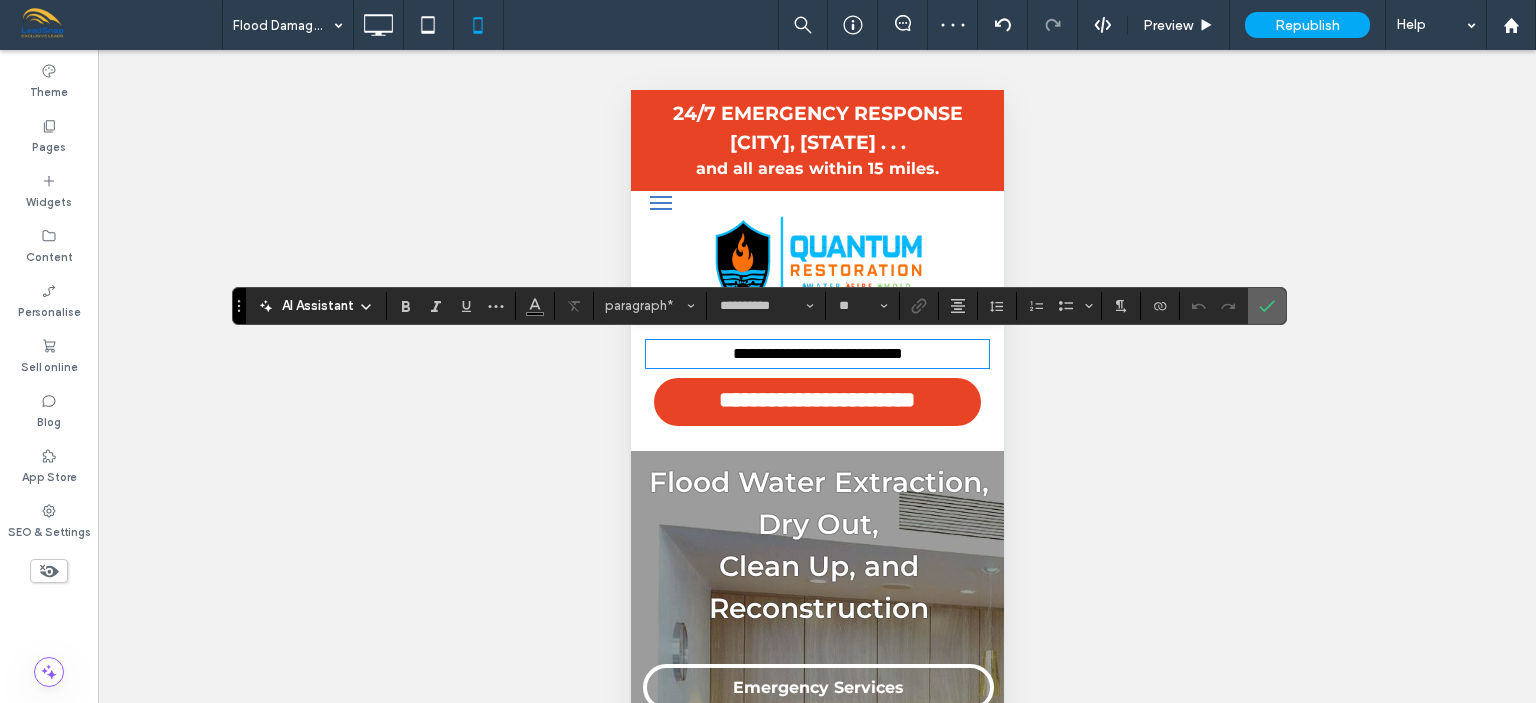 click 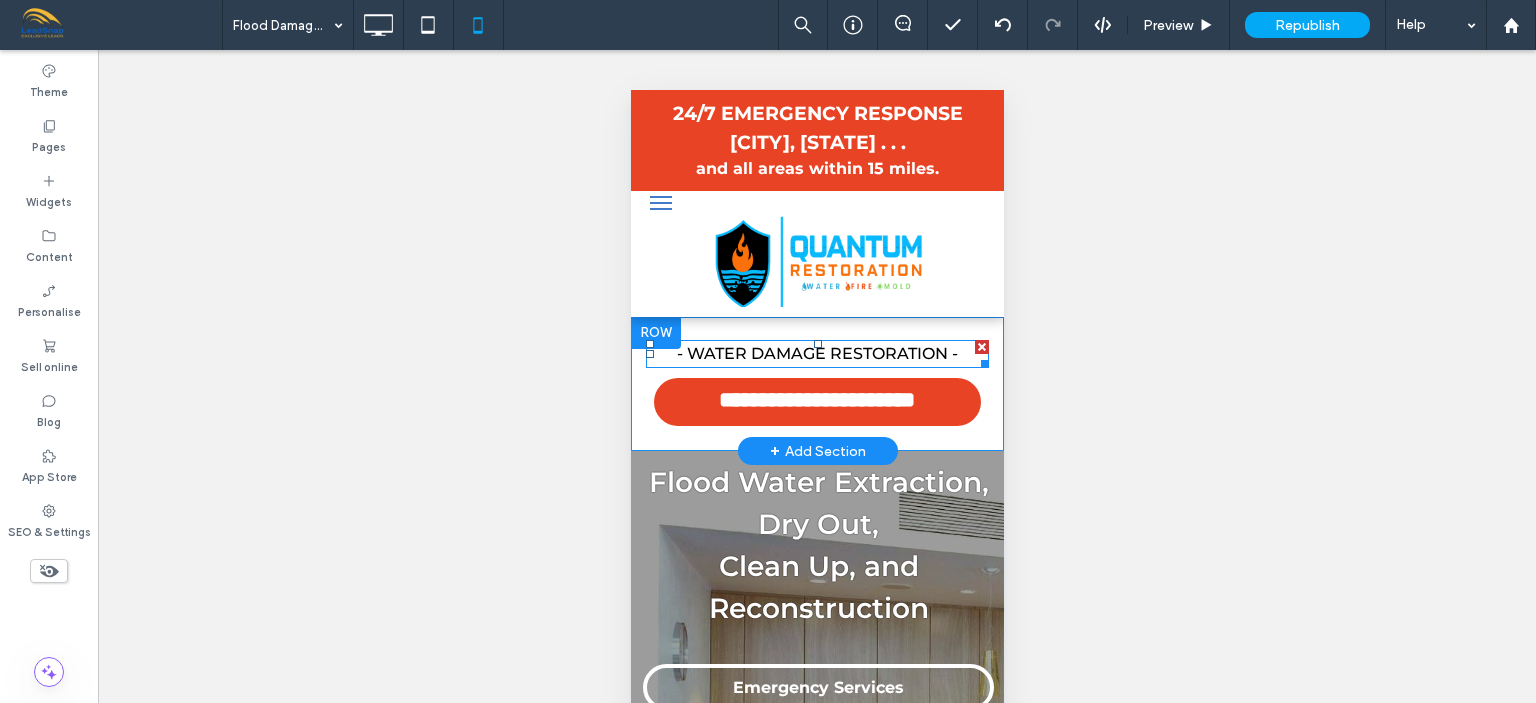 click on "- WATER DAMAGE RESTORATION -" at bounding box center (816, 353) 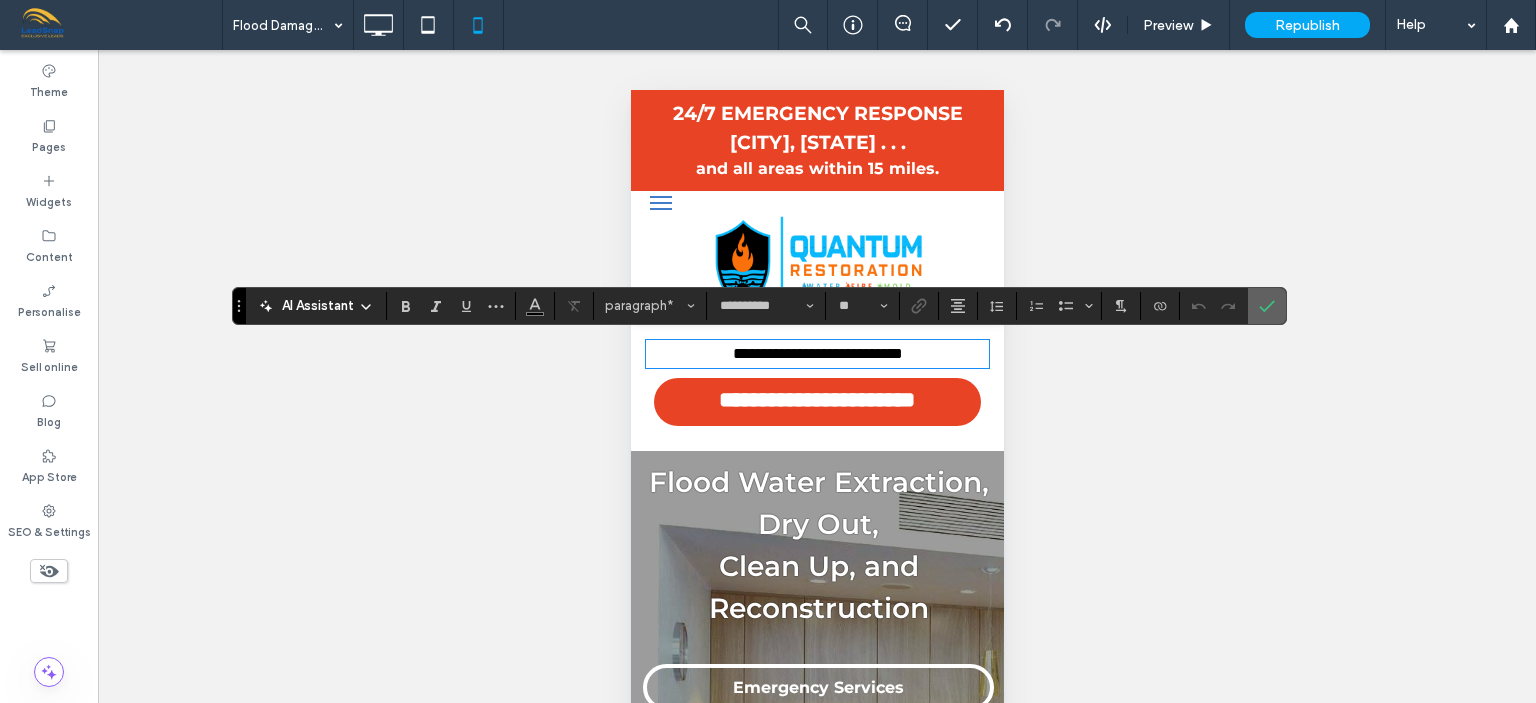 click 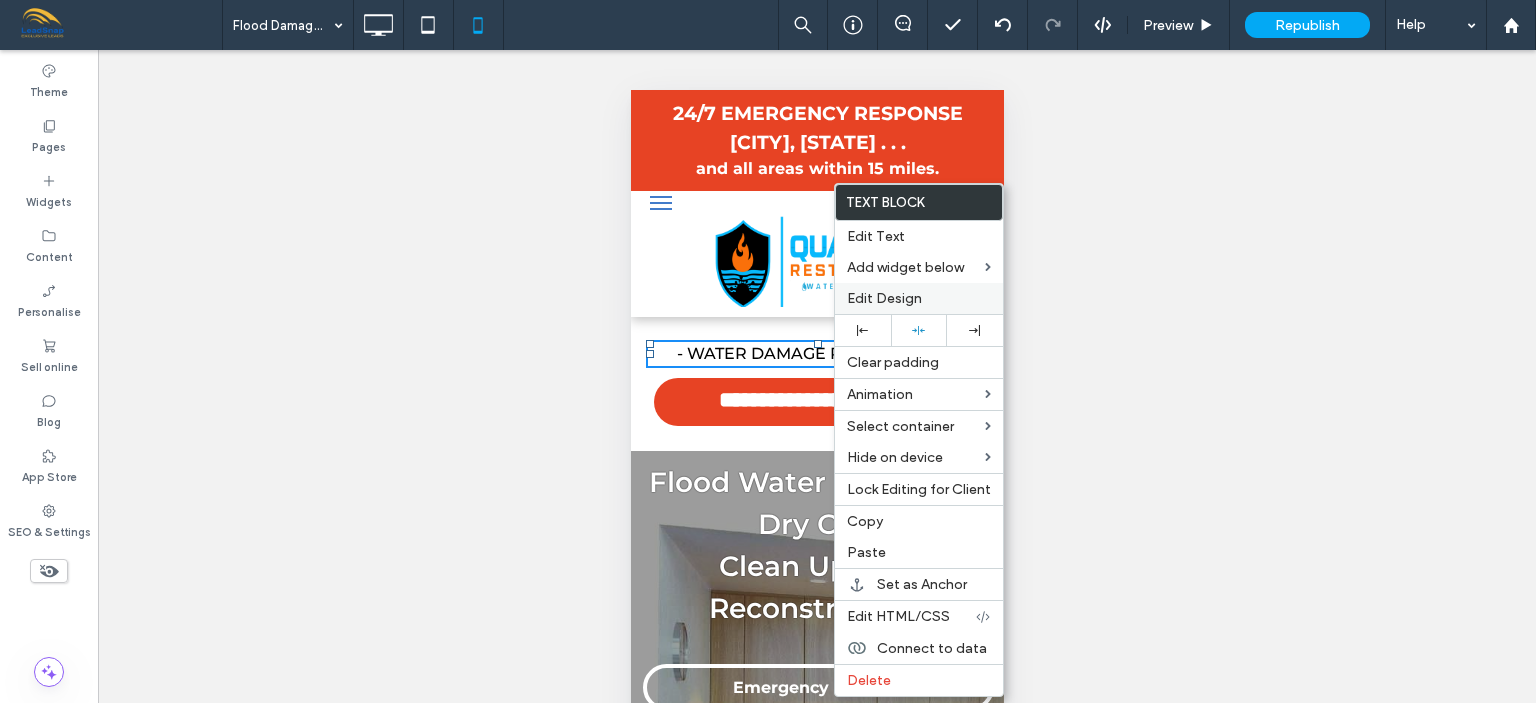 click on "Edit Design" at bounding box center [884, 298] 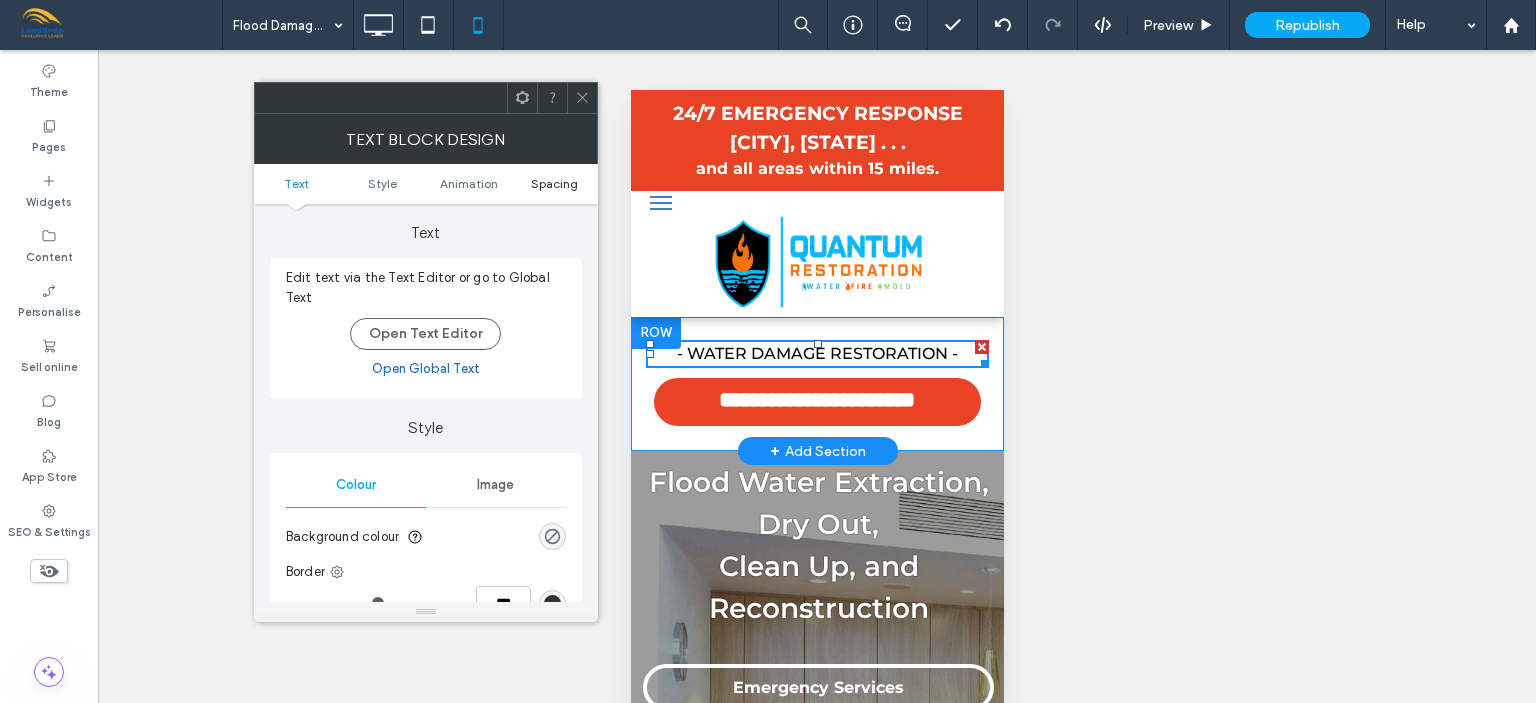 click on "Spacing" at bounding box center [554, 183] 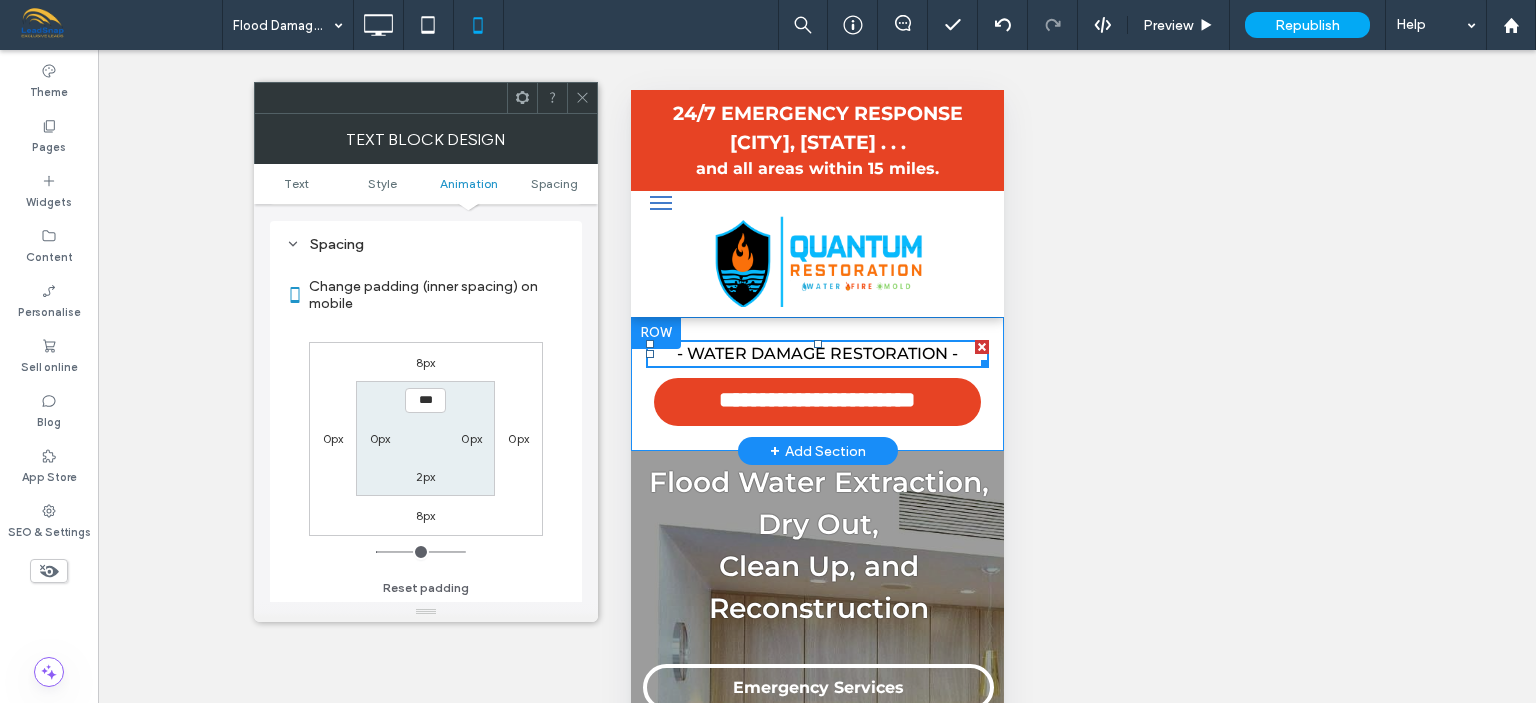 scroll, scrollTop: 572, scrollLeft: 0, axis: vertical 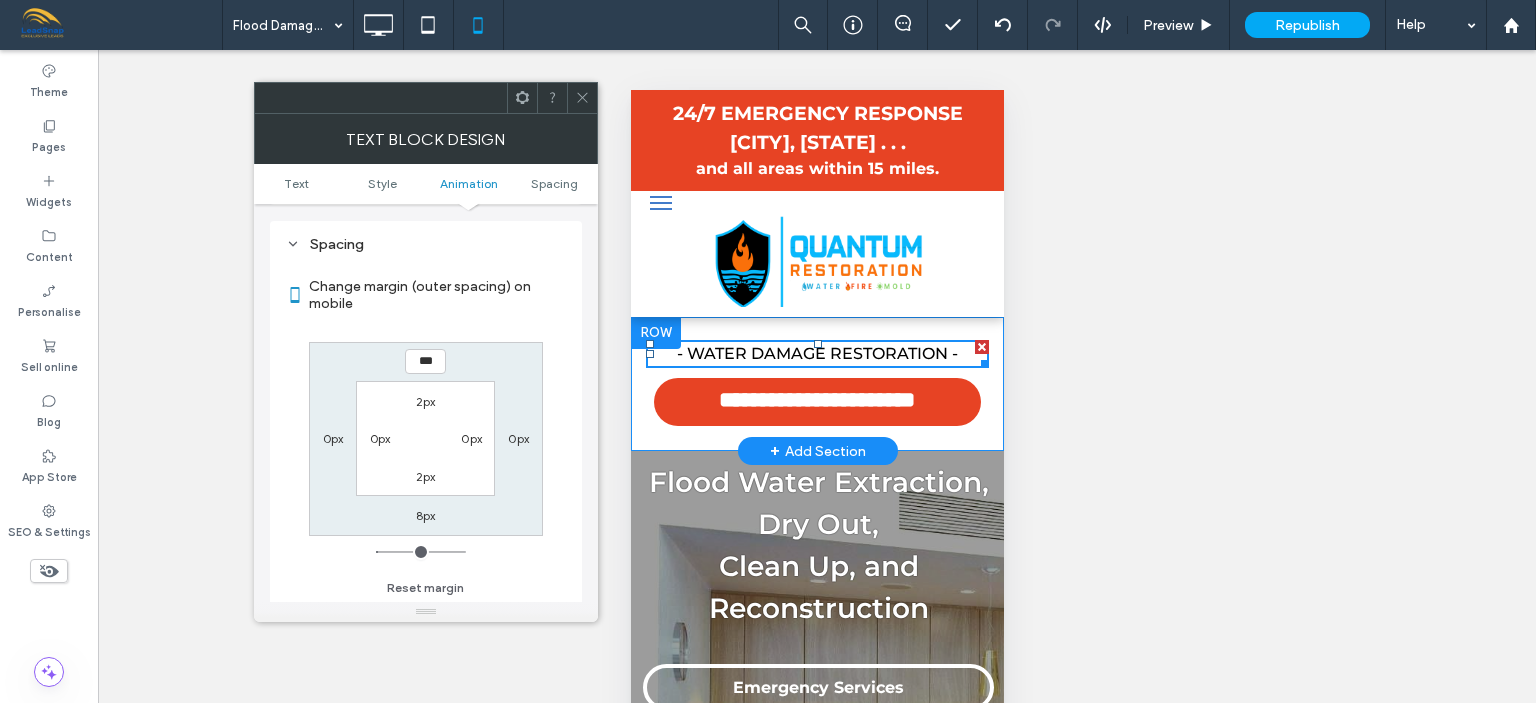 type on "*" 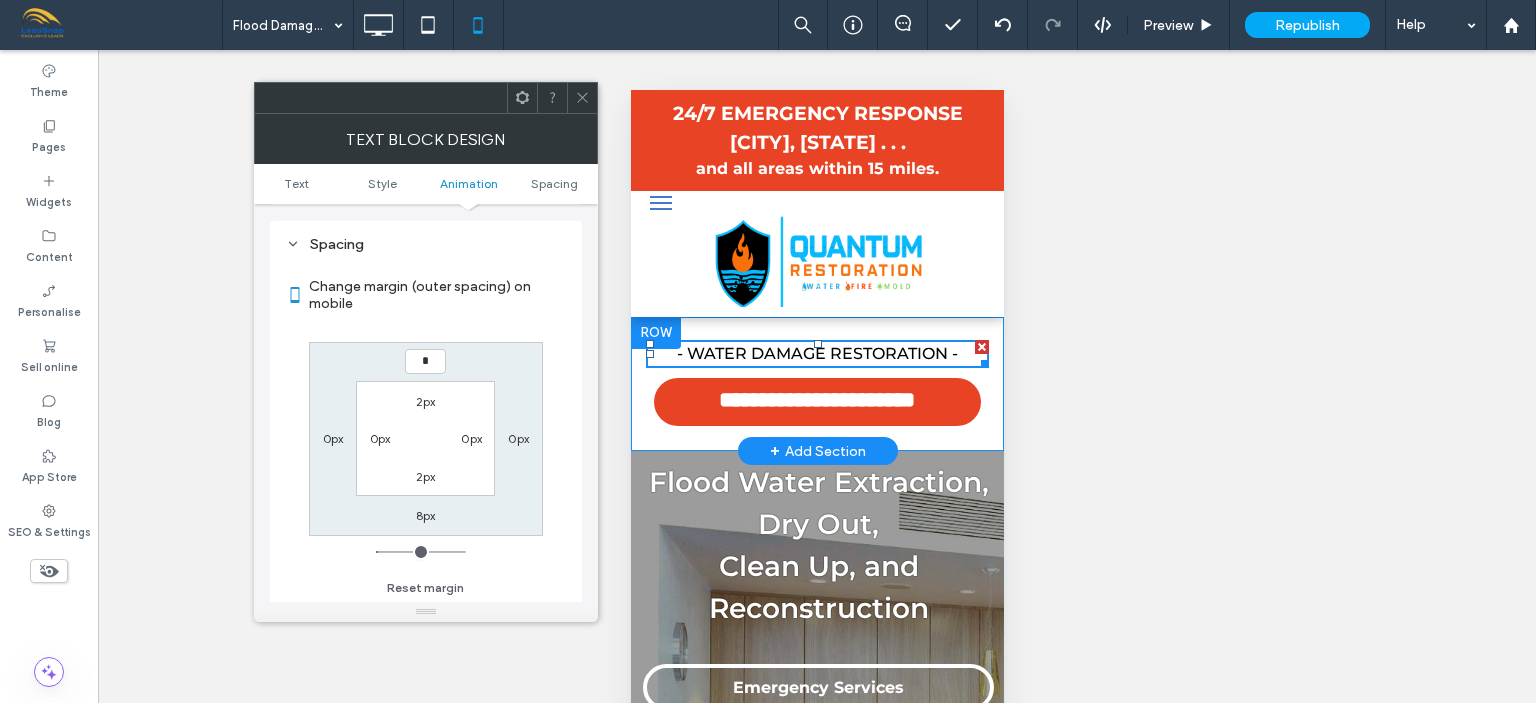 type on "*" 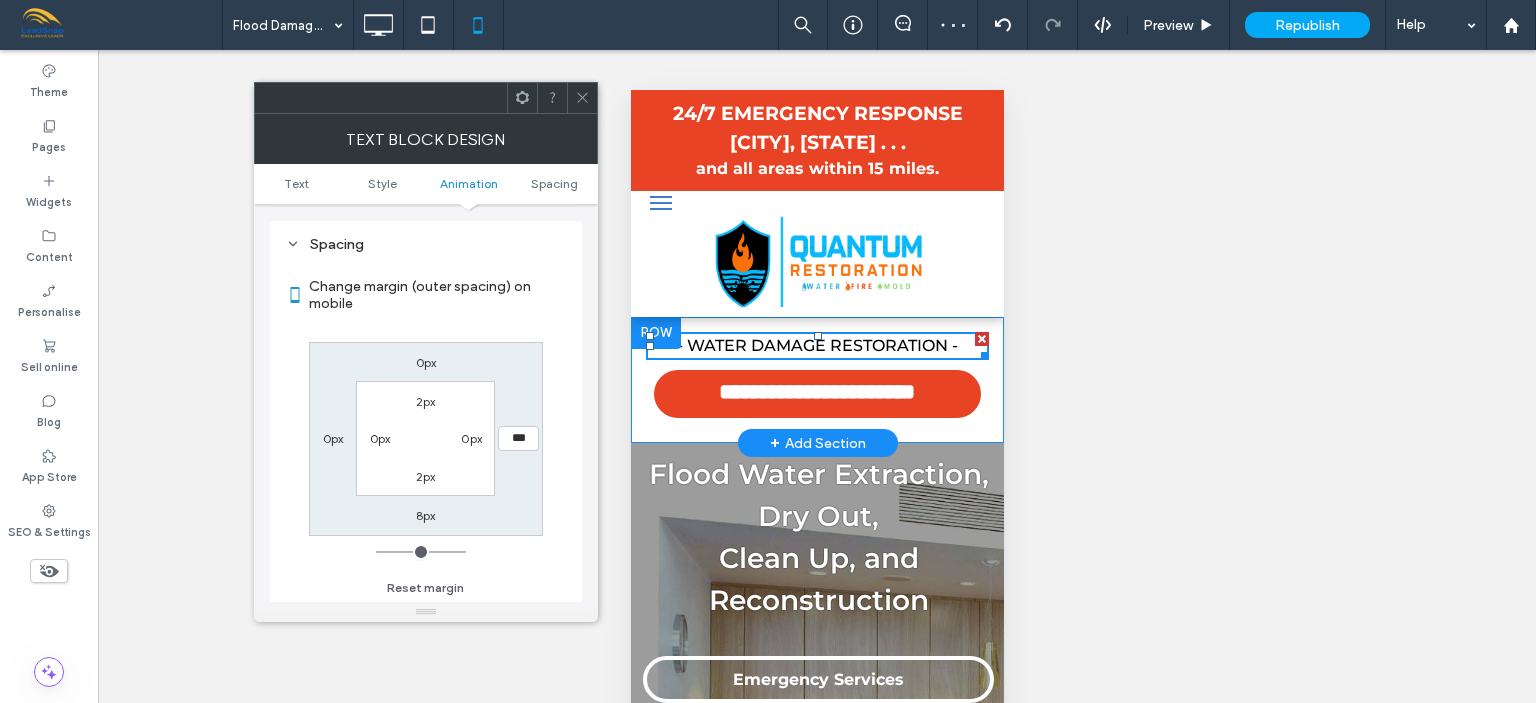 click 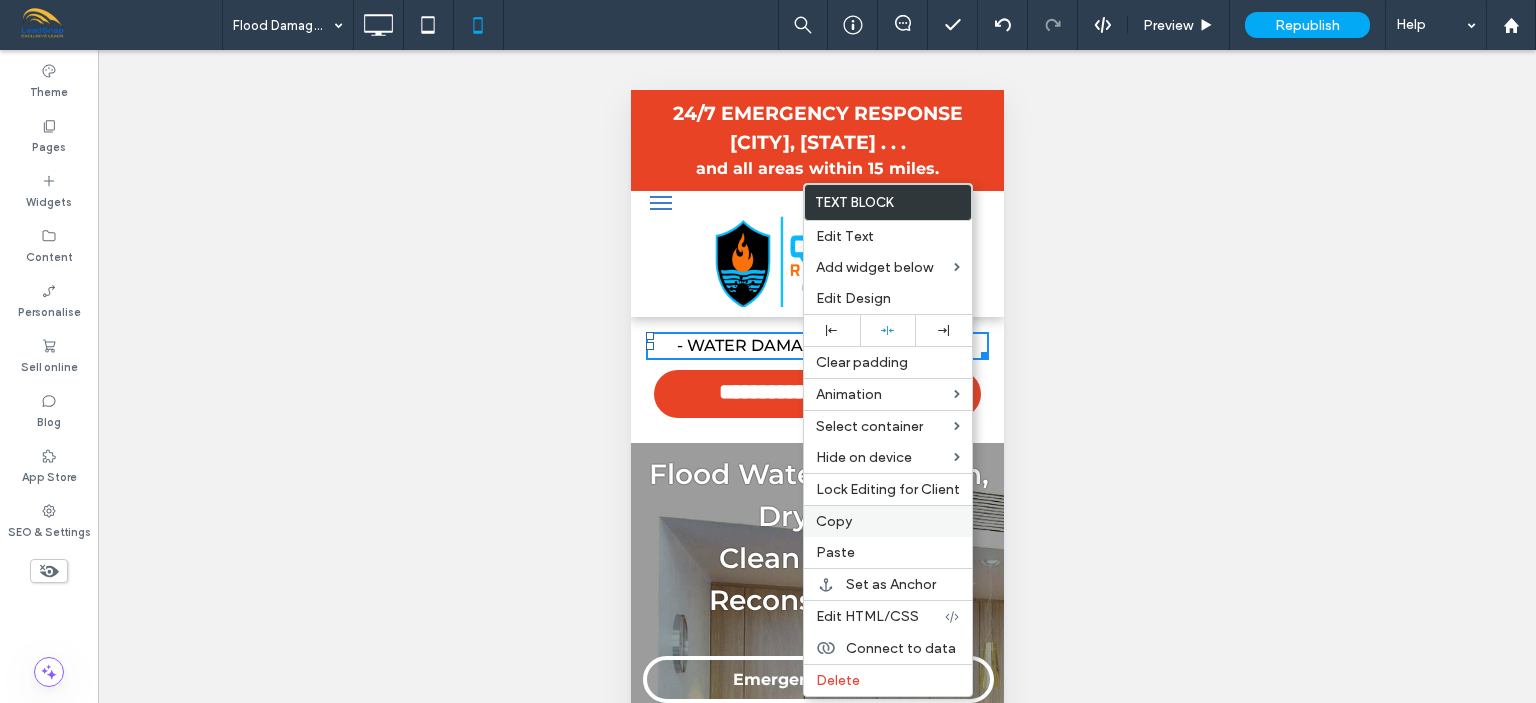 click on "Copy" at bounding box center (834, 521) 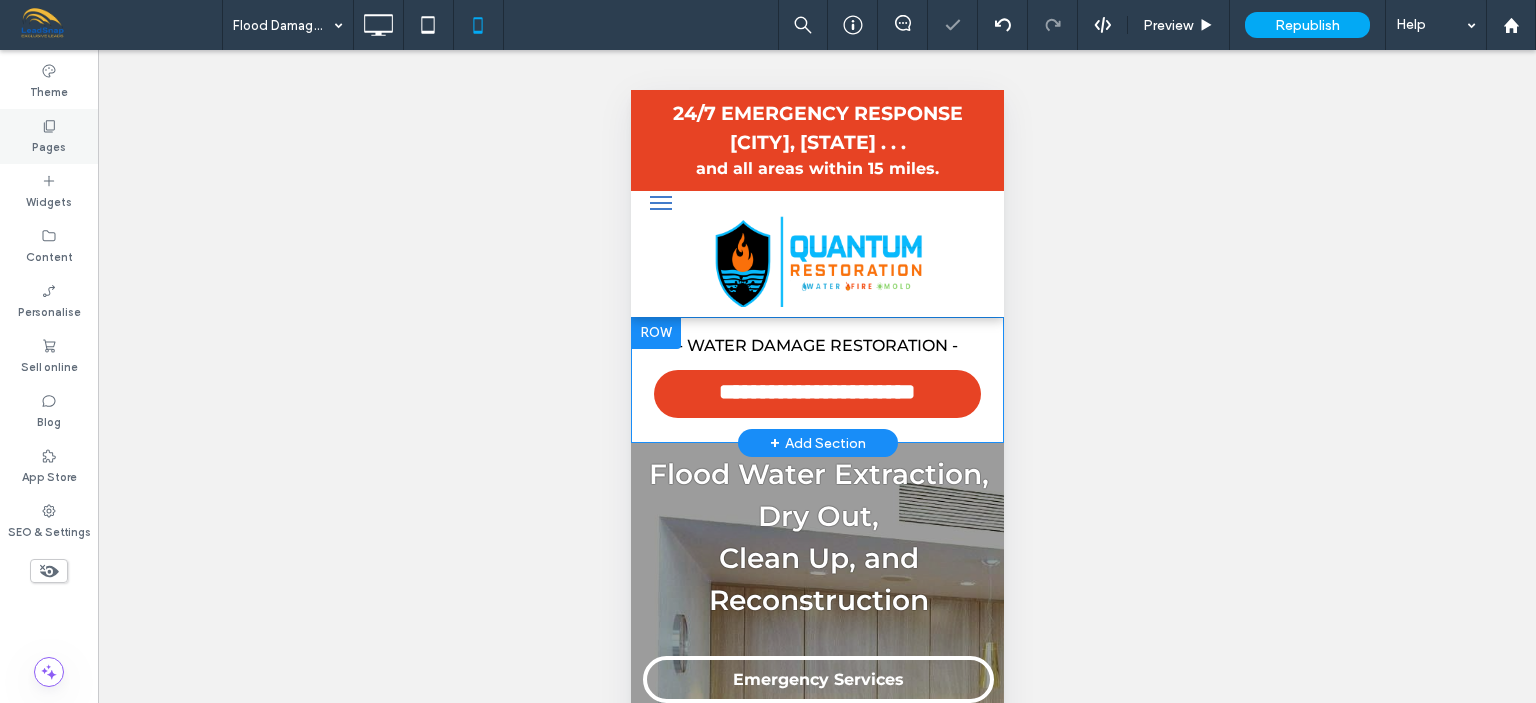 click on "Pages" at bounding box center [49, 145] 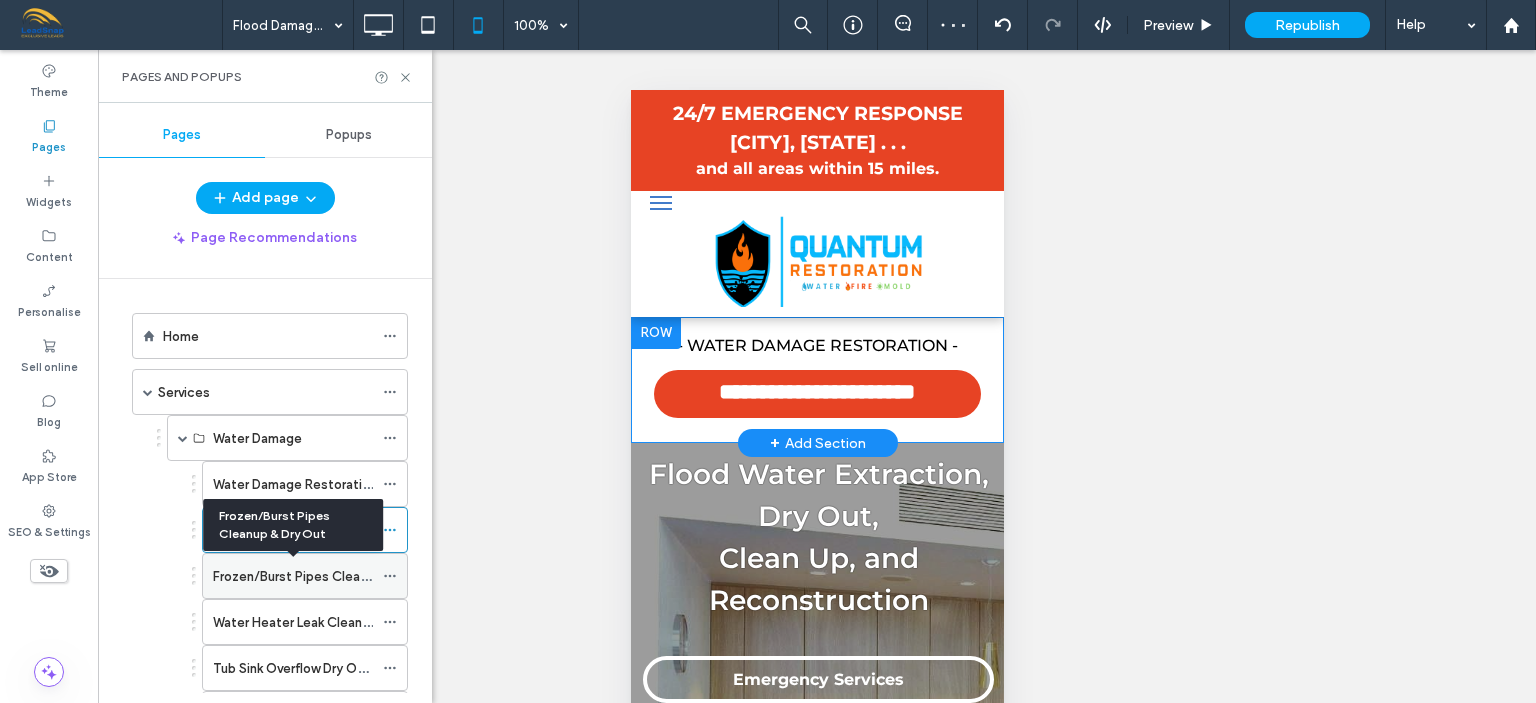 click on "Frozen/Burst Pipes Cleanup & Dry Out" at bounding box center (328, 576) 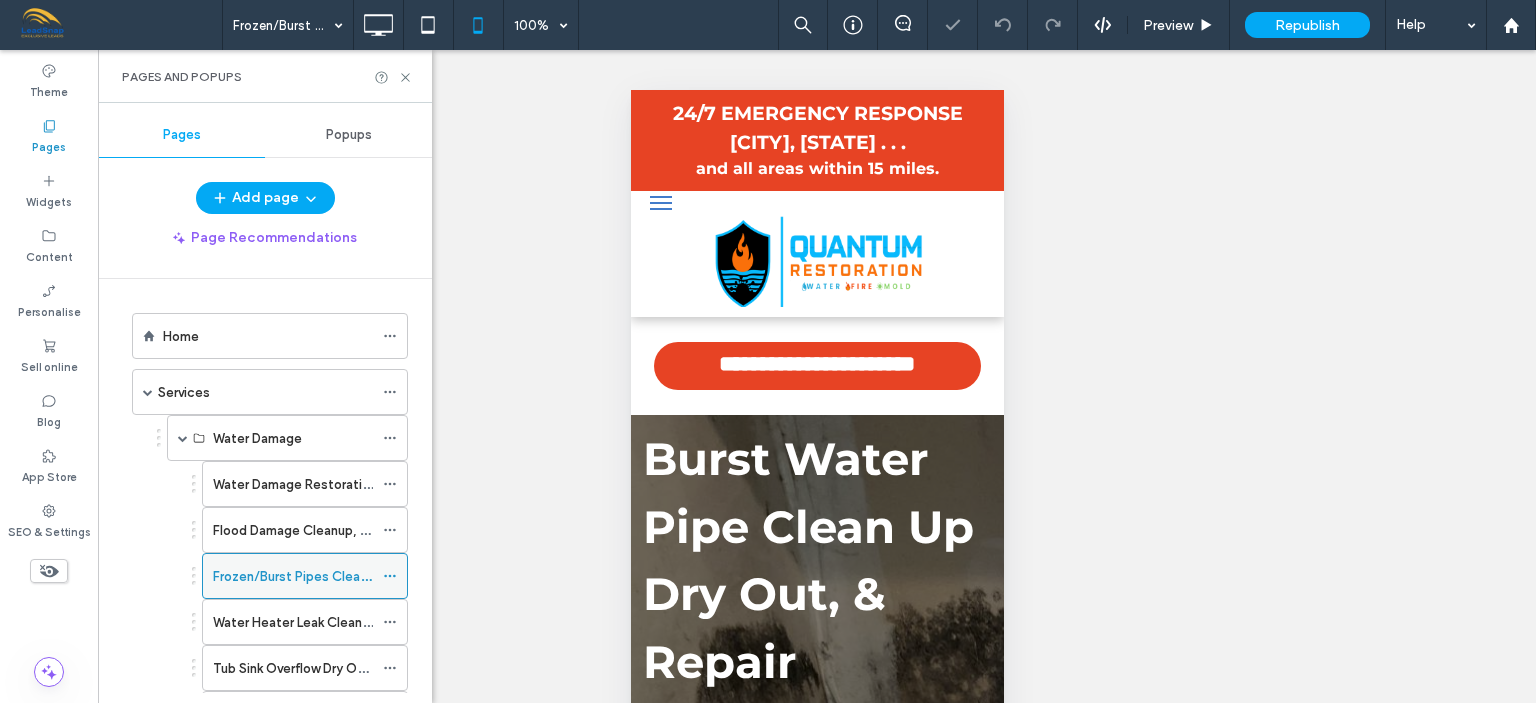 scroll, scrollTop: 0, scrollLeft: 0, axis: both 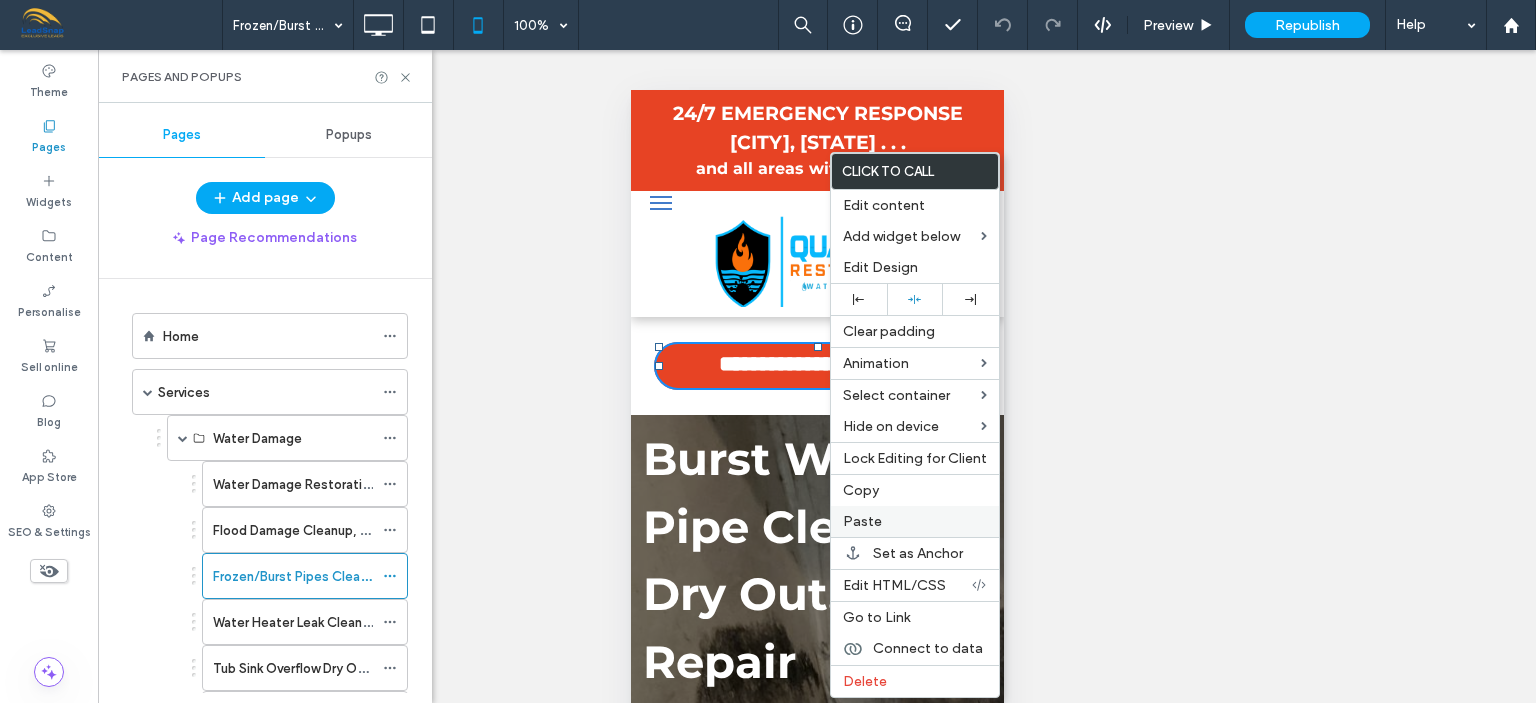 click on "Paste" at bounding box center (862, 521) 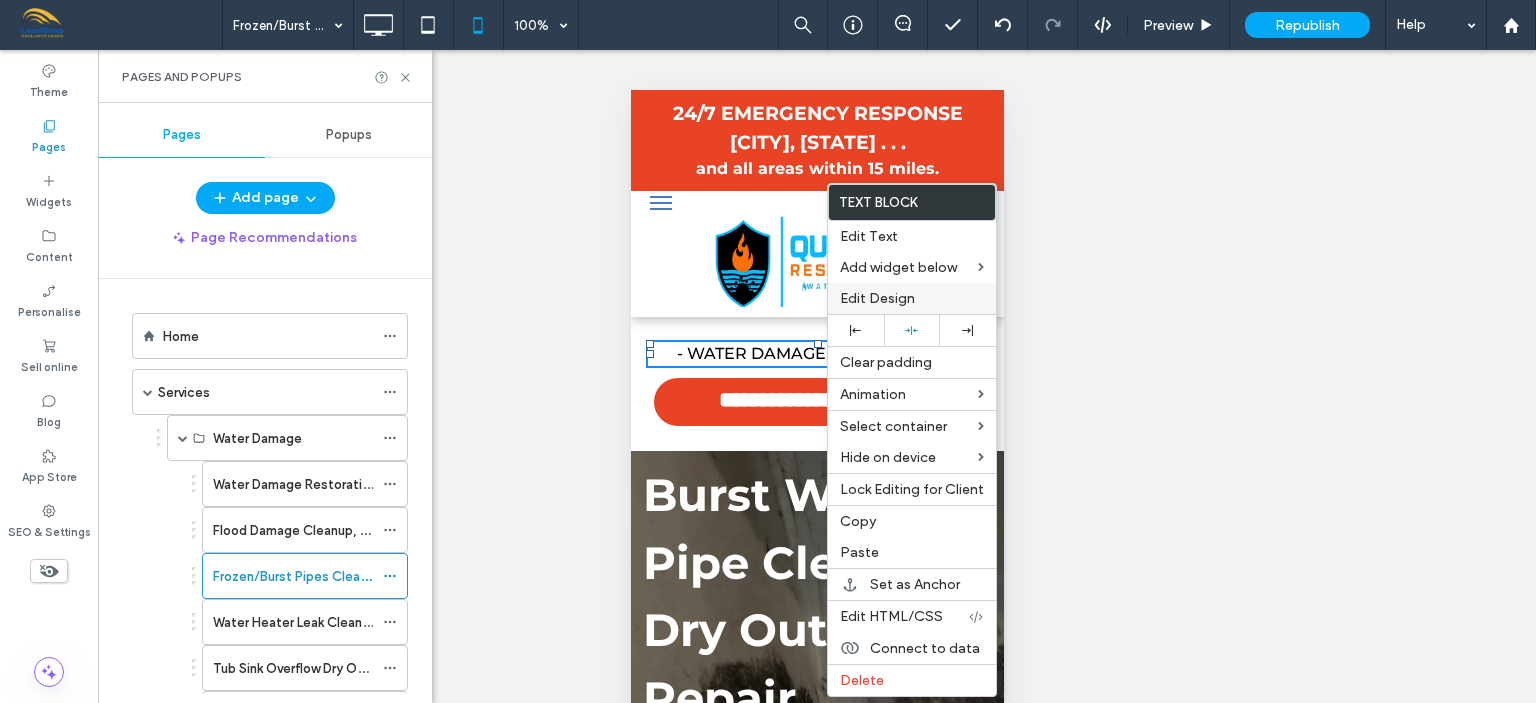 click on "Edit Design" at bounding box center (877, 298) 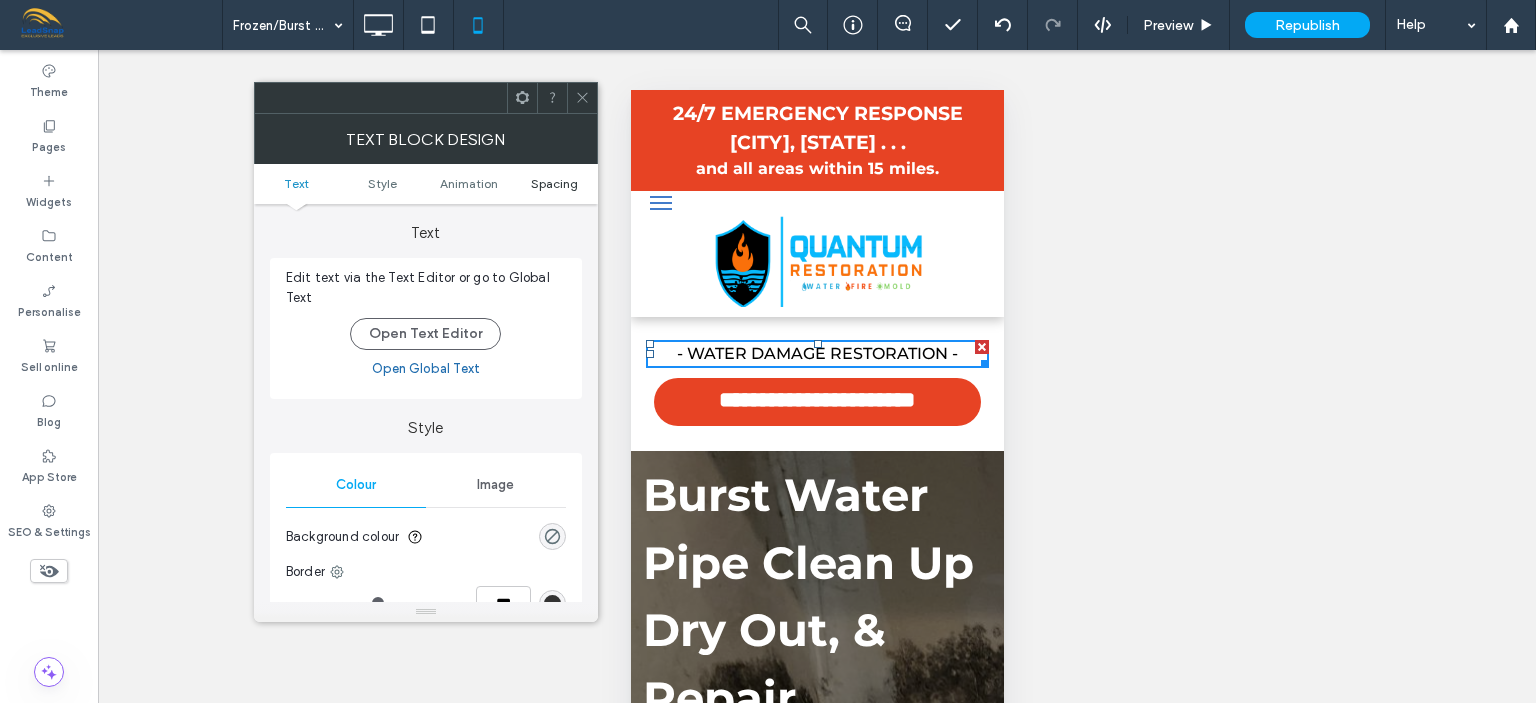click on "Spacing" at bounding box center (554, 183) 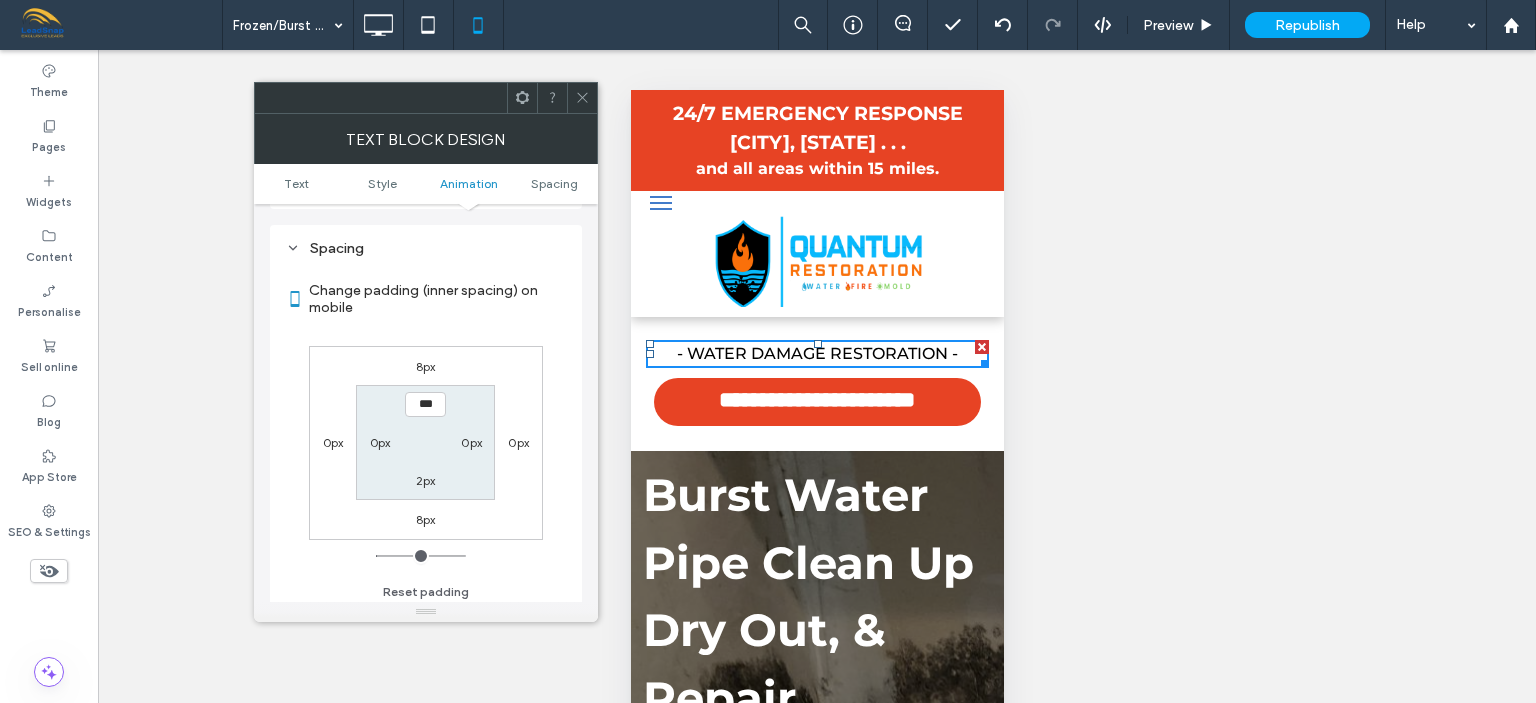 scroll, scrollTop: 572, scrollLeft: 0, axis: vertical 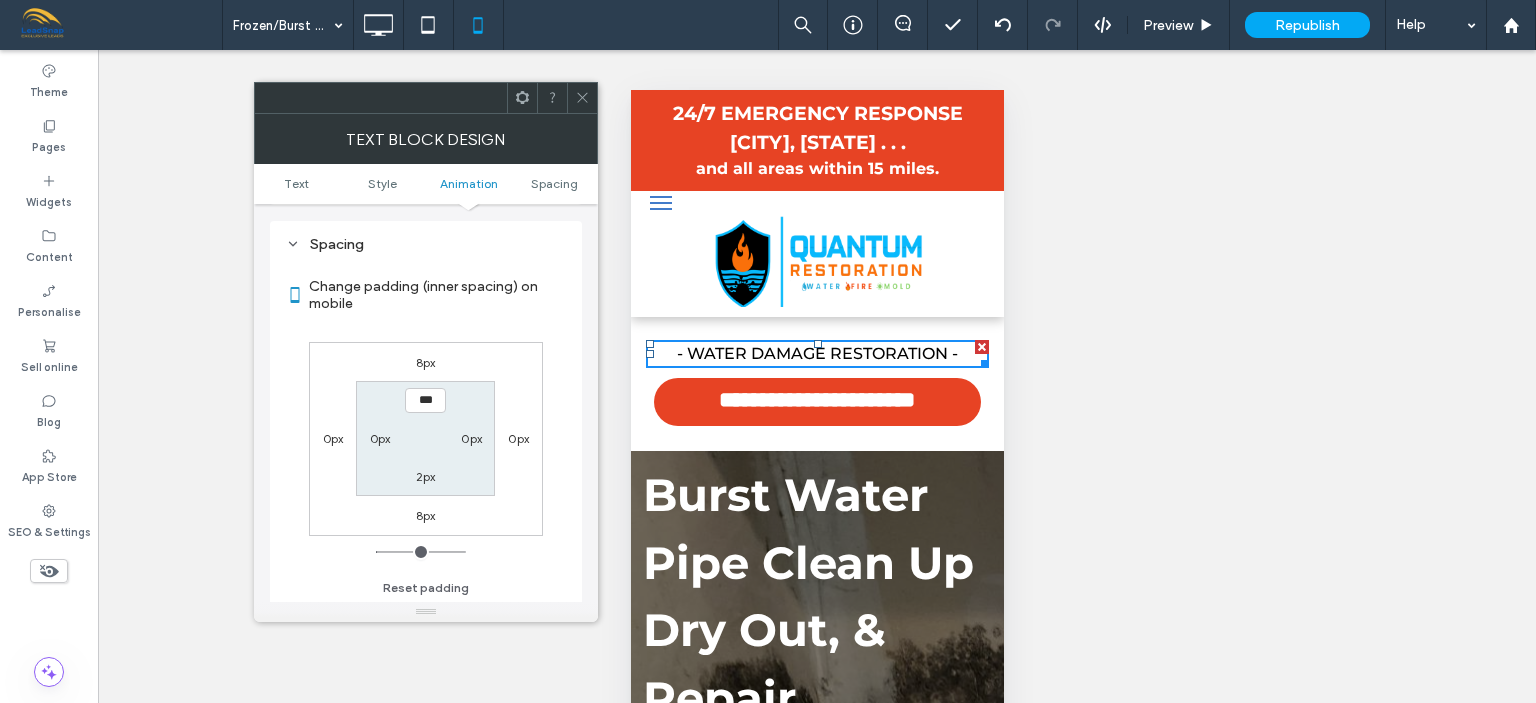 click on "8px" at bounding box center (426, 362) 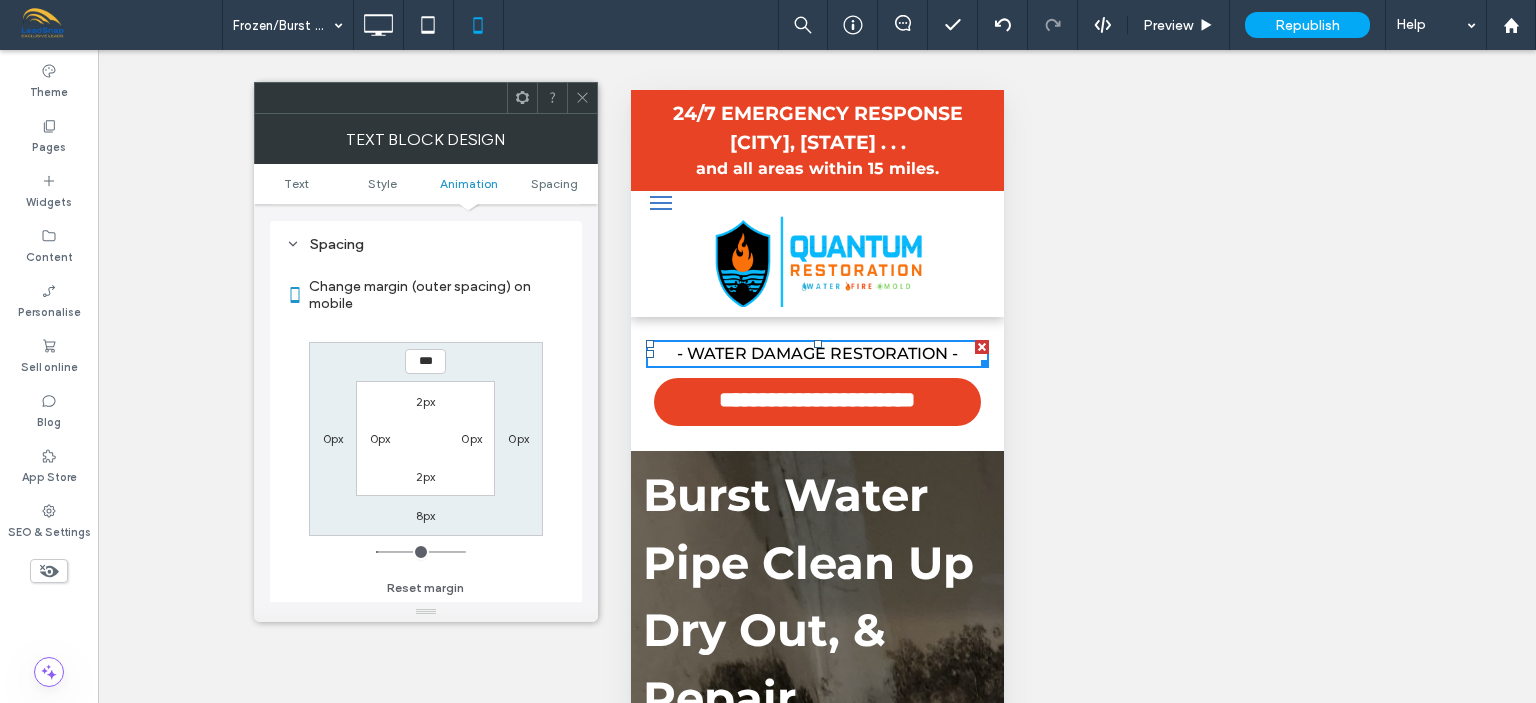 type on "*" 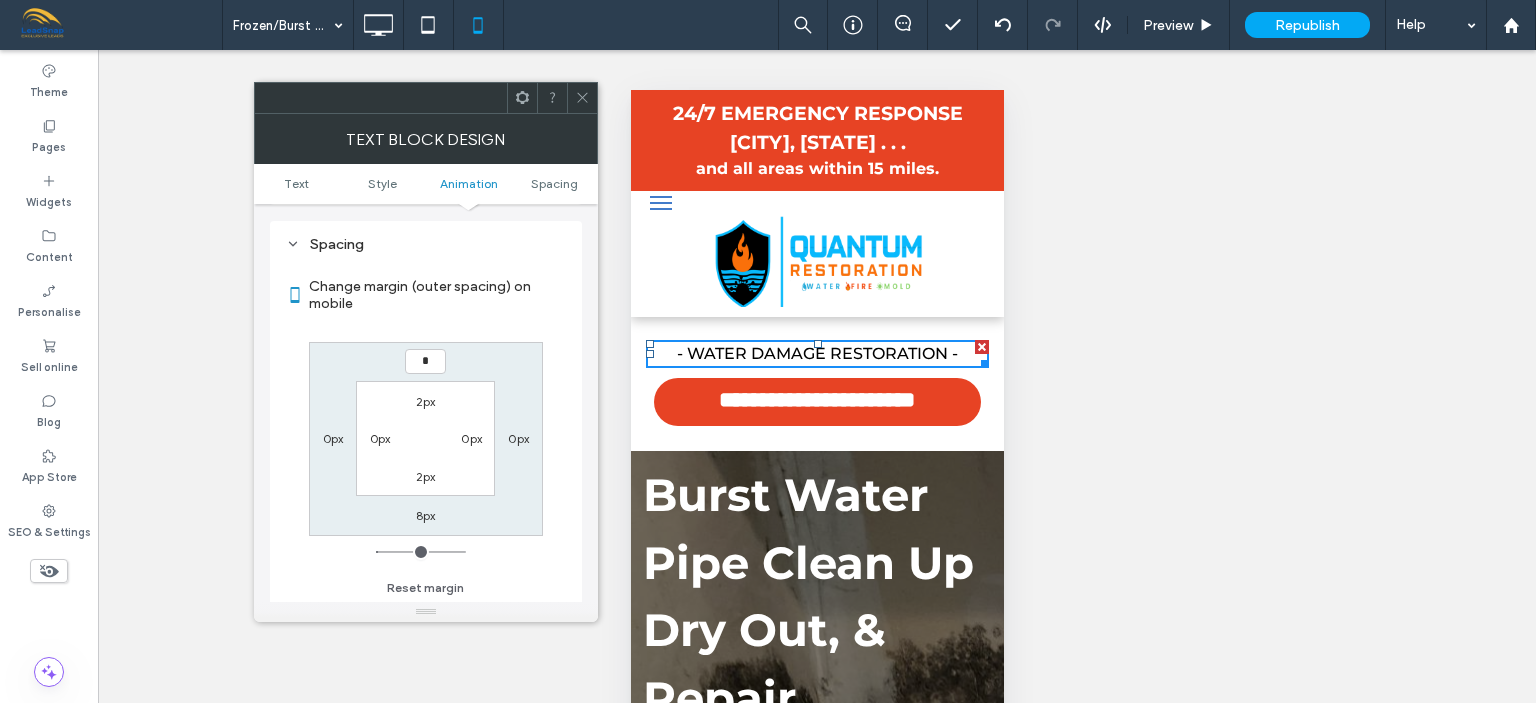 type on "*" 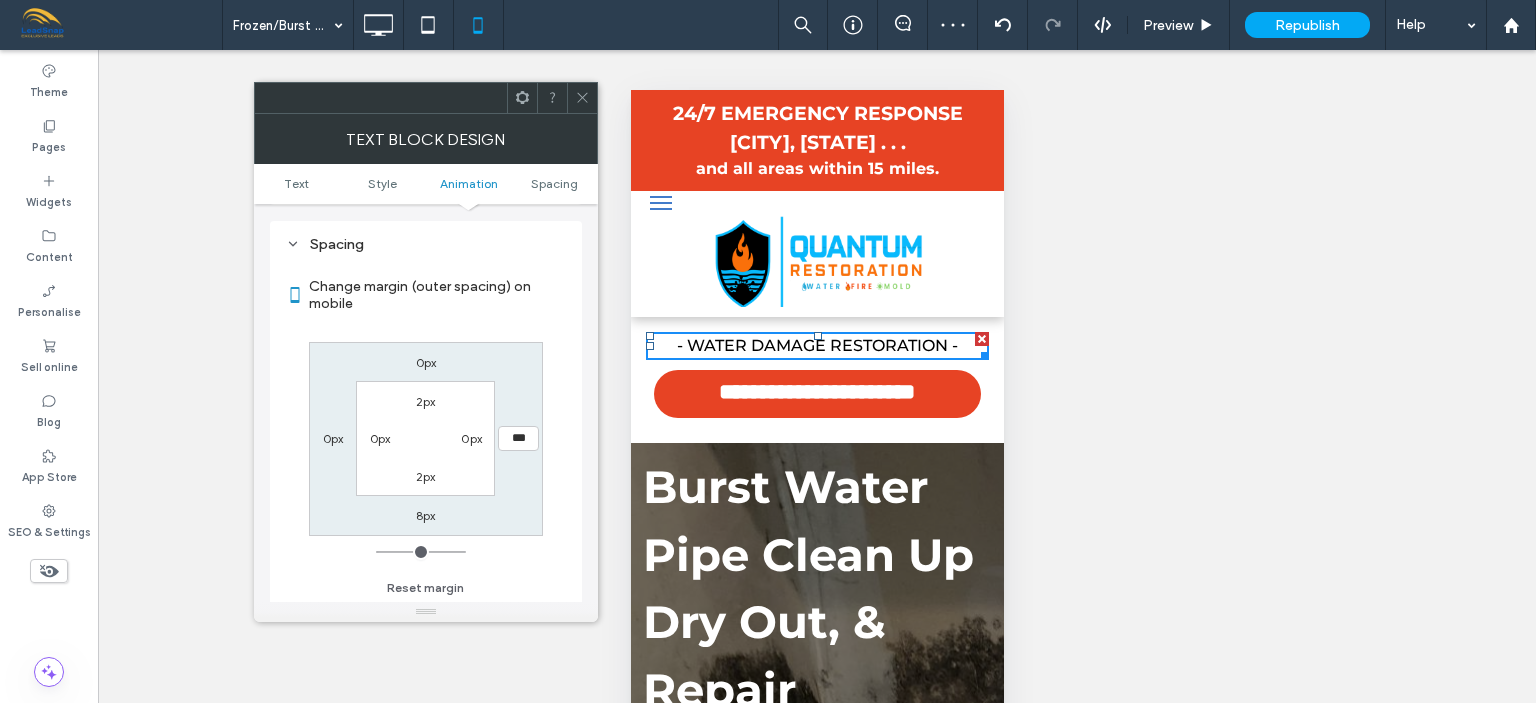 click 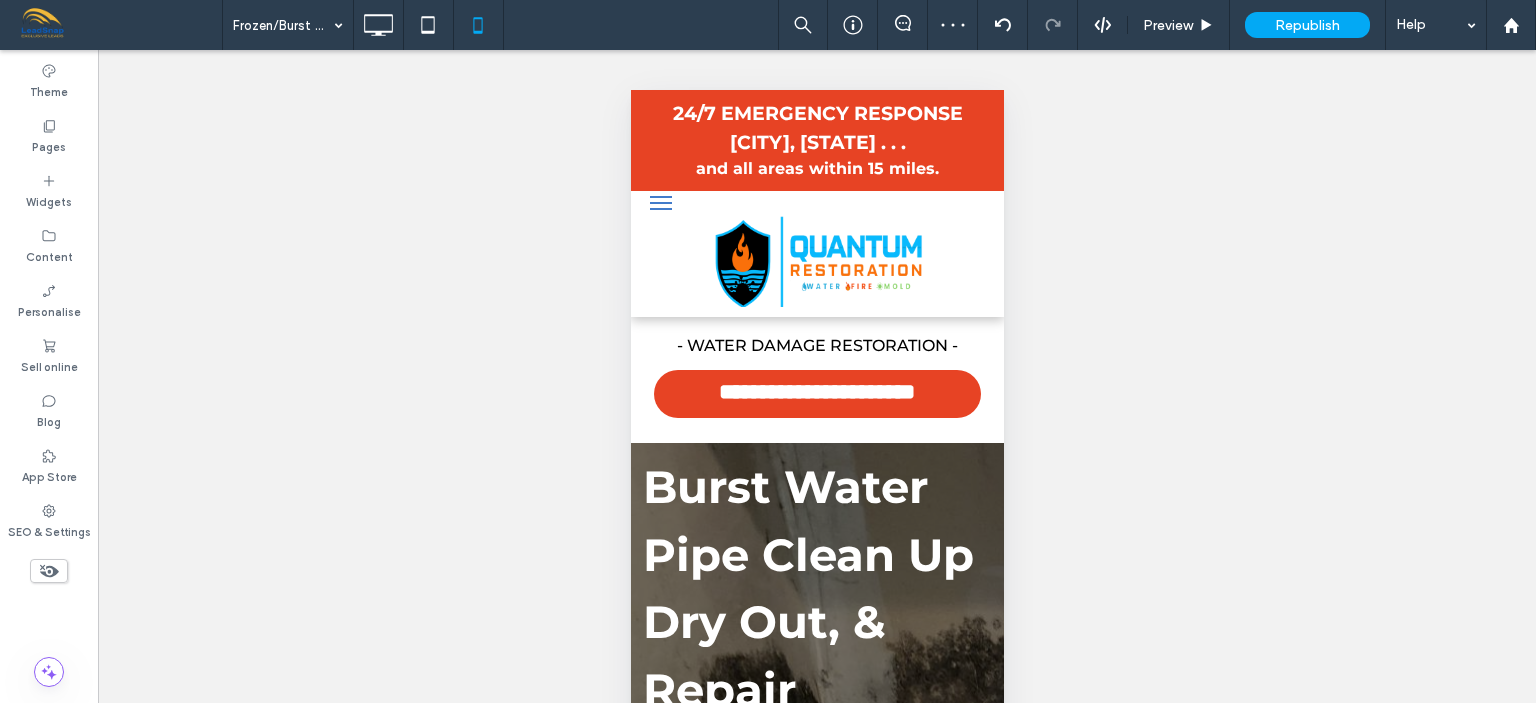 click on "Unhide?
Yes
Unhide?
Yes
Unhide?
Yes
Unhide?
Yes
Unhide?
Yes
Unhide?
Yes
Unhide?
Yes
Unhide?
Yes
Unhide?
Yes
Unhide?
Yes
Unhide?
Yes
Unhide?
Yes
Yes" at bounding box center (817, 401) 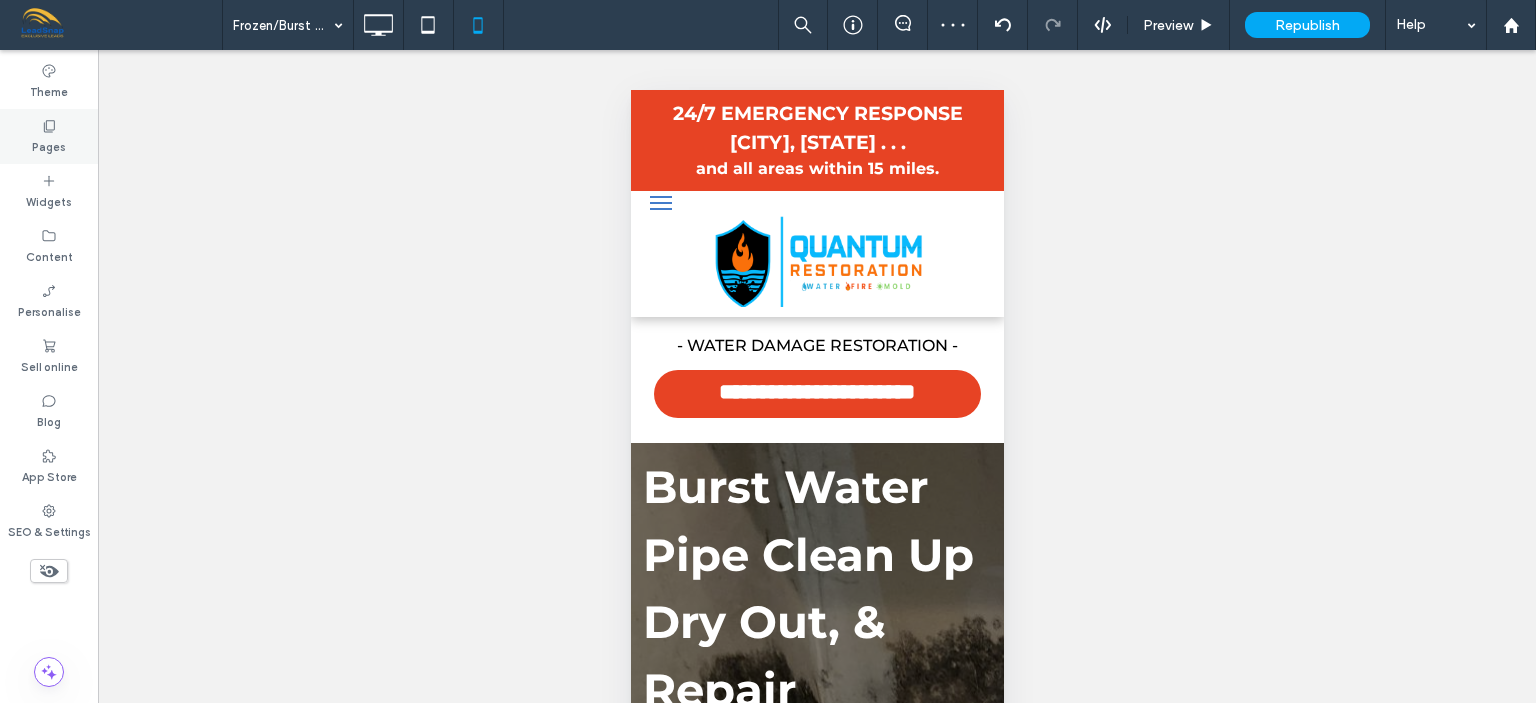 click 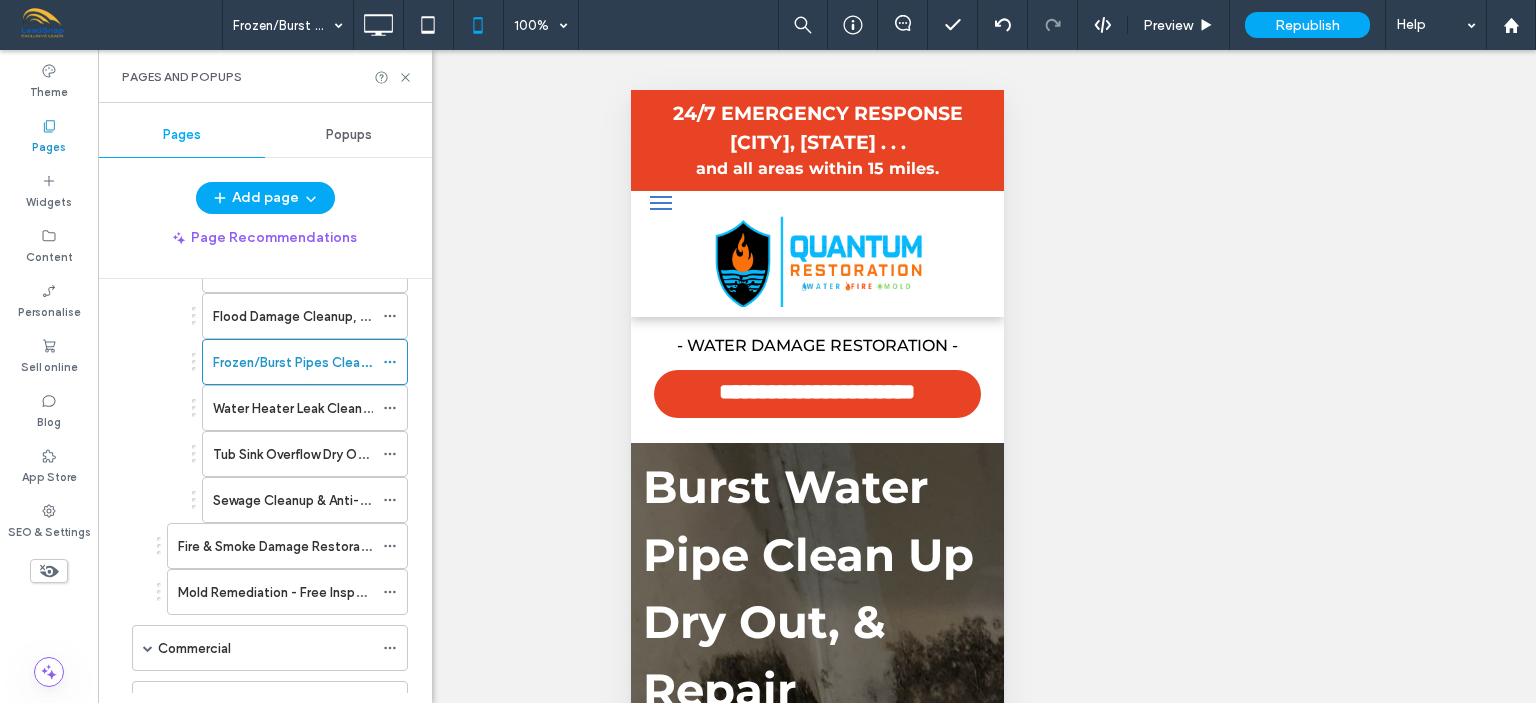 scroll, scrollTop: 220, scrollLeft: 0, axis: vertical 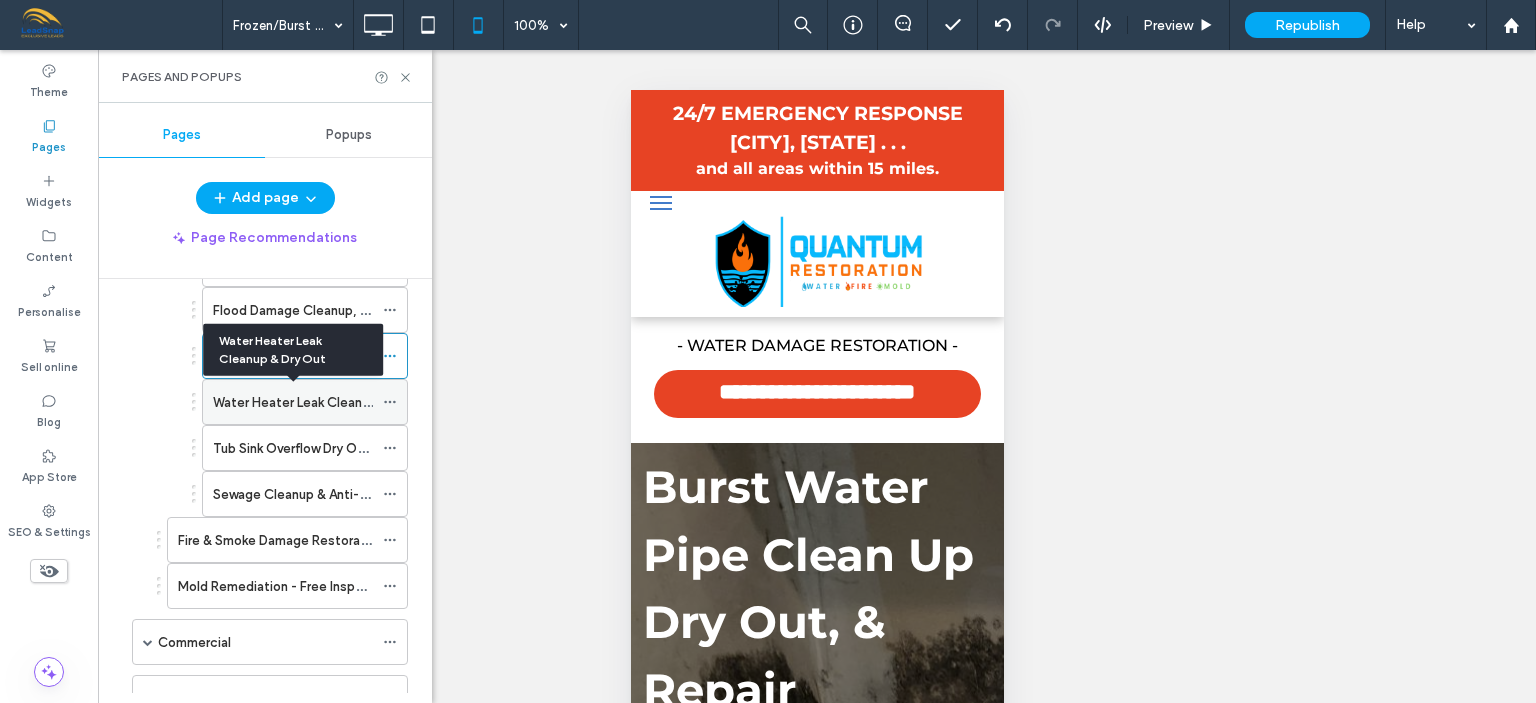click on "Water Heater Leak Cleanup & Dry Out" at bounding box center (326, 402) 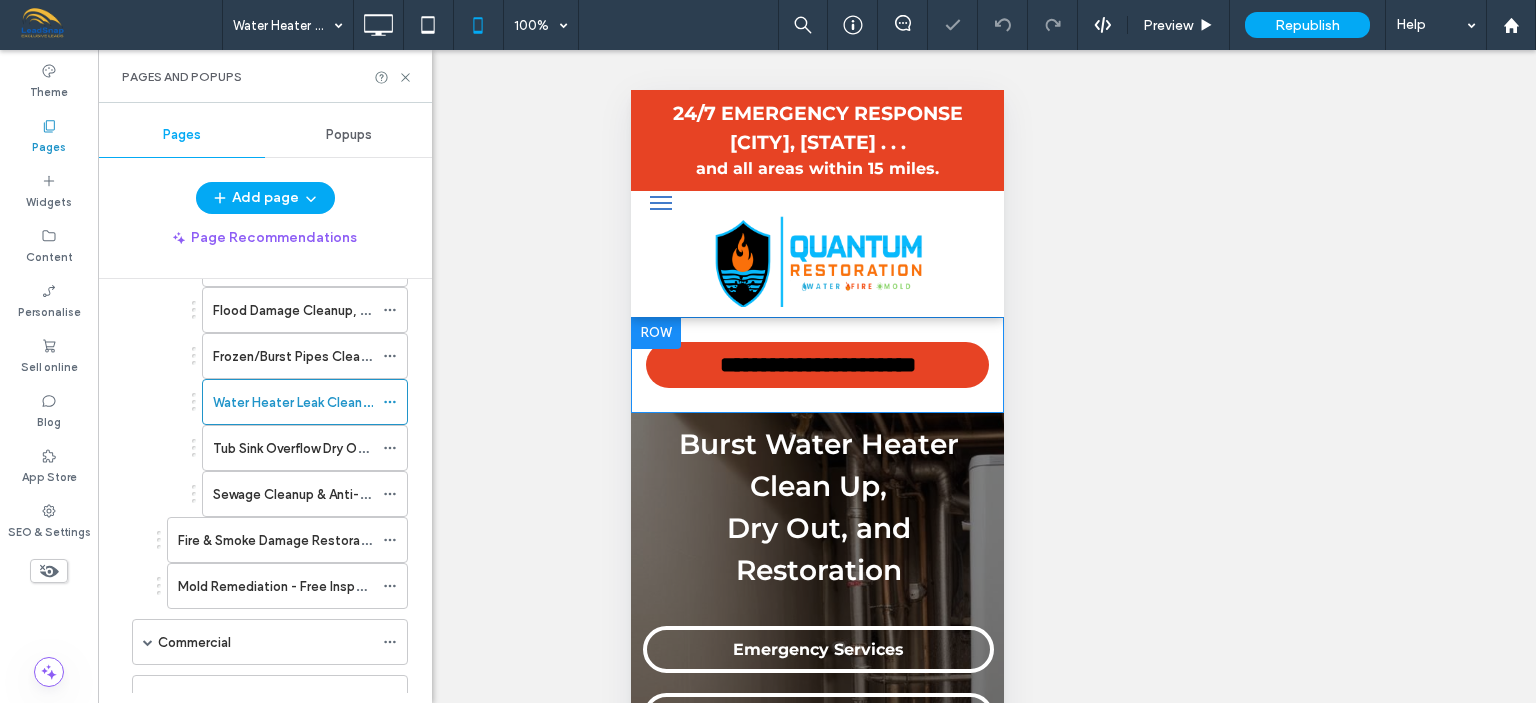 scroll, scrollTop: 0, scrollLeft: 0, axis: both 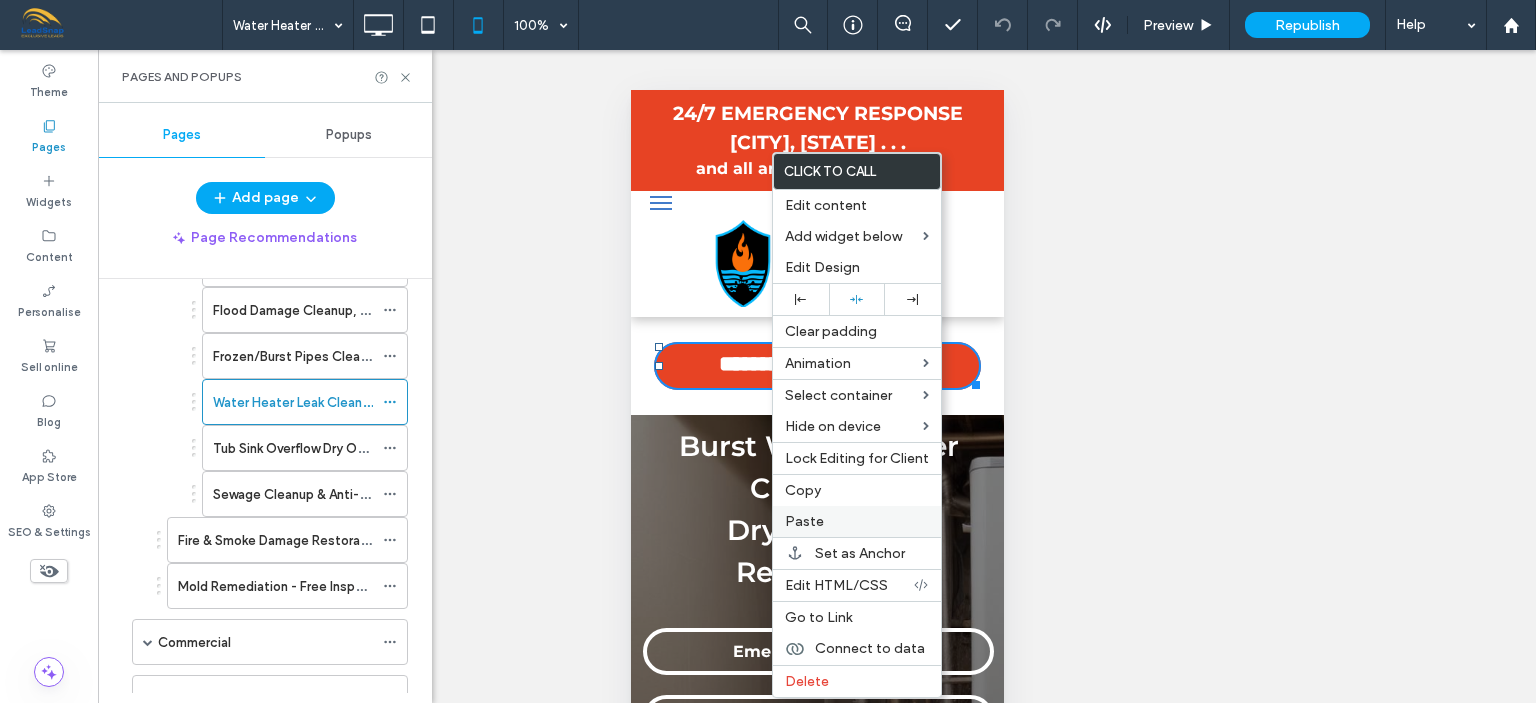click on "Paste" at bounding box center [804, 521] 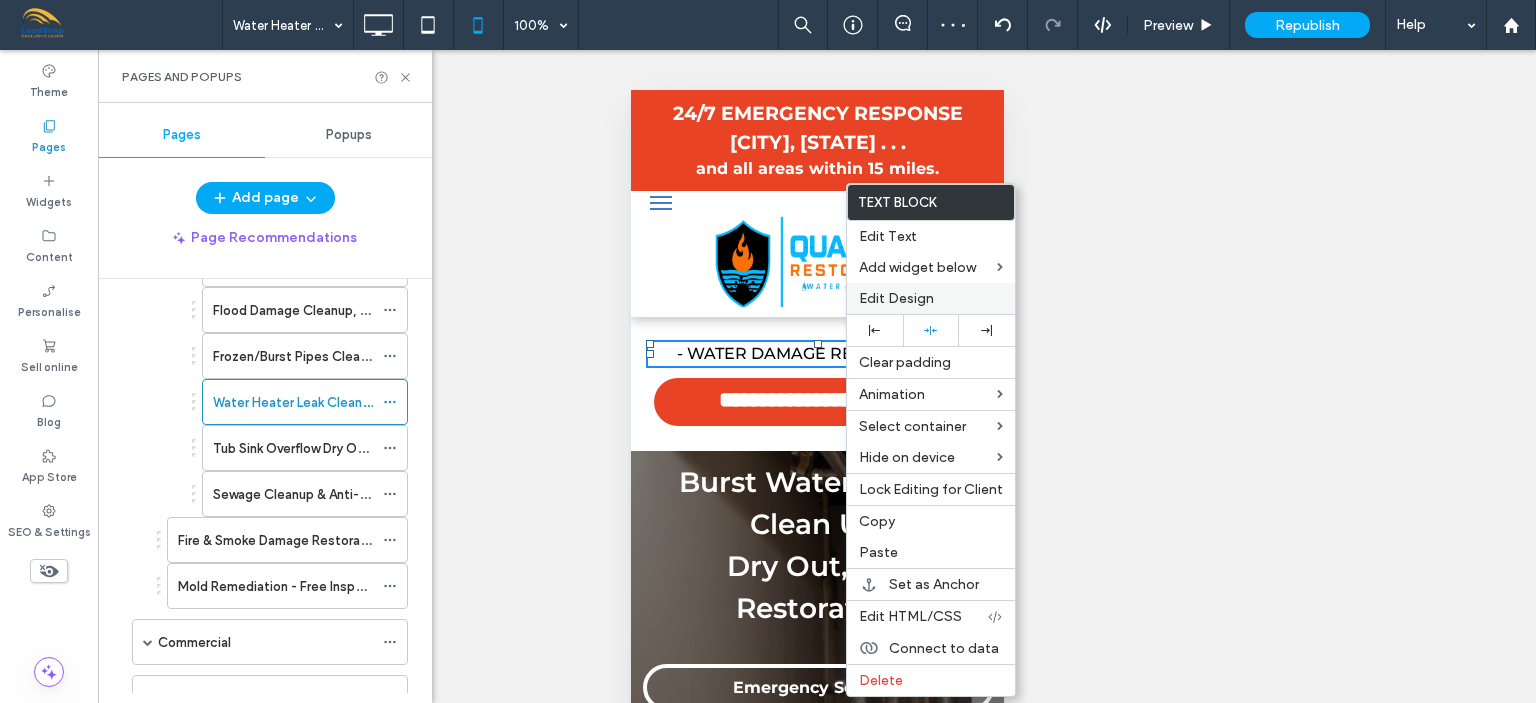 click on "Edit Design" at bounding box center [896, 298] 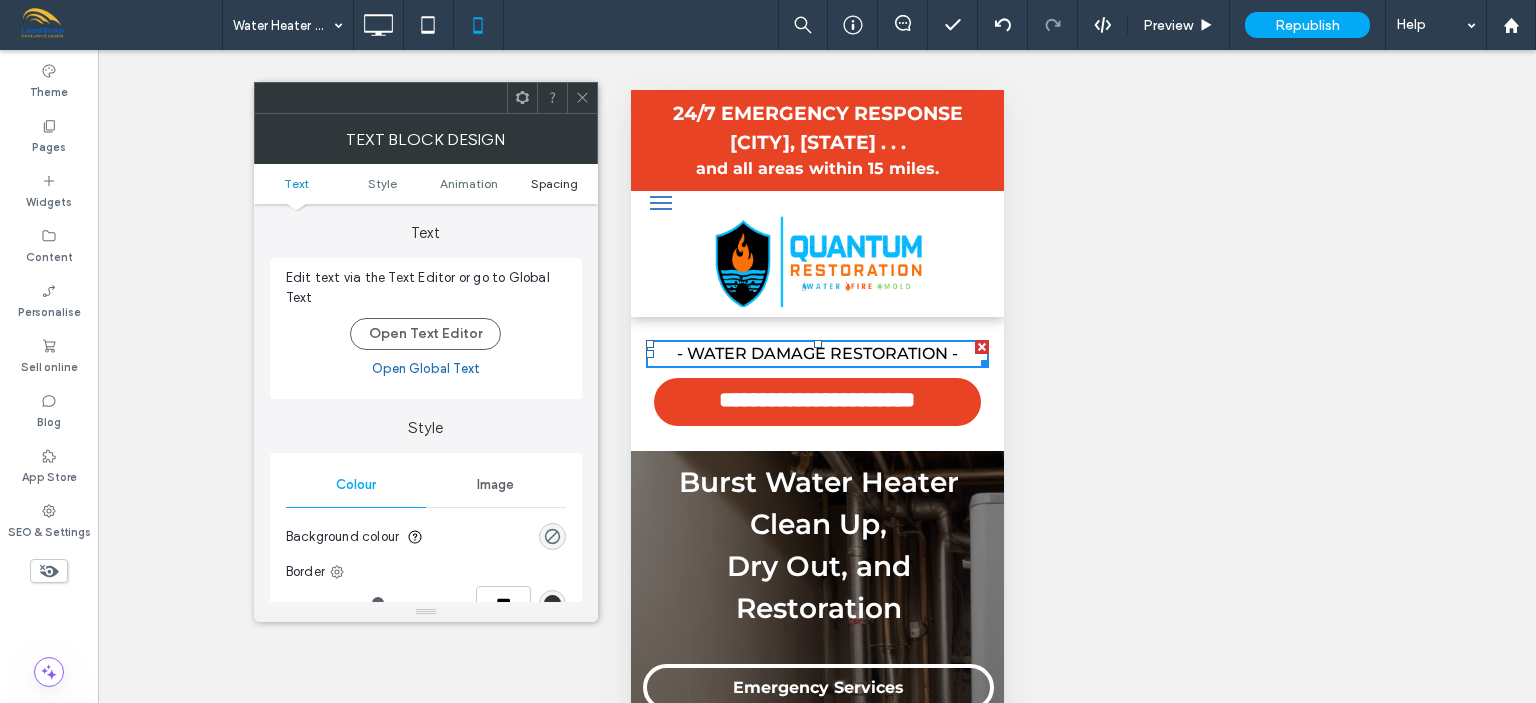 click on "Spacing" at bounding box center [554, 183] 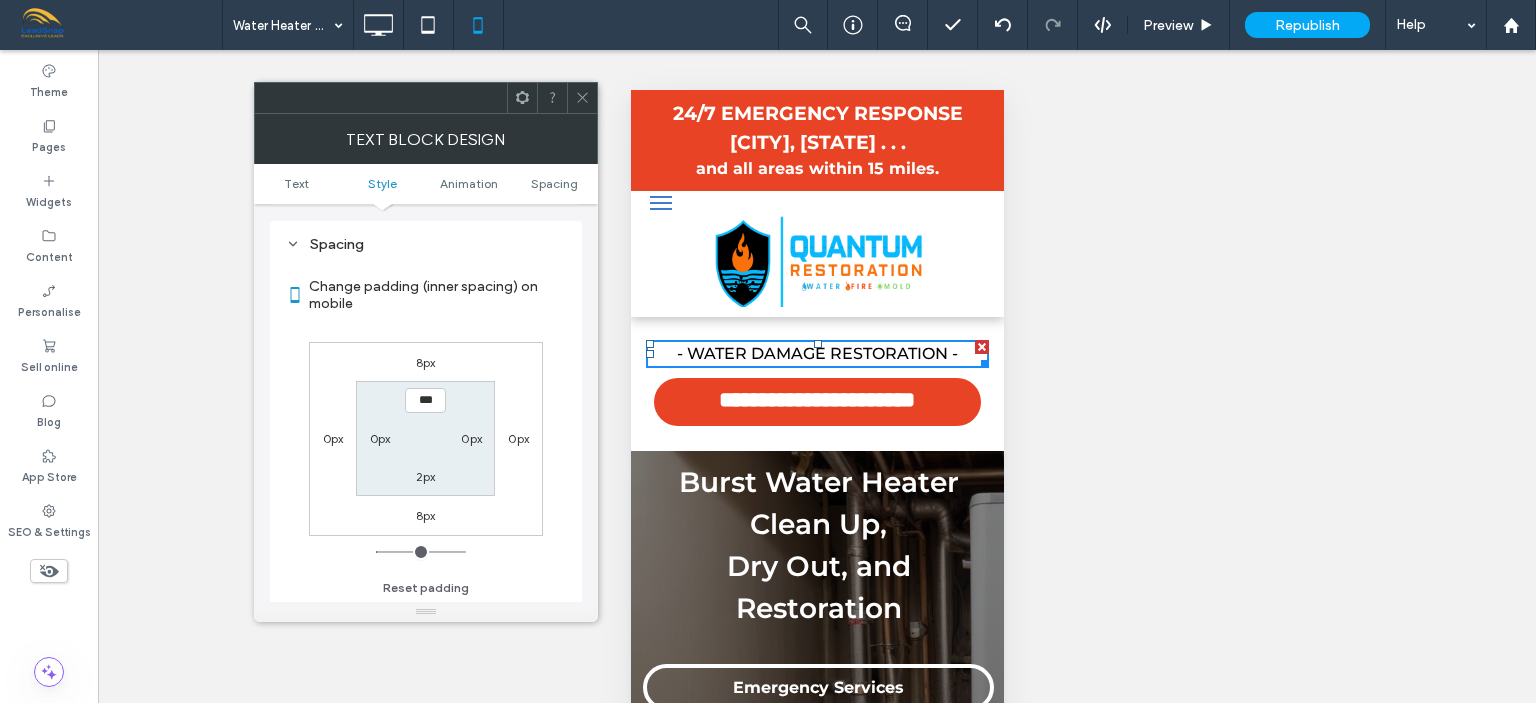 scroll, scrollTop: 572, scrollLeft: 0, axis: vertical 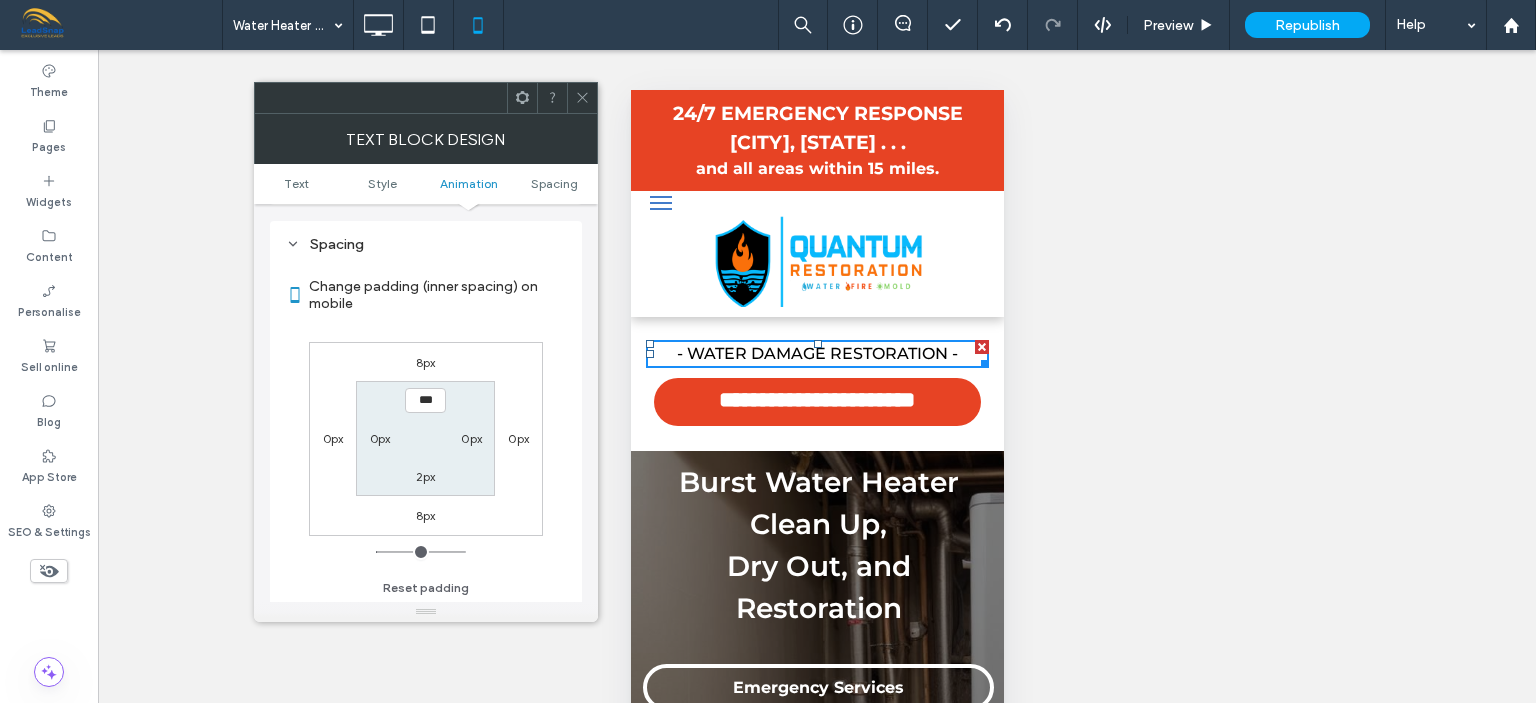 click on "8px" at bounding box center [426, 362] 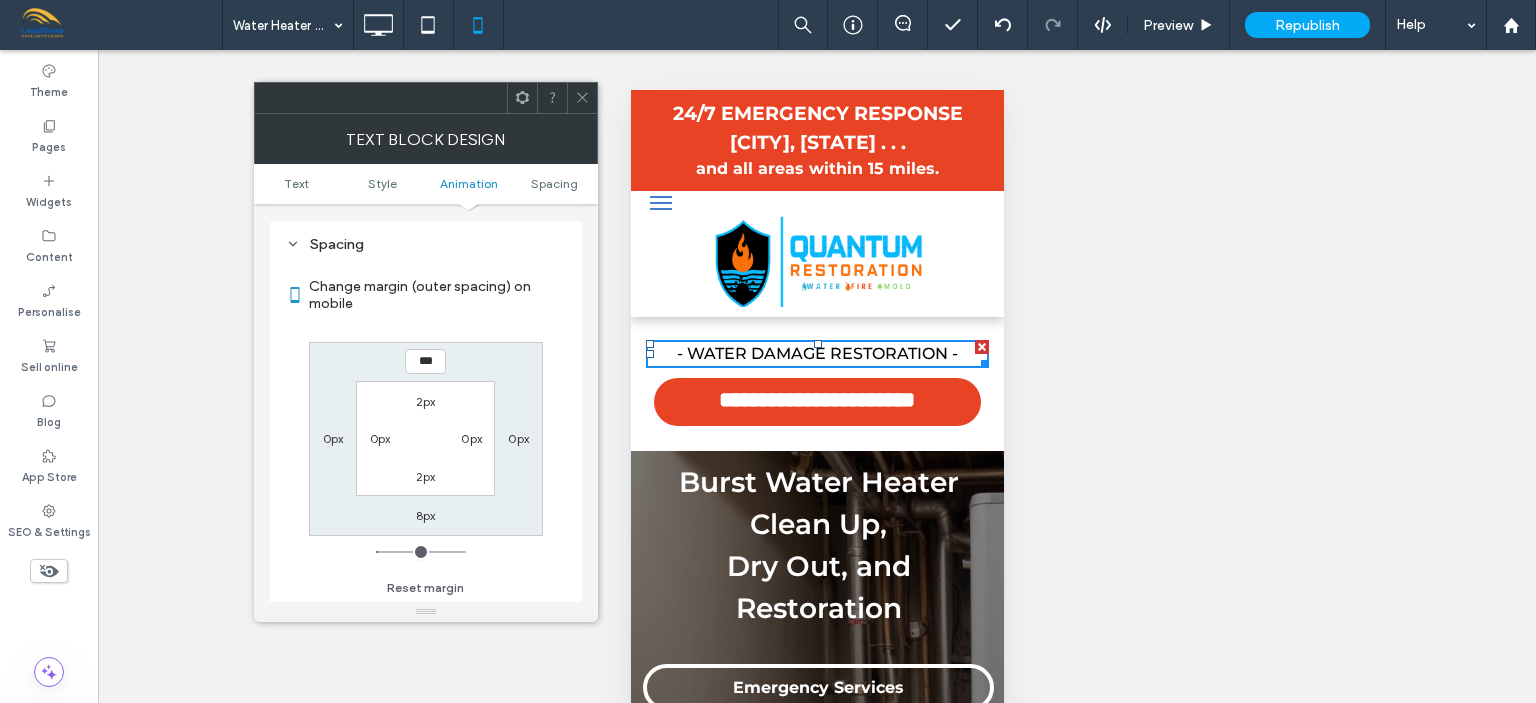 type on "*" 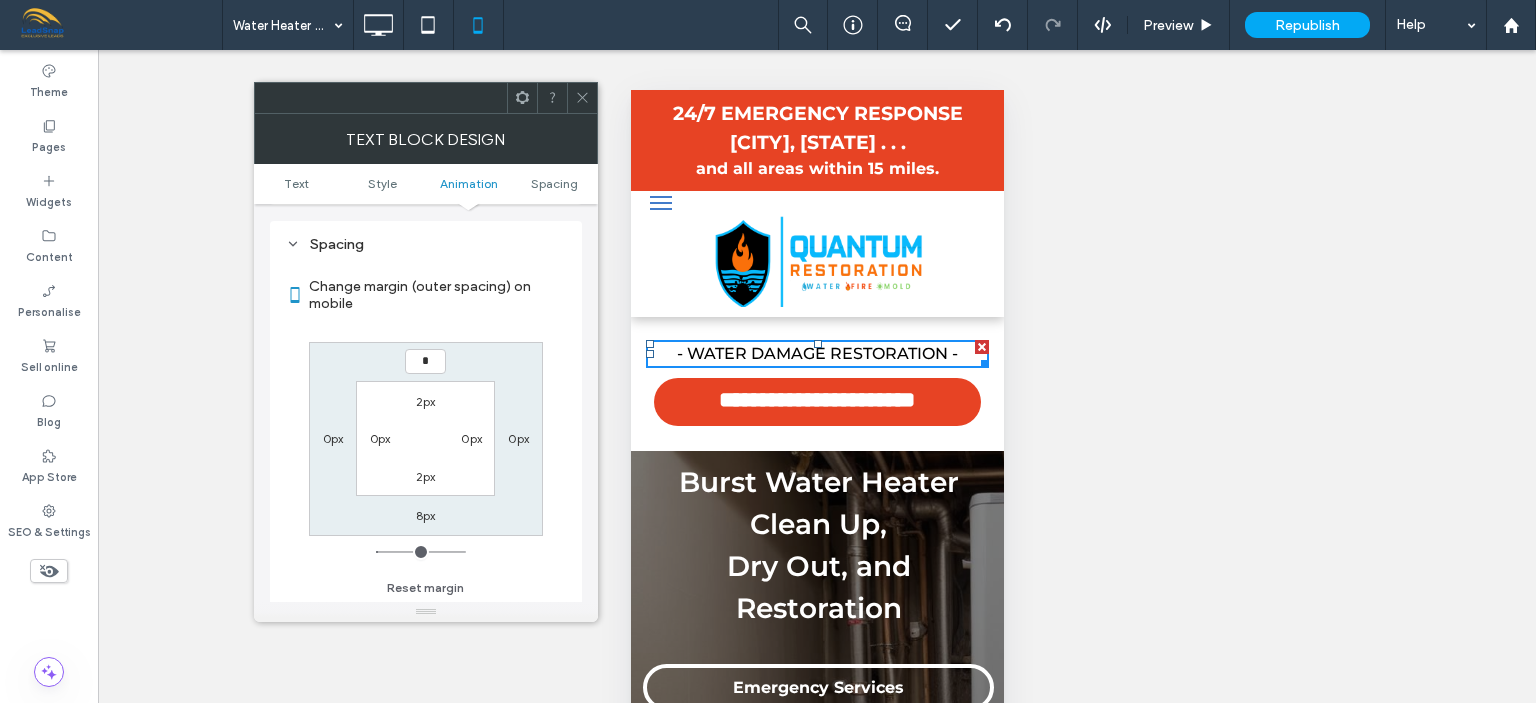 type on "*" 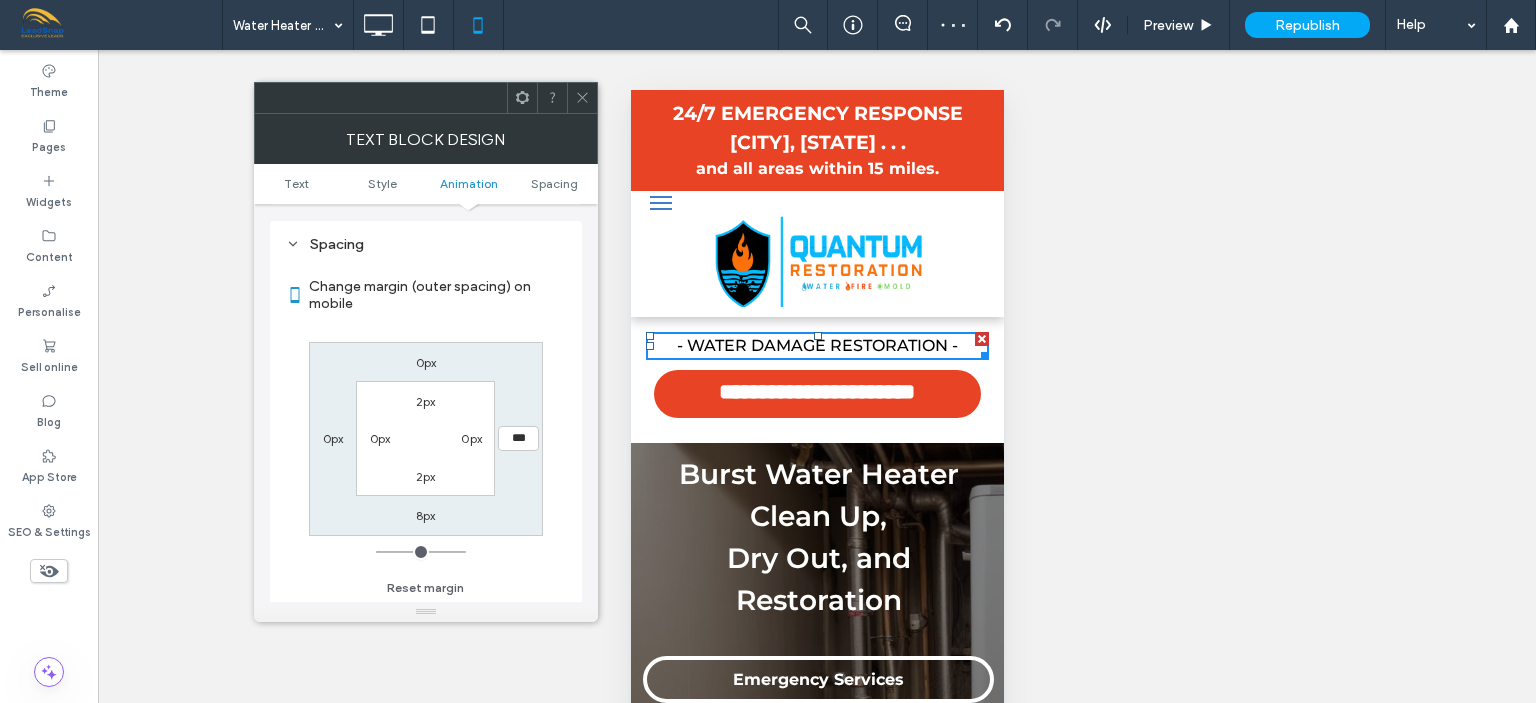 click 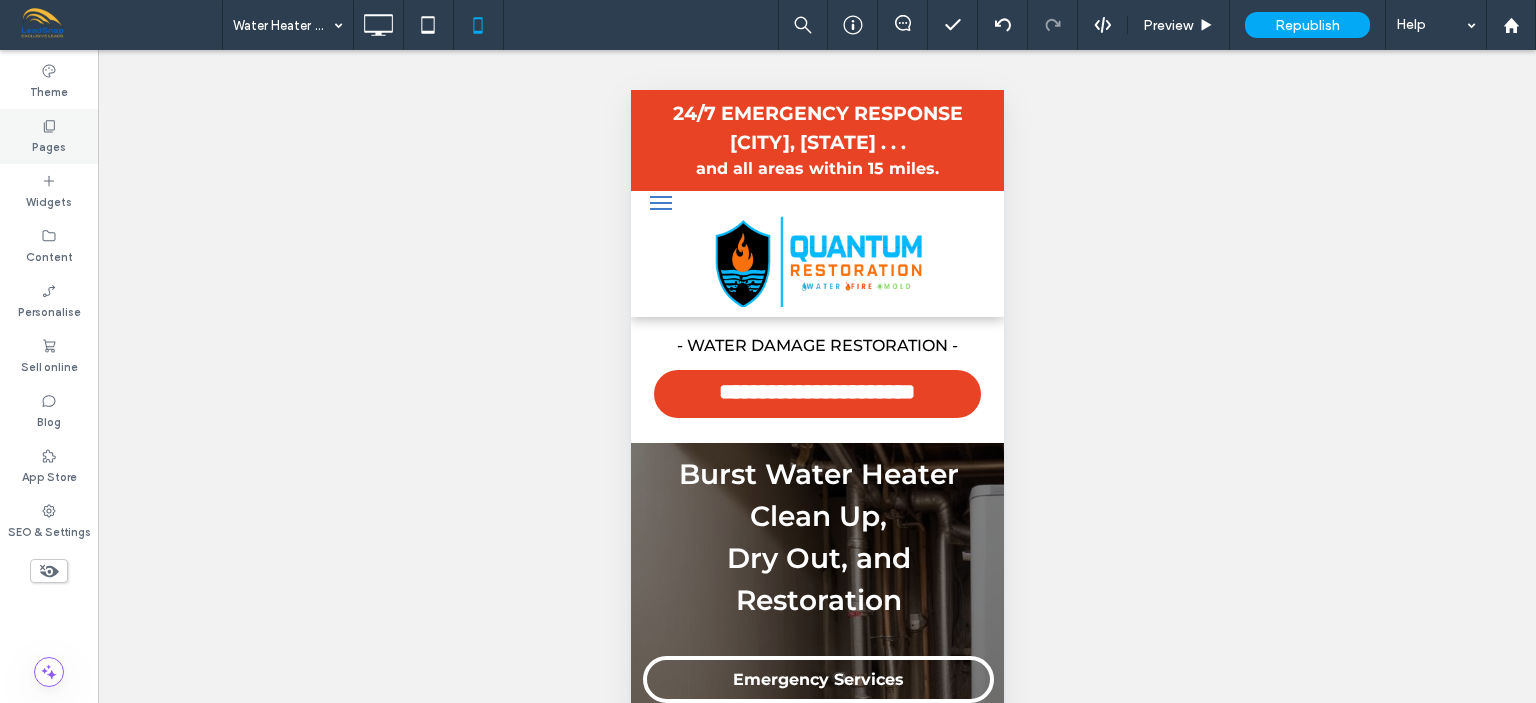 click on "Pages" at bounding box center [49, 136] 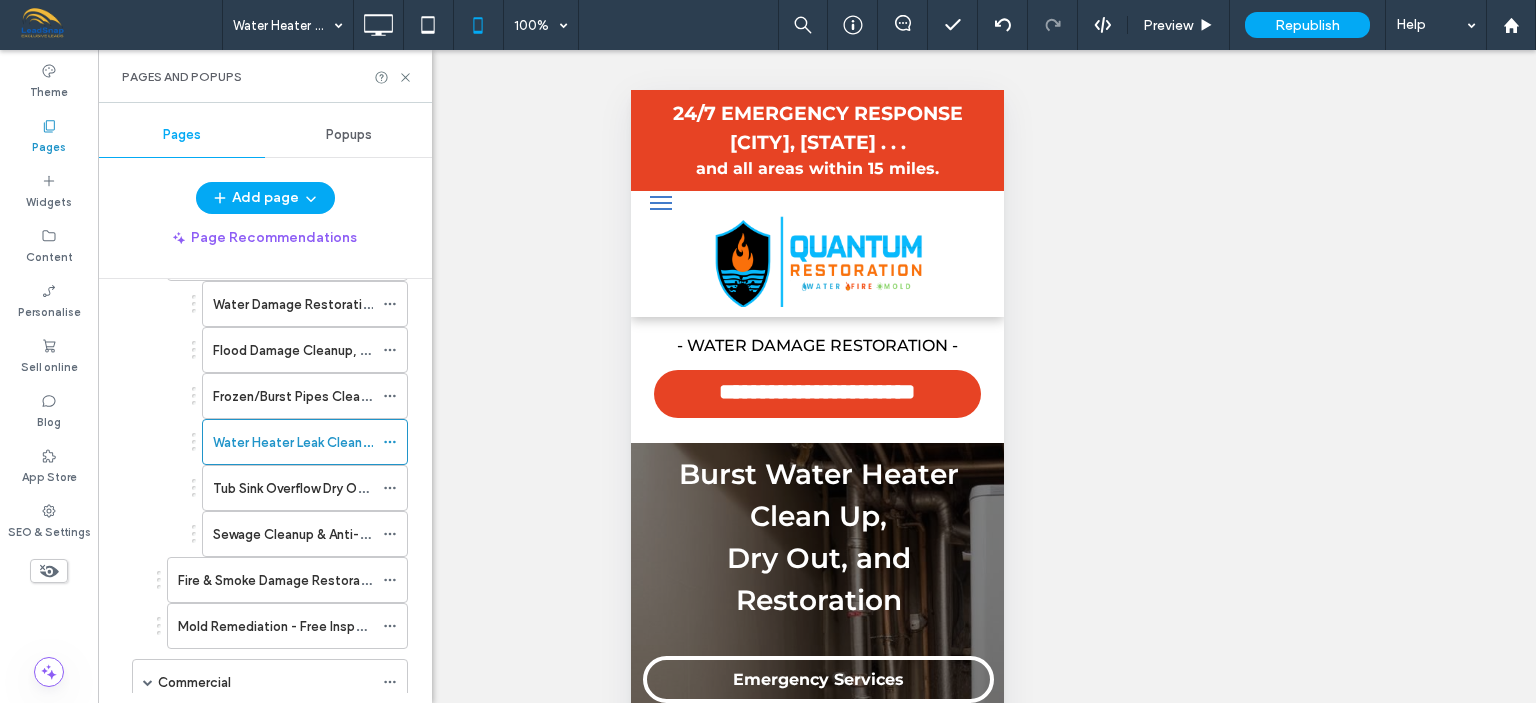 scroll, scrollTop: 206, scrollLeft: 0, axis: vertical 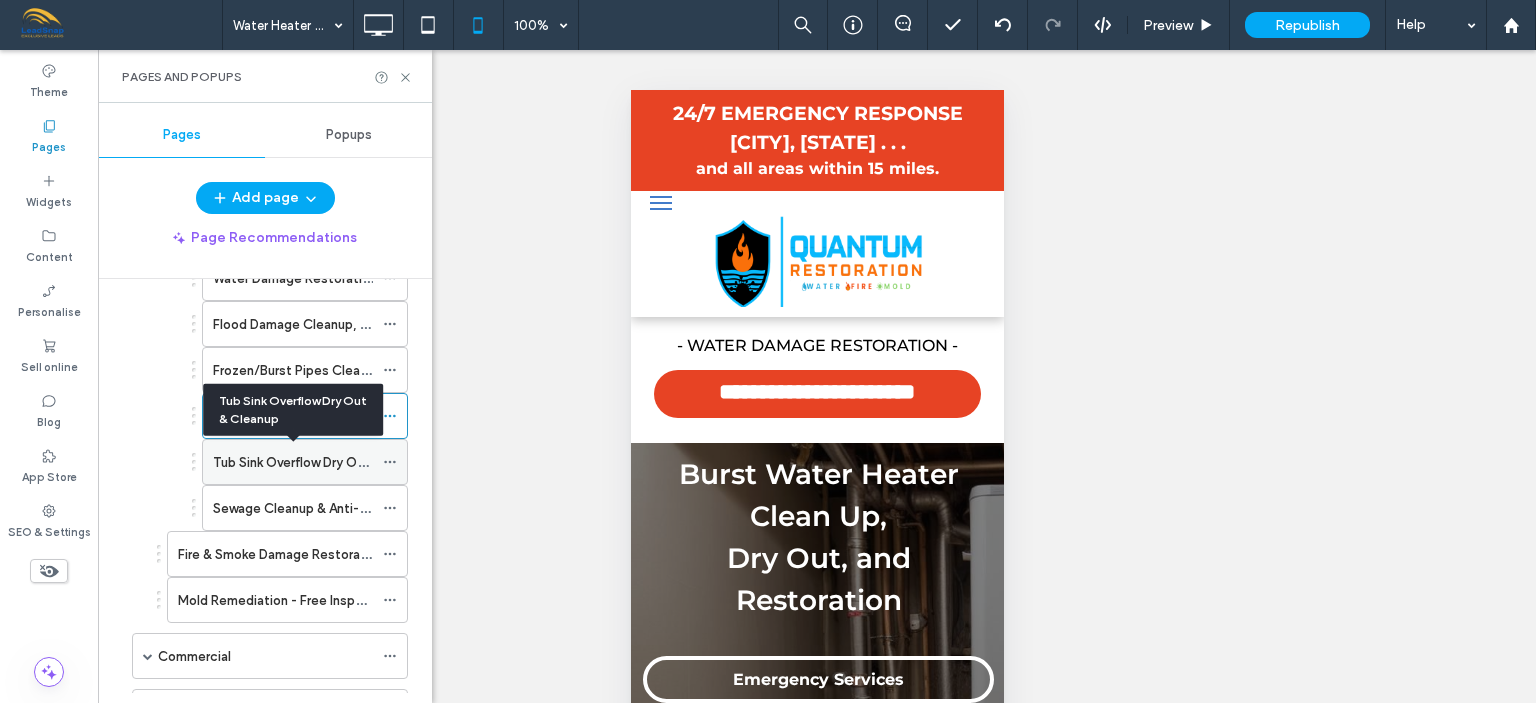 click on "Tub Sink Overflow Dry Out & Cleanup" at bounding box center (324, 462) 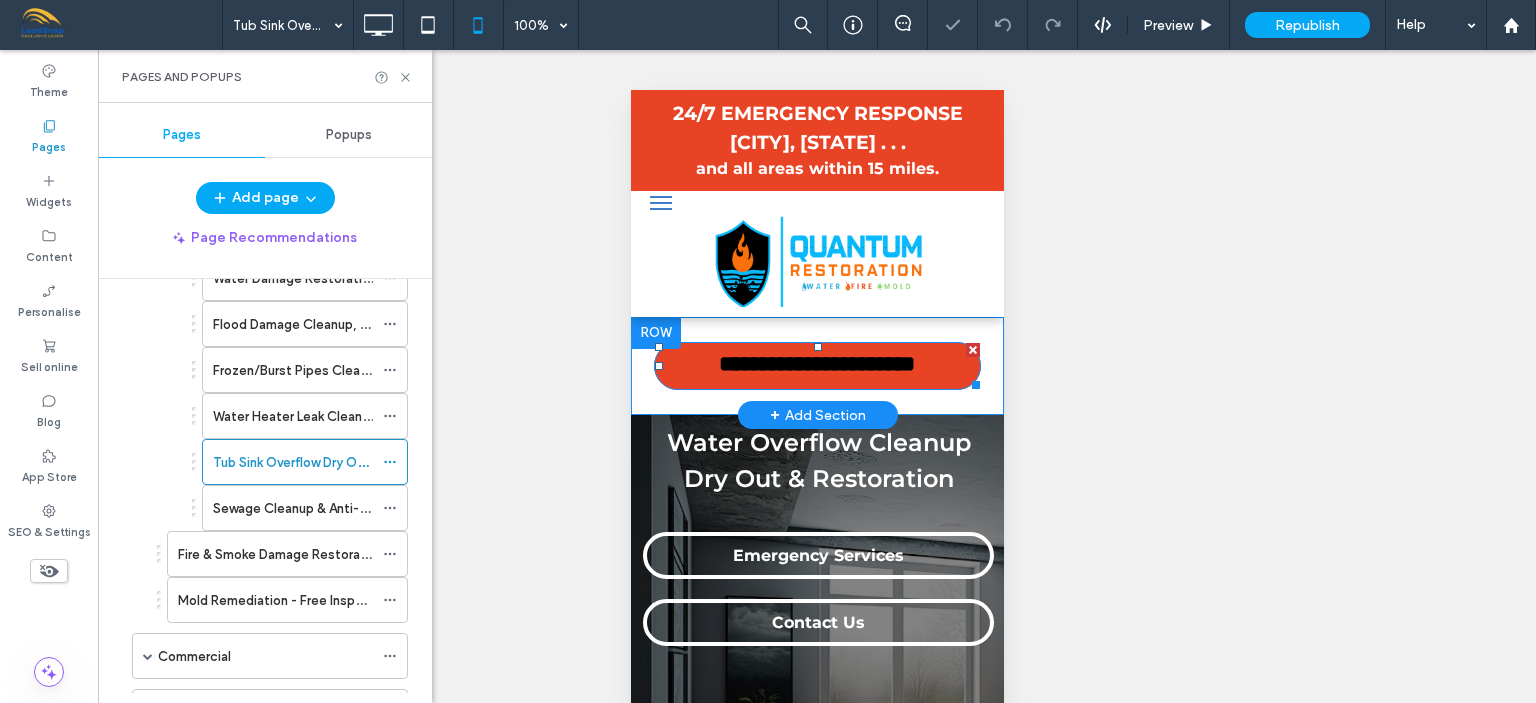 scroll, scrollTop: 0, scrollLeft: 0, axis: both 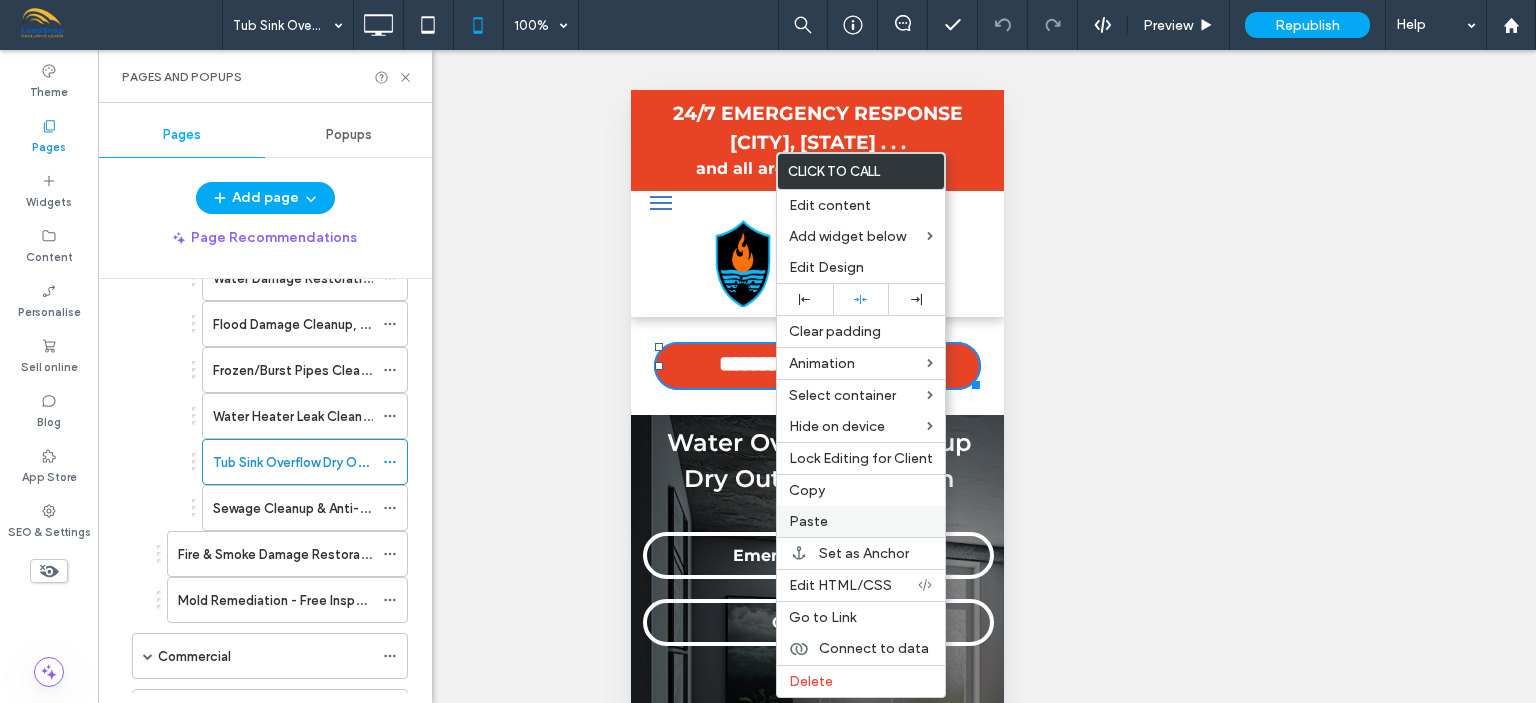 click on "Paste" at bounding box center (808, 521) 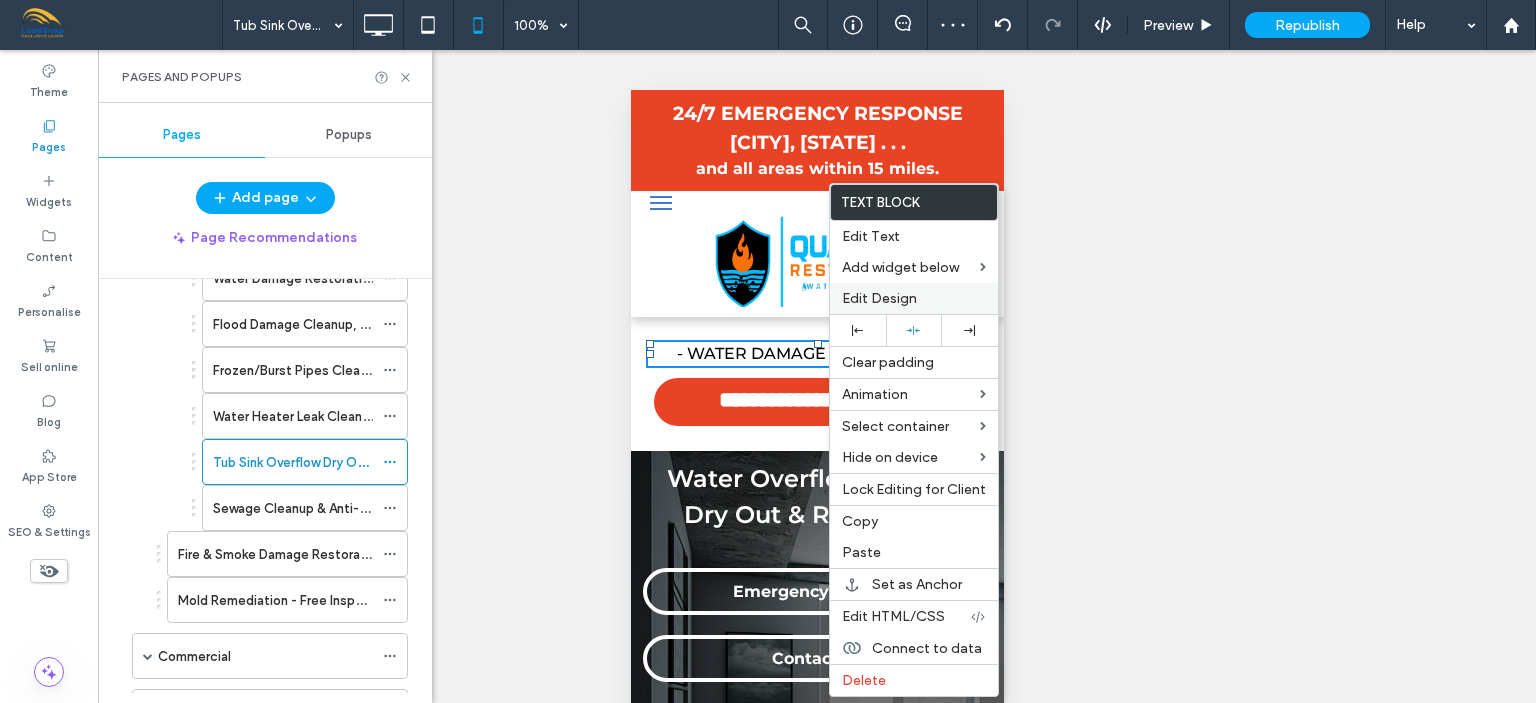 click on "Edit Design" at bounding box center (879, 298) 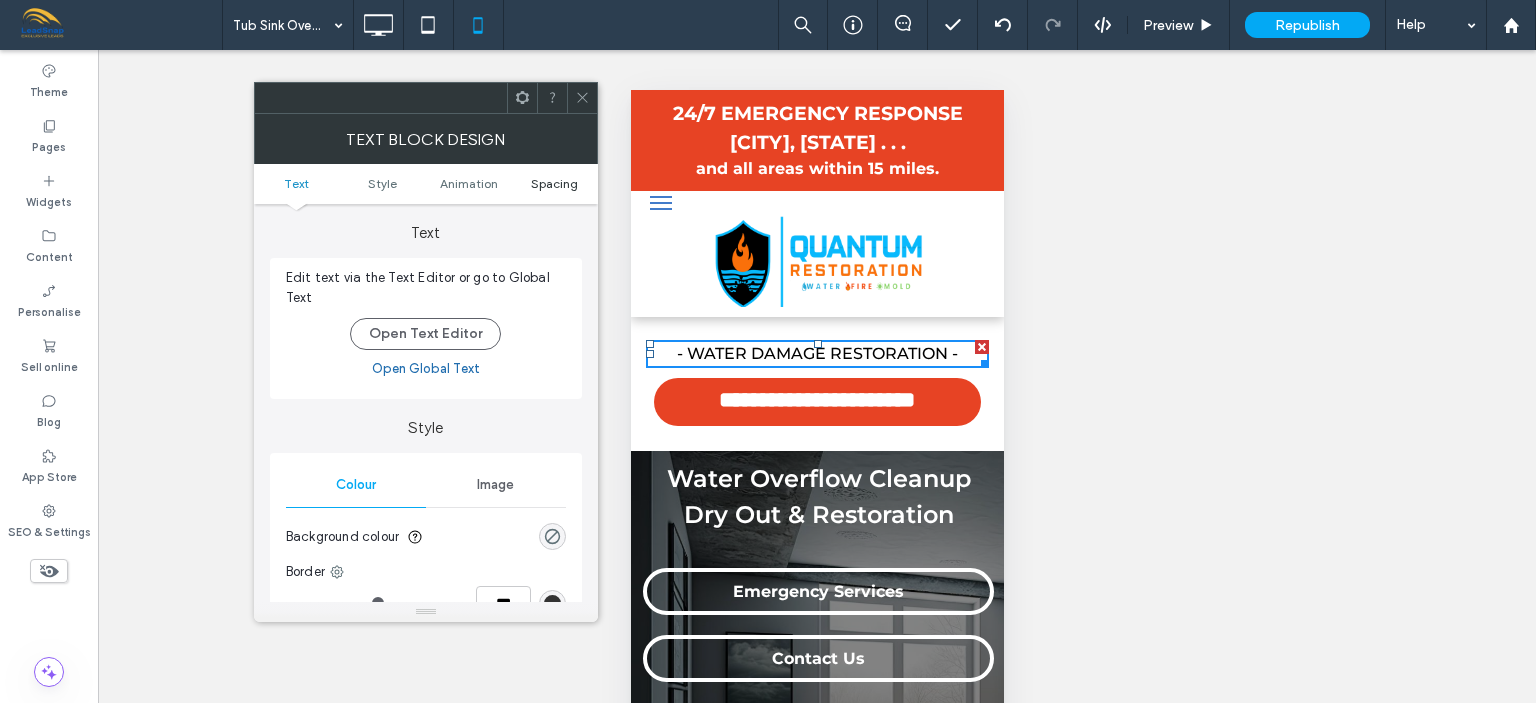 click on "Spacing" at bounding box center (554, 183) 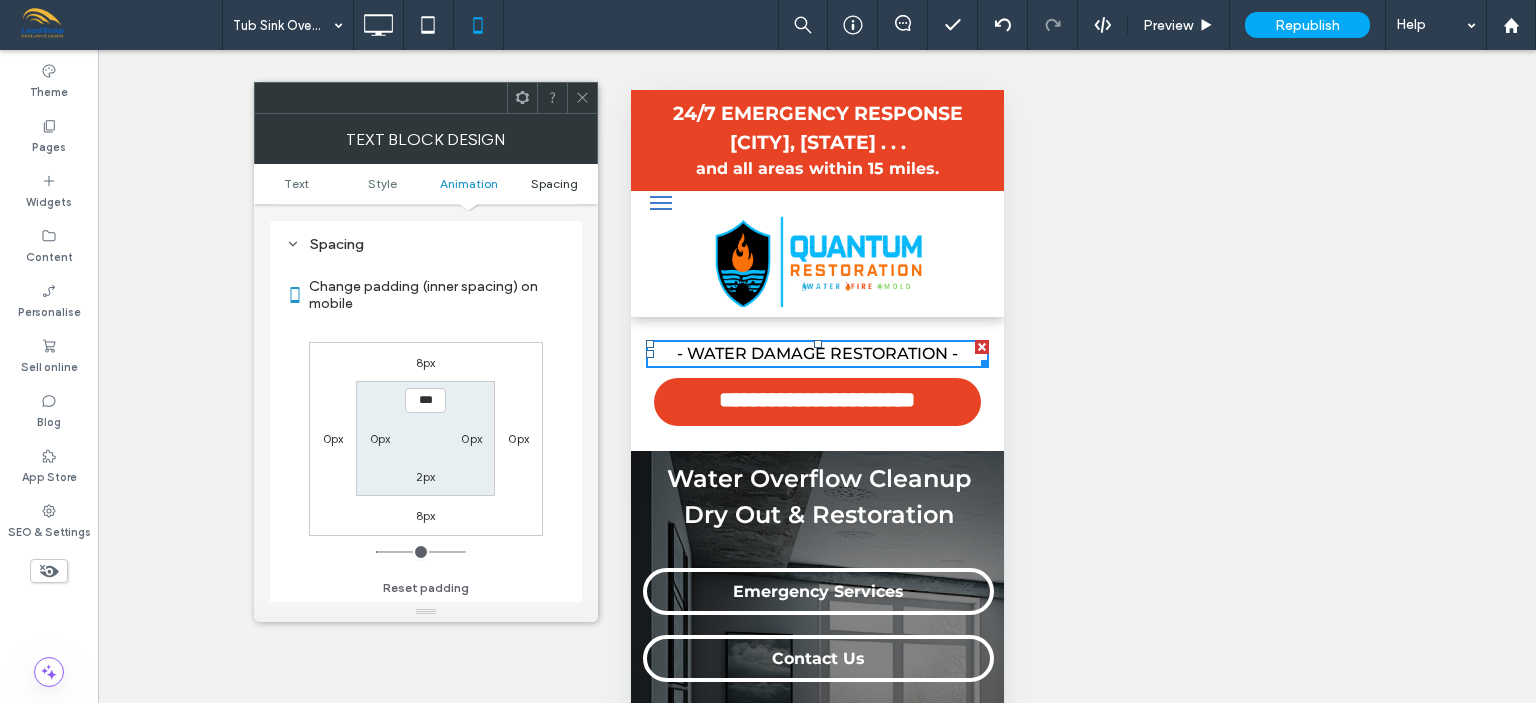 scroll, scrollTop: 572, scrollLeft: 0, axis: vertical 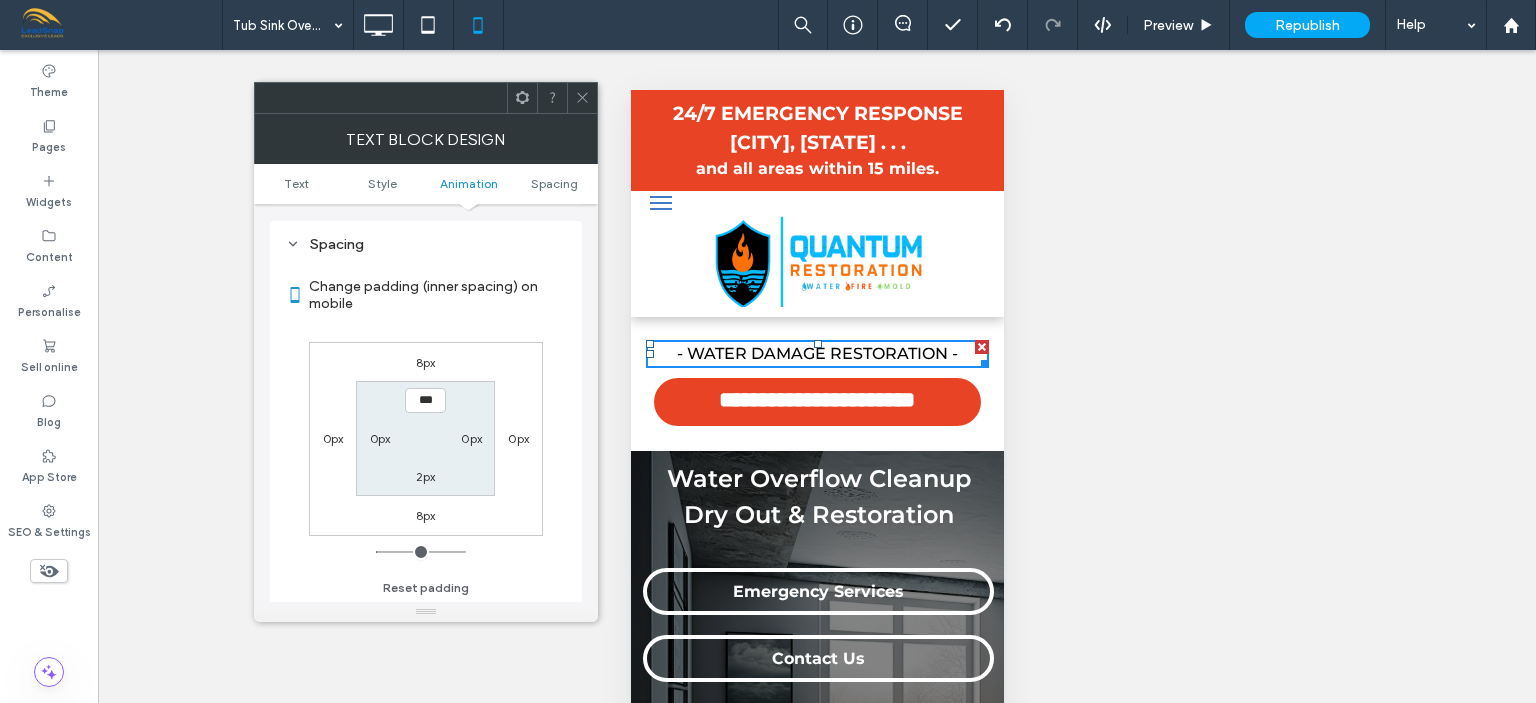 click on "8px" at bounding box center (426, 362) 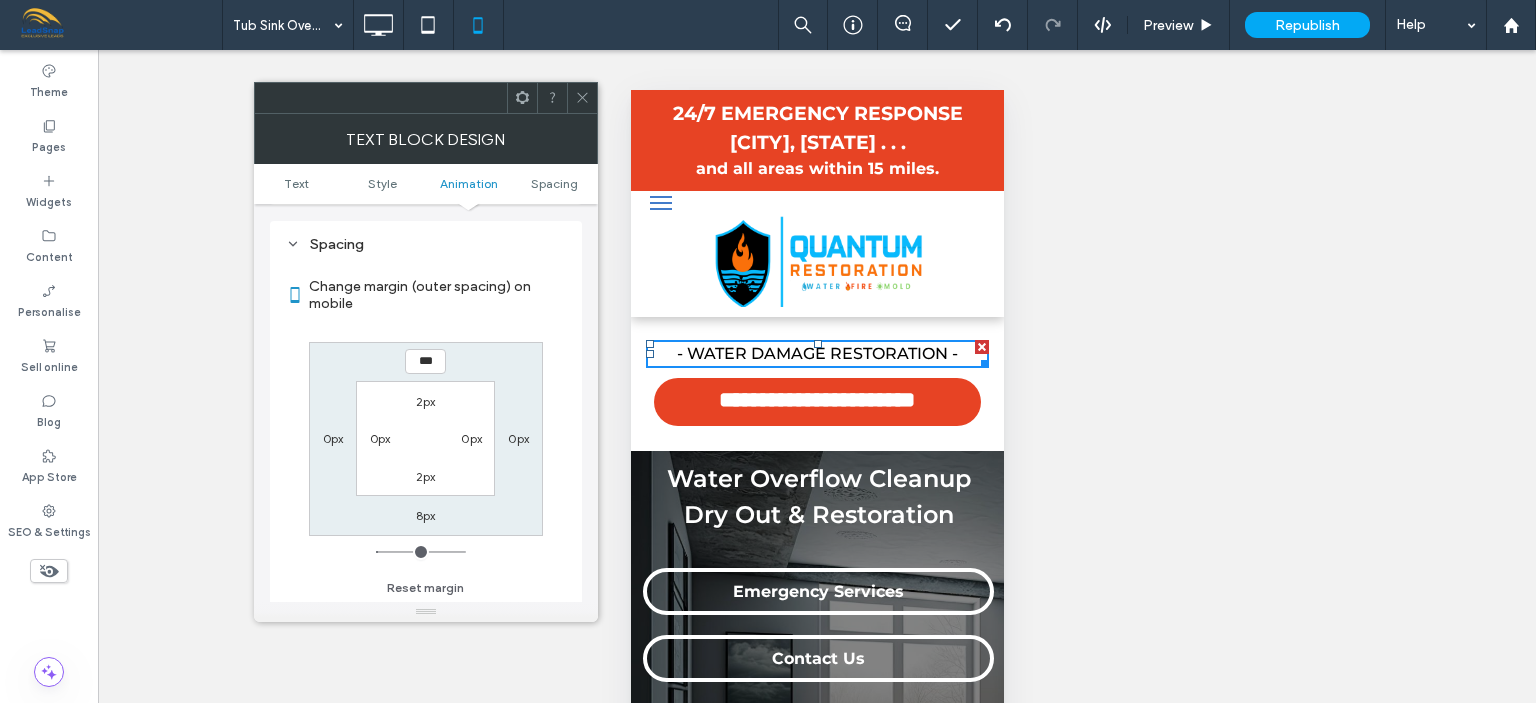 type on "*" 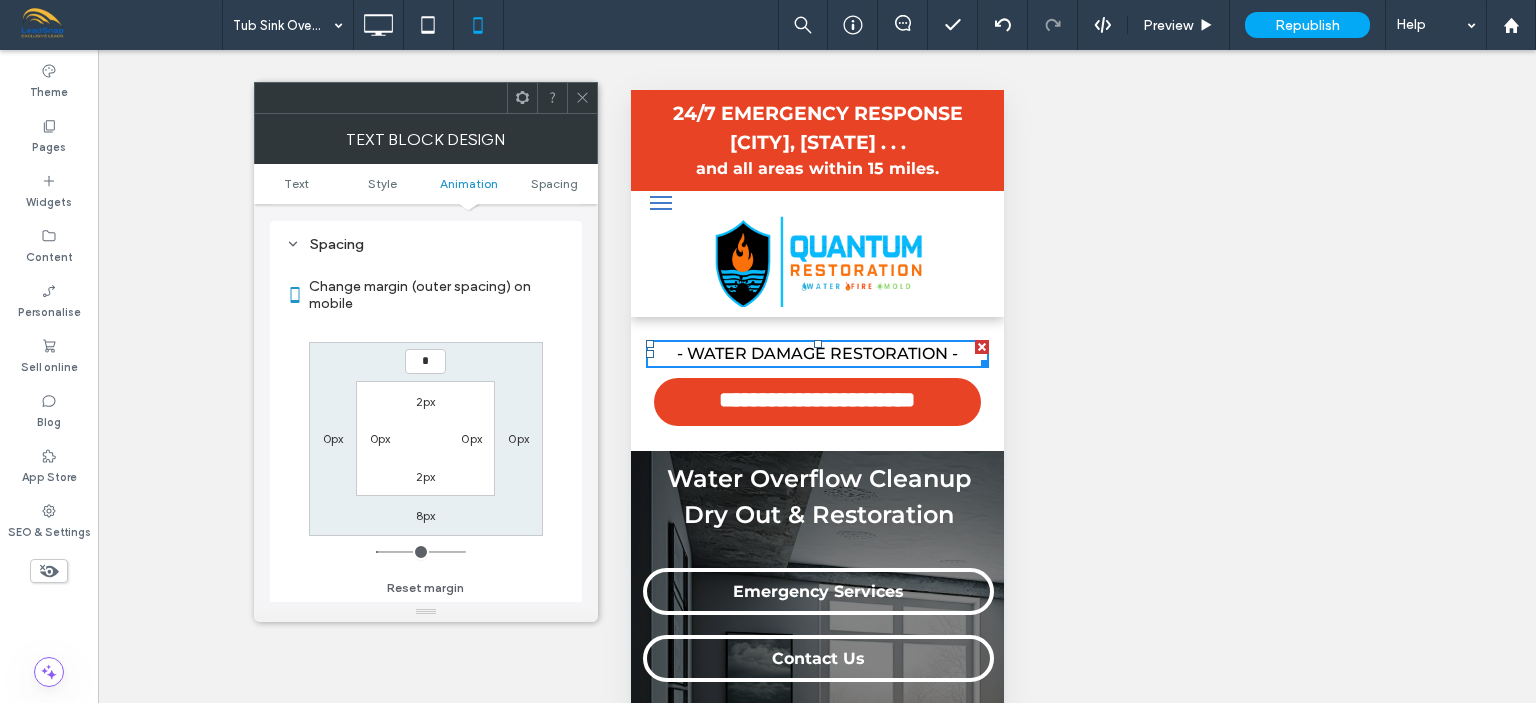 type on "*" 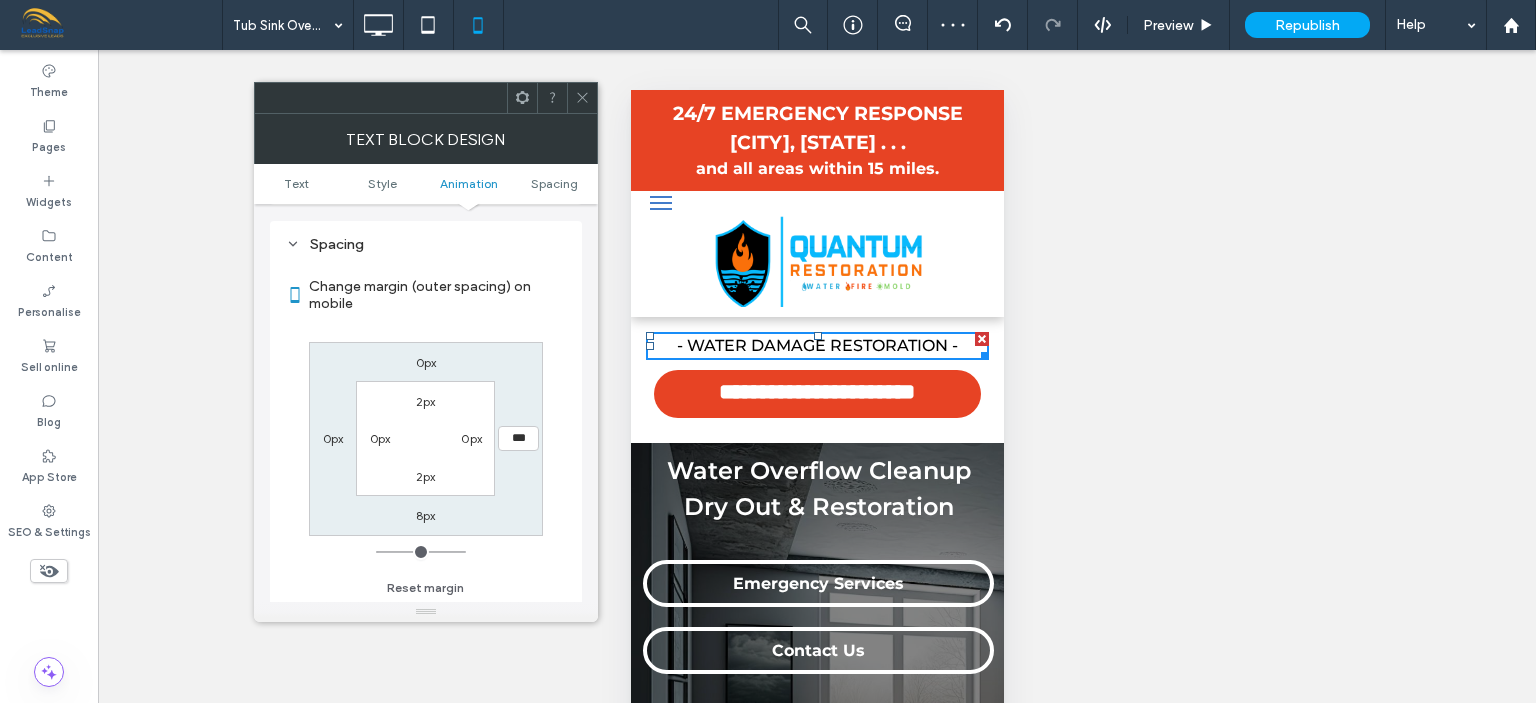 click 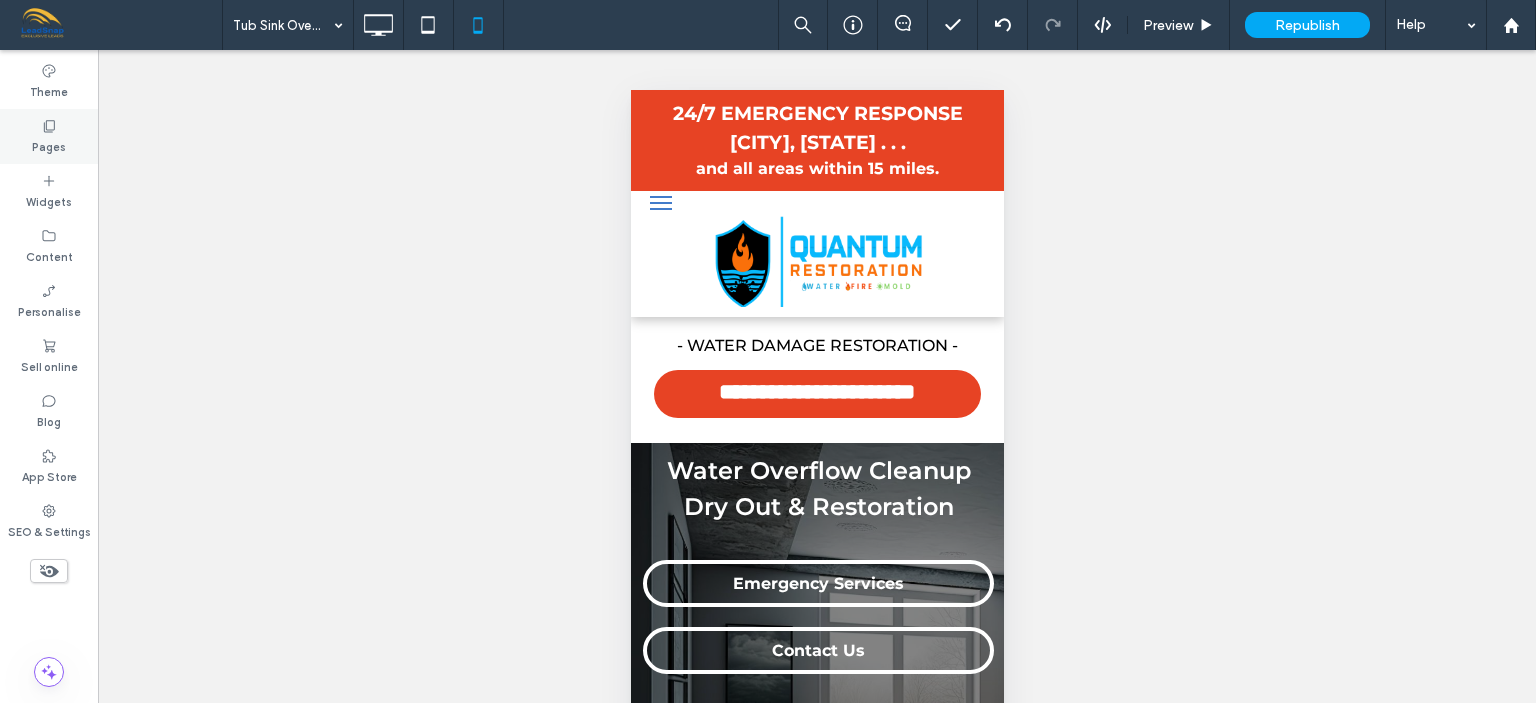 click on "Pages" at bounding box center (49, 145) 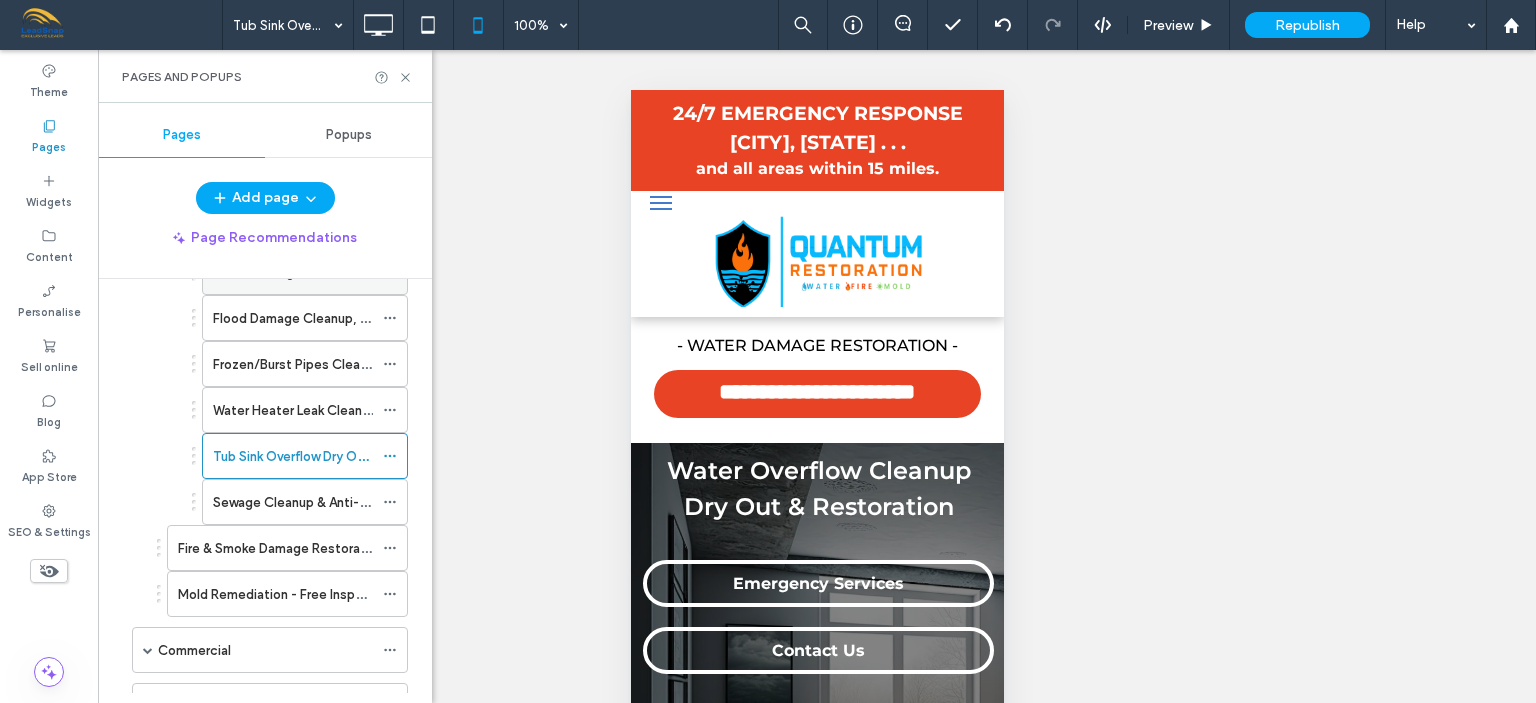 scroll, scrollTop: 217, scrollLeft: 0, axis: vertical 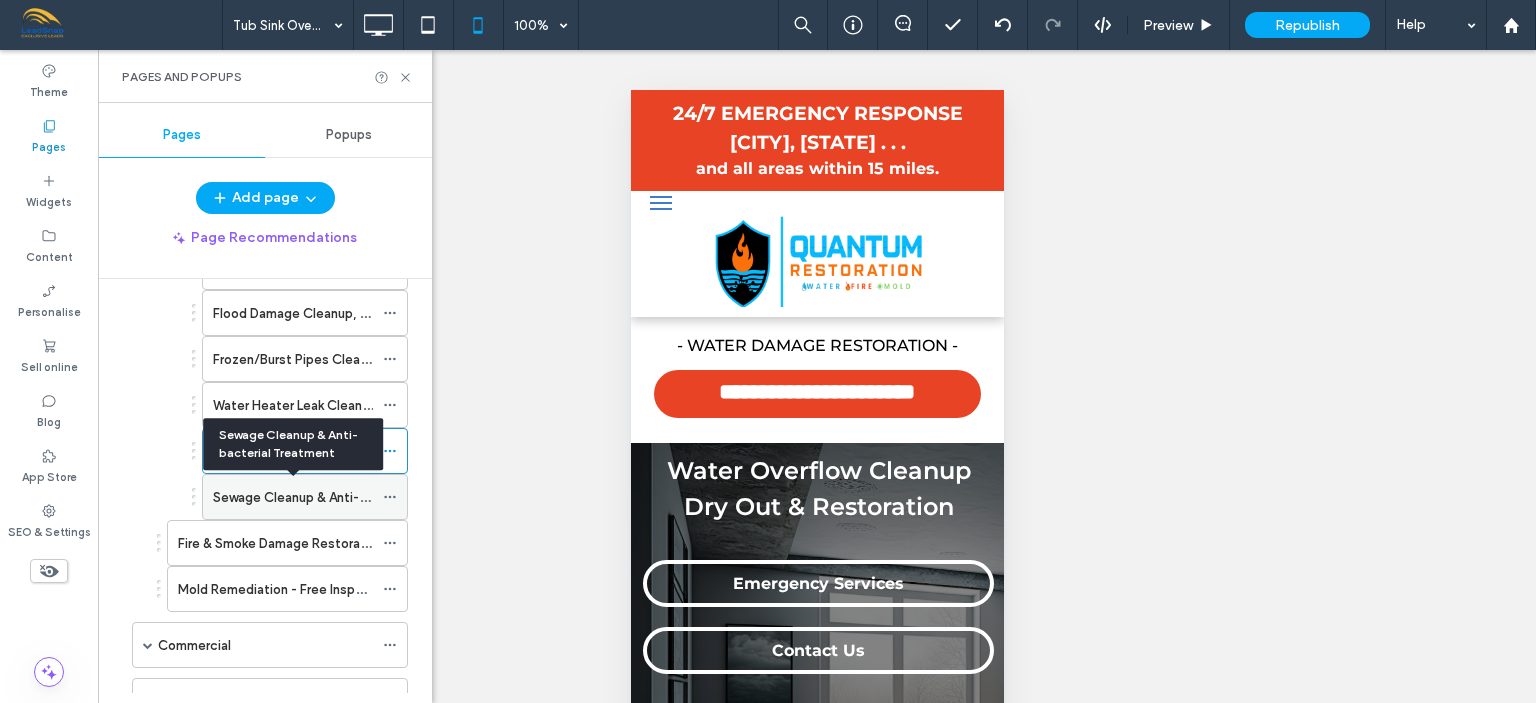 click on "Sewage Cleanup & Anti-bacterial Treatment" at bounding box center [347, 497] 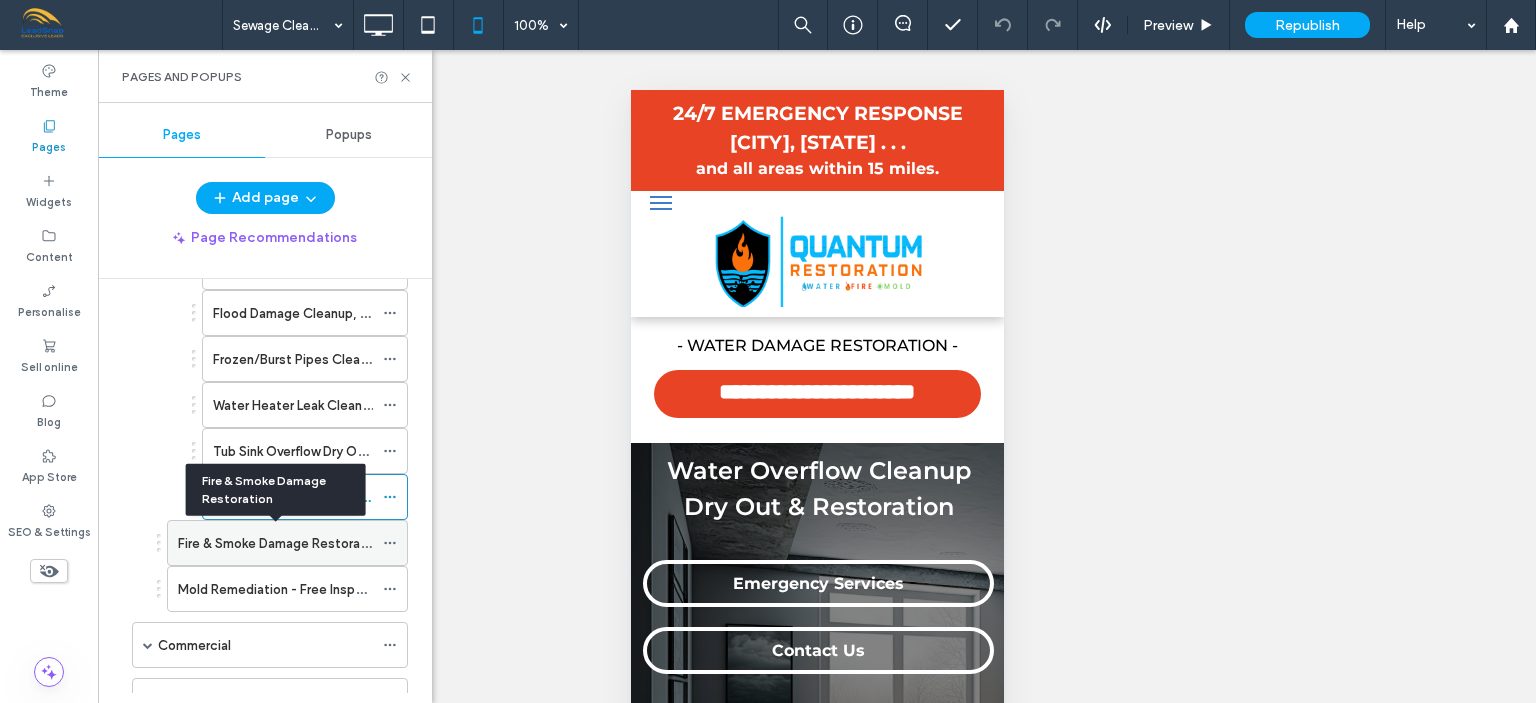 click on "Fire & Smoke Damage Restoration" at bounding box center (281, 543) 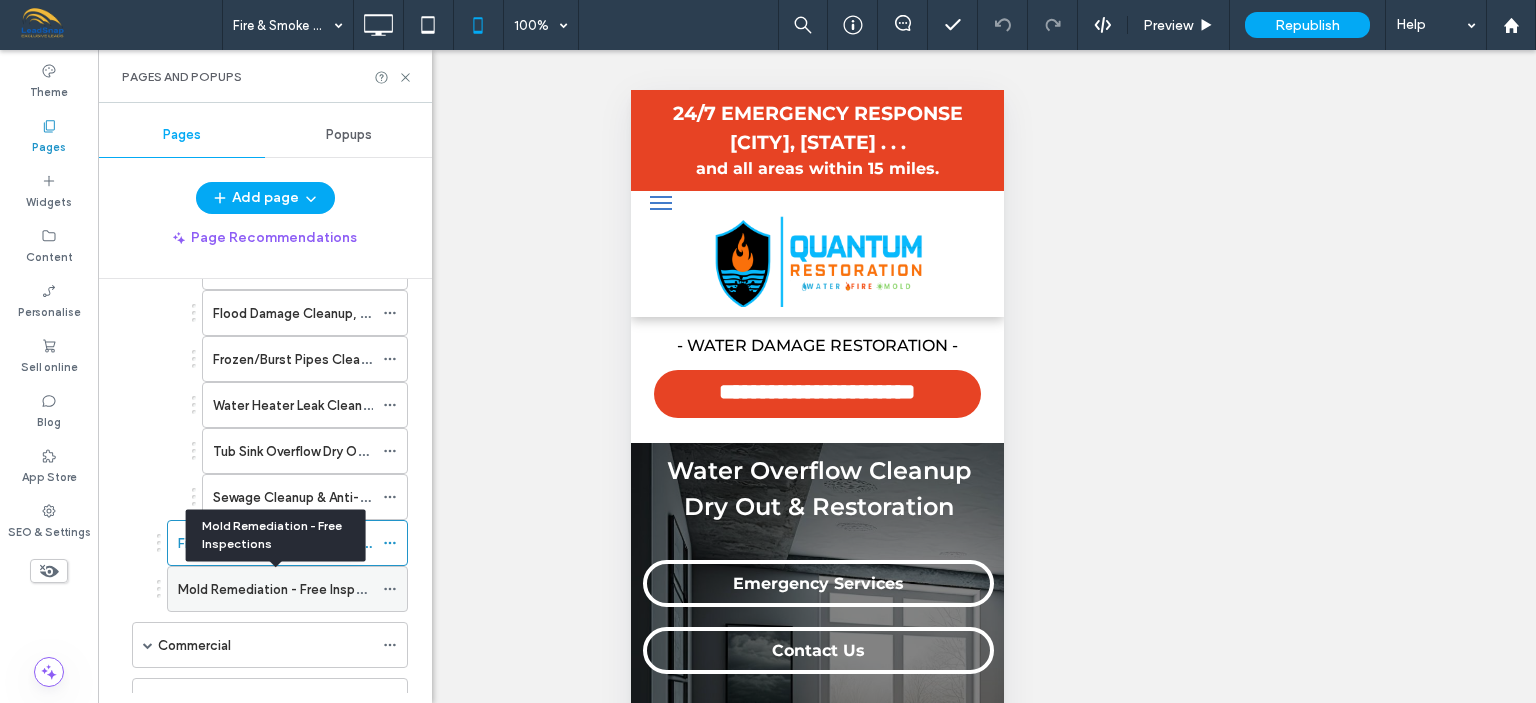 click on "Mold Remediation - Free Inspections" at bounding box center (290, 589) 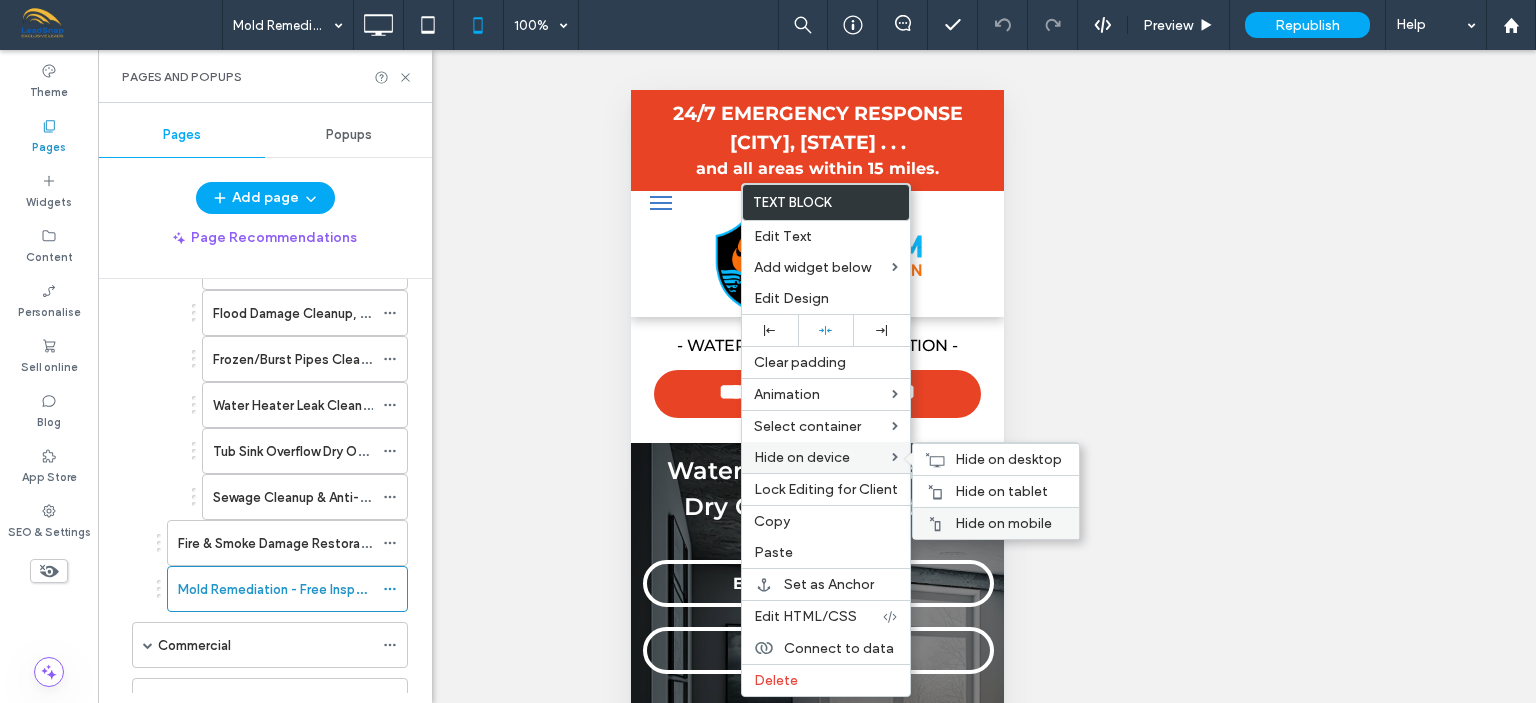 click on "Hide on mobile" at bounding box center [1003, 523] 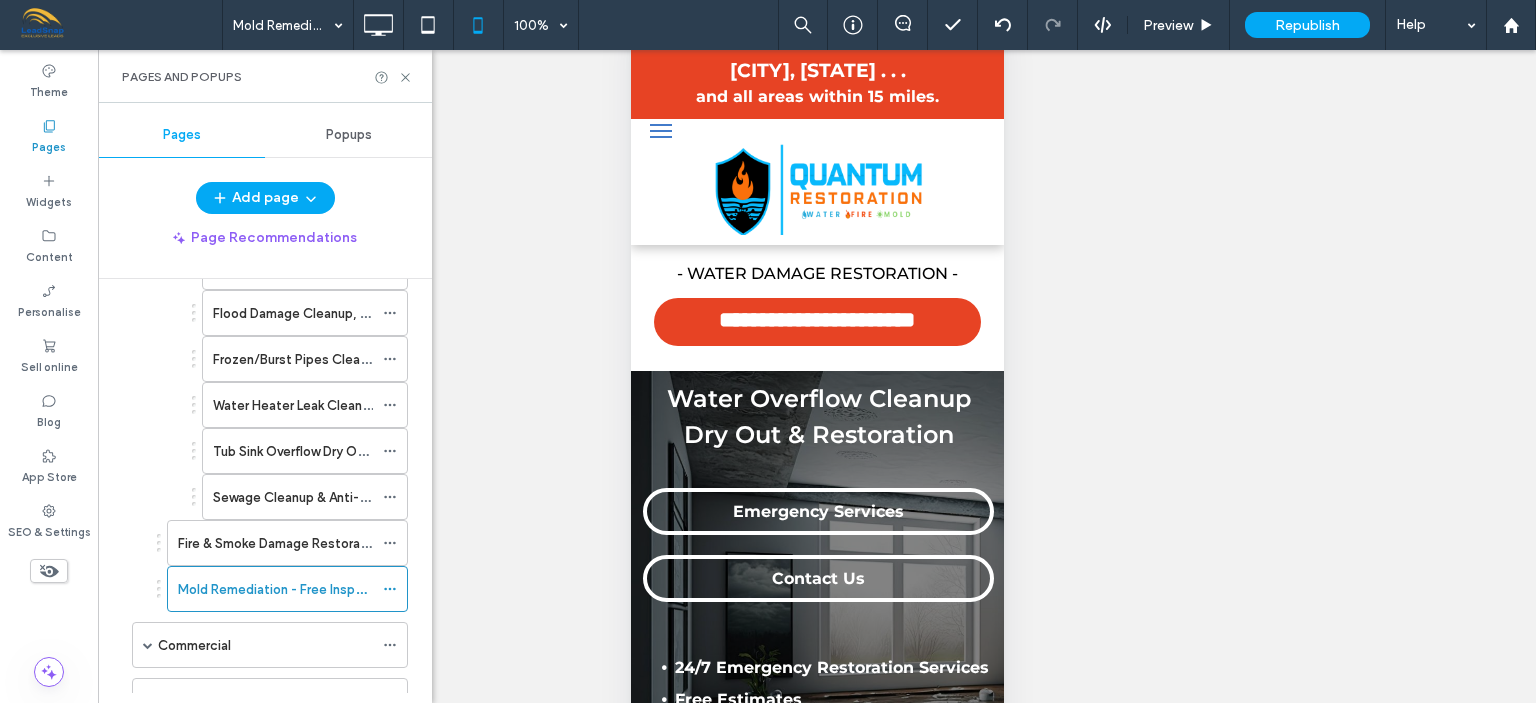 scroll, scrollTop: 123, scrollLeft: 0, axis: vertical 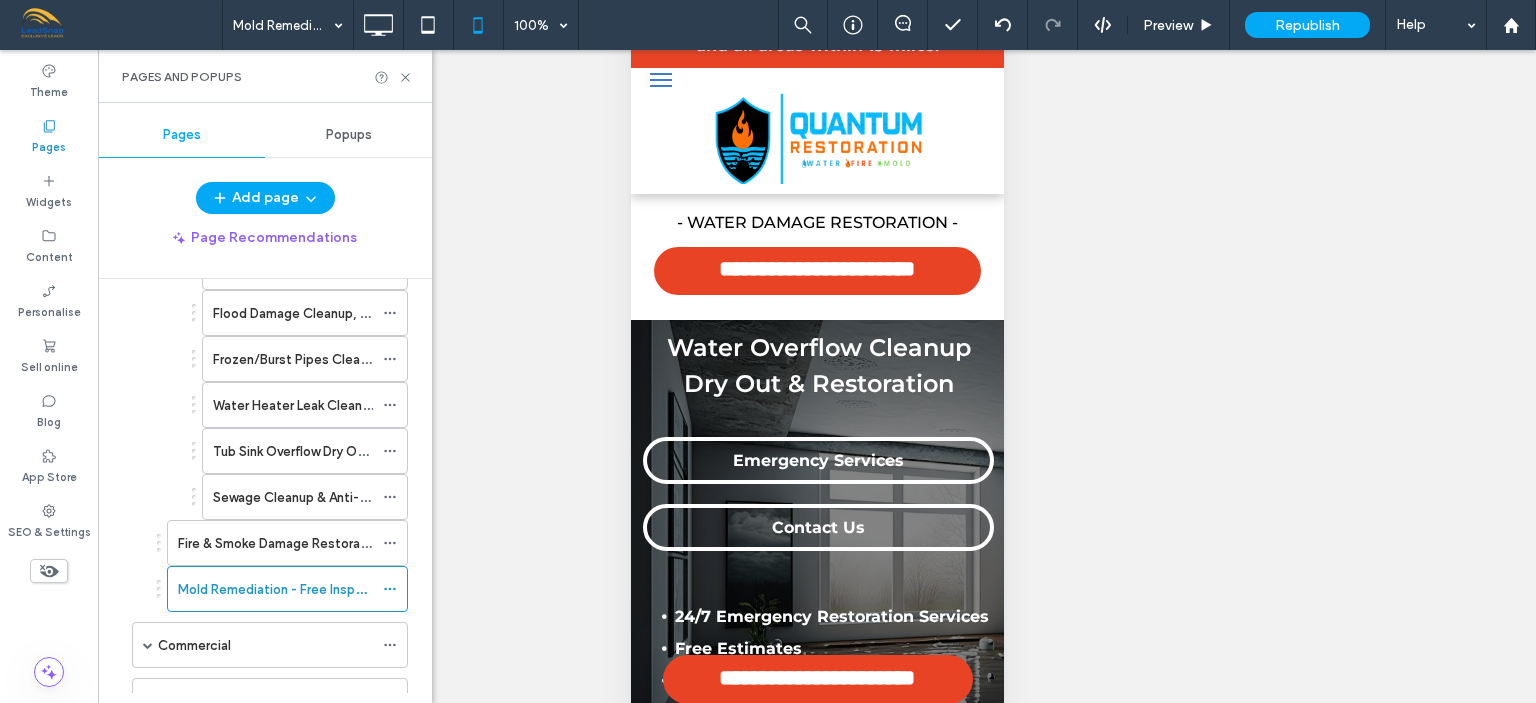 drag, startPoint x: 1438, startPoint y: 294, endPoint x: 1300, endPoint y: 79, distance: 255.47798 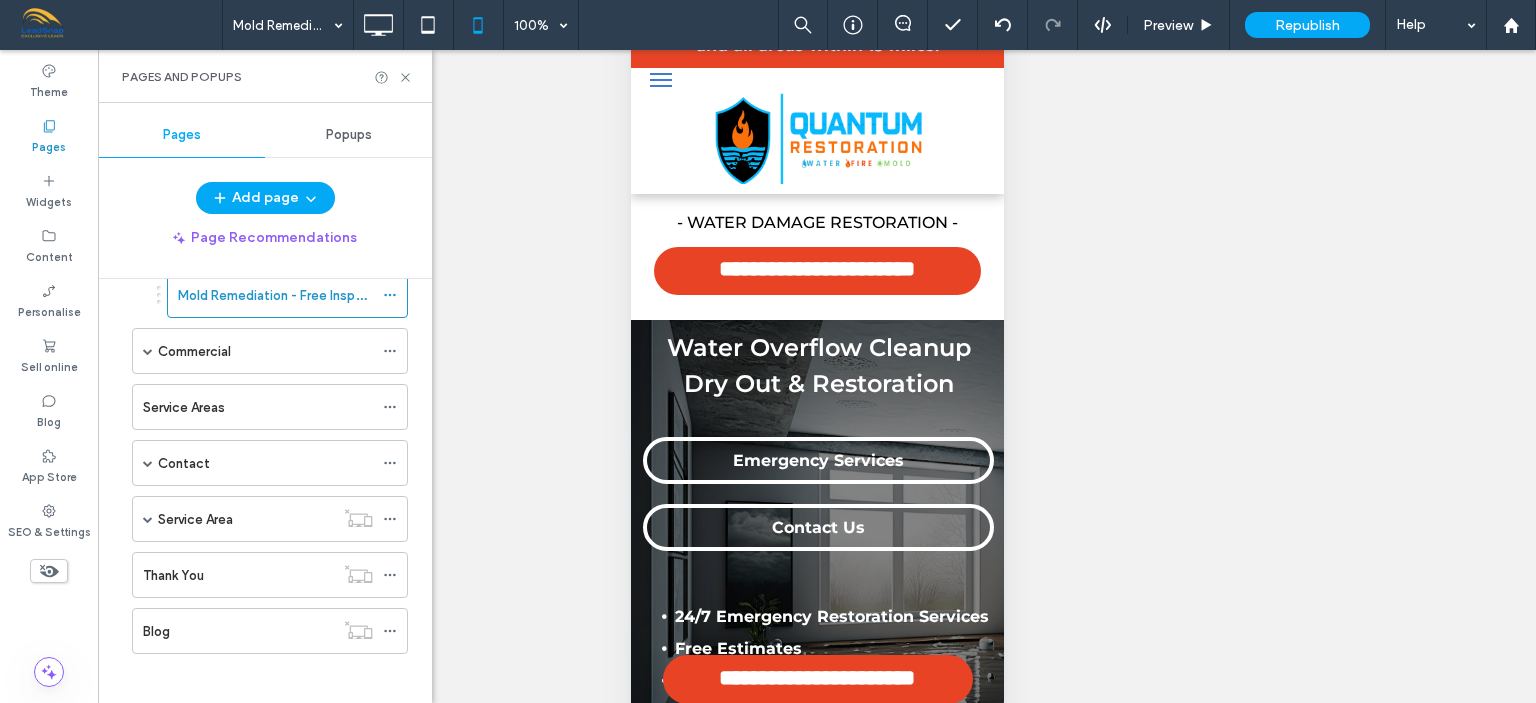 scroll, scrollTop: 512, scrollLeft: 0, axis: vertical 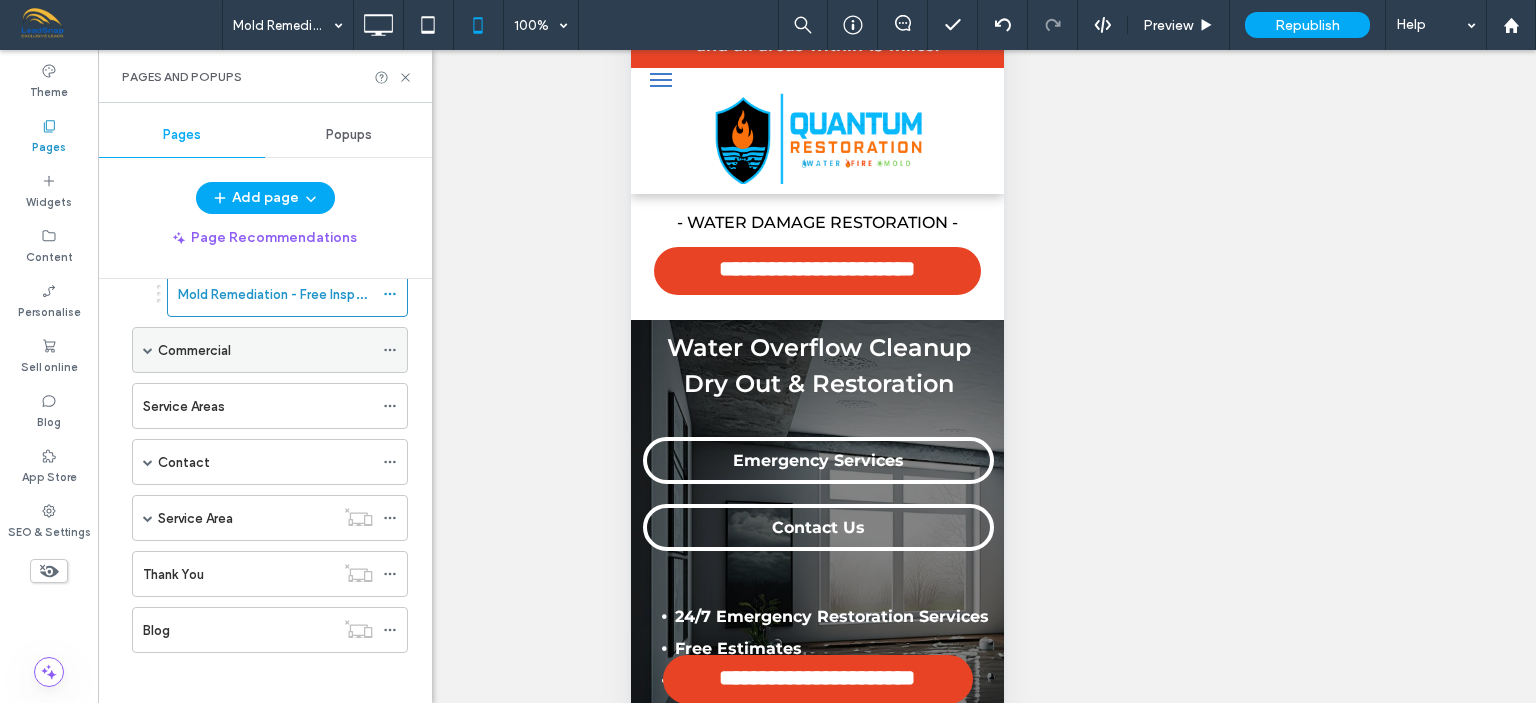 click at bounding box center [148, 350] 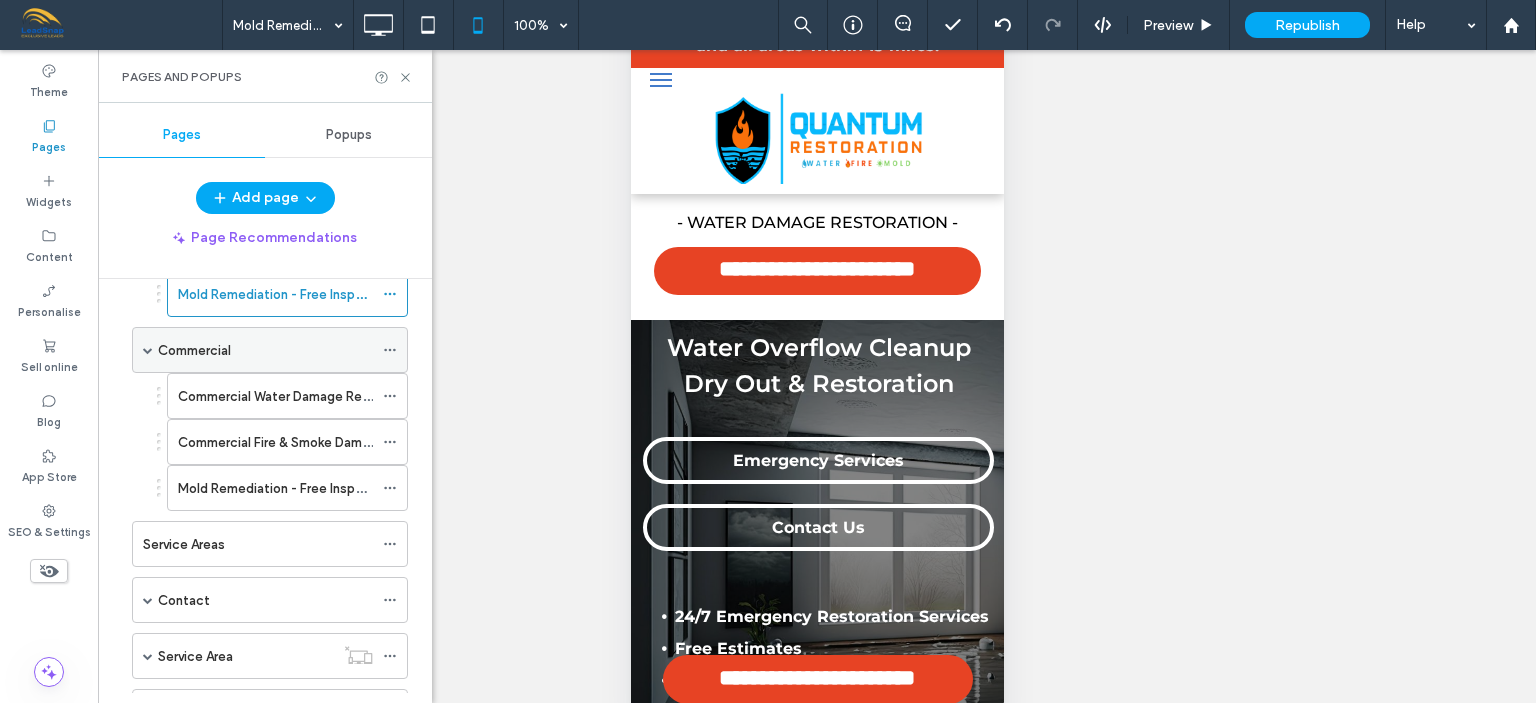 click on "Commercial" at bounding box center (194, 350) 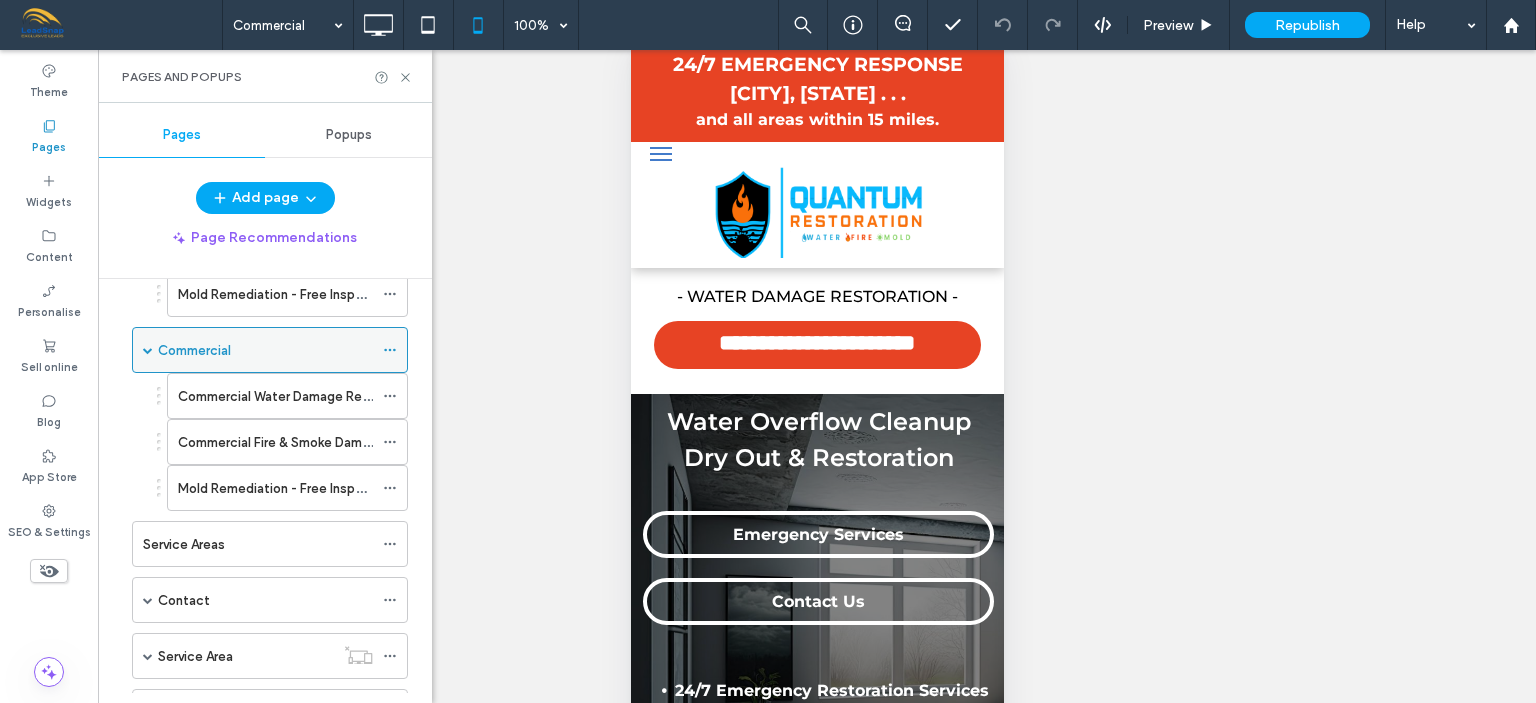 scroll, scrollTop: 0, scrollLeft: 0, axis: both 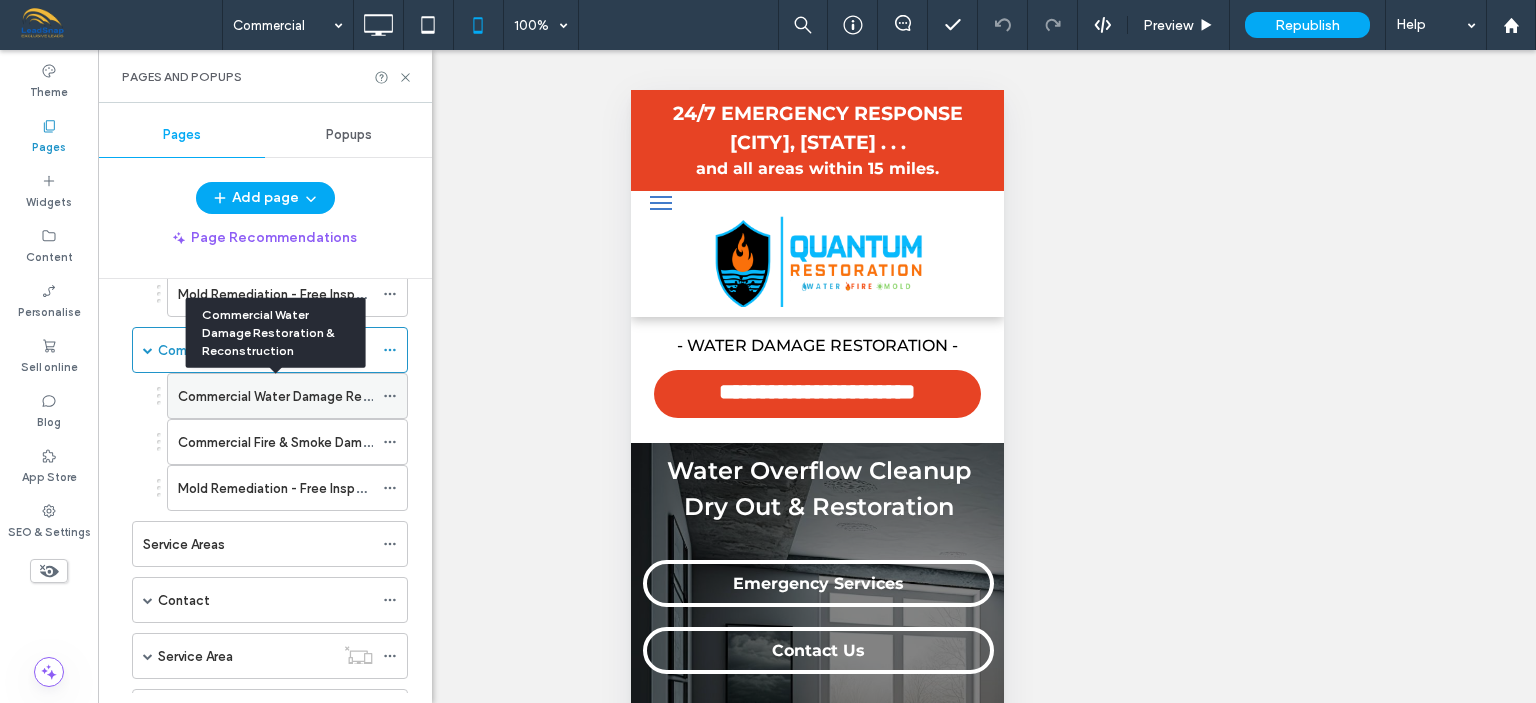 click on "Commercial Water Damage Restoration & Reconstruction" at bounding box center (353, 396) 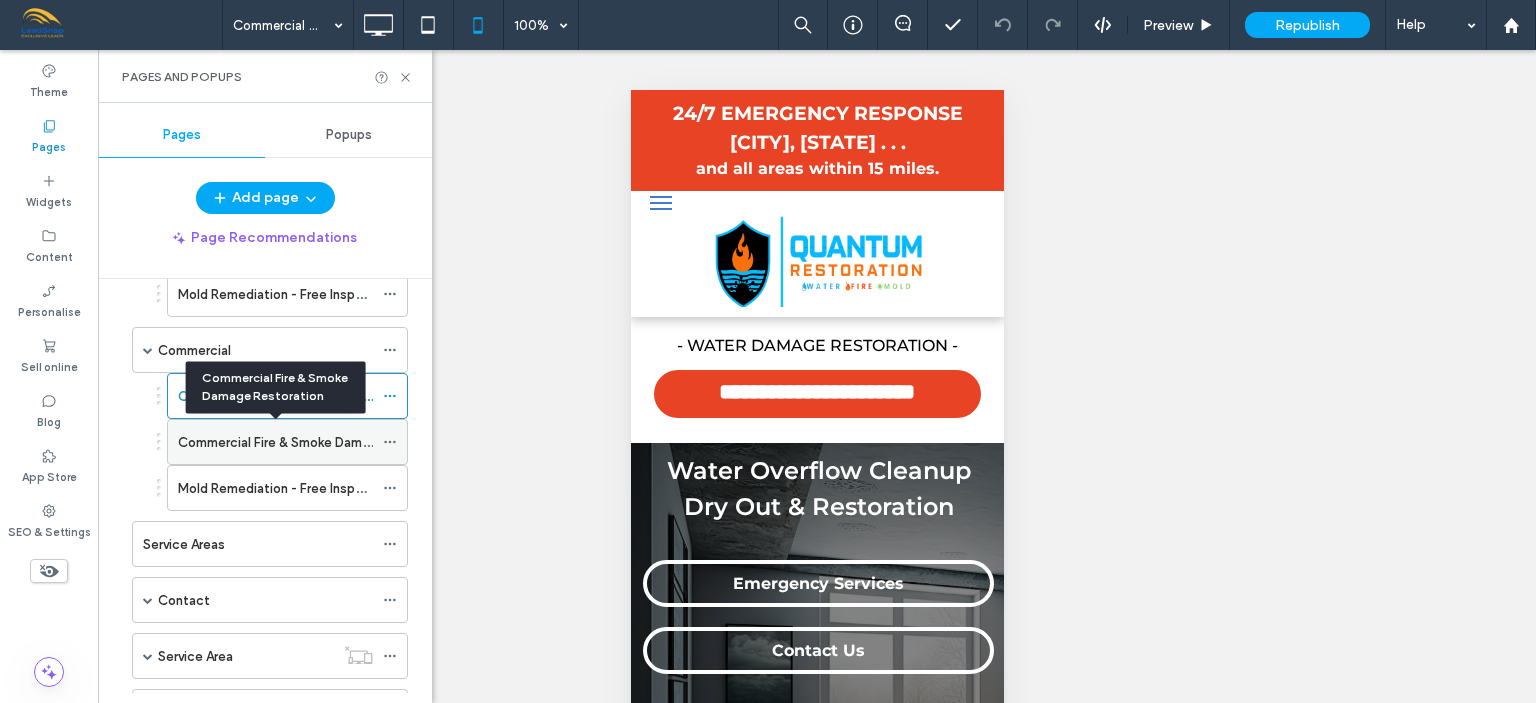 click on "Commercial Fire & Smoke Damage Restoration" at bounding box center (319, 442) 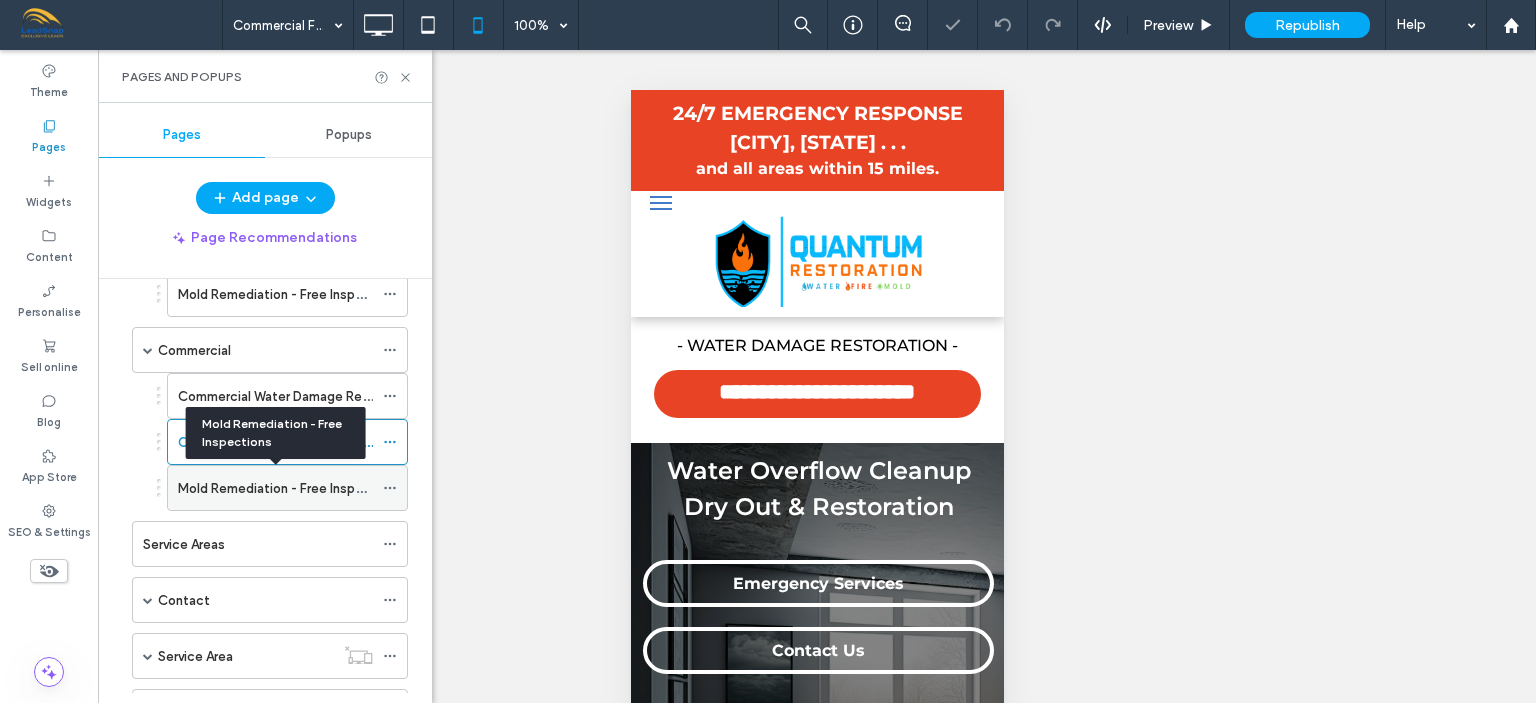 click on "Mold Remediation - Free Inspections" at bounding box center [290, 488] 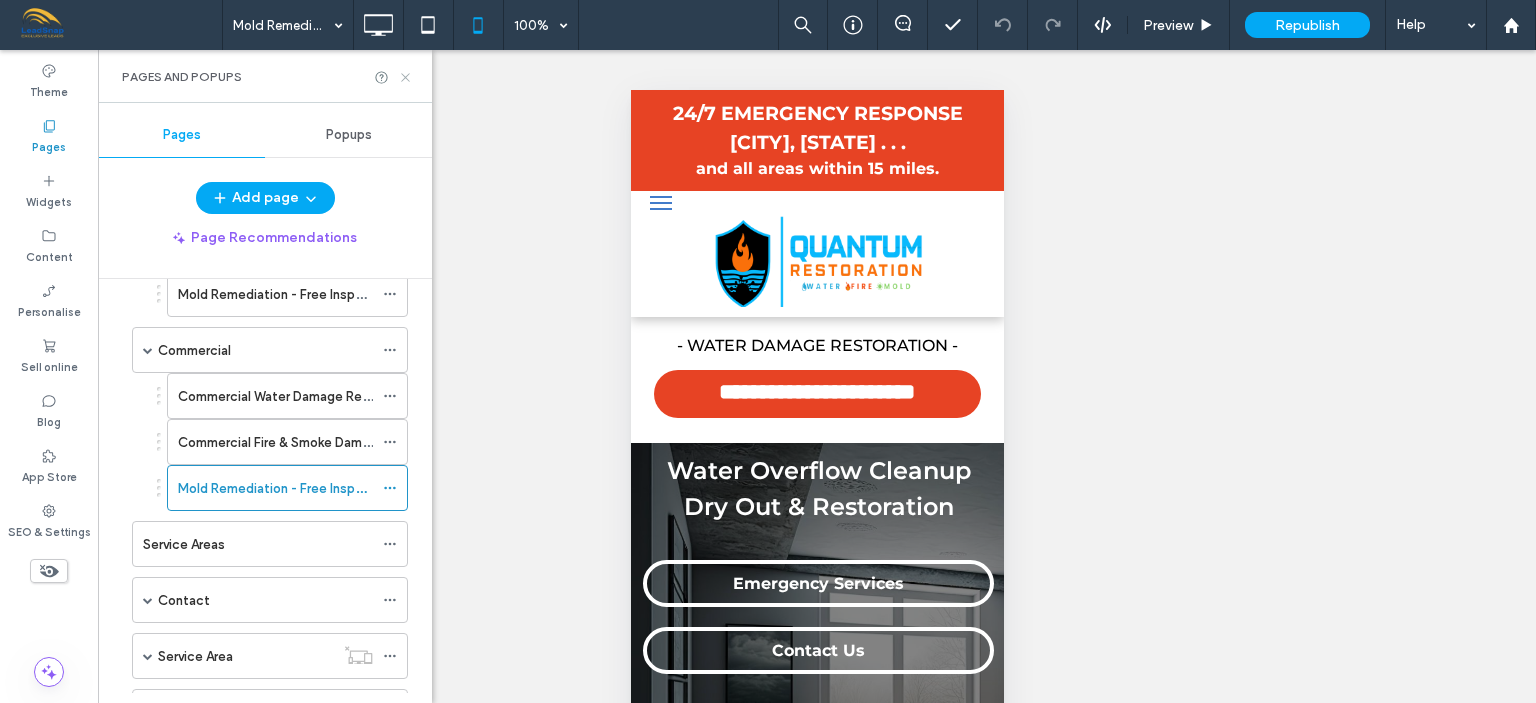 click 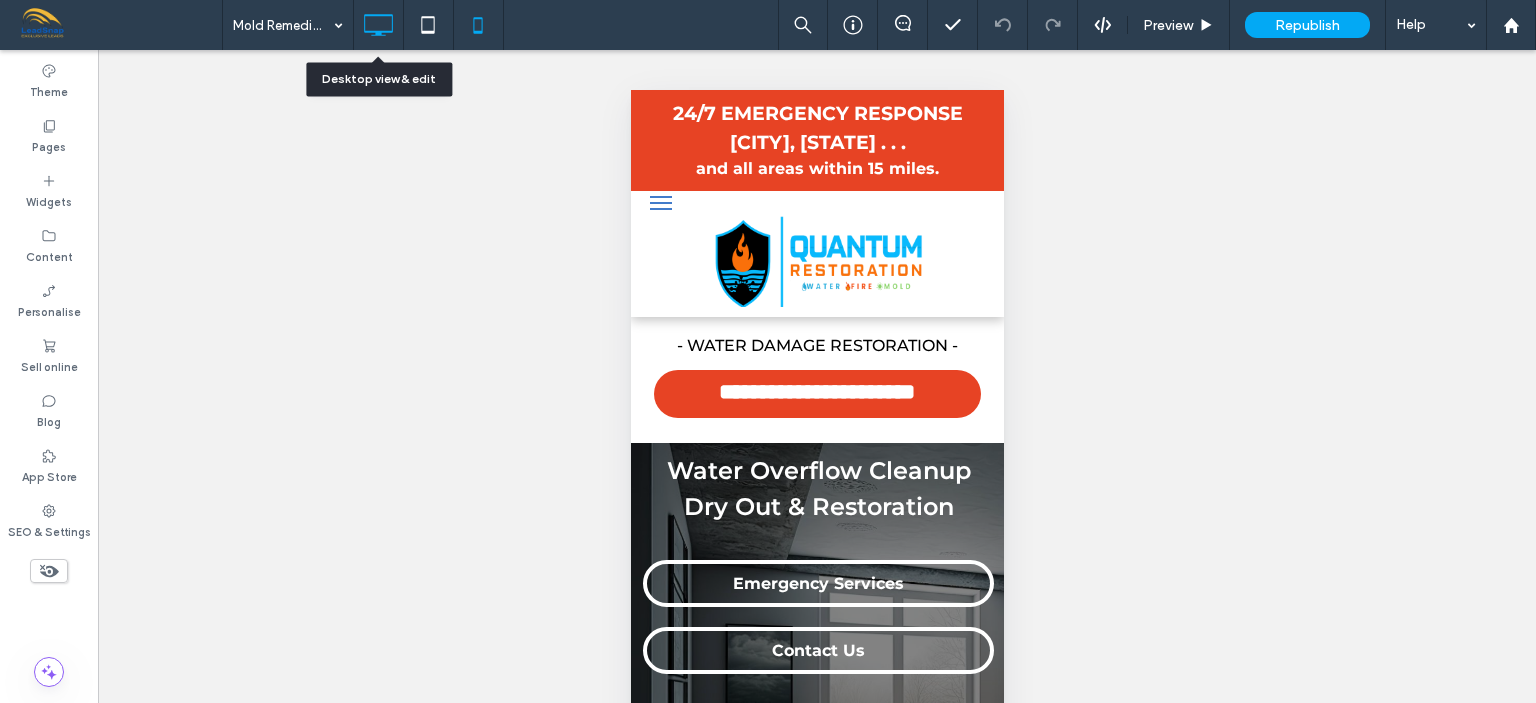 click 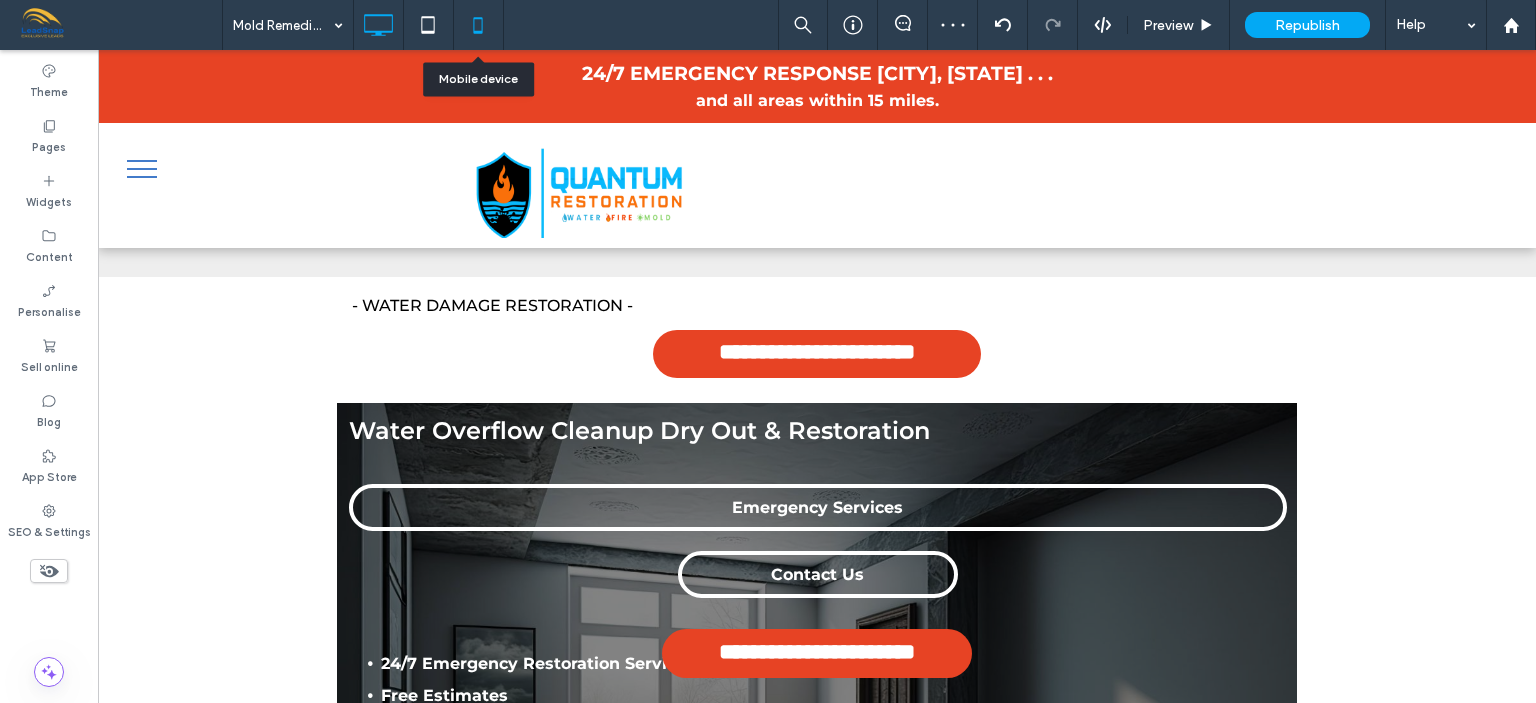 click 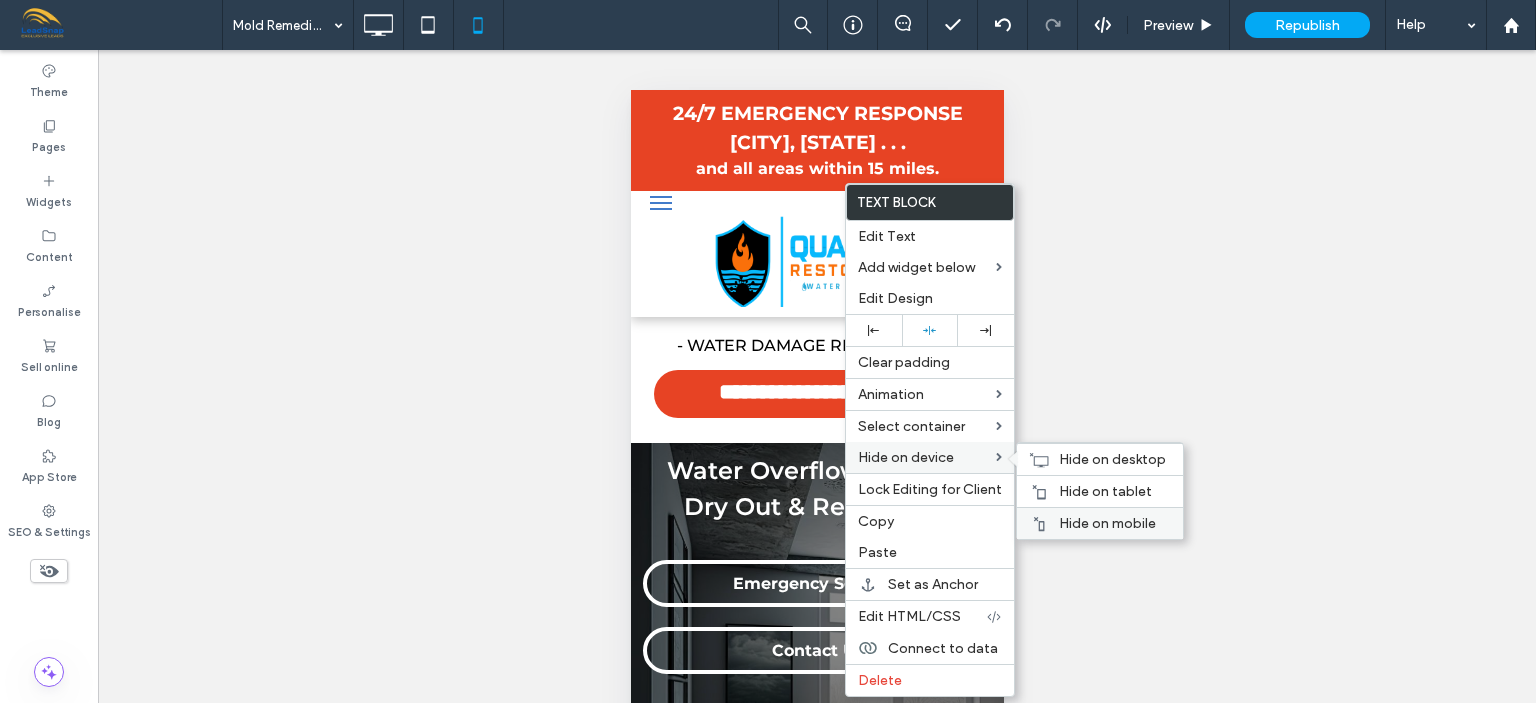 click on "Hide on mobile" at bounding box center (1107, 523) 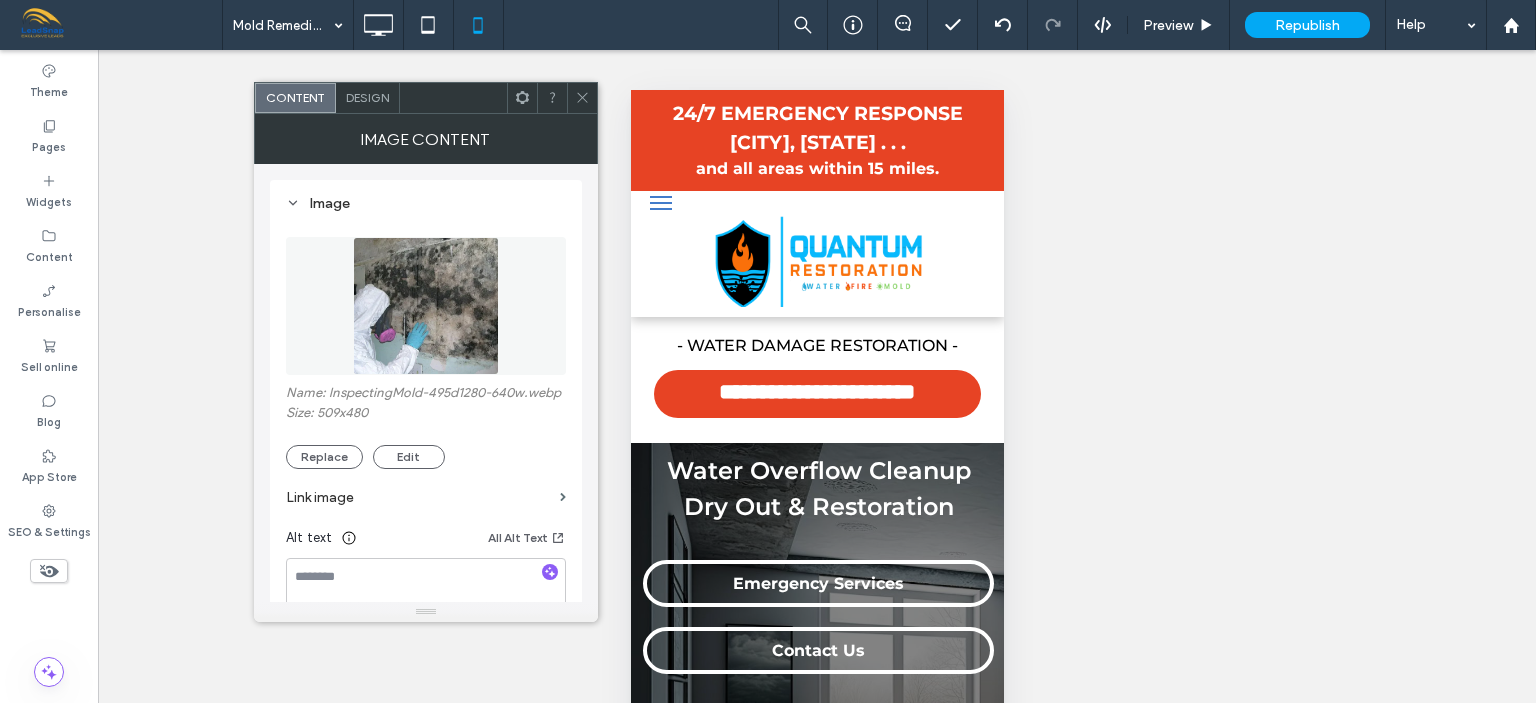 click at bounding box center (582, 98) 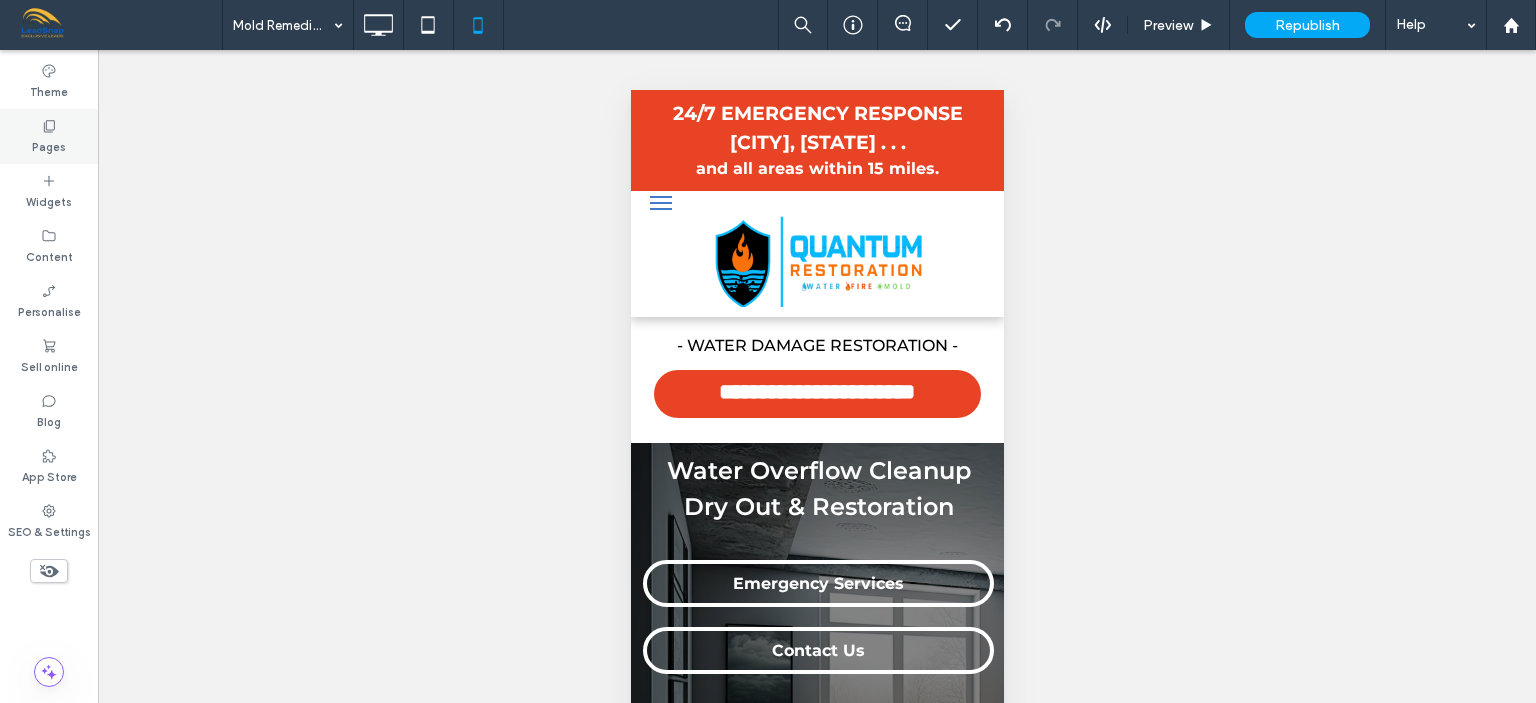 click on "Pages" at bounding box center [49, 145] 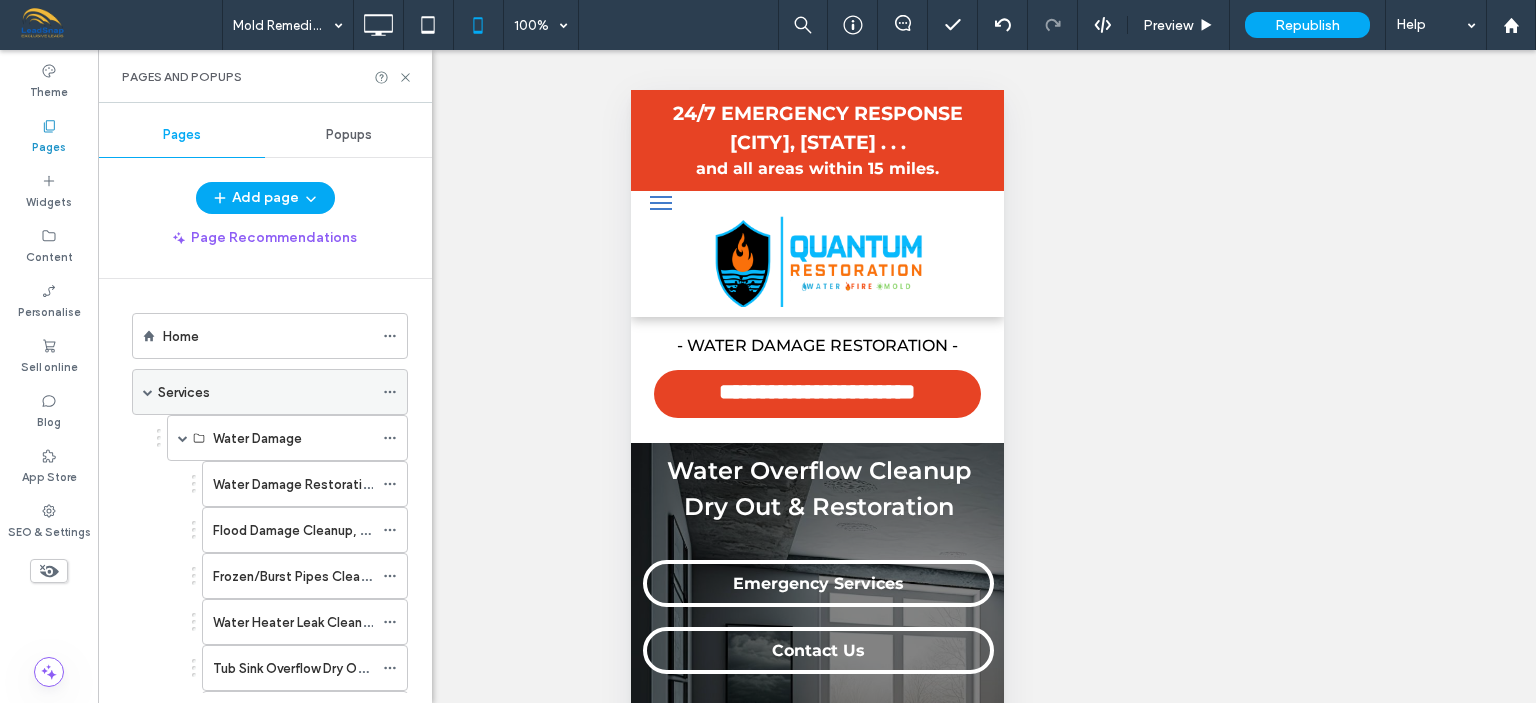 click on "Services" at bounding box center [270, 392] 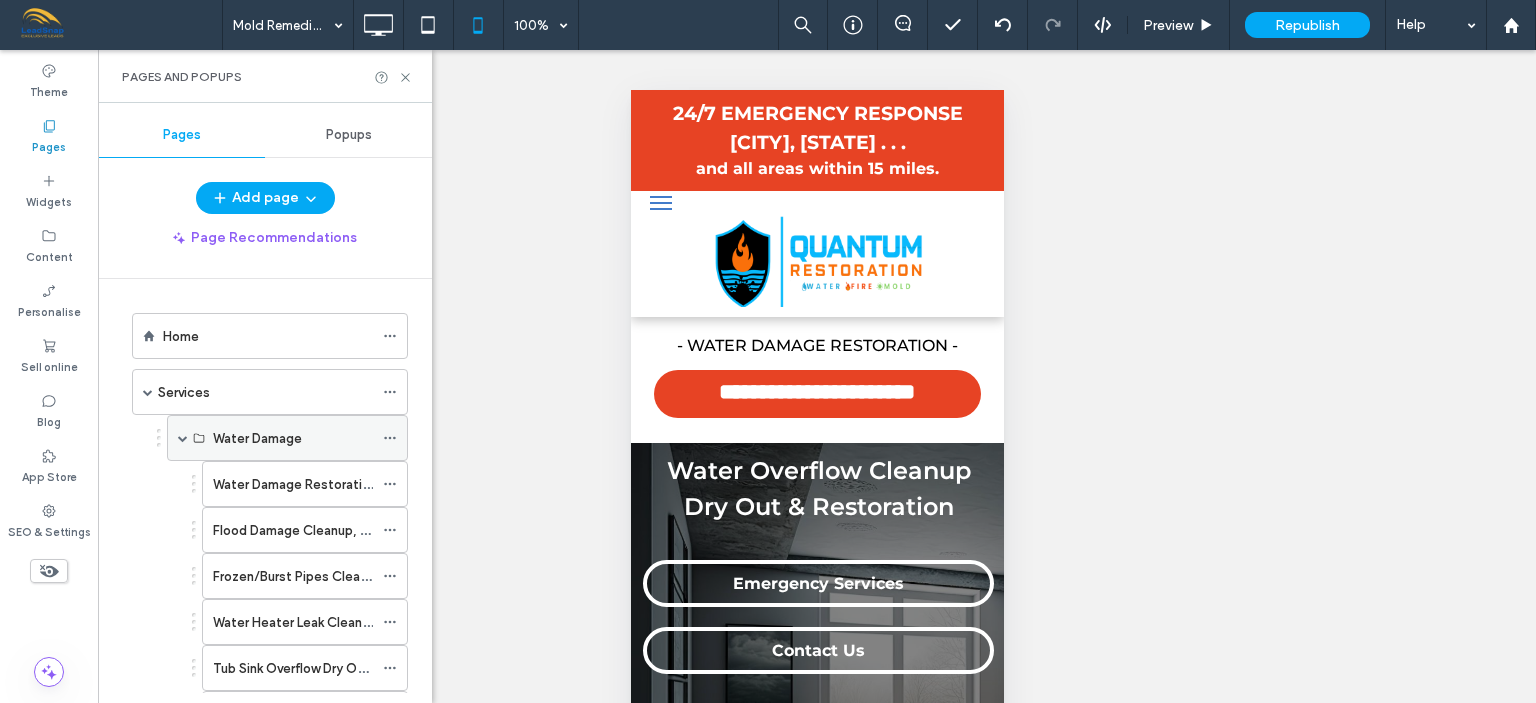 click at bounding box center (183, 438) 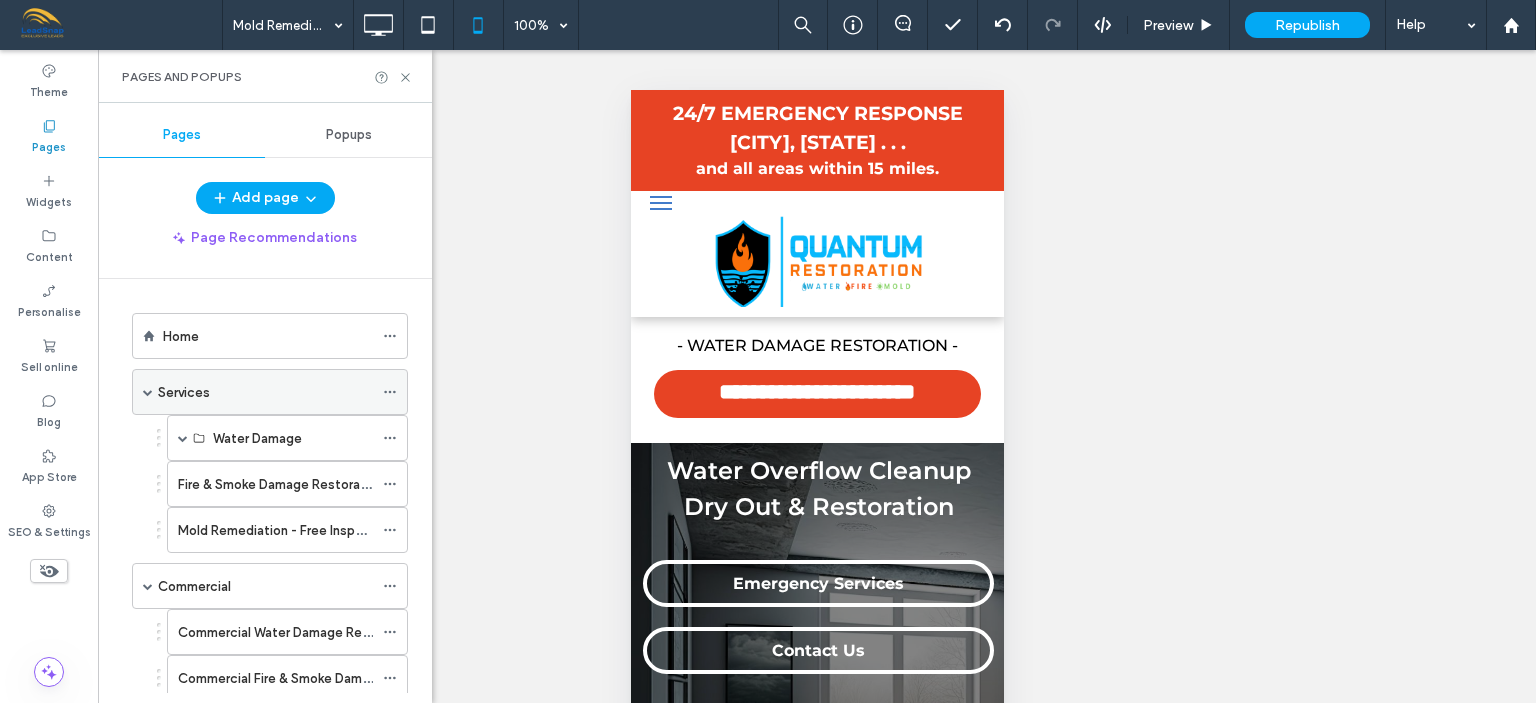 click at bounding box center (148, 392) 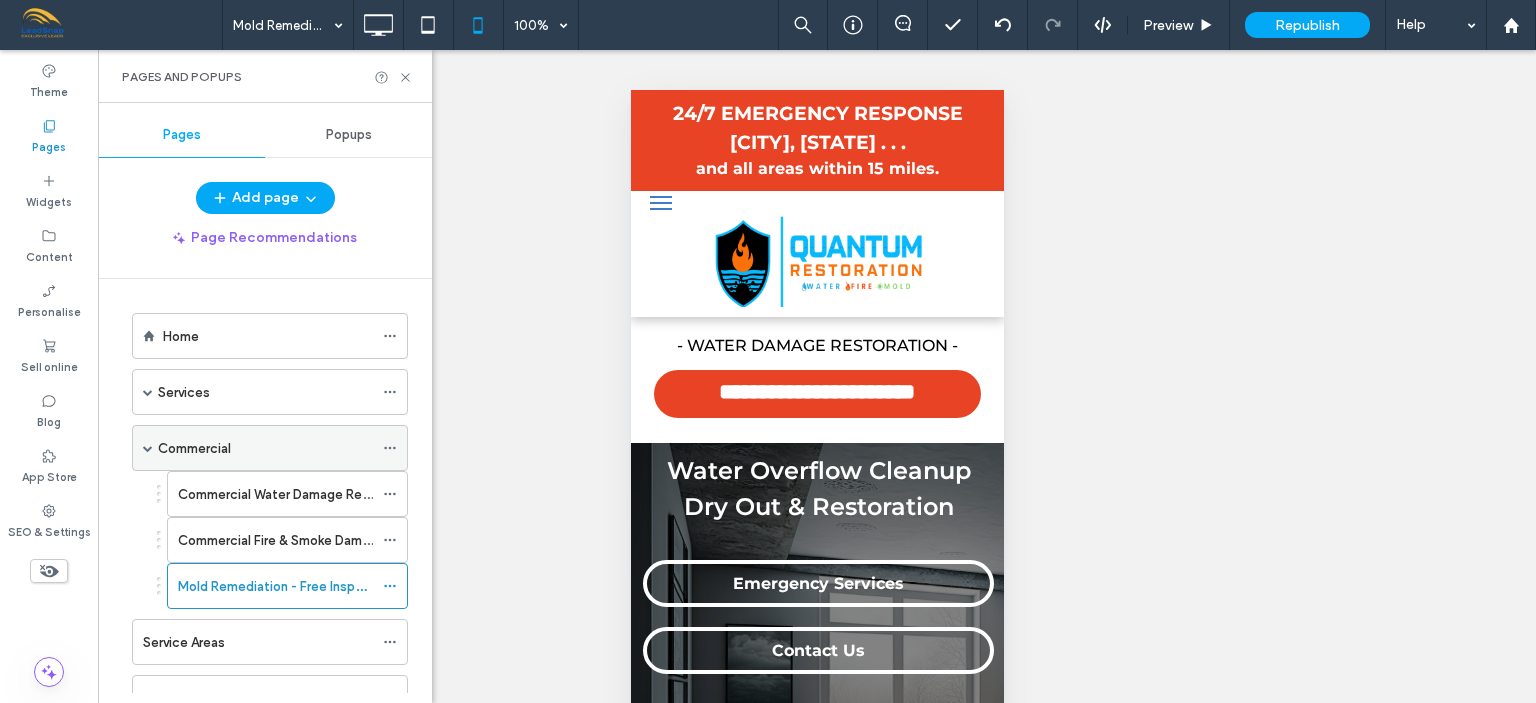 click at bounding box center (148, 448) 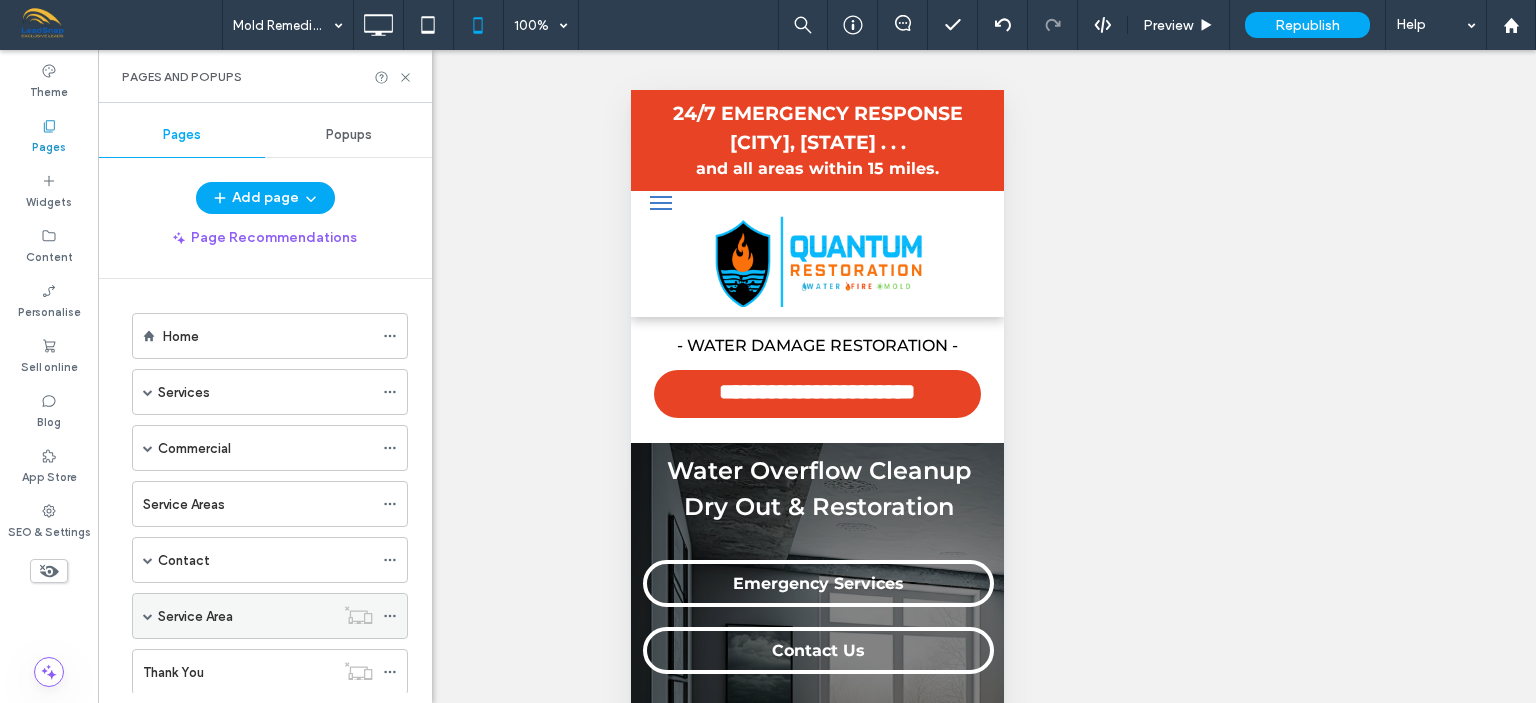 click on "Service Area" at bounding box center (195, 616) 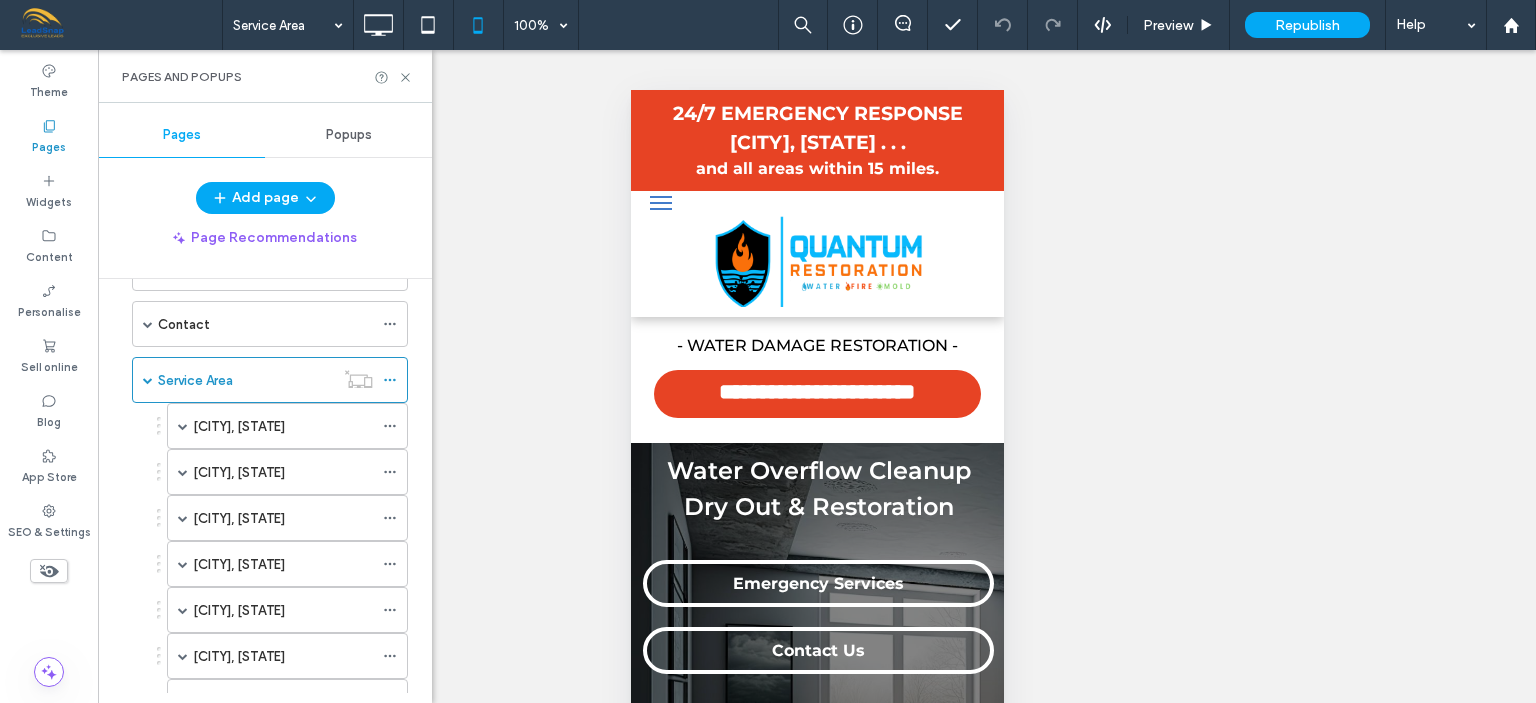 scroll, scrollTop: 232, scrollLeft: 0, axis: vertical 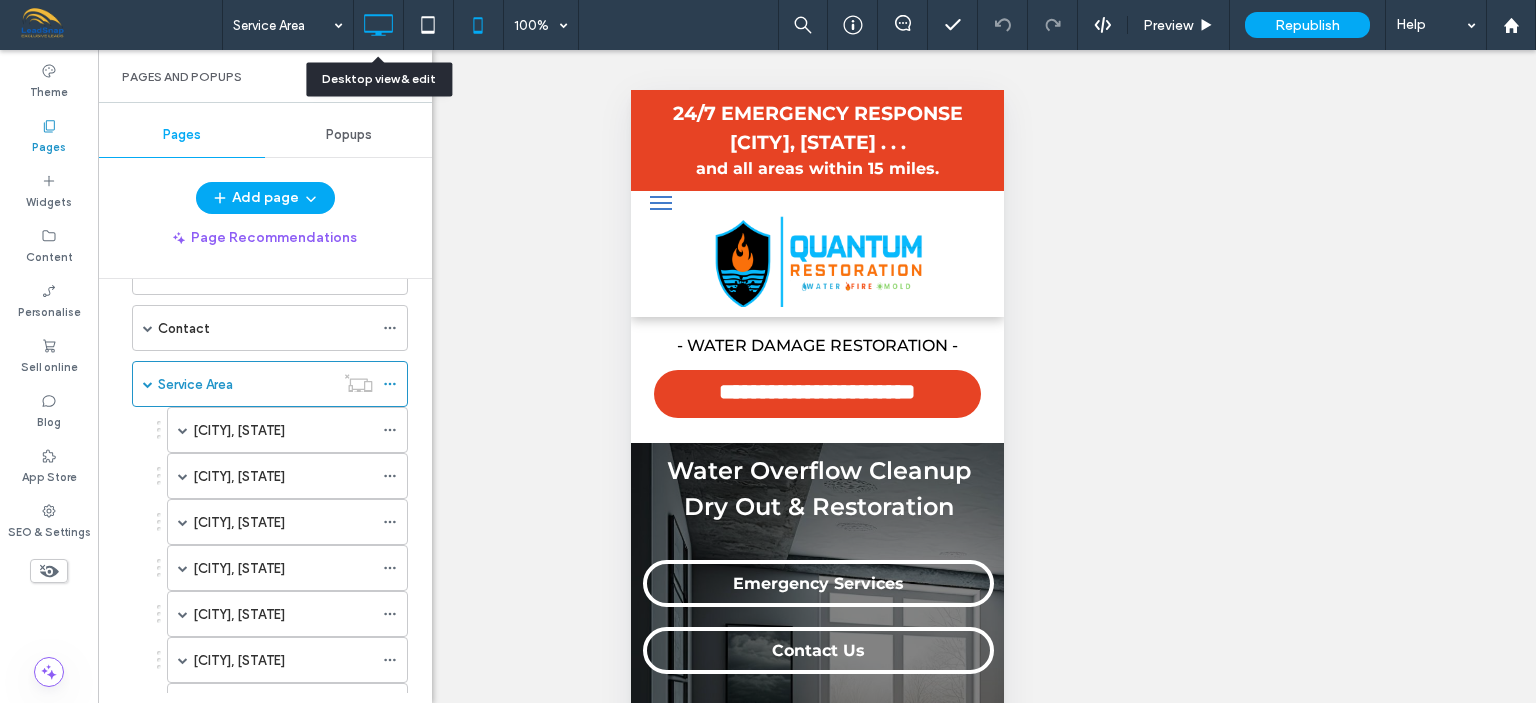 click 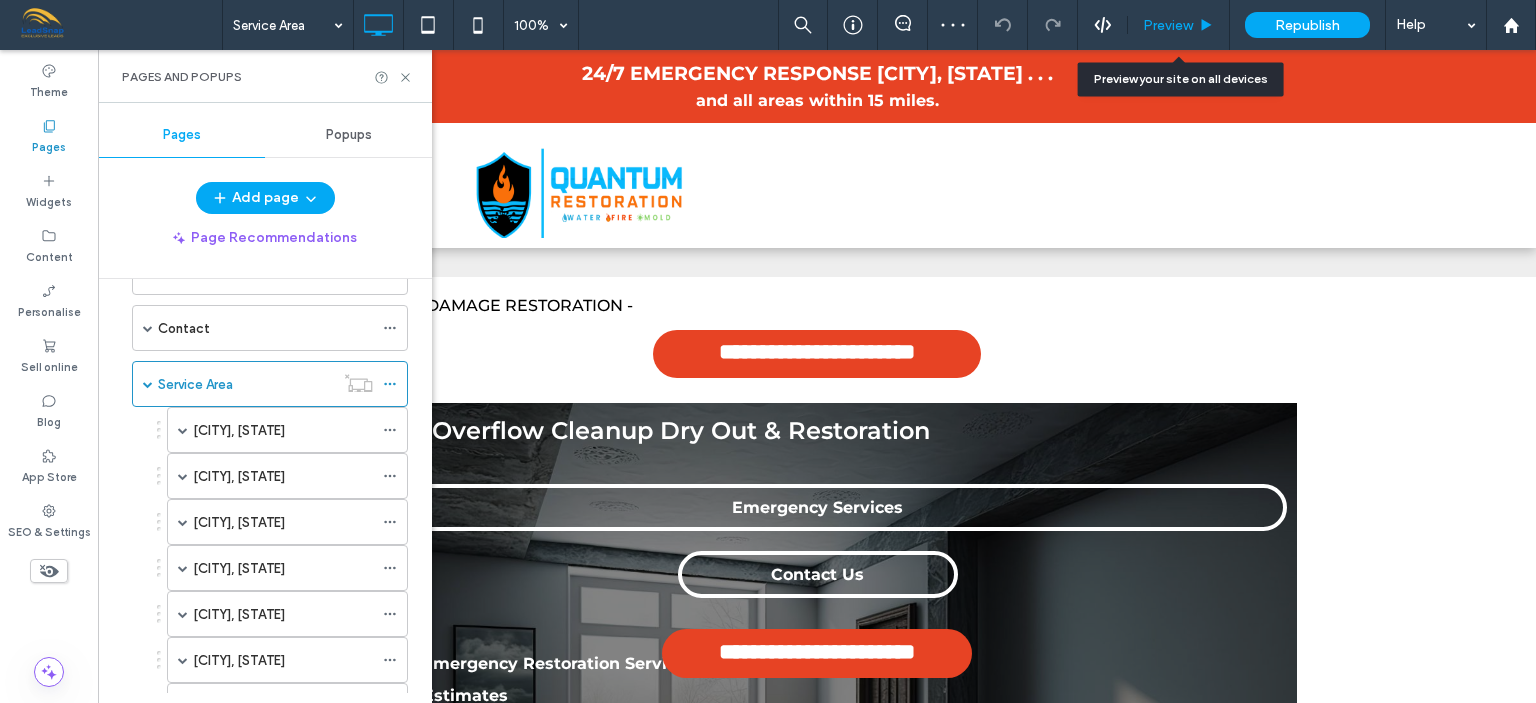 click on "Preview" at bounding box center [1168, 25] 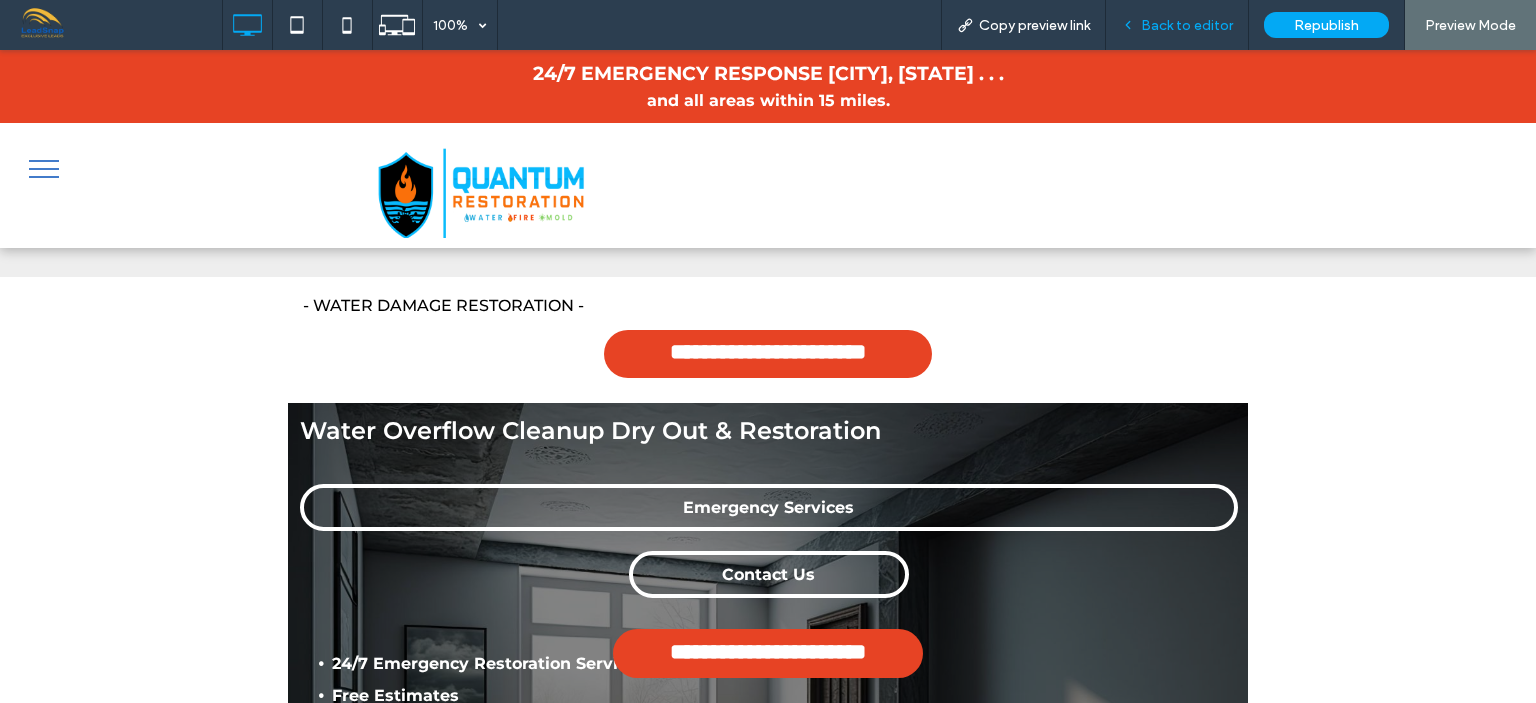 click on "Back to editor" at bounding box center (1187, 25) 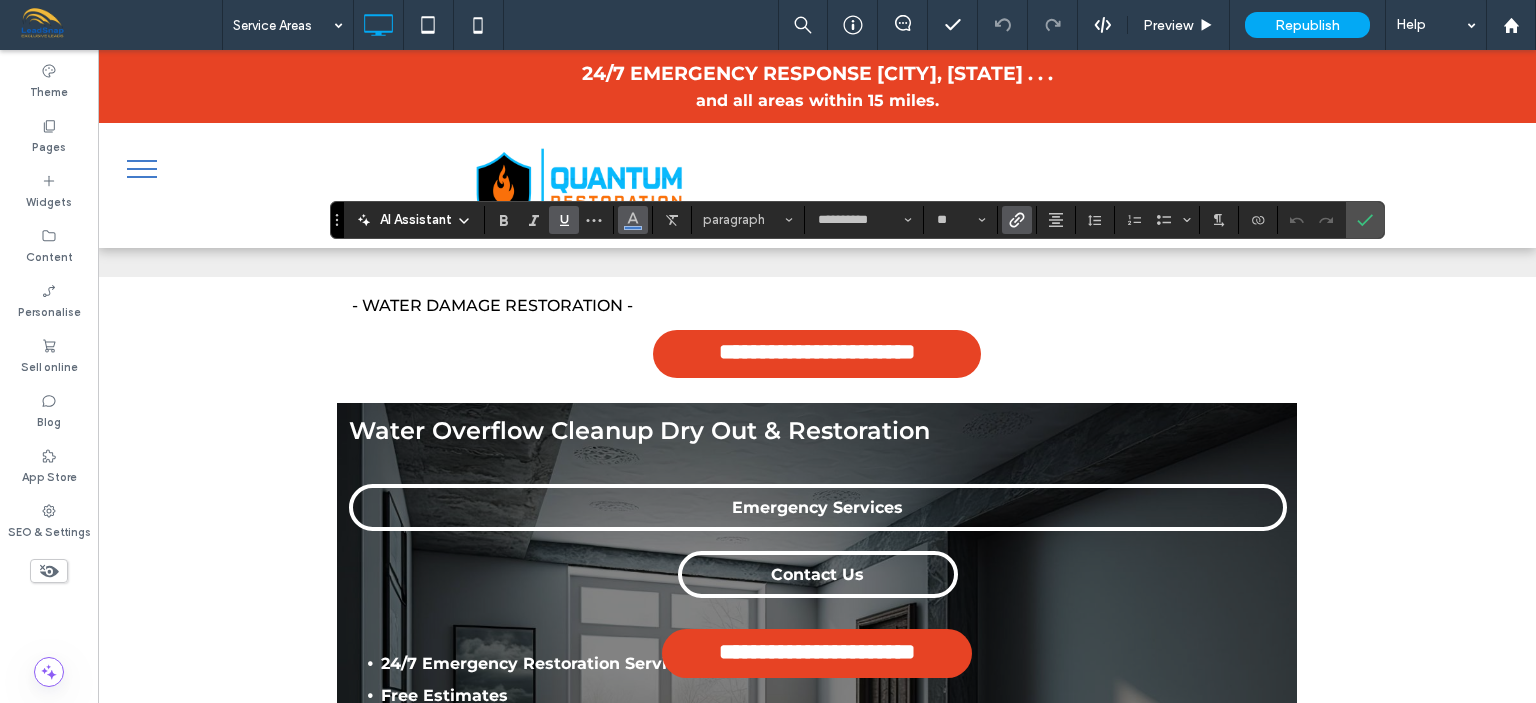 click 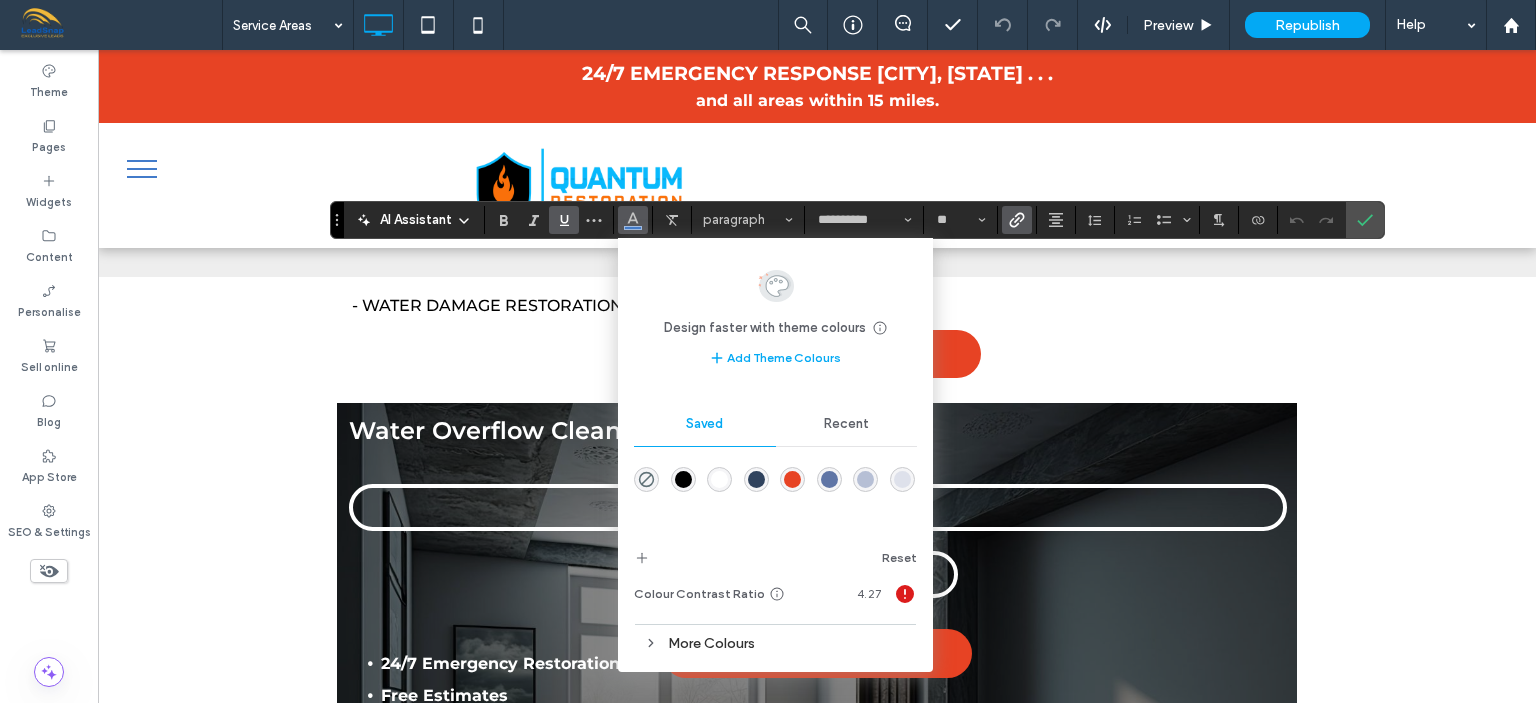 click at bounding box center [792, 479] 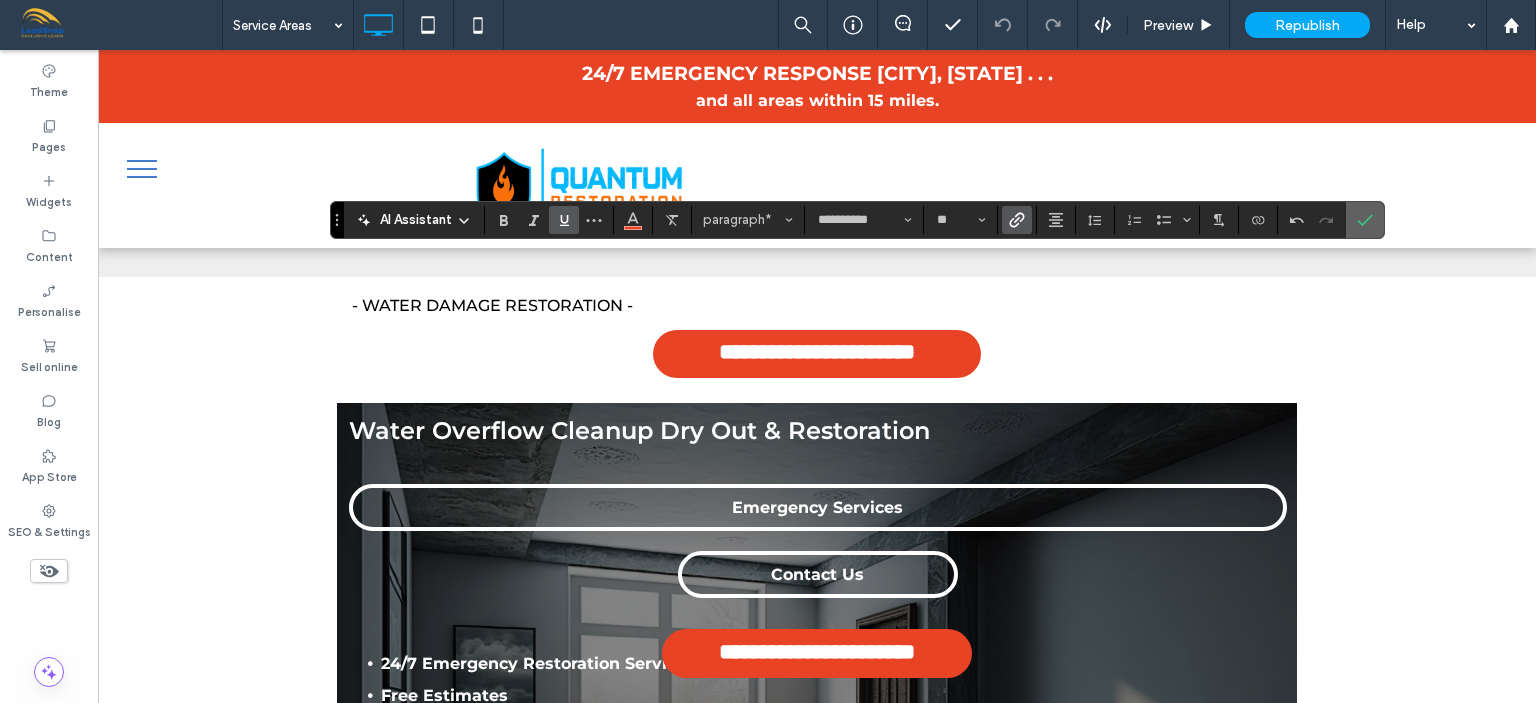 click 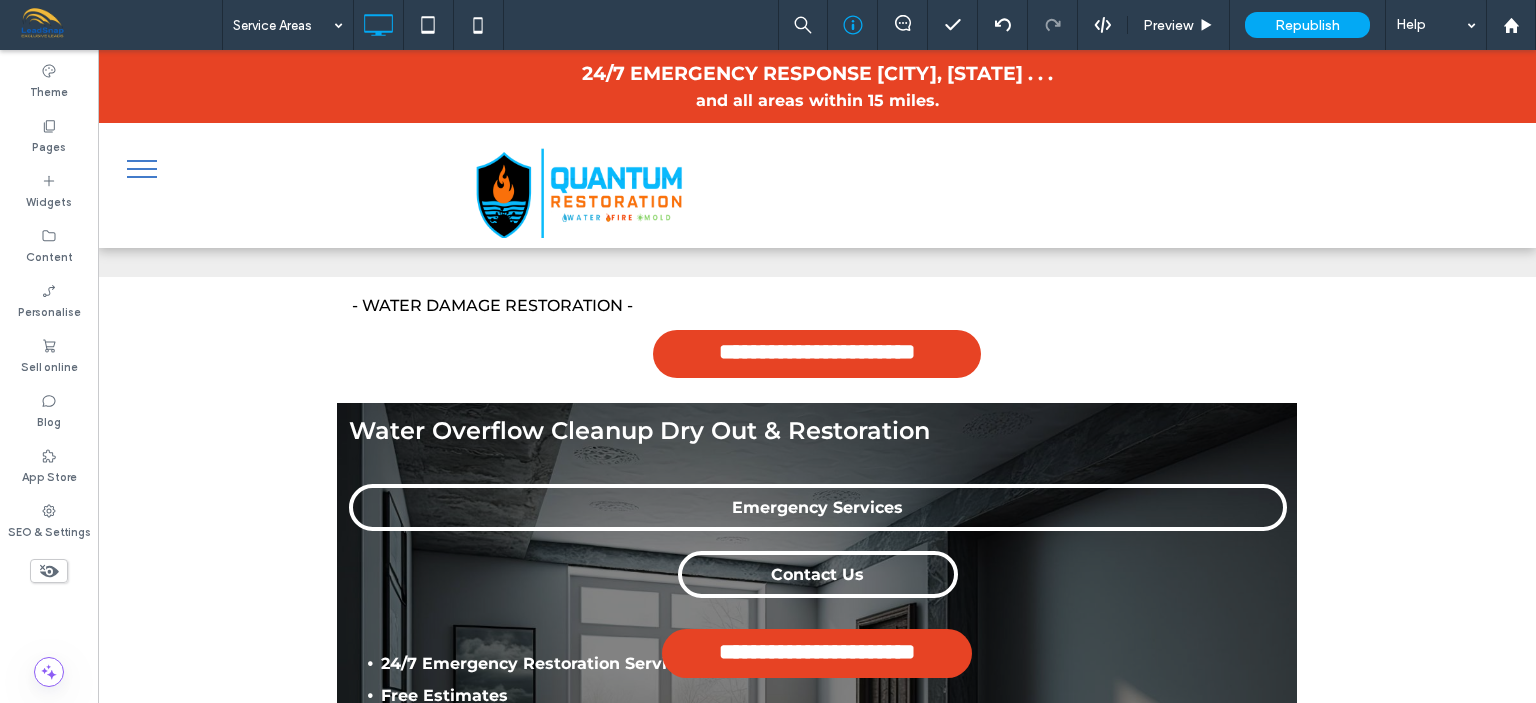 type on "**********" 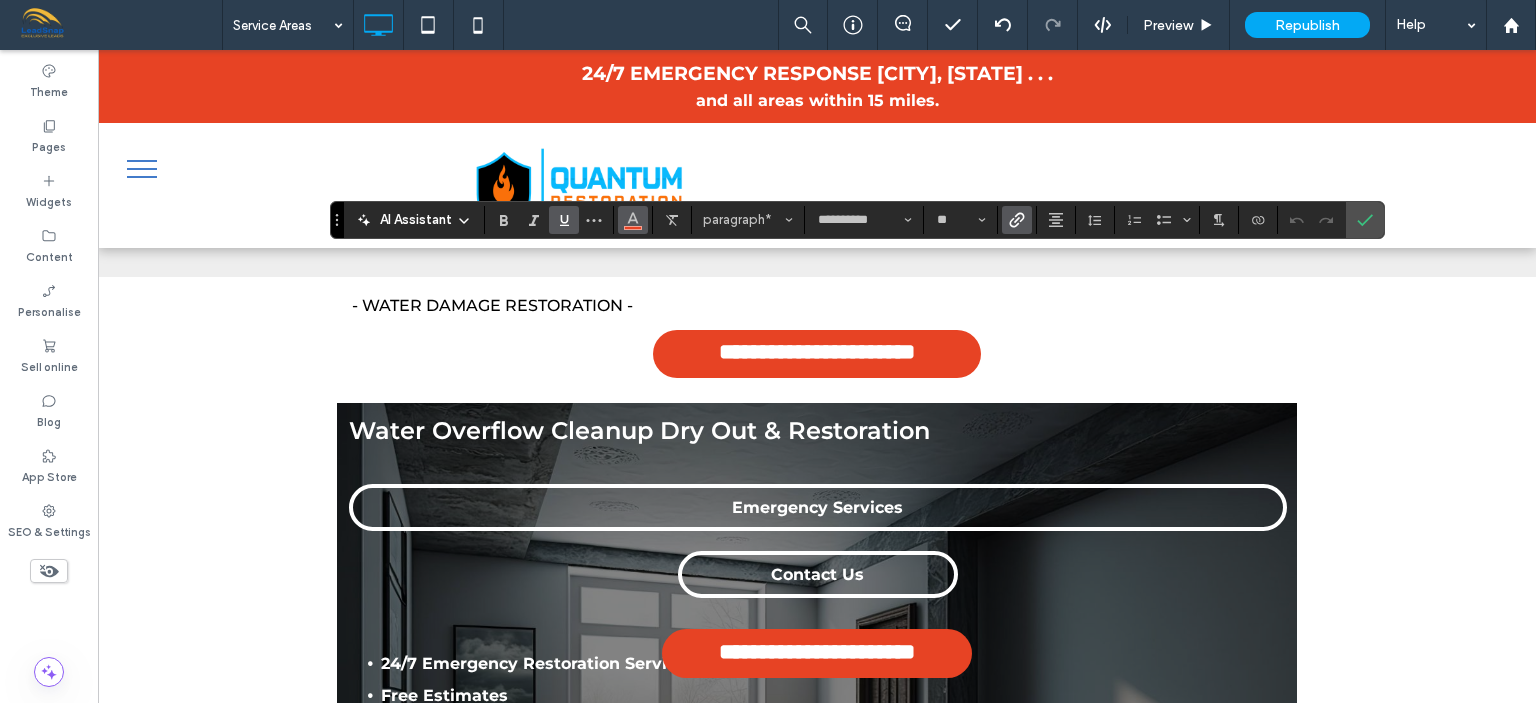 click 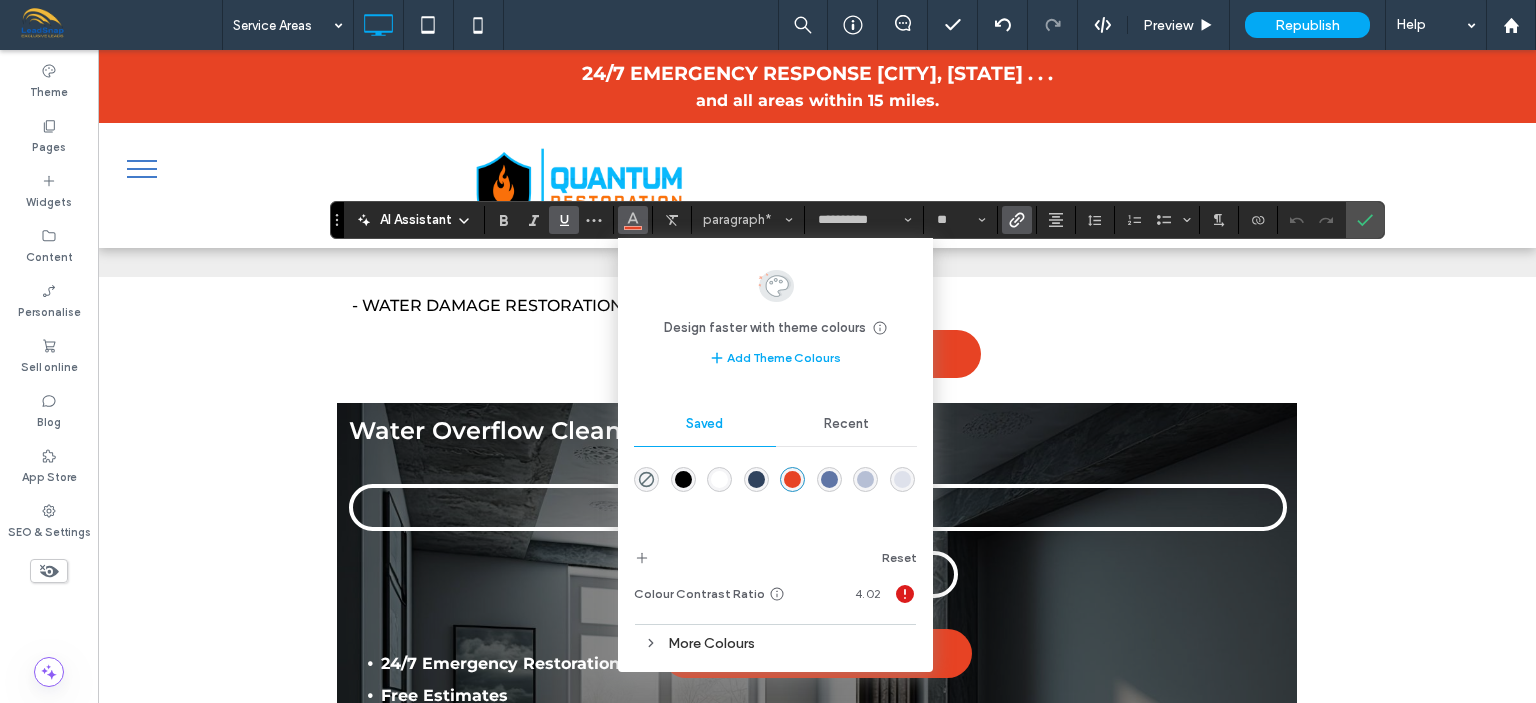 click at bounding box center (829, 479) 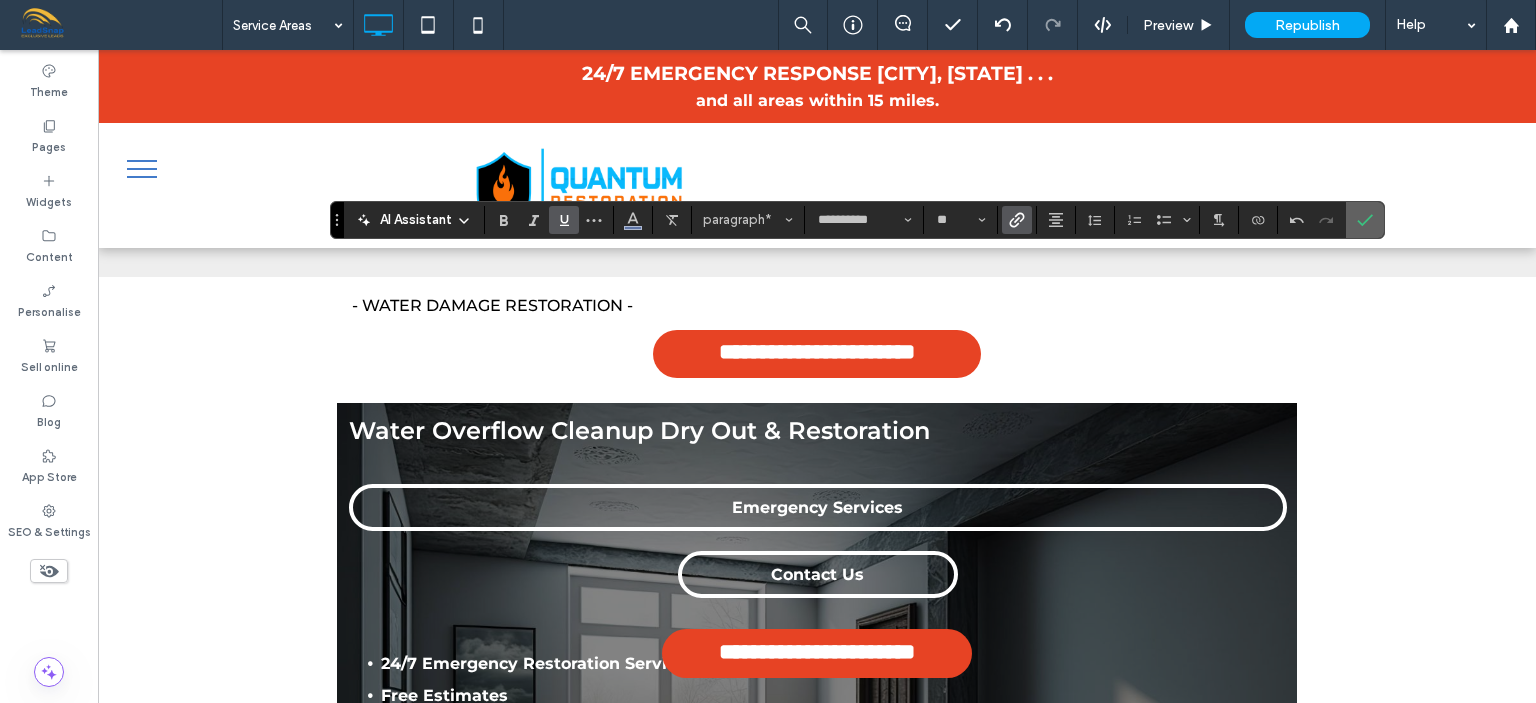 click 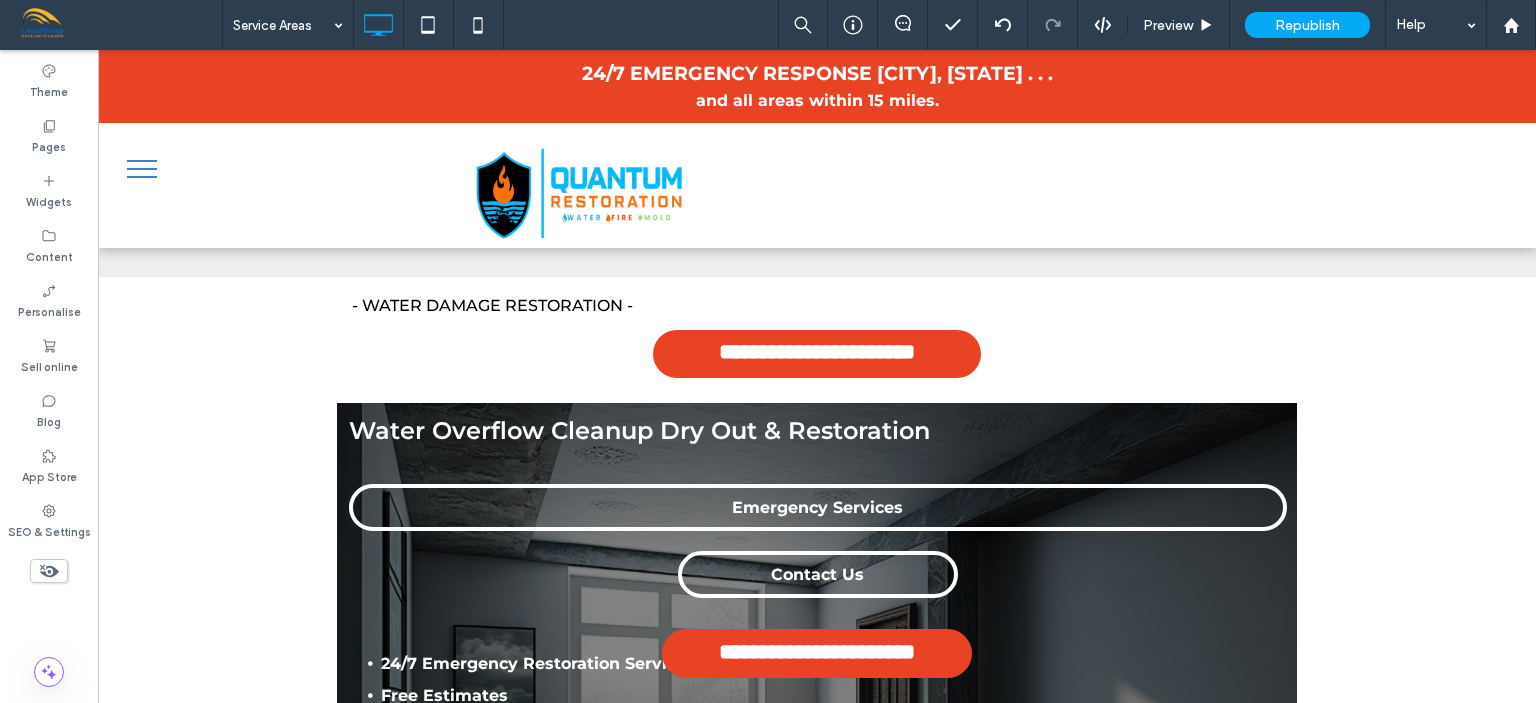 type on "**********" 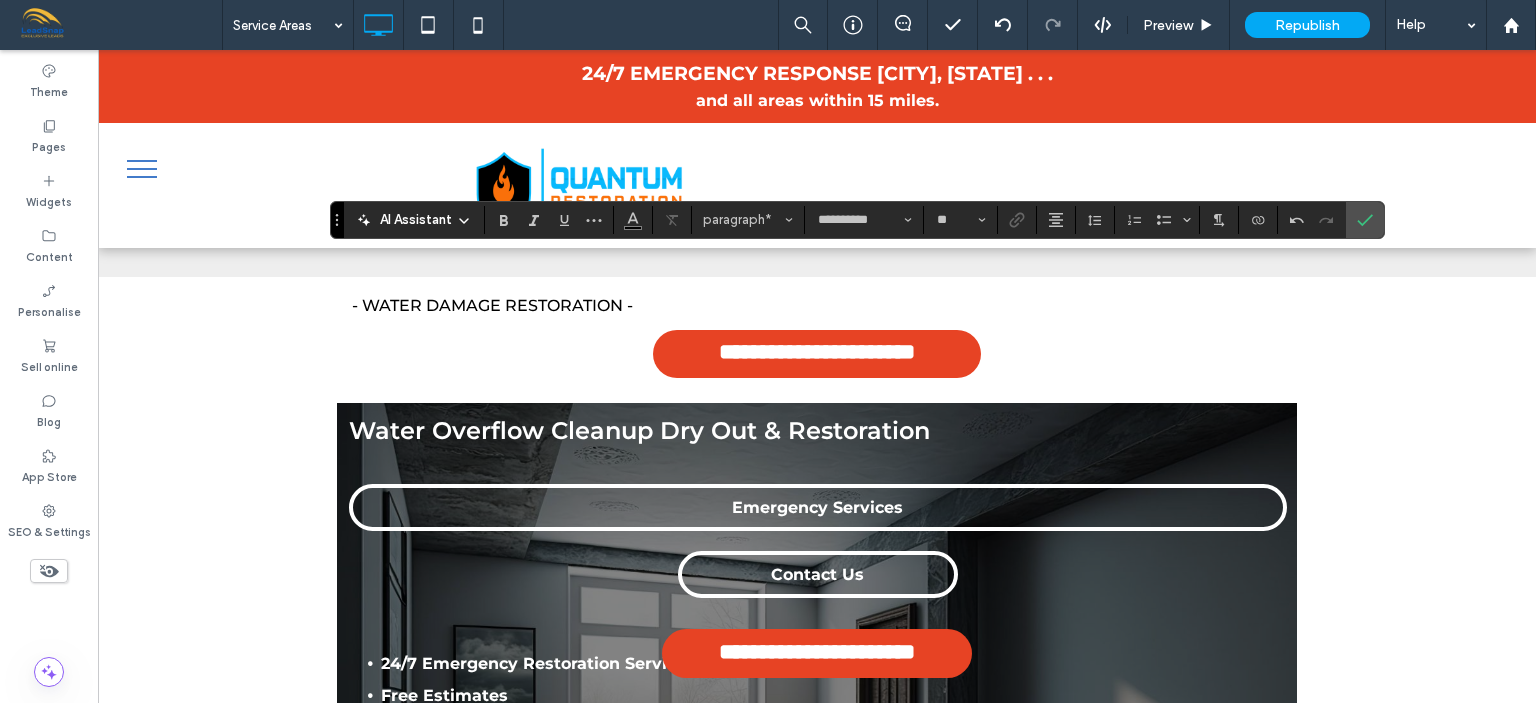 type on "**" 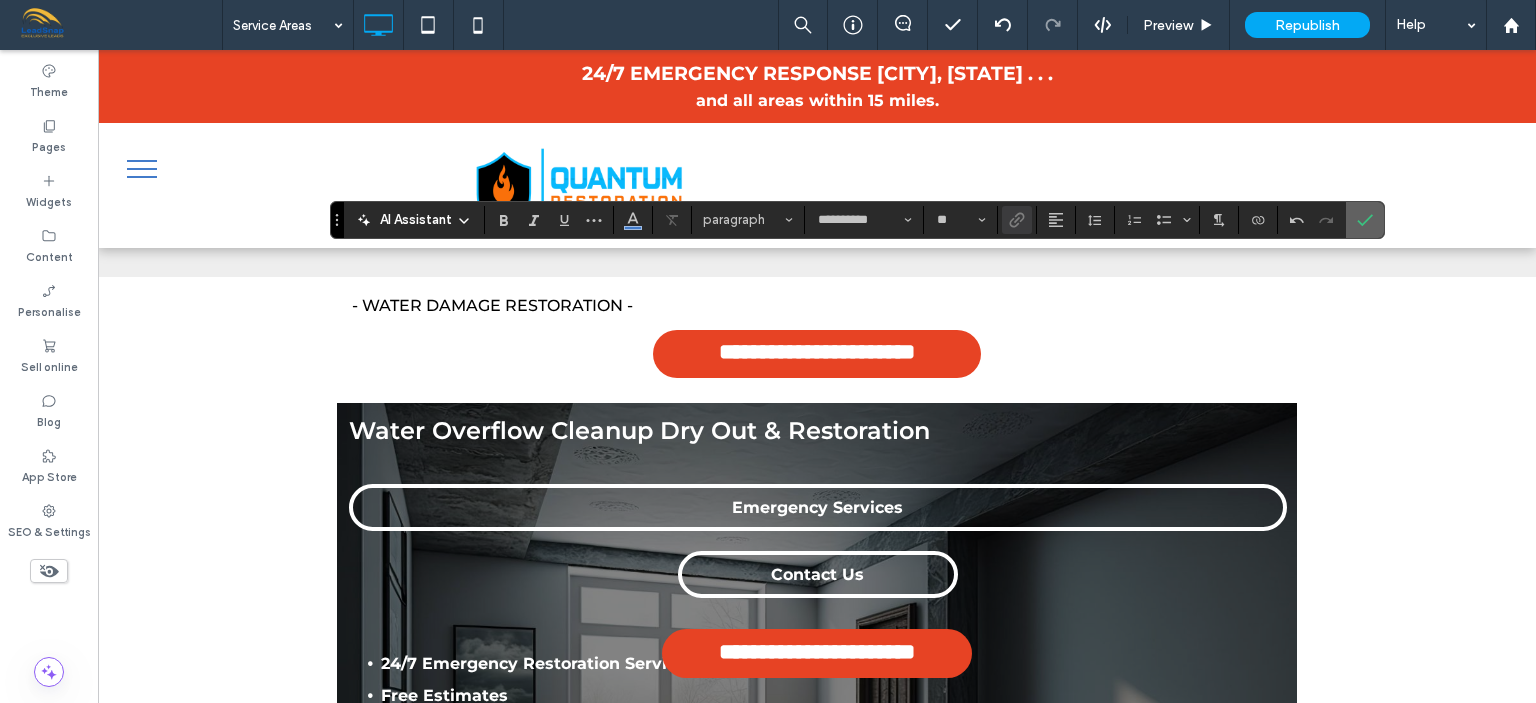click 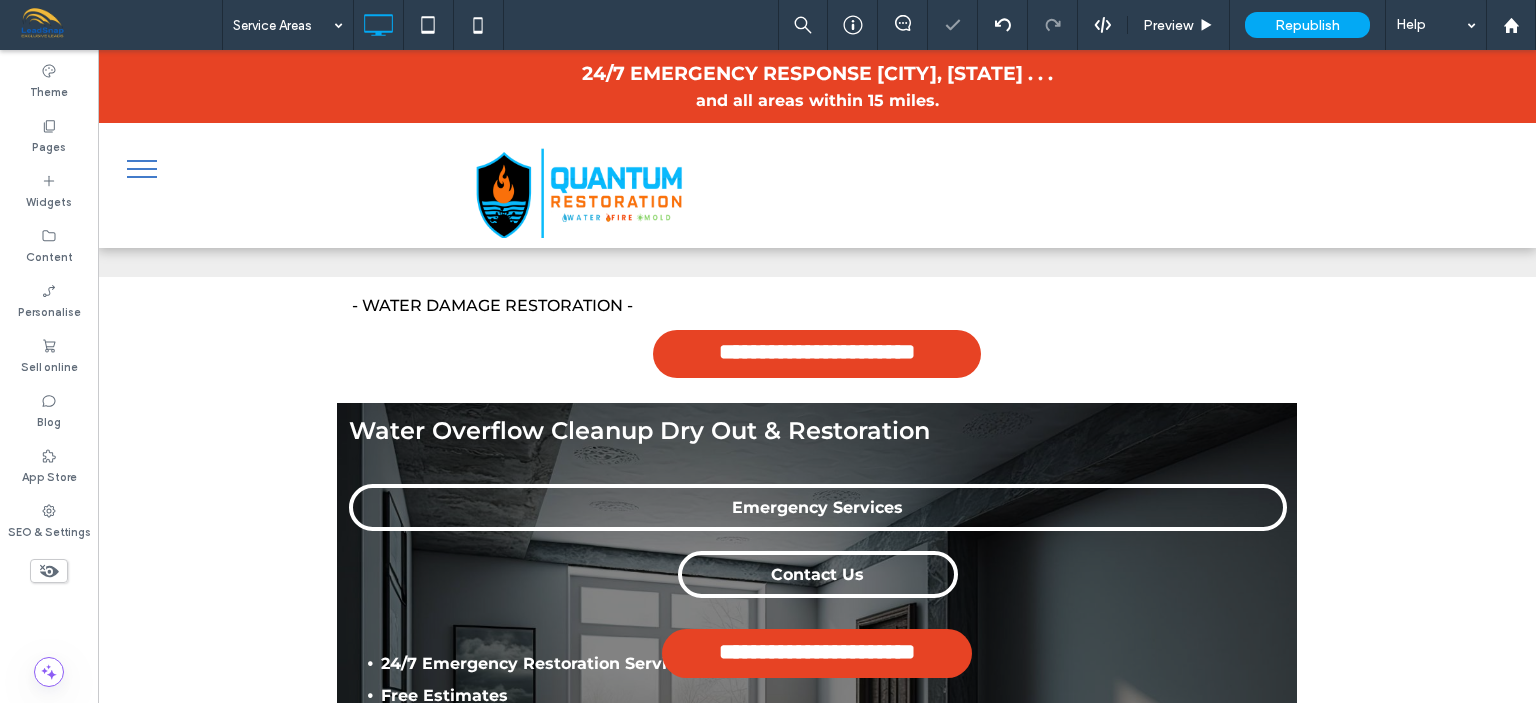 type on "**********" 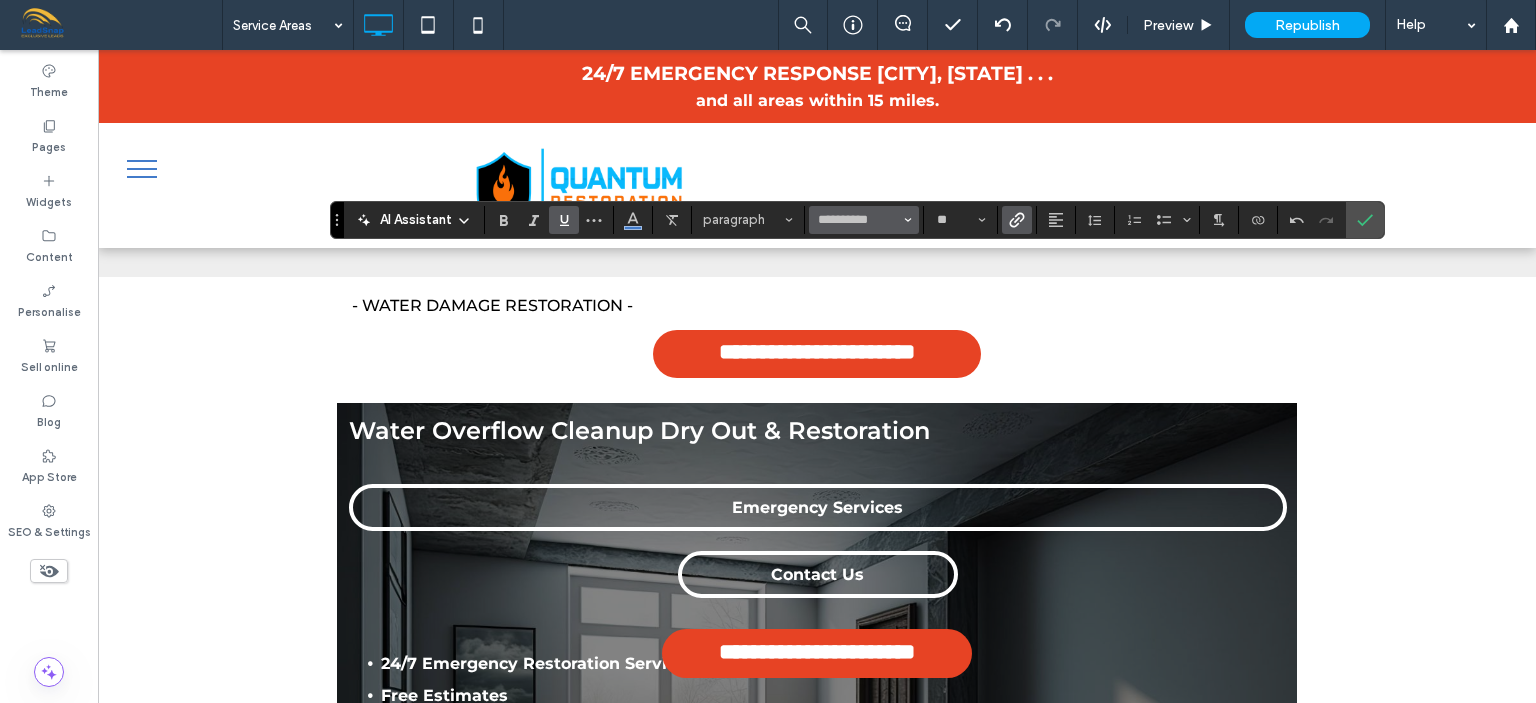 click 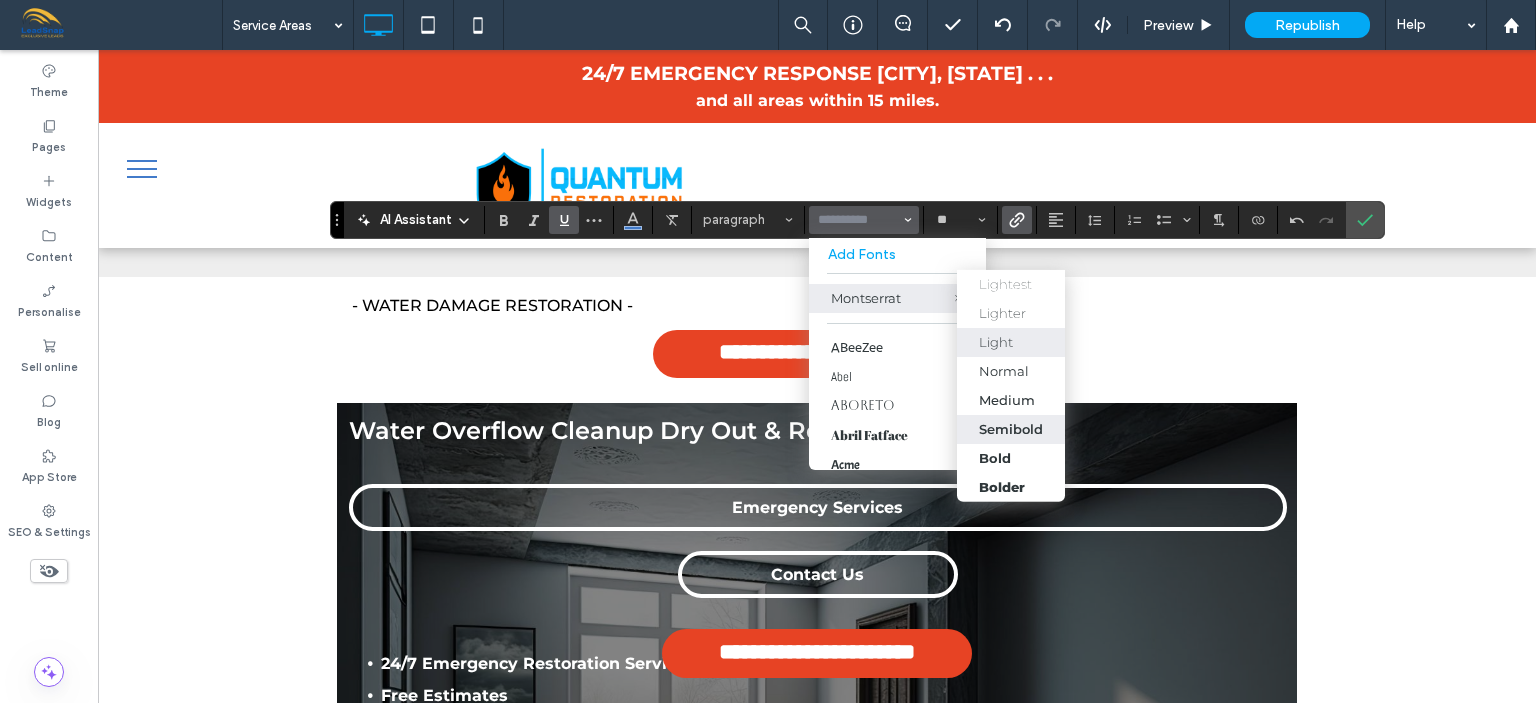 click on "Semibold" at bounding box center (1011, 429) 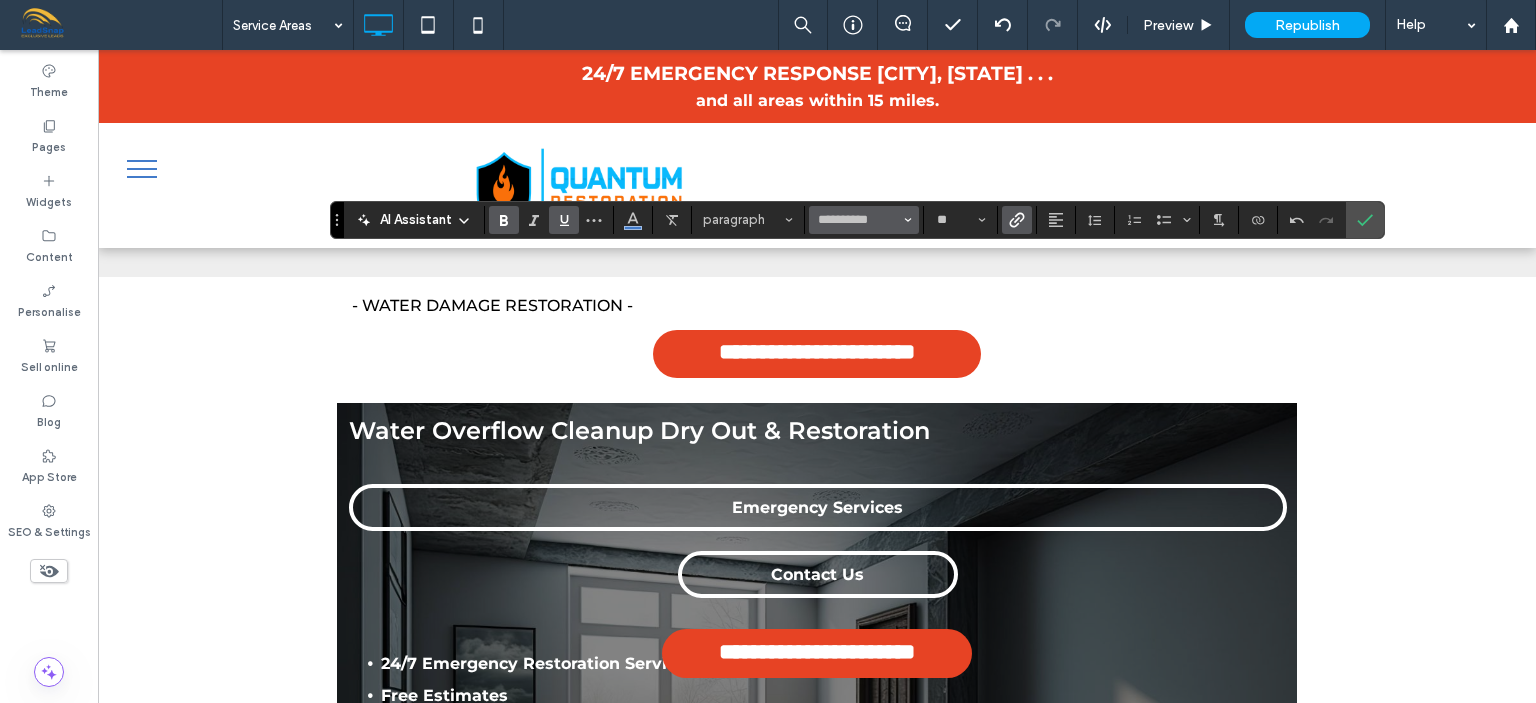 click on "**********" at bounding box center (864, 220) 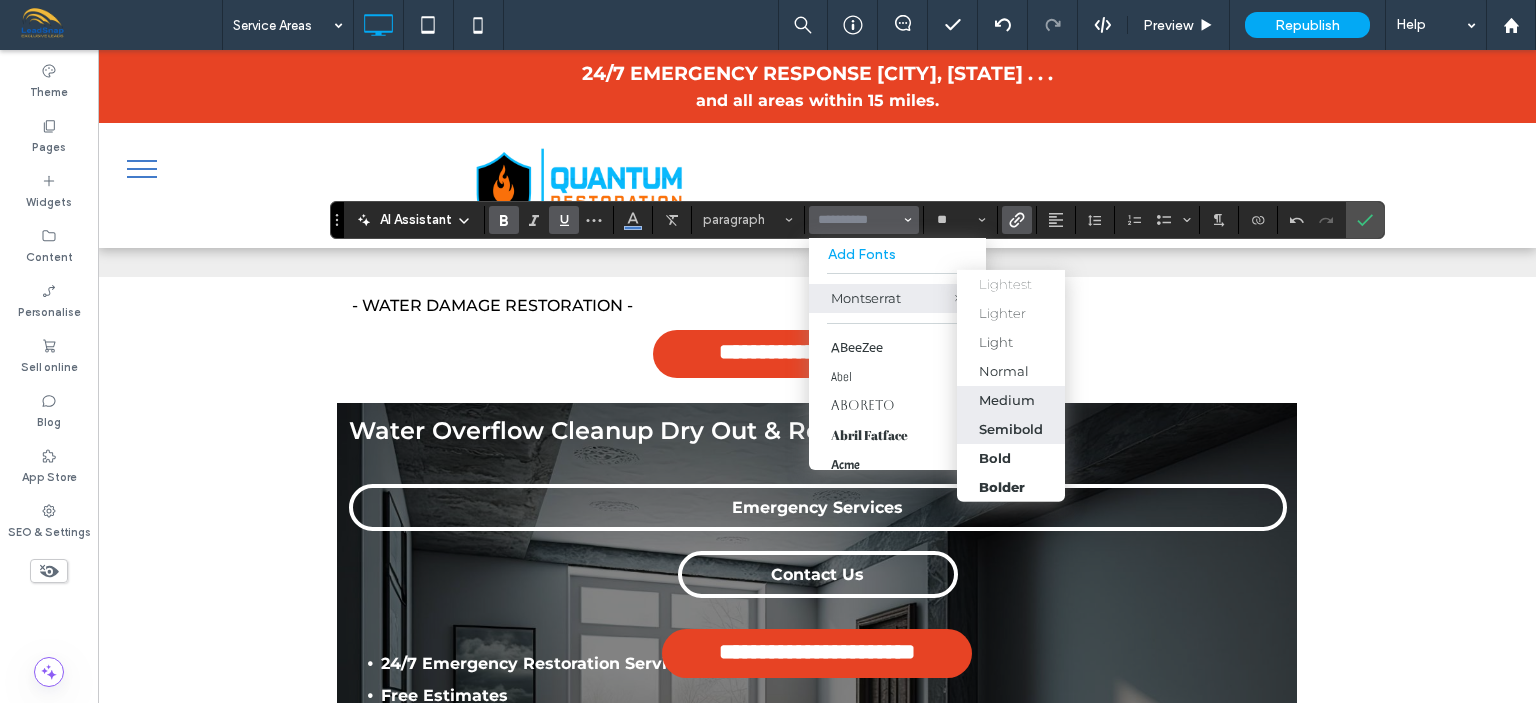 click on "Medium" at bounding box center [1007, 400] 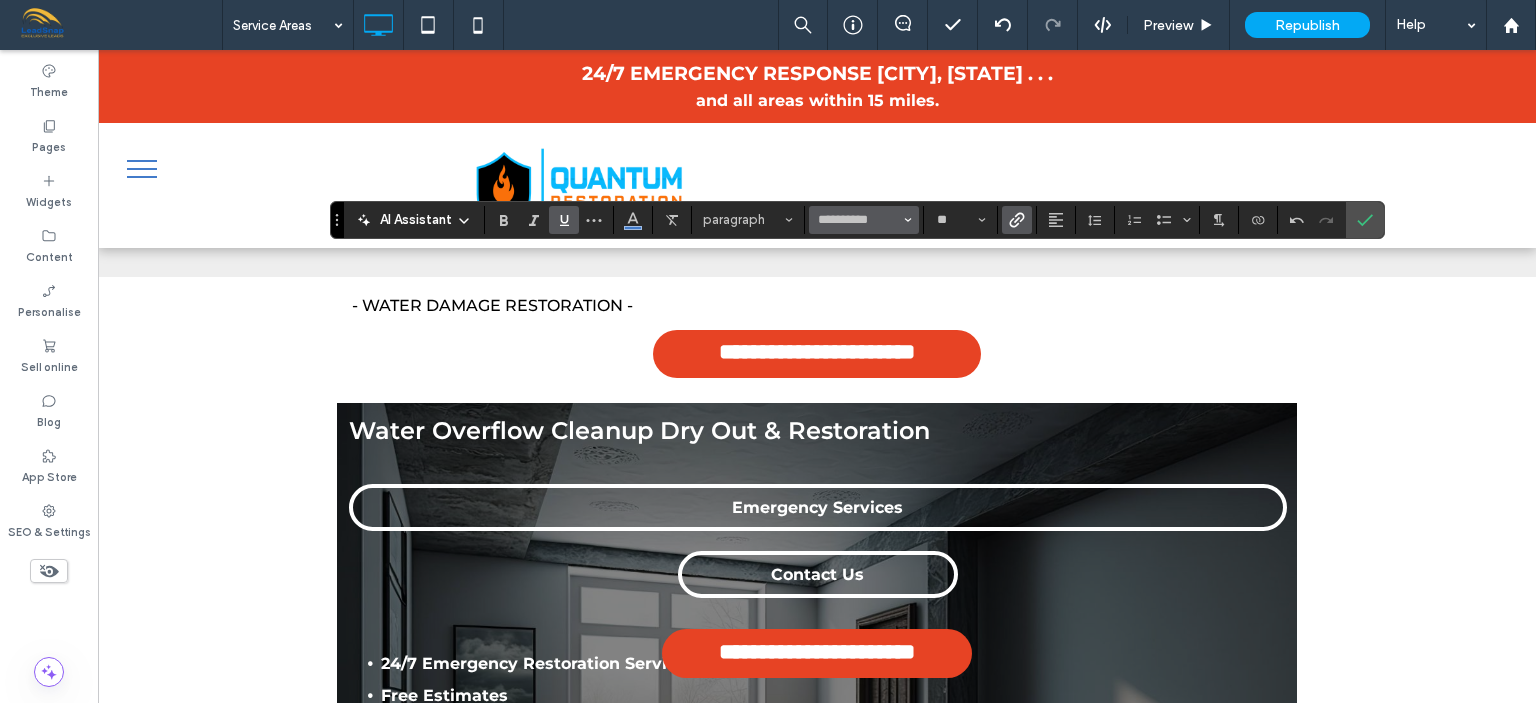 click 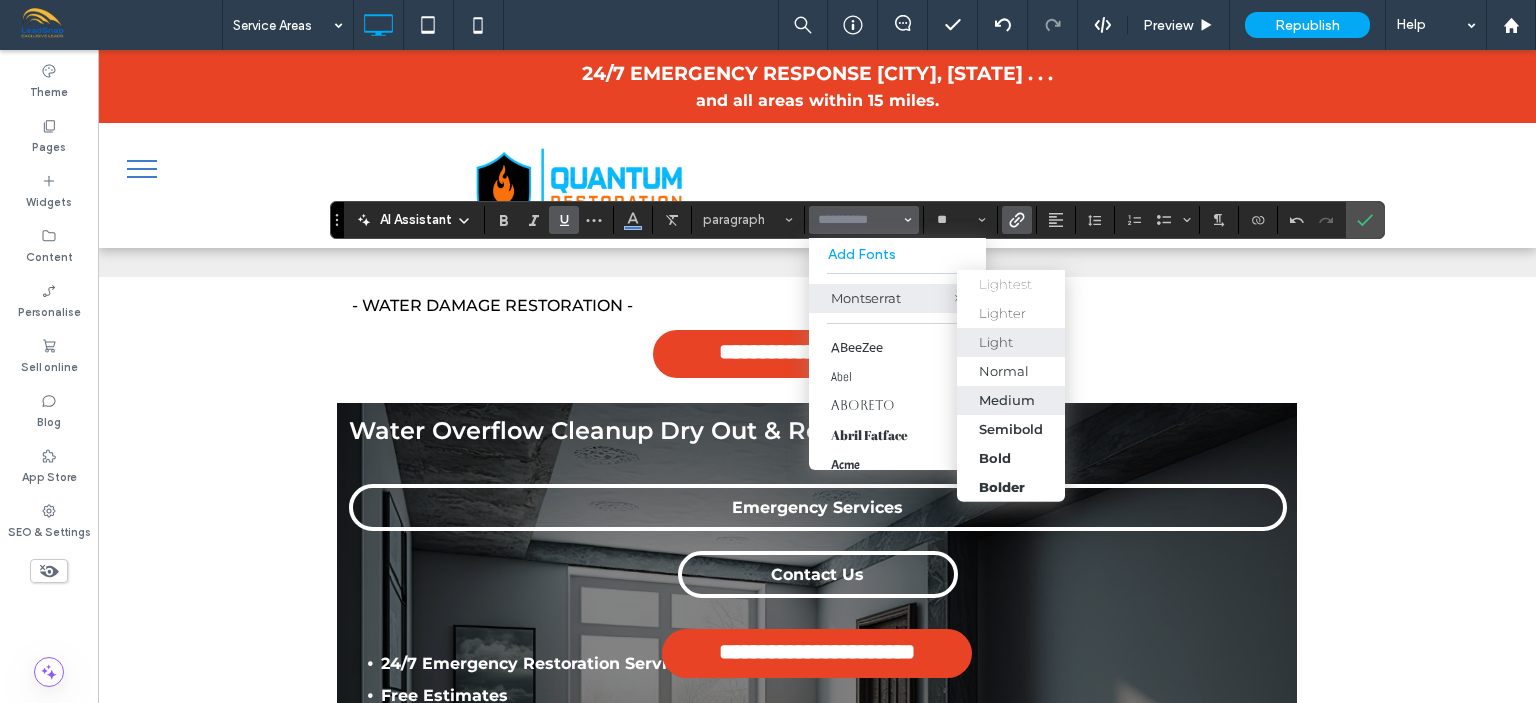 click on "Medium" at bounding box center [1007, 400] 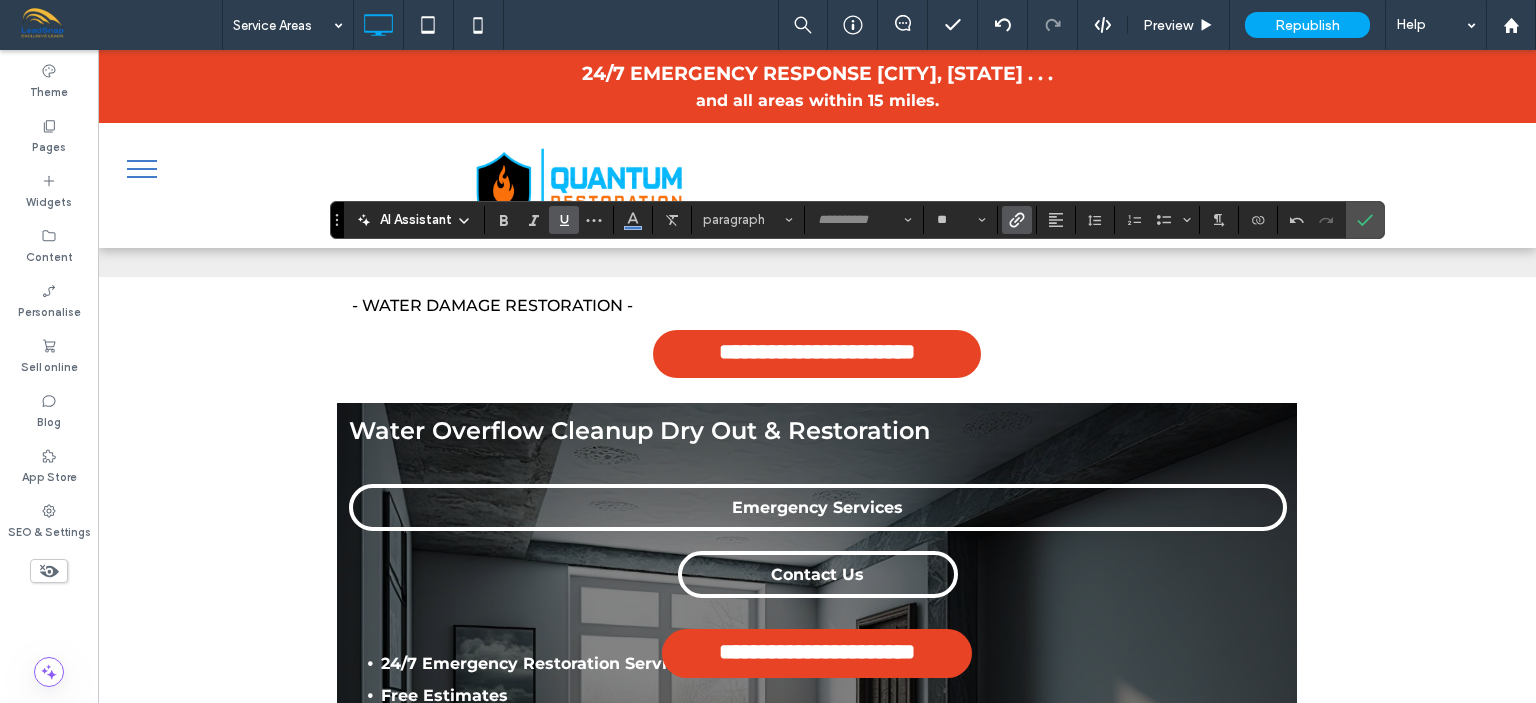 type on "**********" 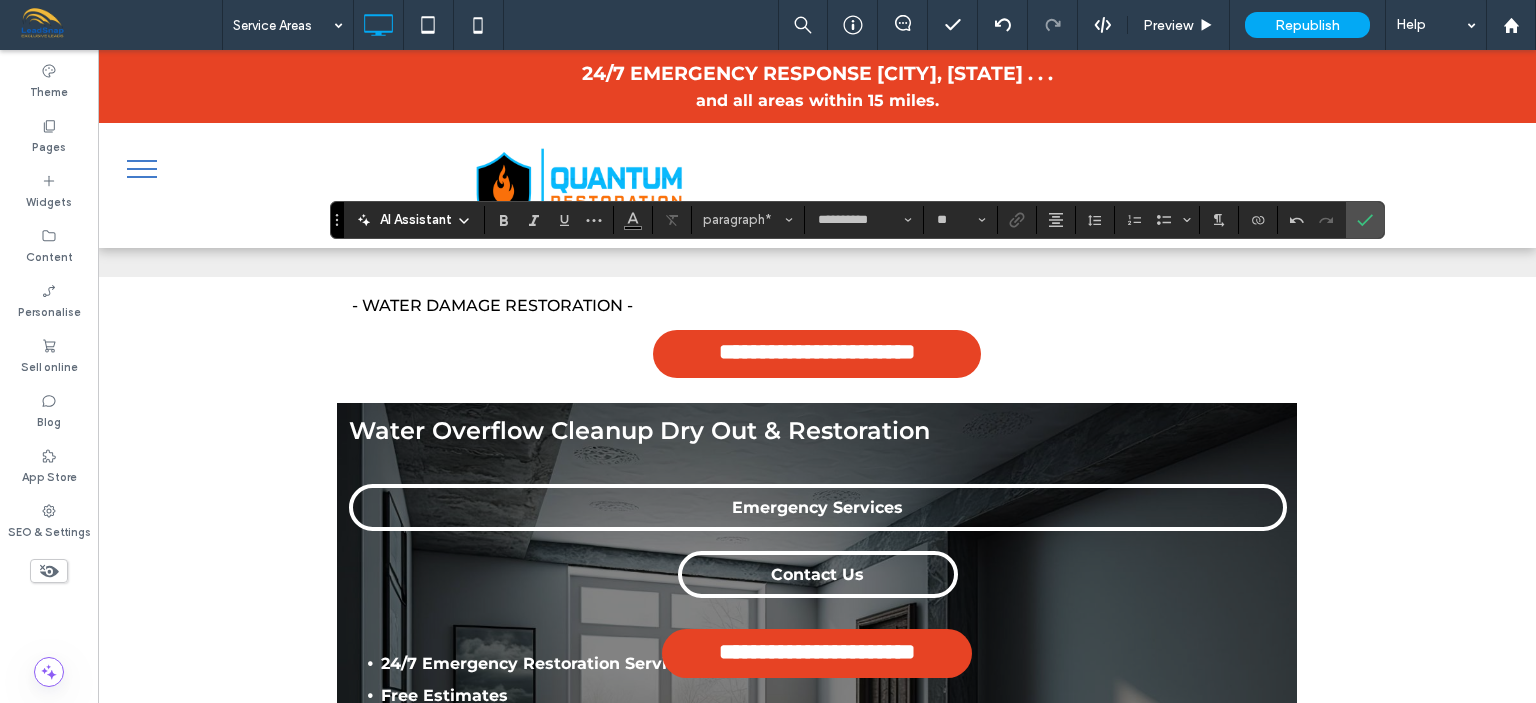 type on "**" 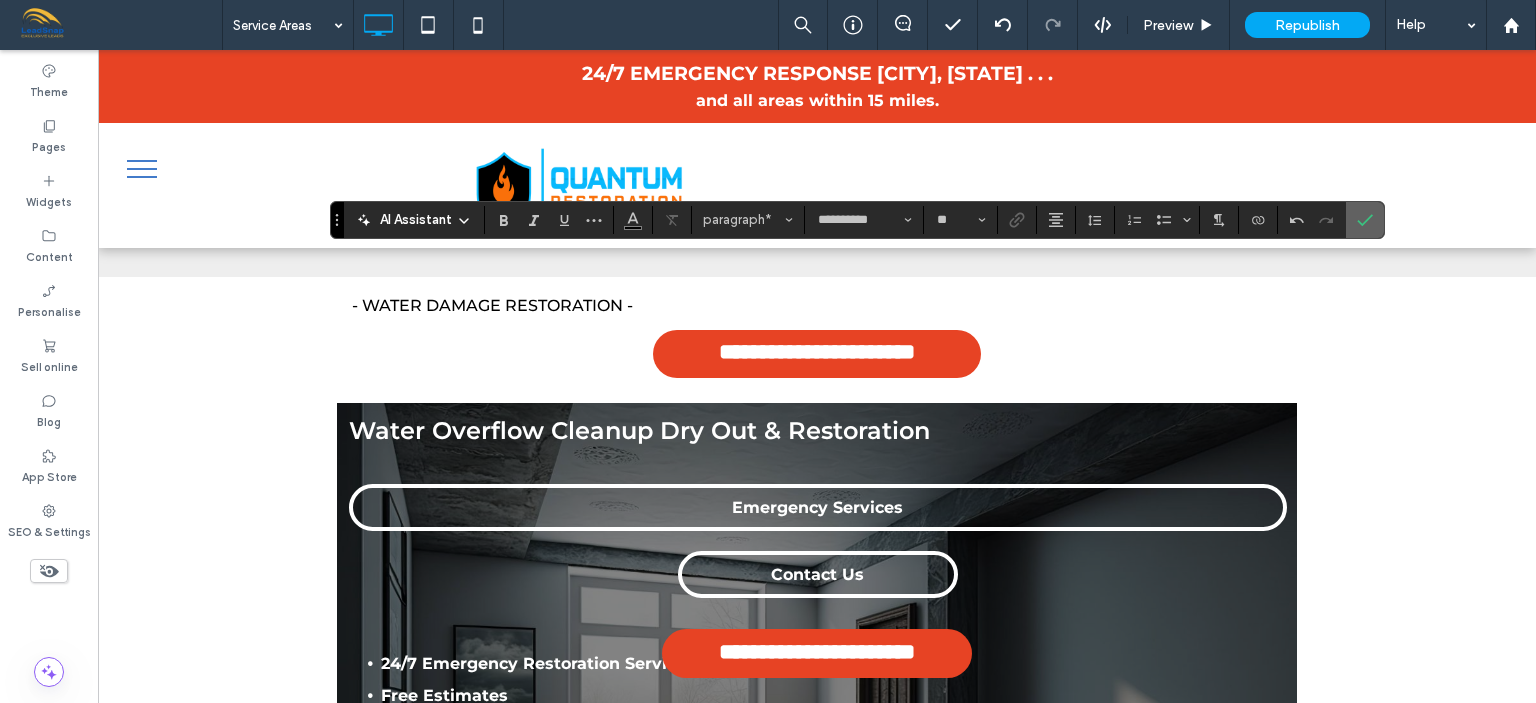 click 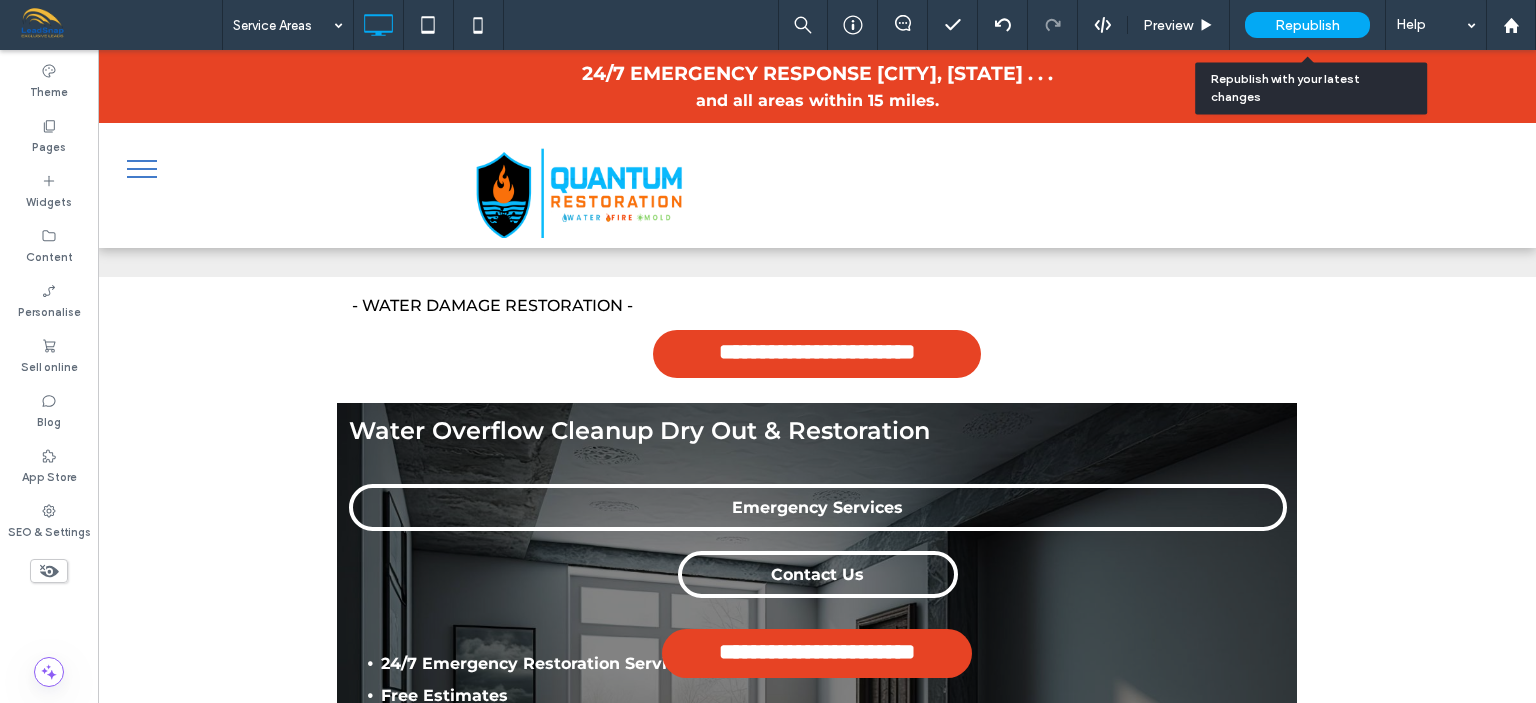 click on "Republish" at bounding box center (1307, 25) 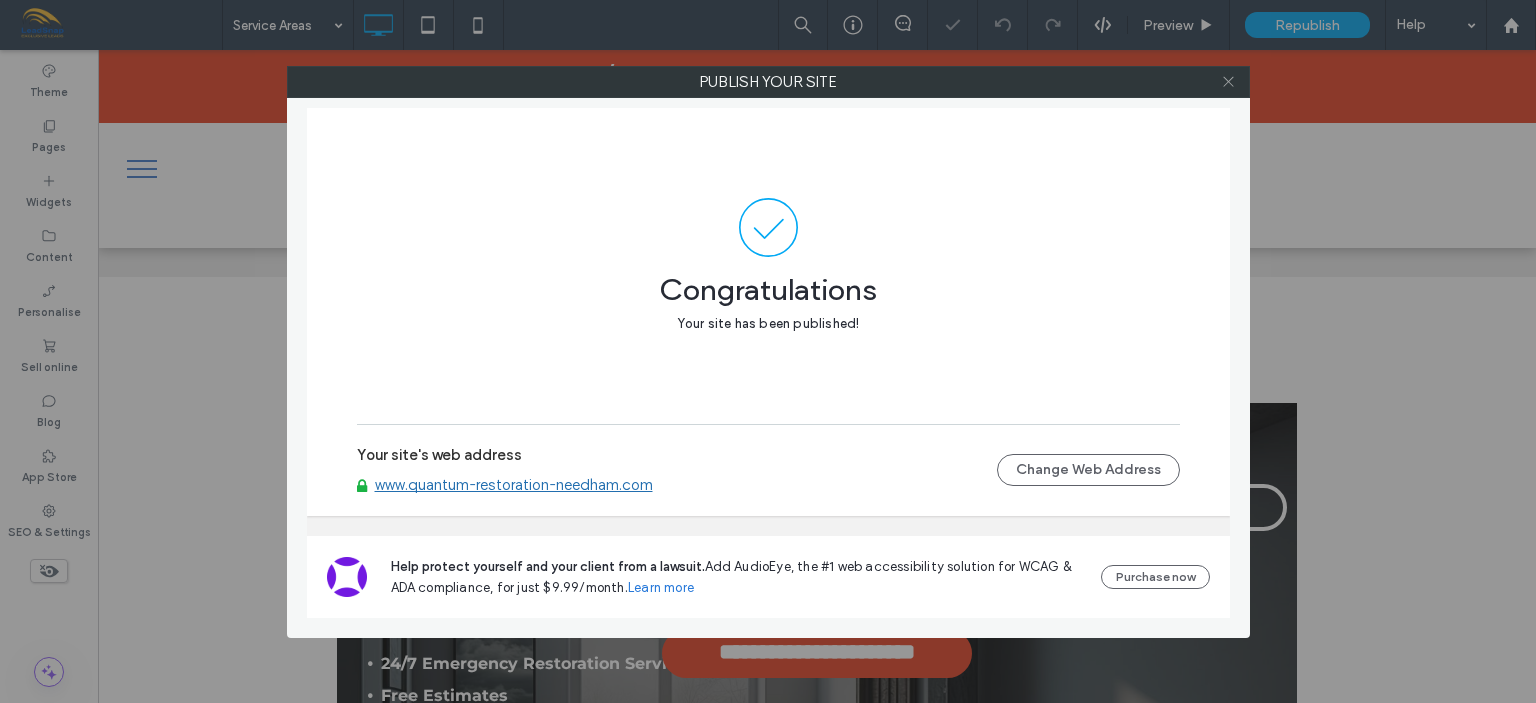 click at bounding box center (1229, 82) 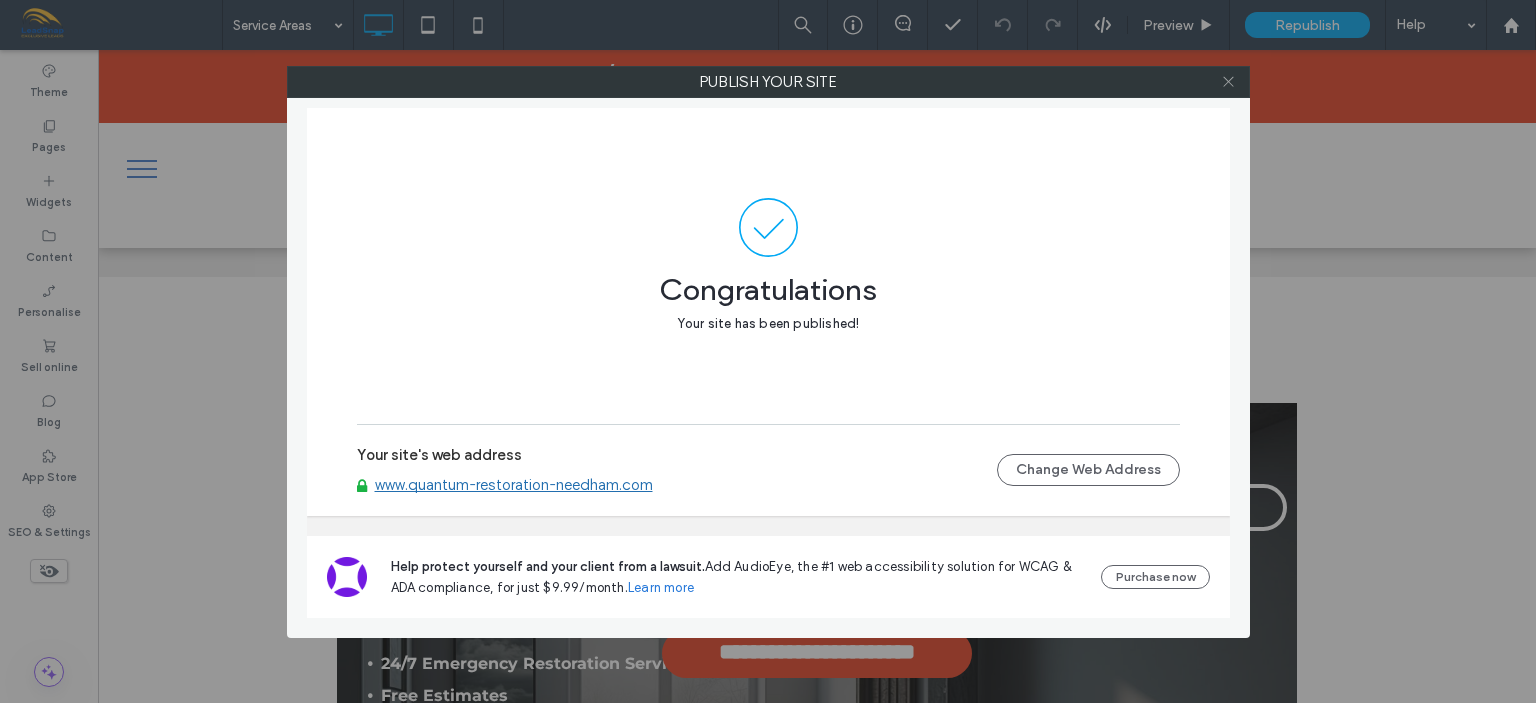 click 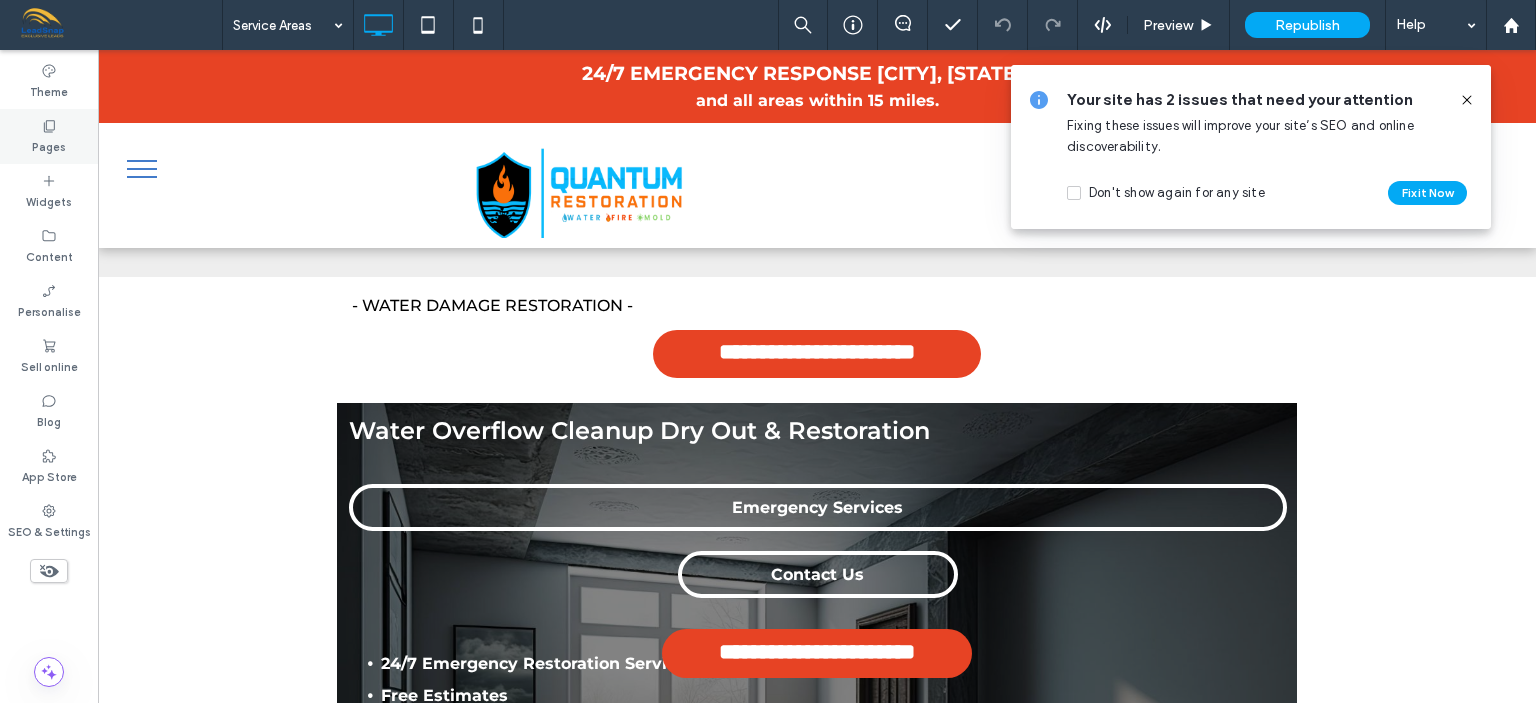 click 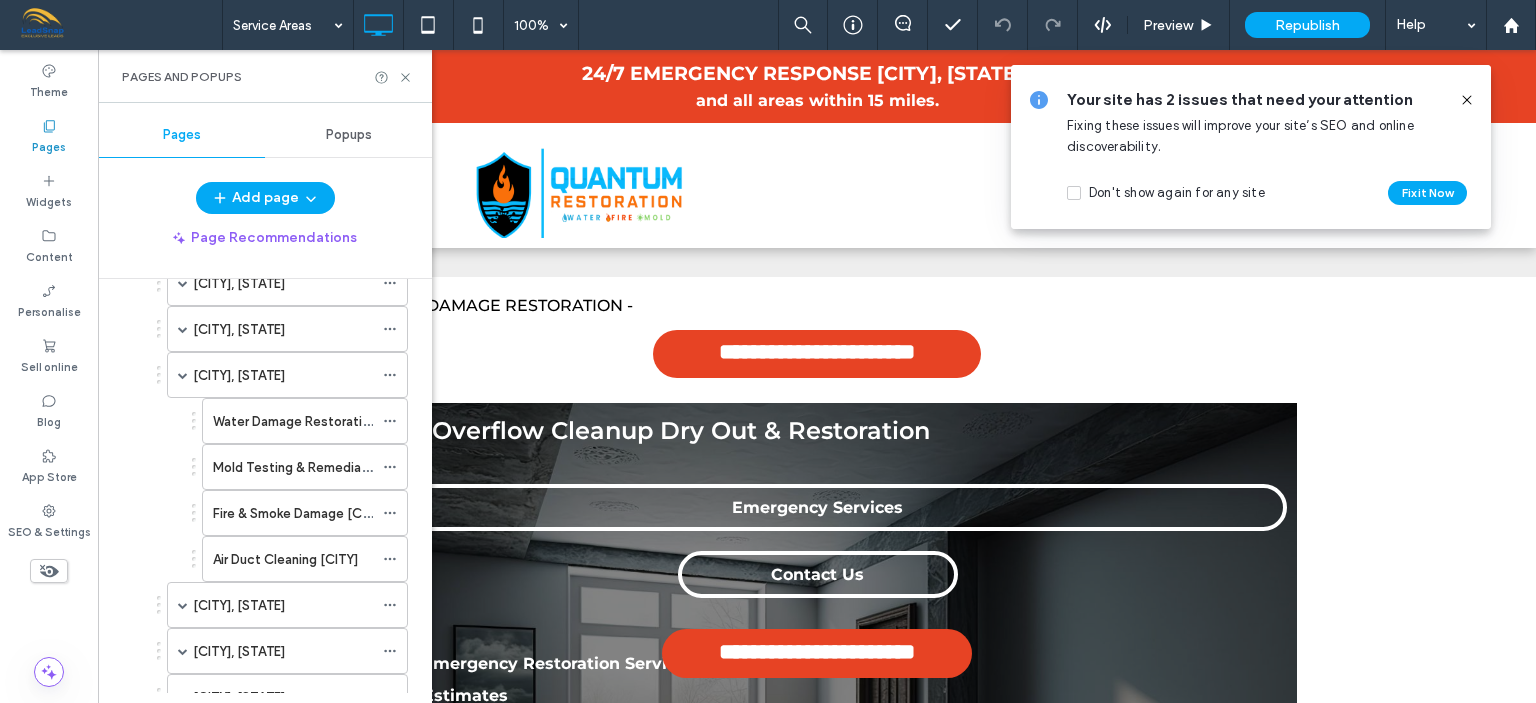 scroll, scrollTop: 495, scrollLeft: 0, axis: vertical 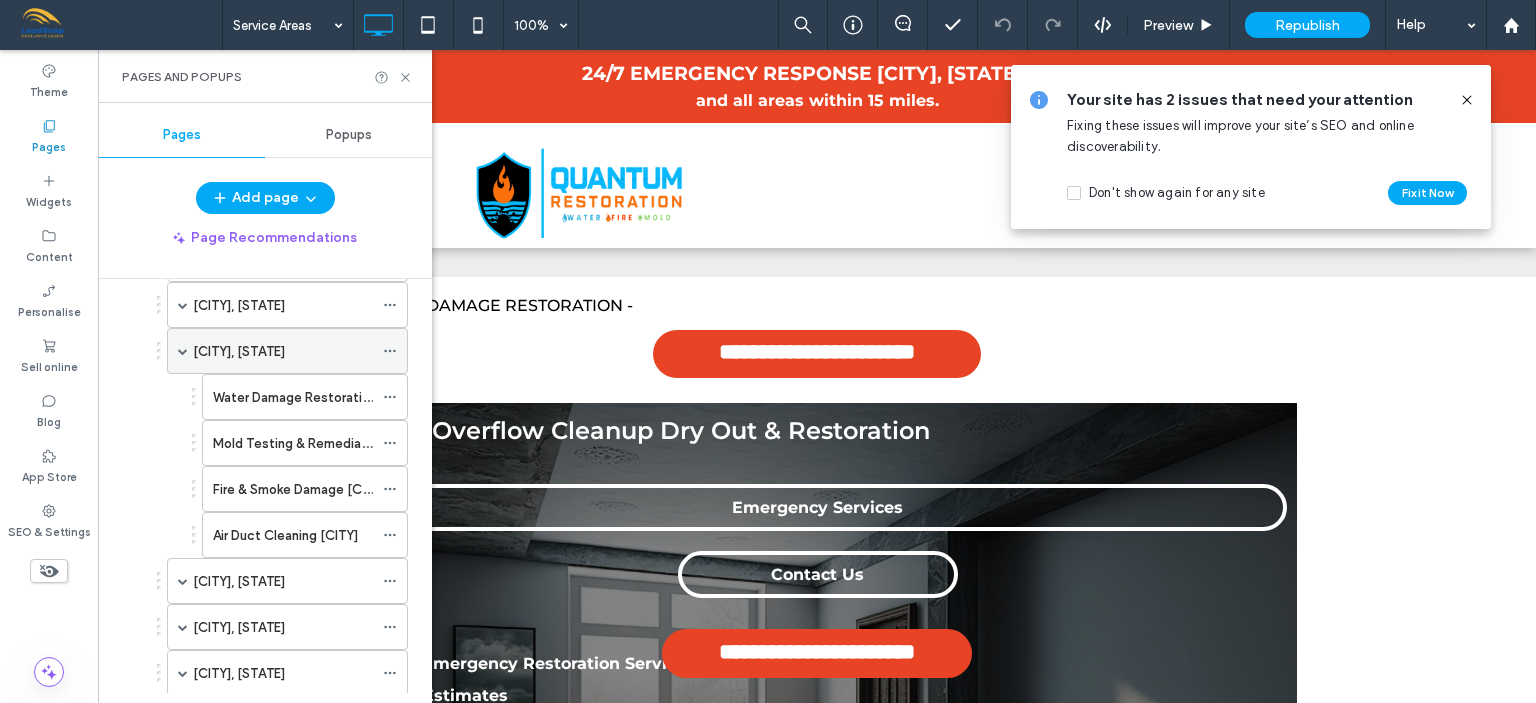 click on "Chestnut Hill, MA" at bounding box center [287, 351] 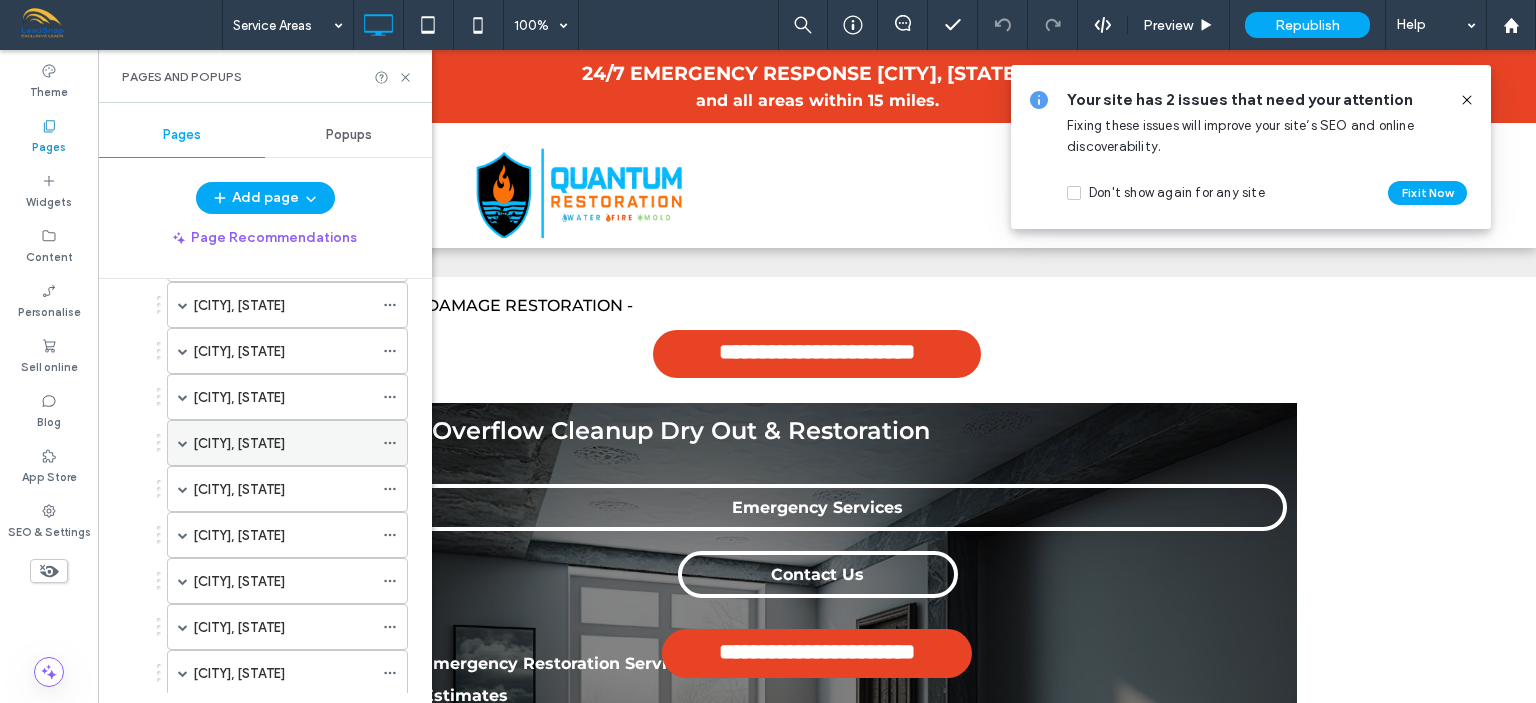 click 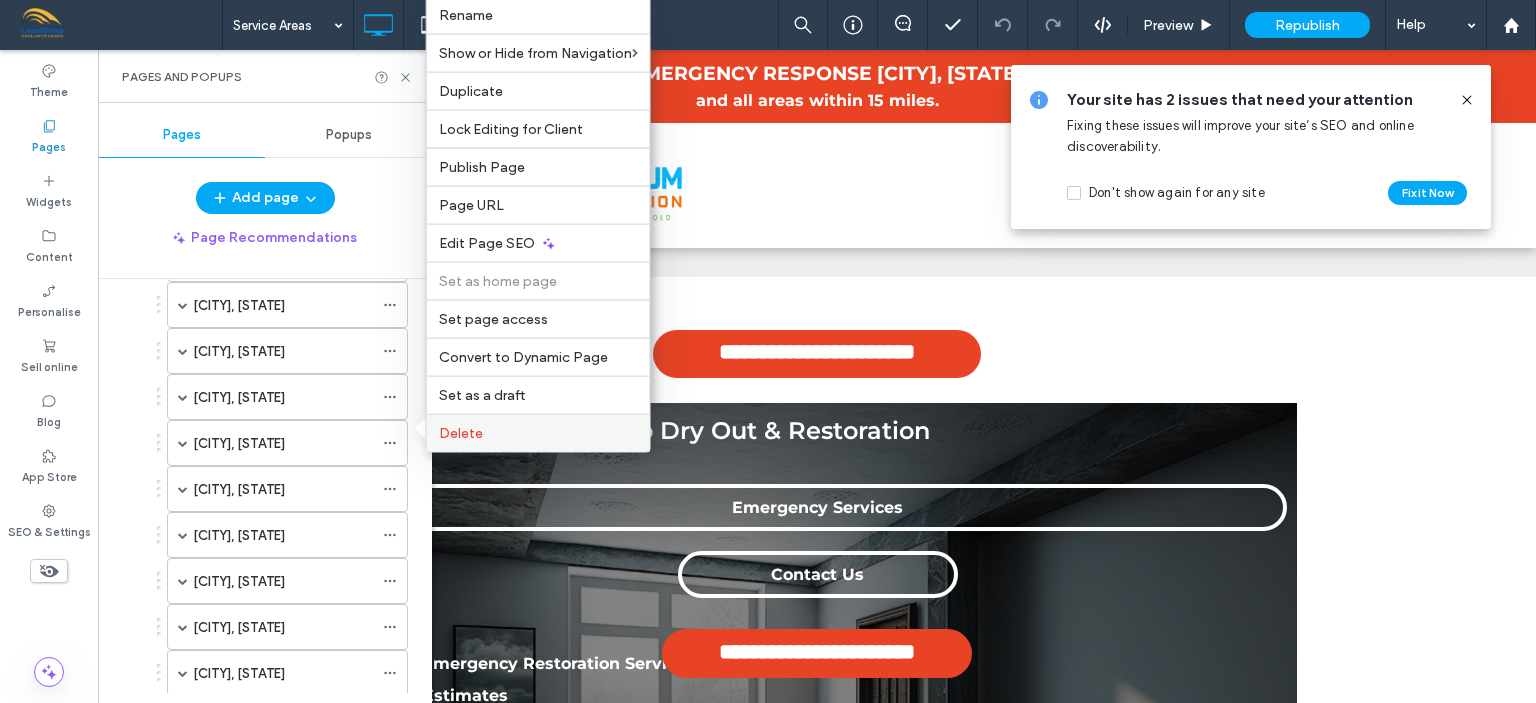 click on "Delete" at bounding box center [461, 433] 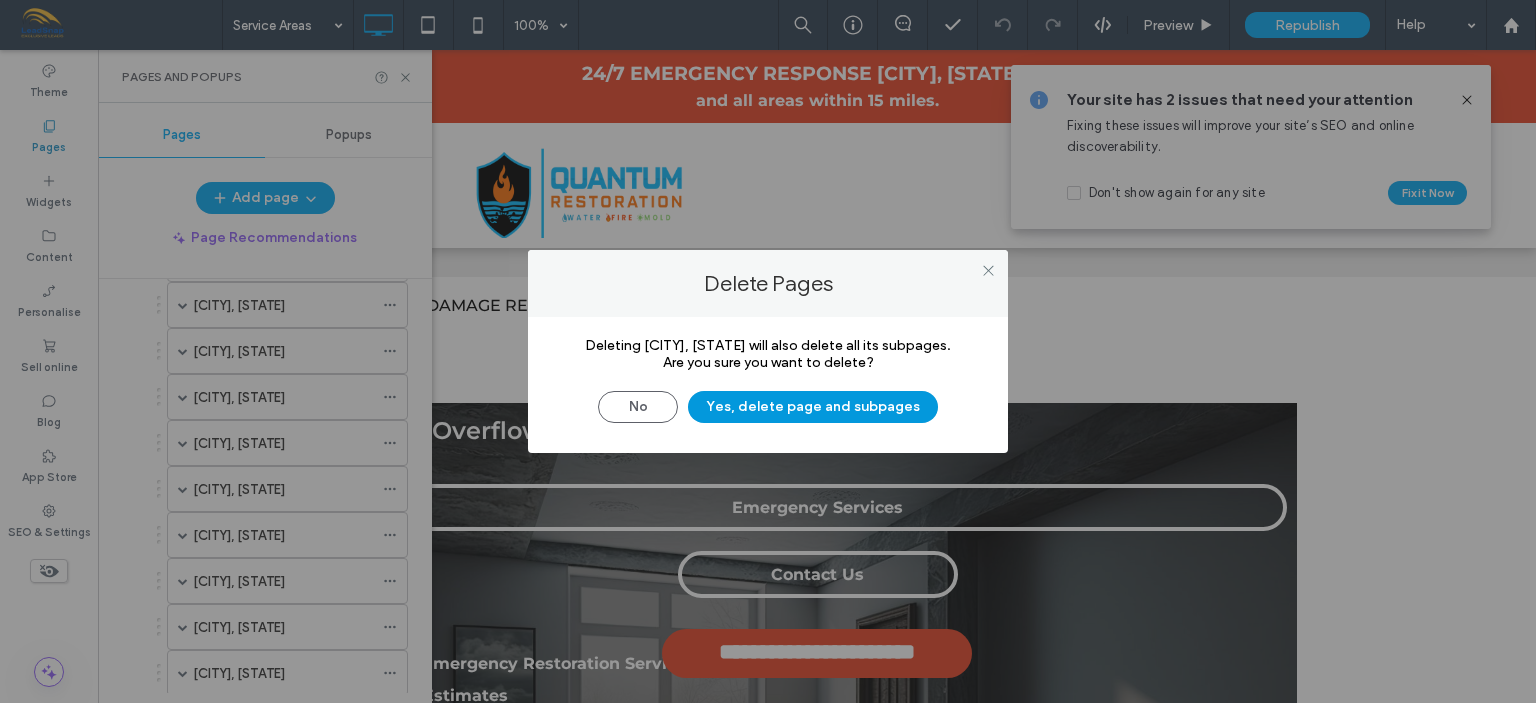 click on "Yes, delete page and subpages" at bounding box center (813, 407) 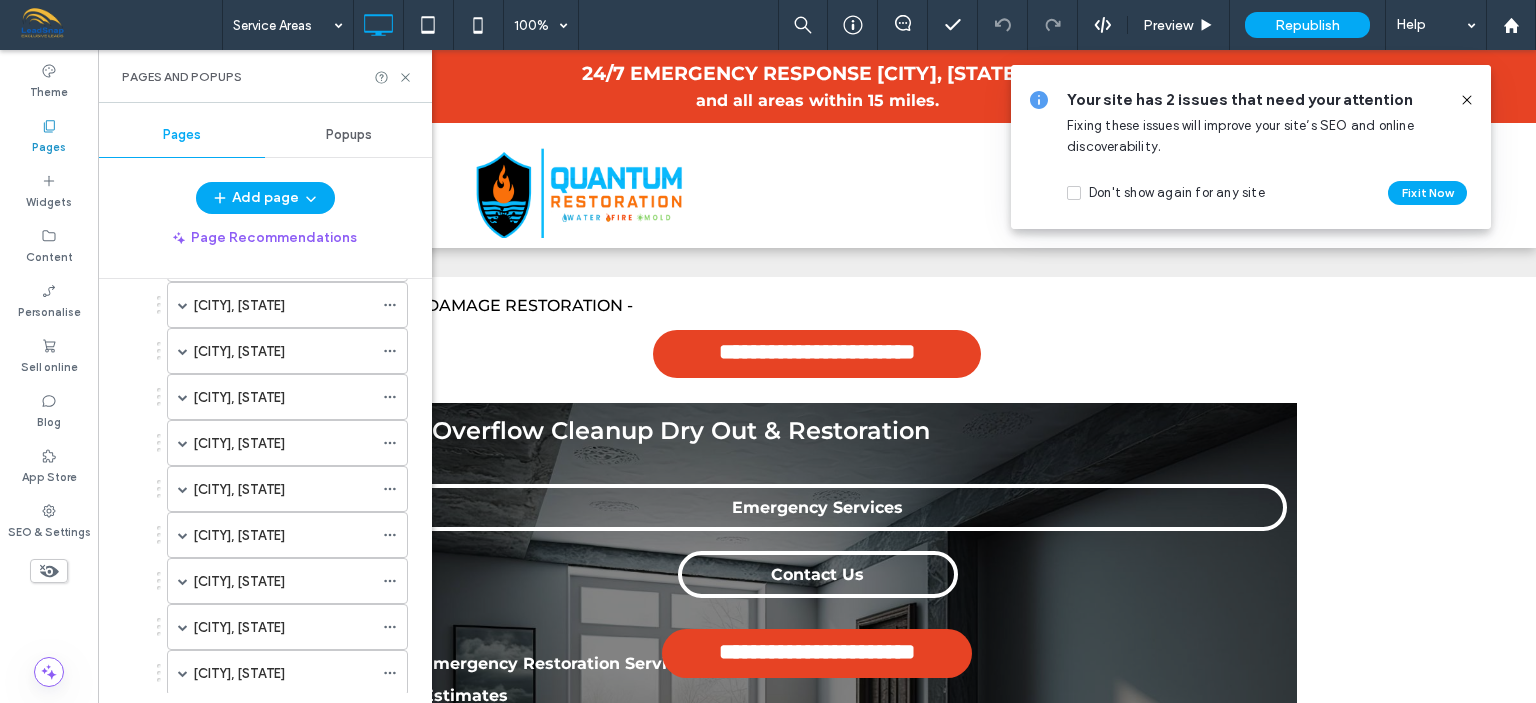 click 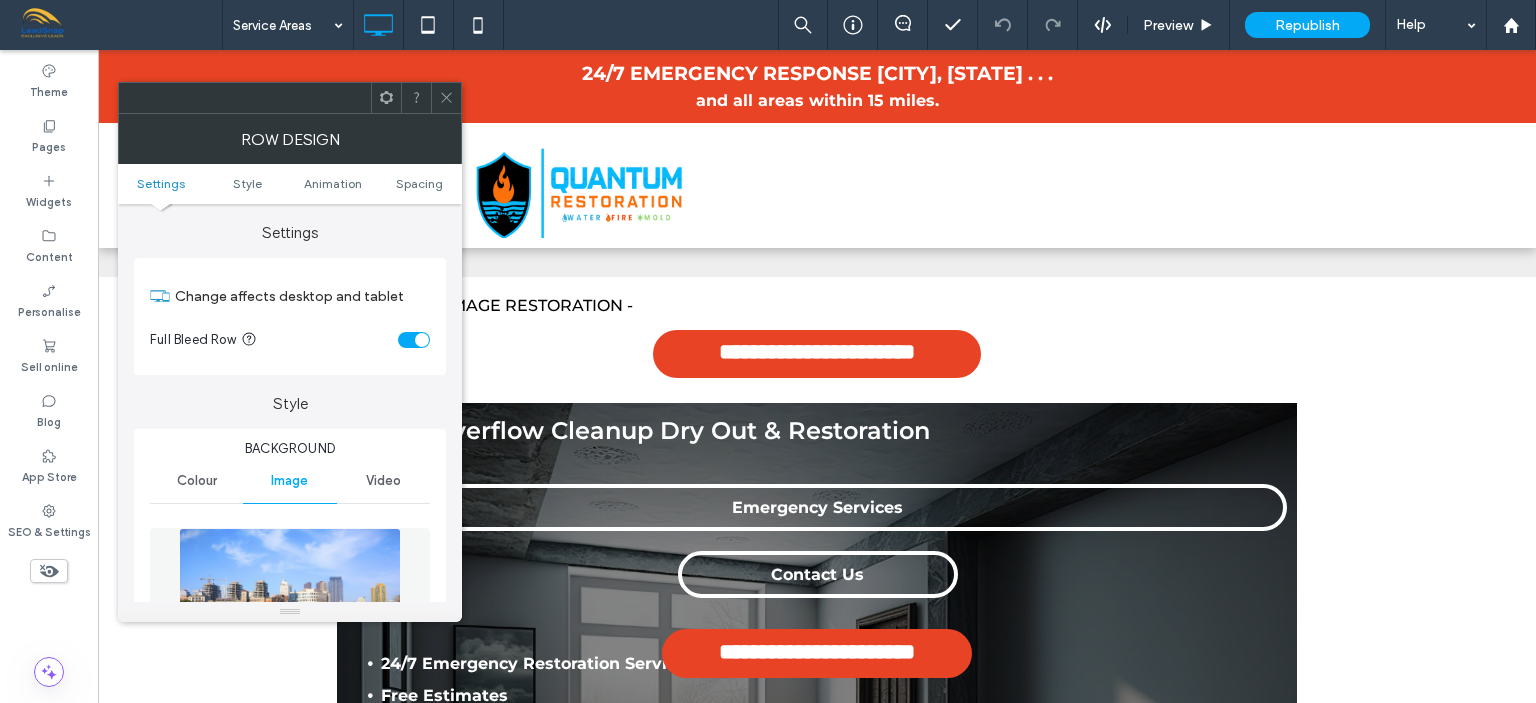 click 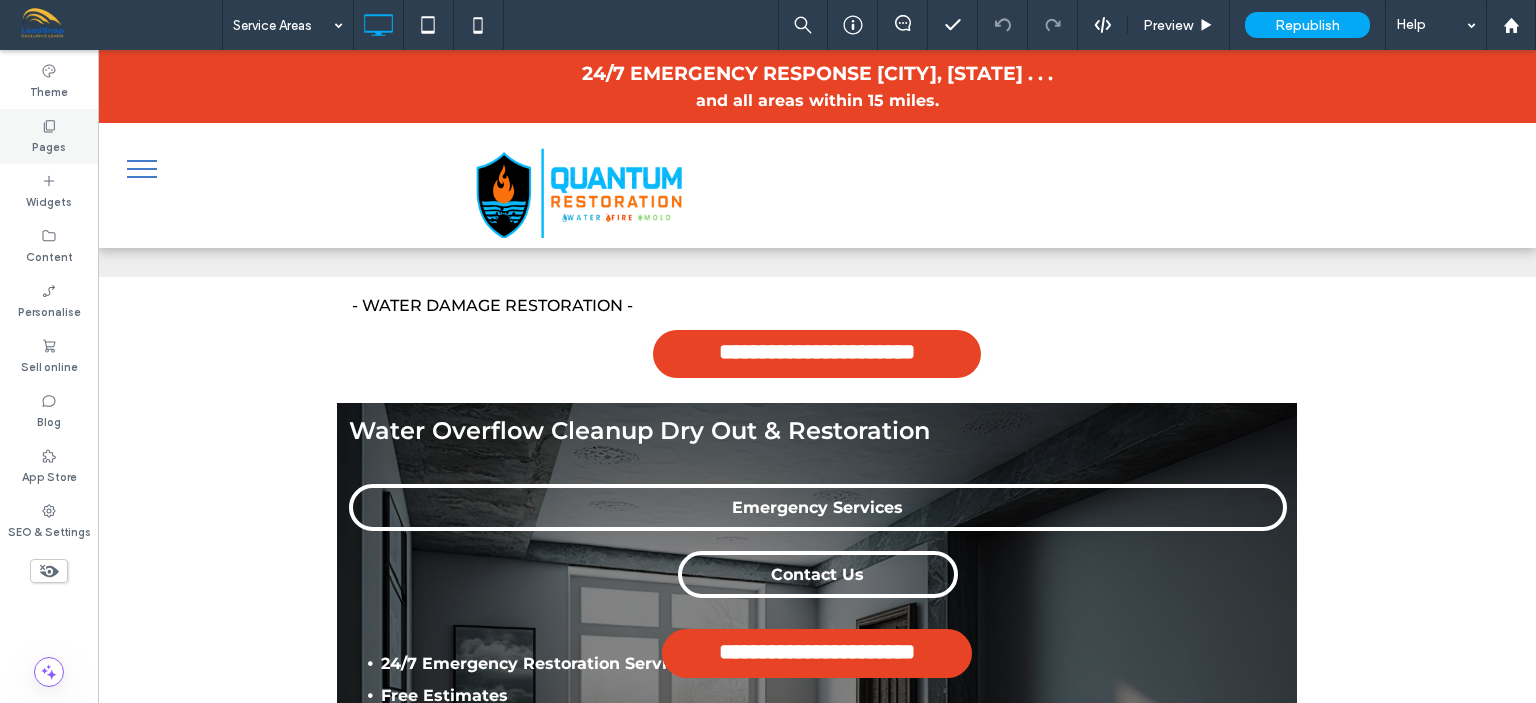 click on "Pages" at bounding box center (49, 145) 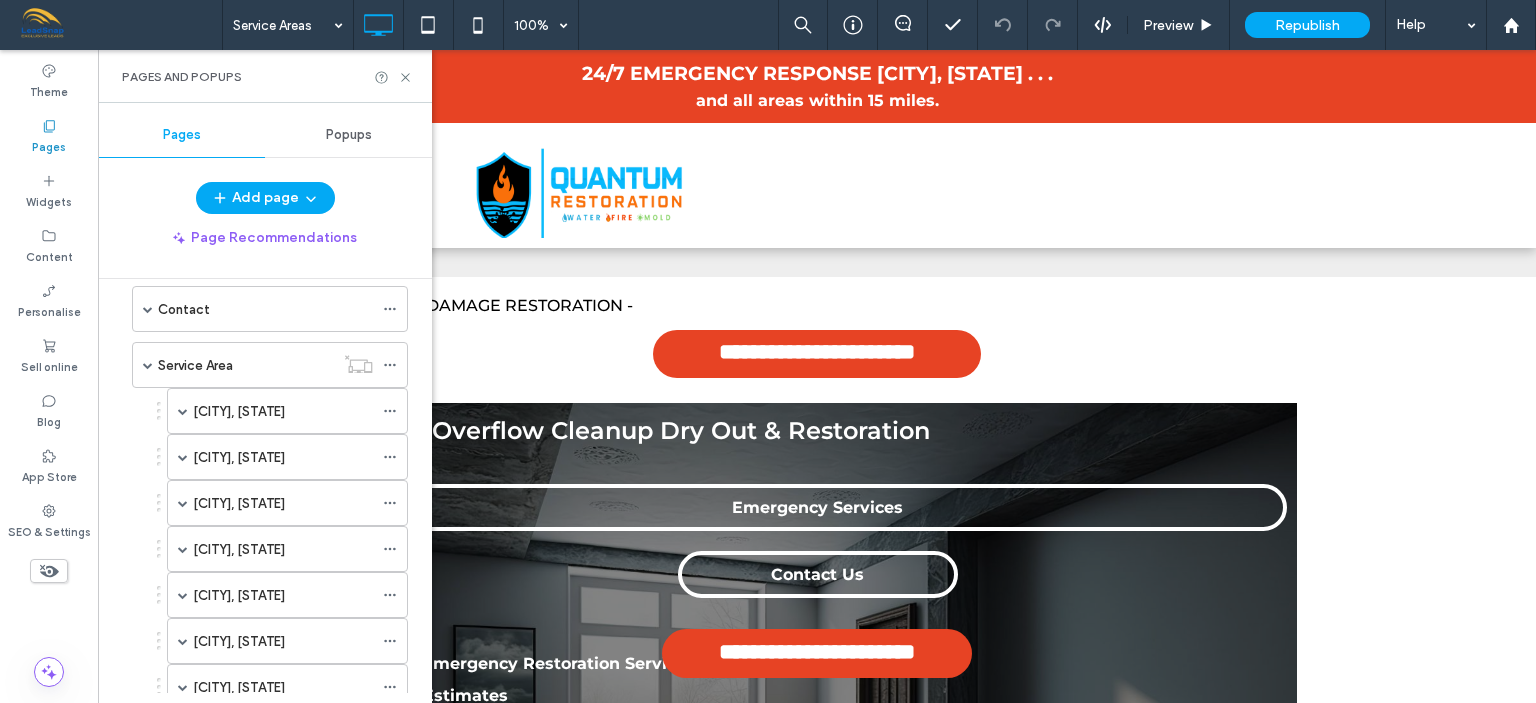 scroll, scrollTop: 252, scrollLeft: 0, axis: vertical 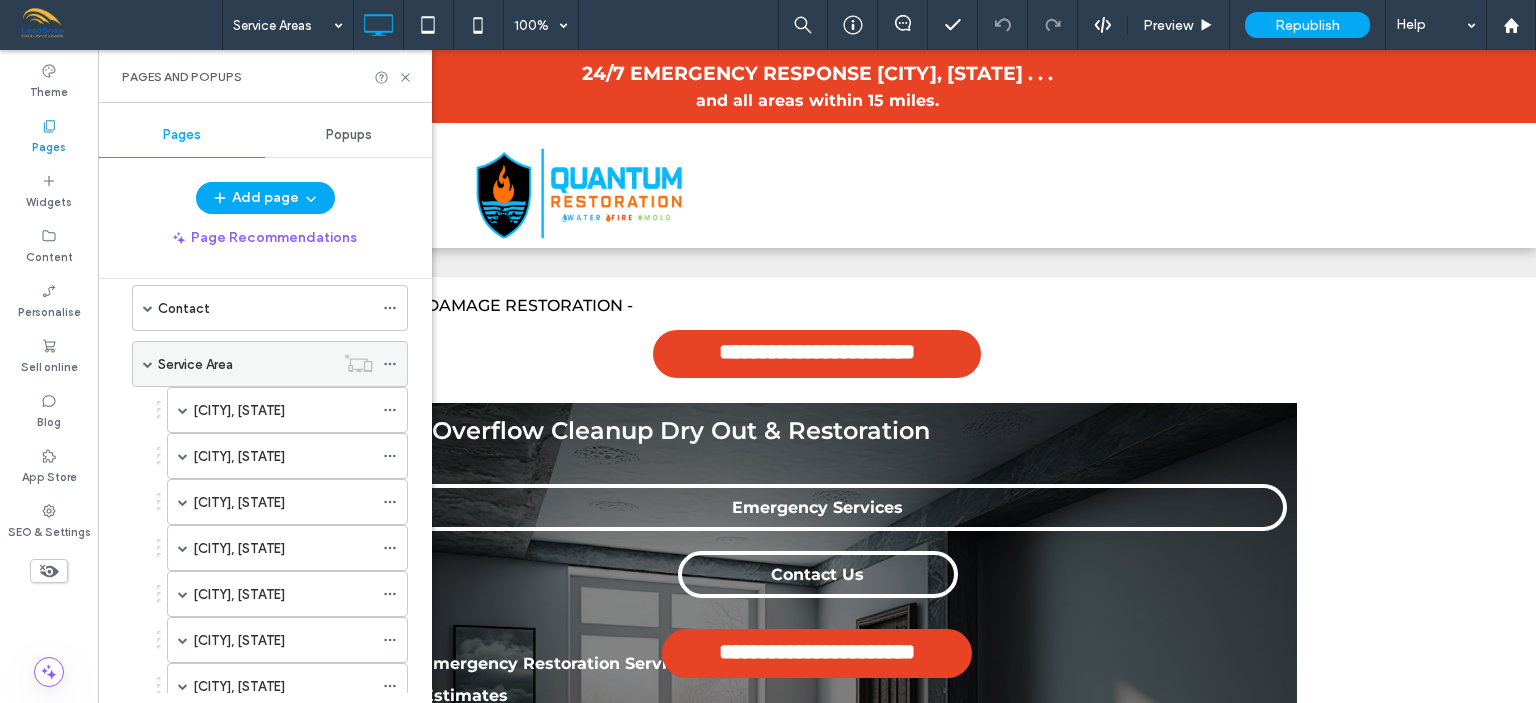 click on "Service Area" at bounding box center (270, 364) 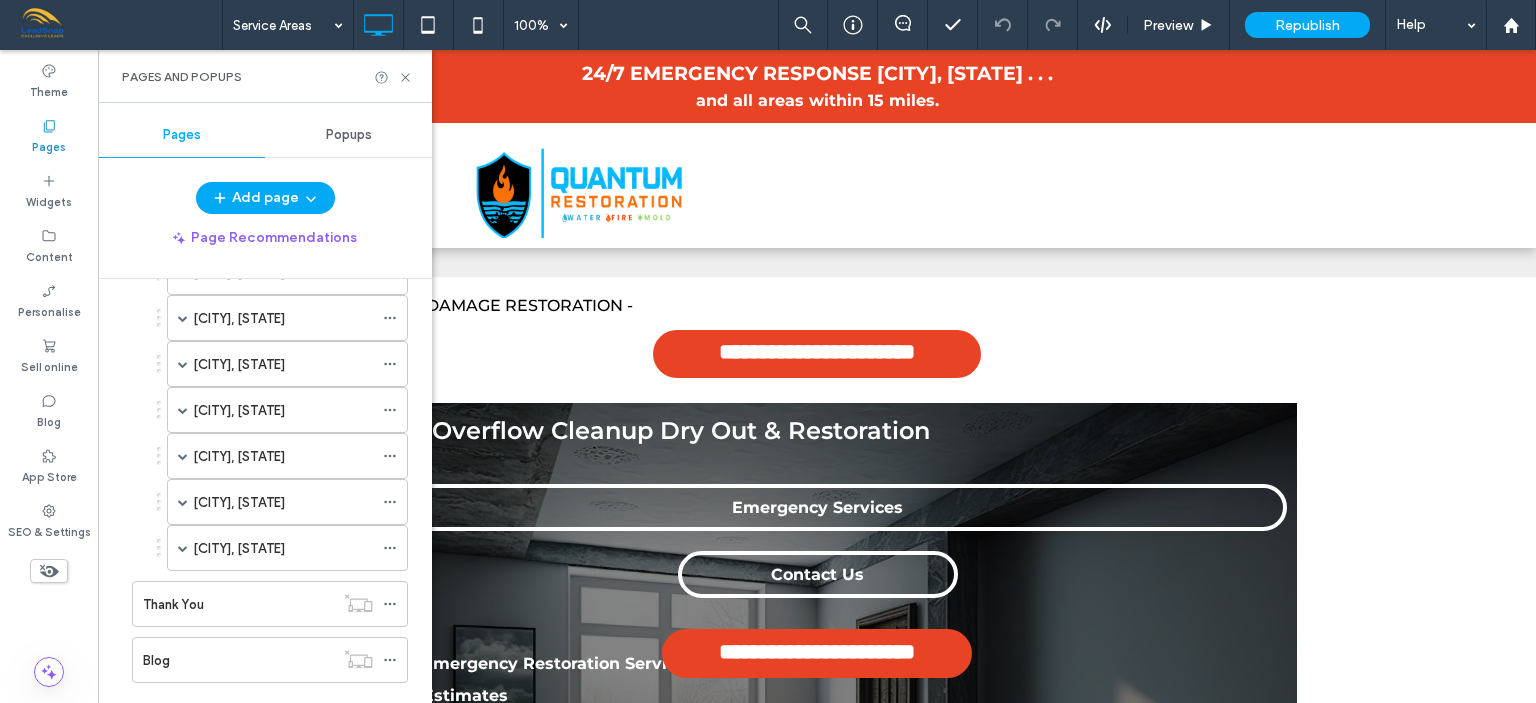 scroll, scrollTop: 833, scrollLeft: 0, axis: vertical 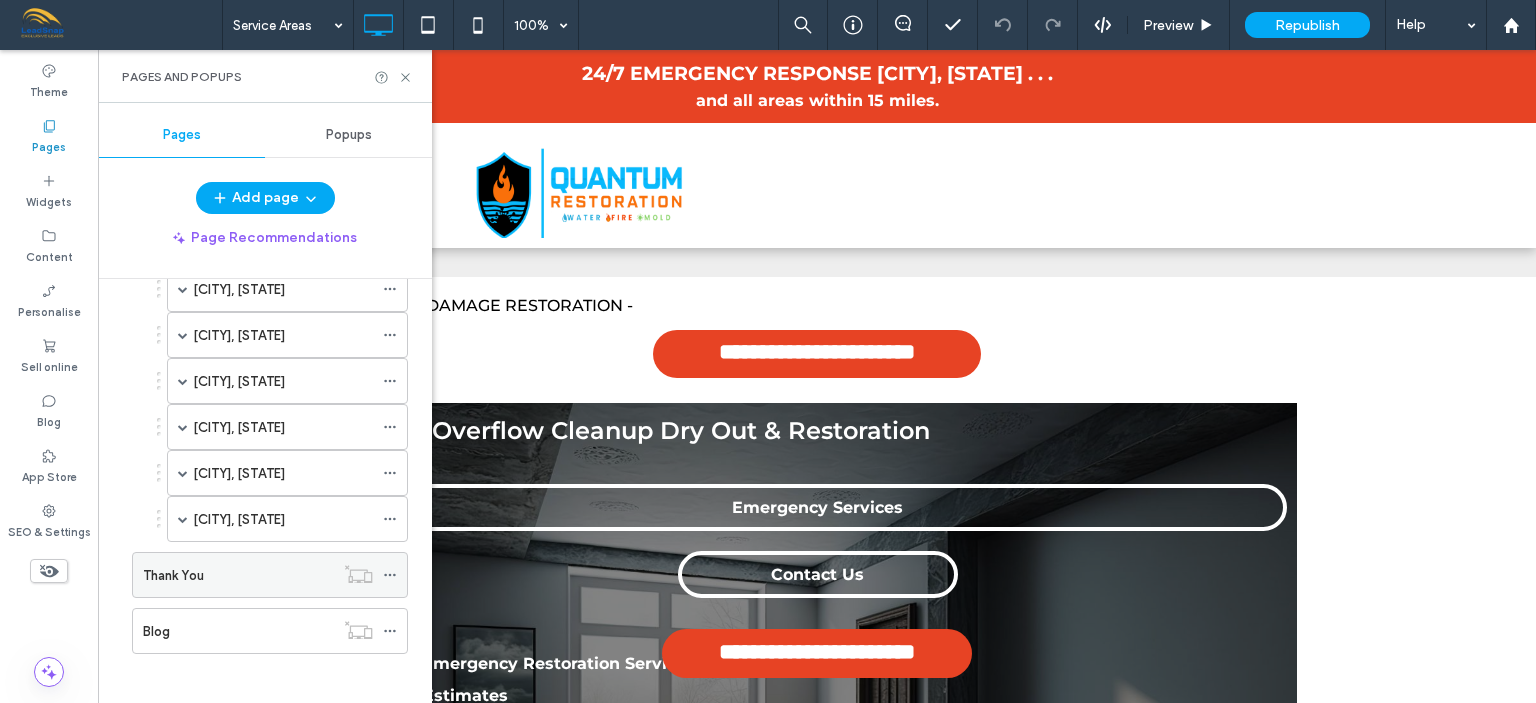 click on "Thank You" at bounding box center (238, 575) 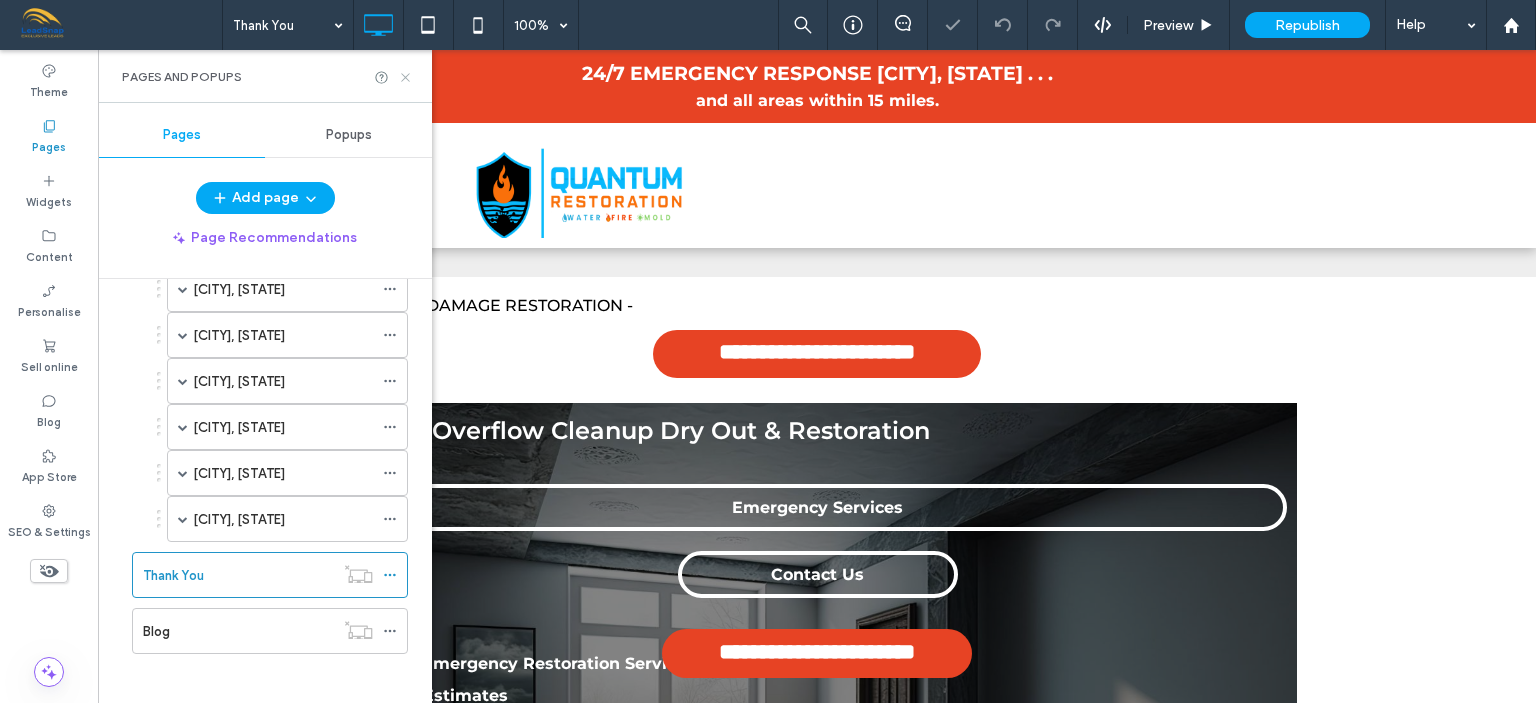 click 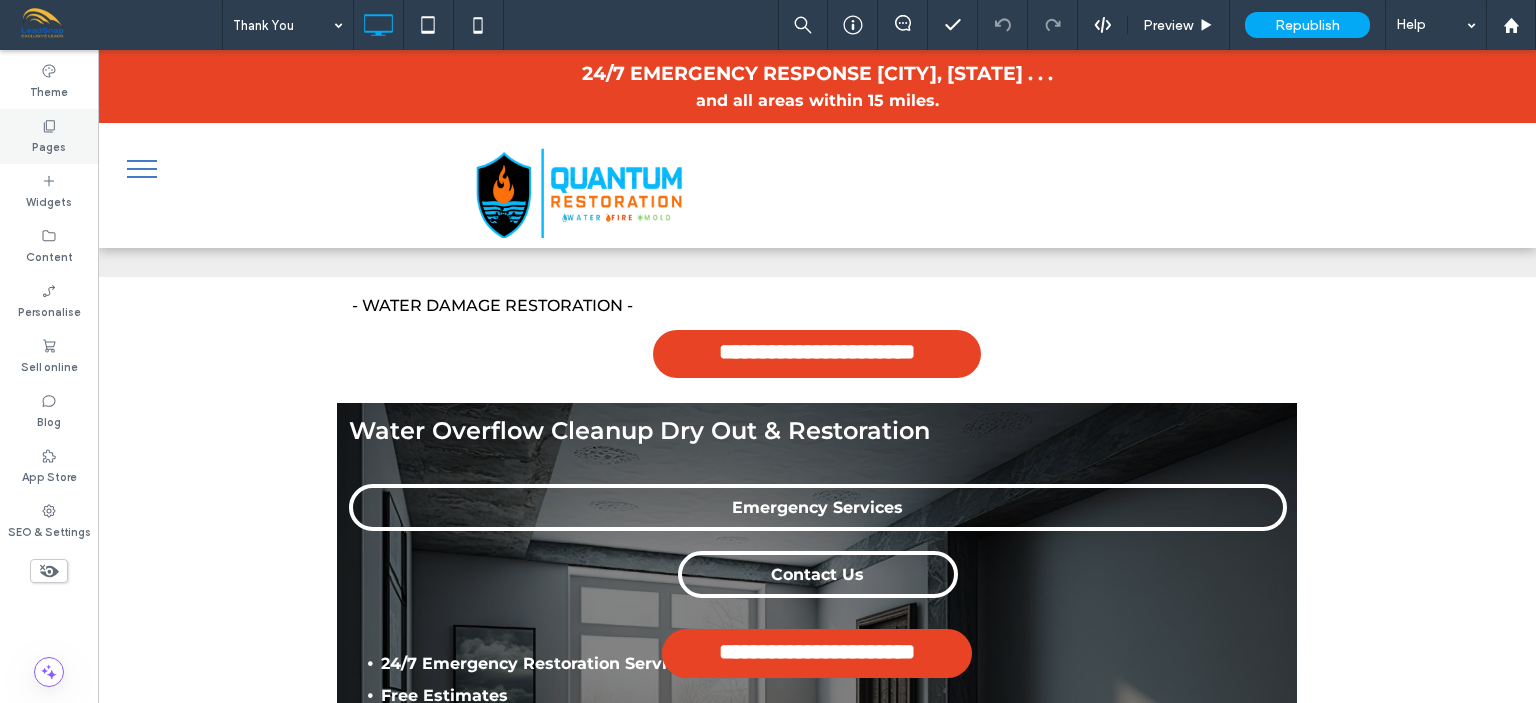 click 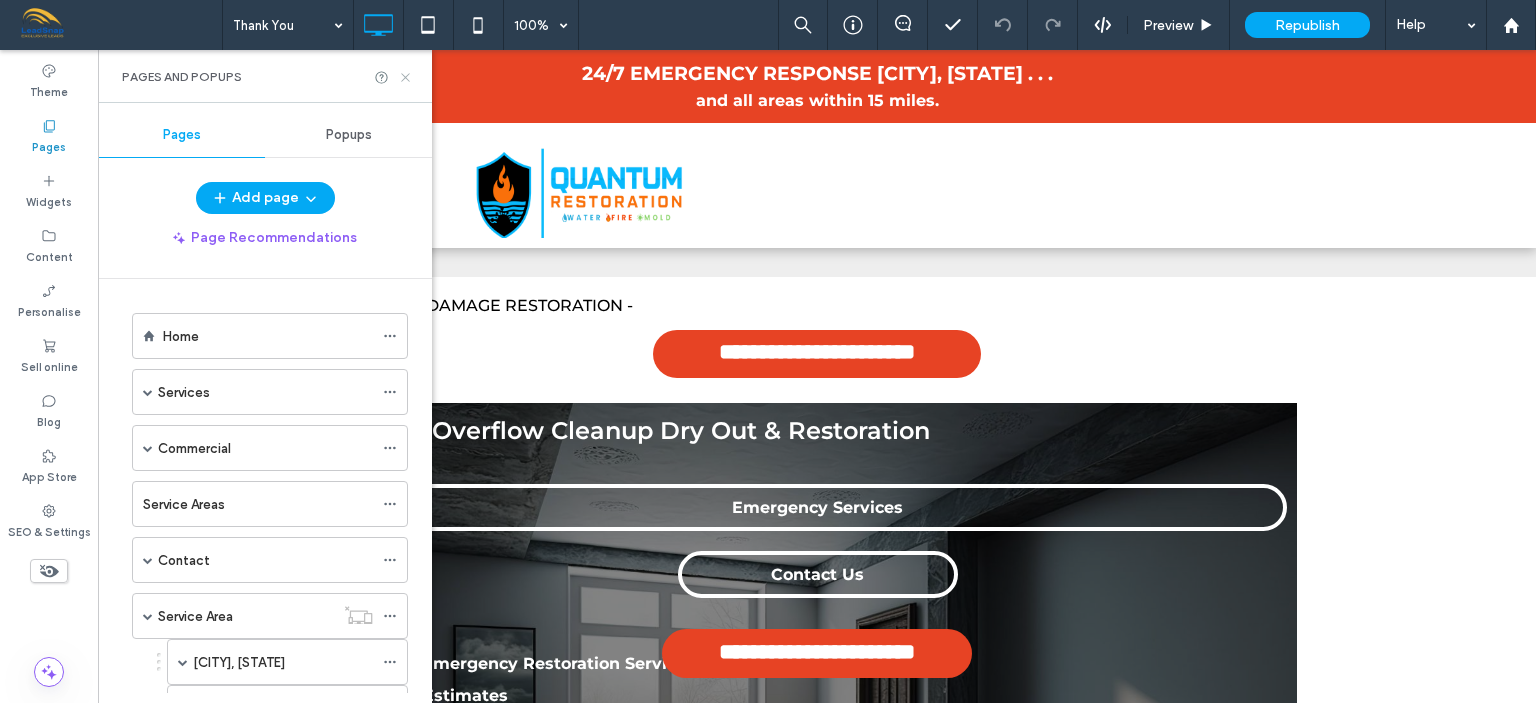 click 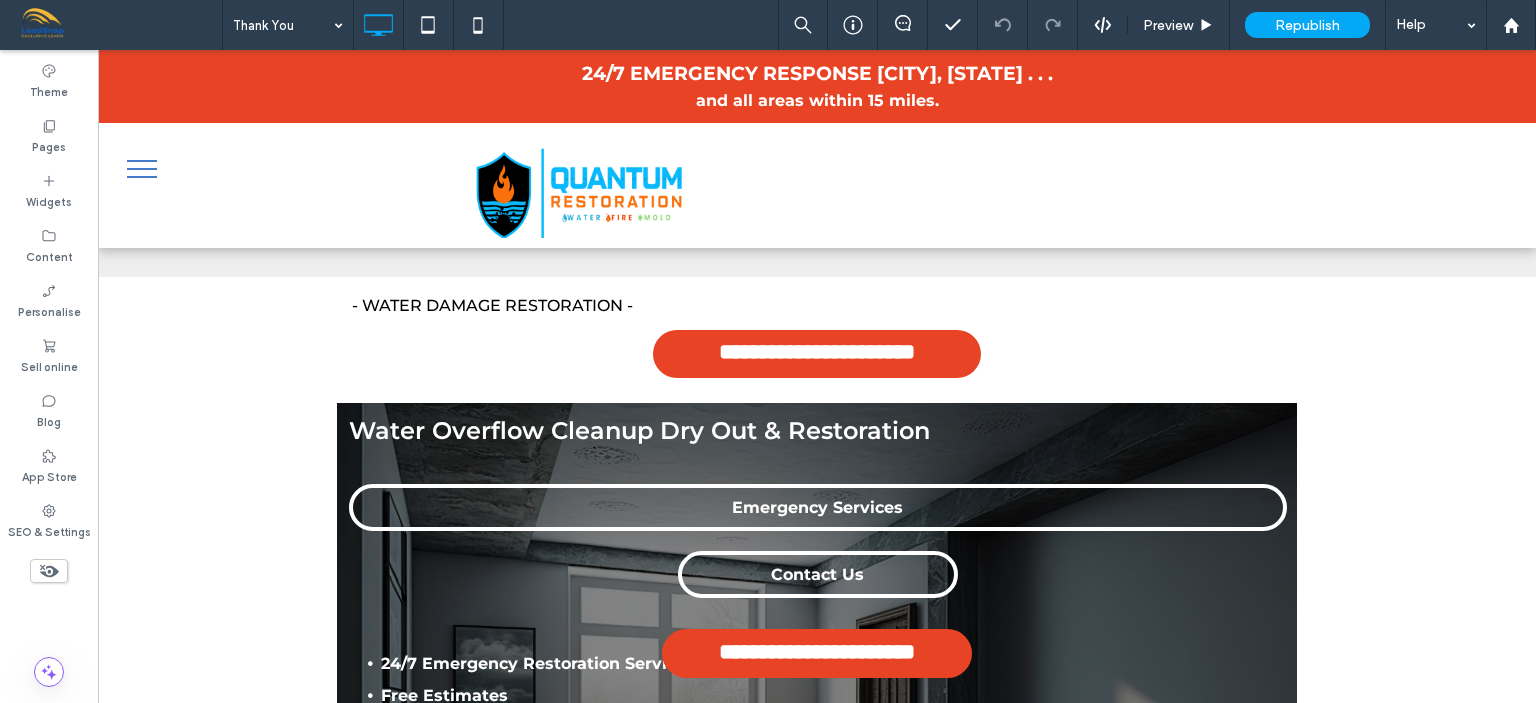 type on "*********" 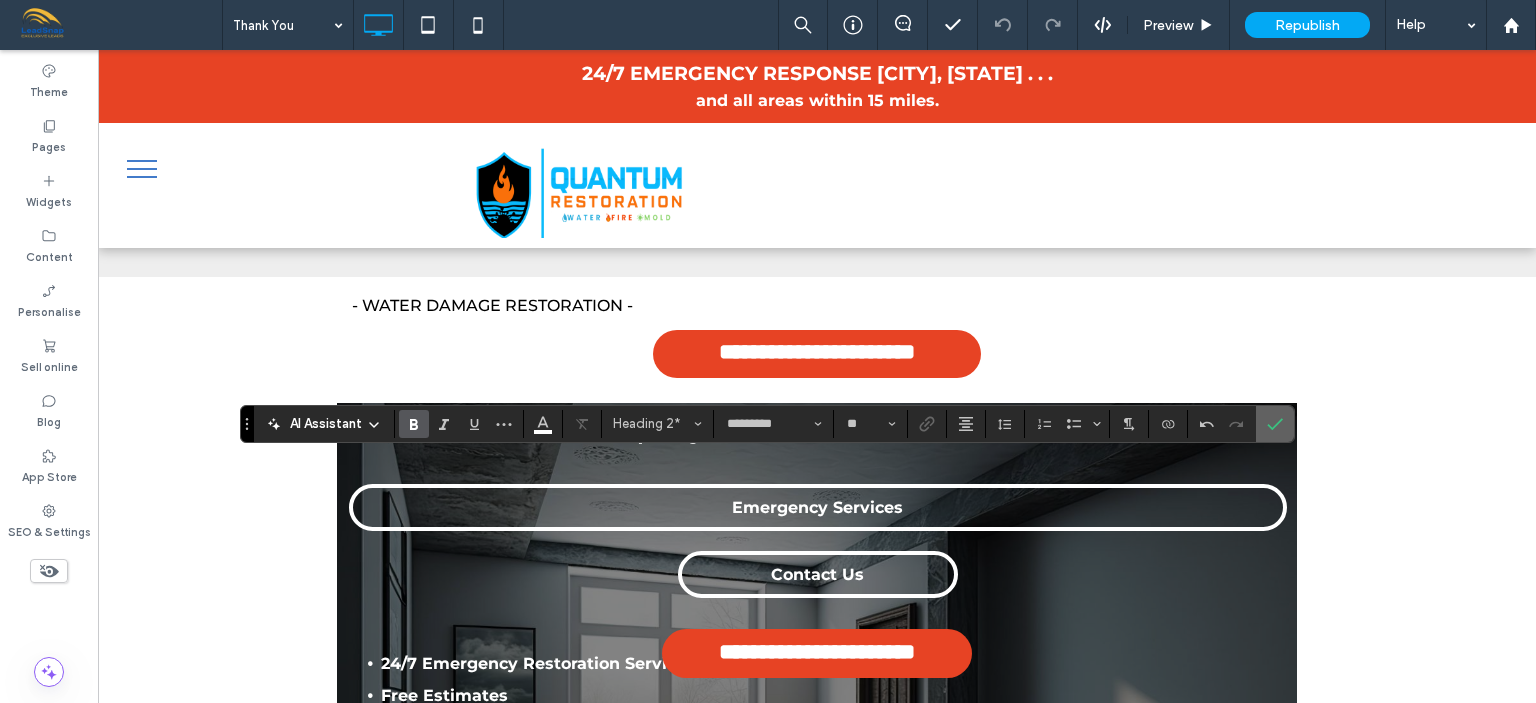 click 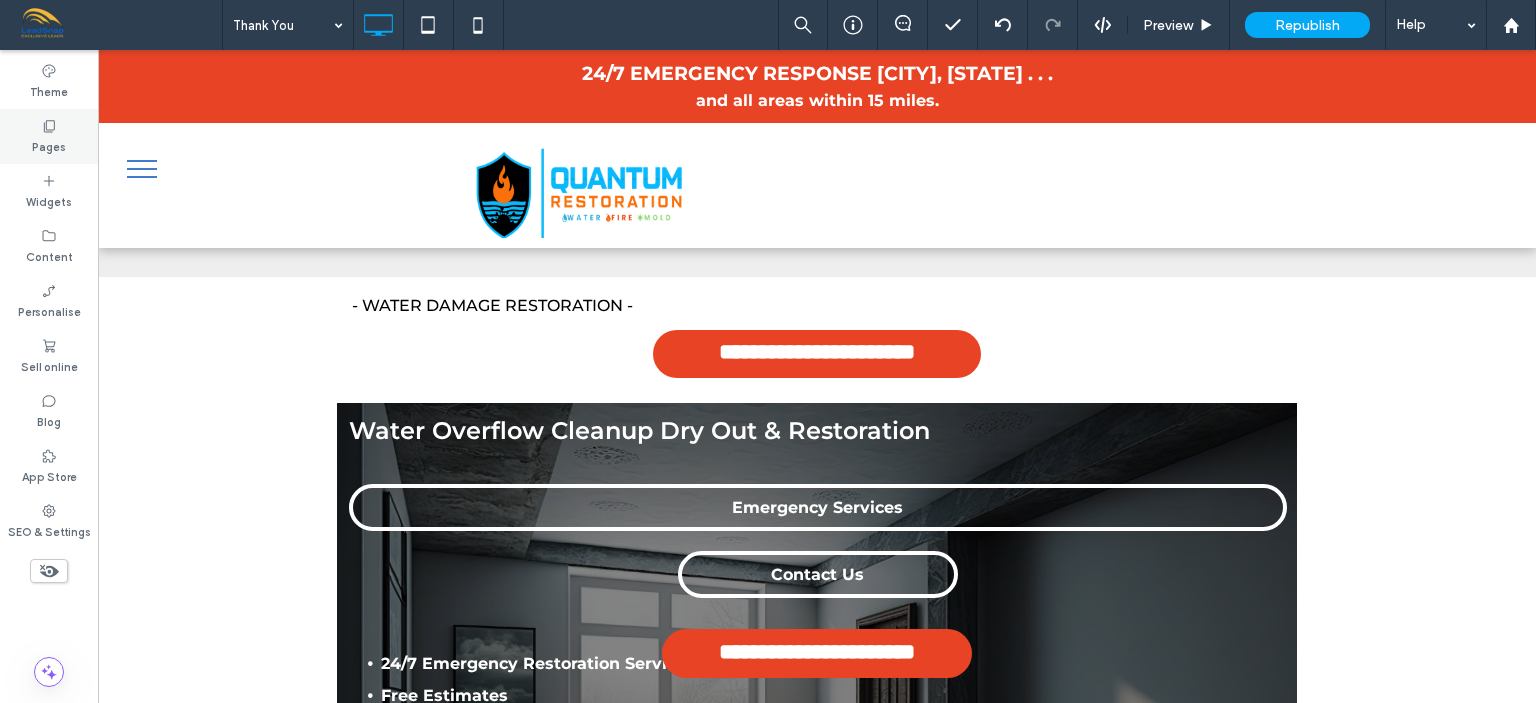 click on "Pages" at bounding box center [49, 145] 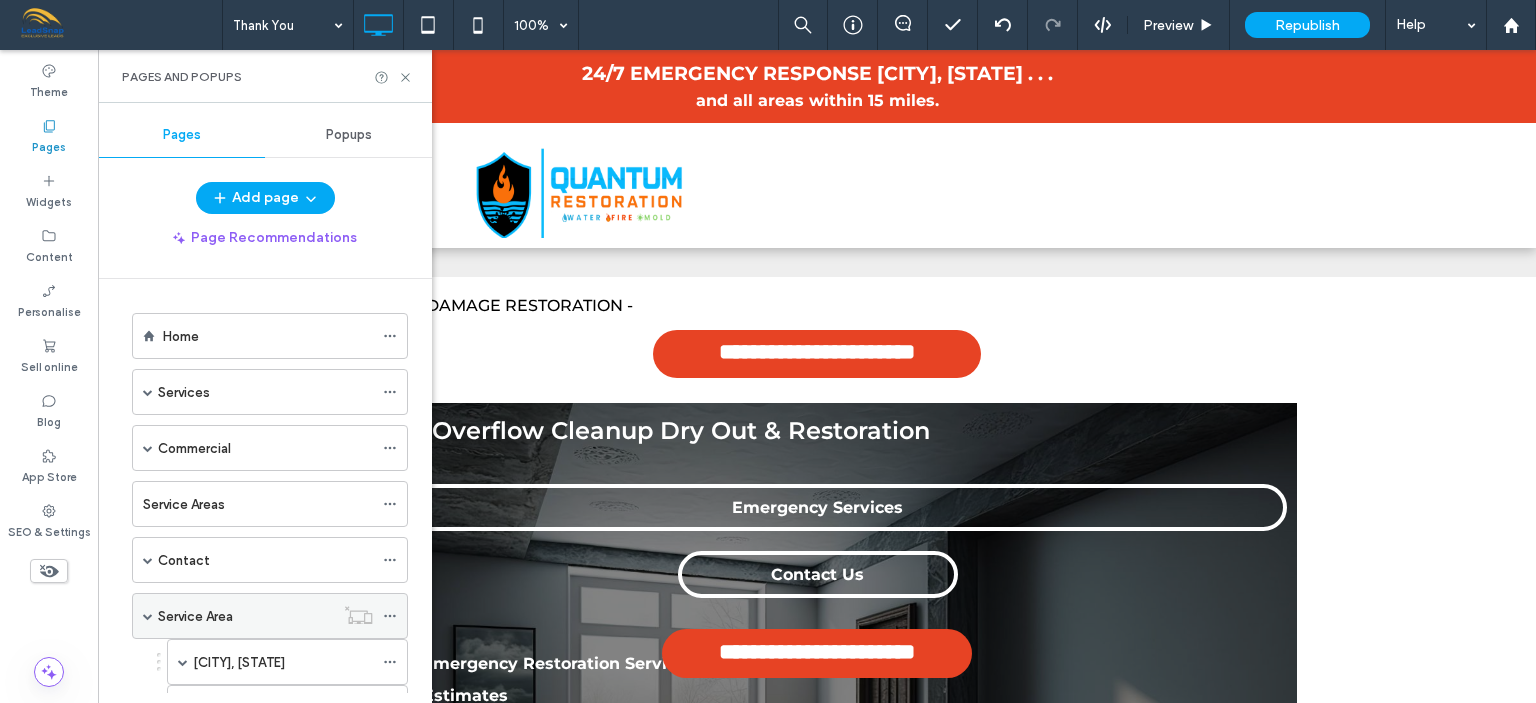 click at bounding box center (148, 616) 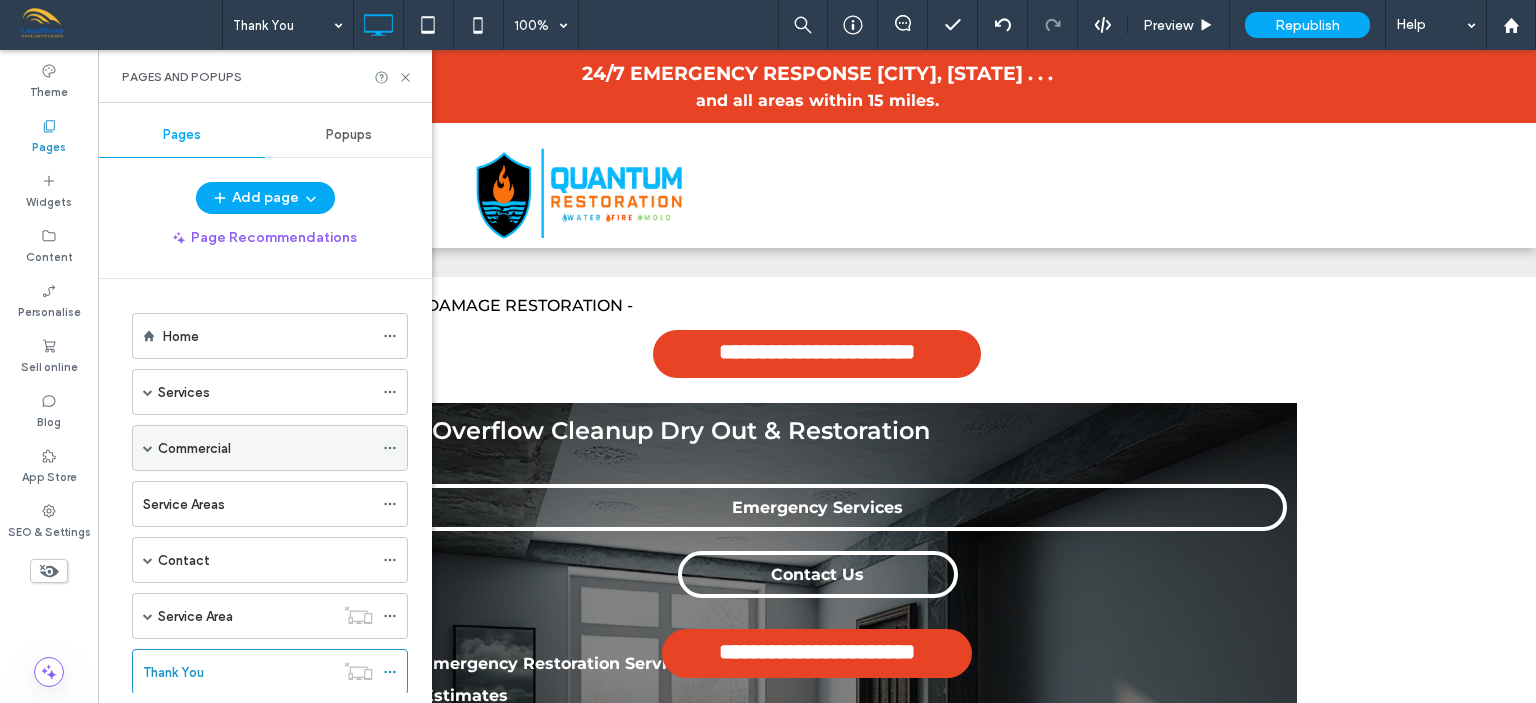 scroll, scrollTop: 104, scrollLeft: 0, axis: vertical 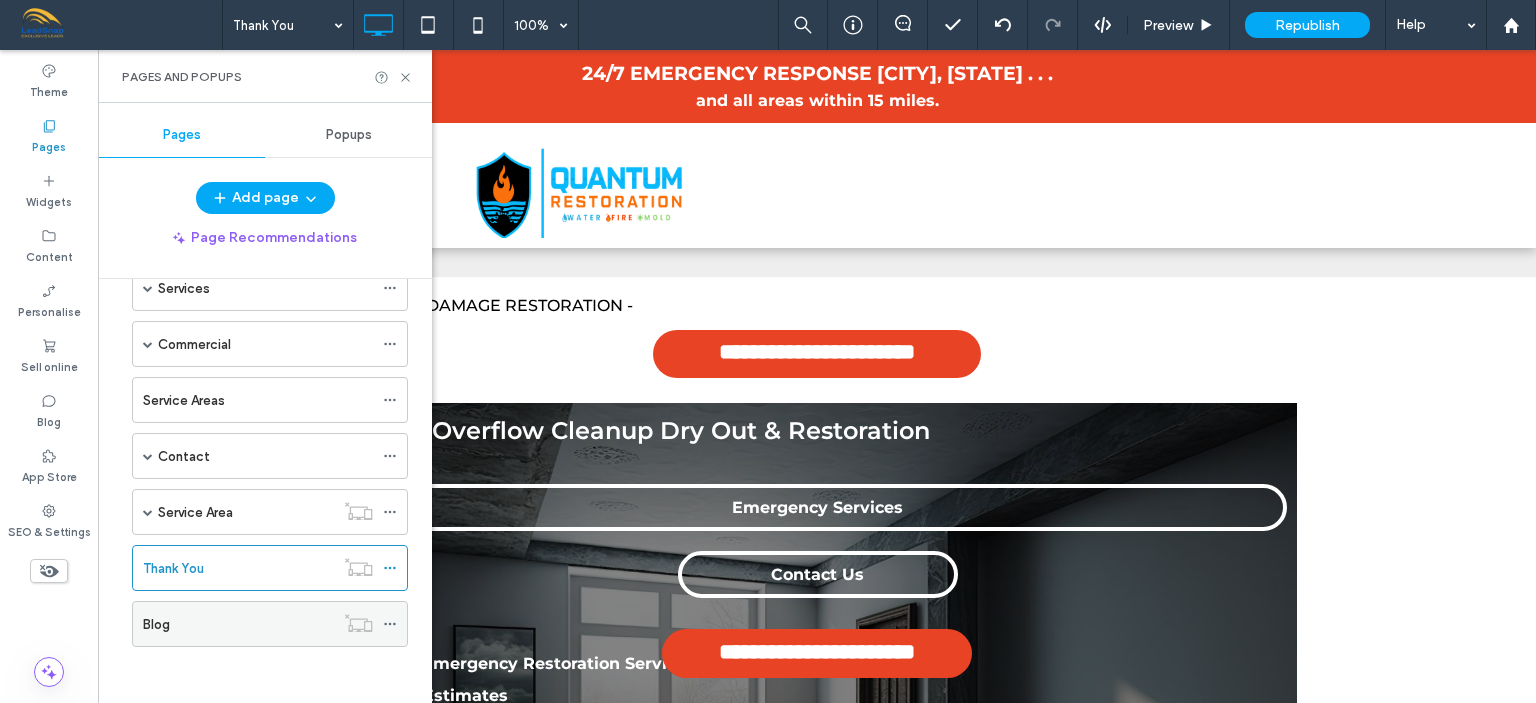 click on "Blog" at bounding box center (238, 624) 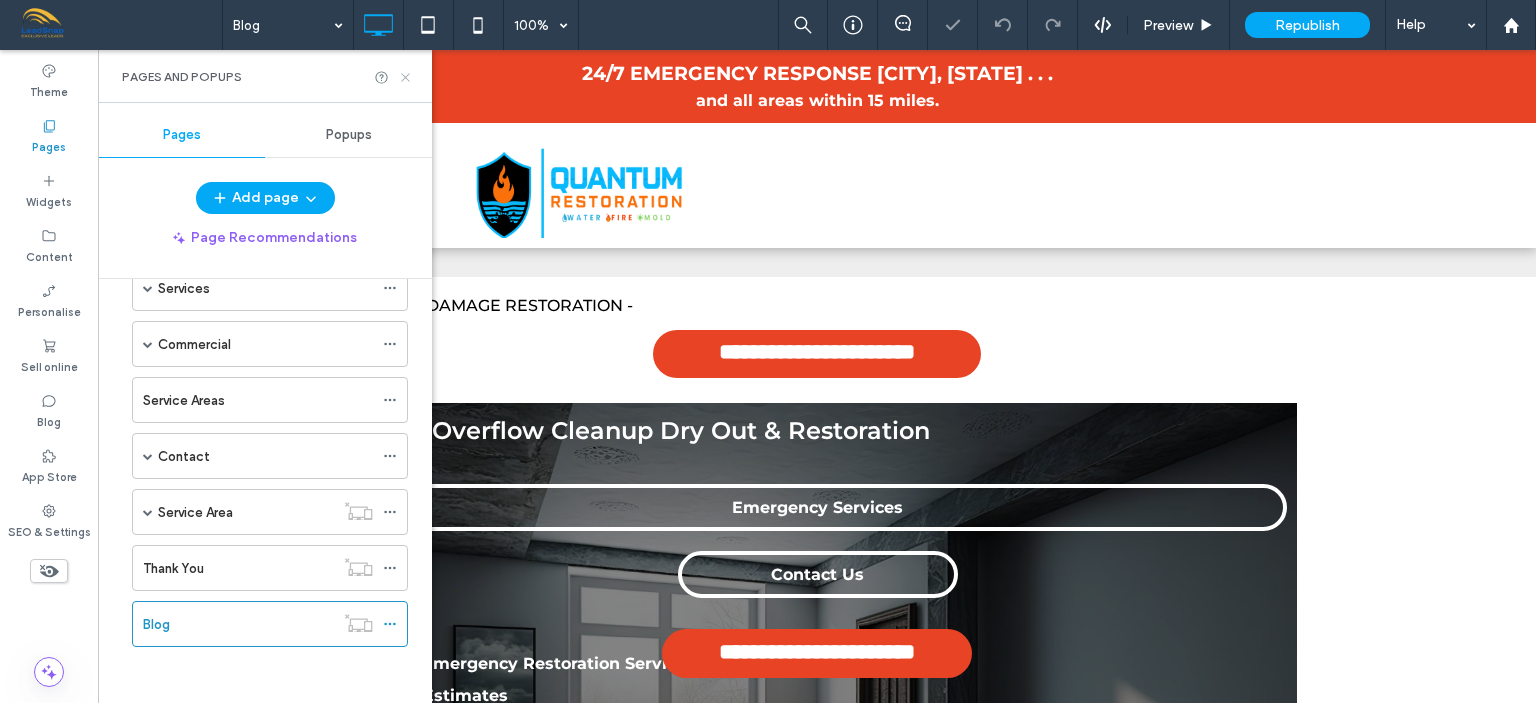 click 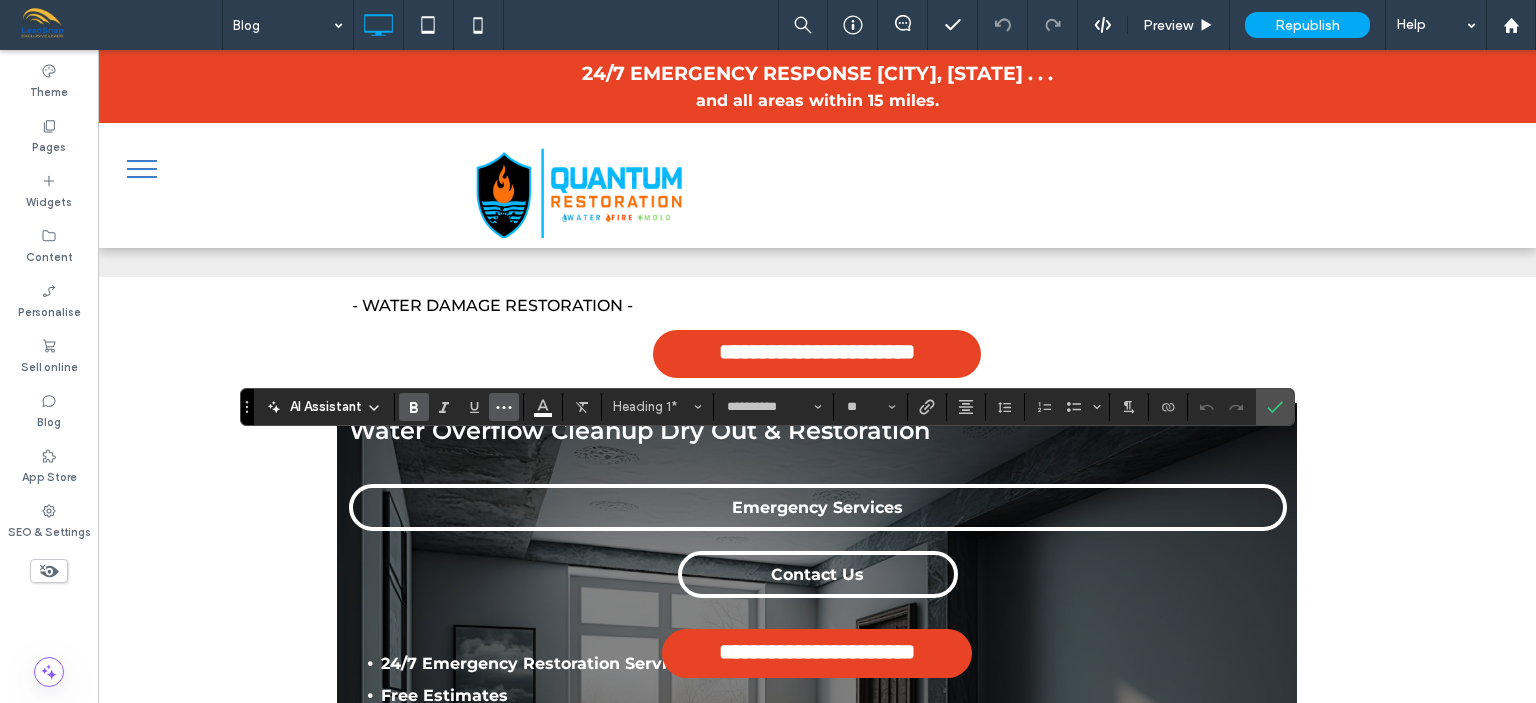 click 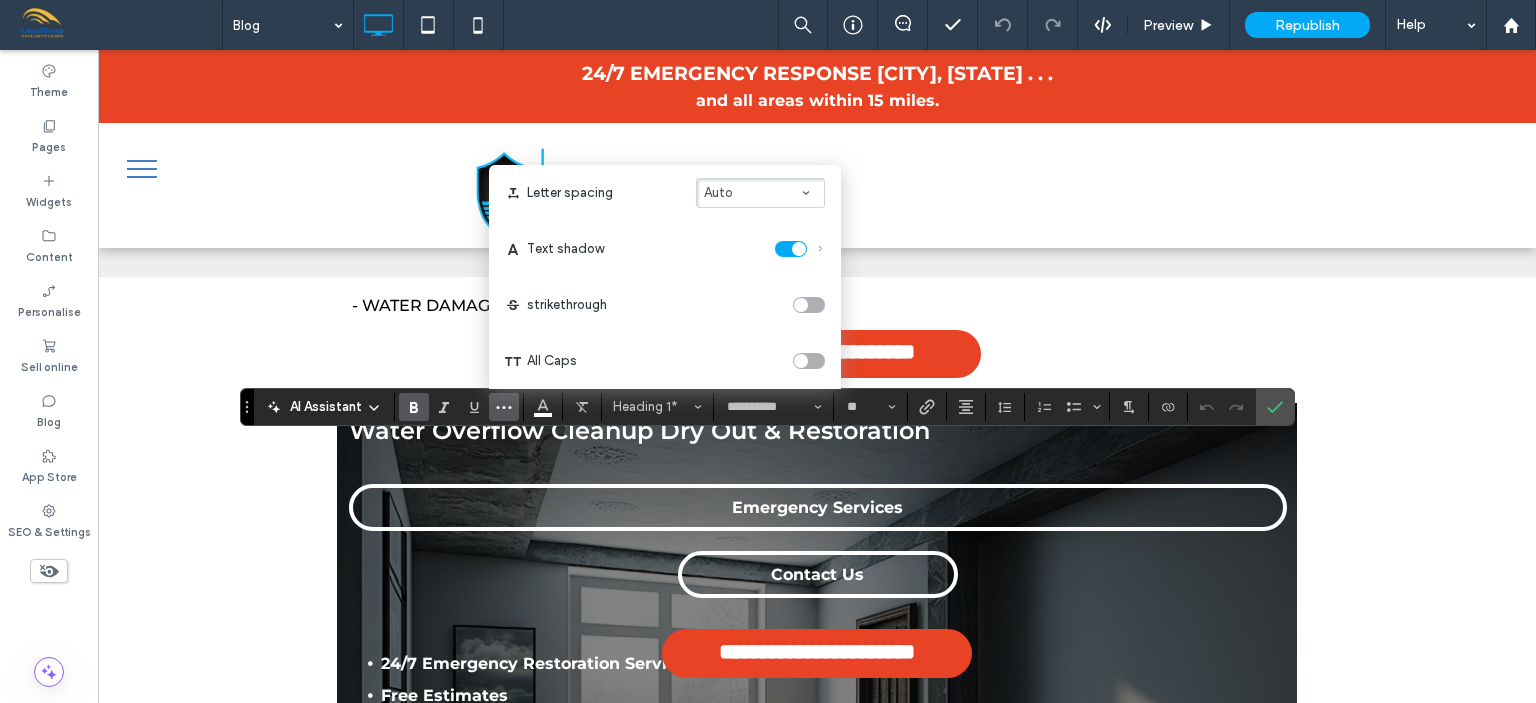 click at bounding box center (799, 249) 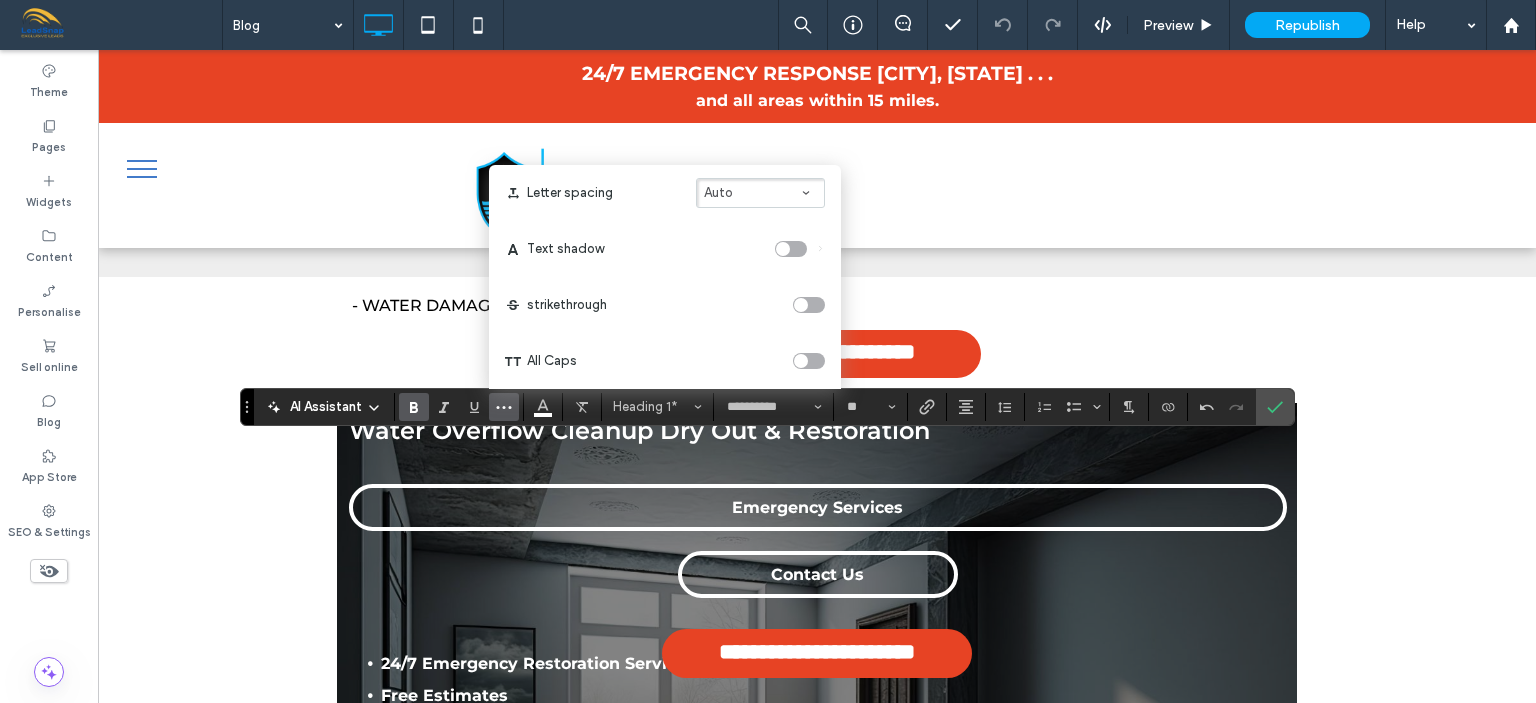 click at bounding box center [800, 249] 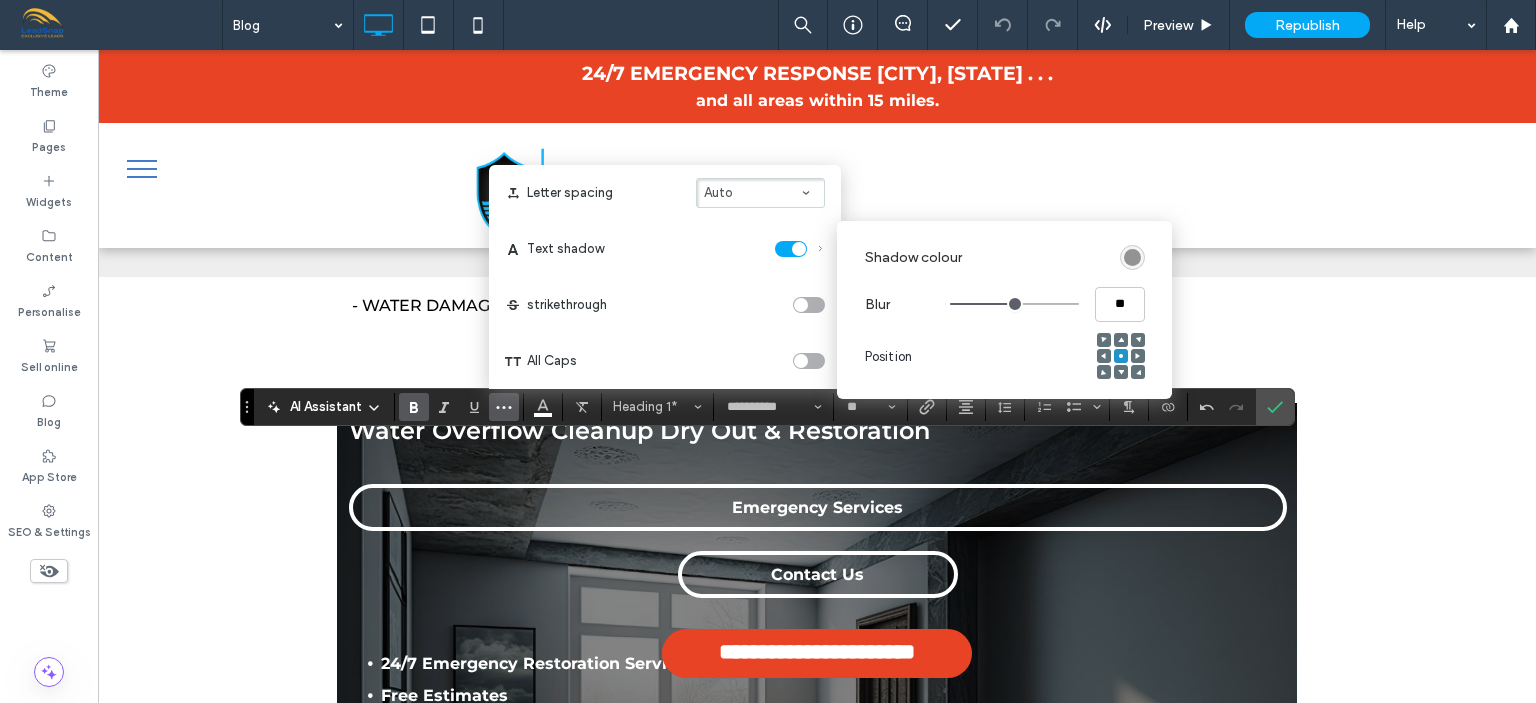 type on "***" 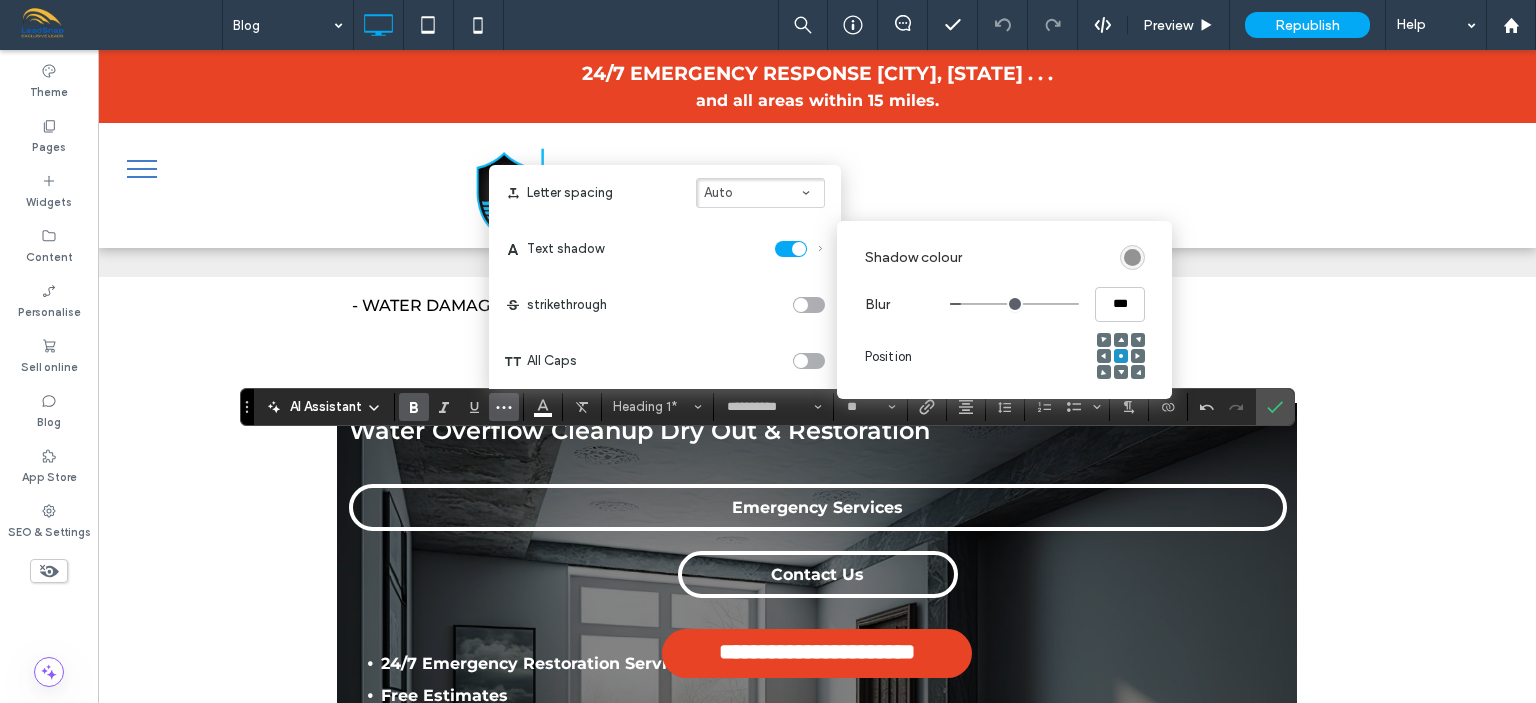 type on "***" 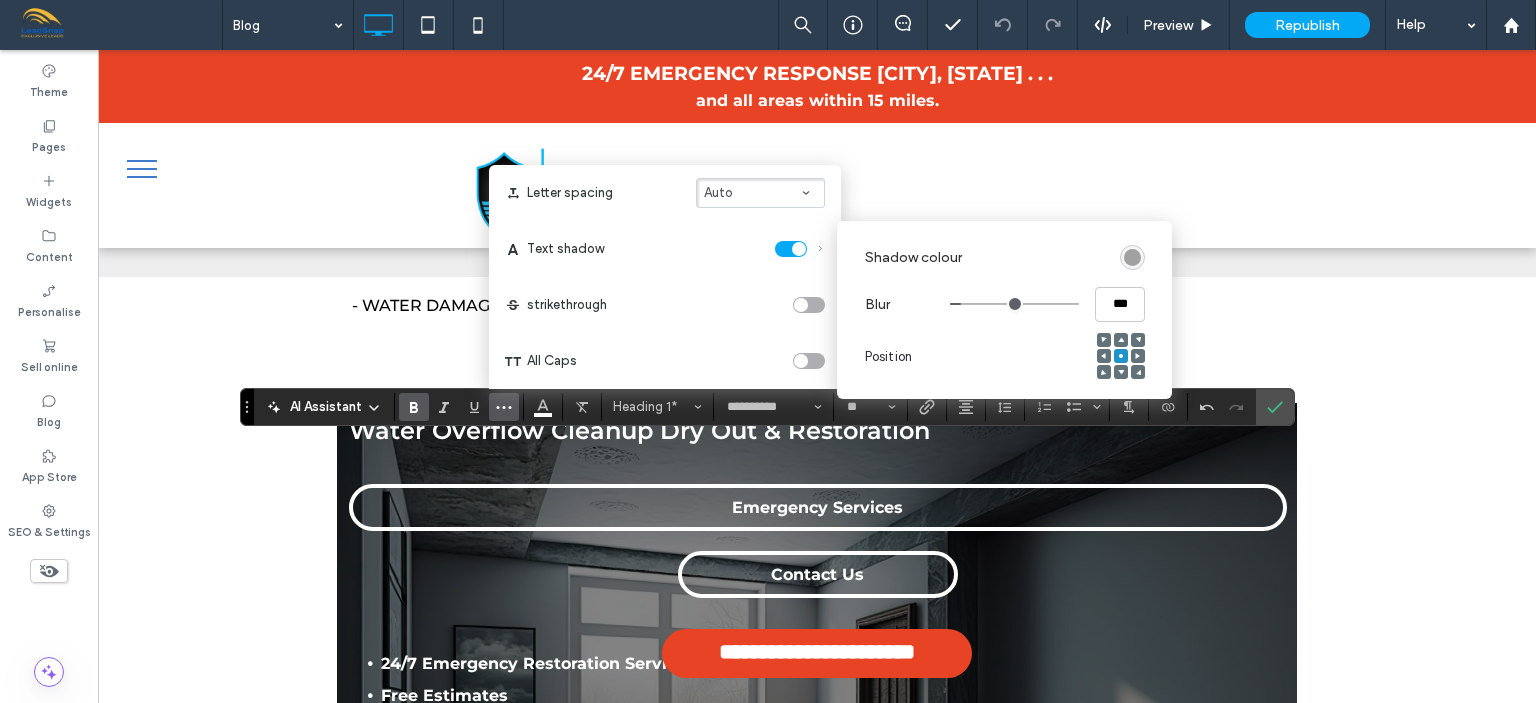 click at bounding box center (1132, 257) 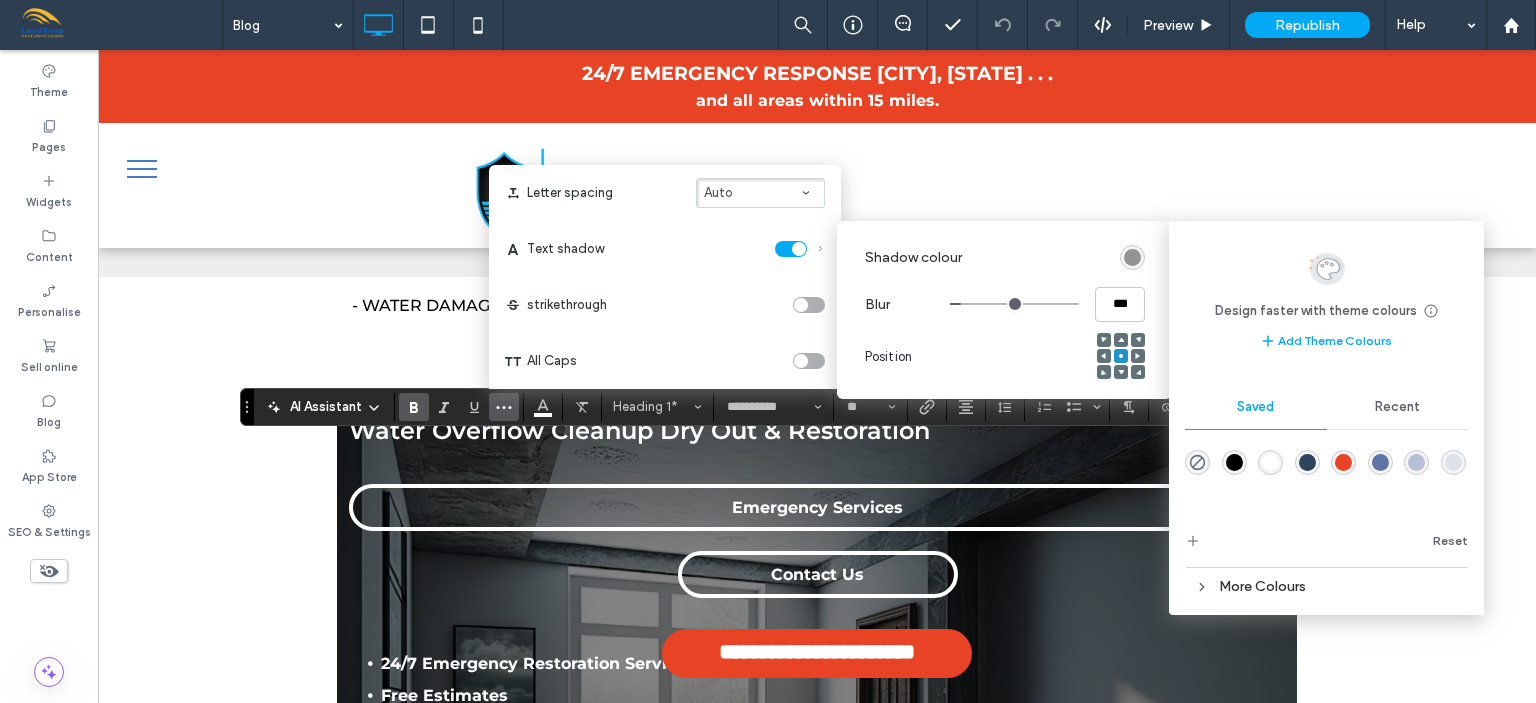 click at bounding box center (1234, 462) 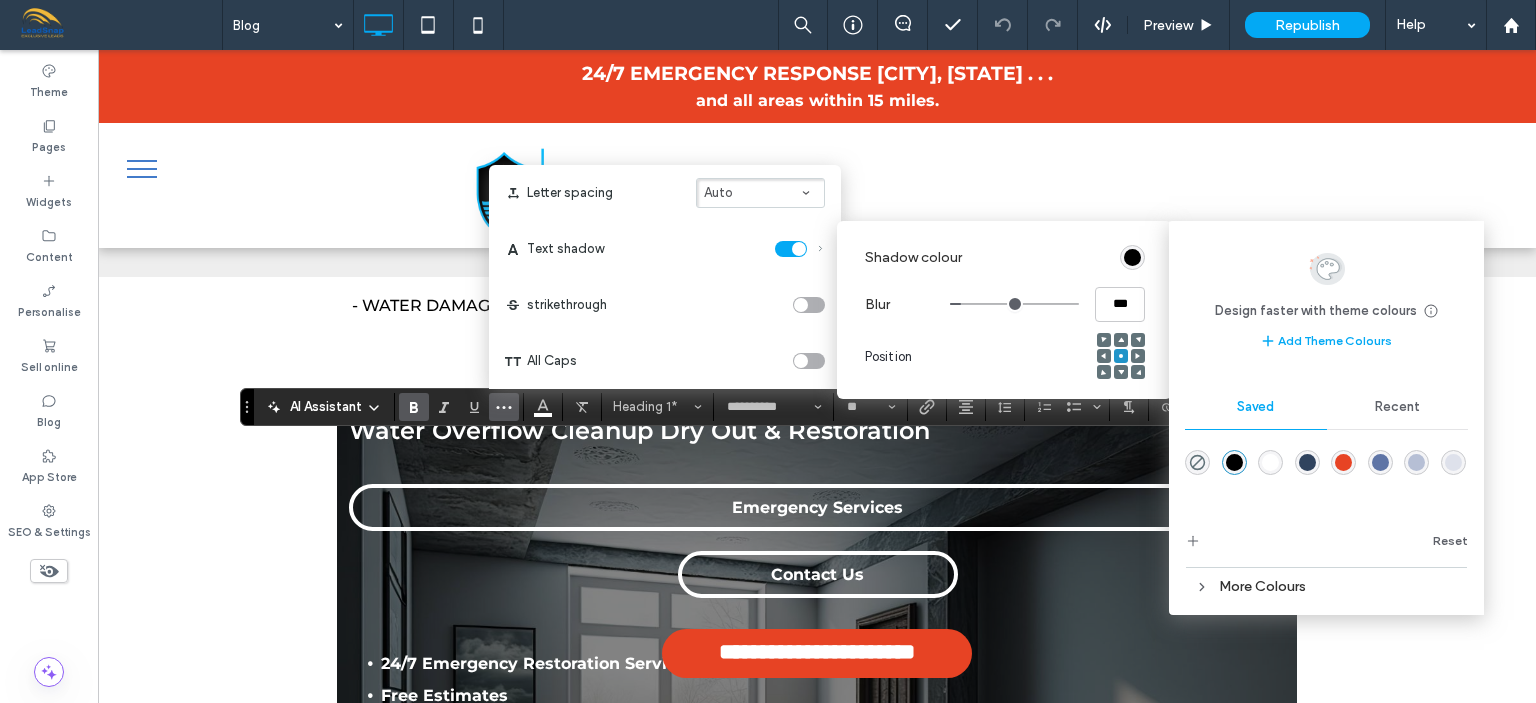 click on "Design faster with theme colours Save time with Theme Colours Create a colour palette to instantly add or change colours of connected site elements.    Learn more Add Theme Colours" at bounding box center (1326, 303) 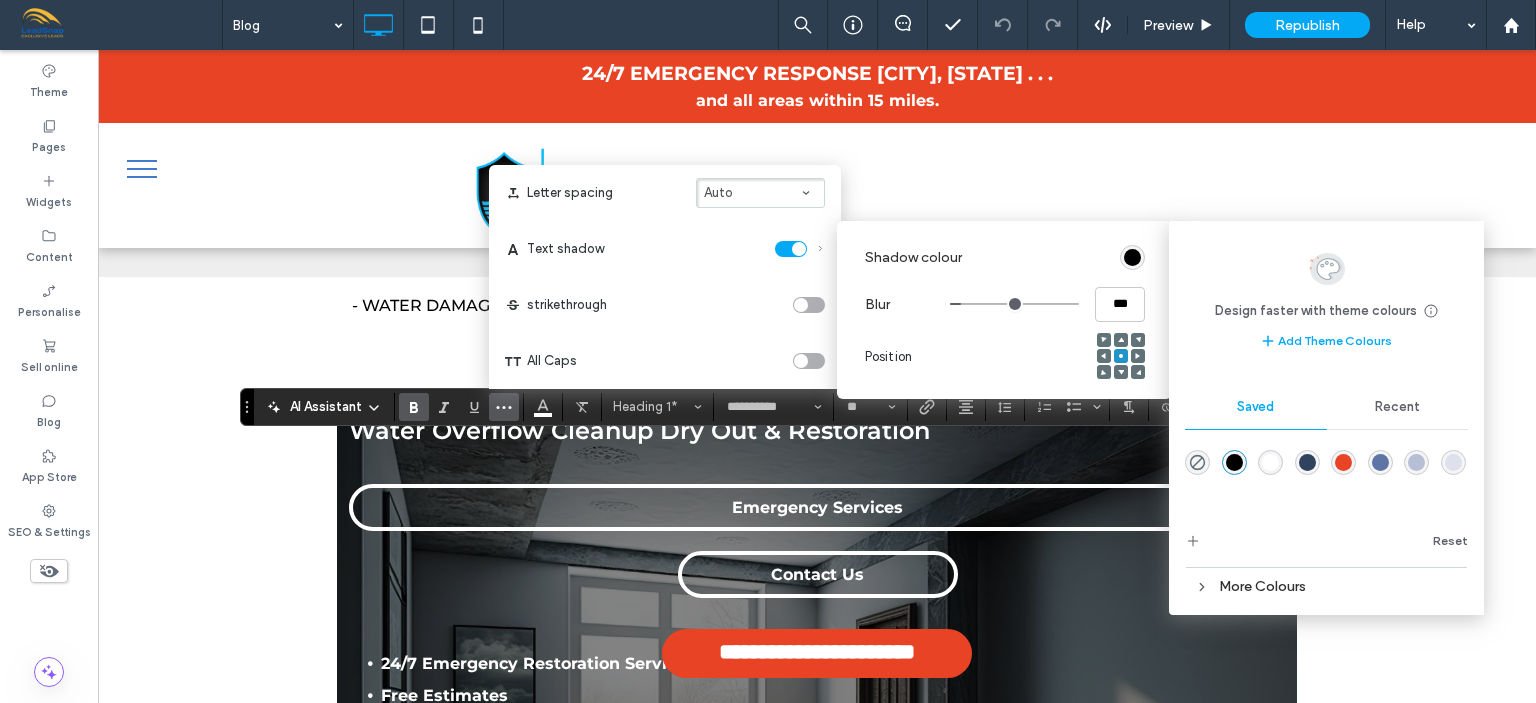 click on "Shadow colour" at bounding box center [989, 257] 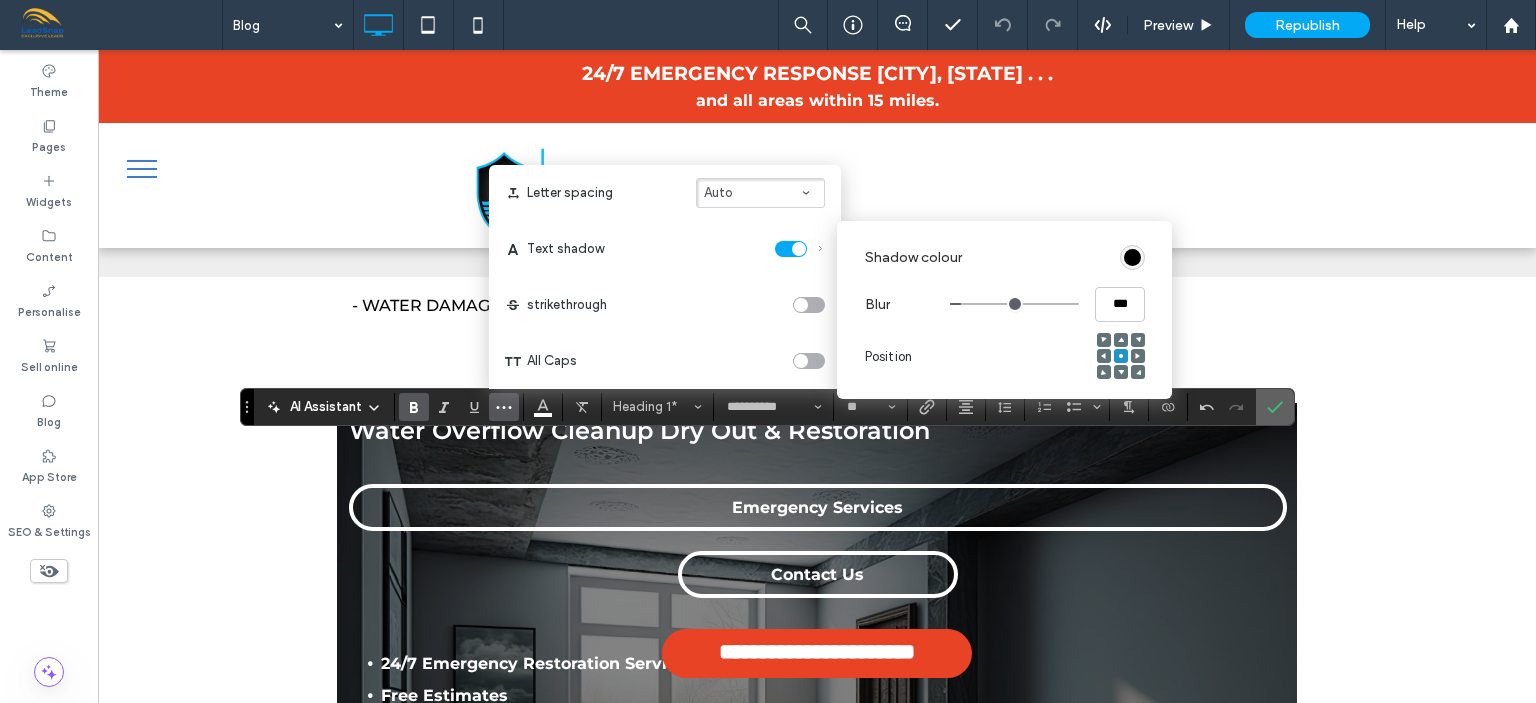 click 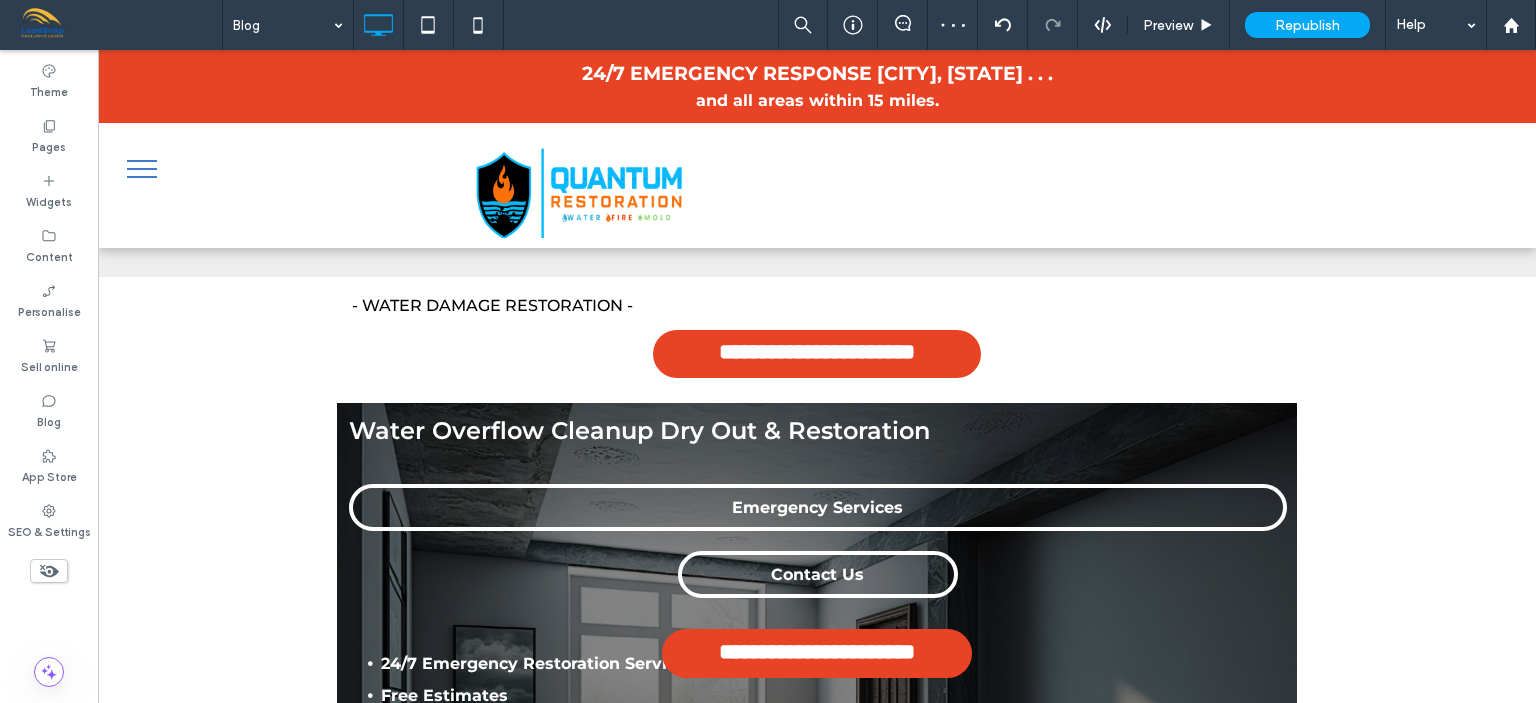 type on "**********" 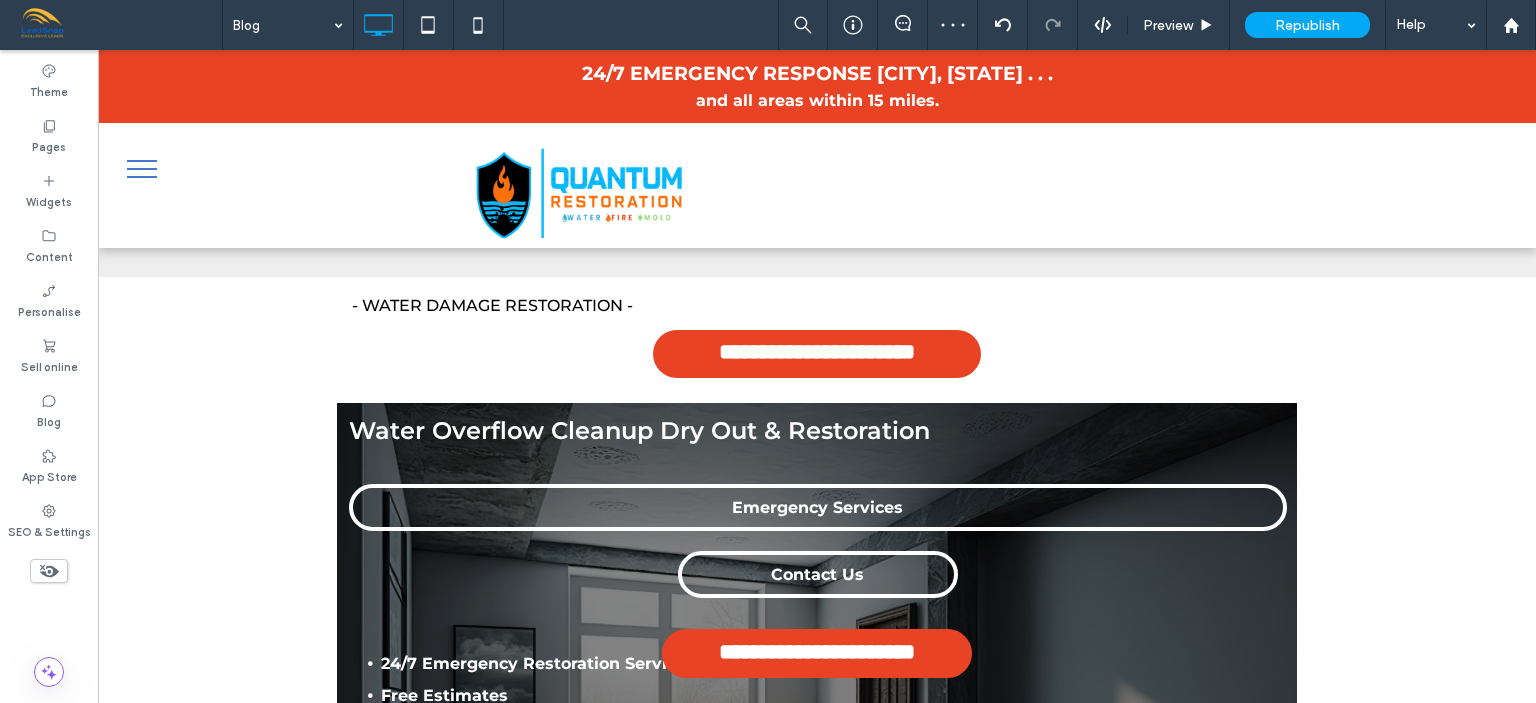 type on "**" 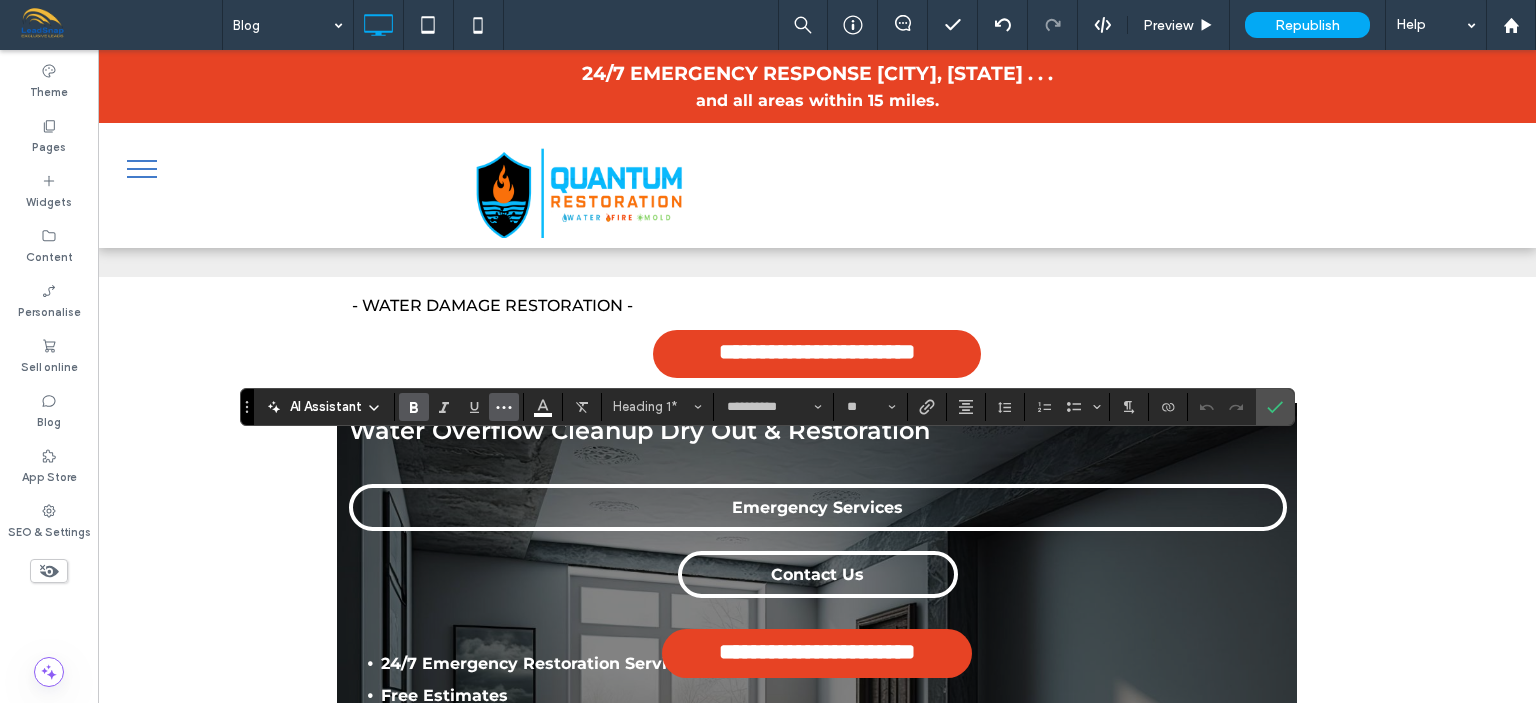 click 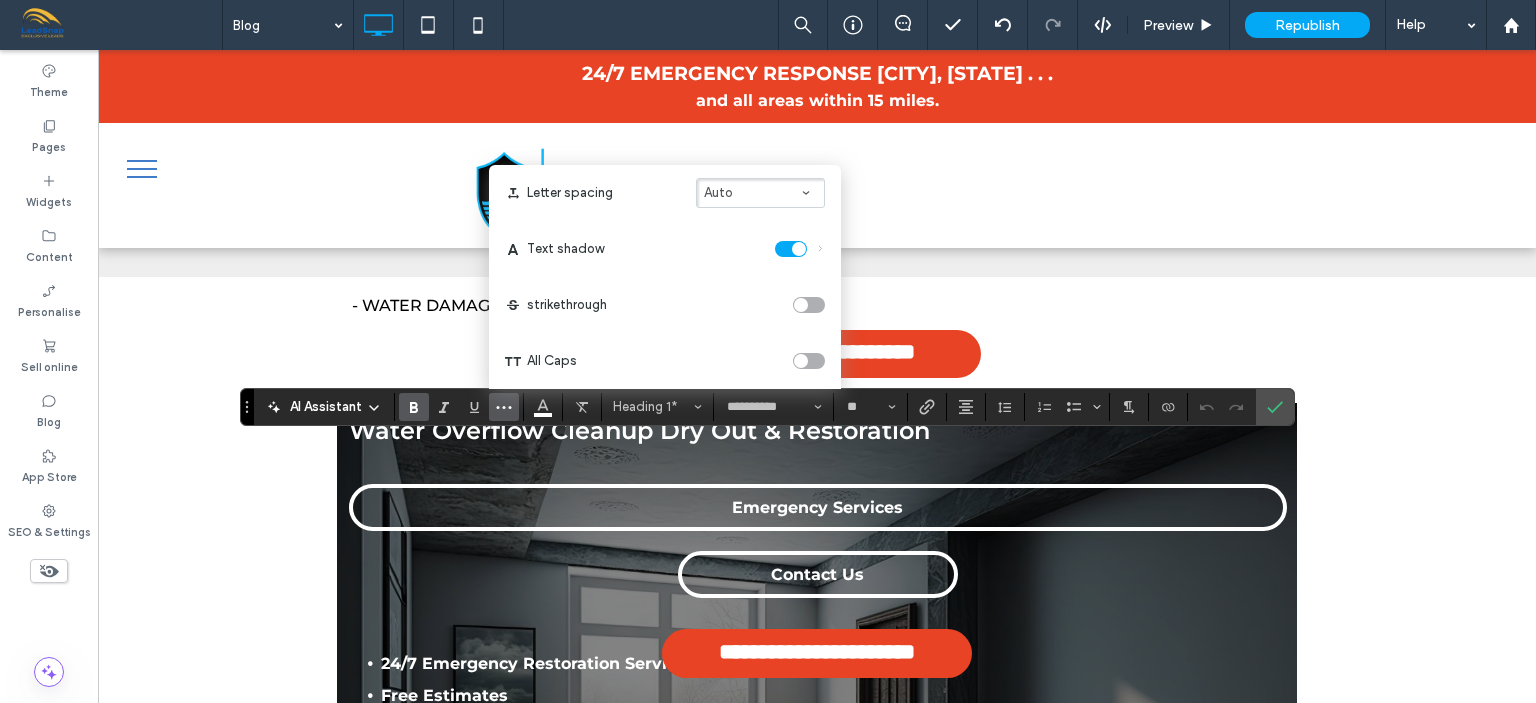 click at bounding box center [800, 249] 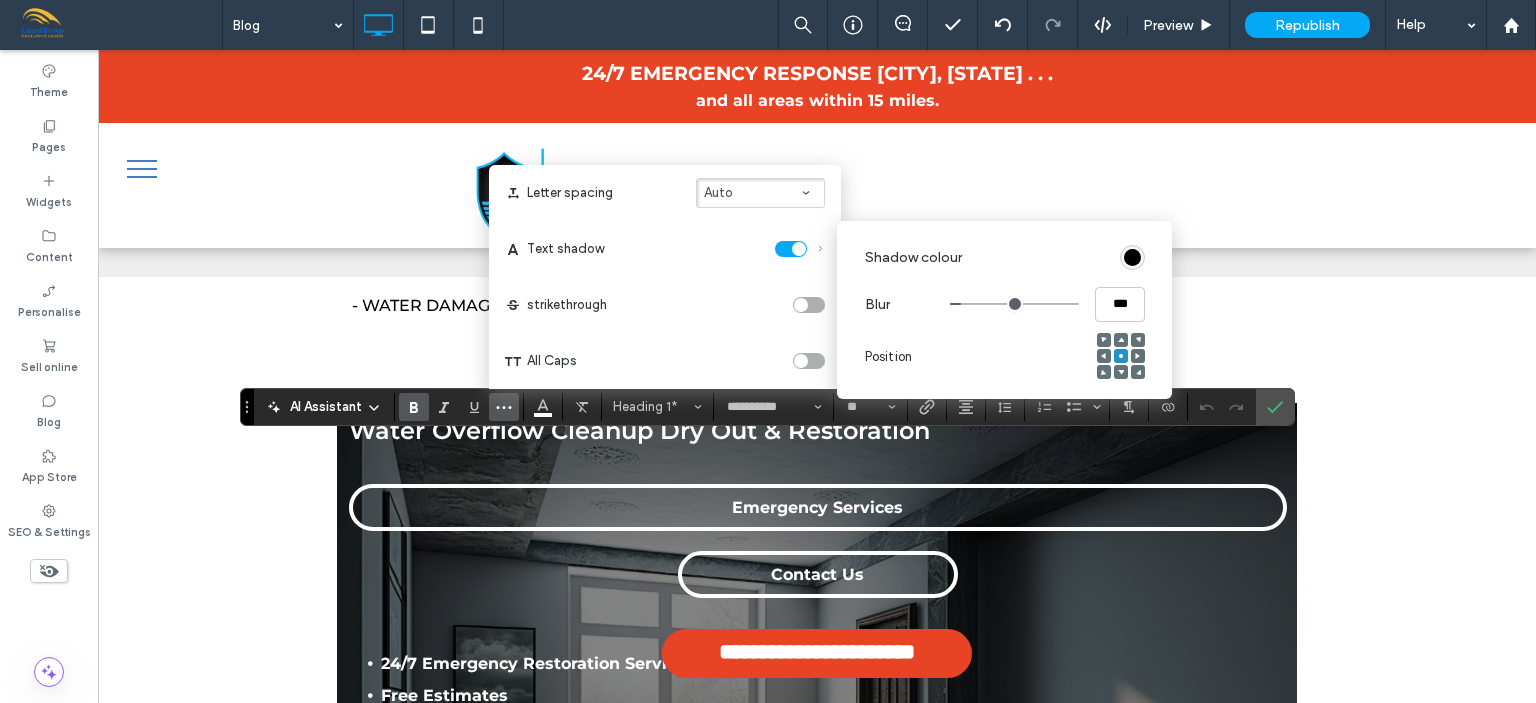 type on "****" 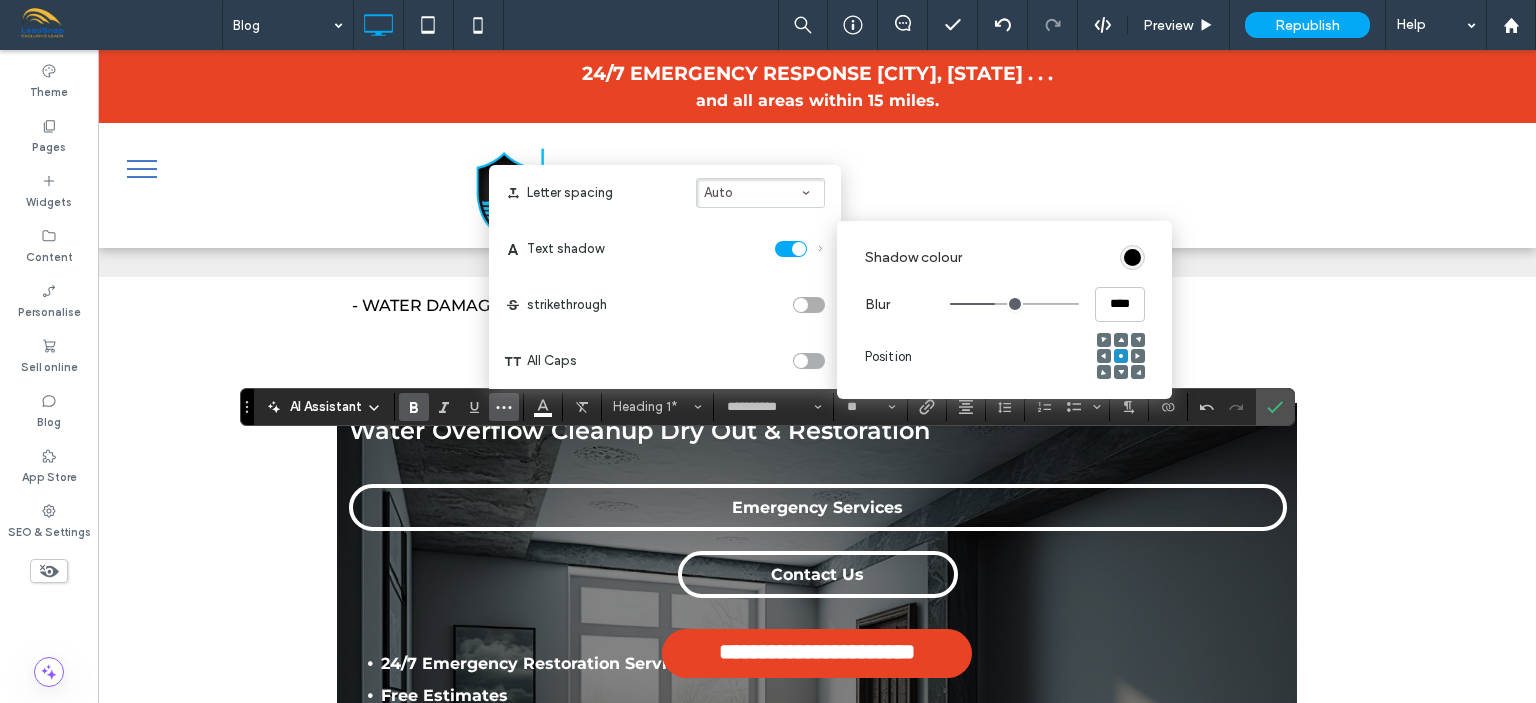 click at bounding box center (1014, 304) 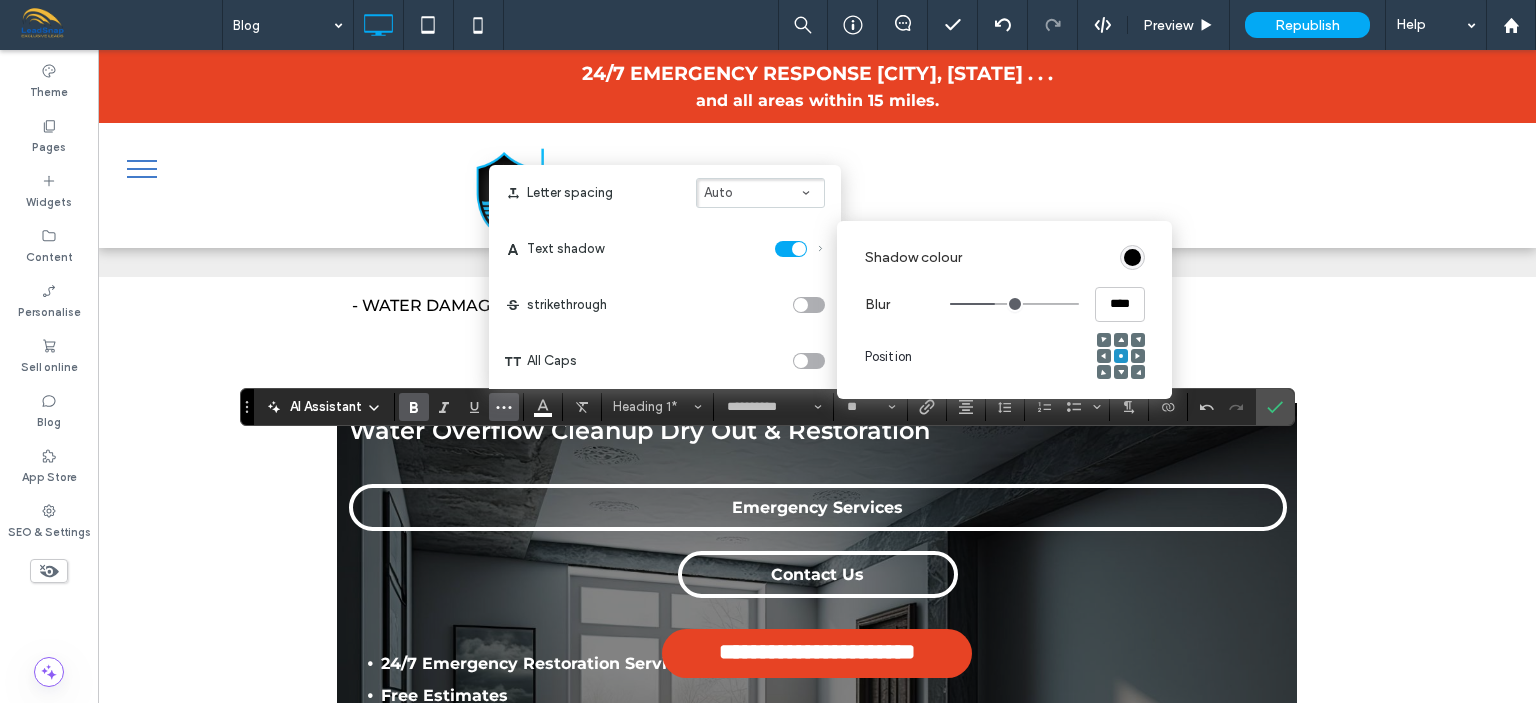 type on "*" 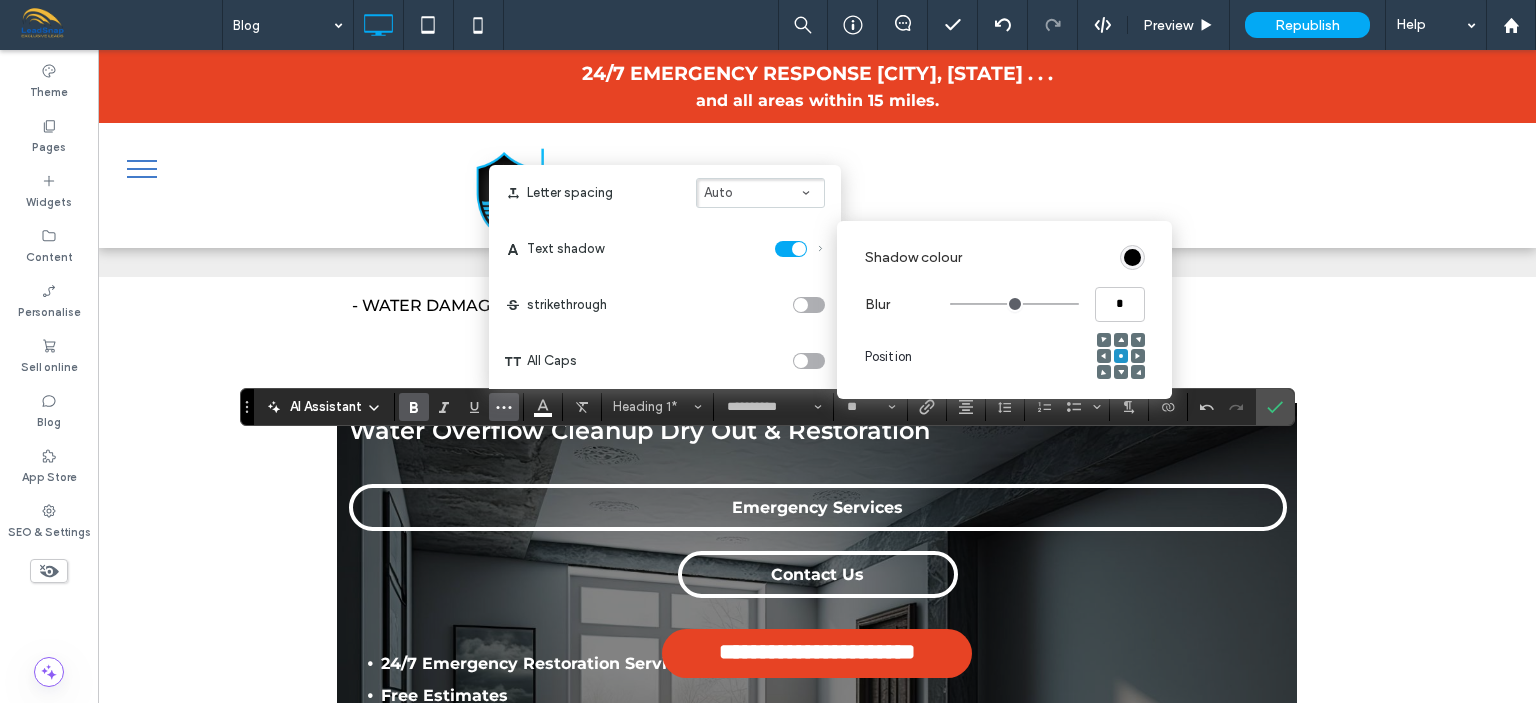 click at bounding box center (1014, 304) 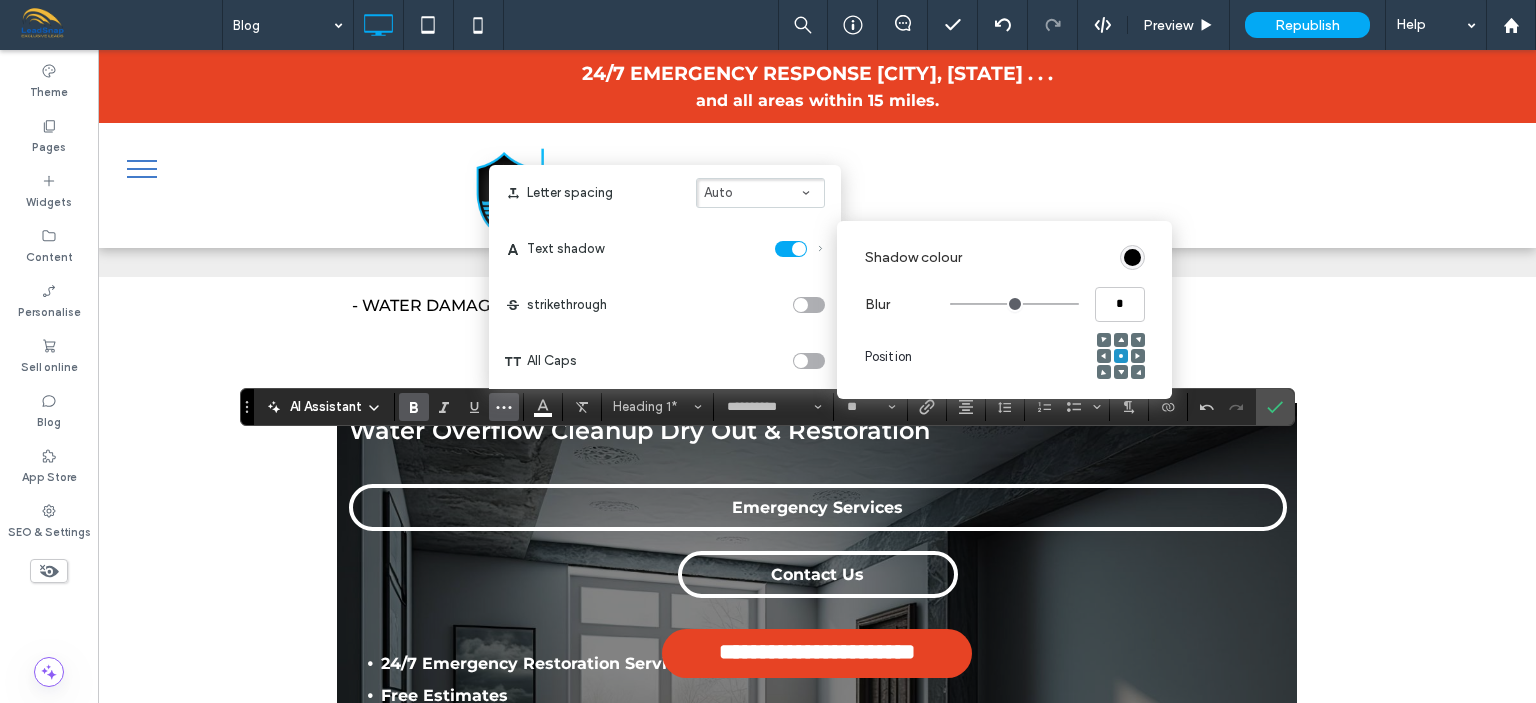 type on "***" 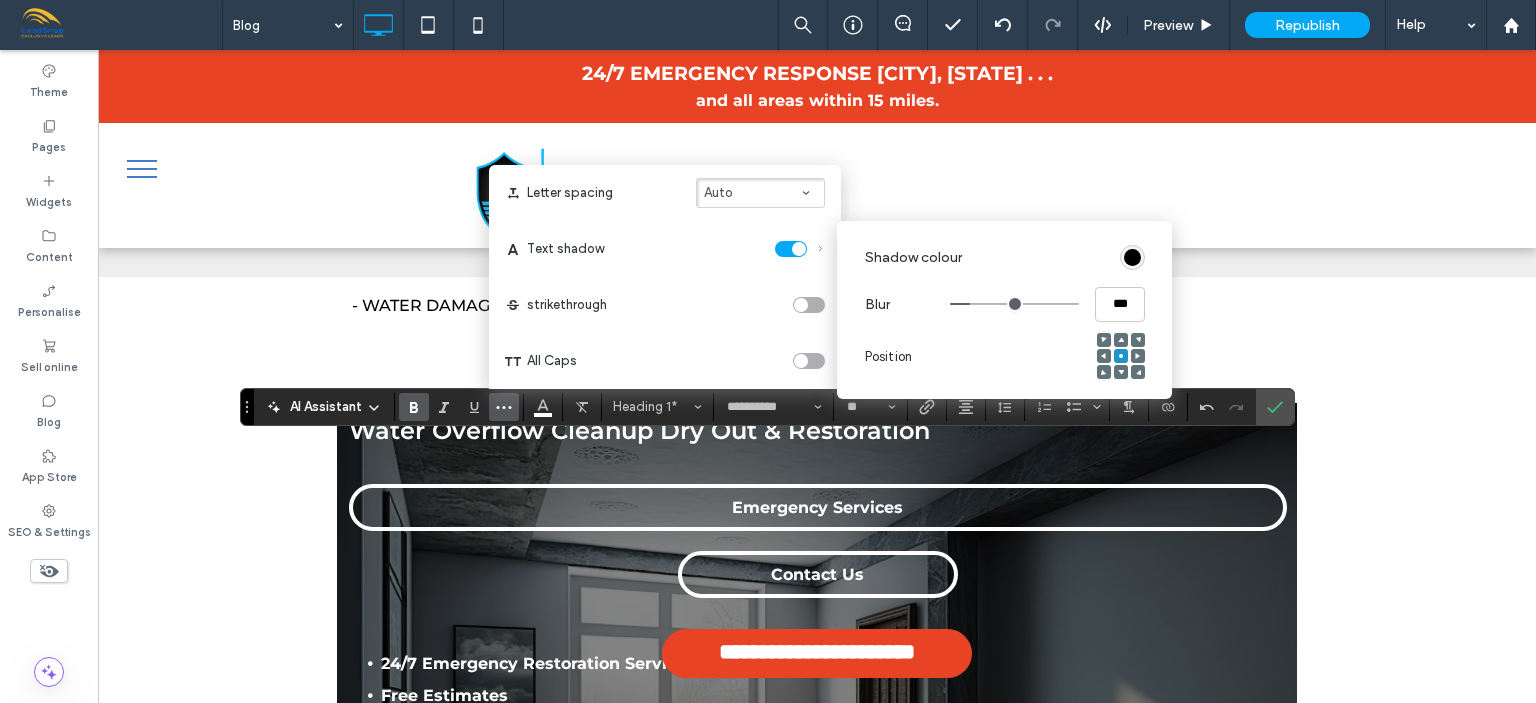 click at bounding box center [1014, 304] 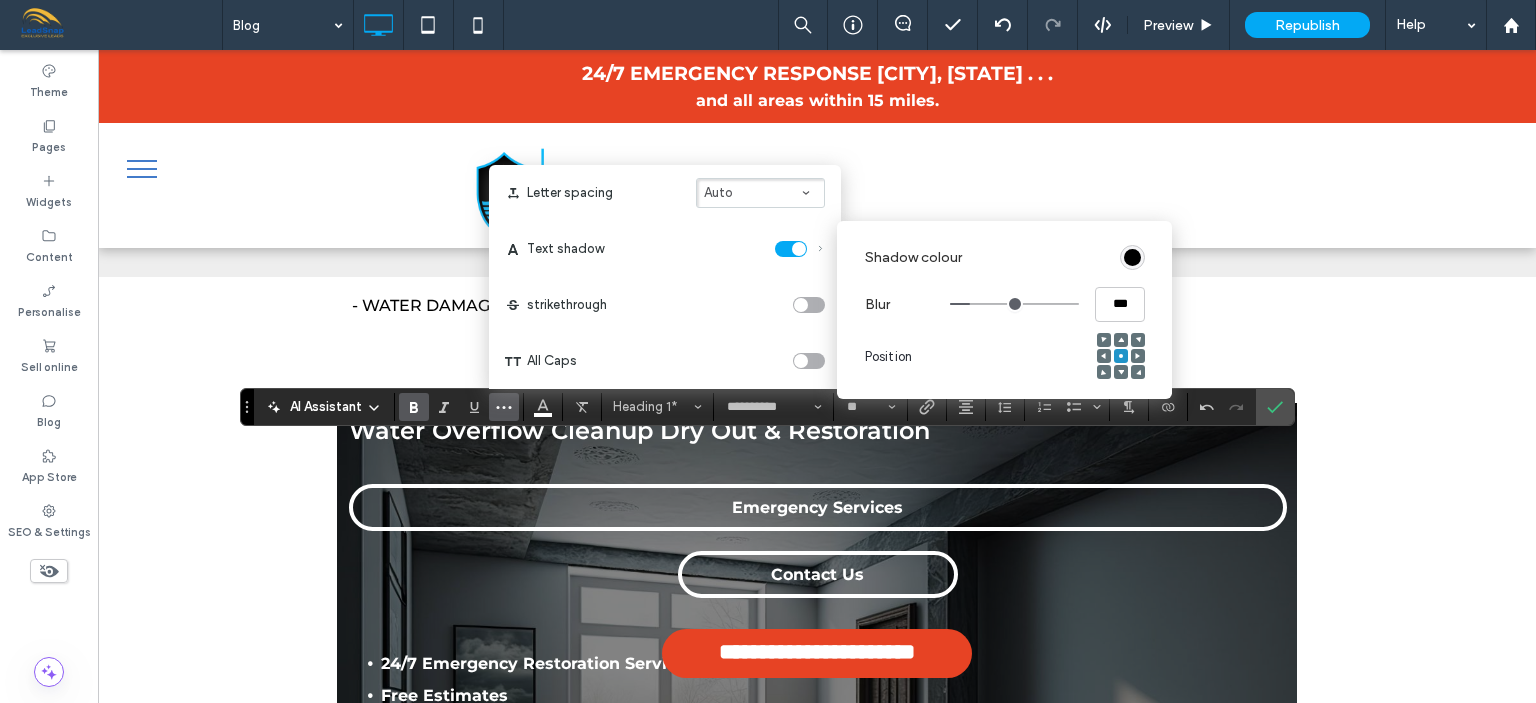 type on "***" 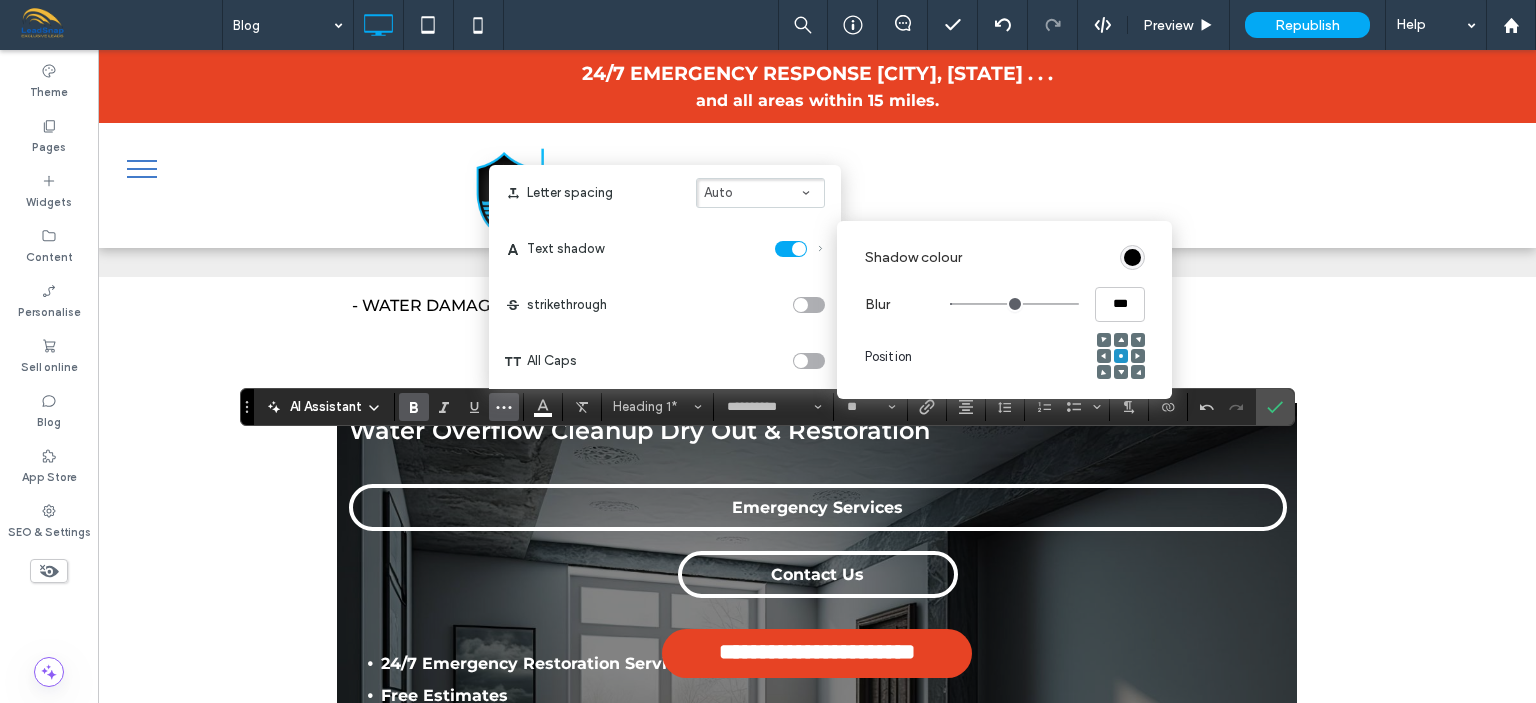 click at bounding box center (1014, 304) 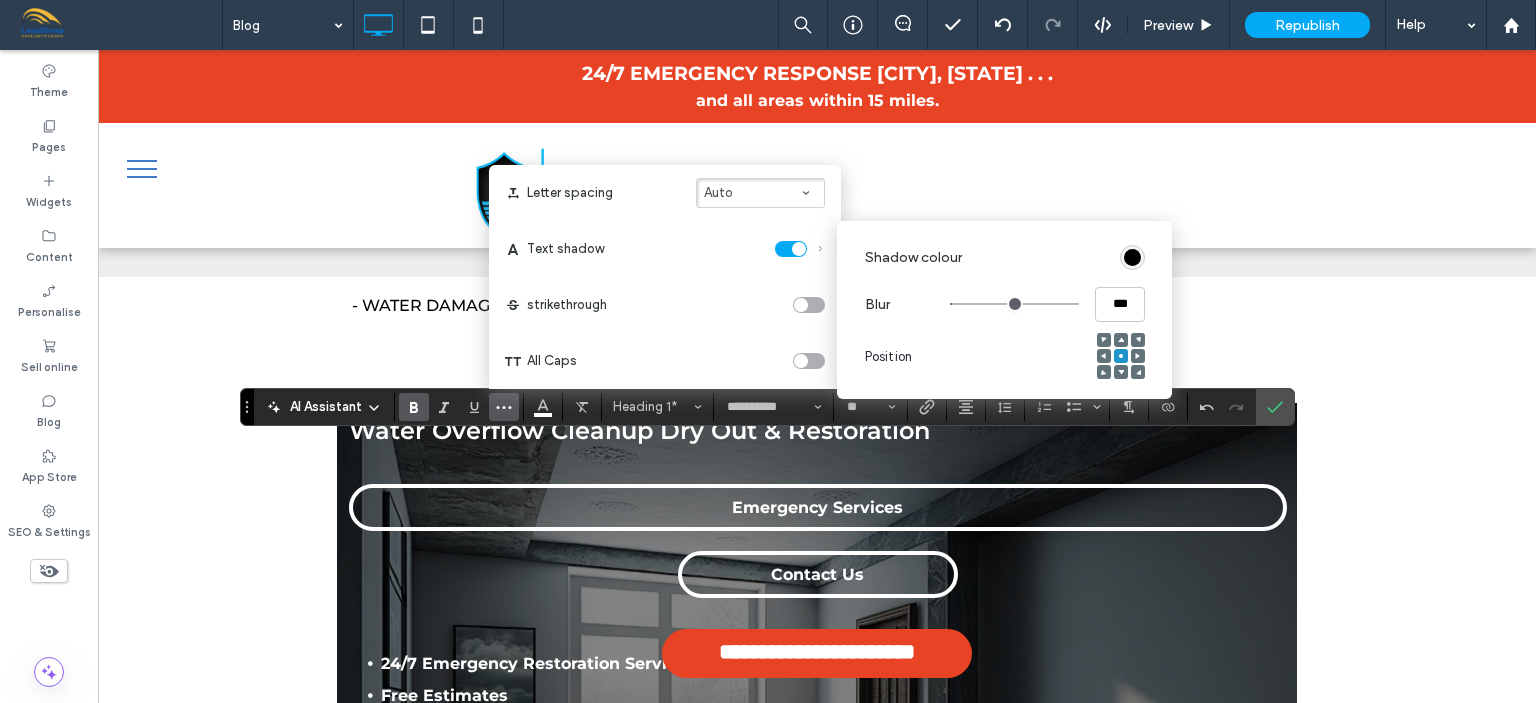 type on "***" 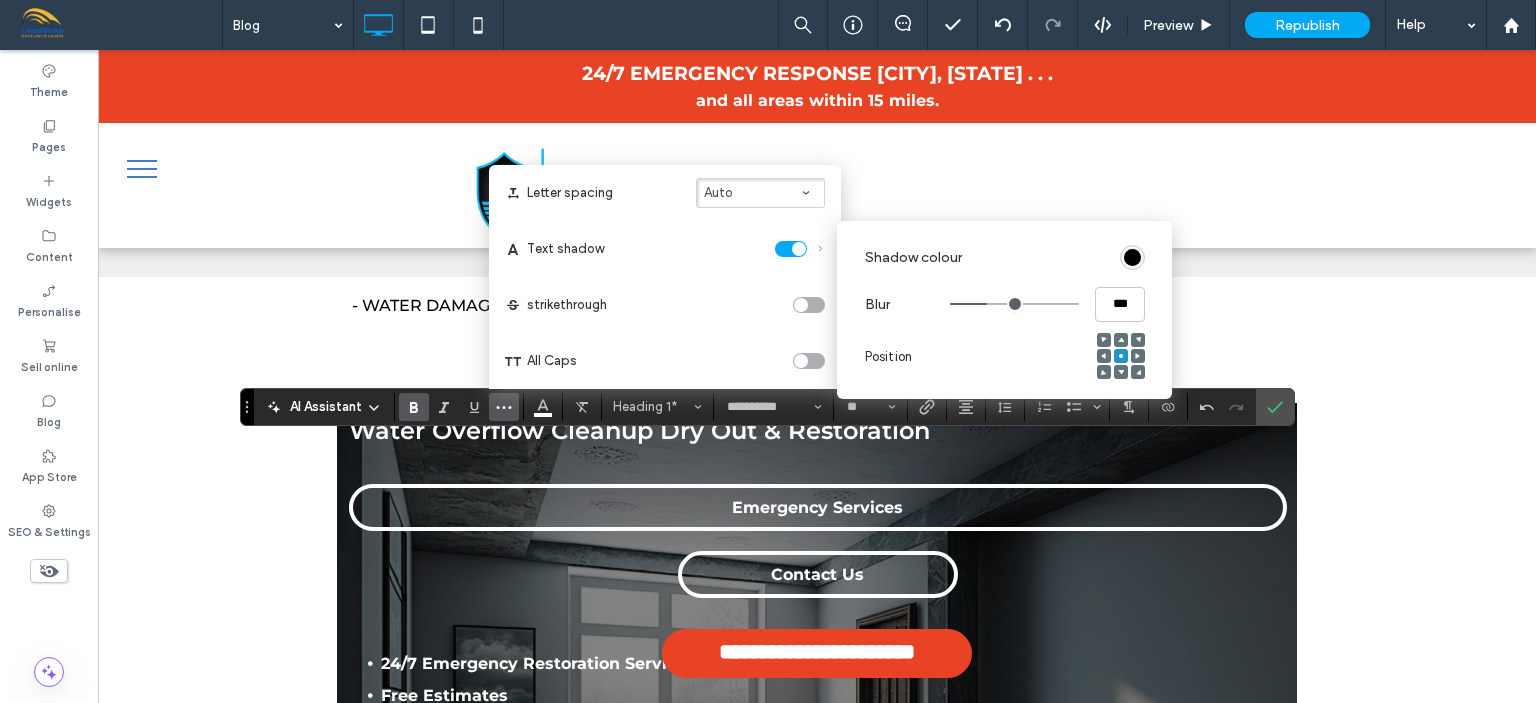 click at bounding box center [1014, 304] 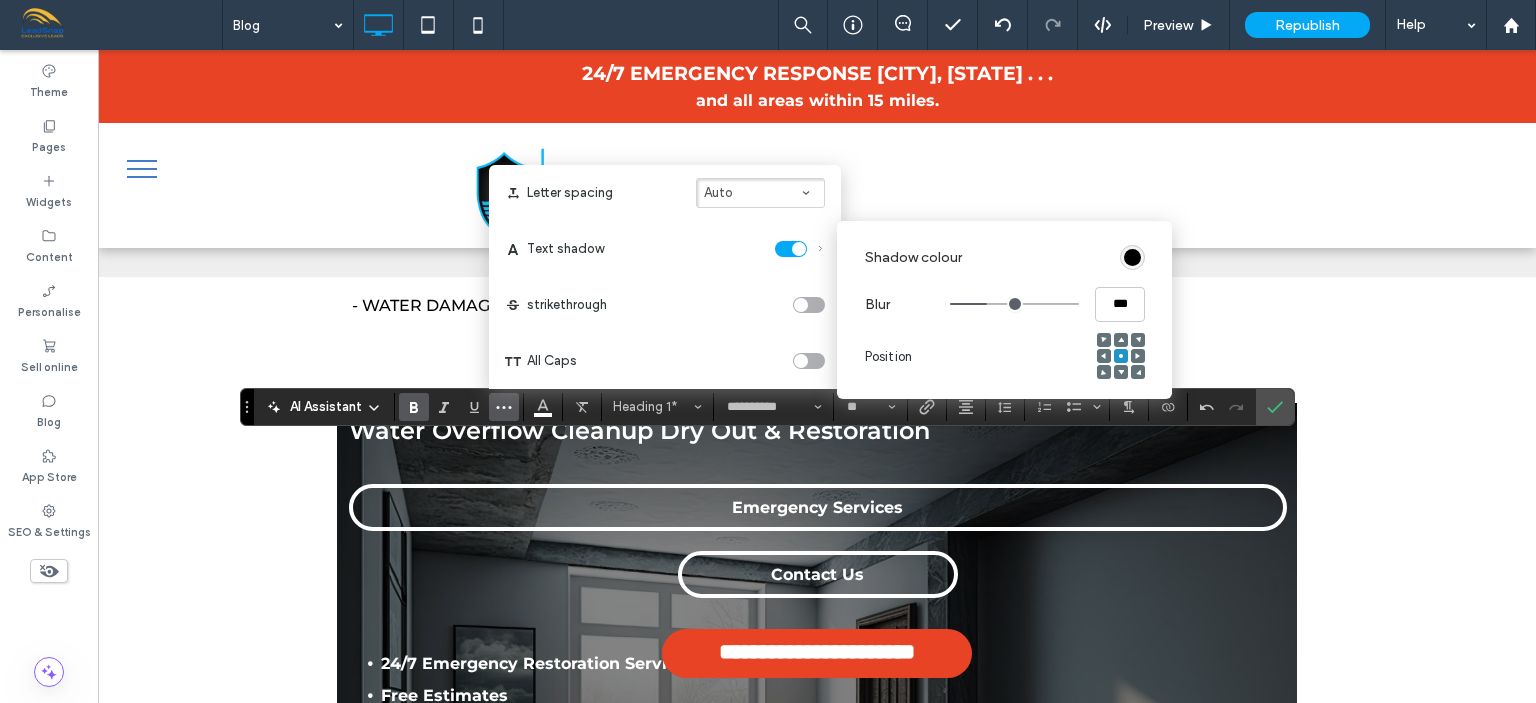 type on "***" 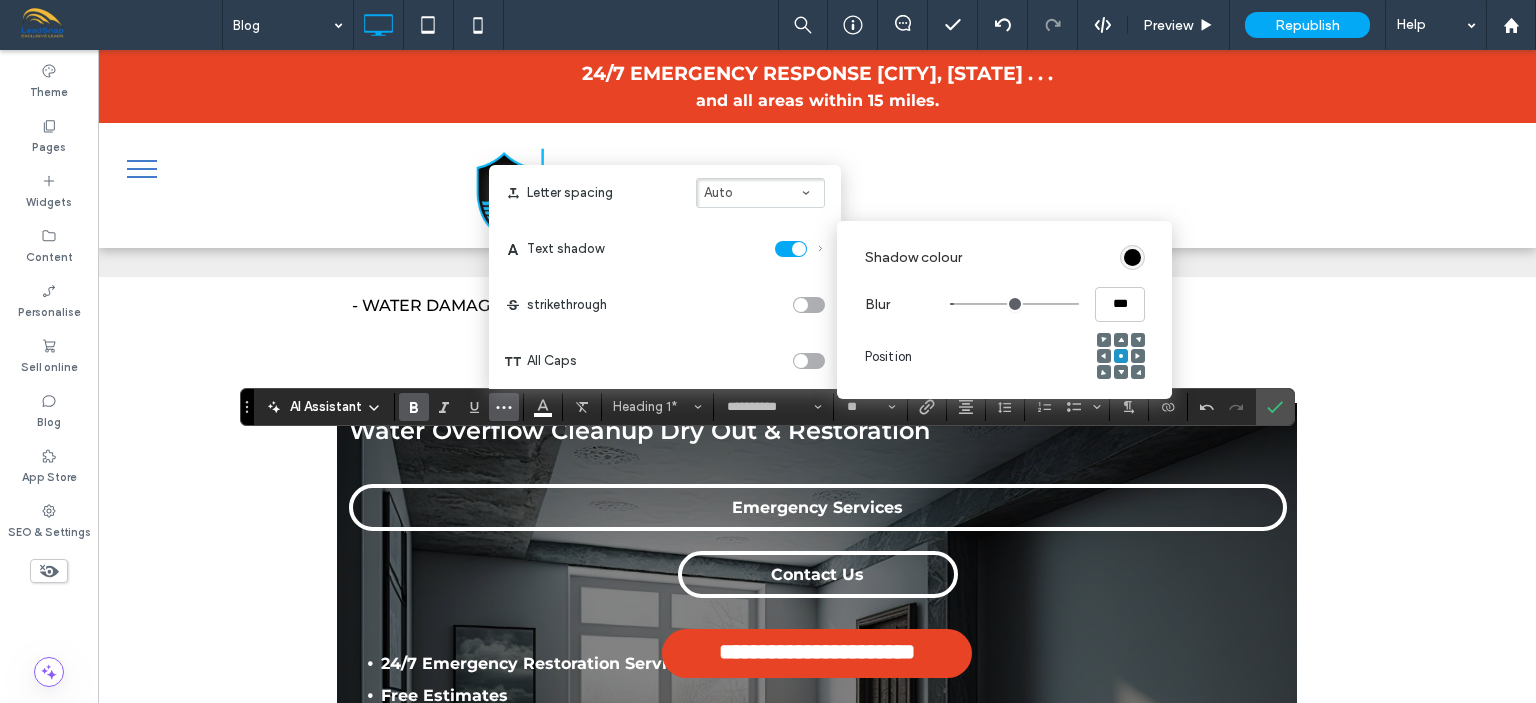 click at bounding box center [1014, 304] 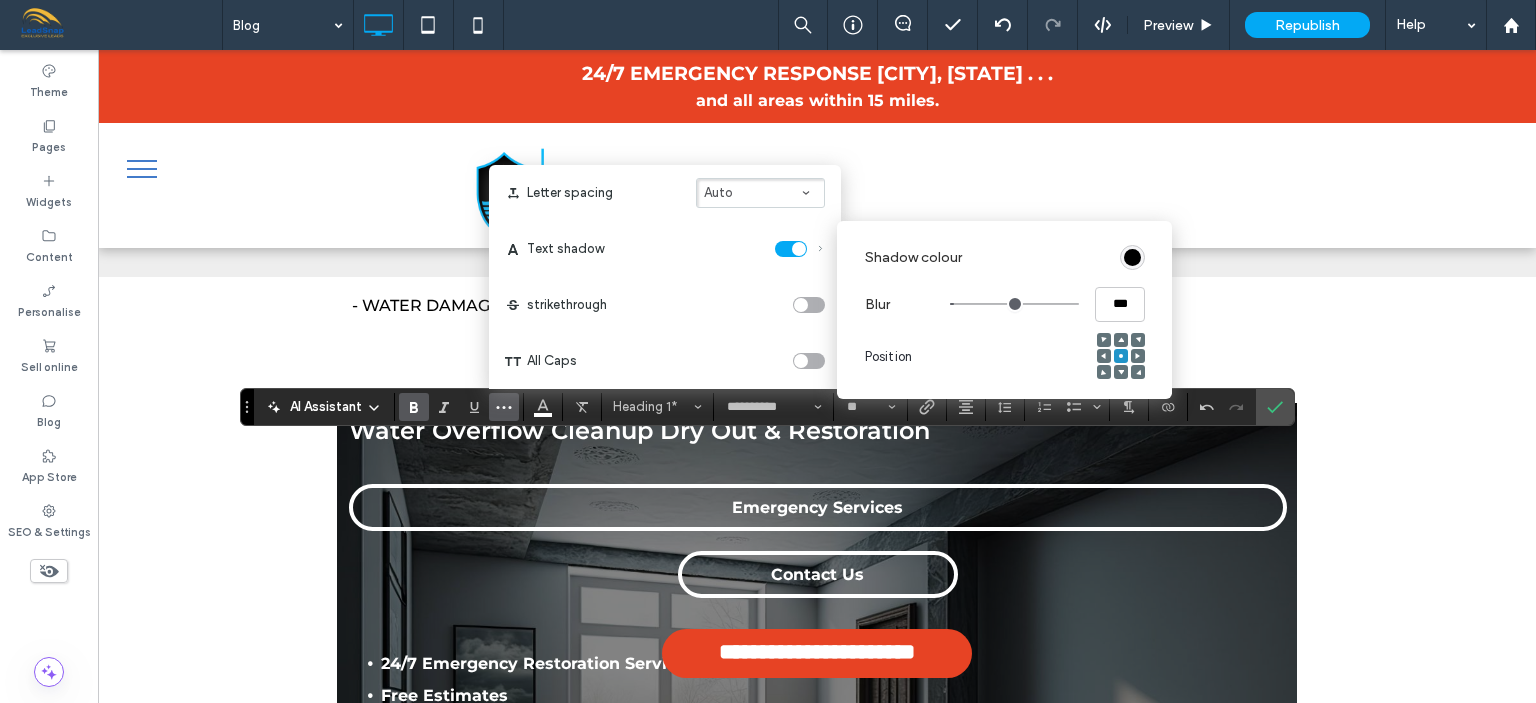 type on "***" 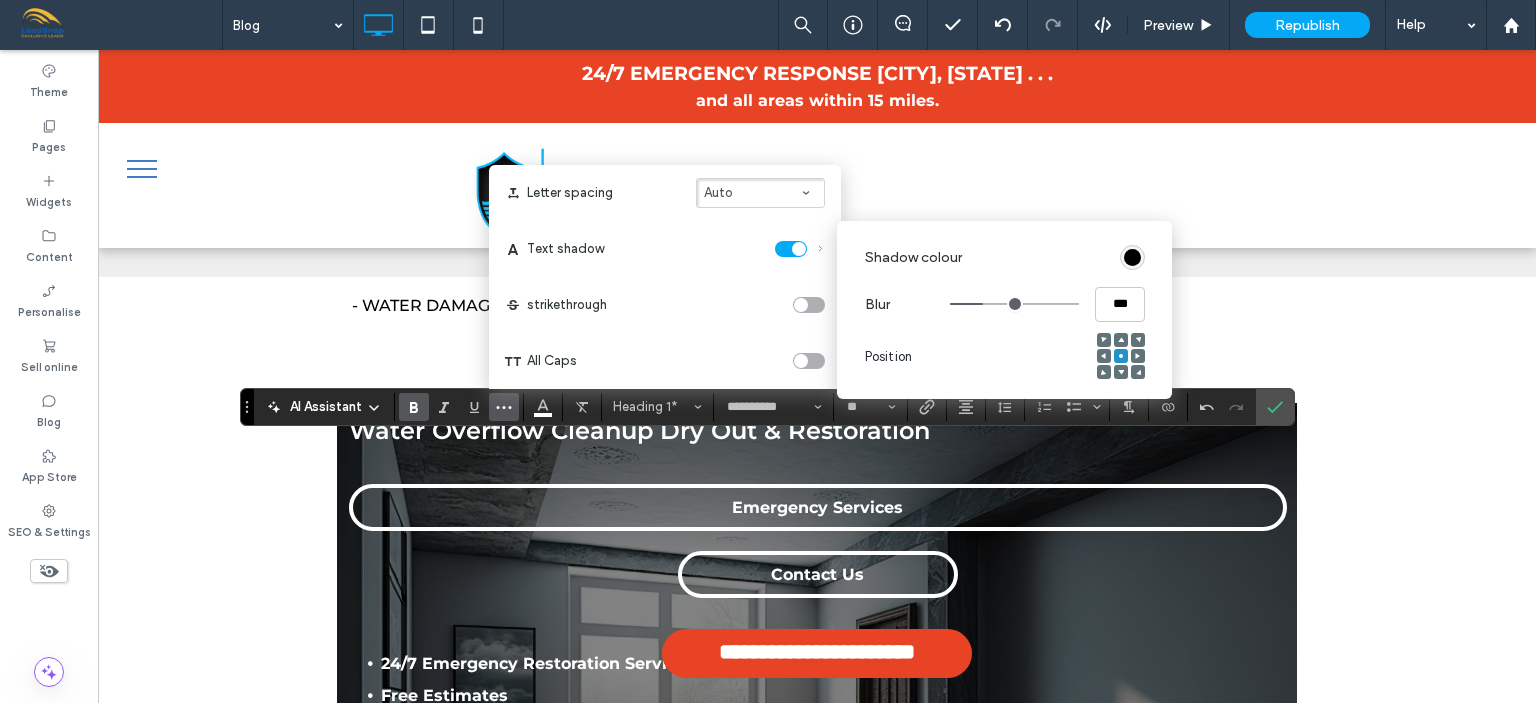 type on "***" 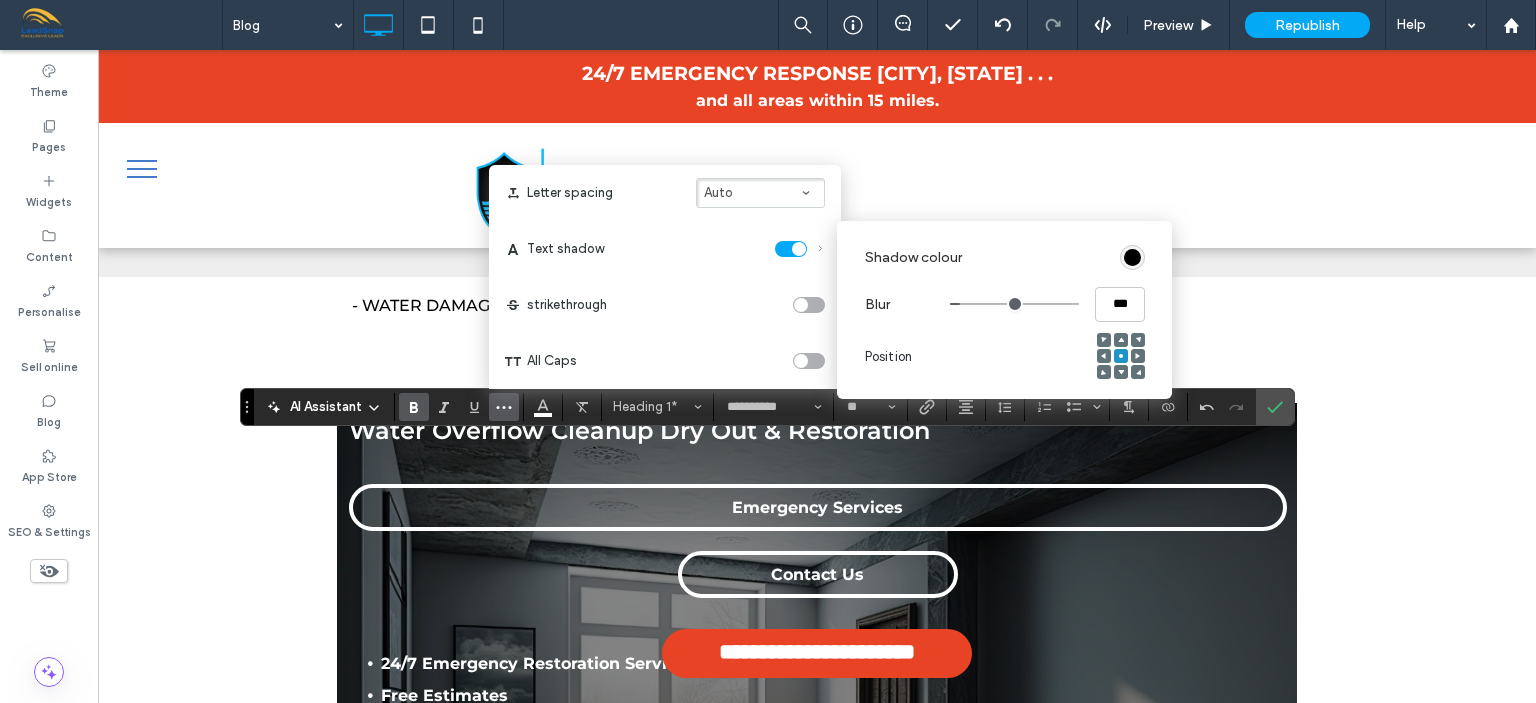 click at bounding box center [1014, 304] 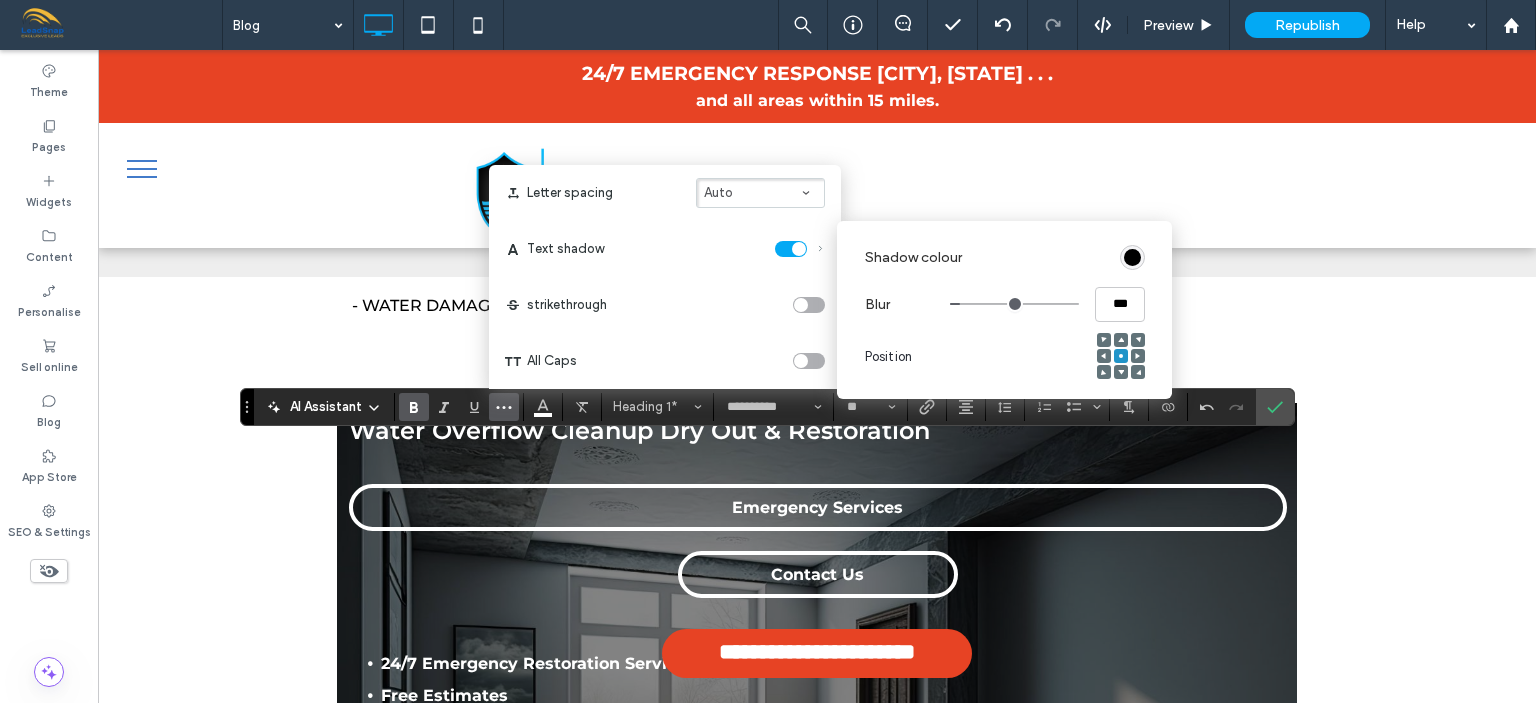 type on "****" 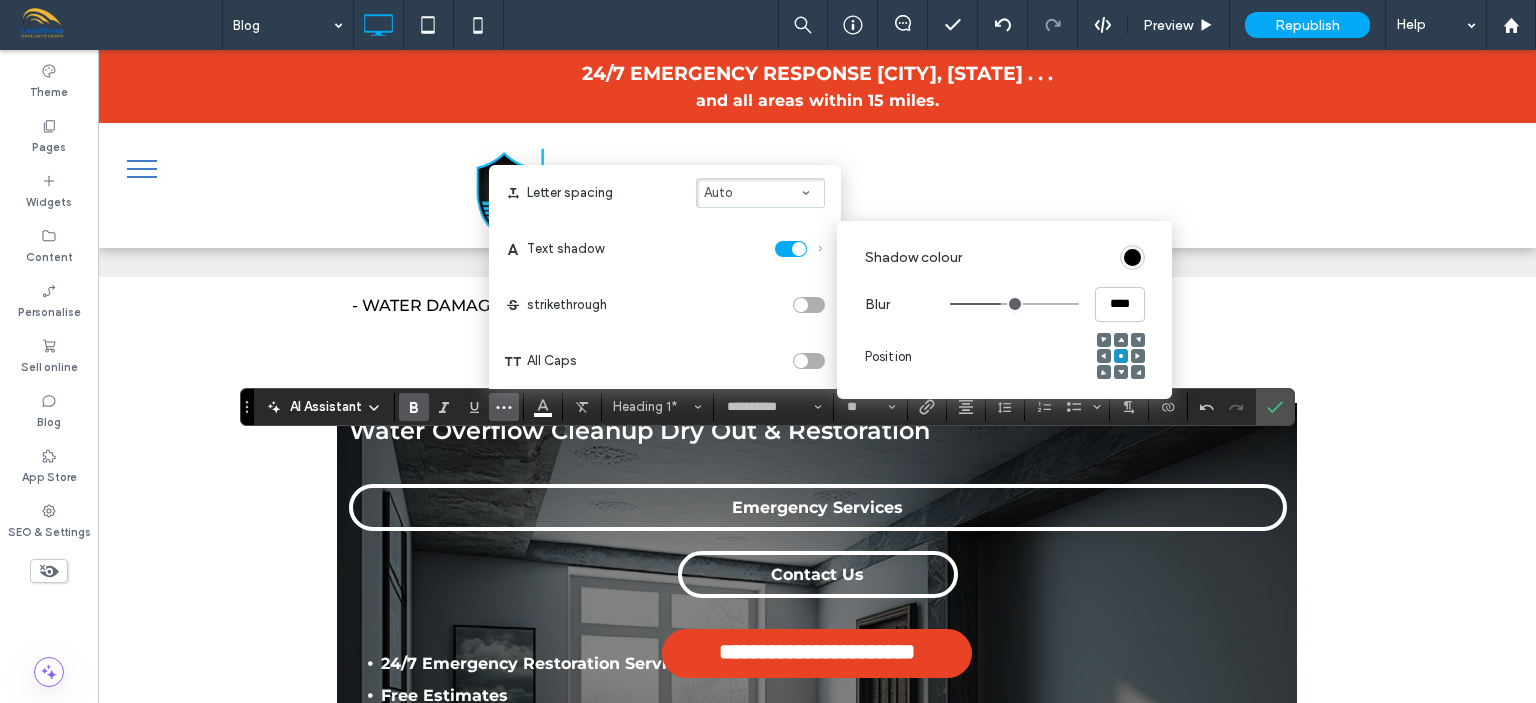 click at bounding box center [1014, 304] 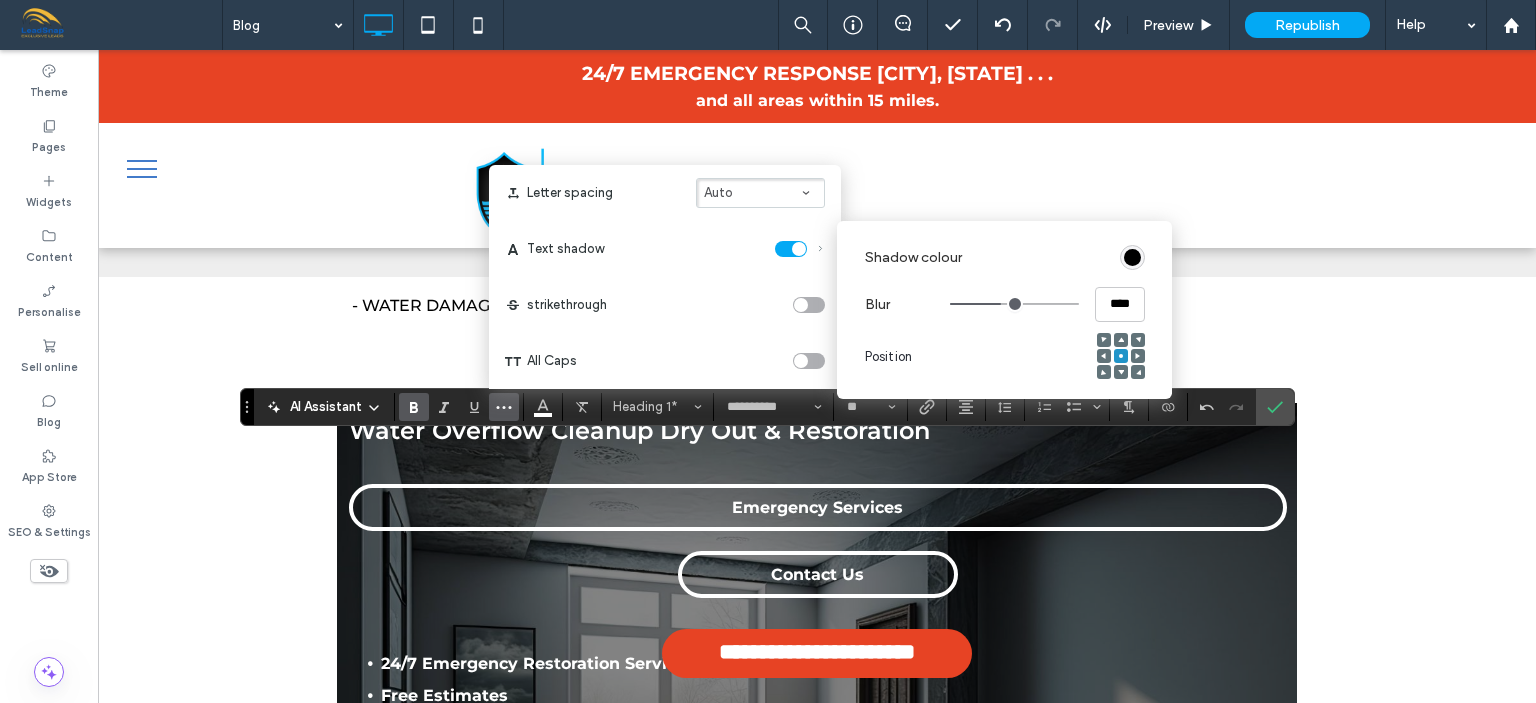 type on "***" 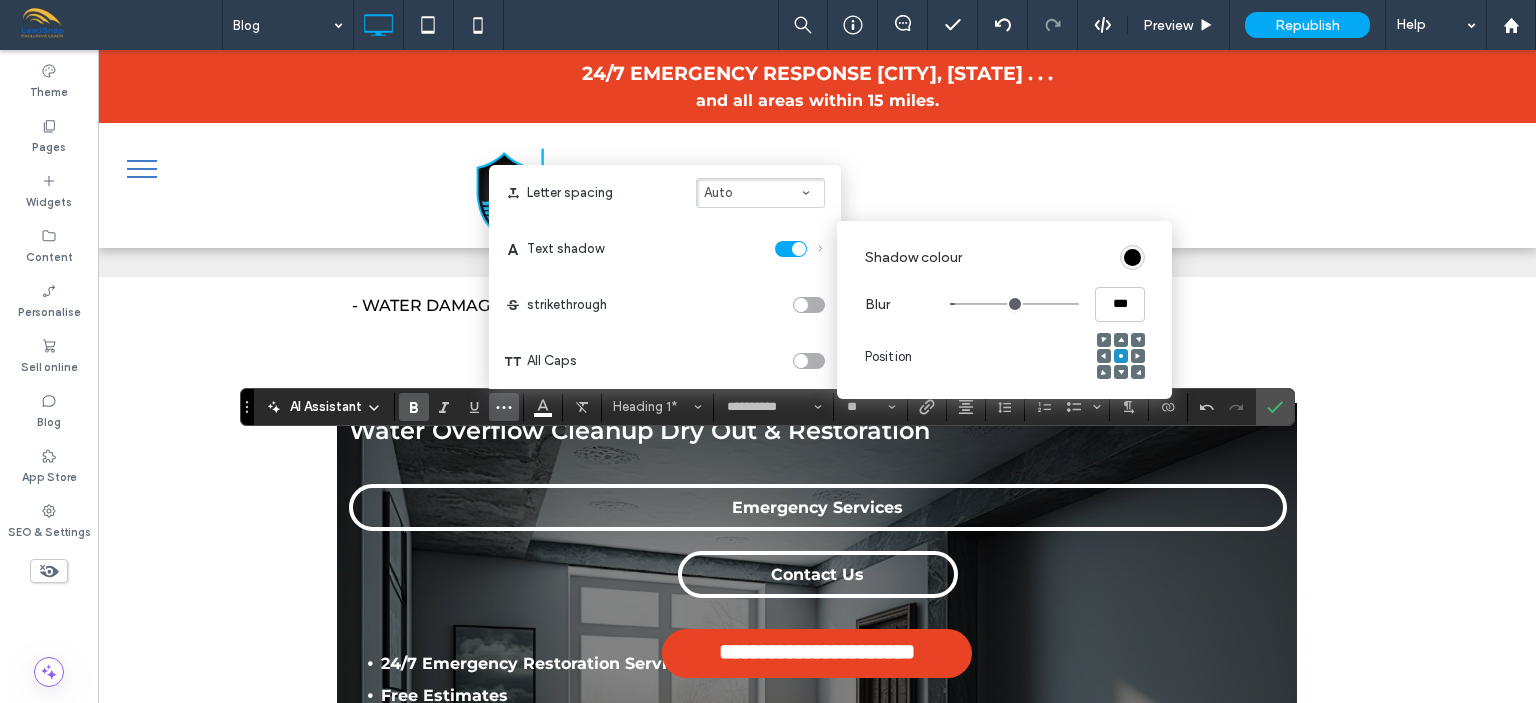 click at bounding box center (1014, 304) 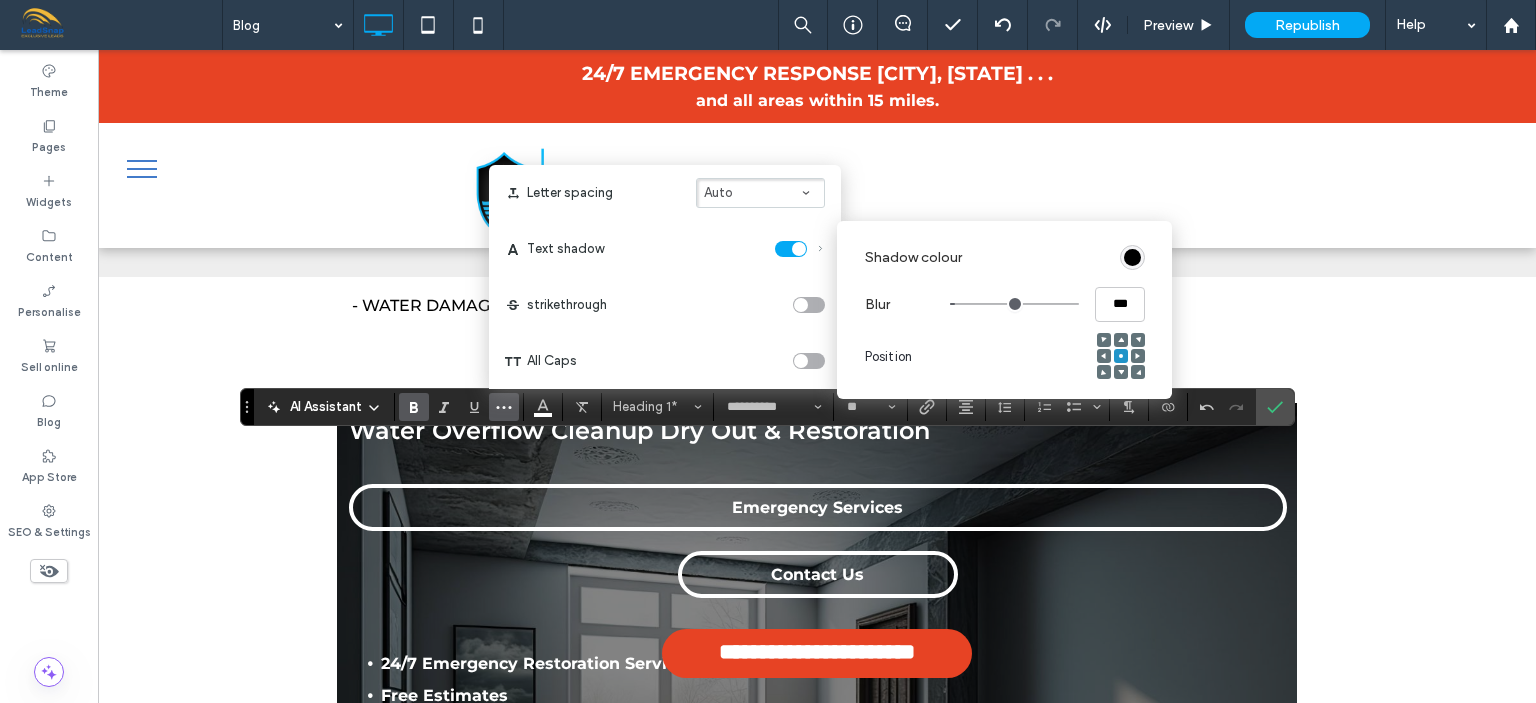 type on "****" 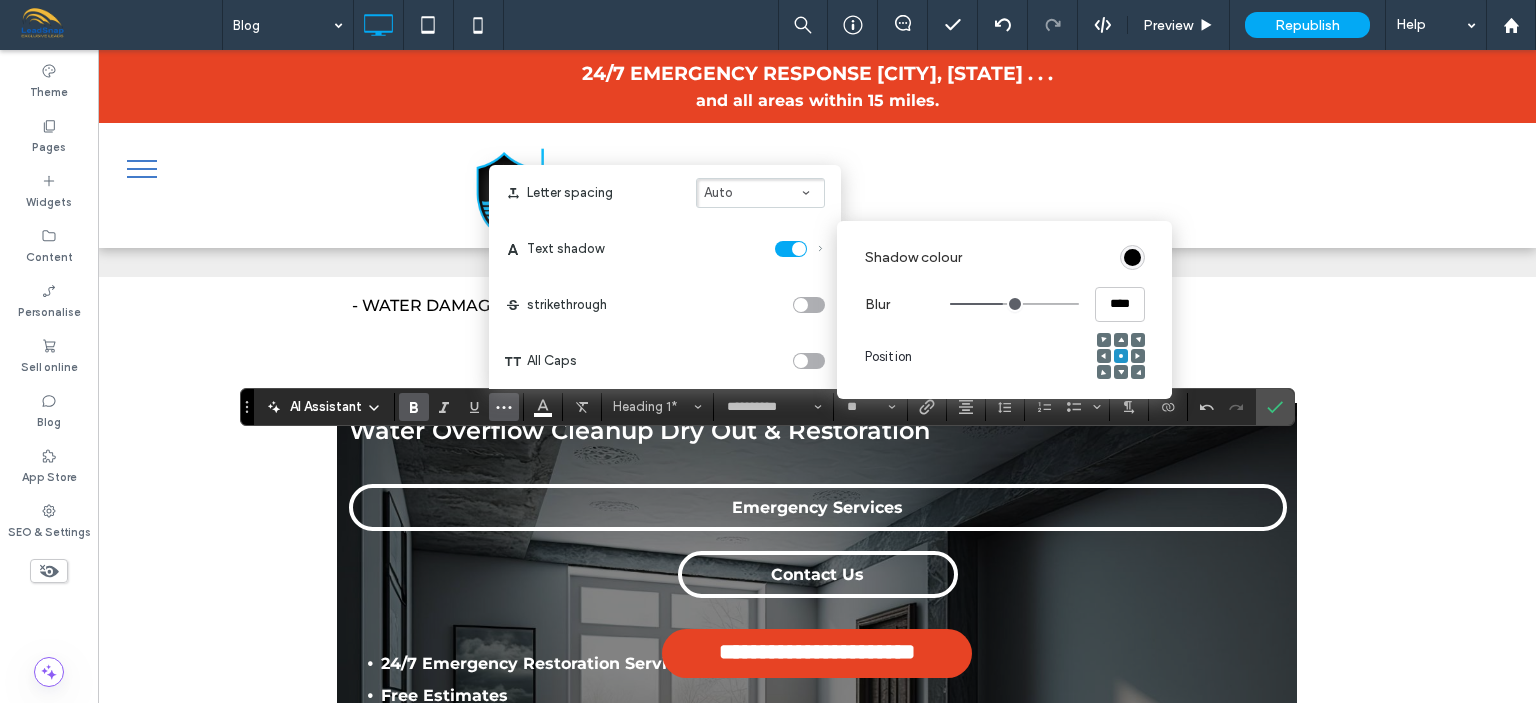 click at bounding box center (1014, 304) 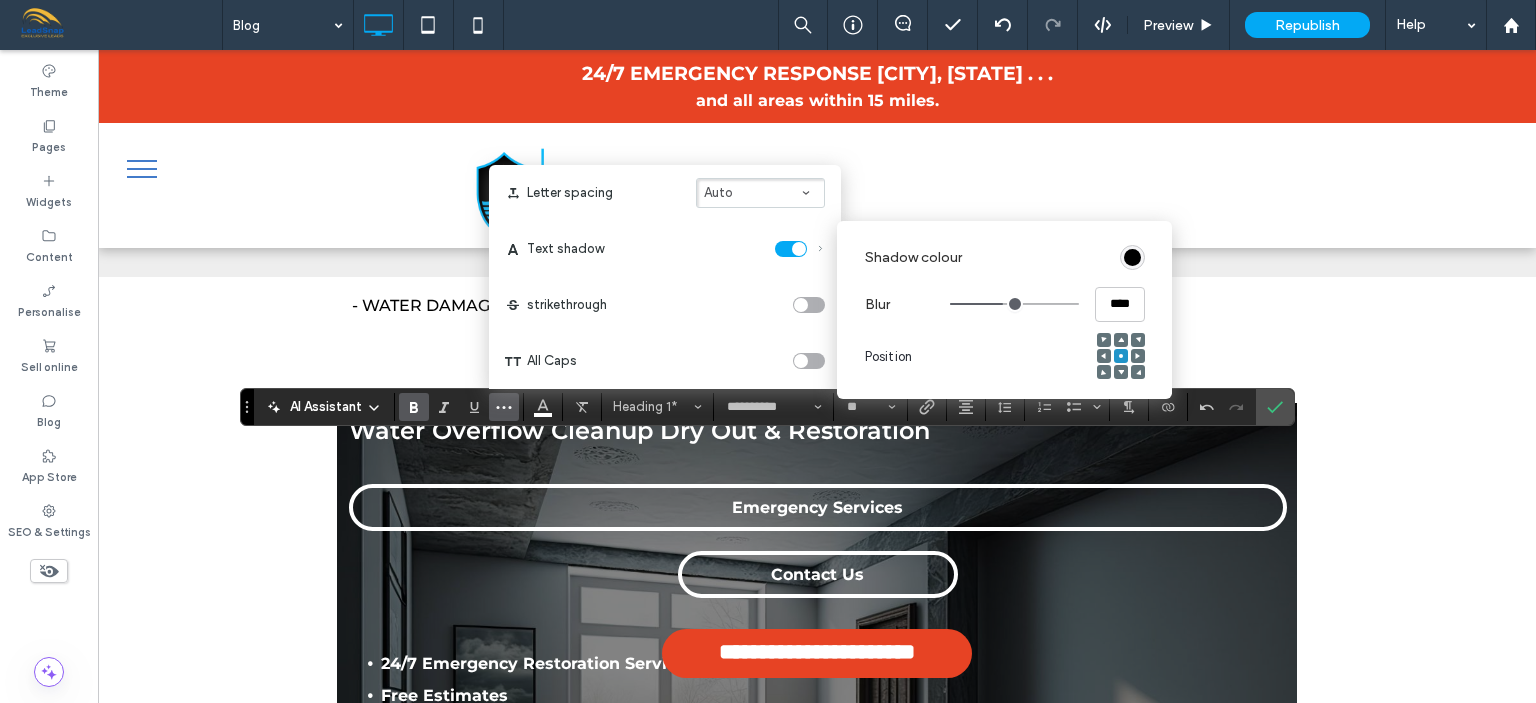 type on "*" 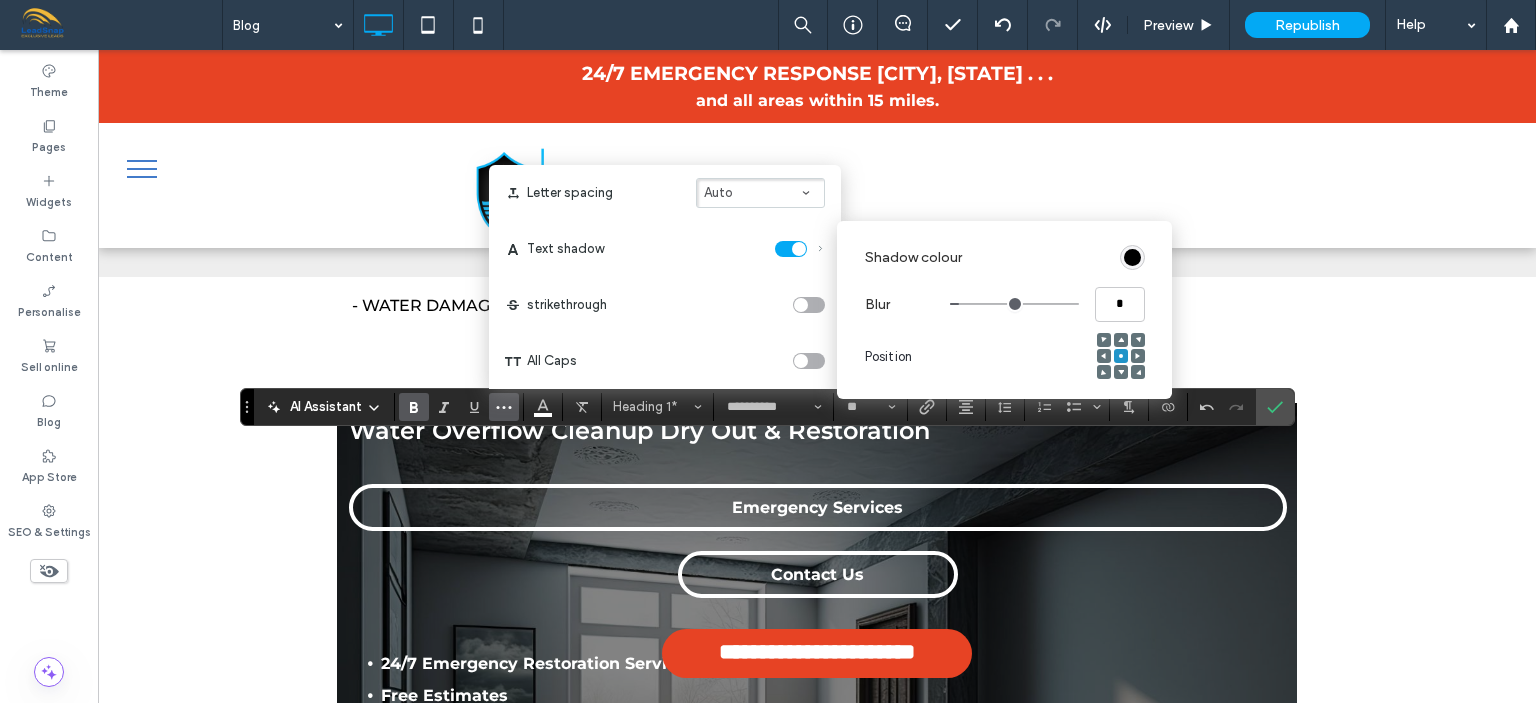 click at bounding box center [1014, 304] 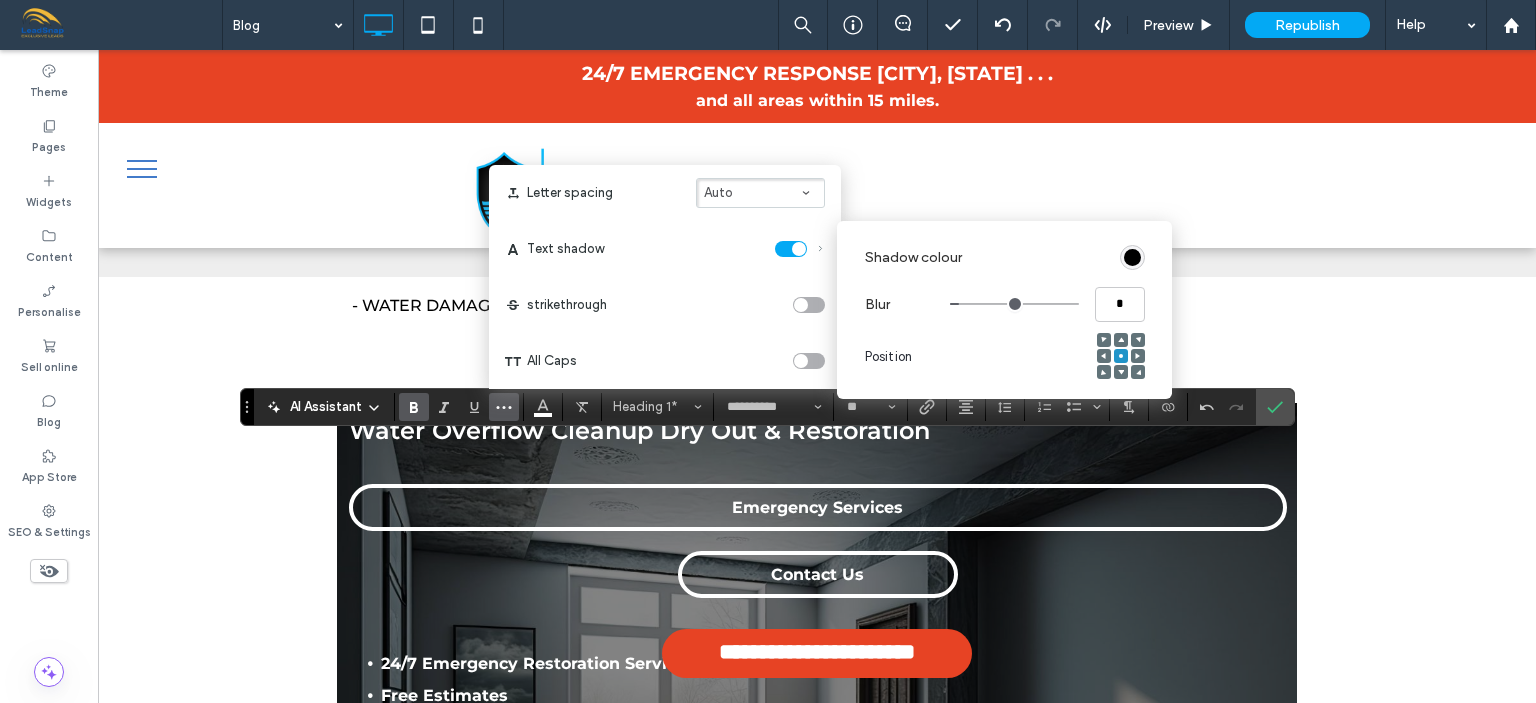 type on "****" 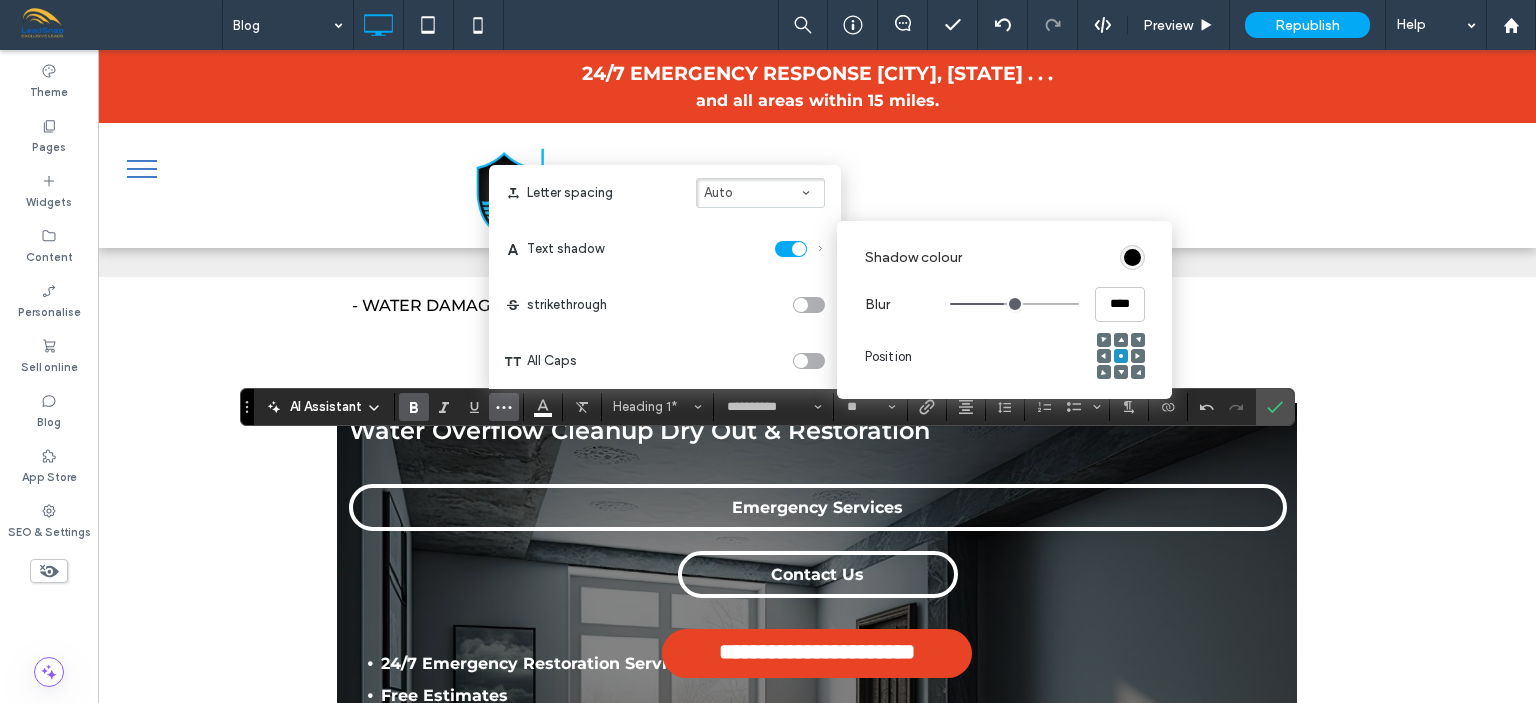 click at bounding box center (1014, 304) 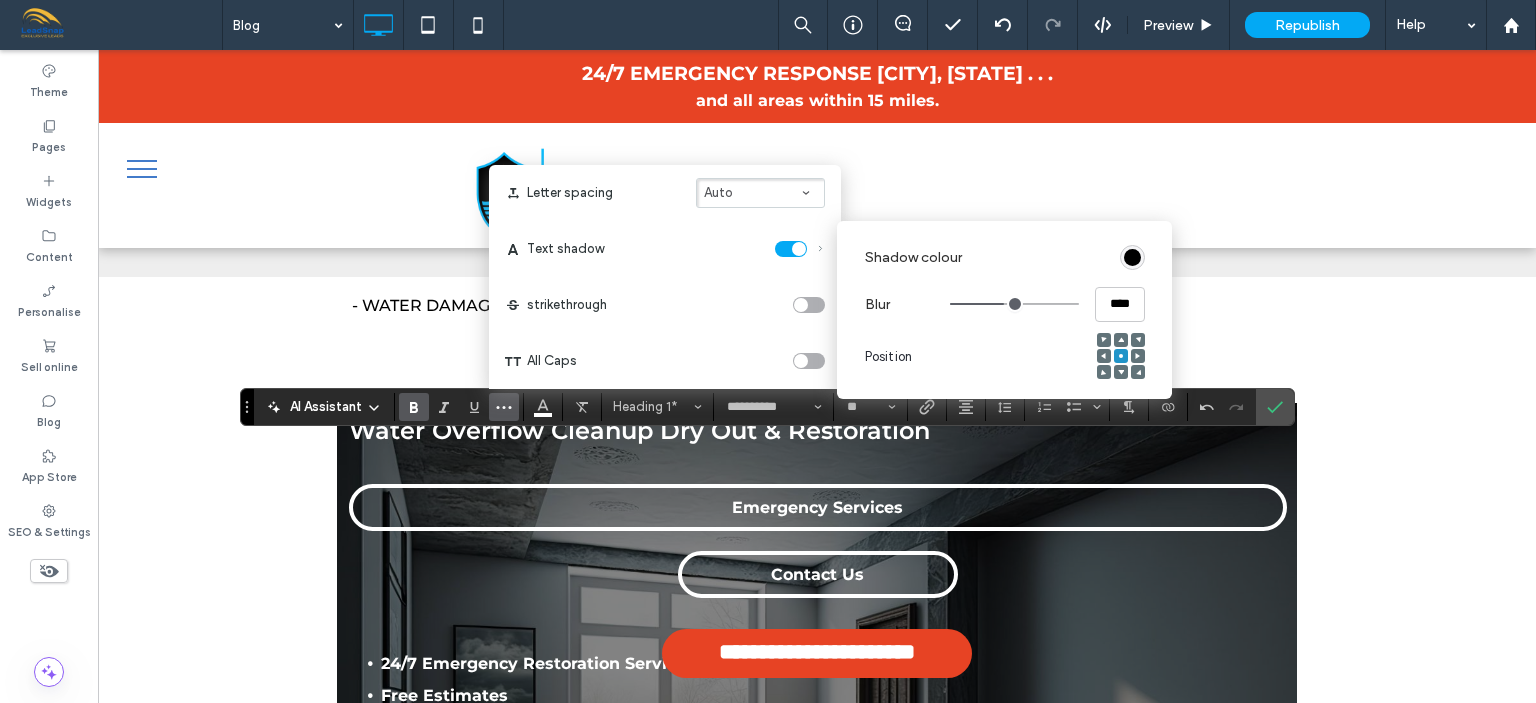 type on "***" 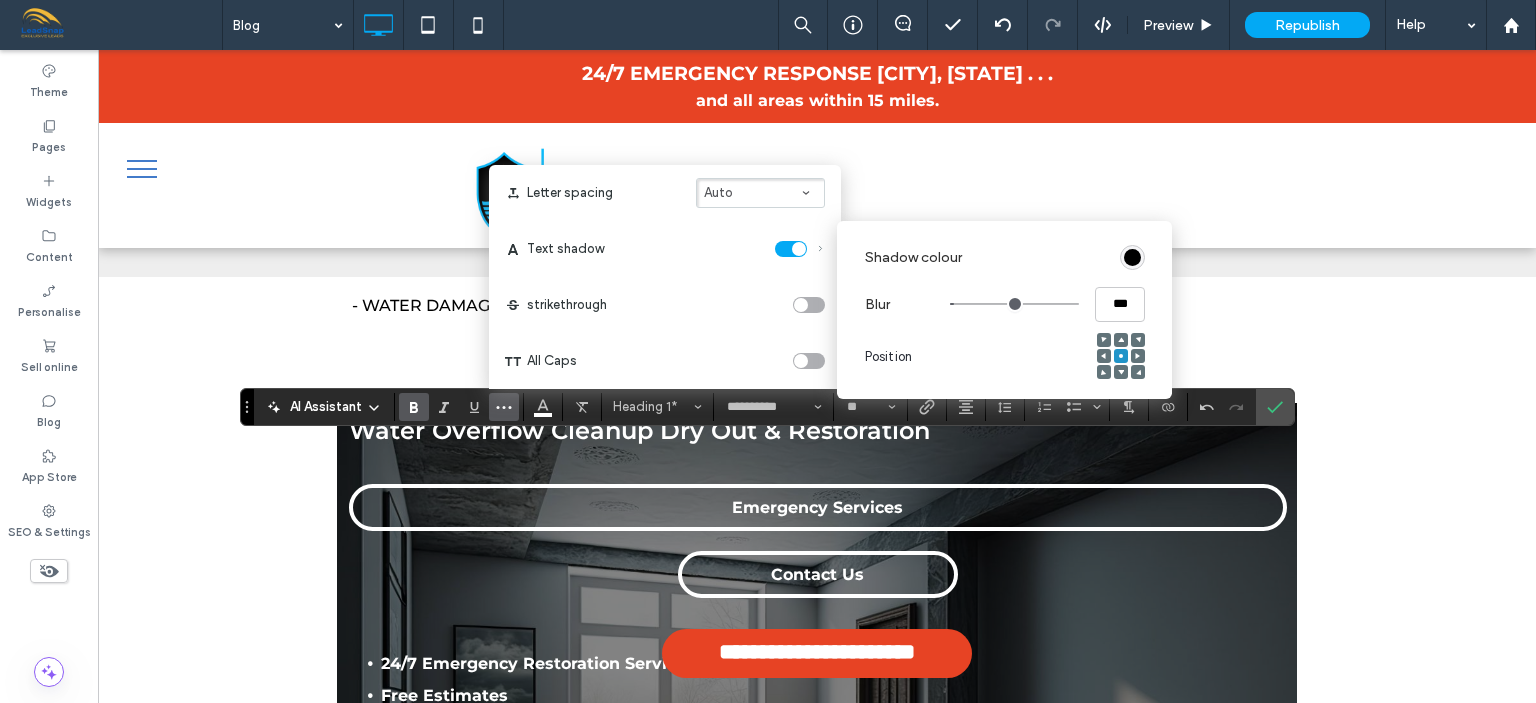 click at bounding box center [1014, 304] 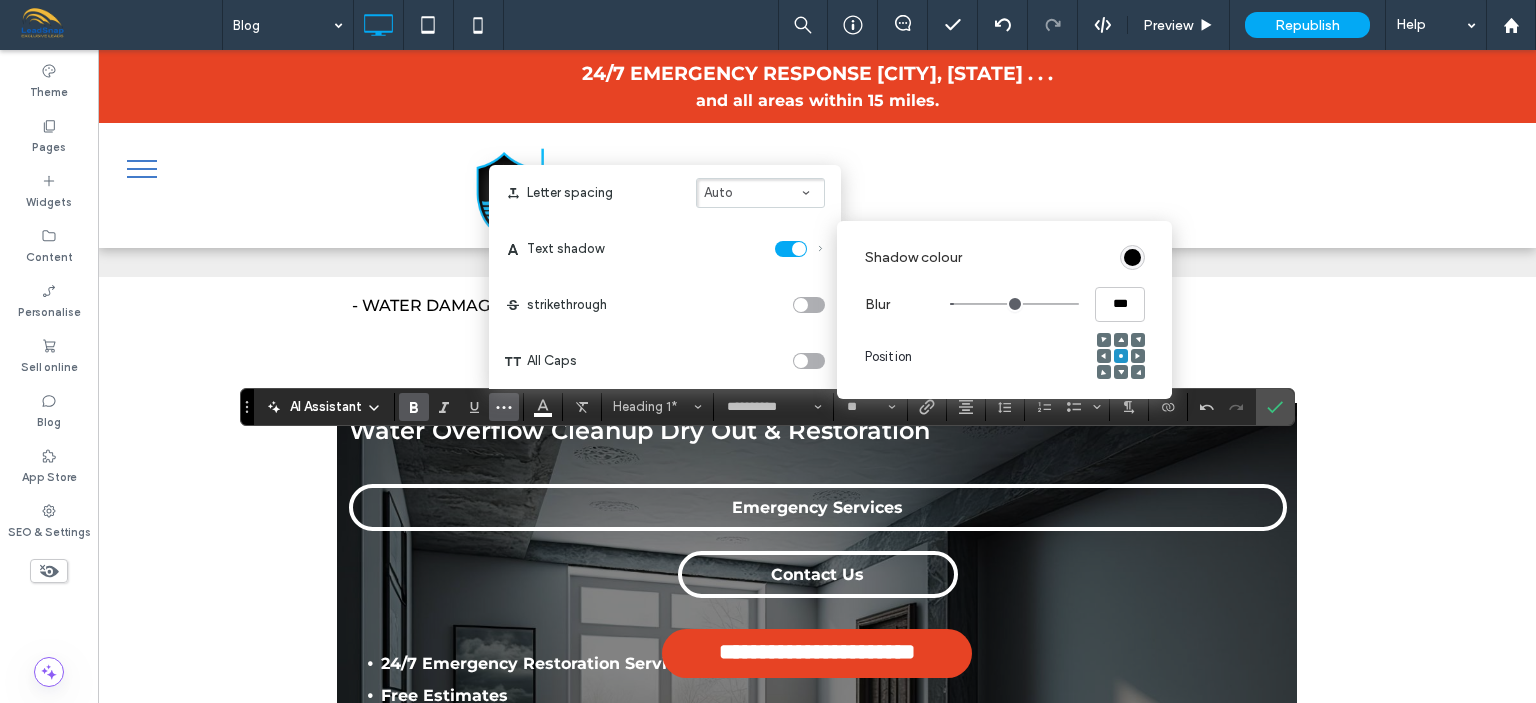 type on "***" 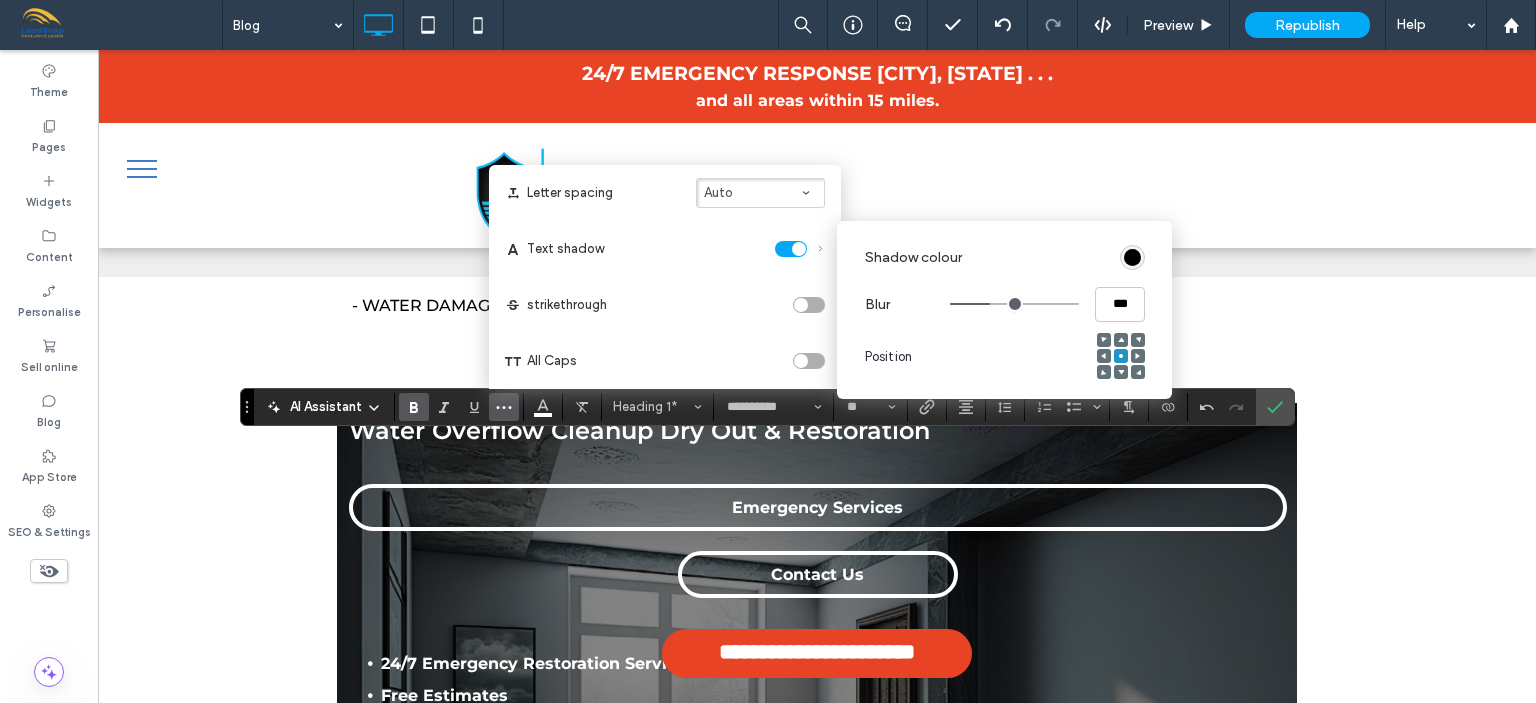 type on "*" 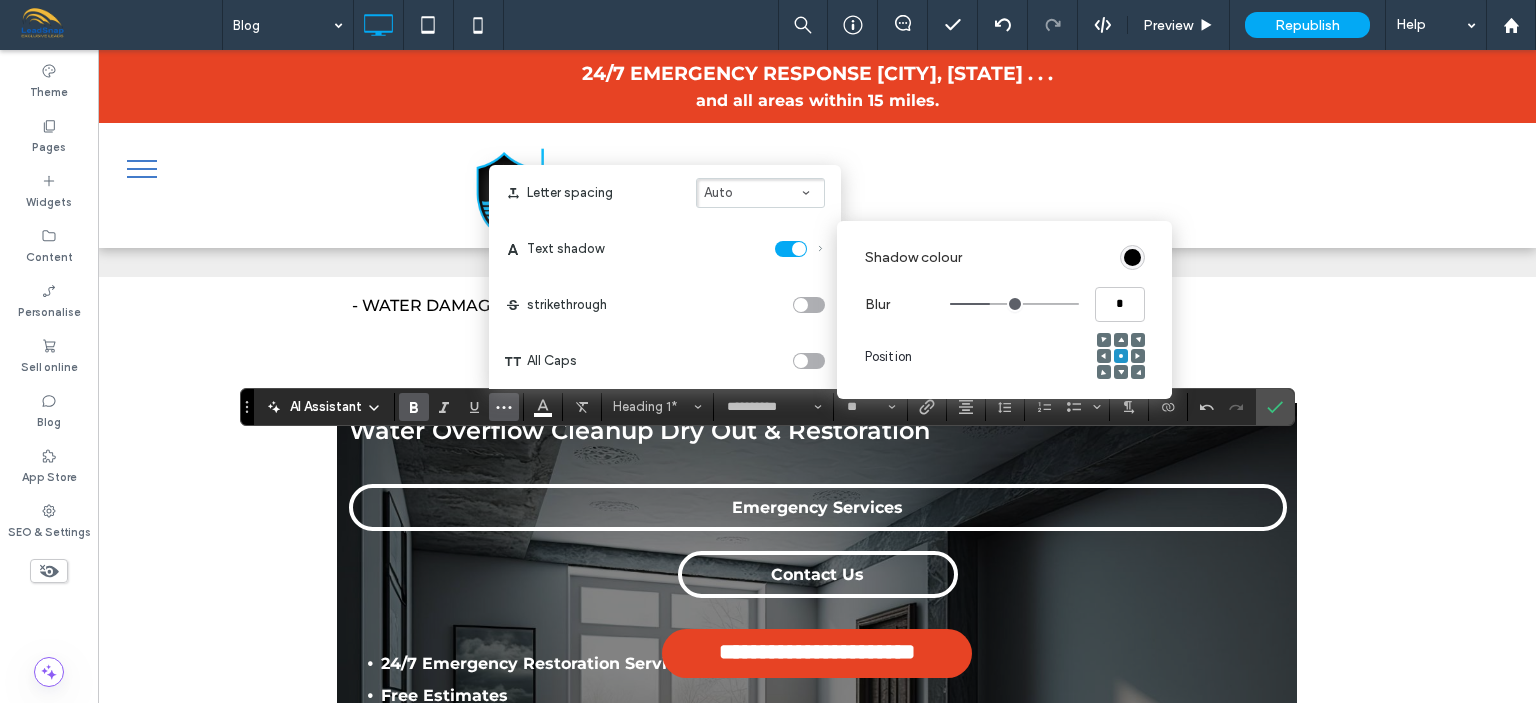 type on "***" 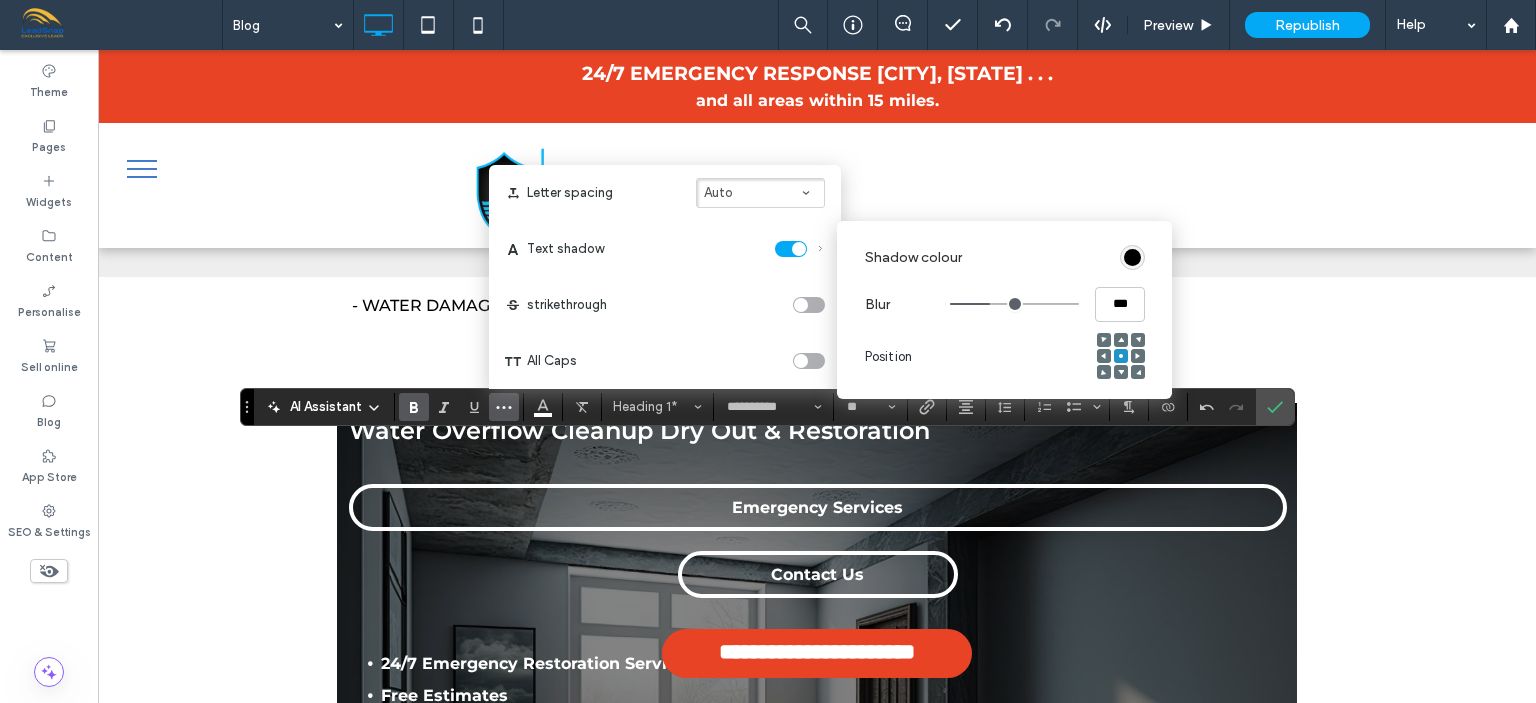 type on "***" 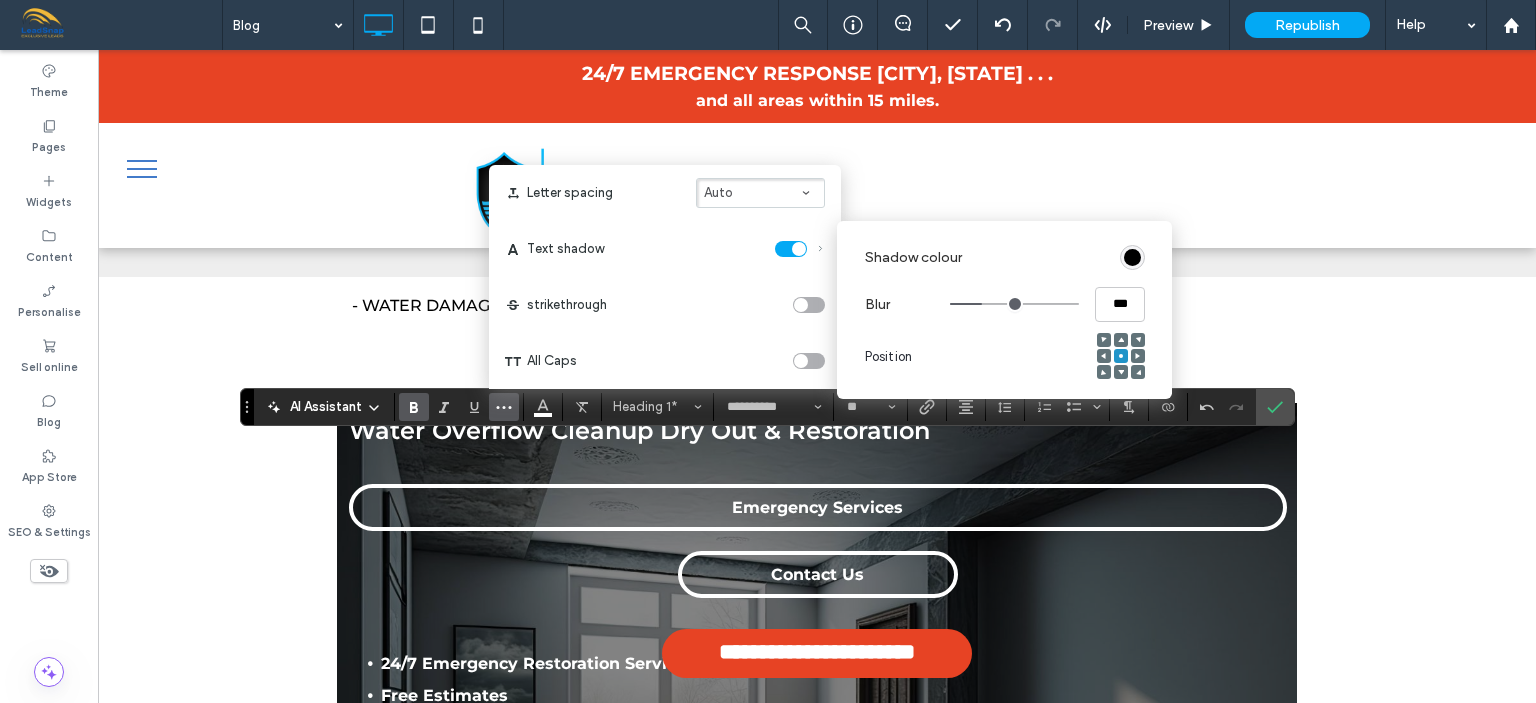 type on "***" 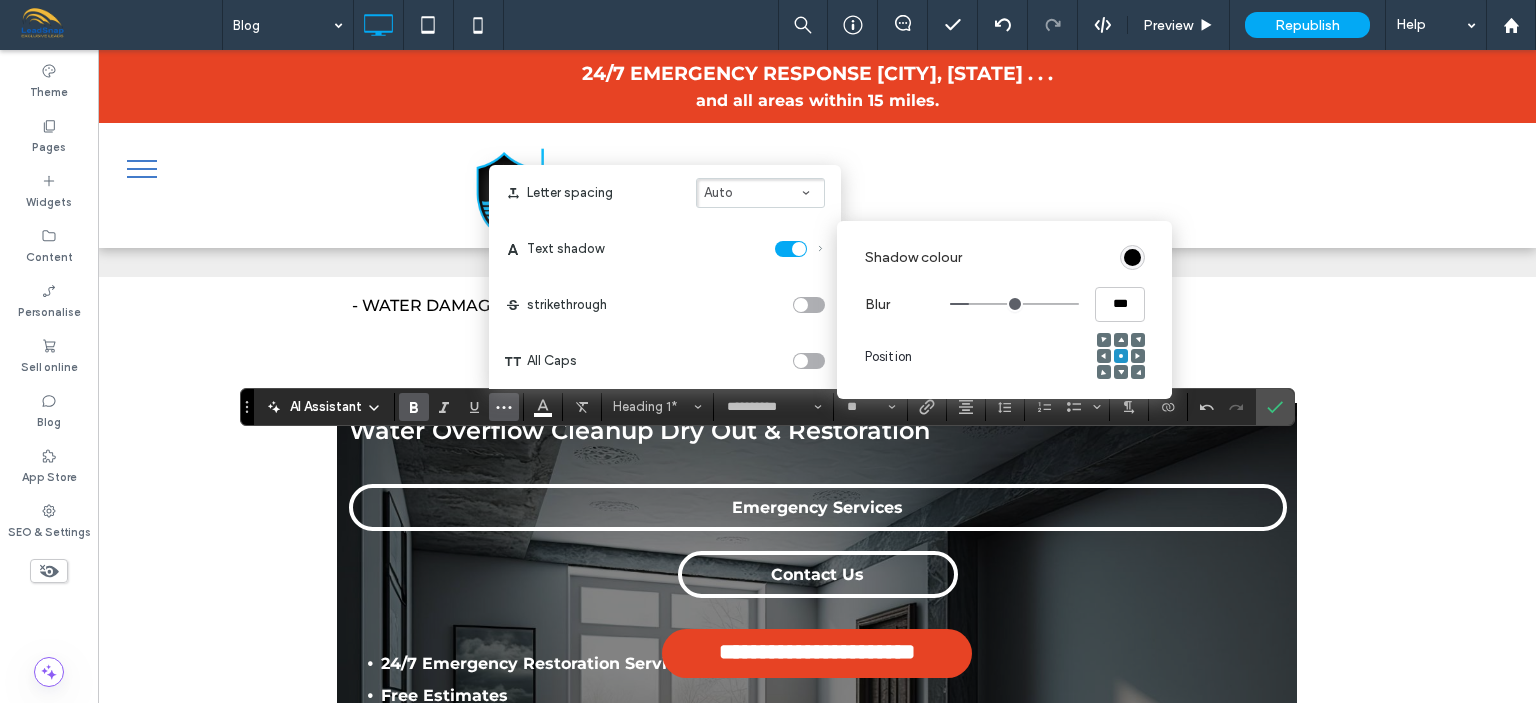 type on "***" 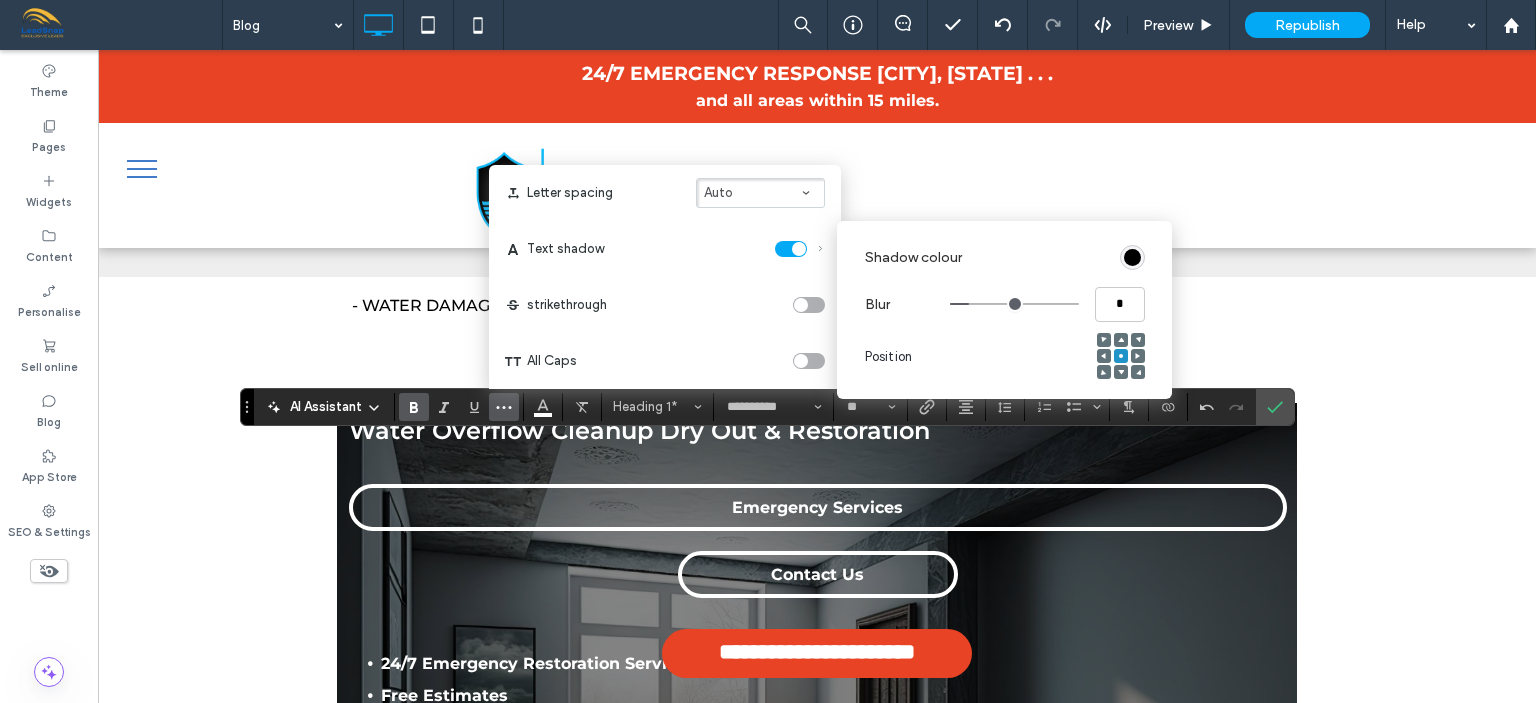 type on "***" 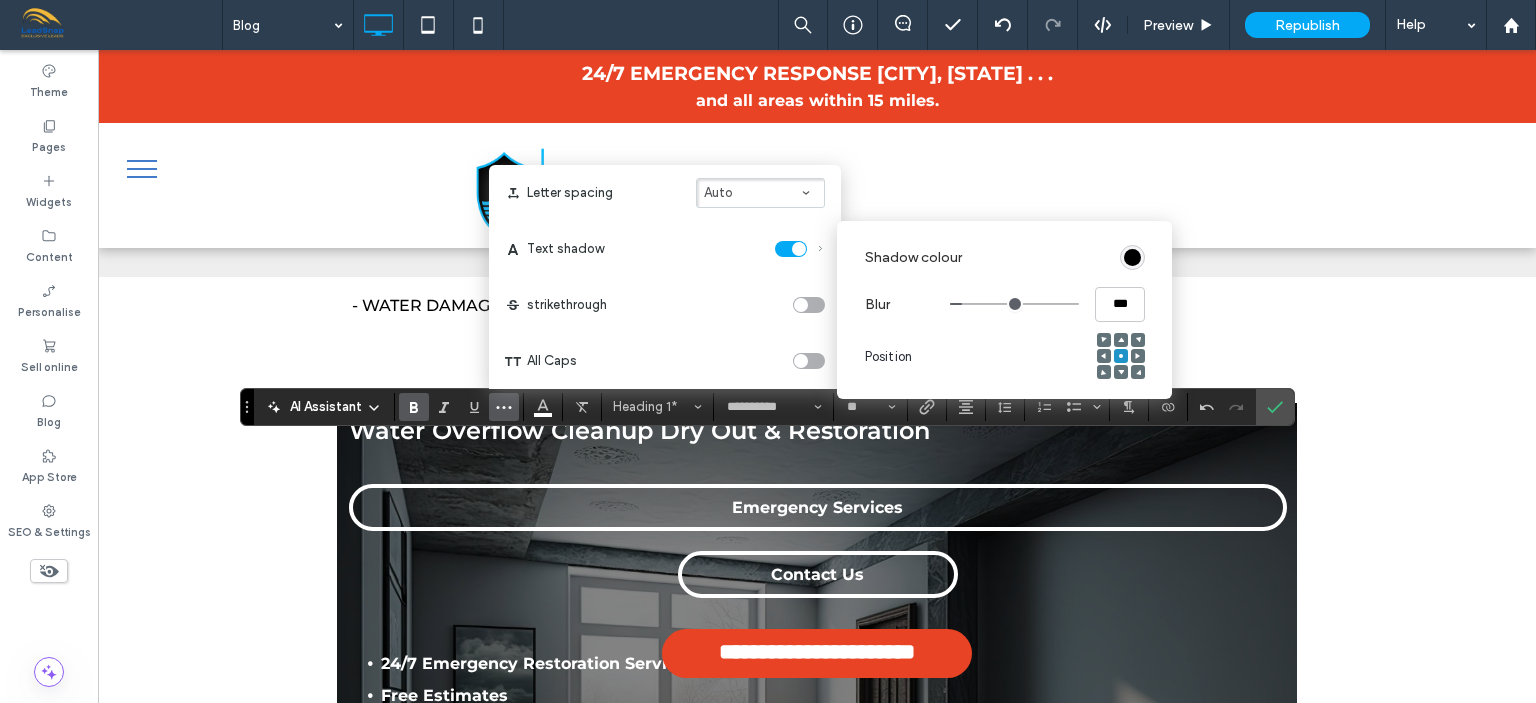 type on "*" 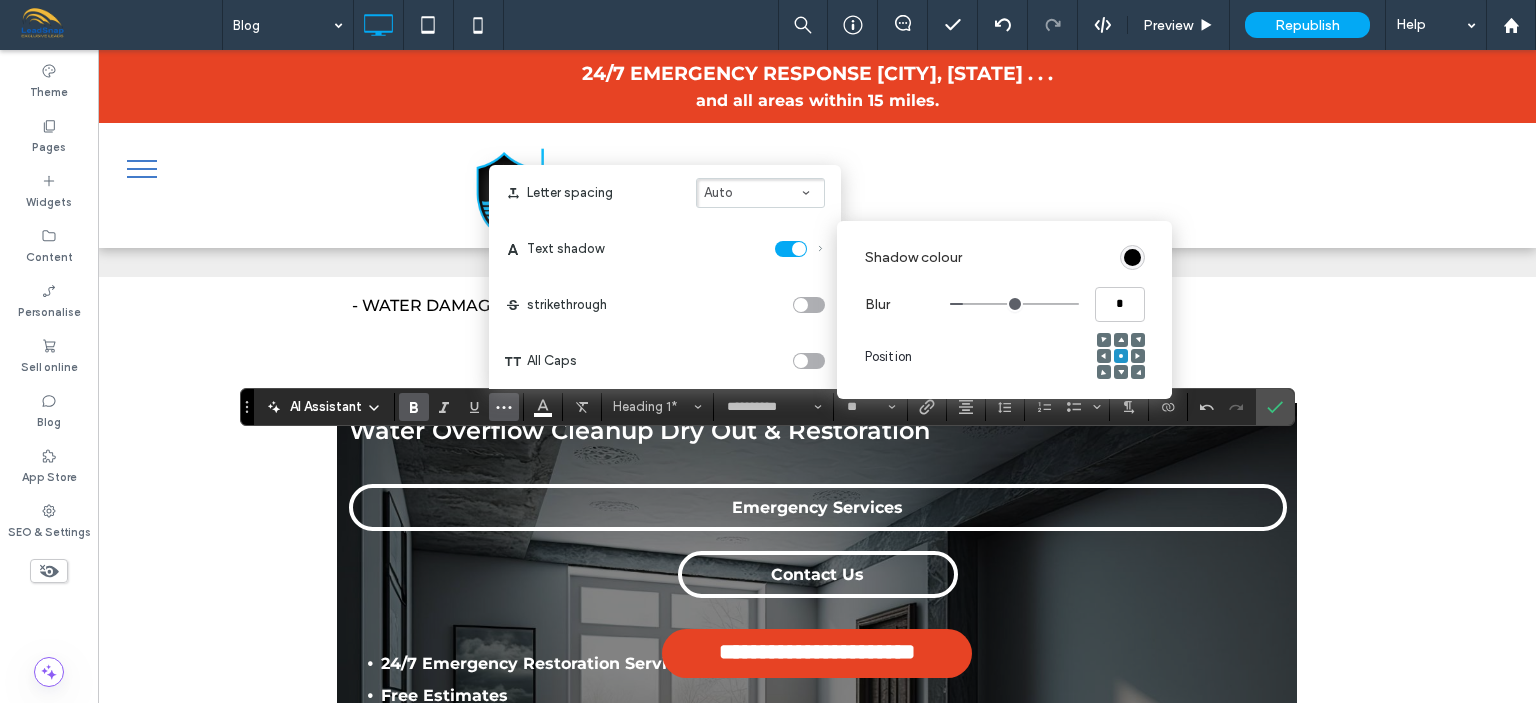 type on "***" 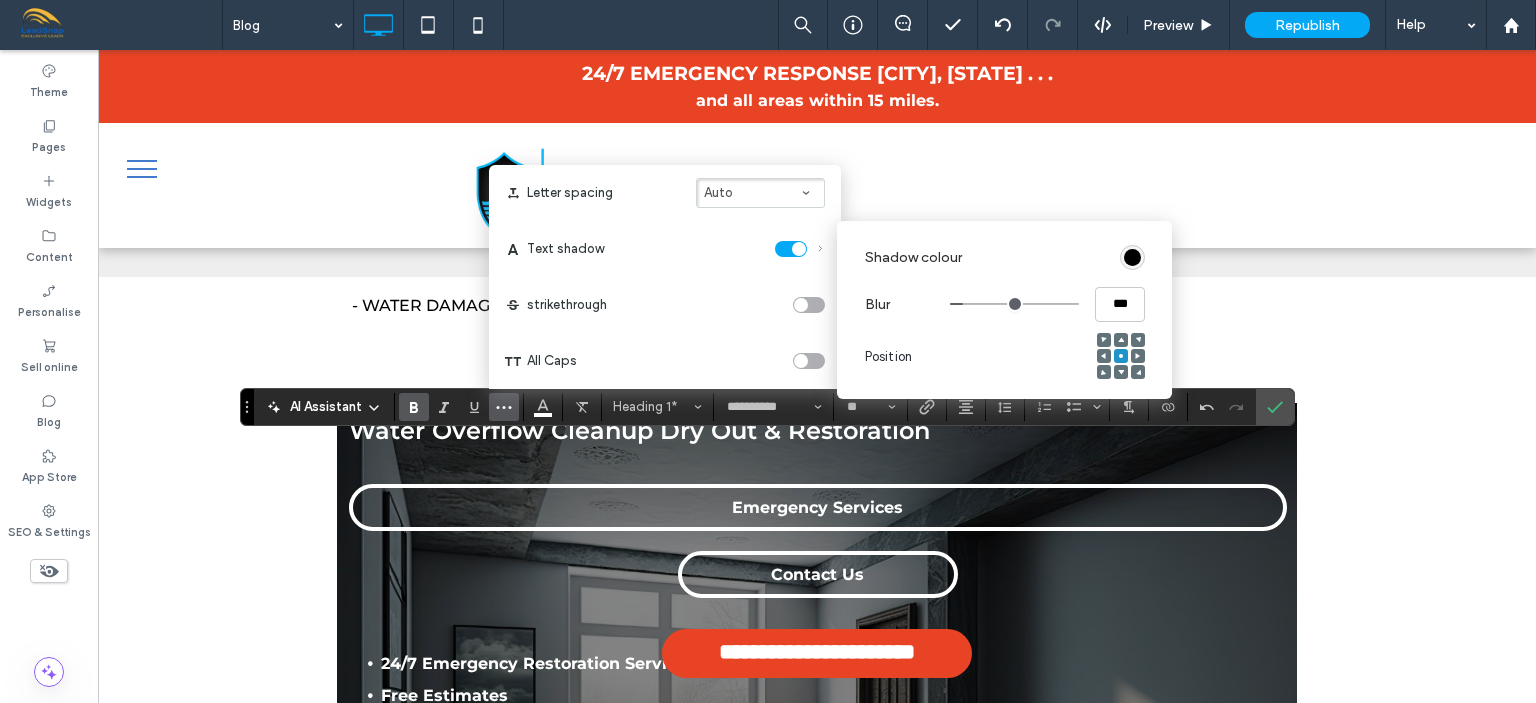 type on "***" 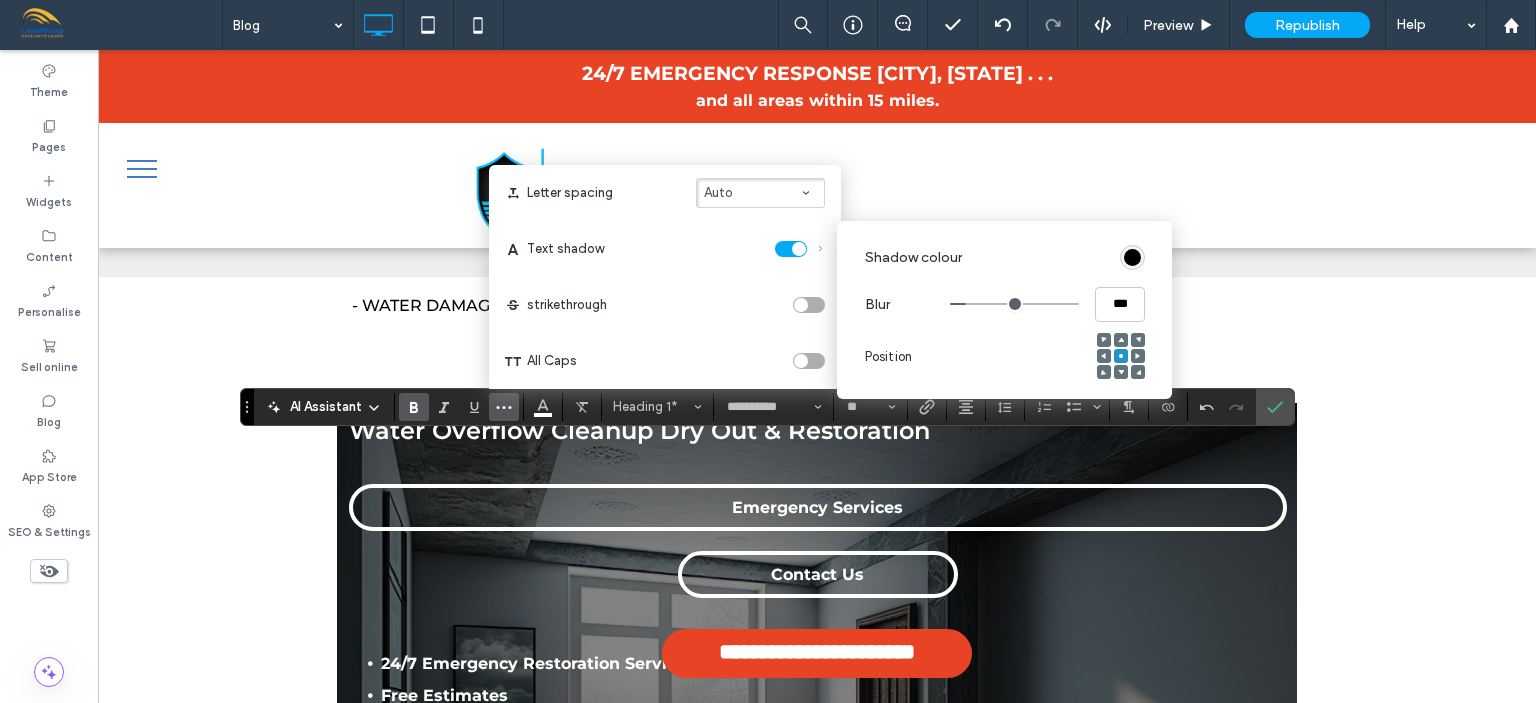 type on "***" 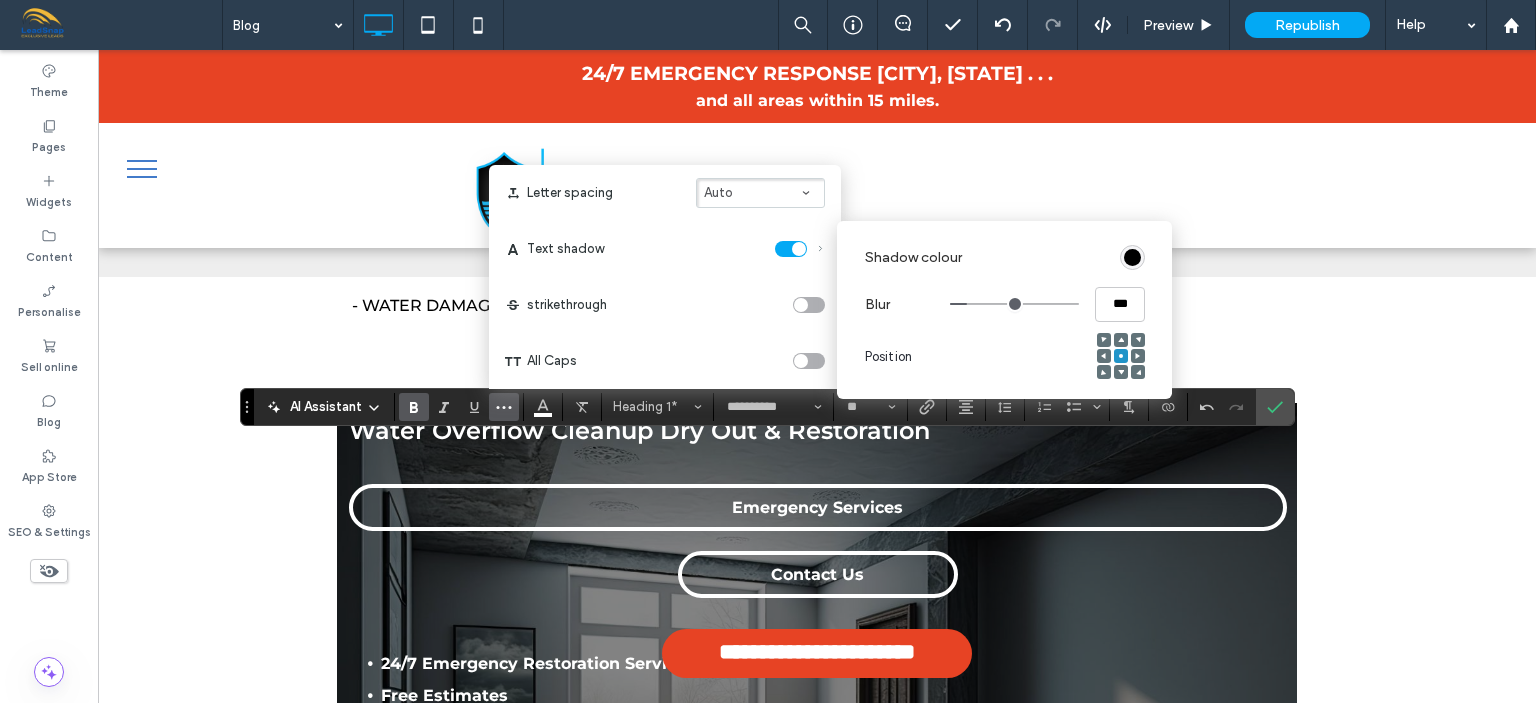 type on "***" 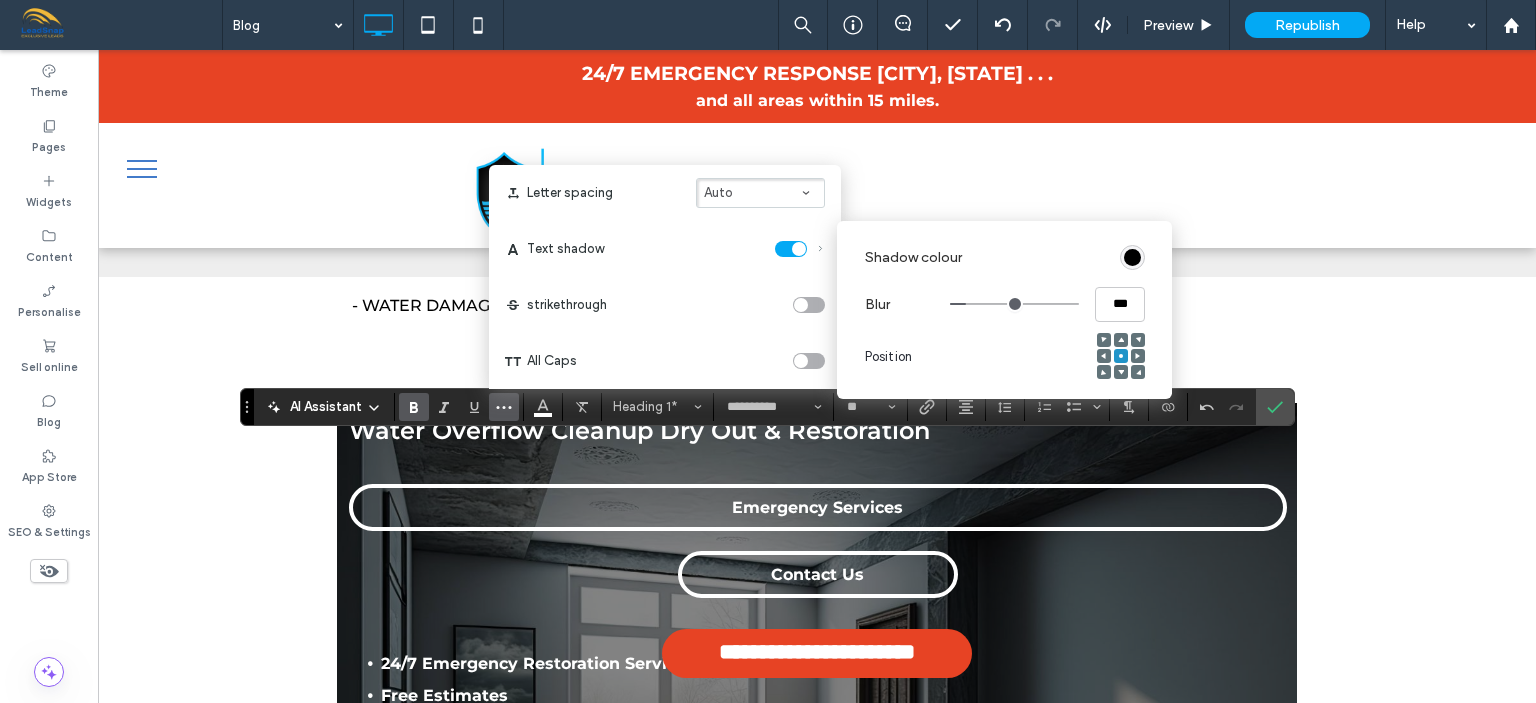 type on "***" 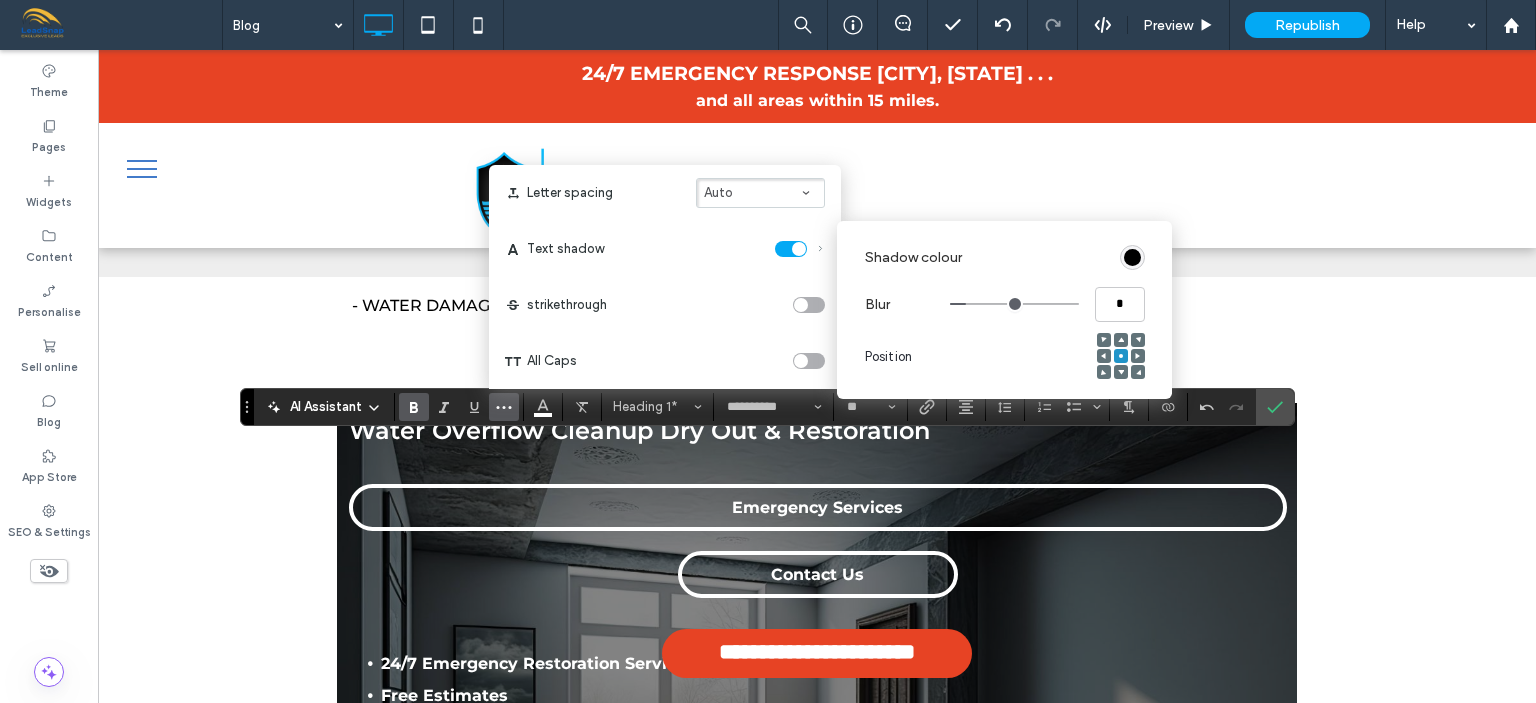 type on "***" 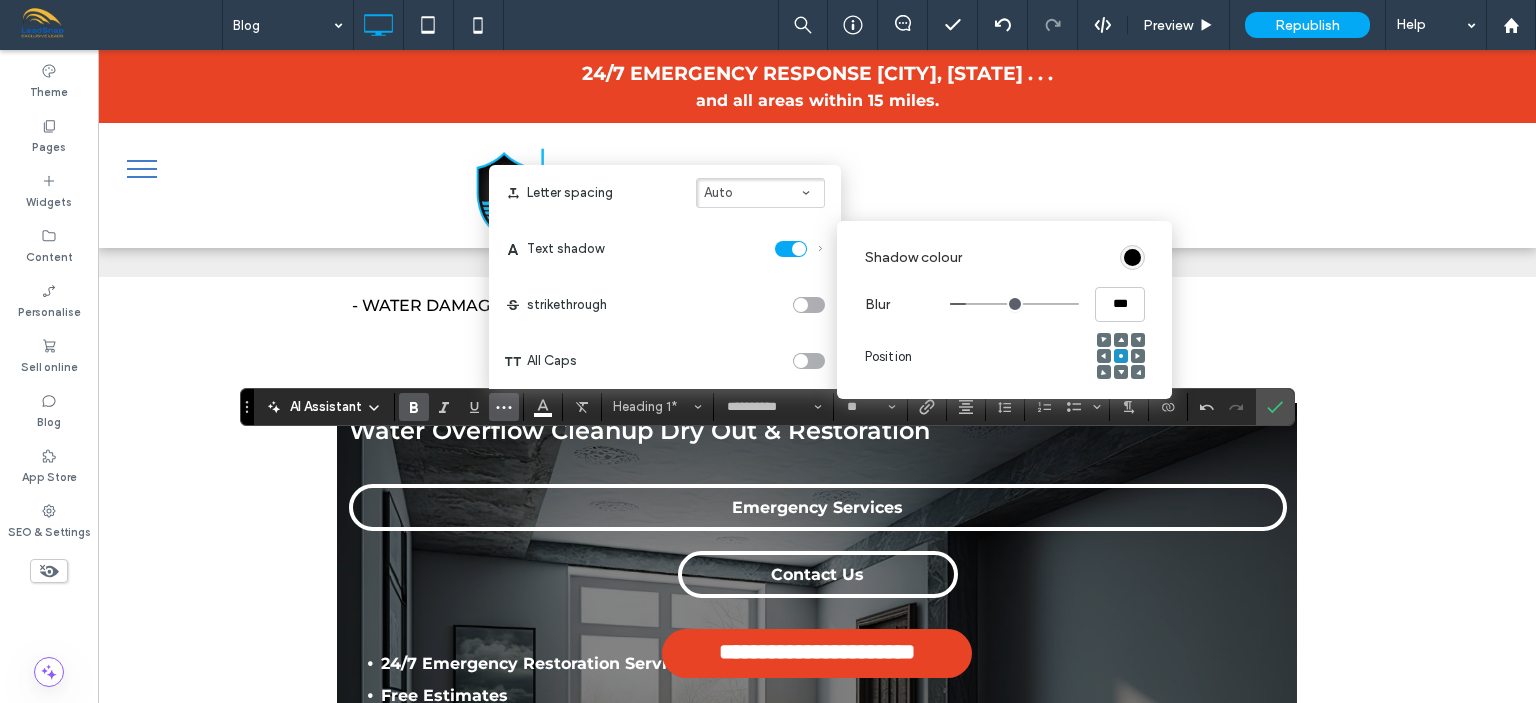 type on "***" 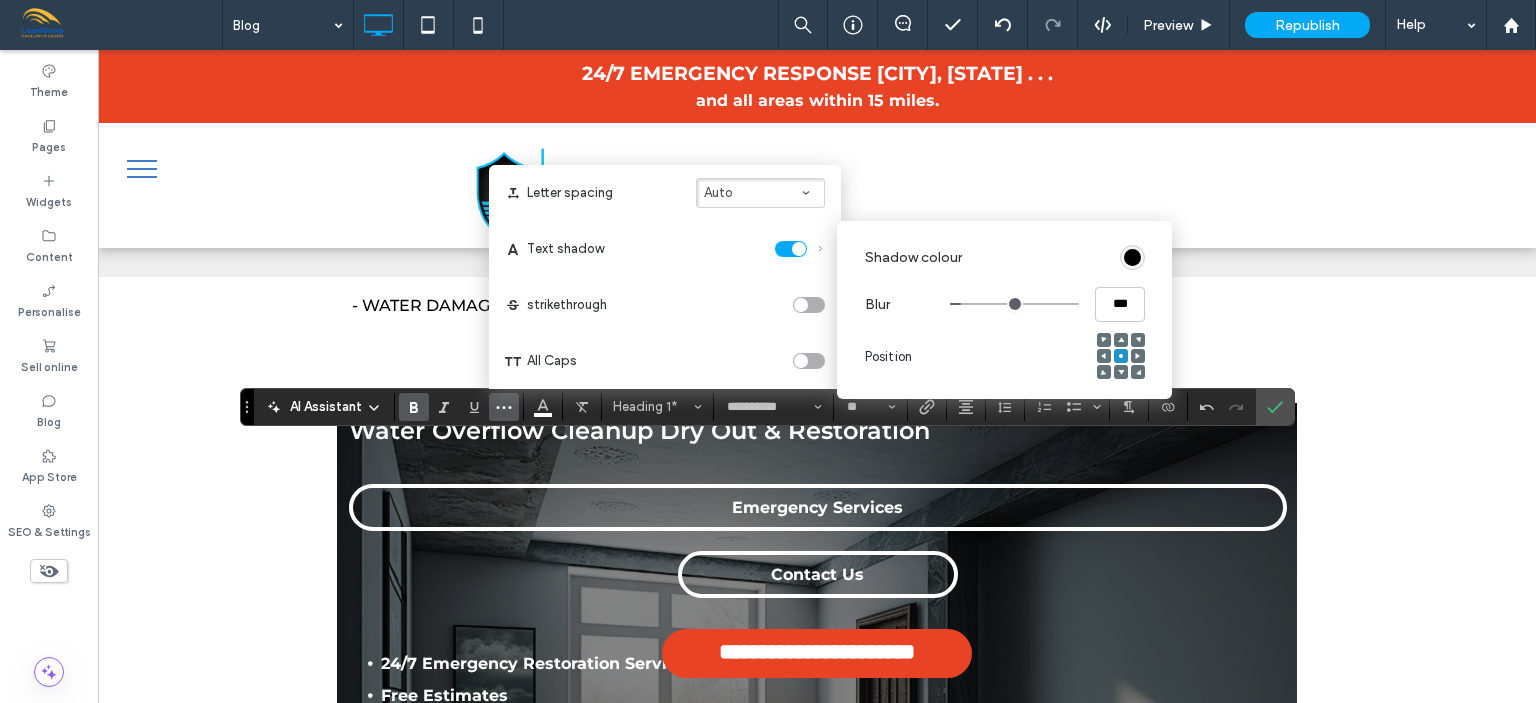 type on "***" 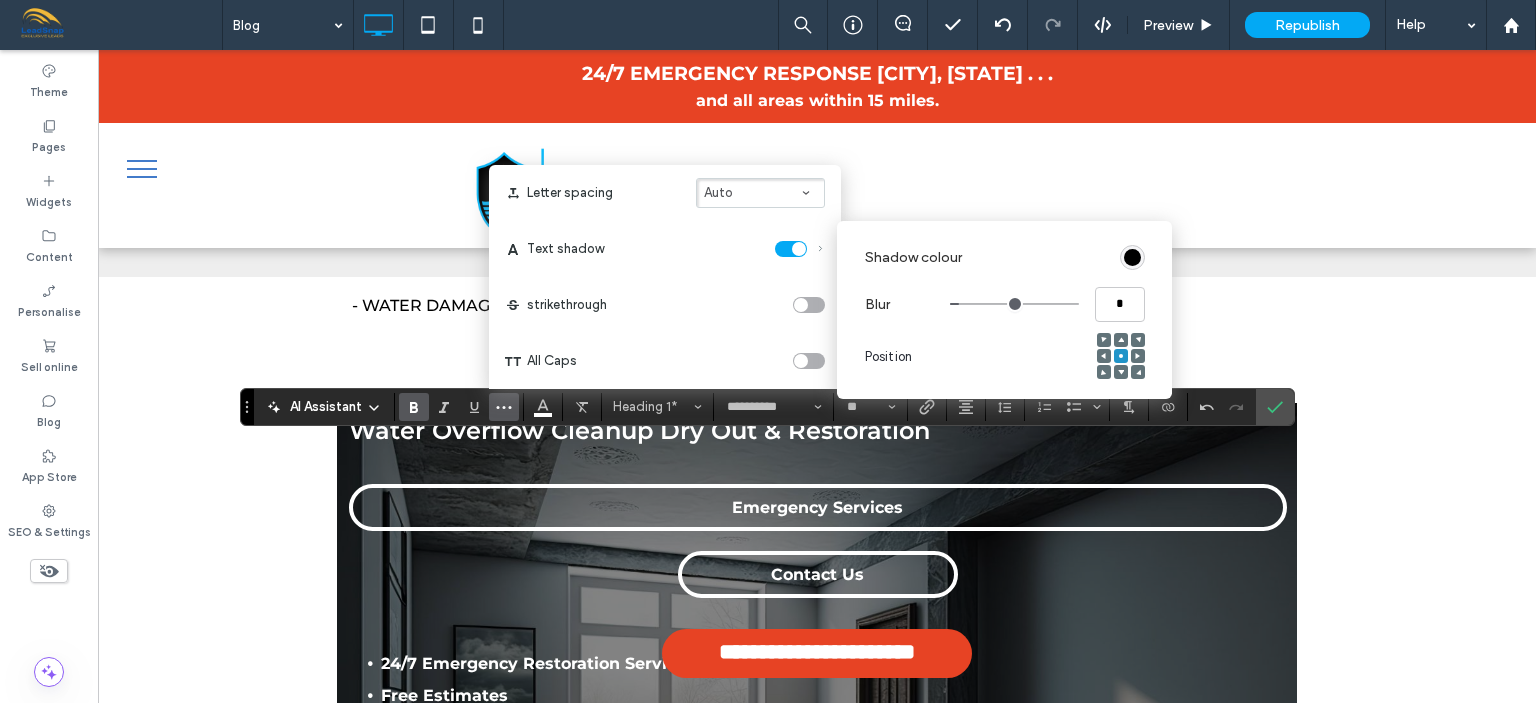 type on "***" 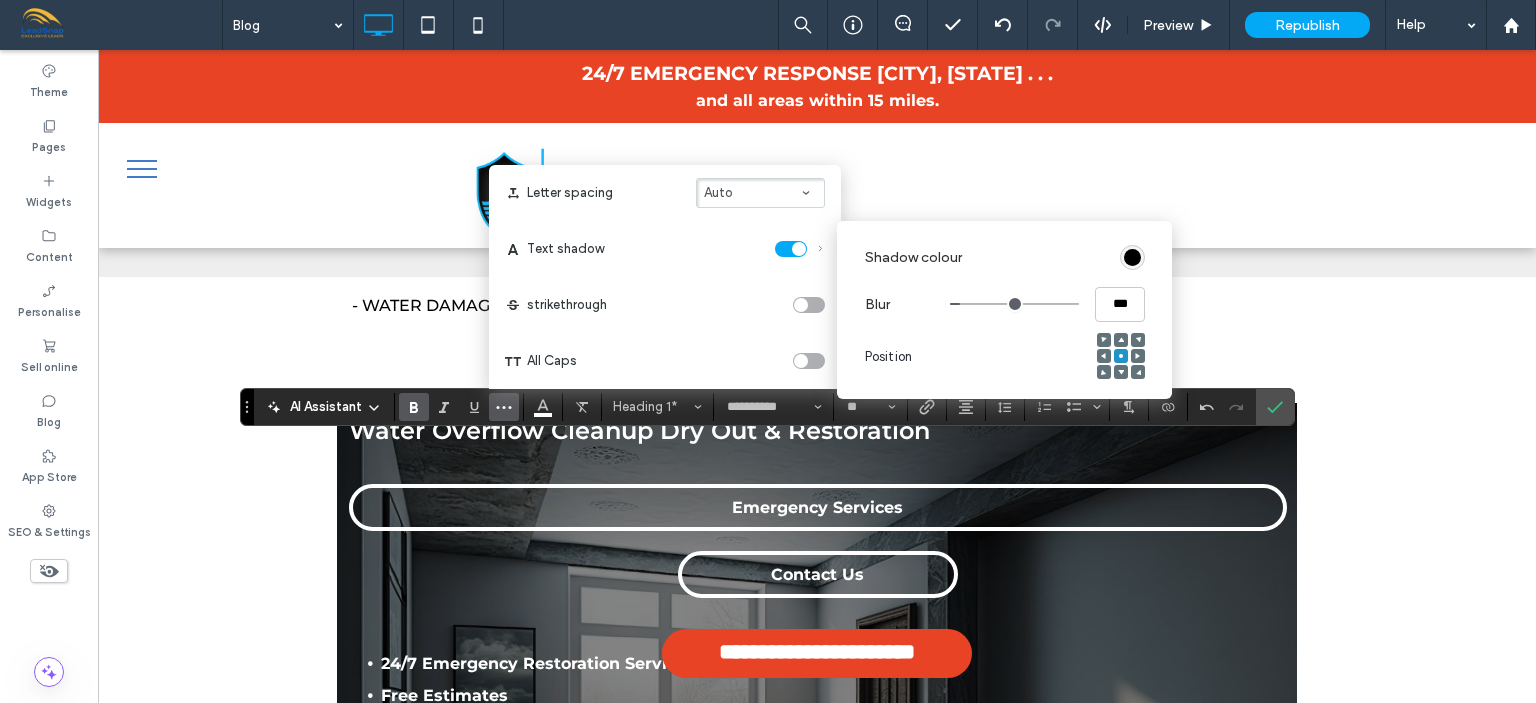type on "*" 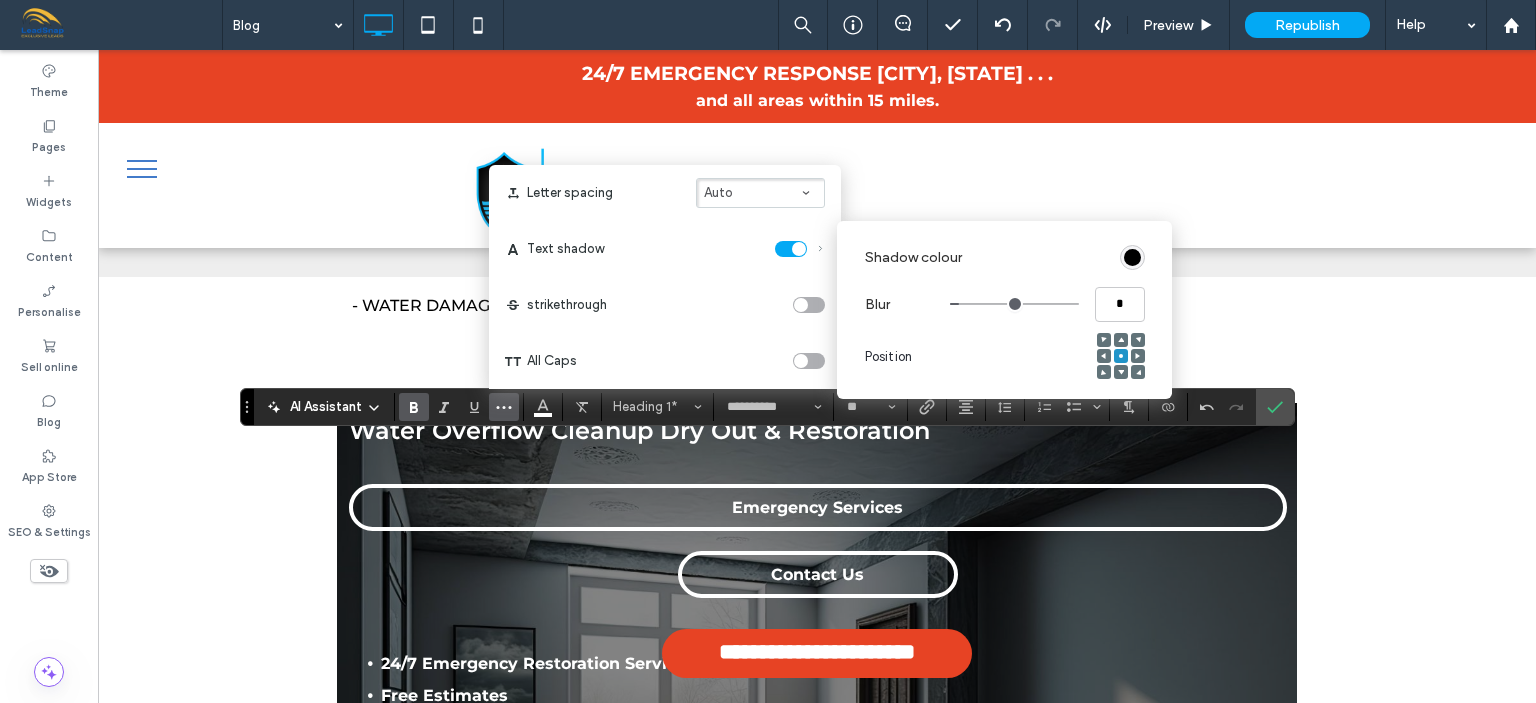 type on "***" 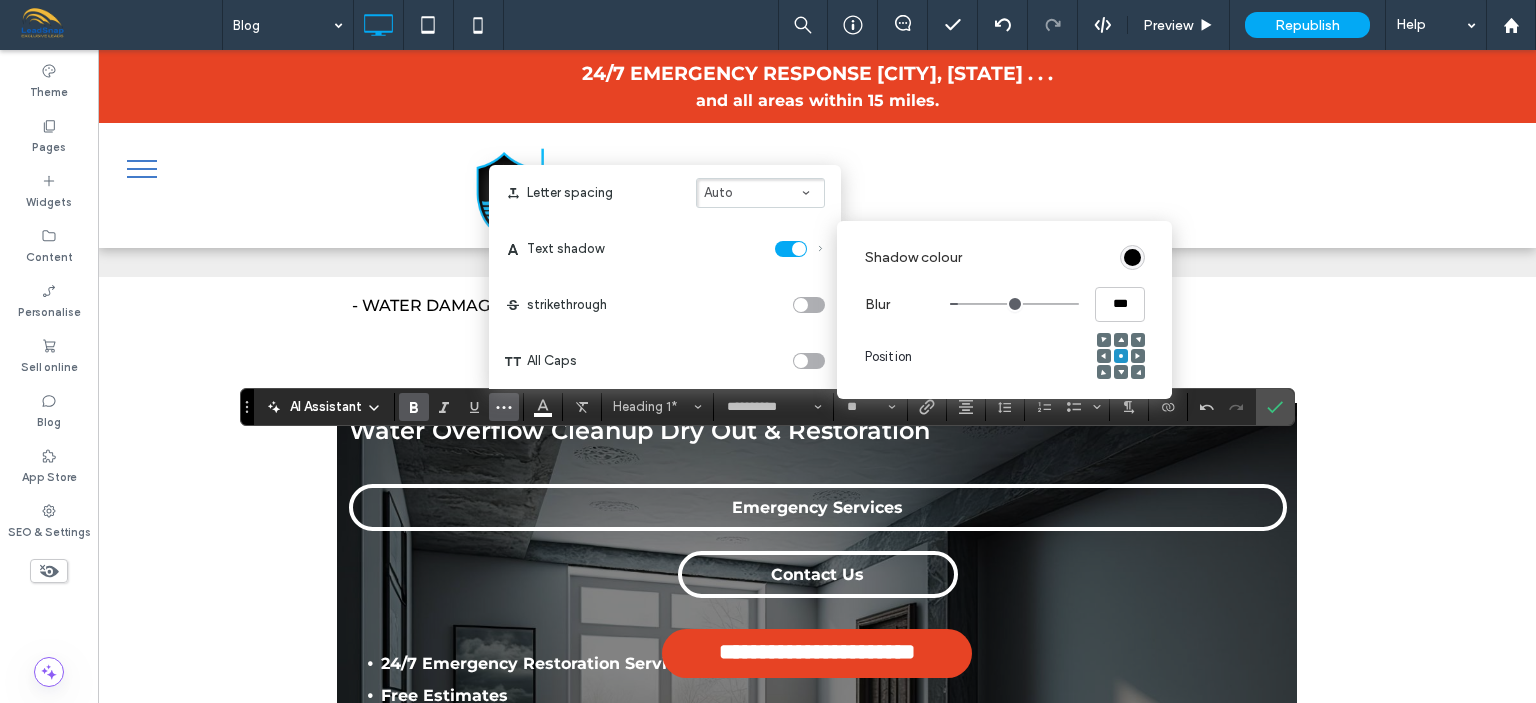 type on "***" 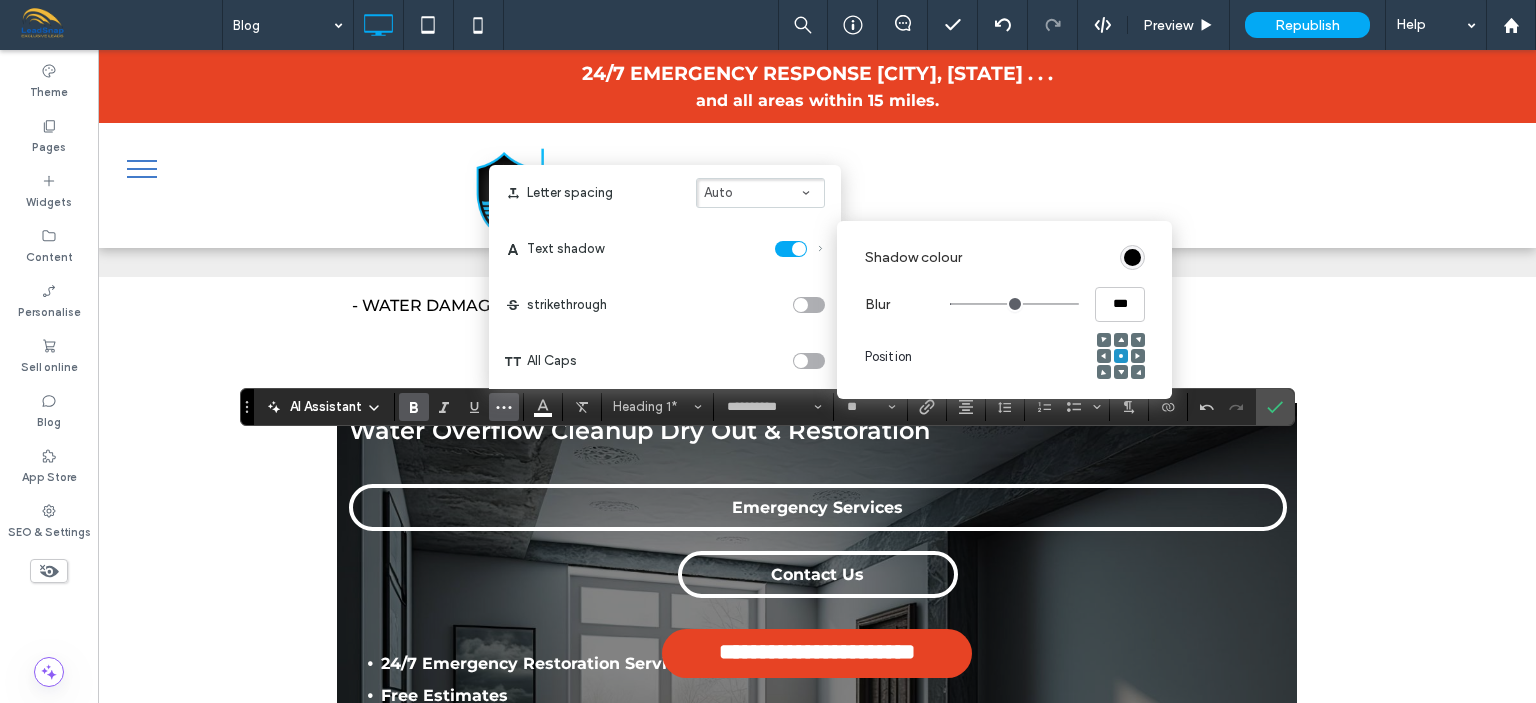 type on "***" 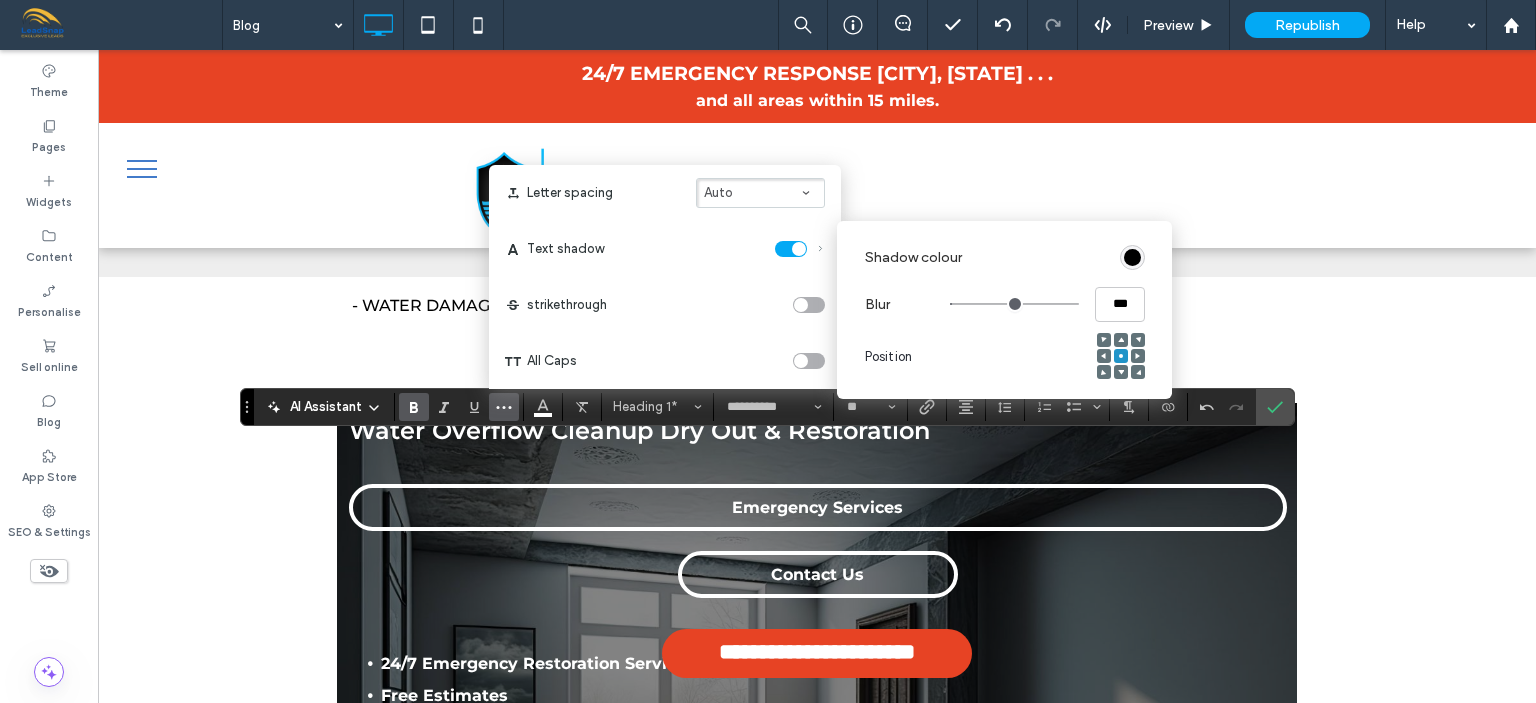 type on "***" 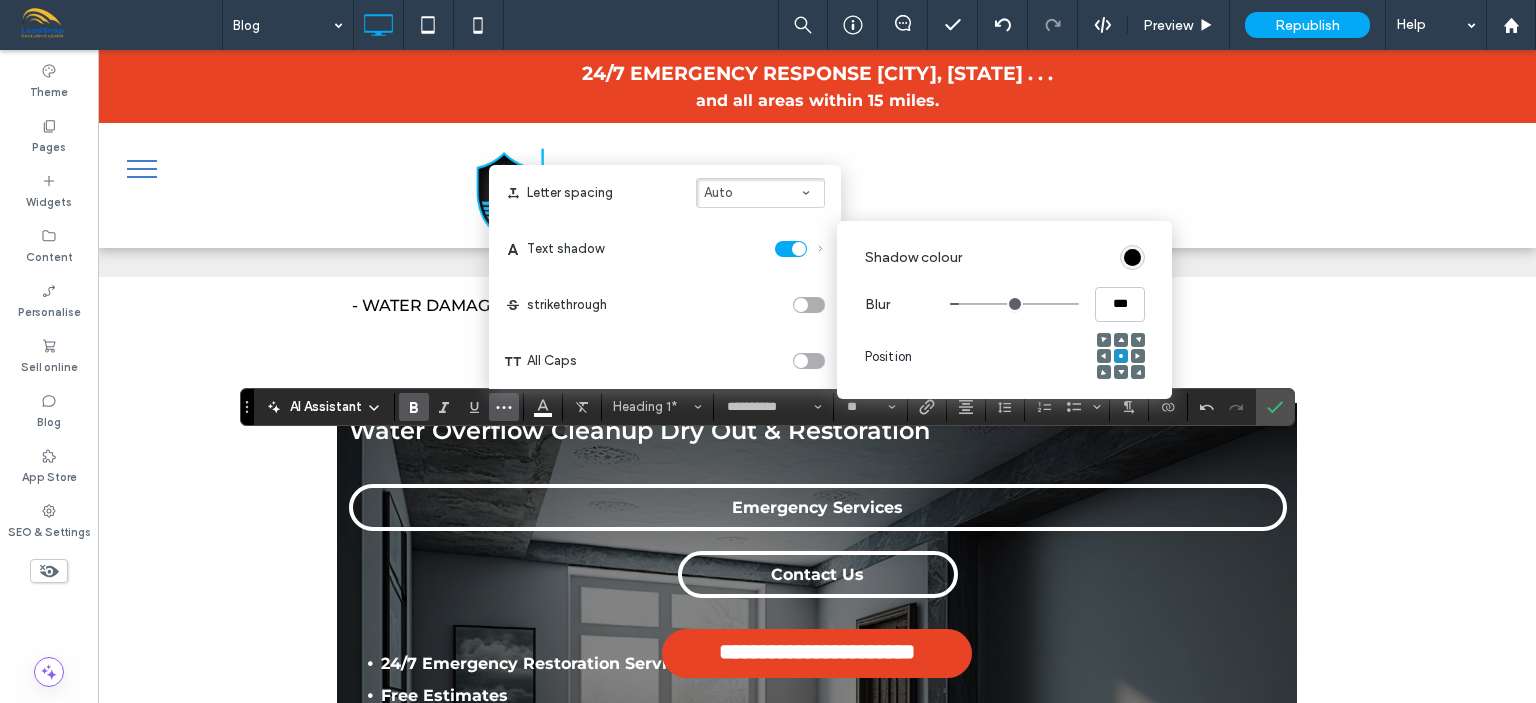 type on "*" 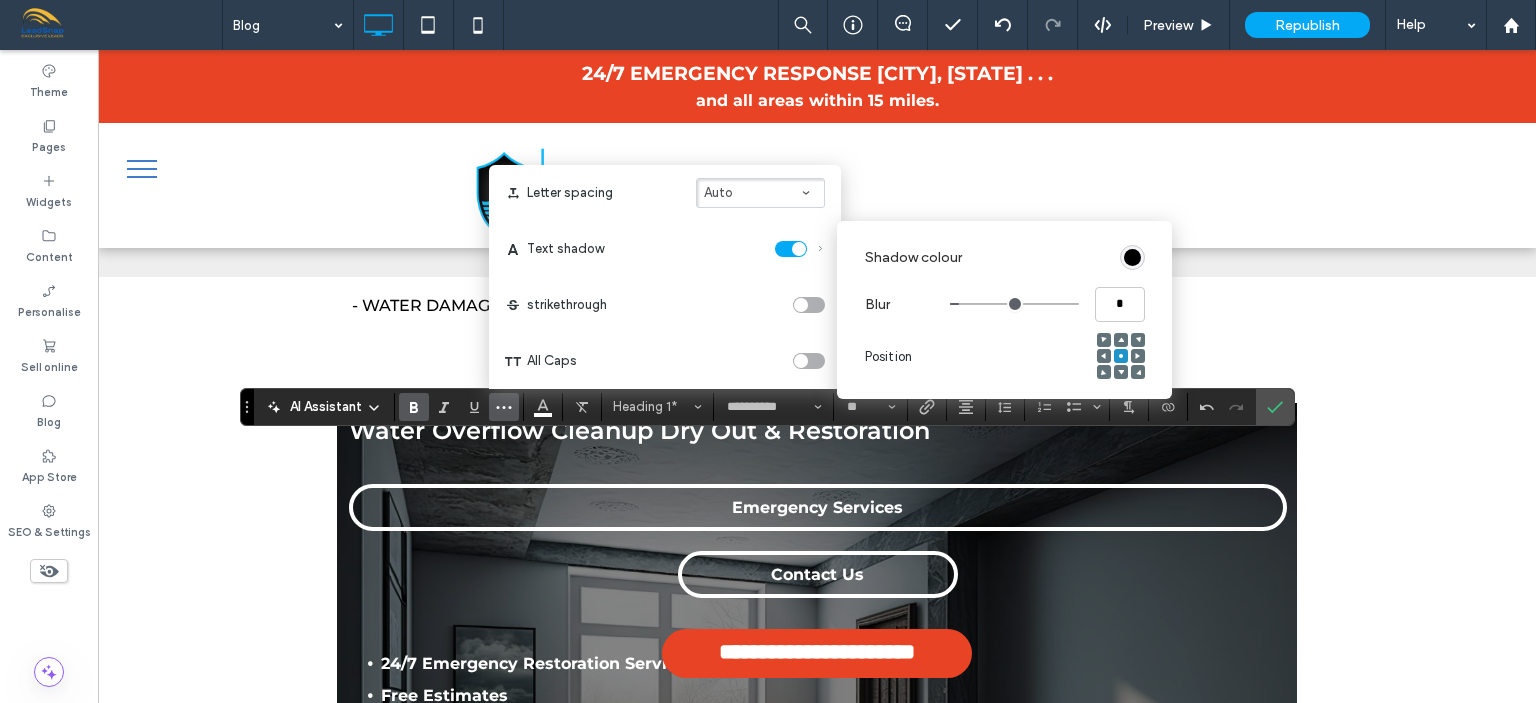 type on "***" 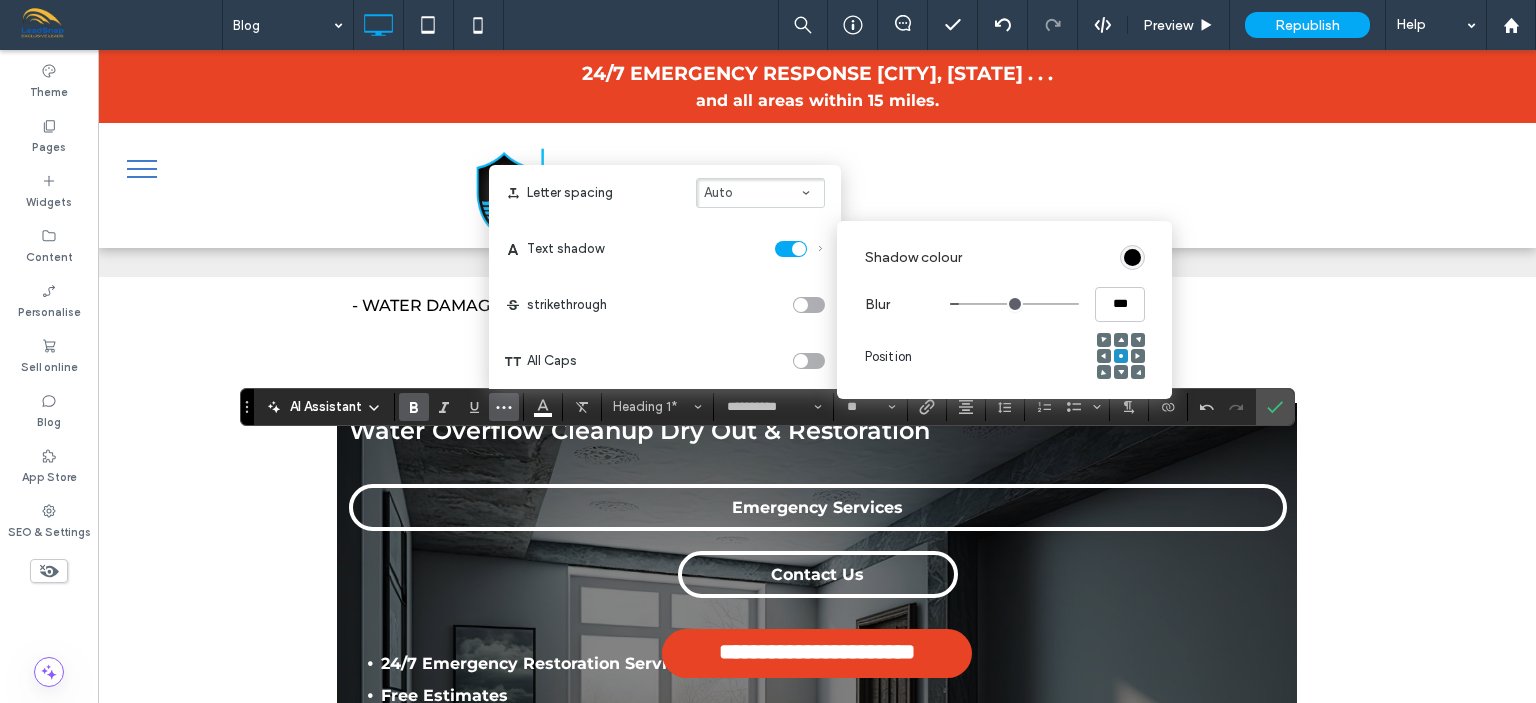 type on "***" 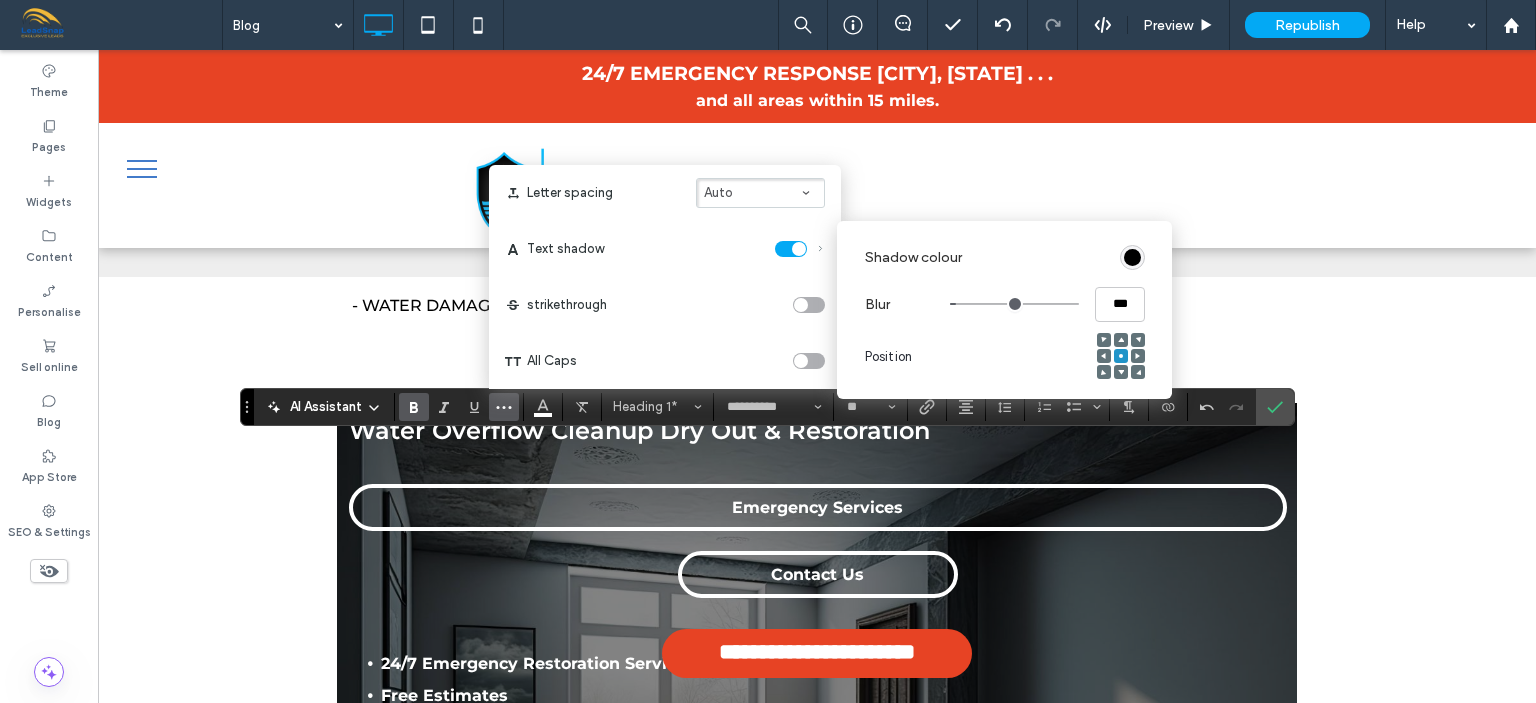 drag, startPoint x: 992, startPoint y: 299, endPoint x: 962, endPoint y: 298, distance: 30.016663 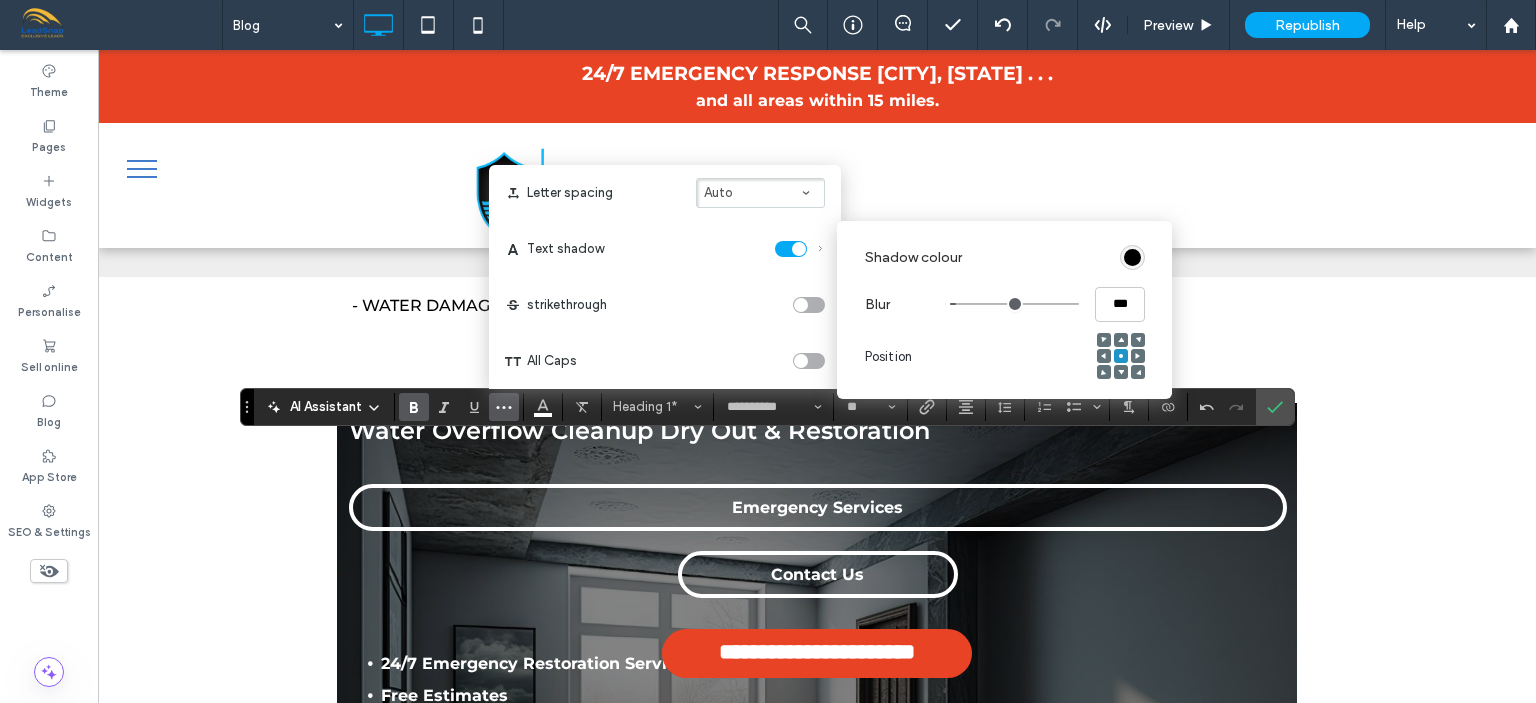 click at bounding box center (1138, 372) 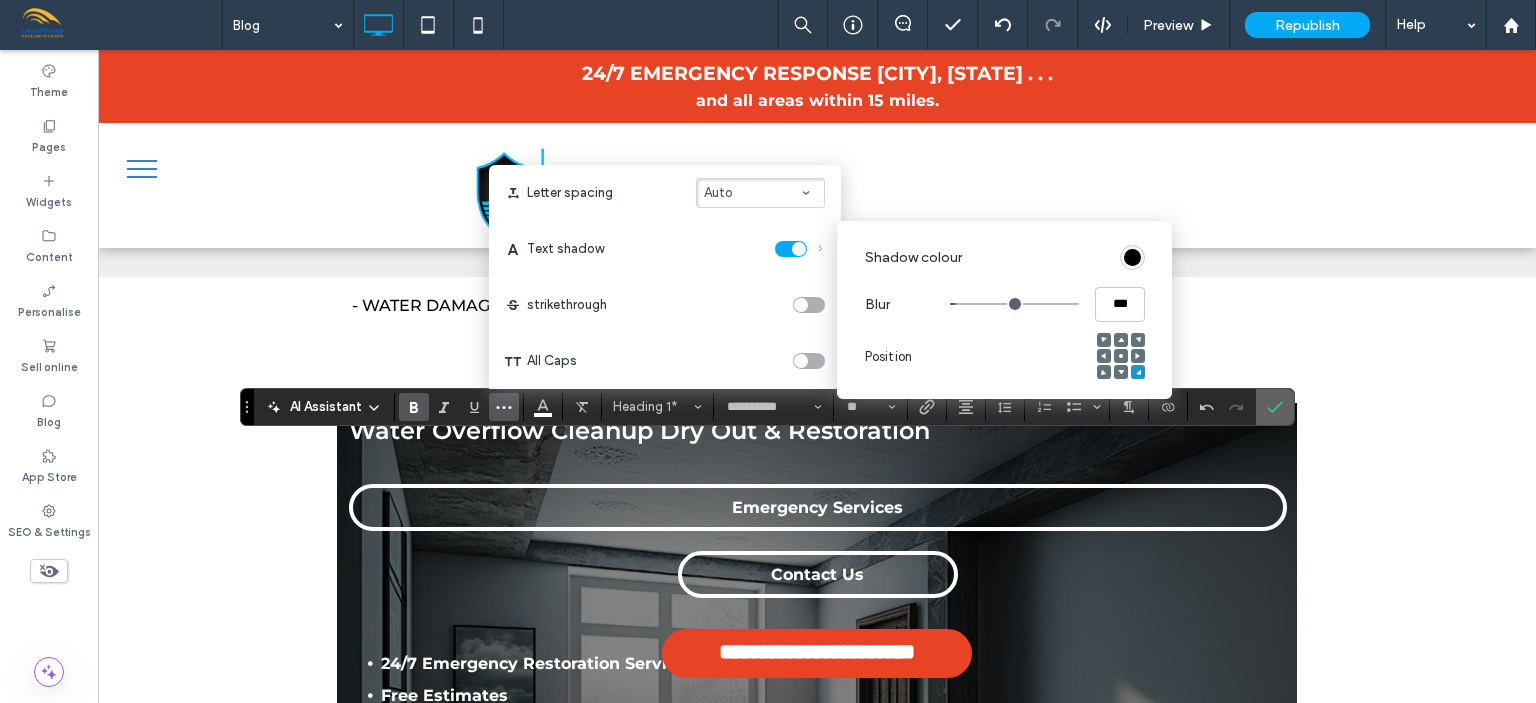 click 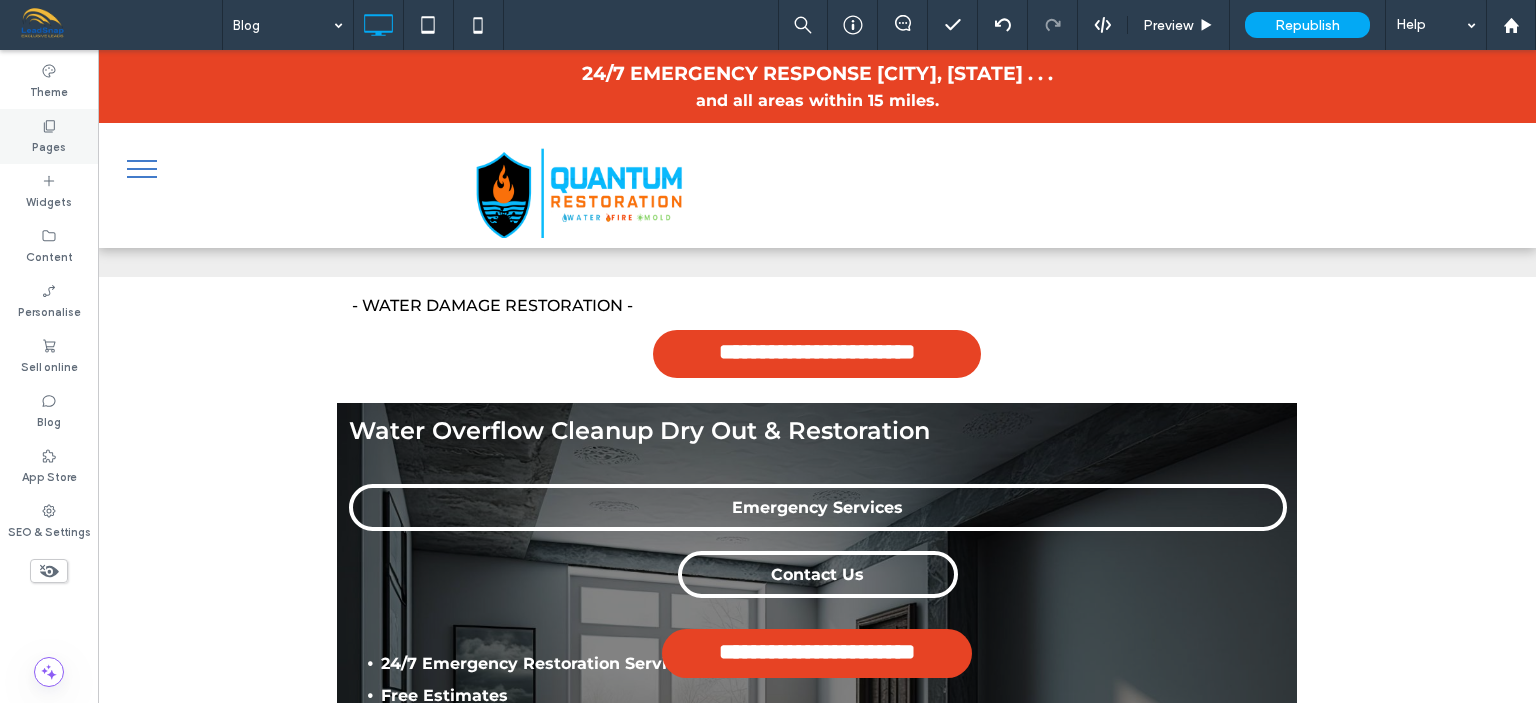 click on "Pages" at bounding box center (49, 136) 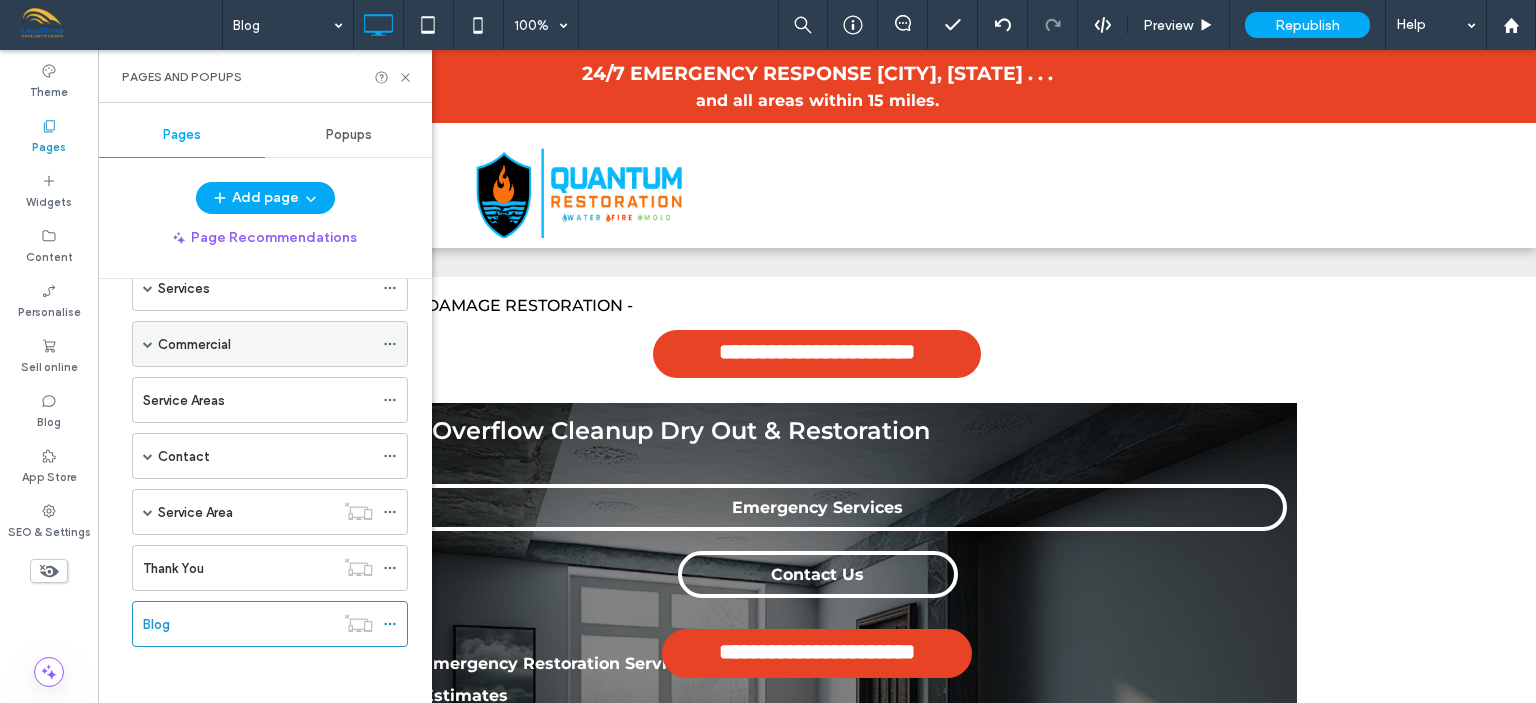 scroll, scrollTop: 0, scrollLeft: 0, axis: both 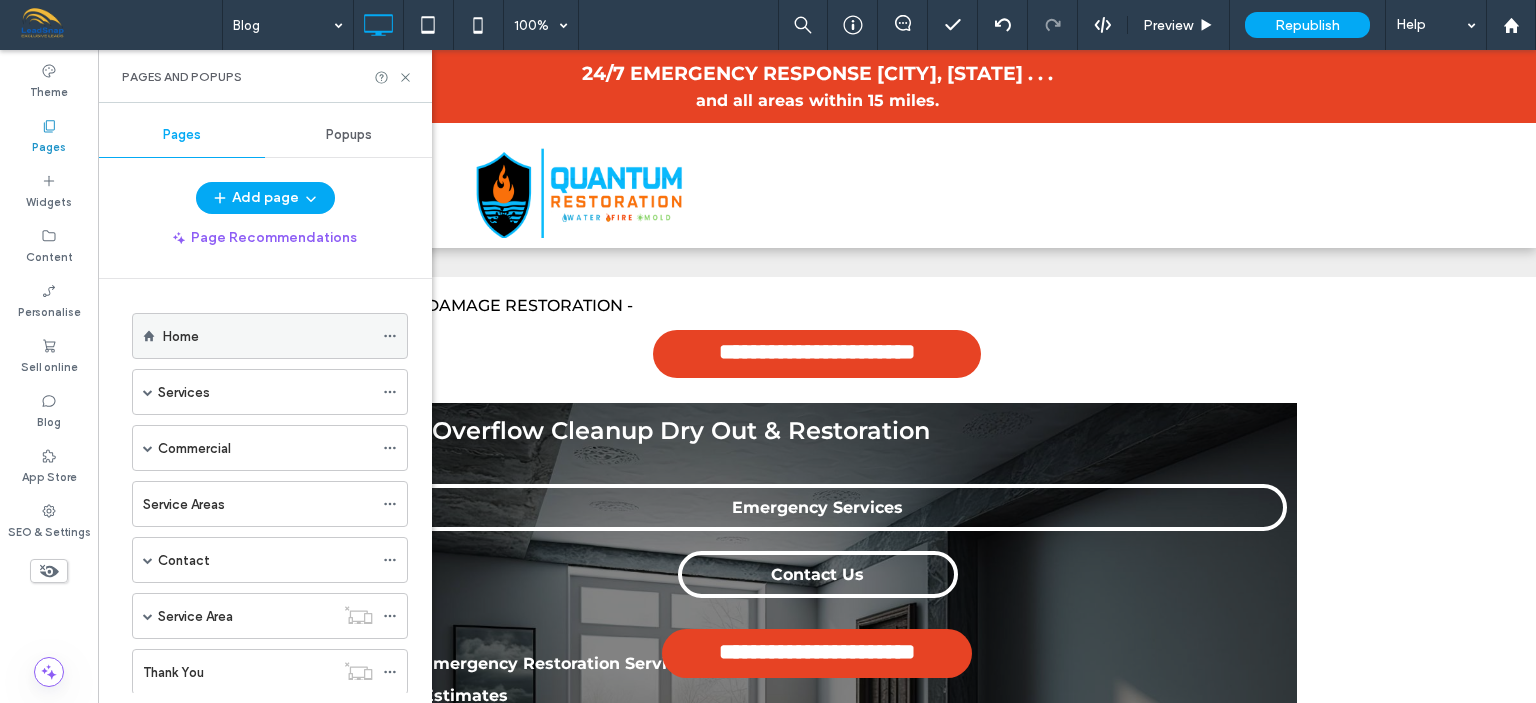 click on "Home" at bounding box center (268, 336) 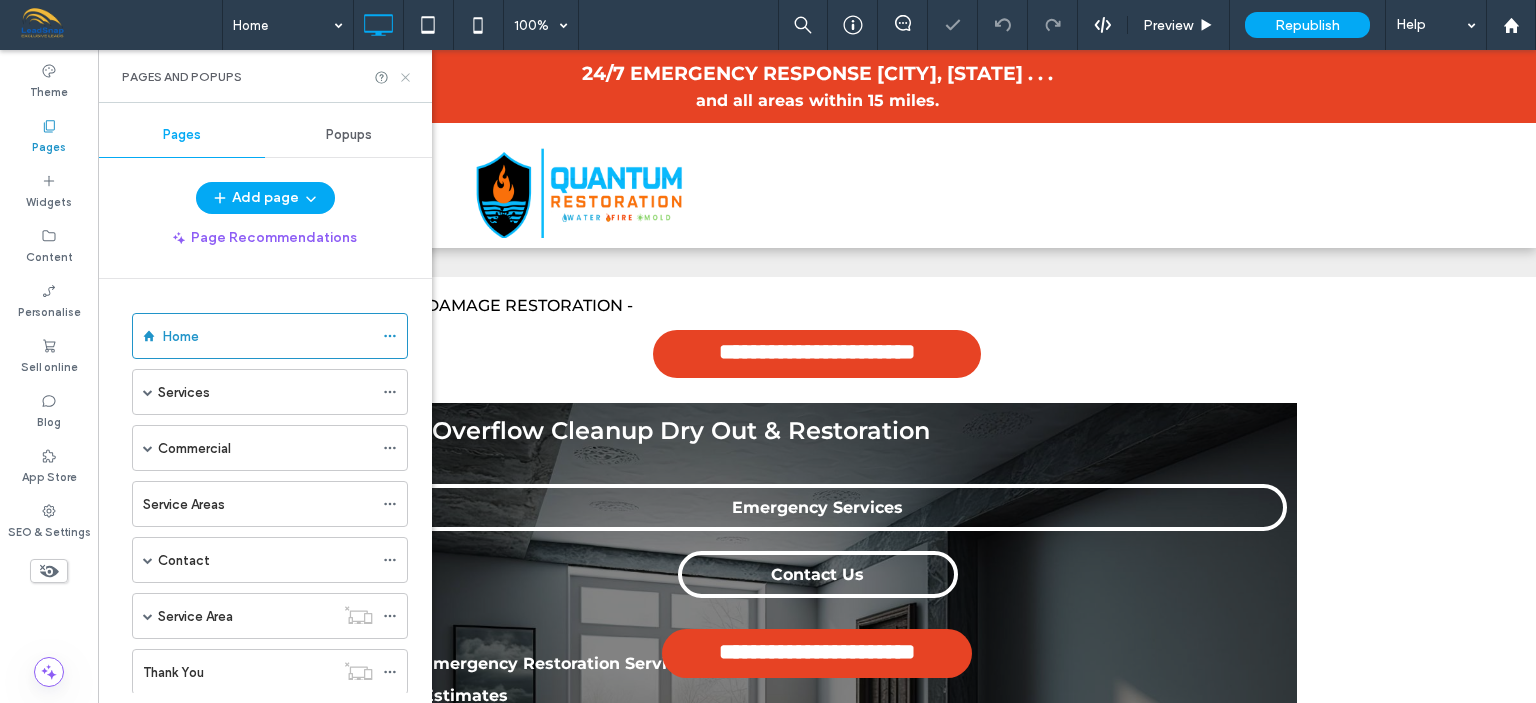 click 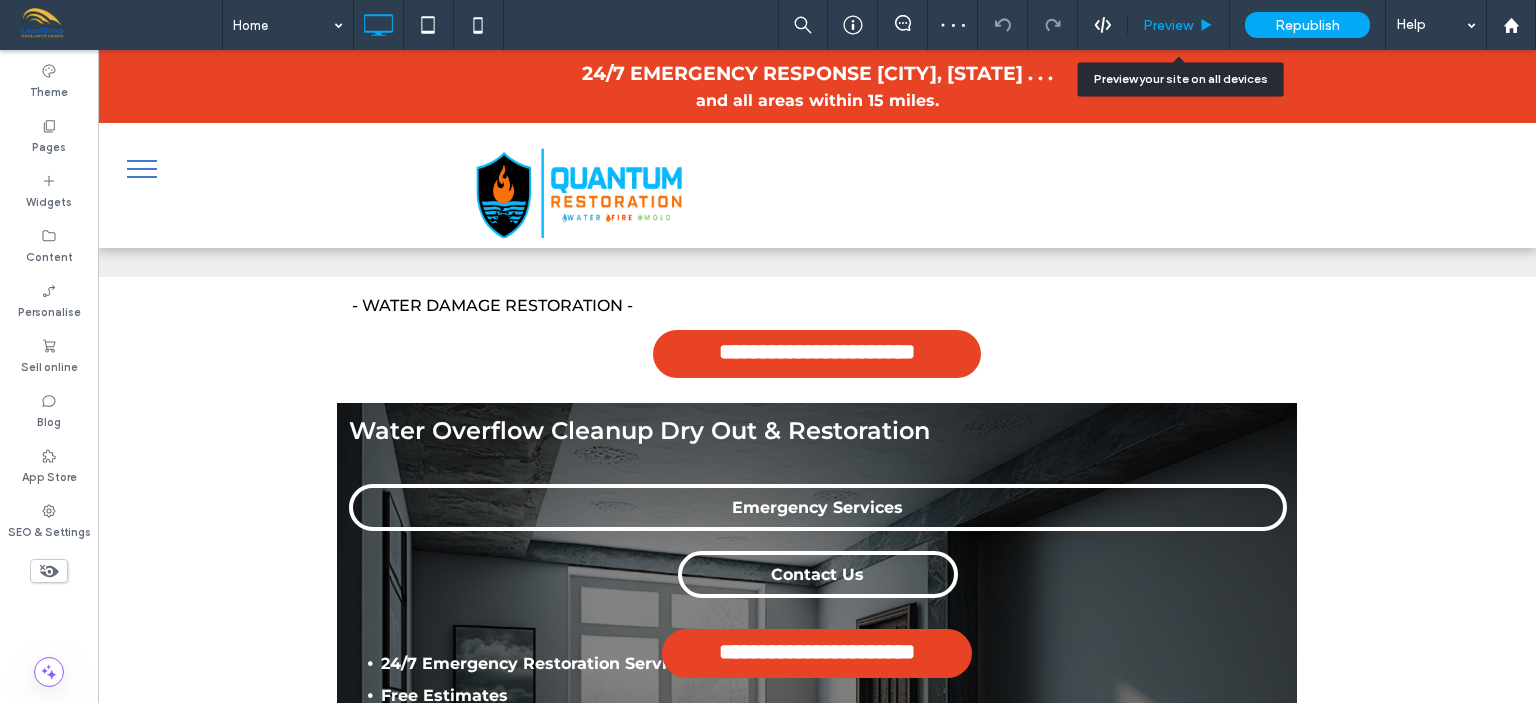 click on "Preview" at bounding box center [1168, 25] 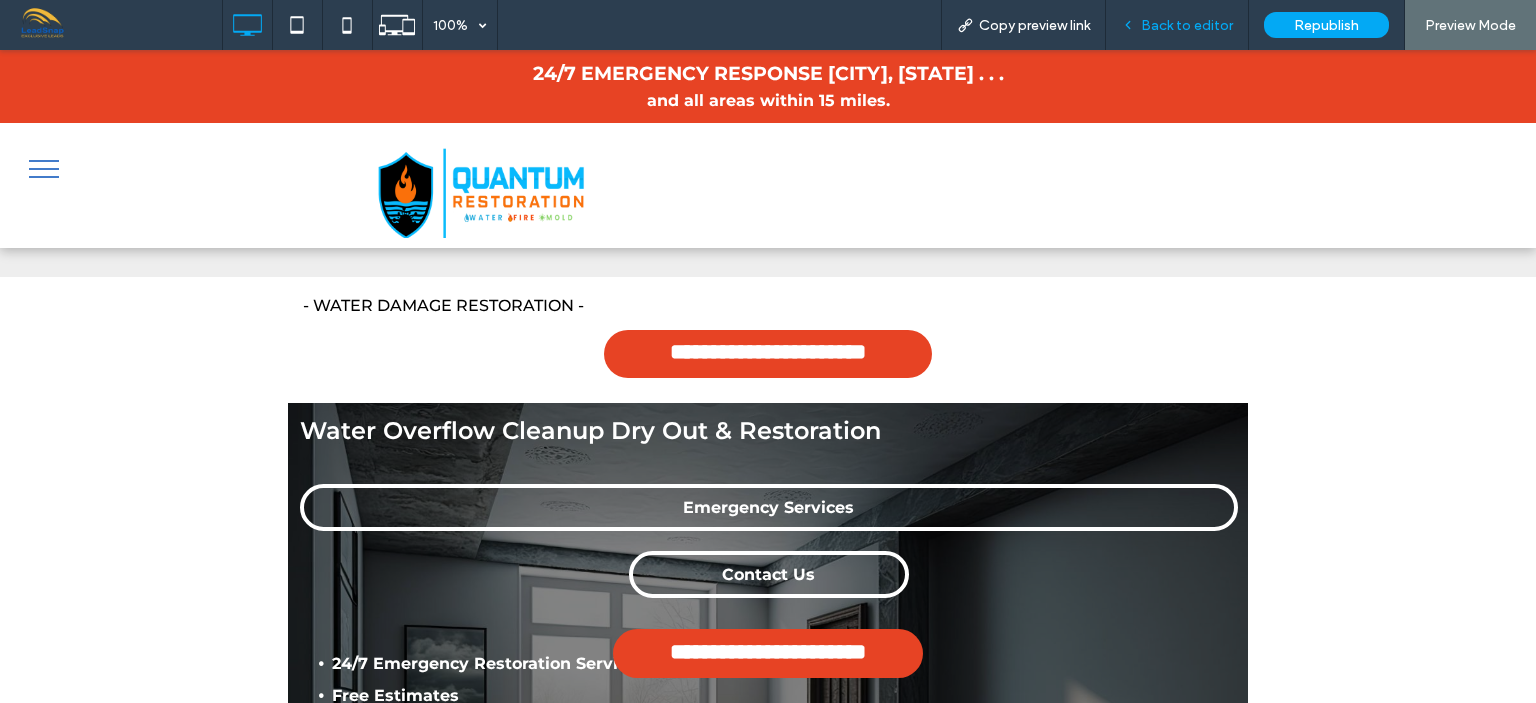 click on "Back to editor" at bounding box center (1187, 25) 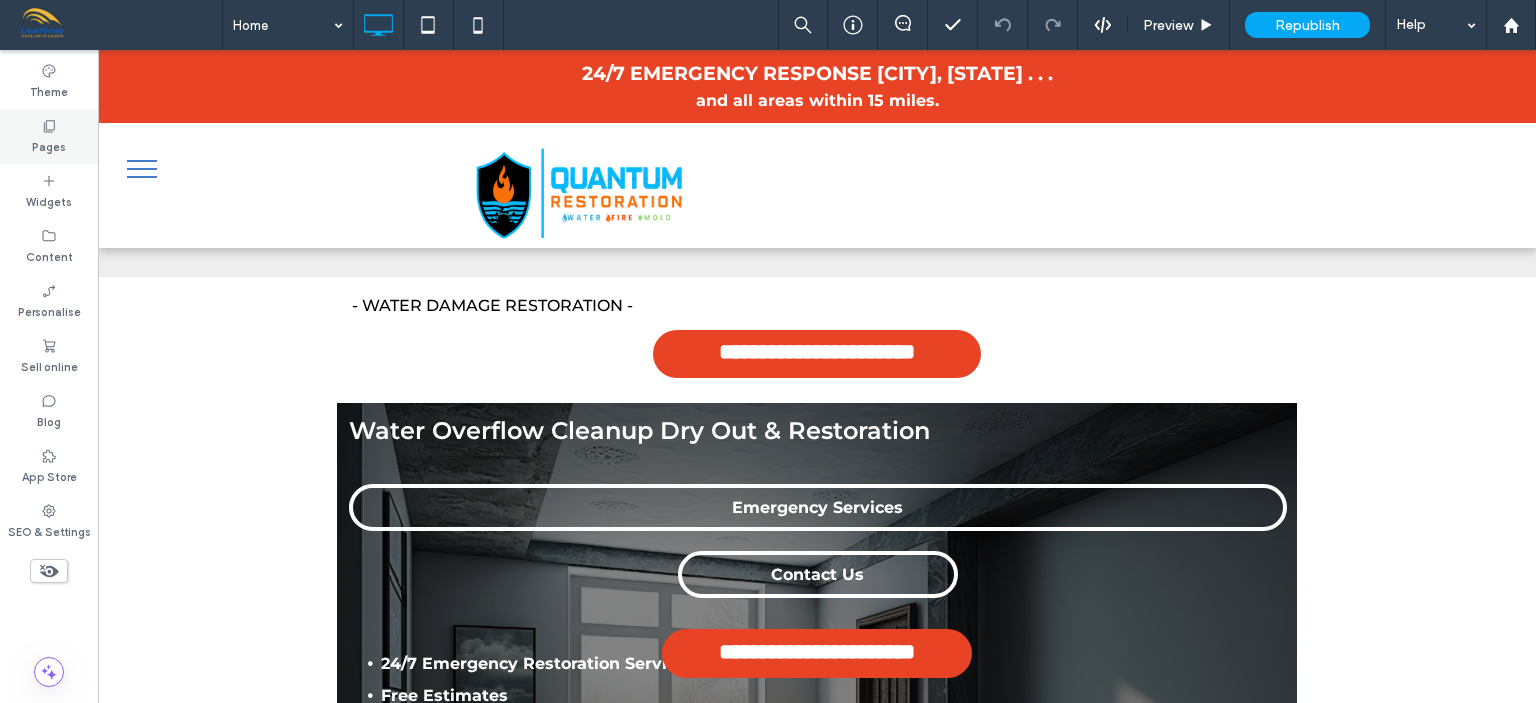 click on "Pages" at bounding box center (49, 145) 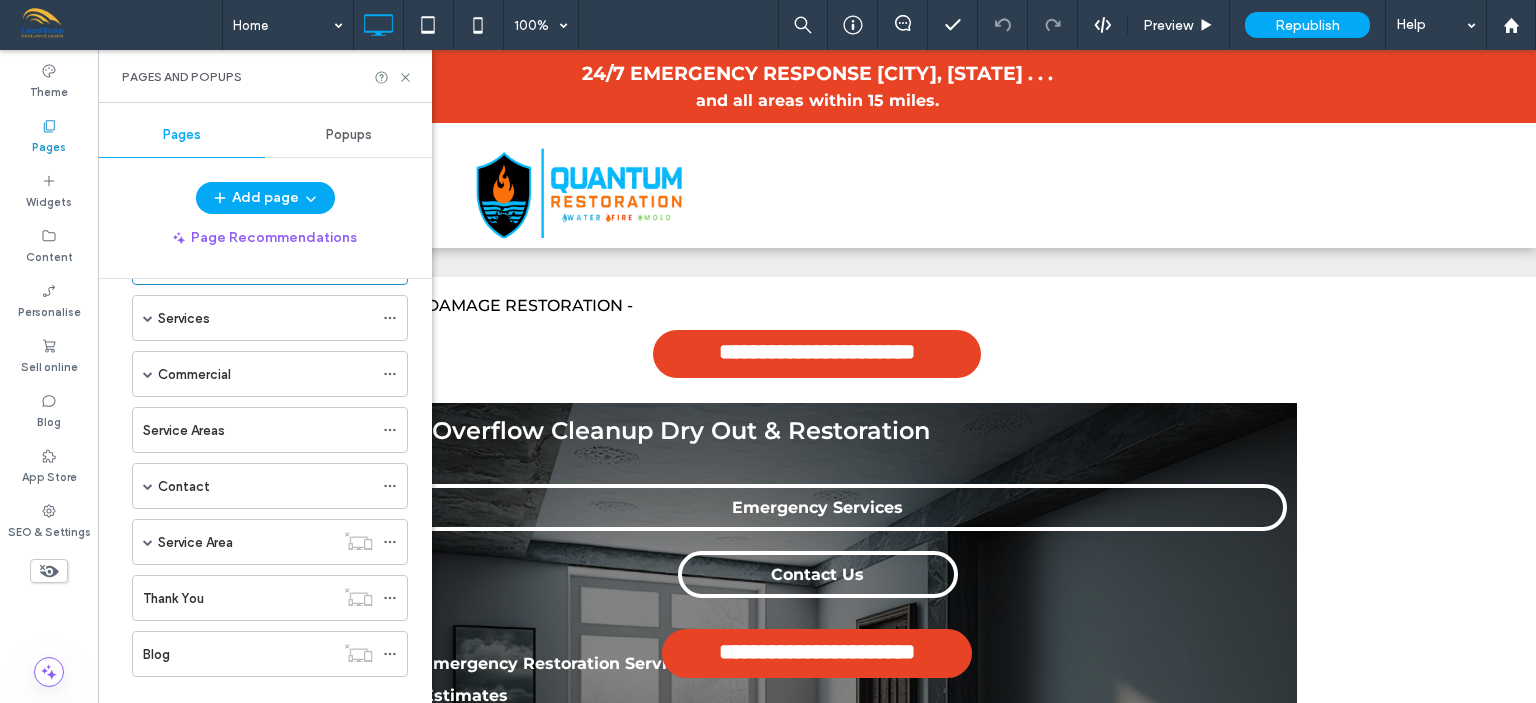 scroll, scrollTop: 104, scrollLeft: 0, axis: vertical 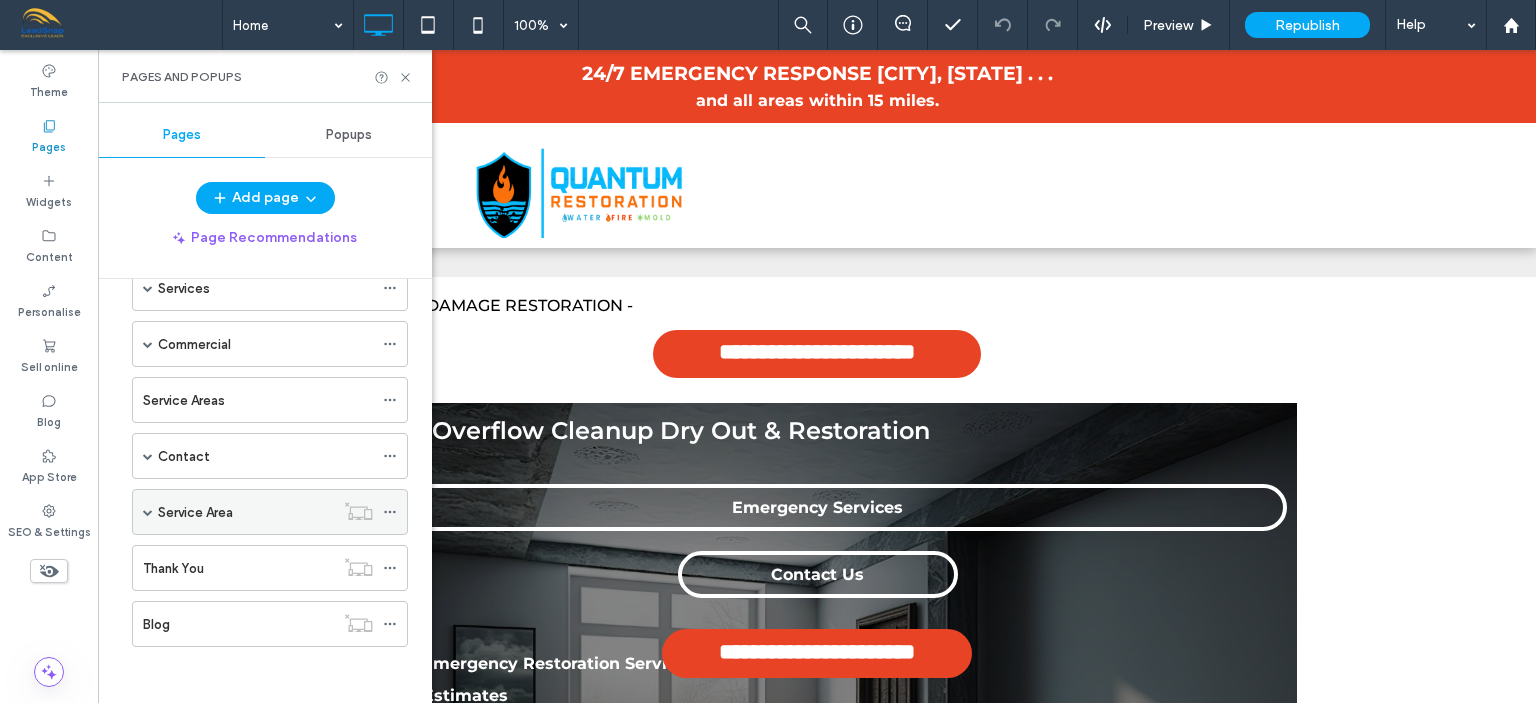 click at bounding box center (148, 512) 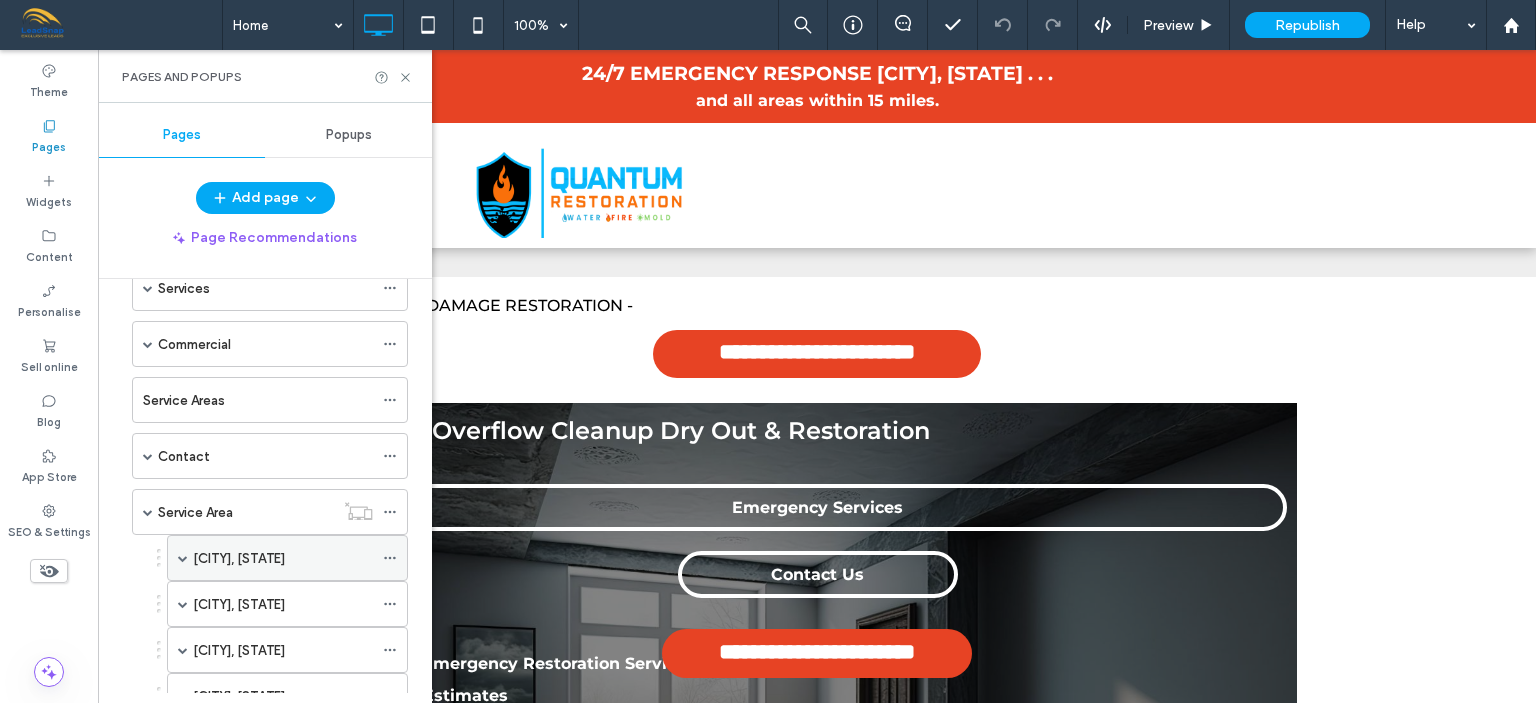 click on "Brighton, MA" at bounding box center [239, 558] 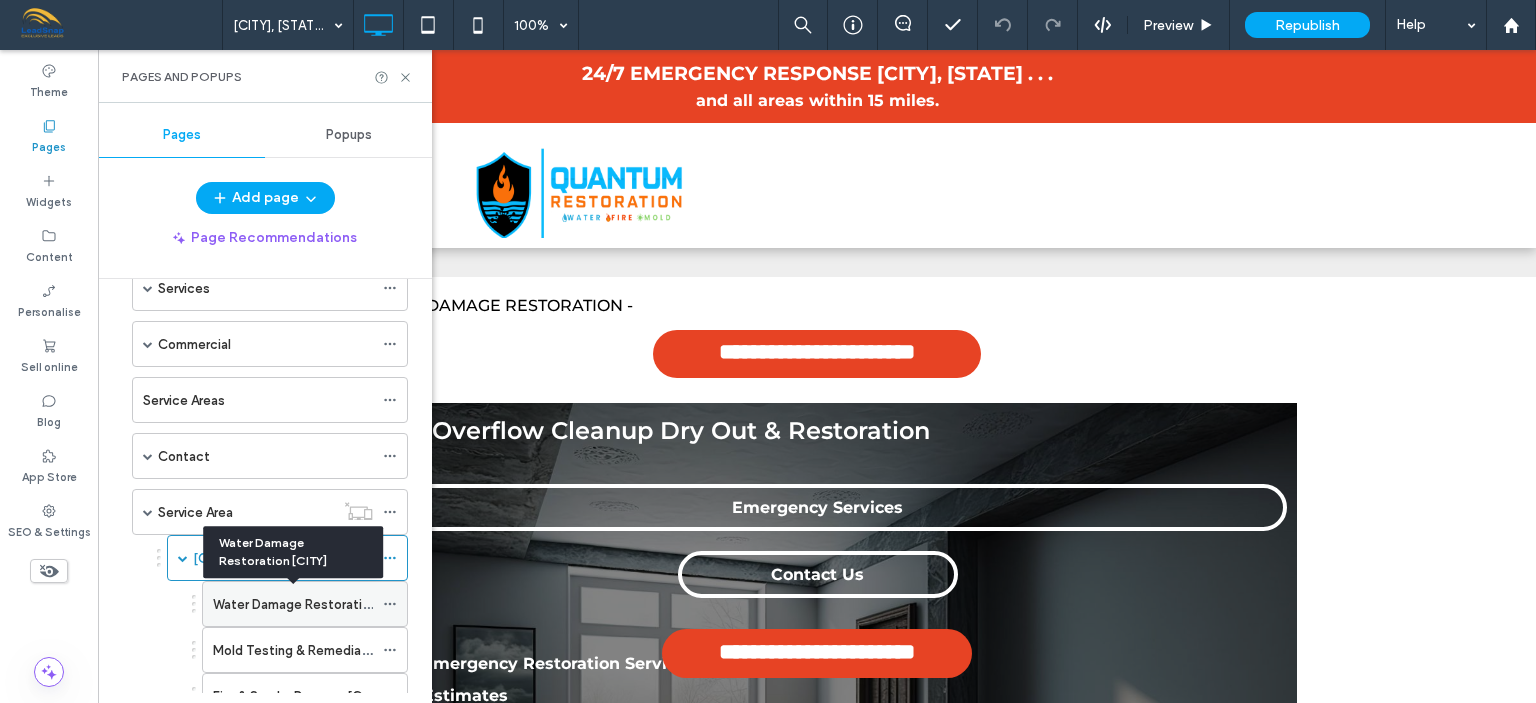 click on "Water Damage Restoration Brighton" at bounding box center [315, 604] 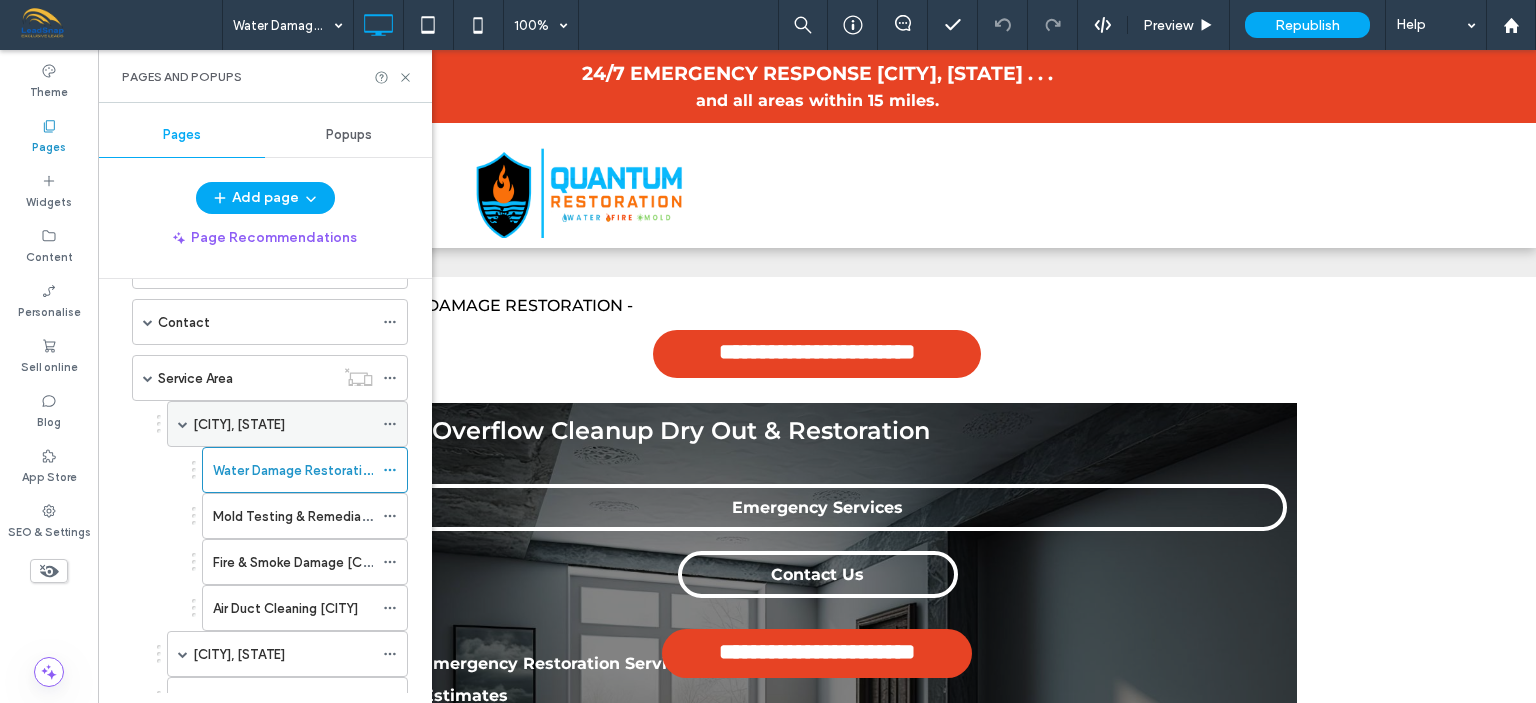 scroll, scrollTop: 315, scrollLeft: 0, axis: vertical 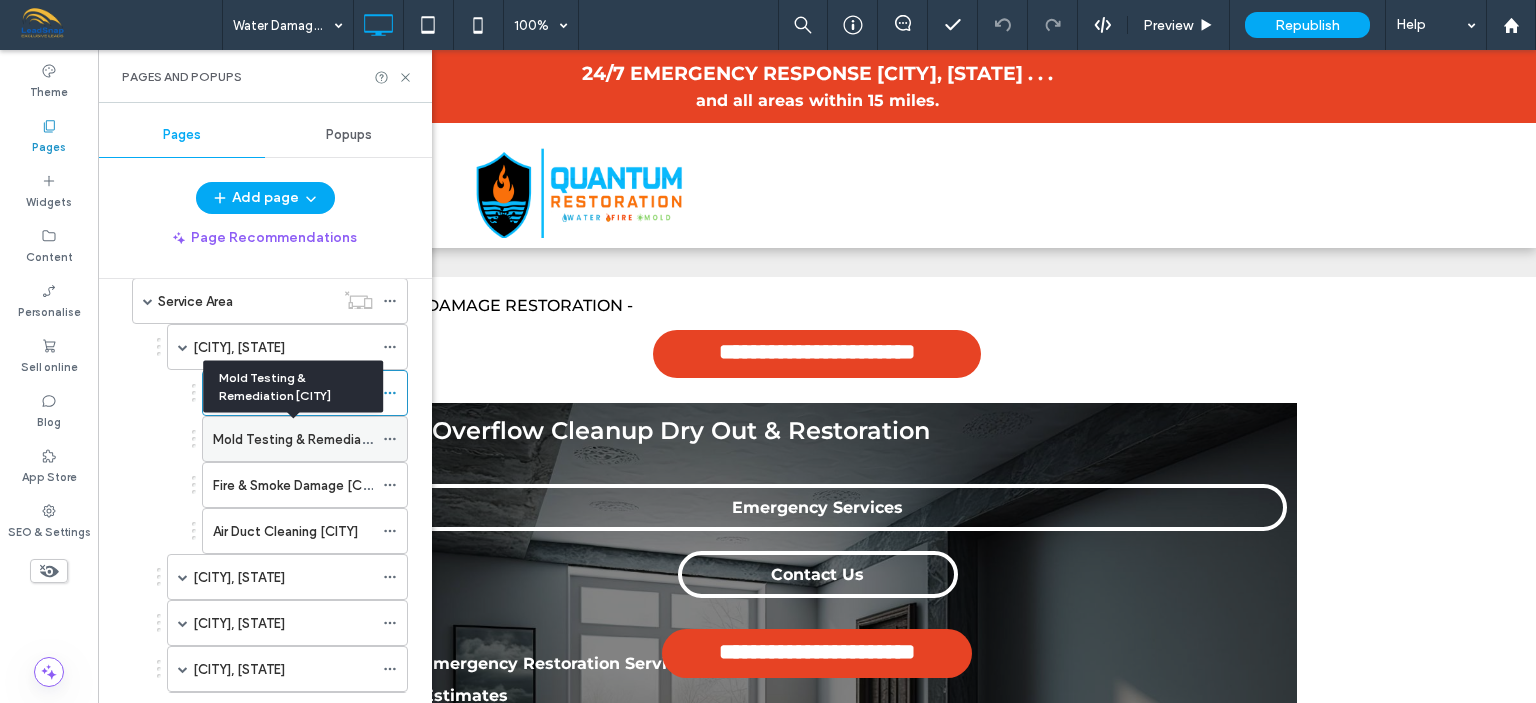 click on "Mold Testing & Remediation Brighton" at bounding box center (319, 439) 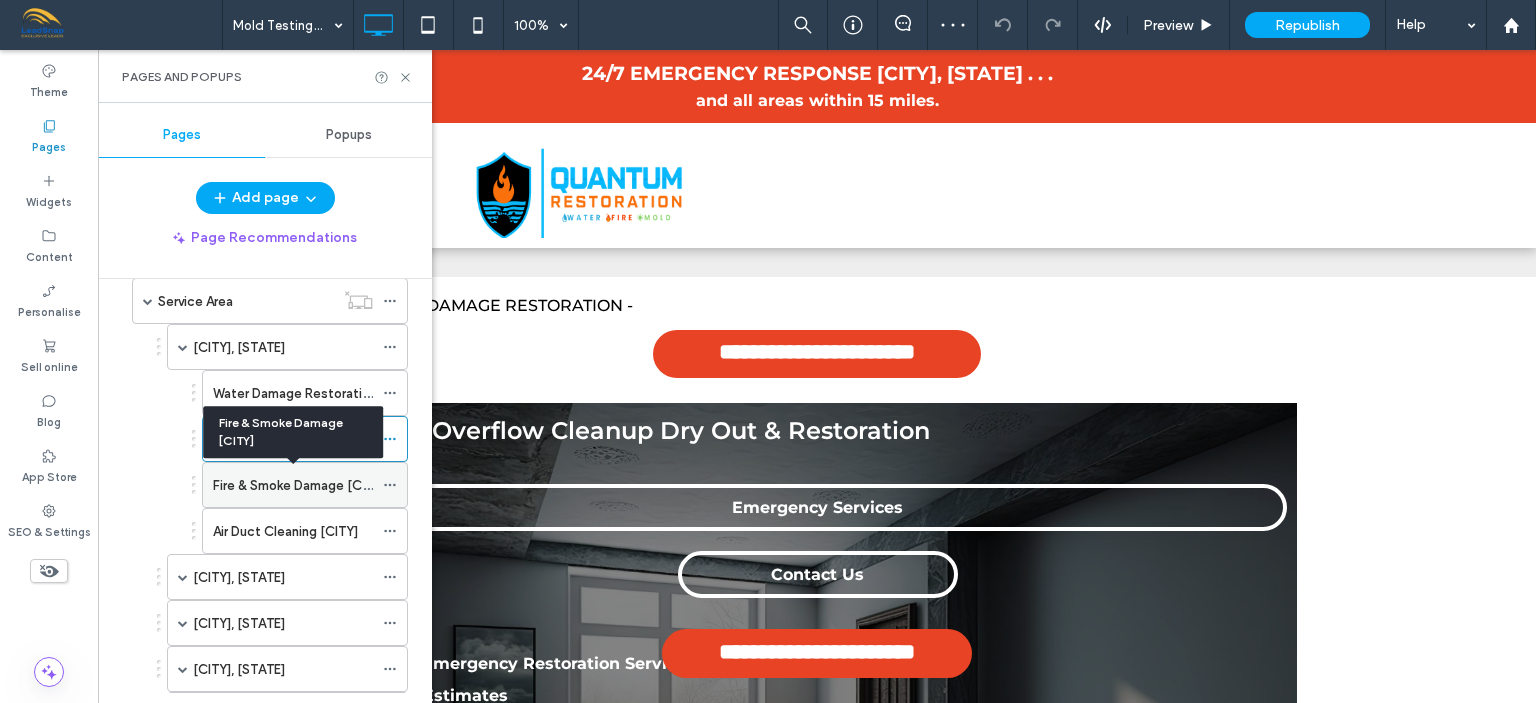 click on "Fire & Smoke Damage Brighton" at bounding box center (299, 485) 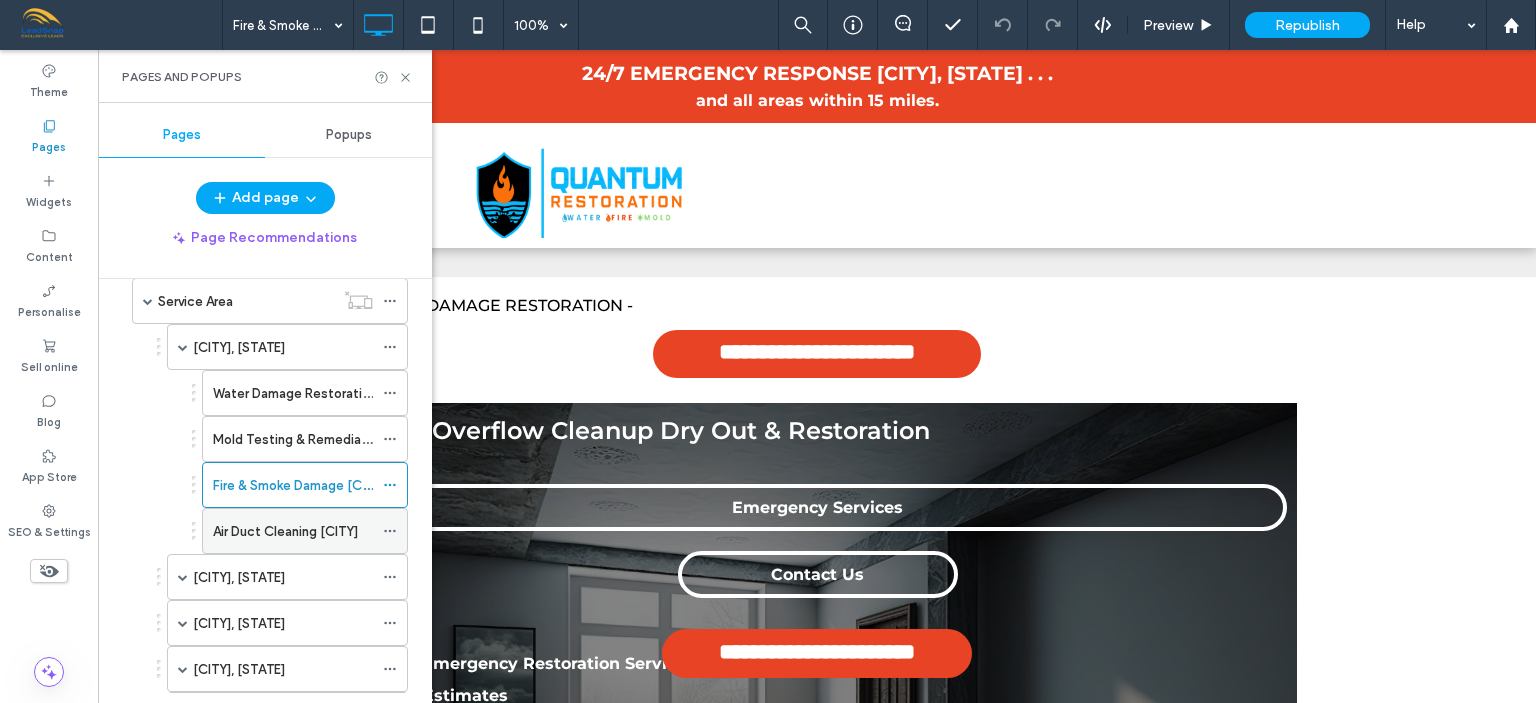 click on "Air Duct Cleaning Brighton" at bounding box center [285, 531] 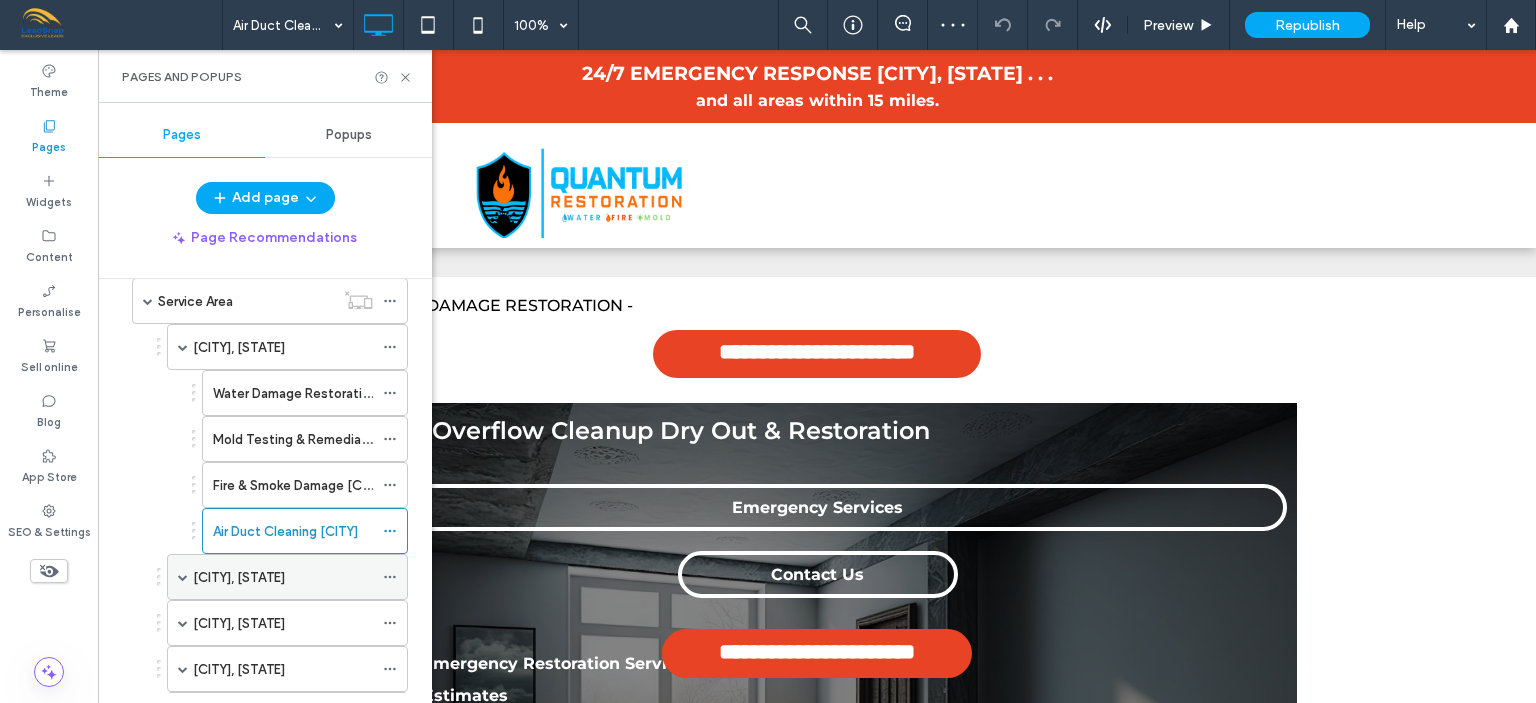 click on "[CITY], [STATE]" at bounding box center (239, 577) 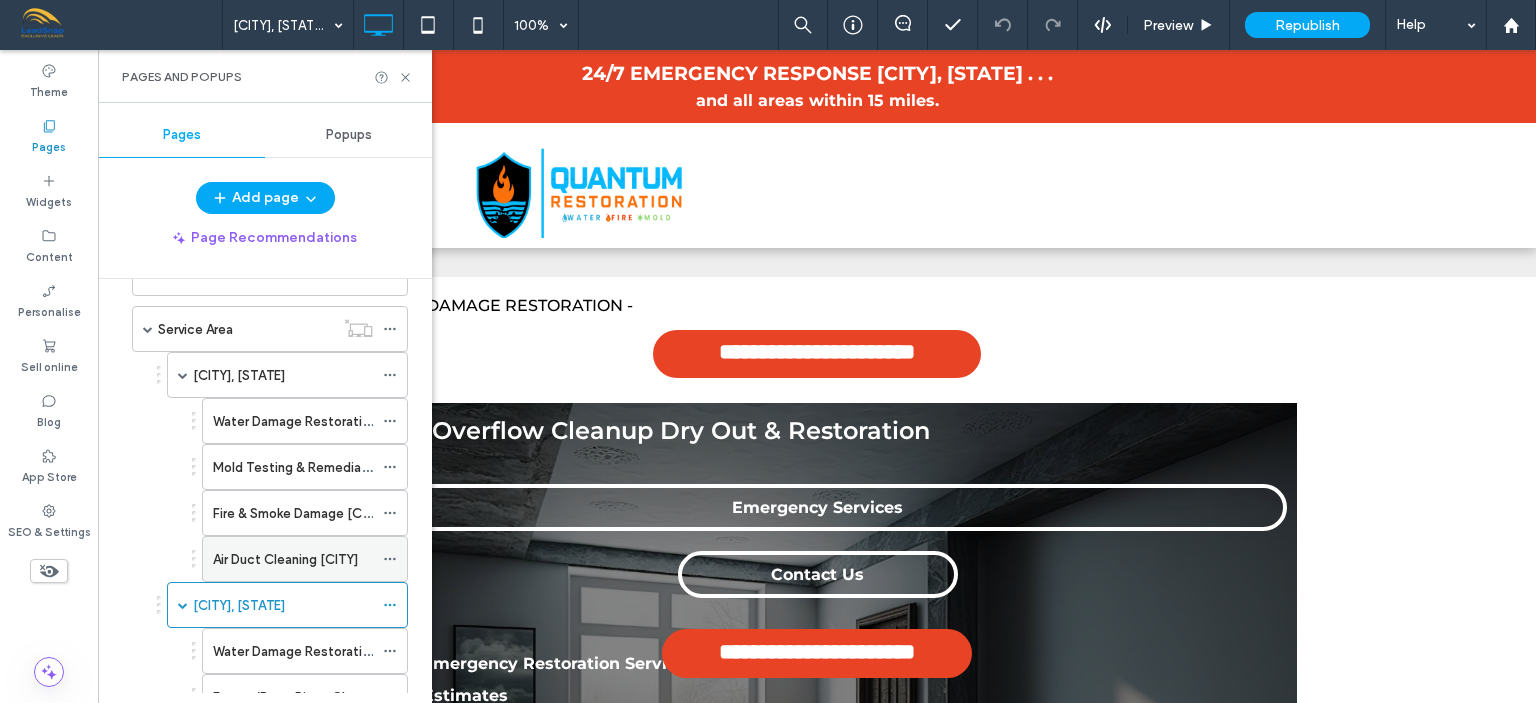 scroll, scrollTop: 272, scrollLeft: 0, axis: vertical 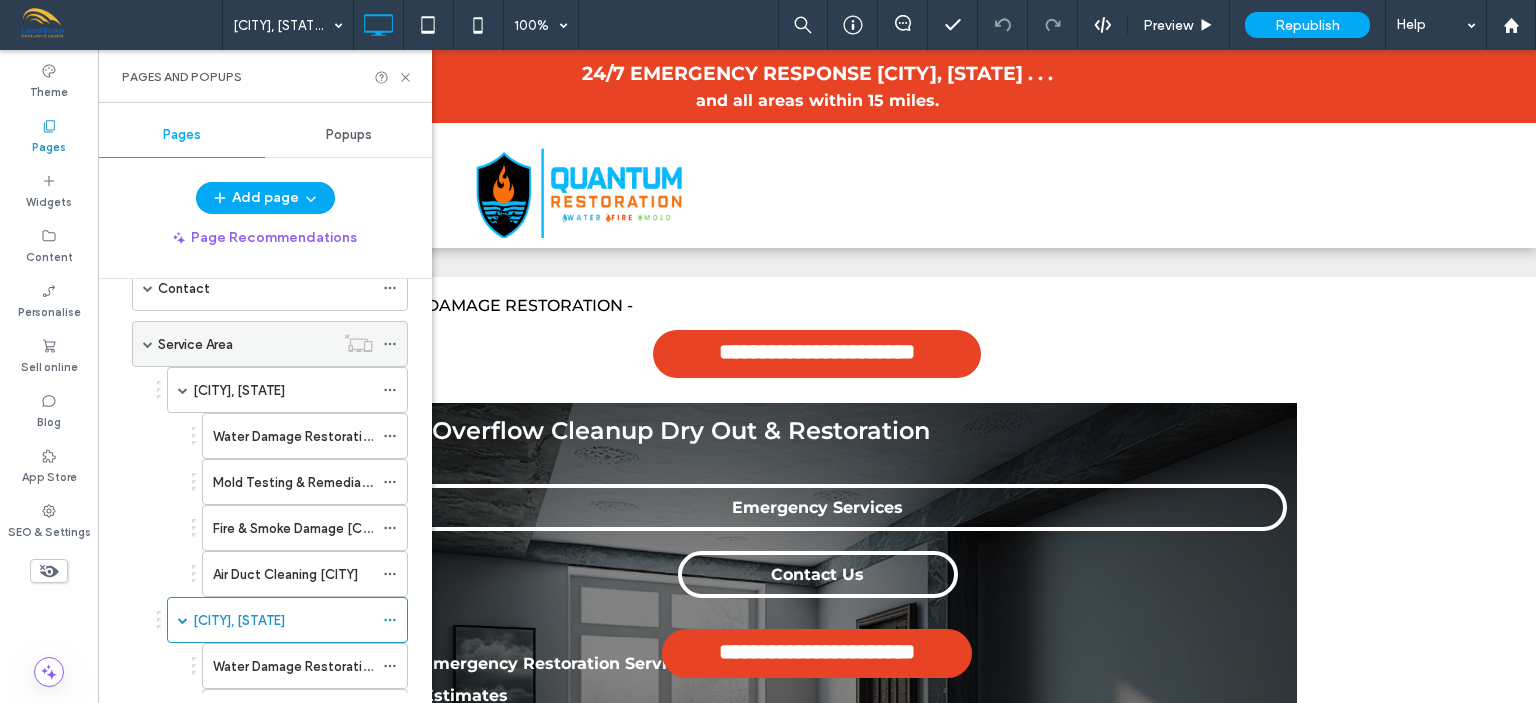 click at bounding box center (148, 344) 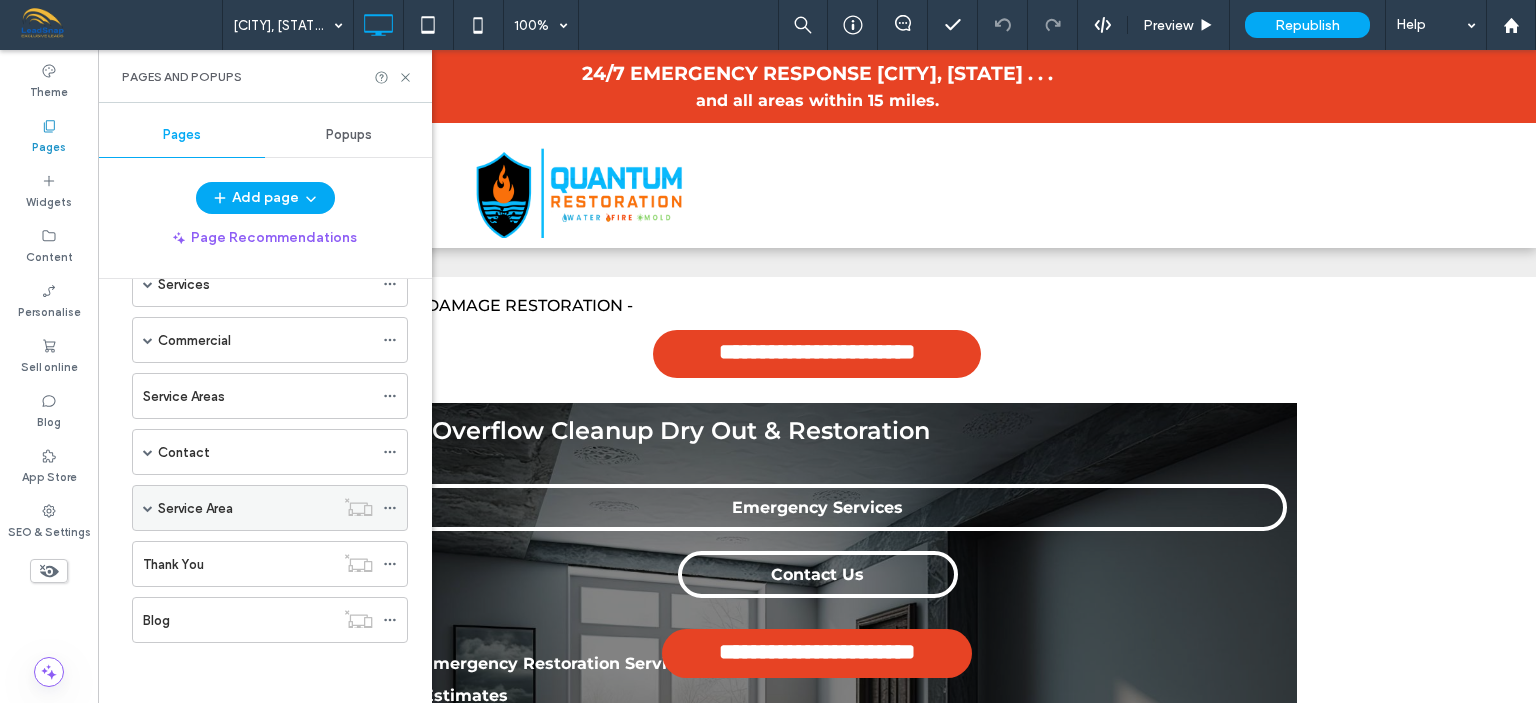 scroll, scrollTop: 104, scrollLeft: 0, axis: vertical 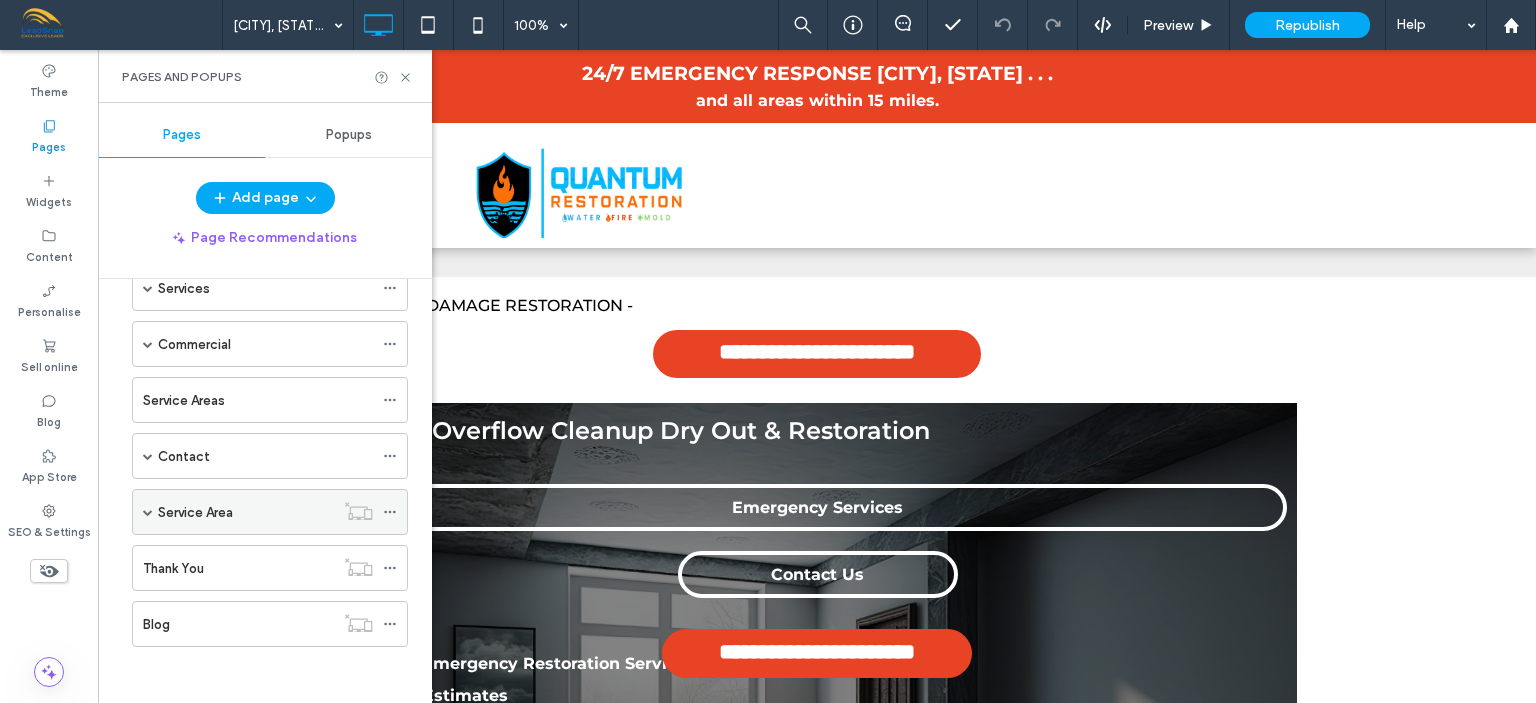 click at bounding box center (148, 344) 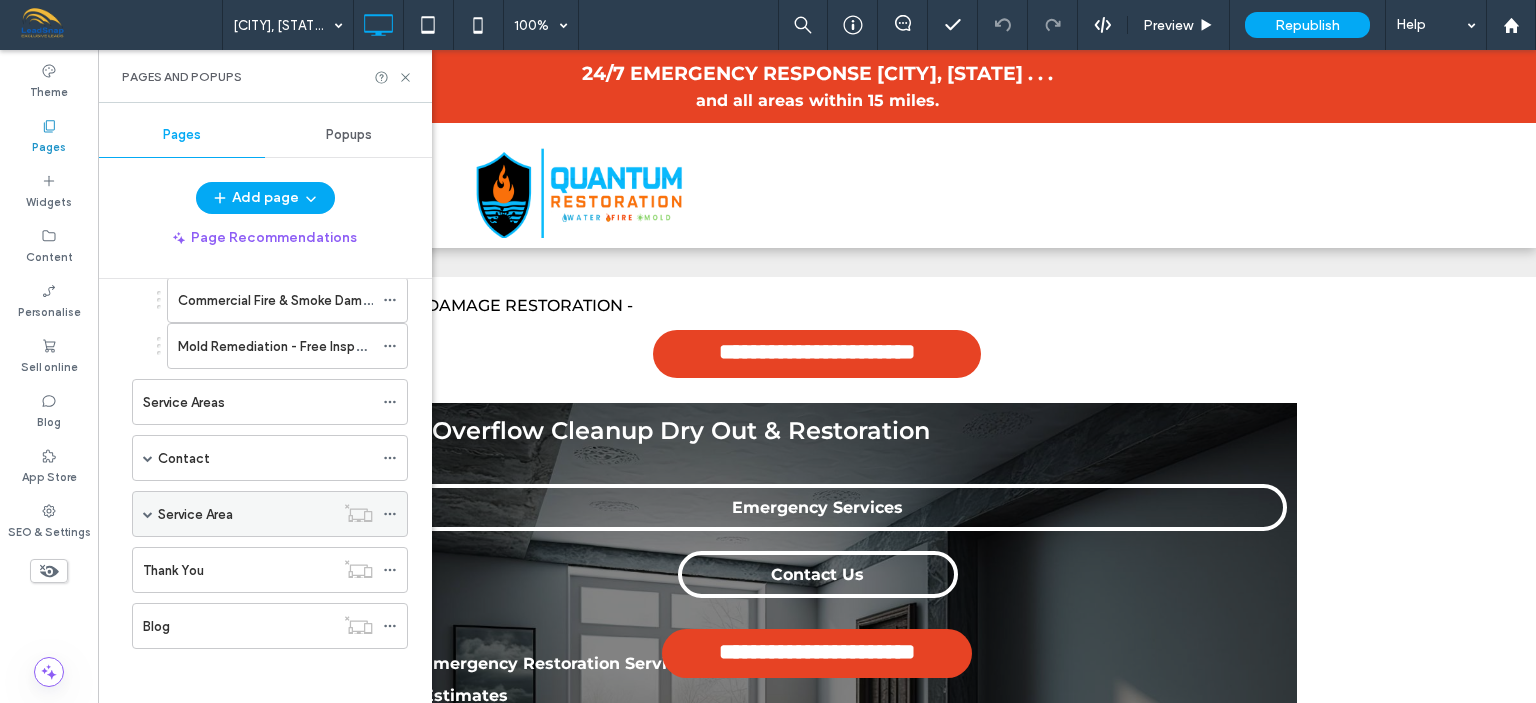 click on "Service Area" at bounding box center [195, 514] 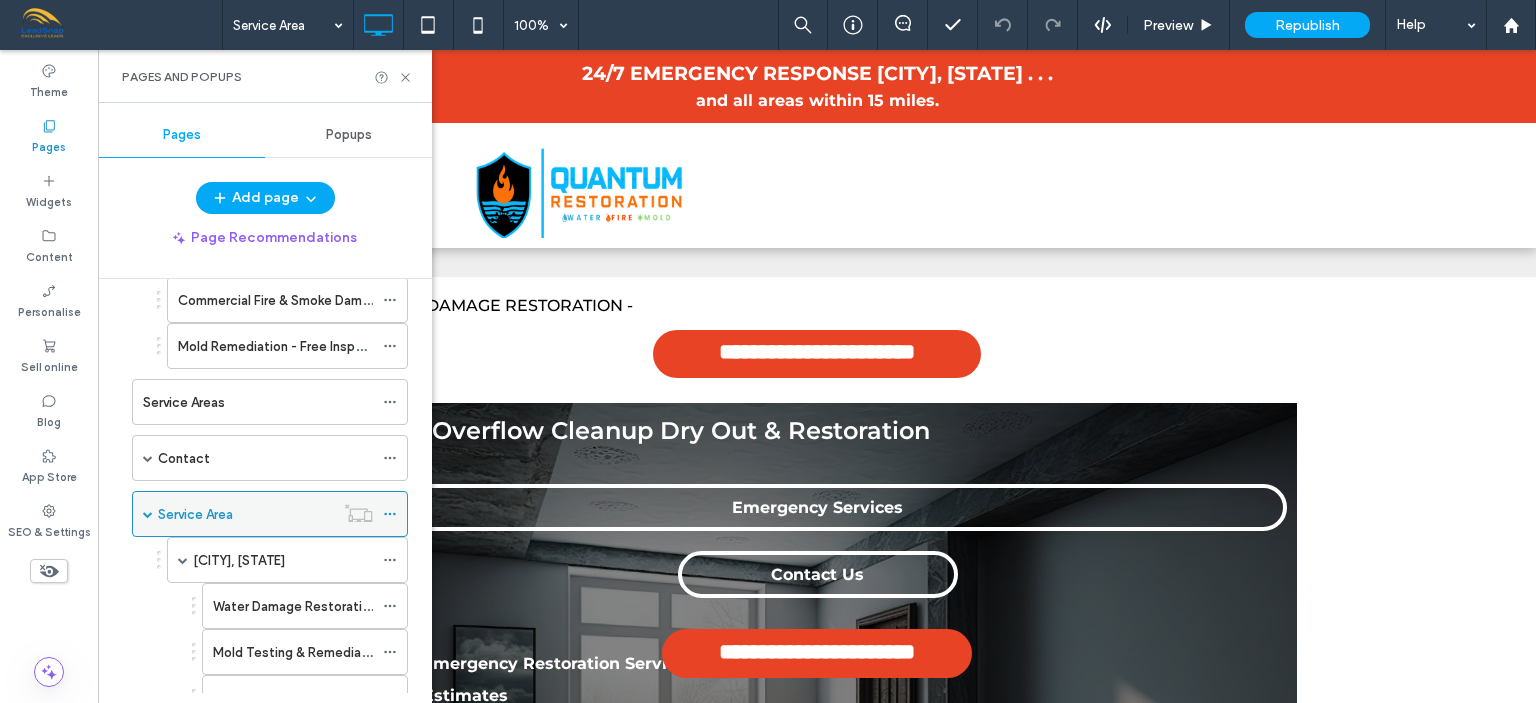 scroll, scrollTop: 408, scrollLeft: 0, axis: vertical 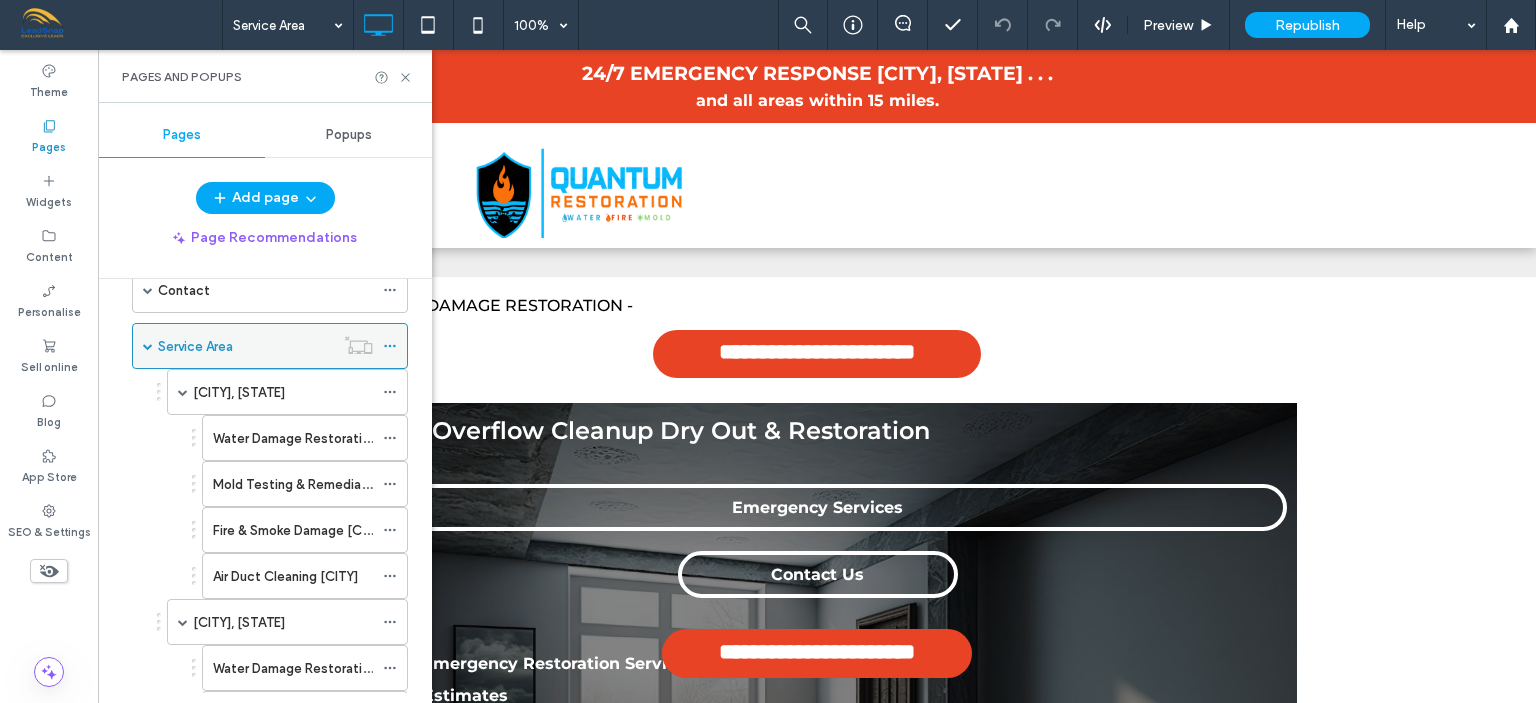 click at bounding box center (148, 346) 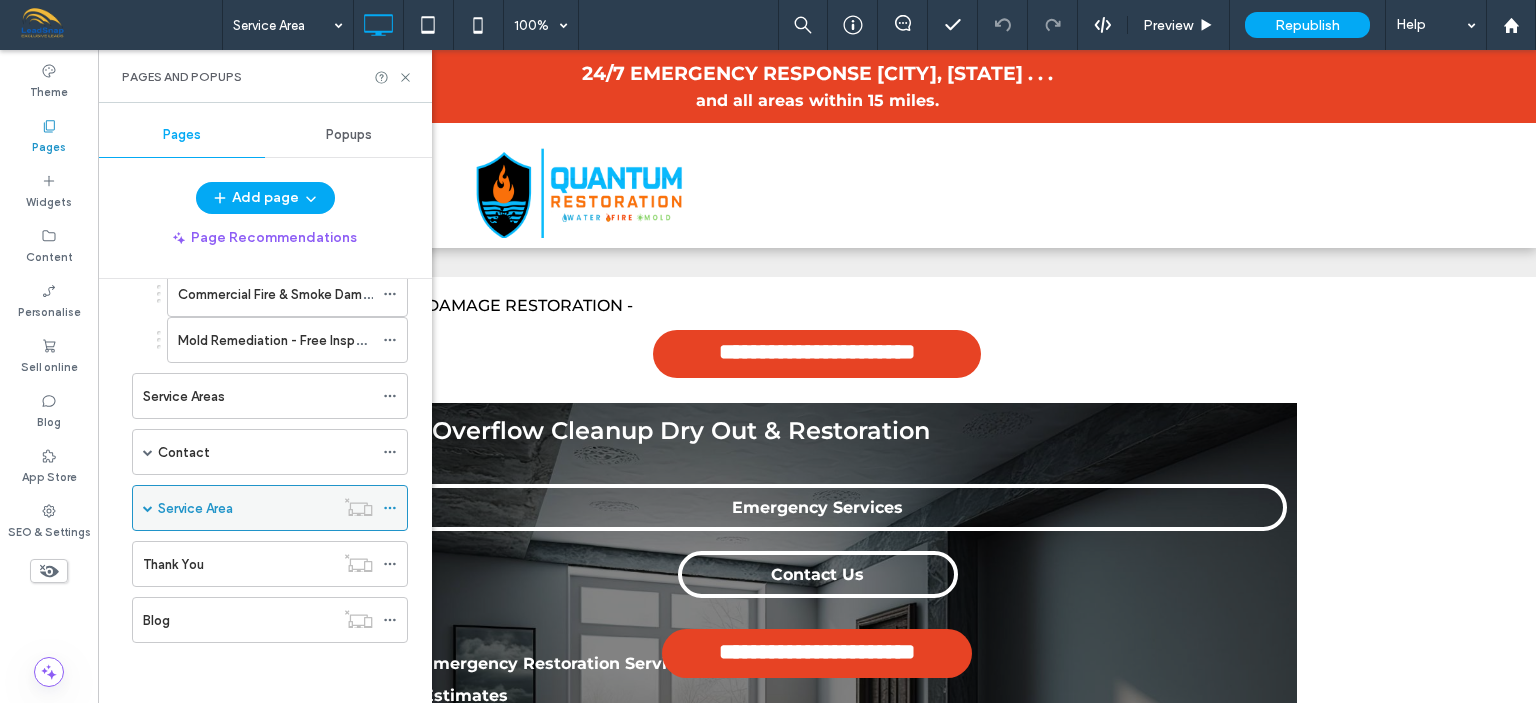 scroll, scrollTop: 240, scrollLeft: 0, axis: vertical 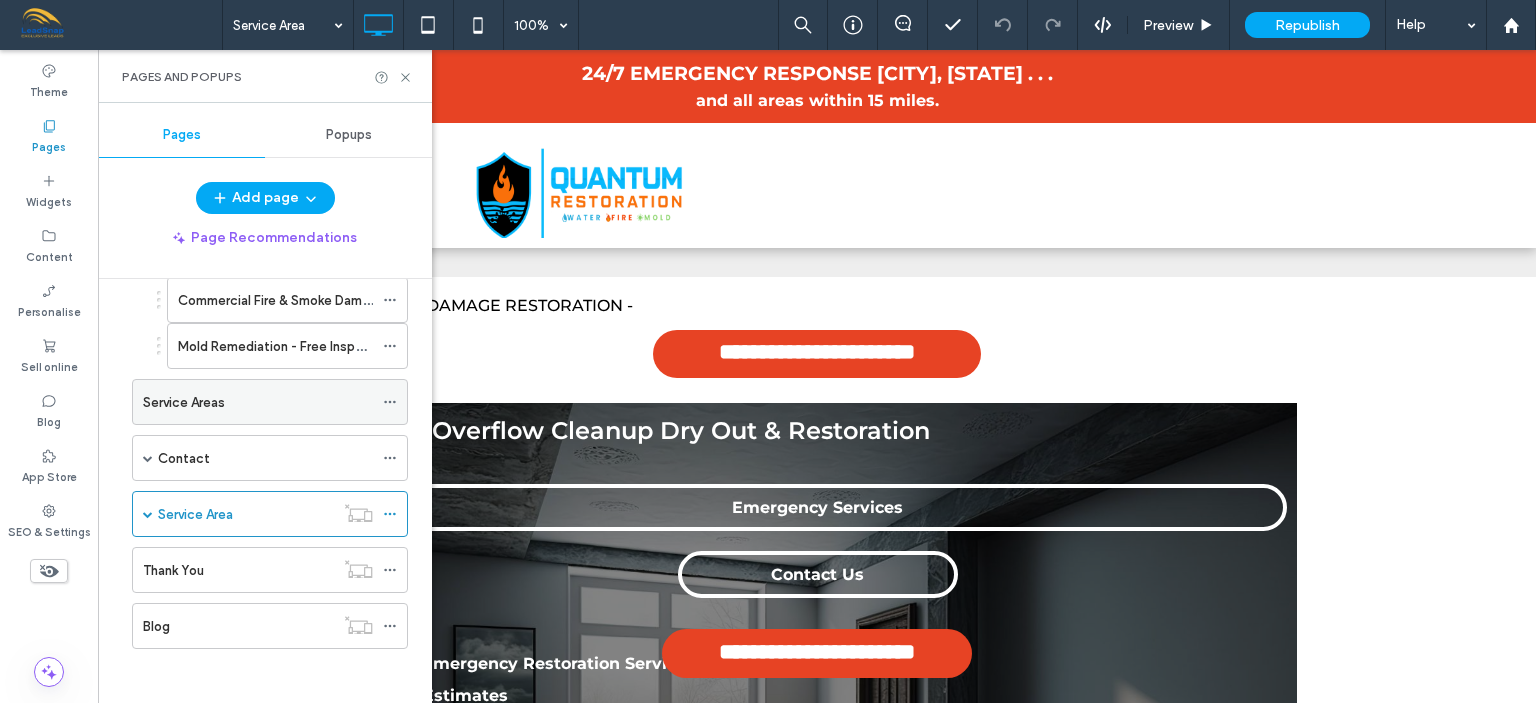 click on "Service Areas" at bounding box center (184, 402) 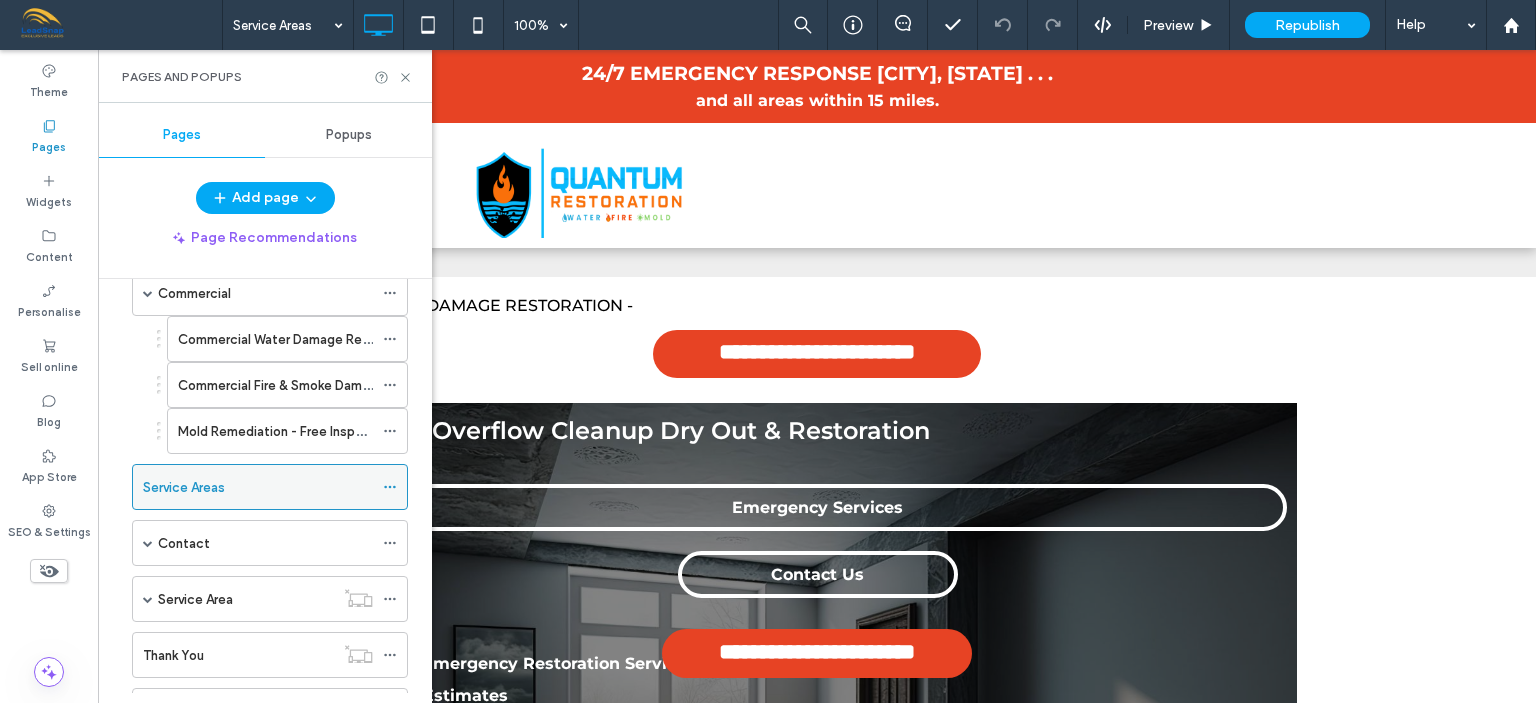 scroll, scrollTop: 158, scrollLeft: 0, axis: vertical 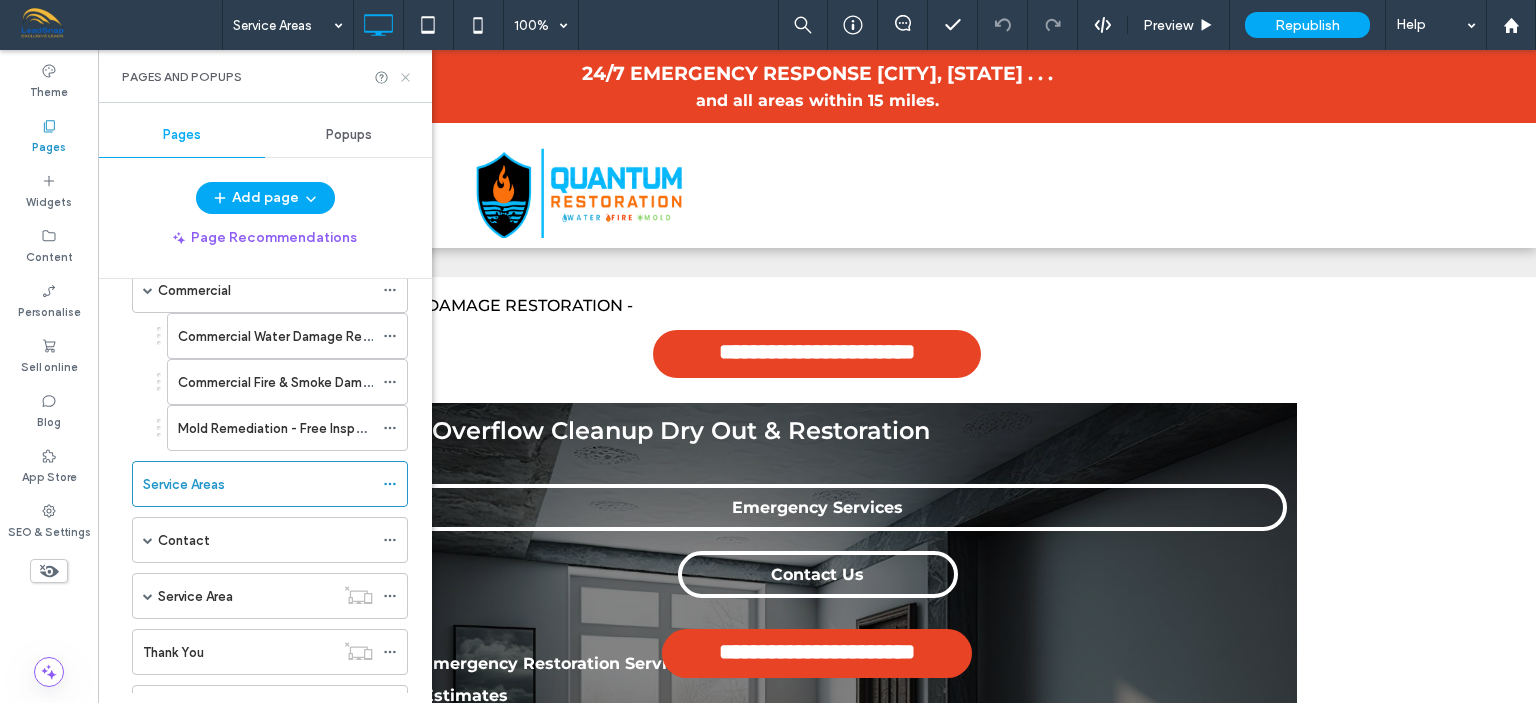 click 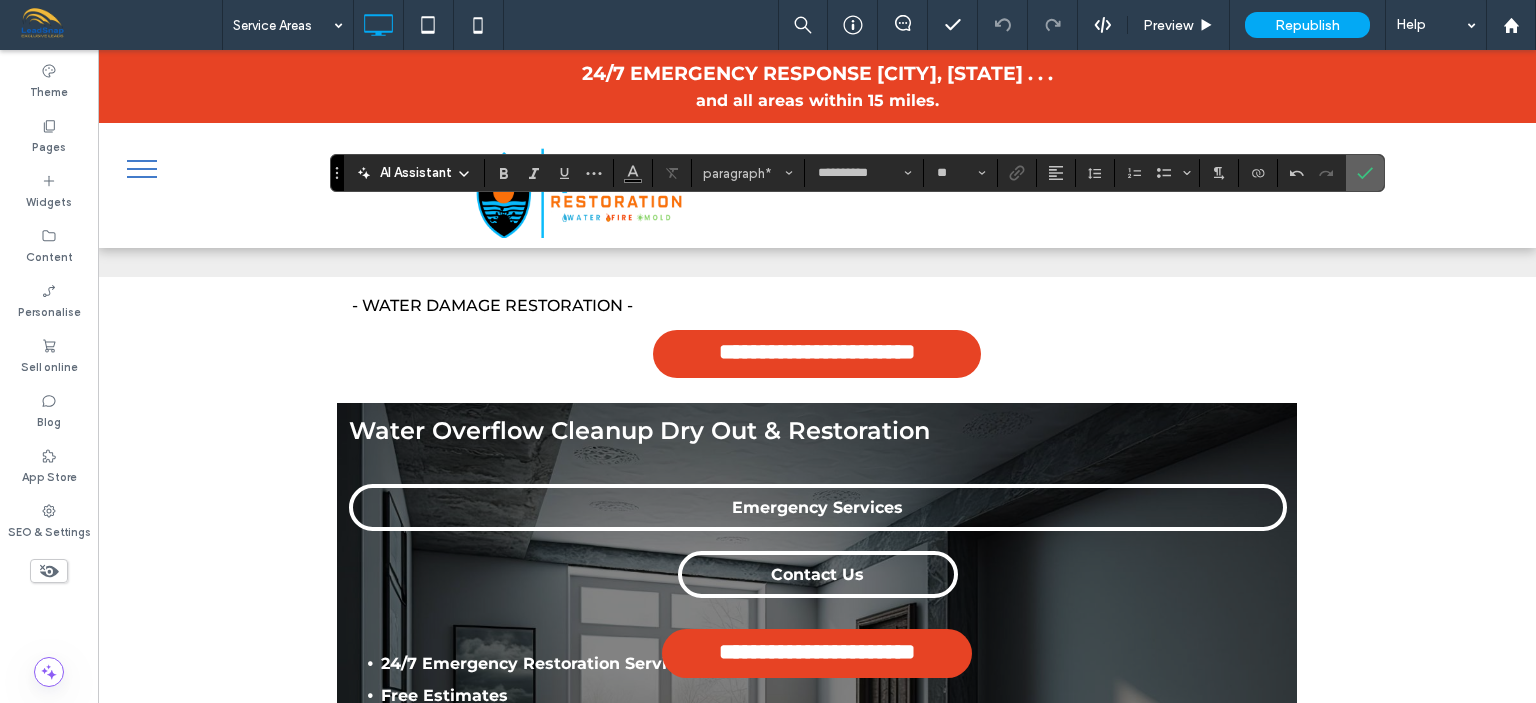 click 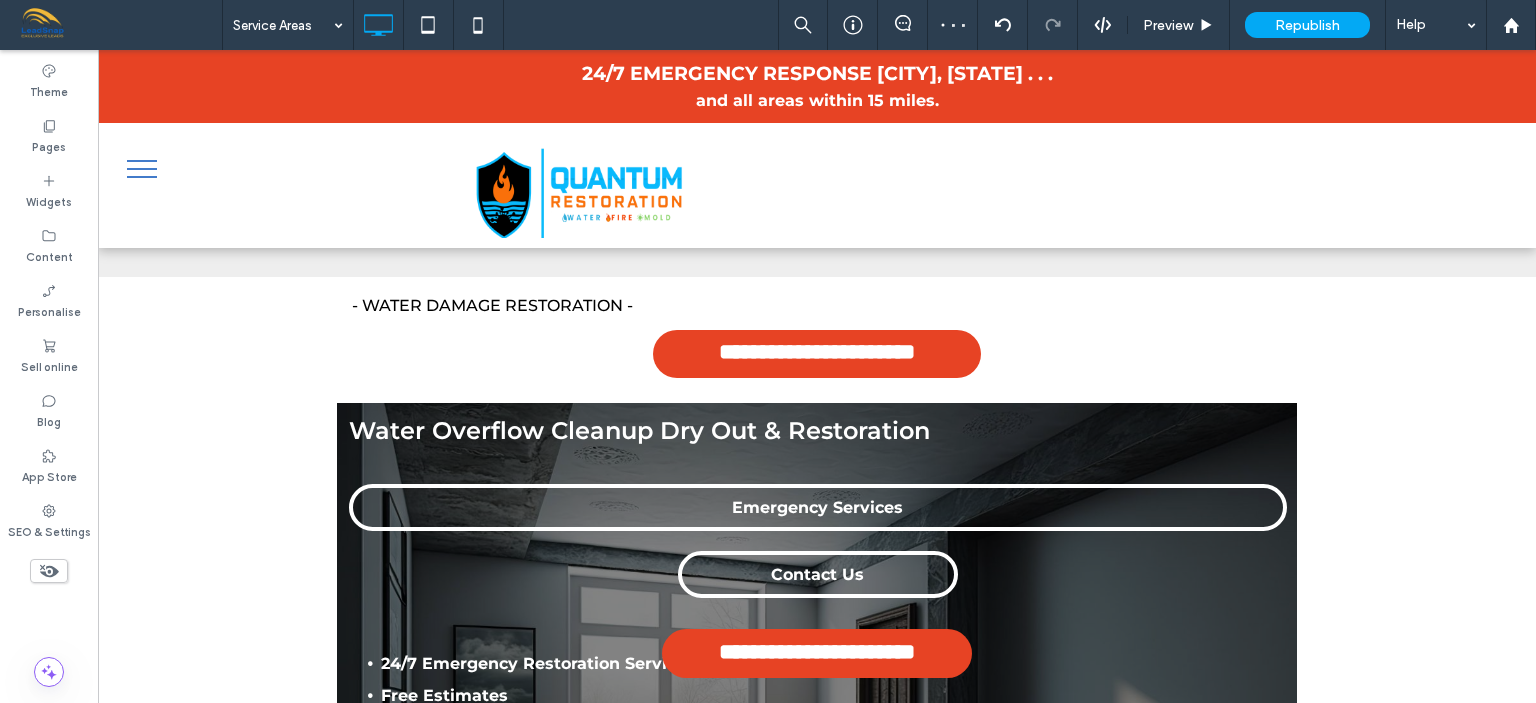 type on "**********" 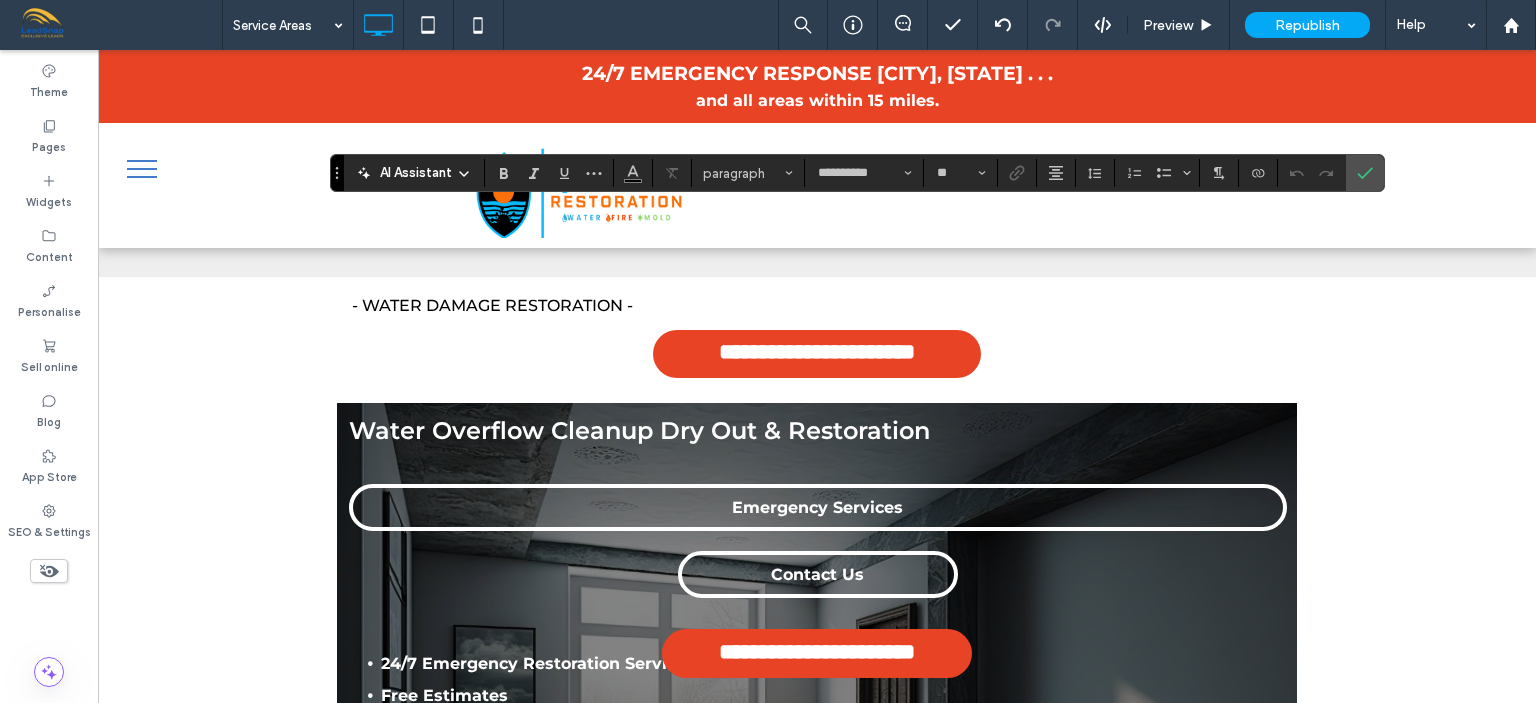 type on "**" 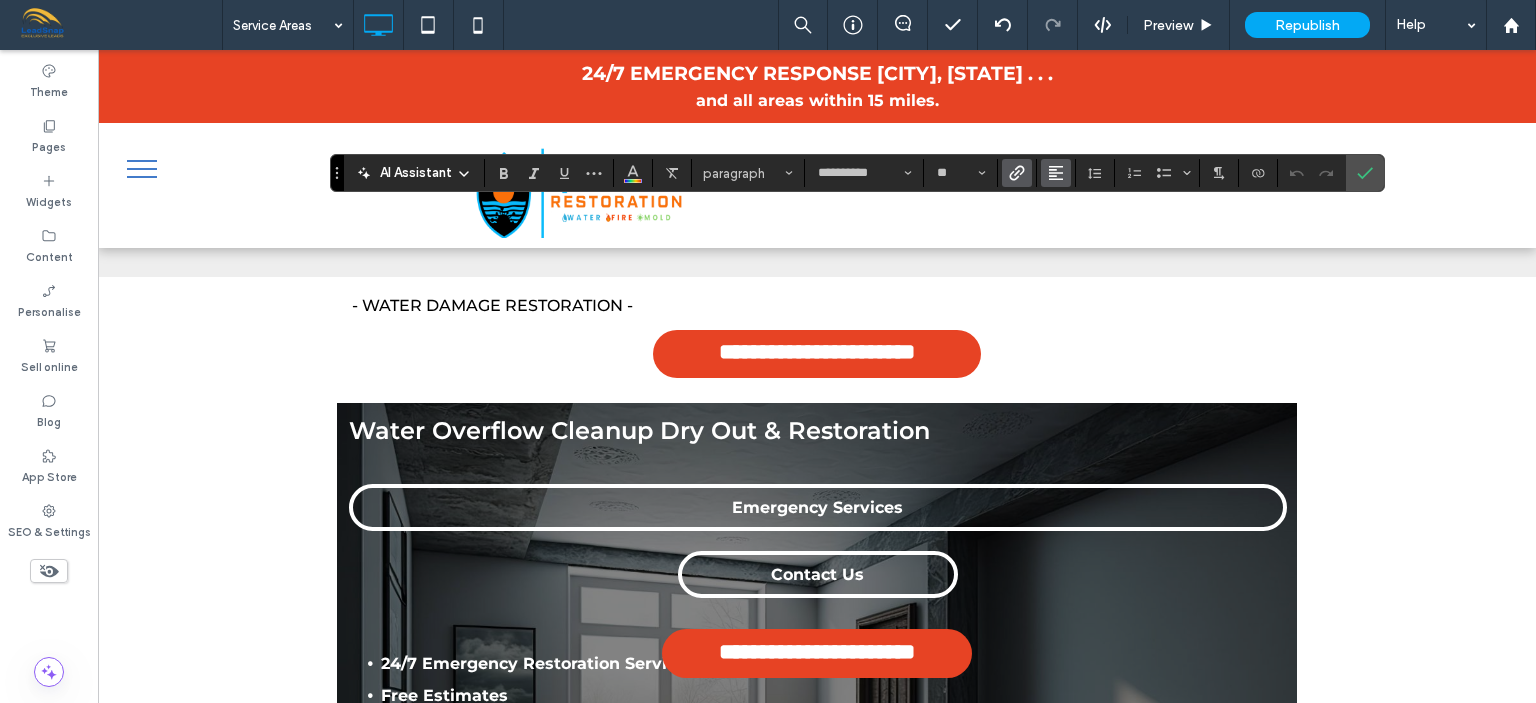 click 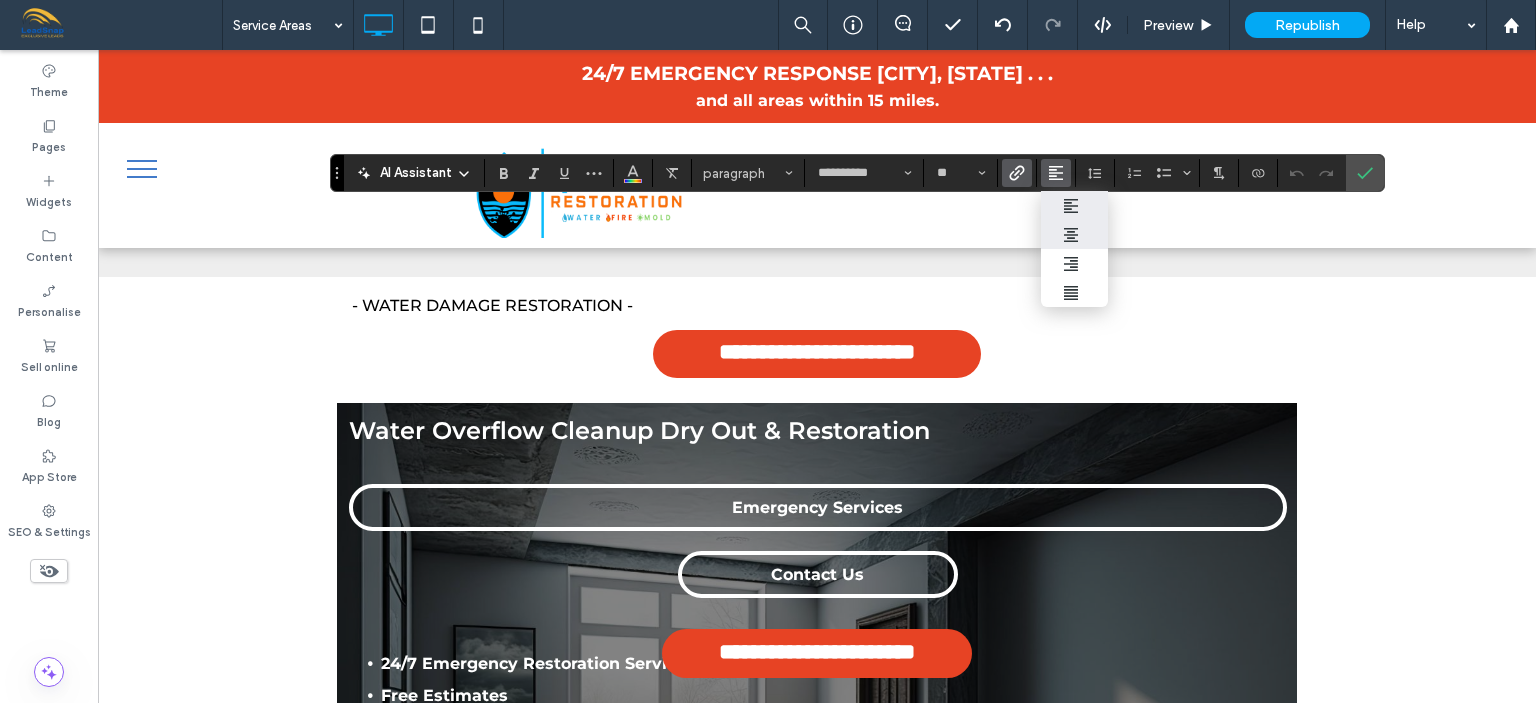 click 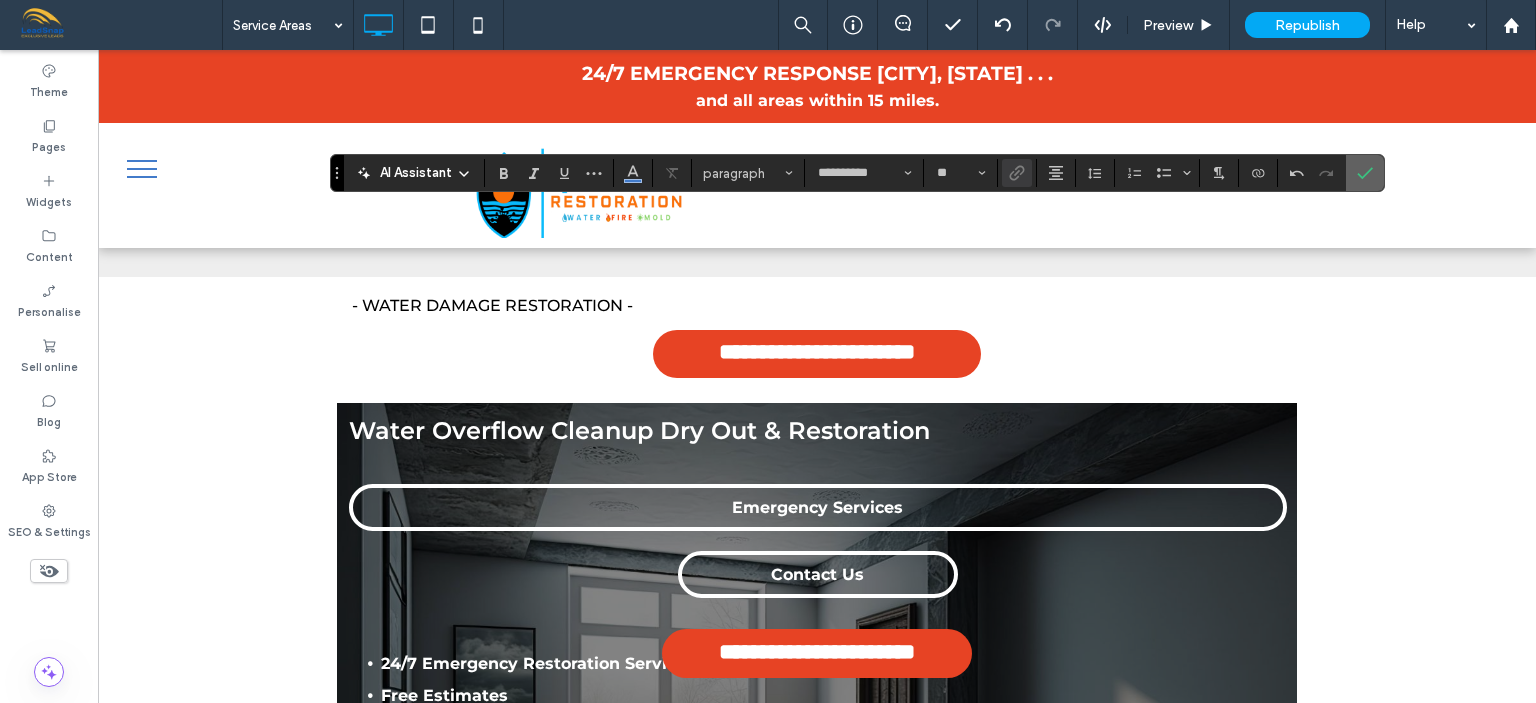 click at bounding box center (1365, 173) 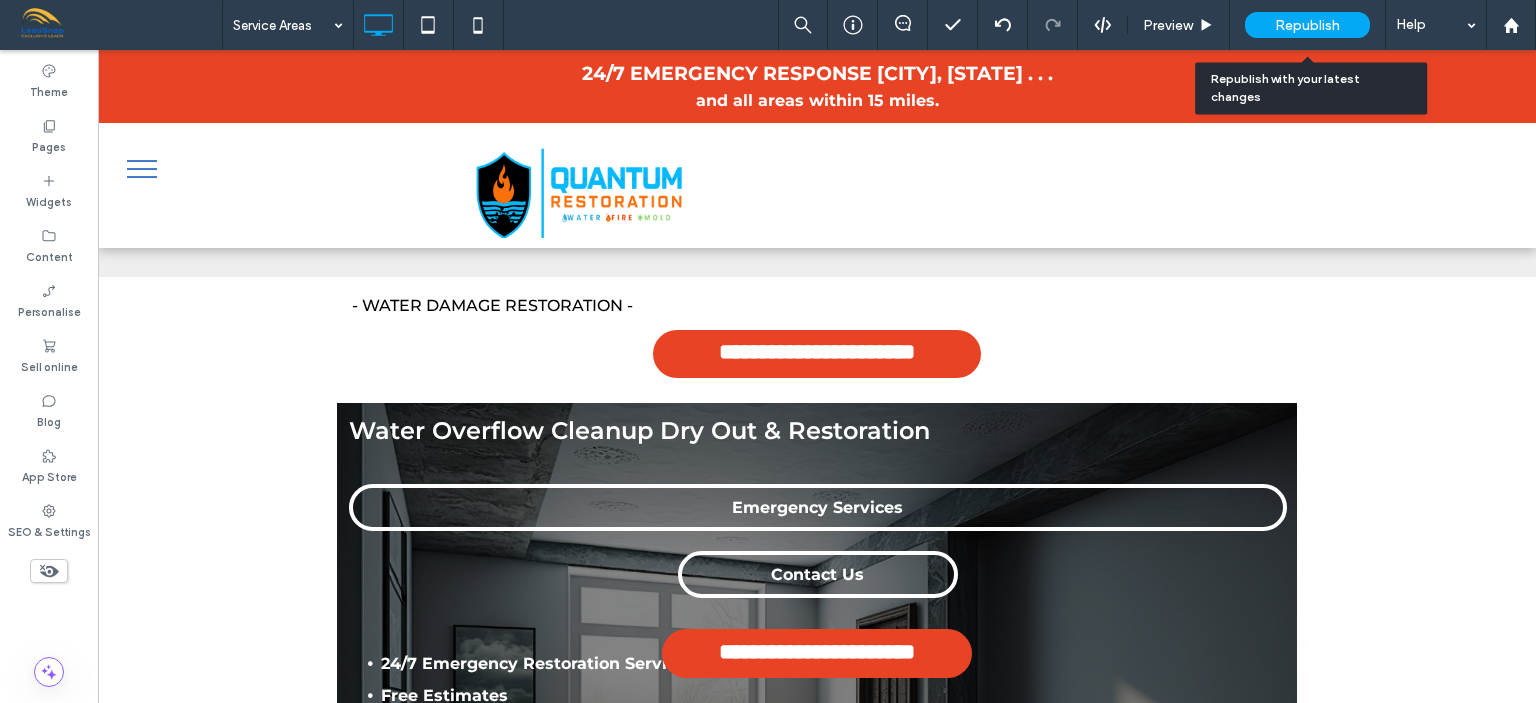 click on "Republish" at bounding box center [1307, 25] 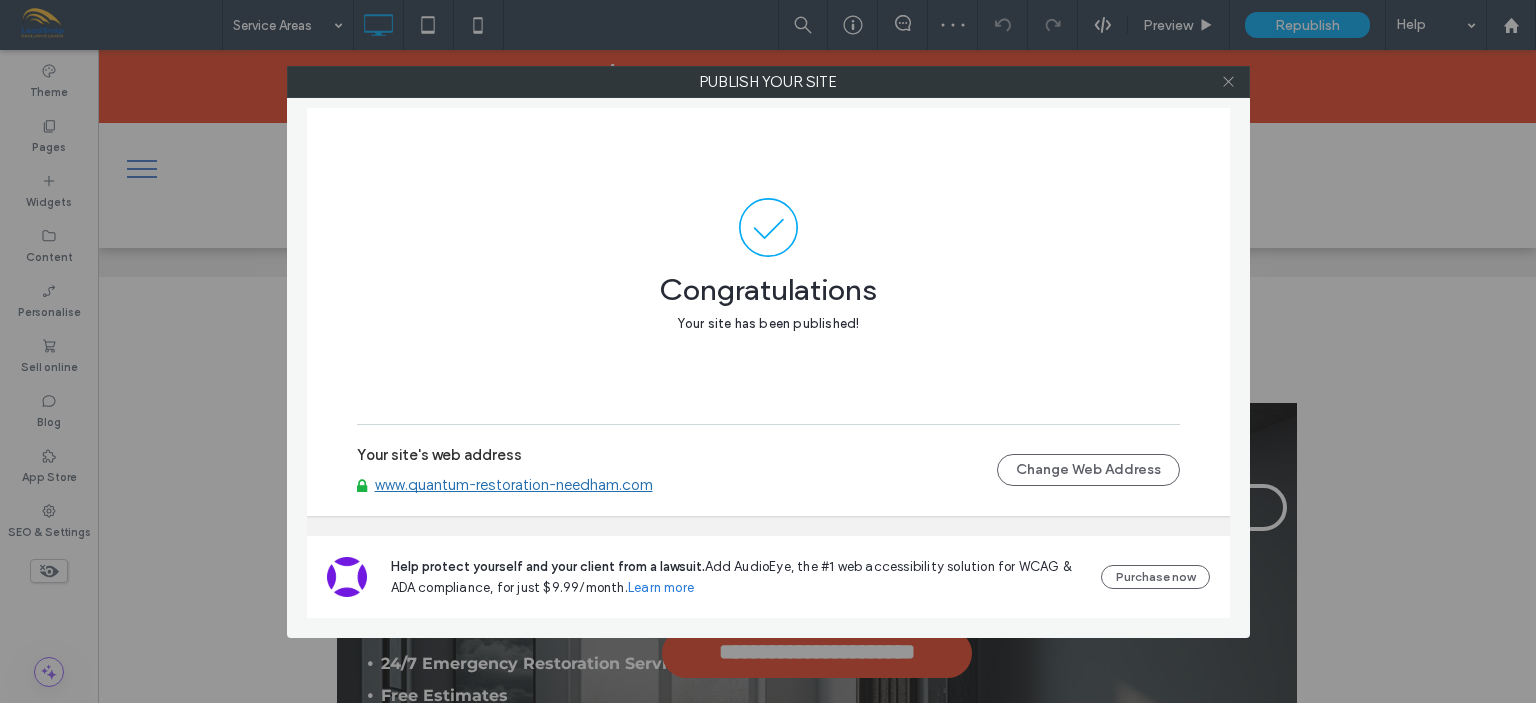 click 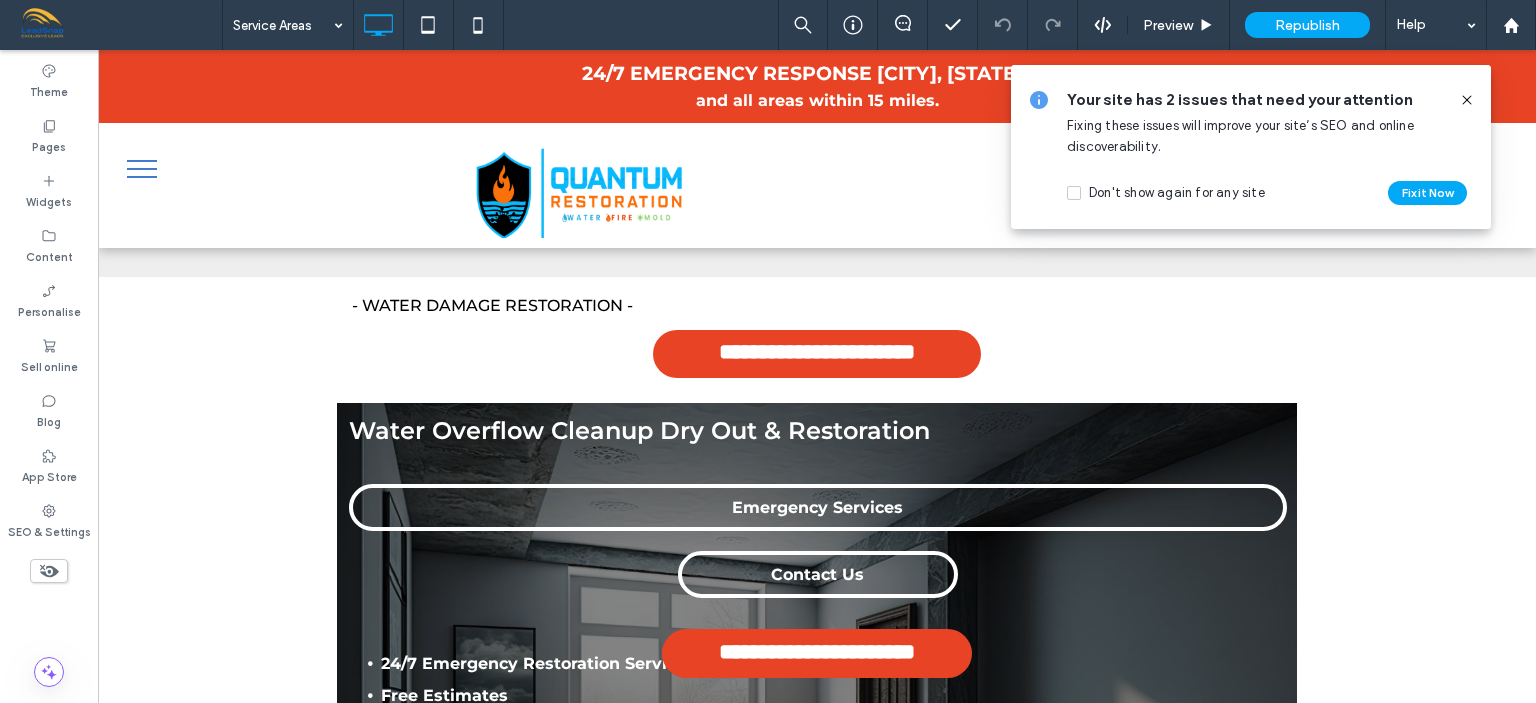 click 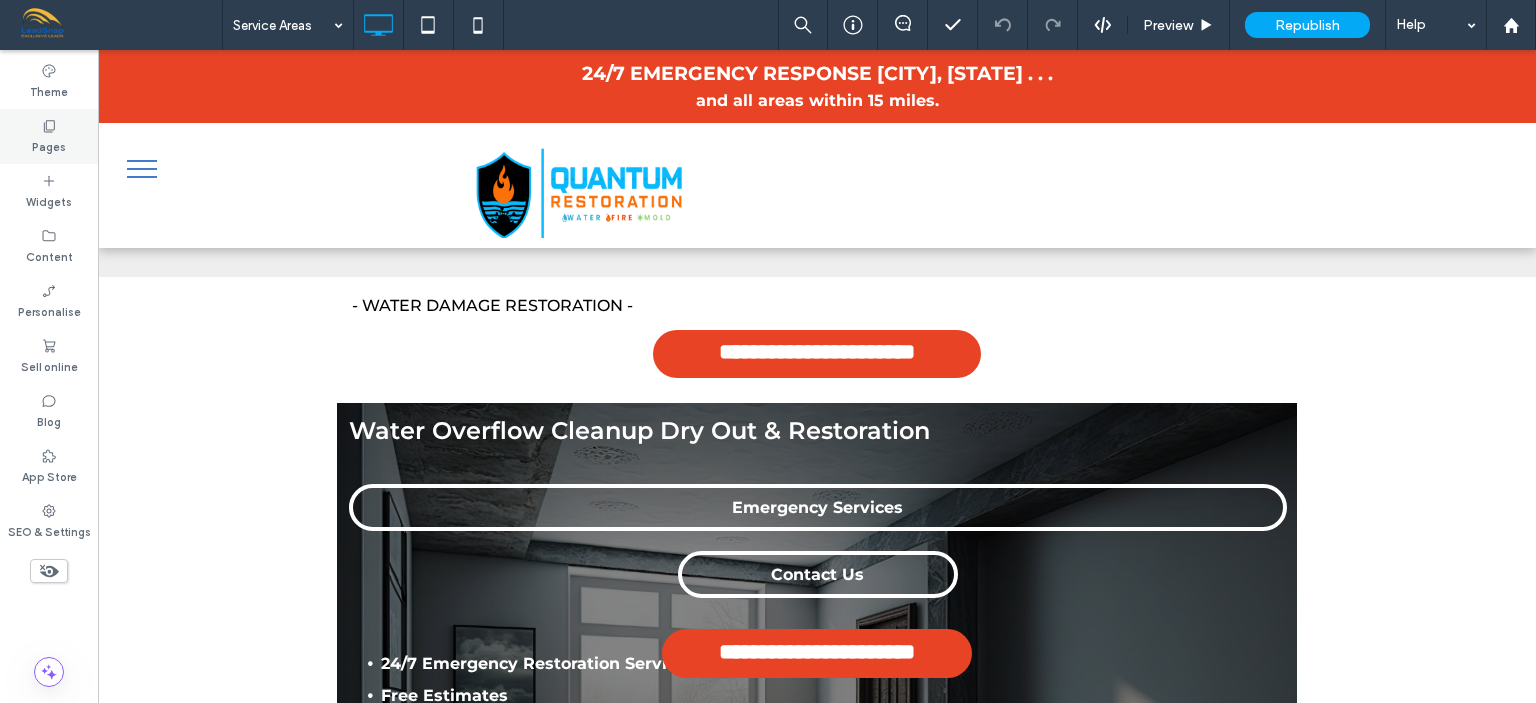 click 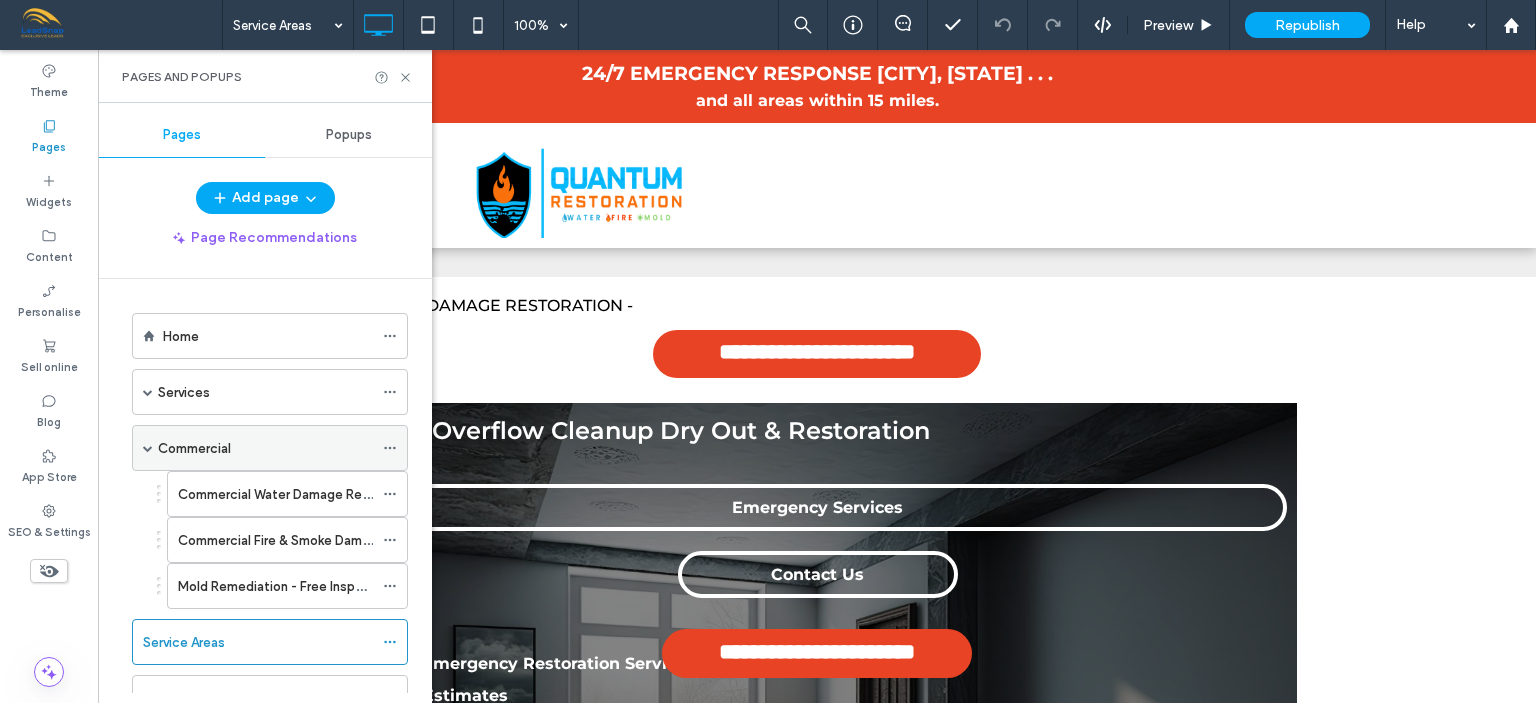 click at bounding box center [148, 448] 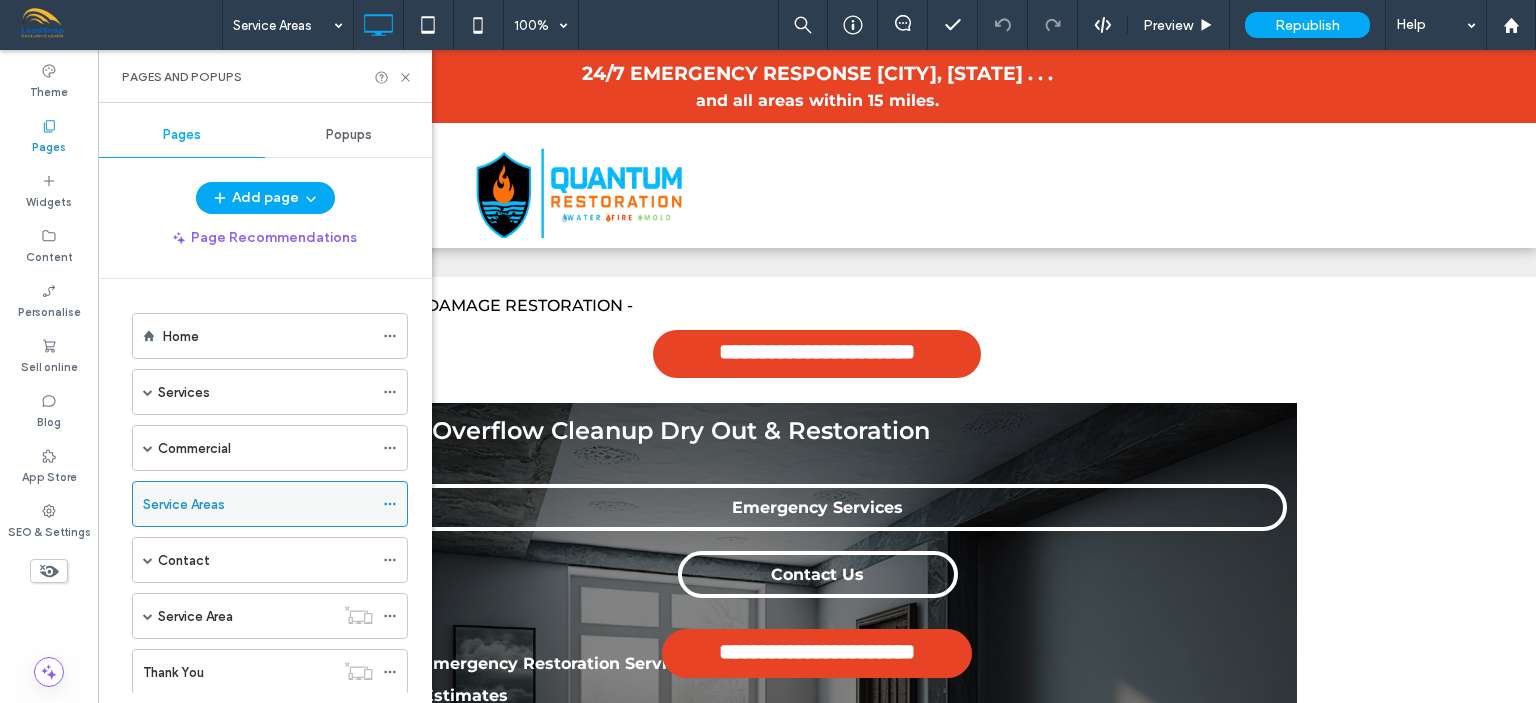 click on "Service Areas" at bounding box center (258, 504) 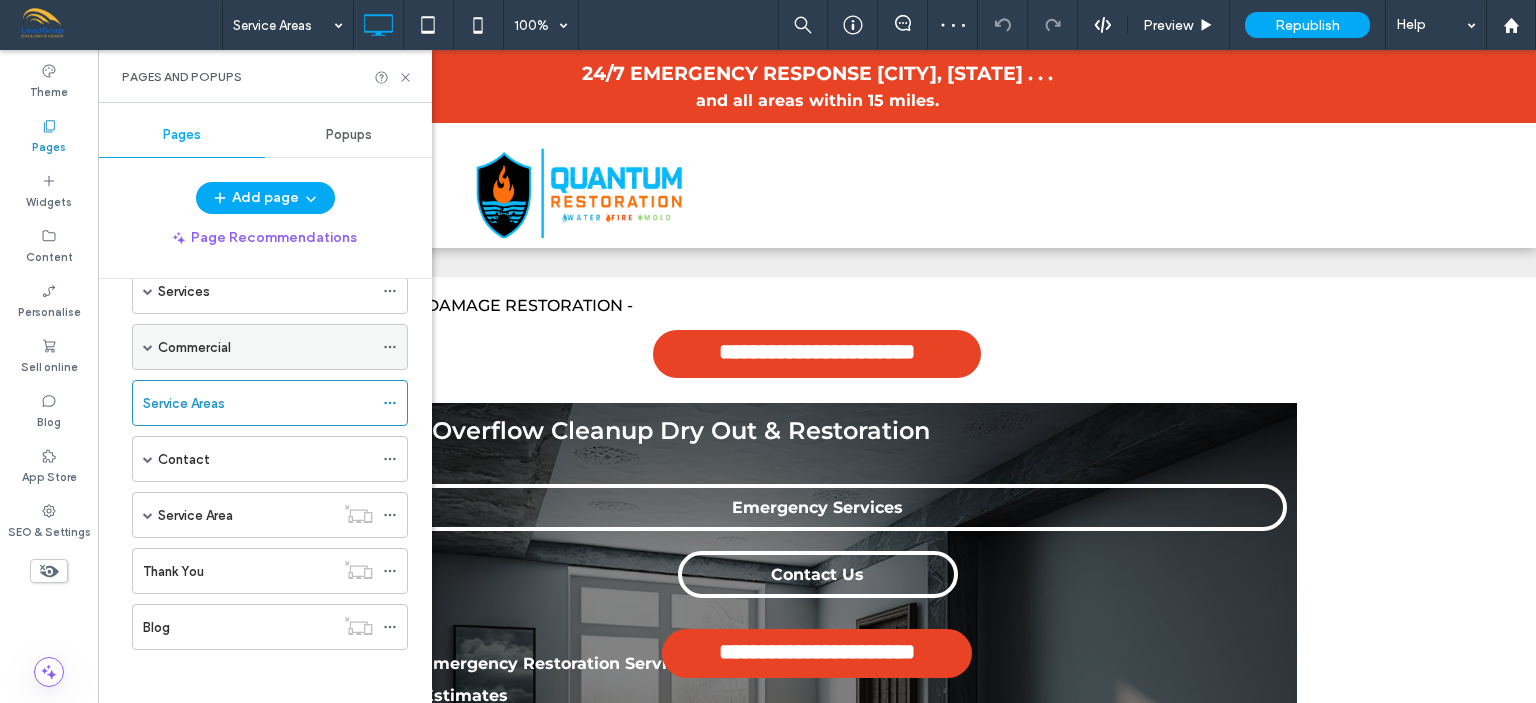 scroll, scrollTop: 104, scrollLeft: 0, axis: vertical 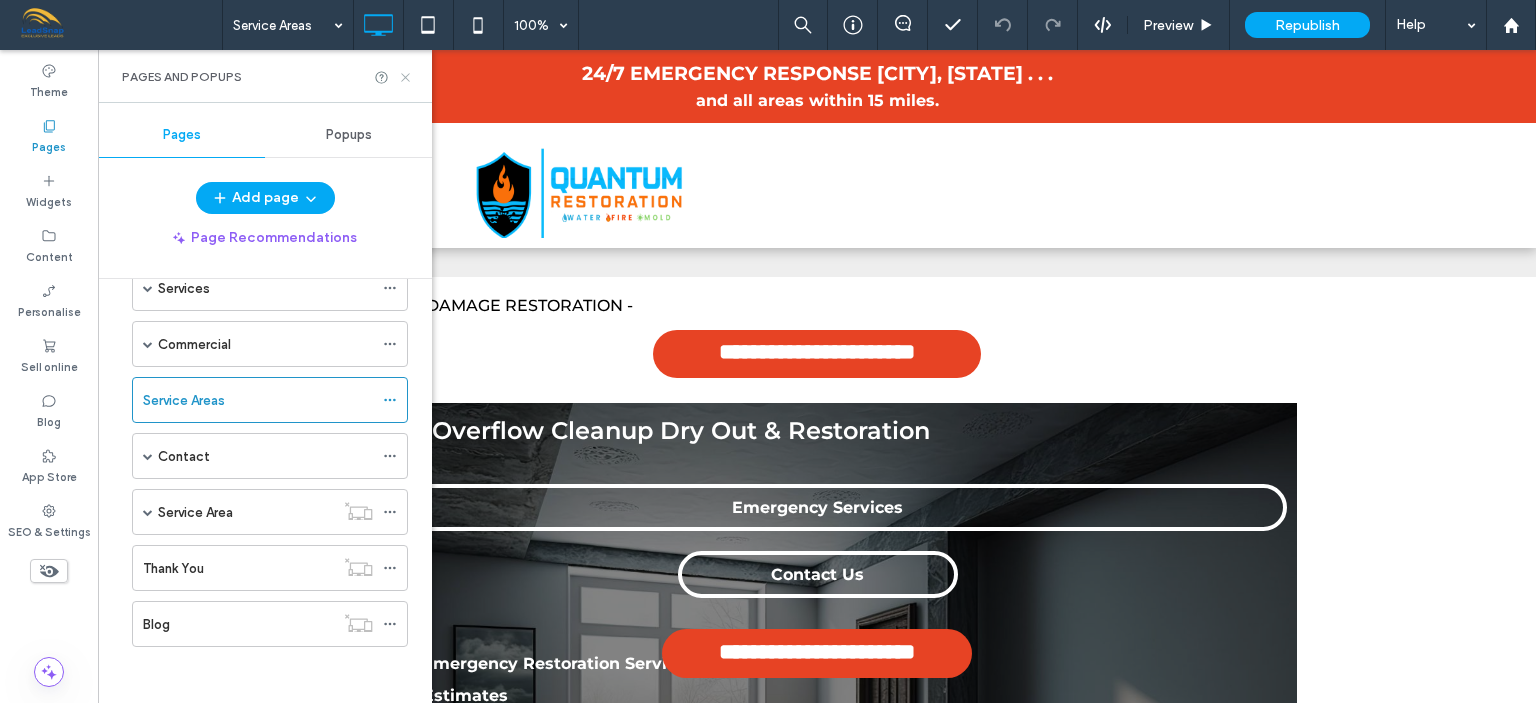 click 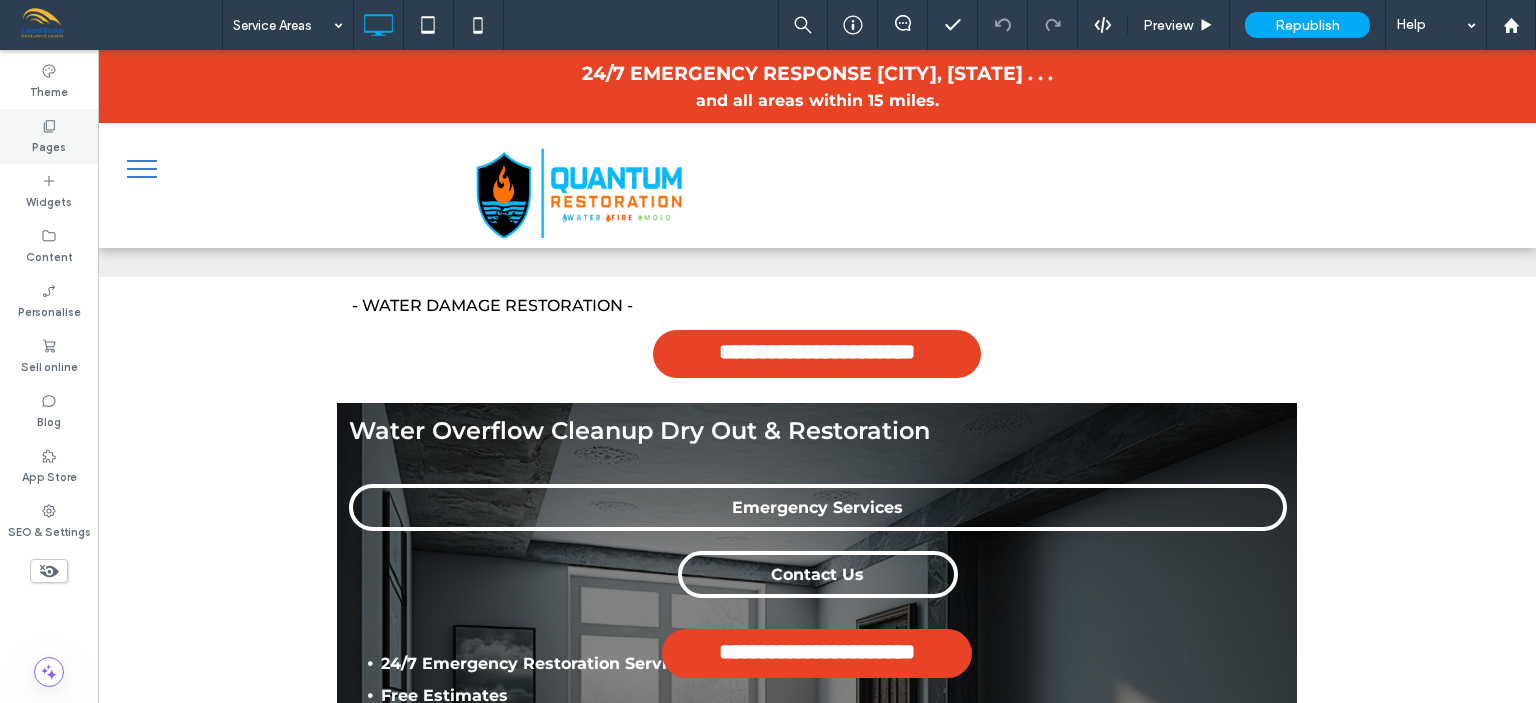 click 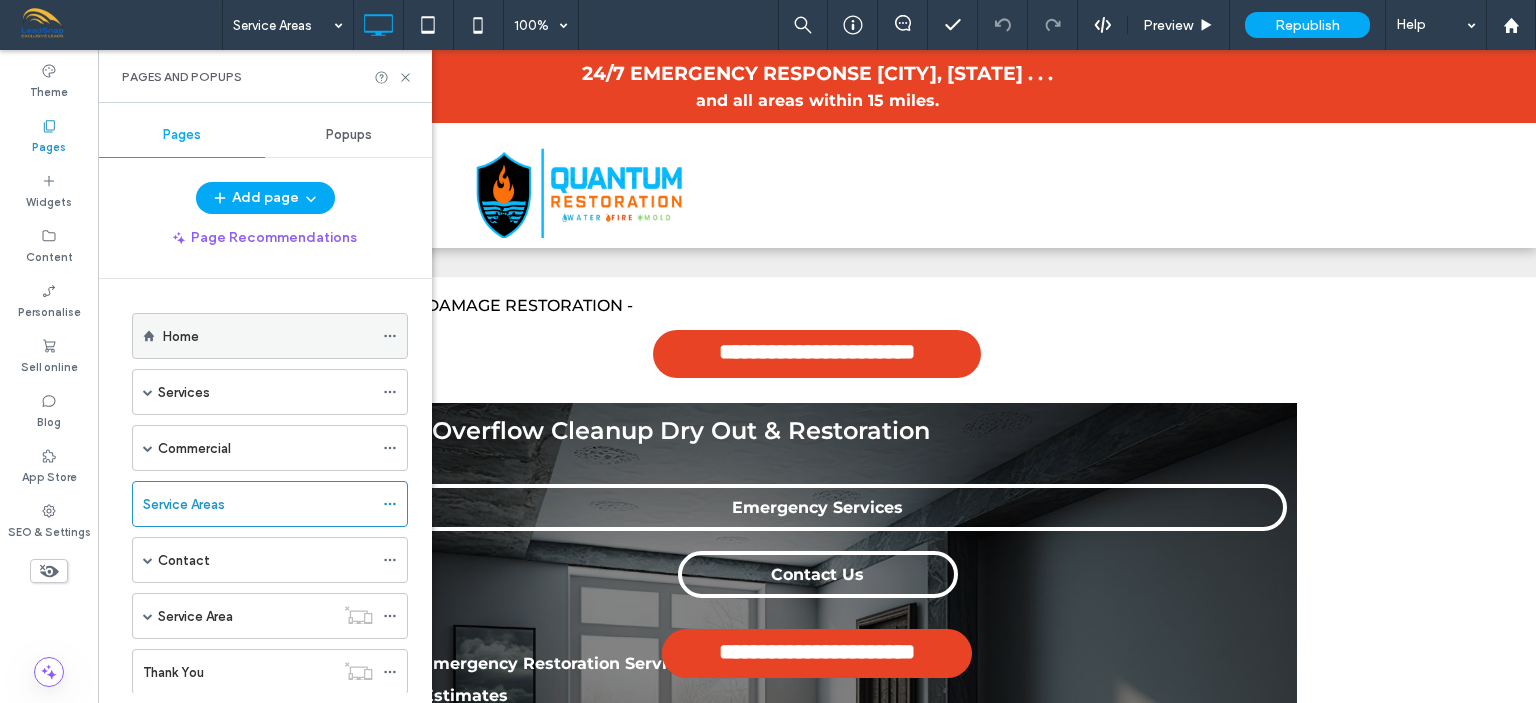 scroll, scrollTop: 104, scrollLeft: 0, axis: vertical 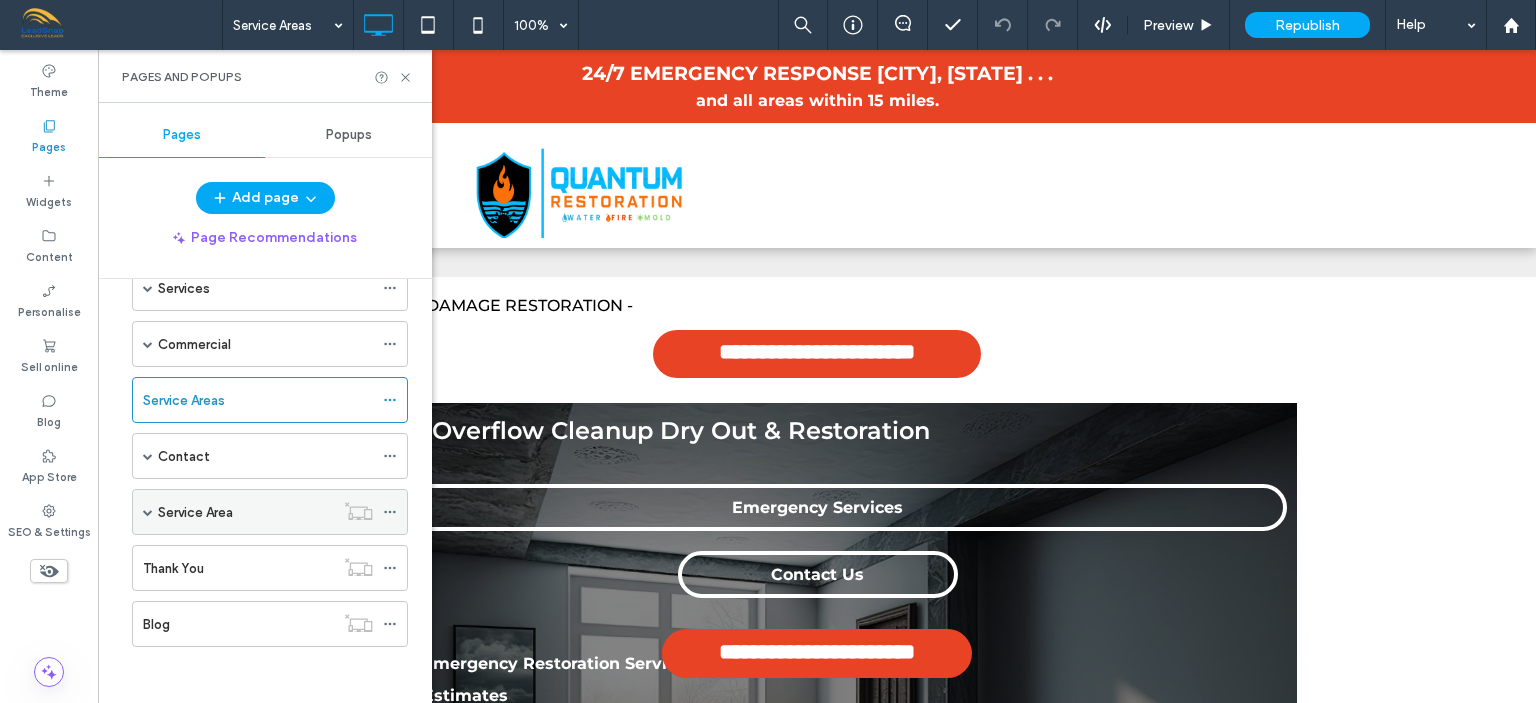 click 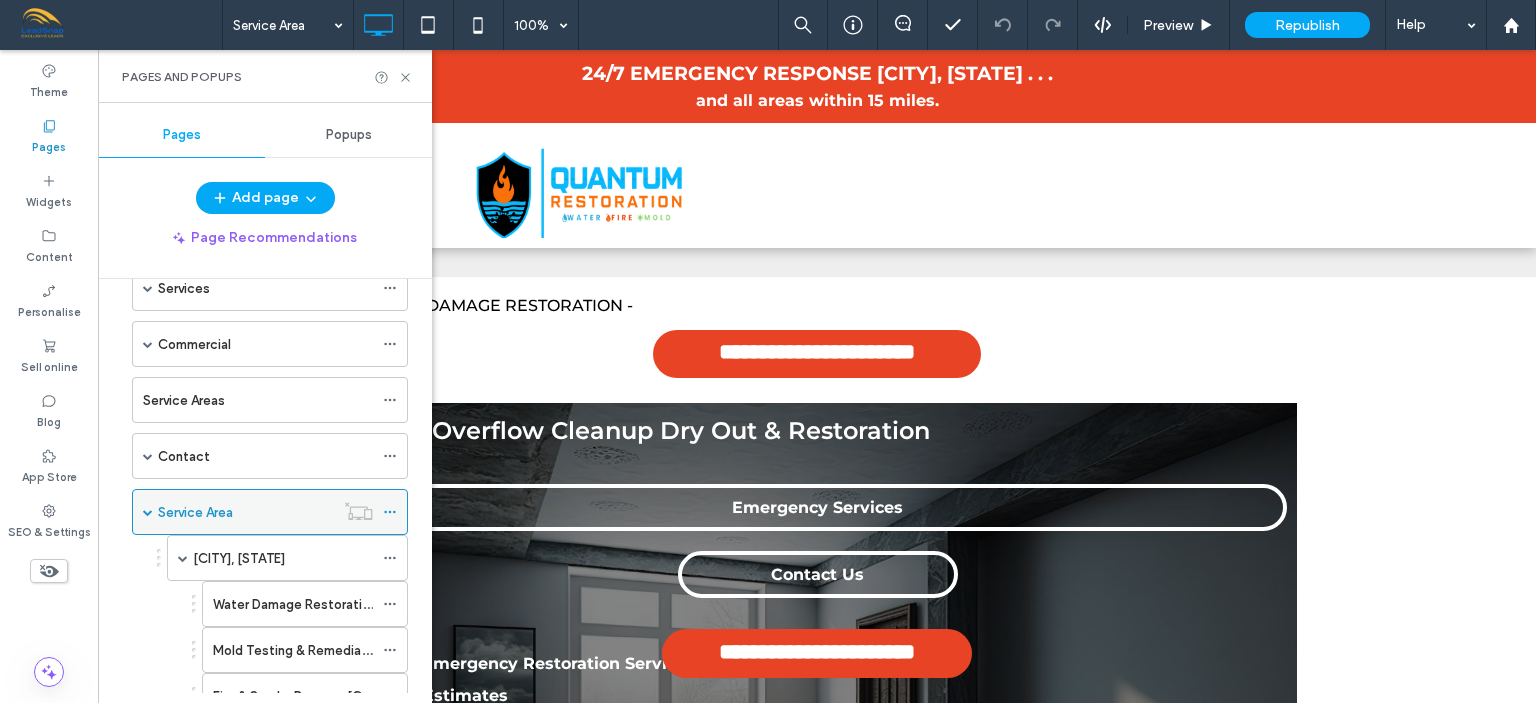 click at bounding box center [148, 512] 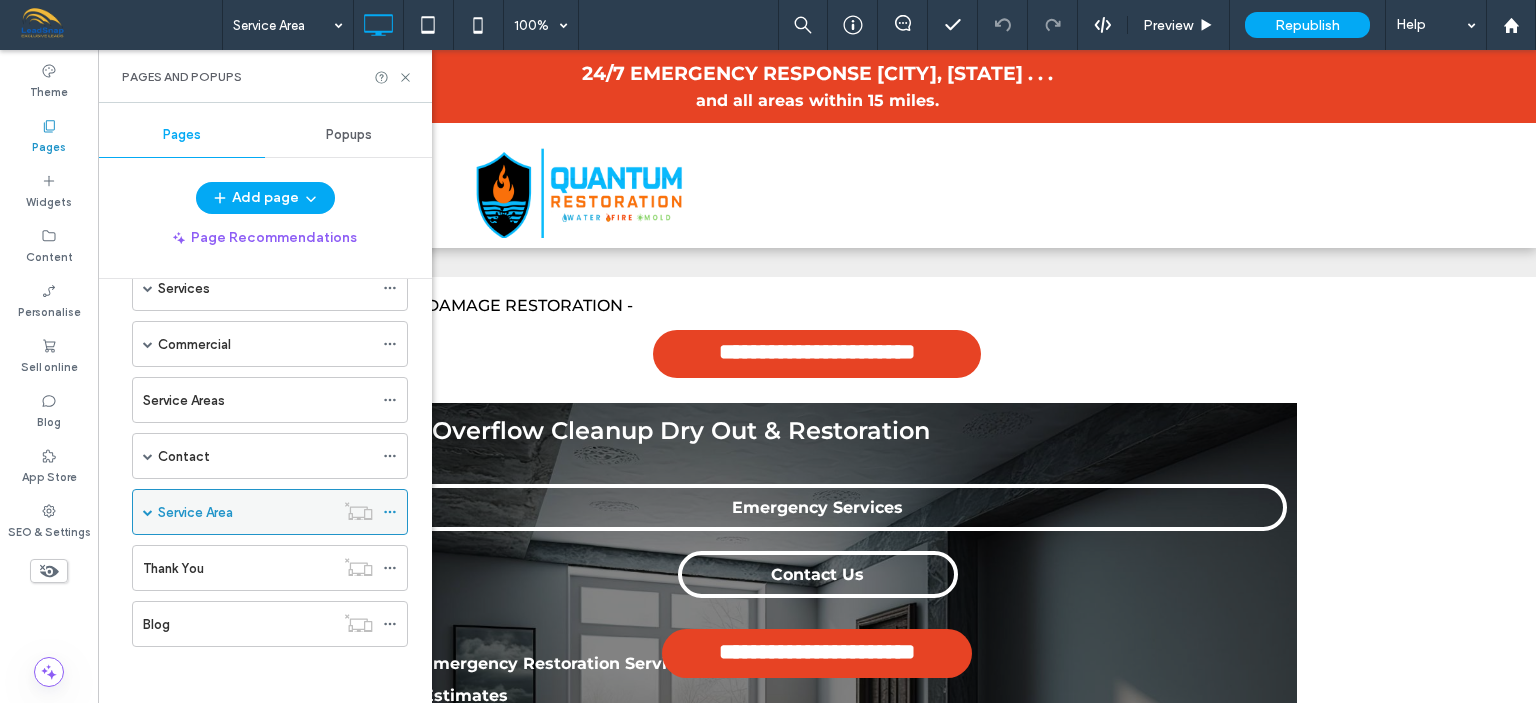 click 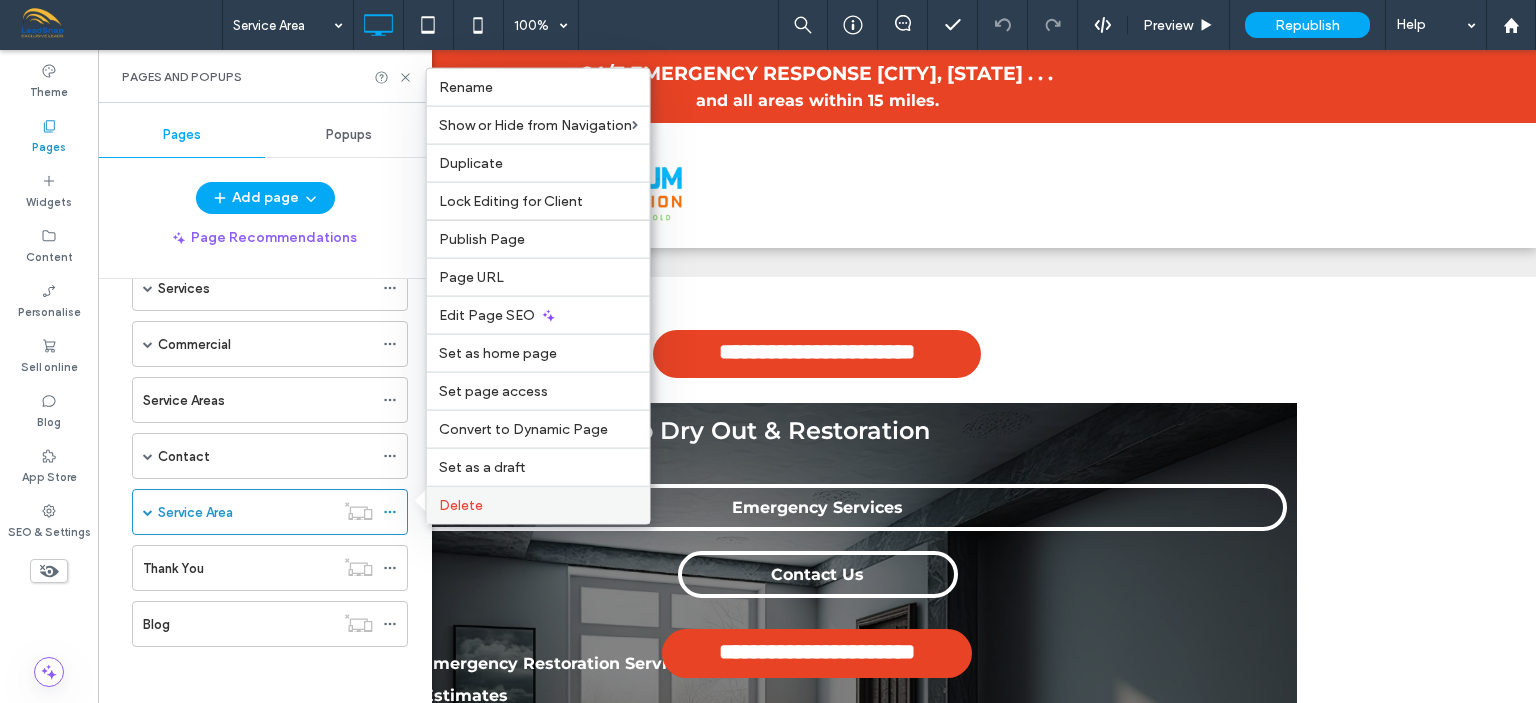 click on "Delete" at bounding box center (461, 505) 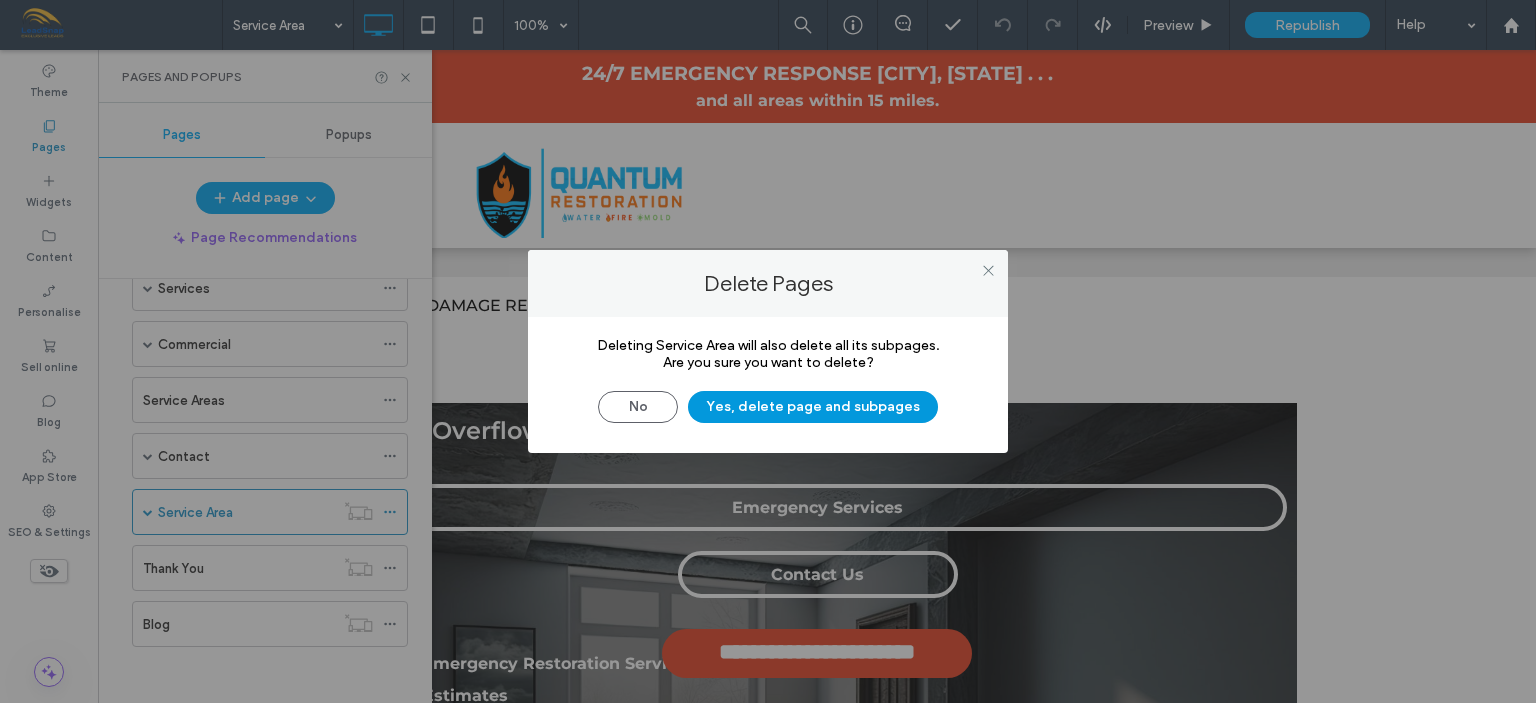 click on "Yes, delete page and subpages" at bounding box center (813, 407) 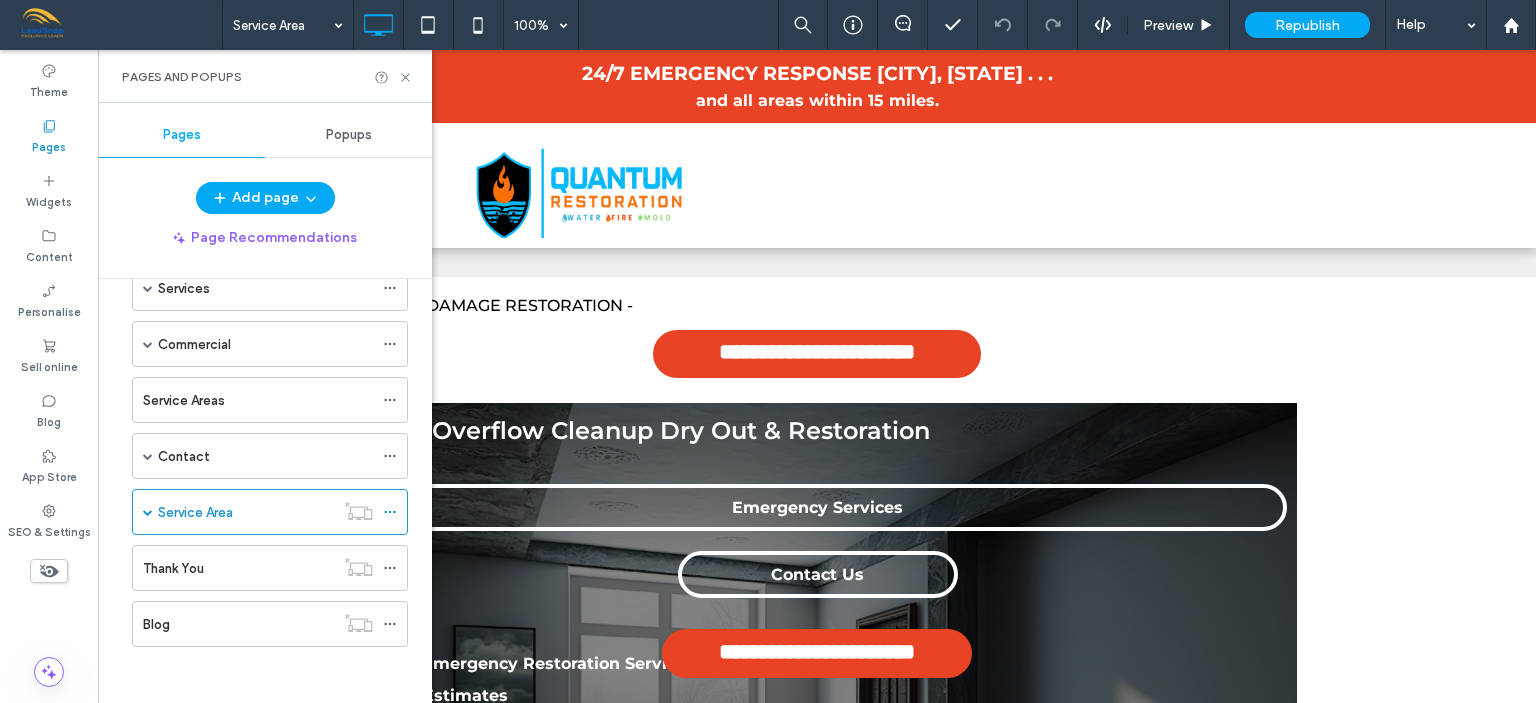scroll, scrollTop: 48, scrollLeft: 0, axis: vertical 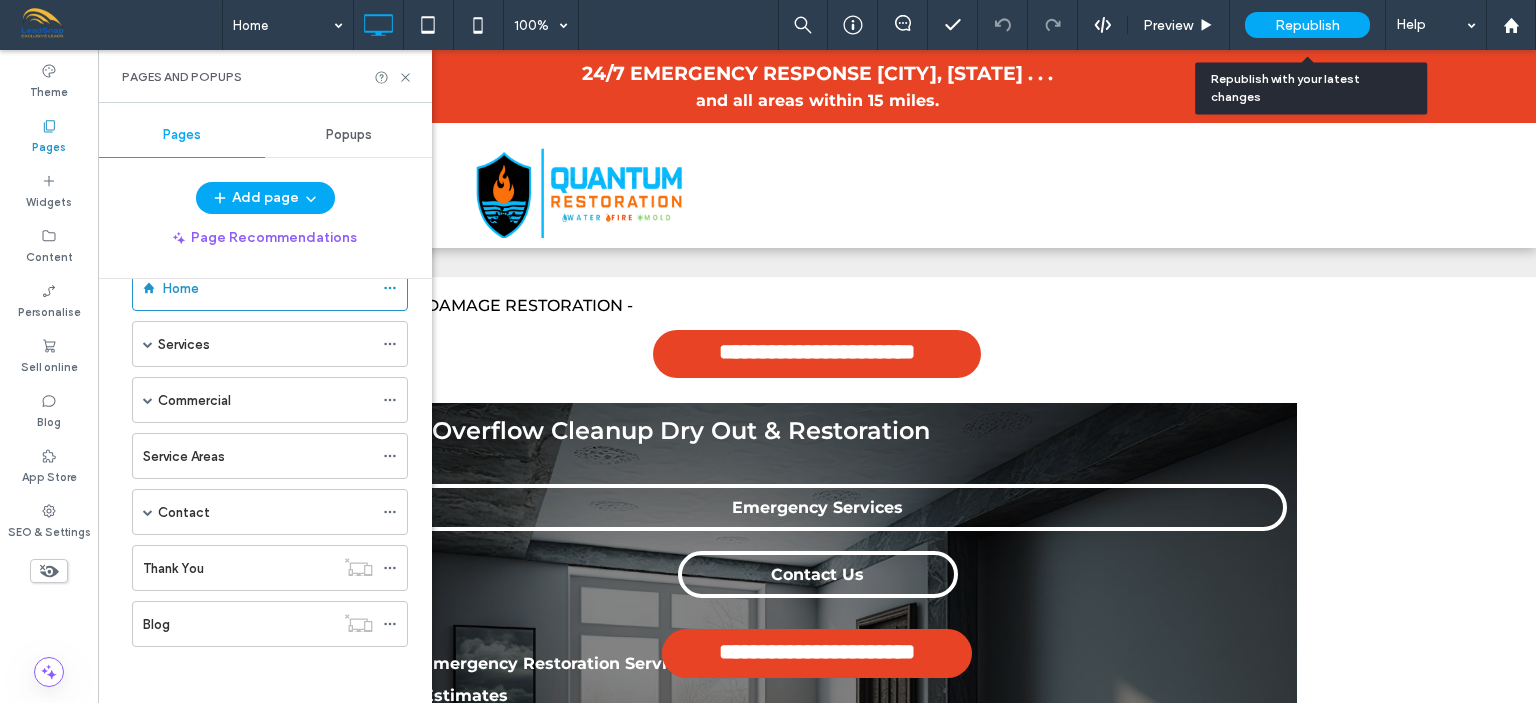 click on "Republish" at bounding box center [1307, 25] 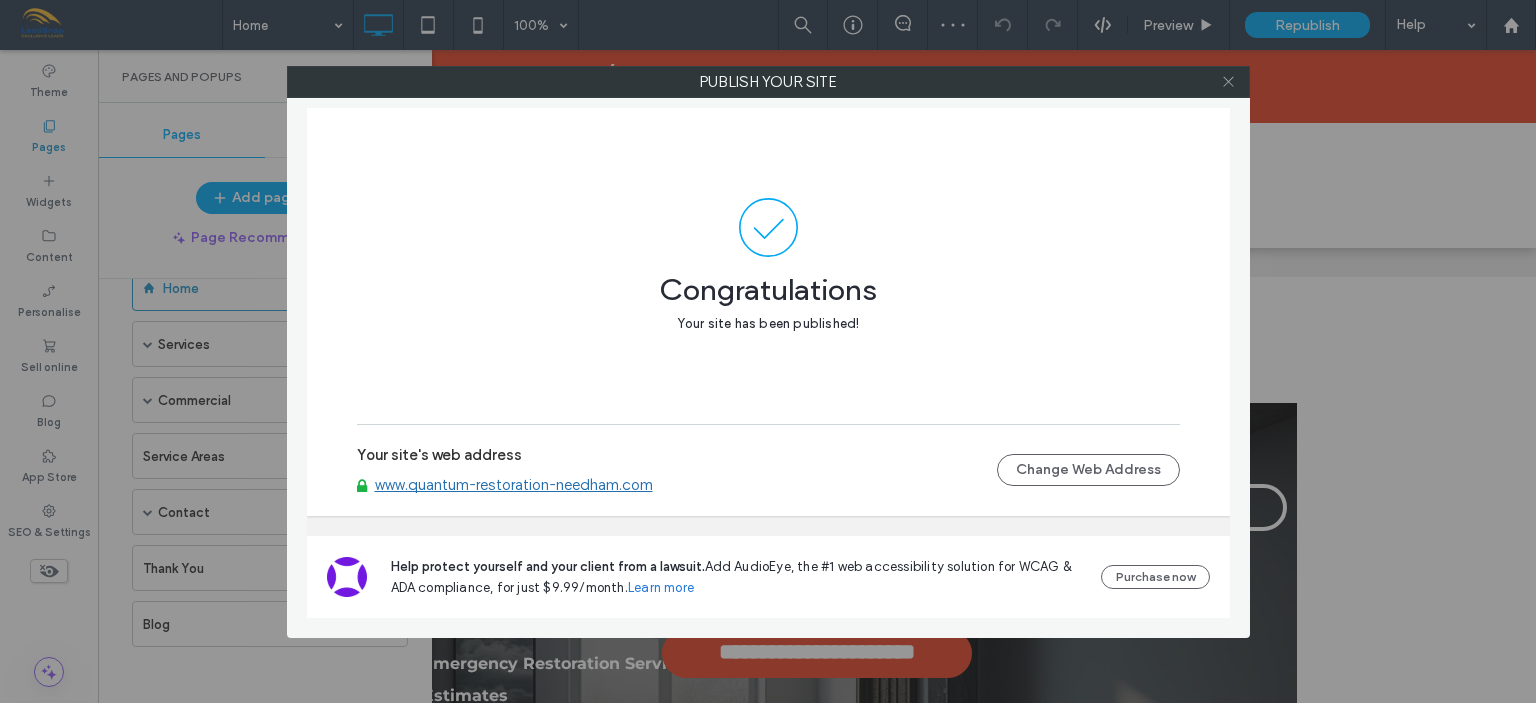 click 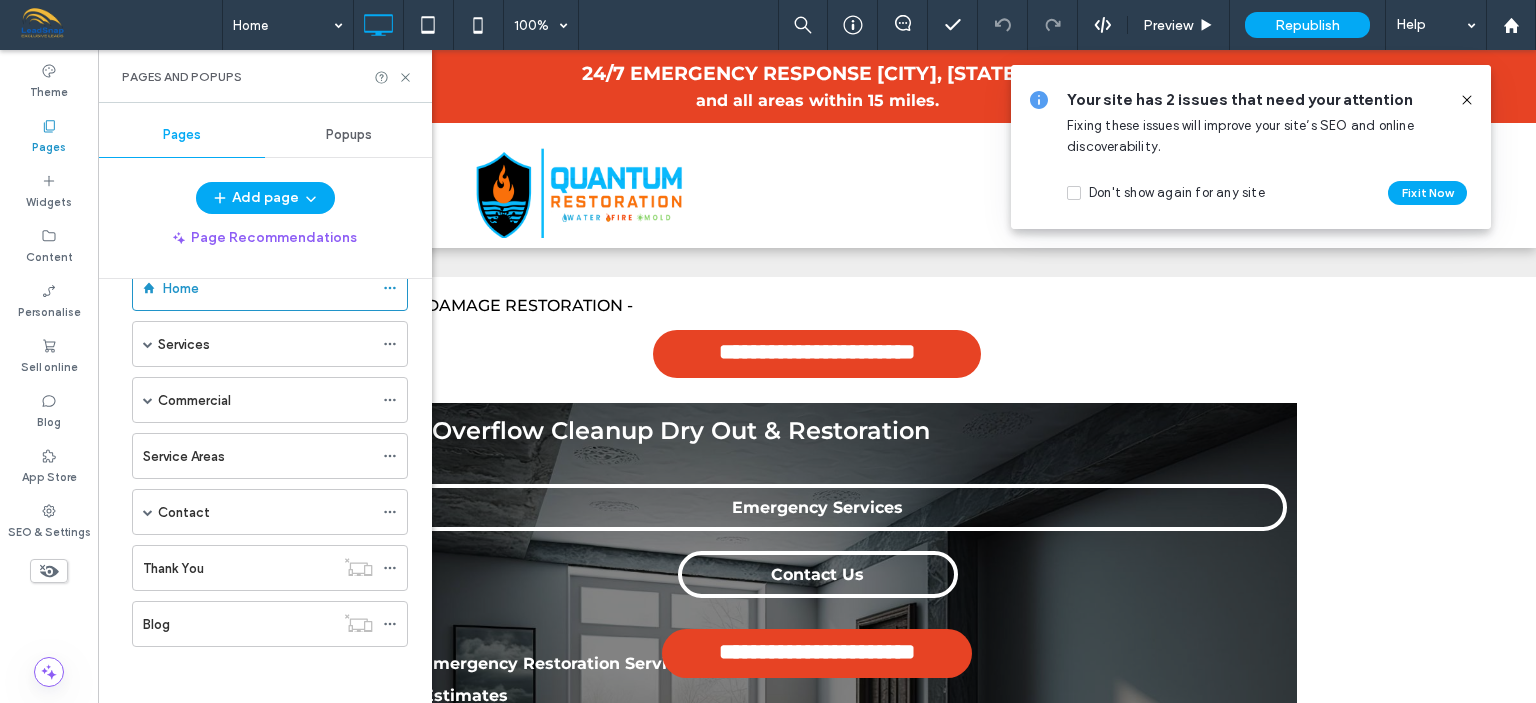 click 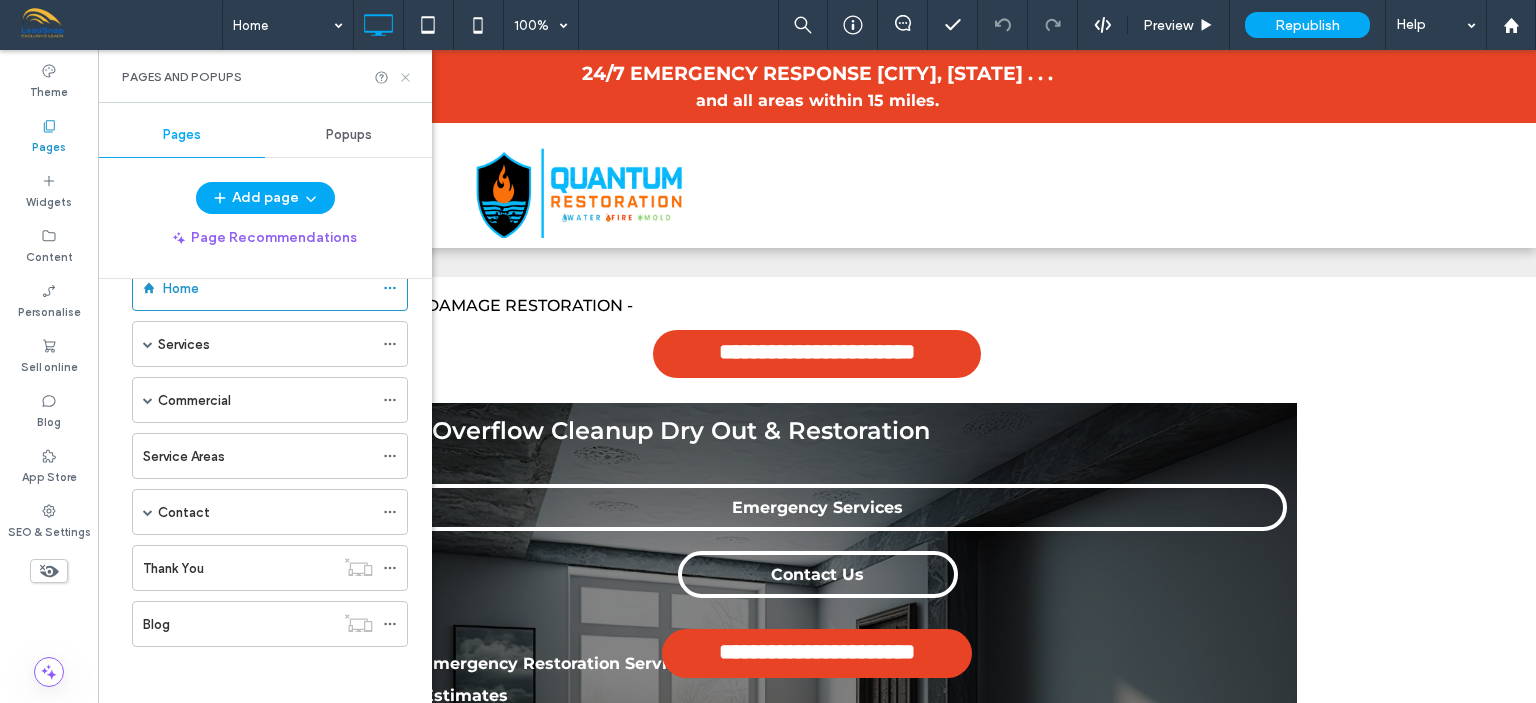 click 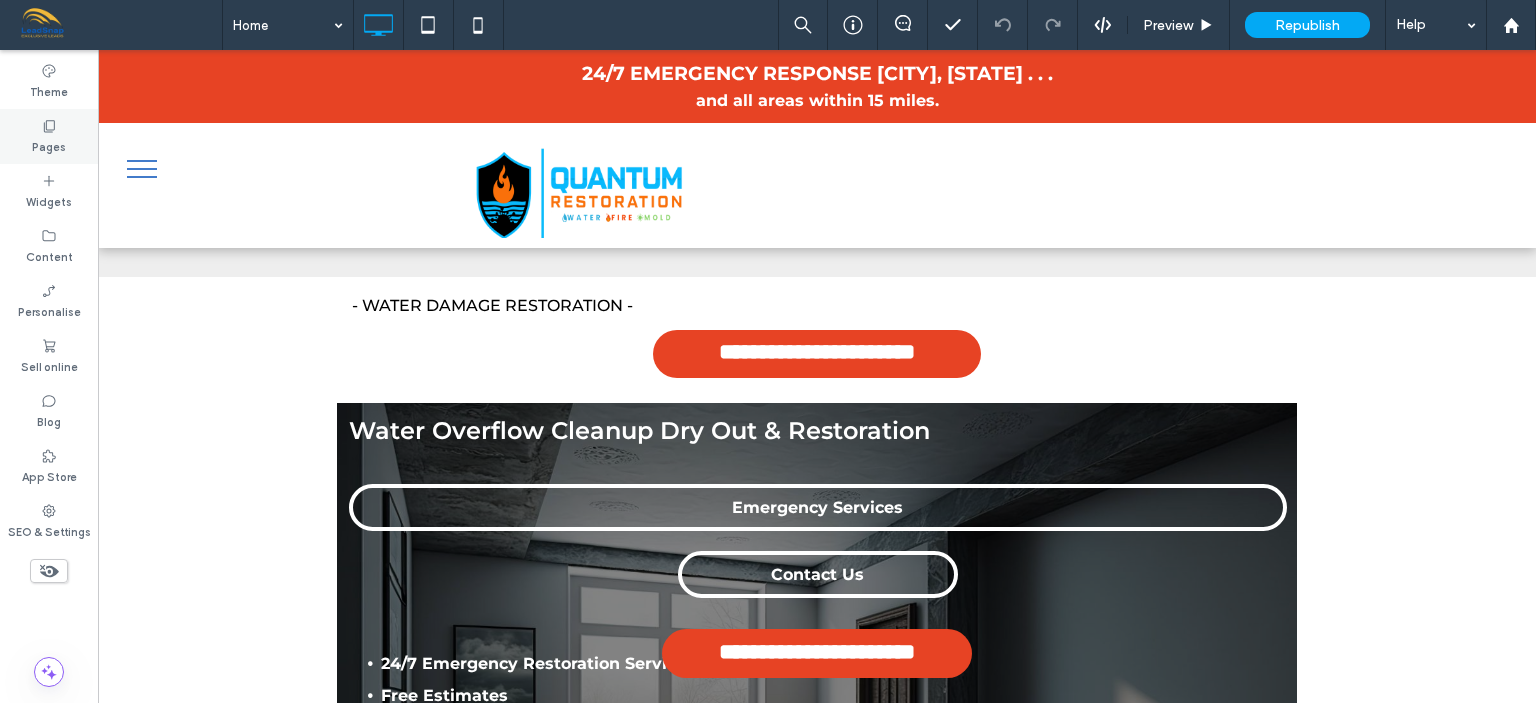 click 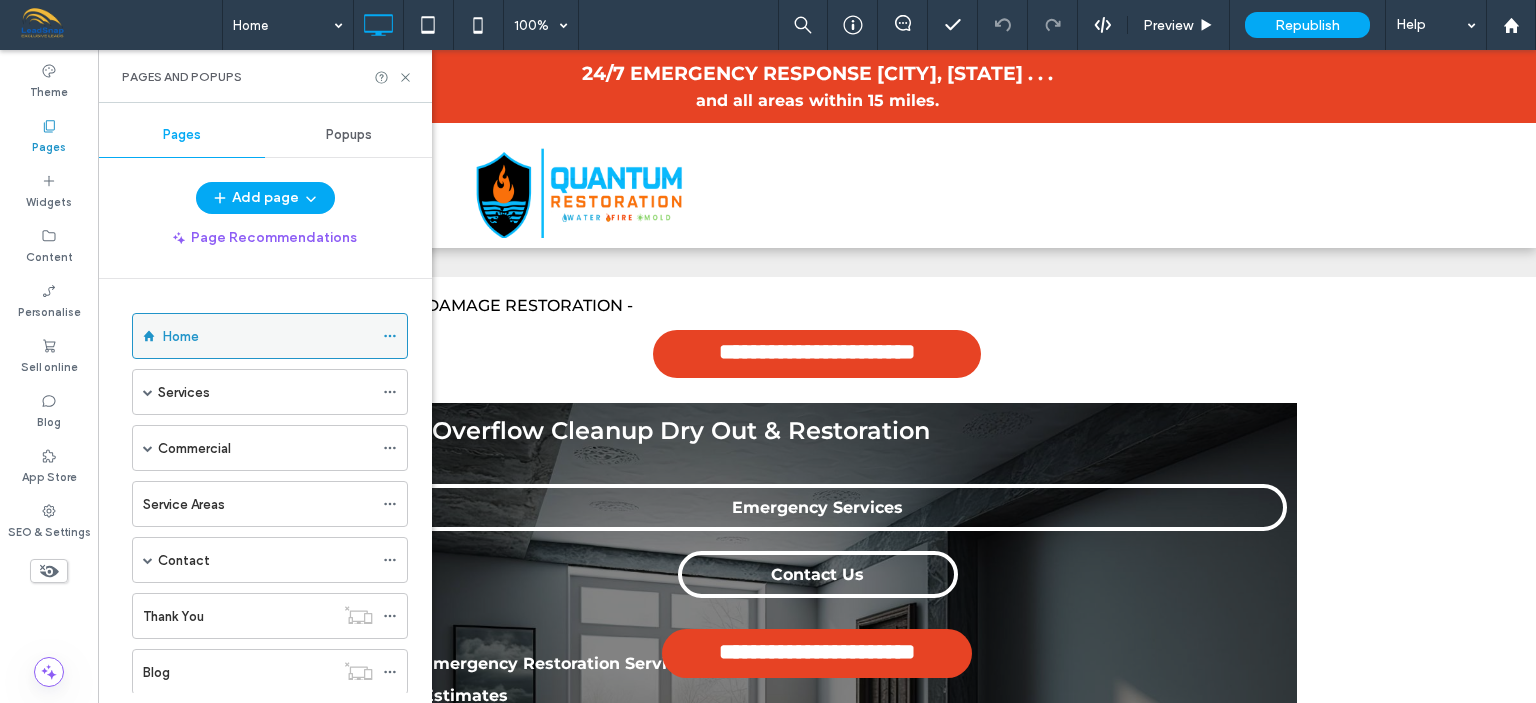 click 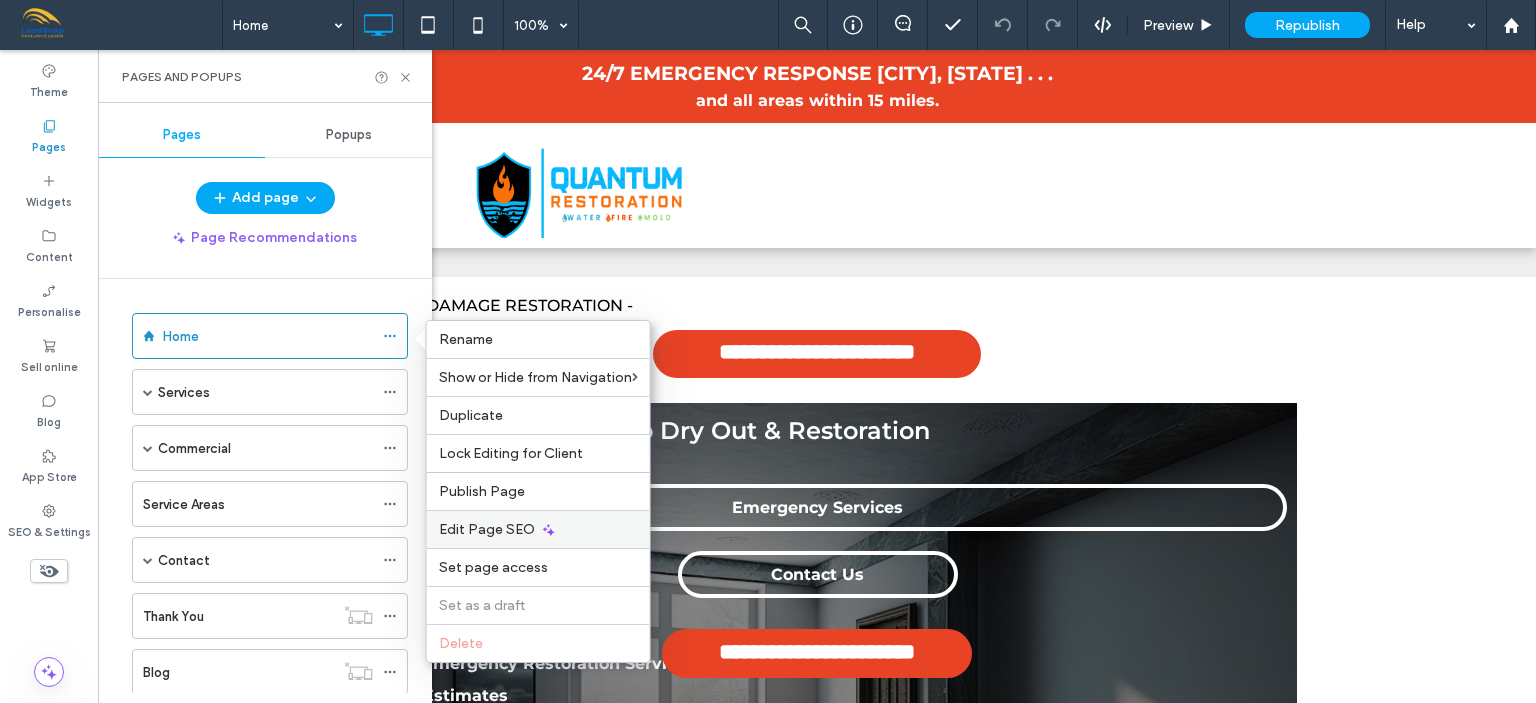 click on "Edit Page SEO" at bounding box center (487, 529) 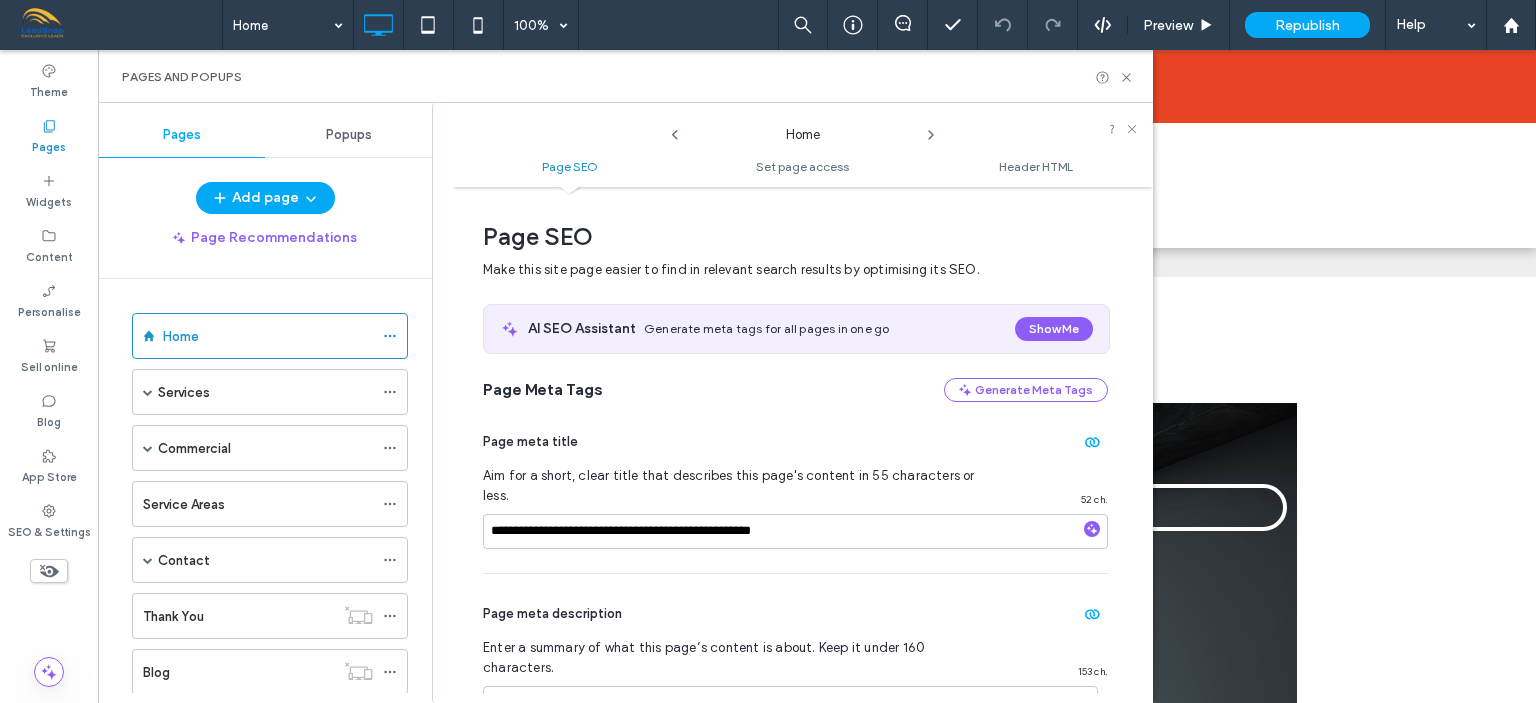 scroll, scrollTop: 10, scrollLeft: 0, axis: vertical 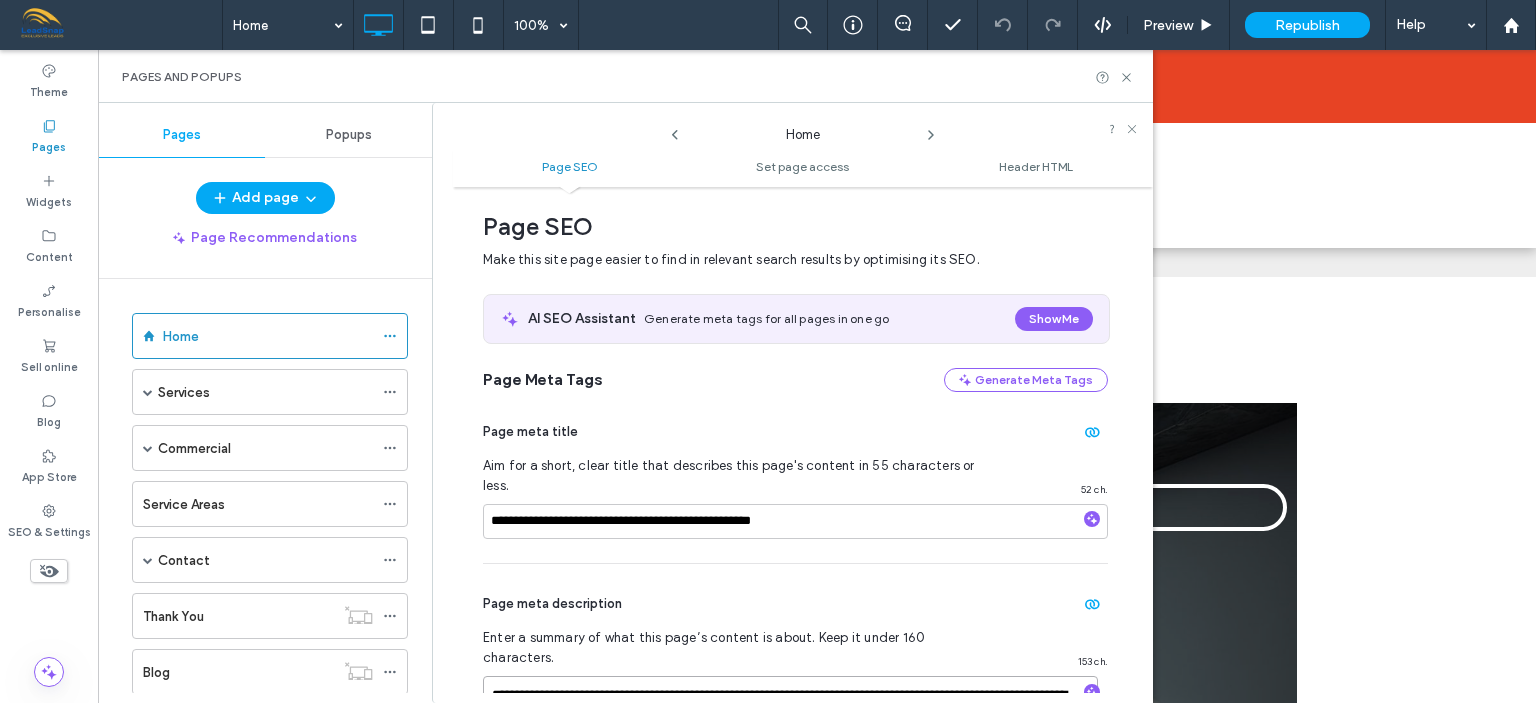 click on "**********" at bounding box center [790, 726] 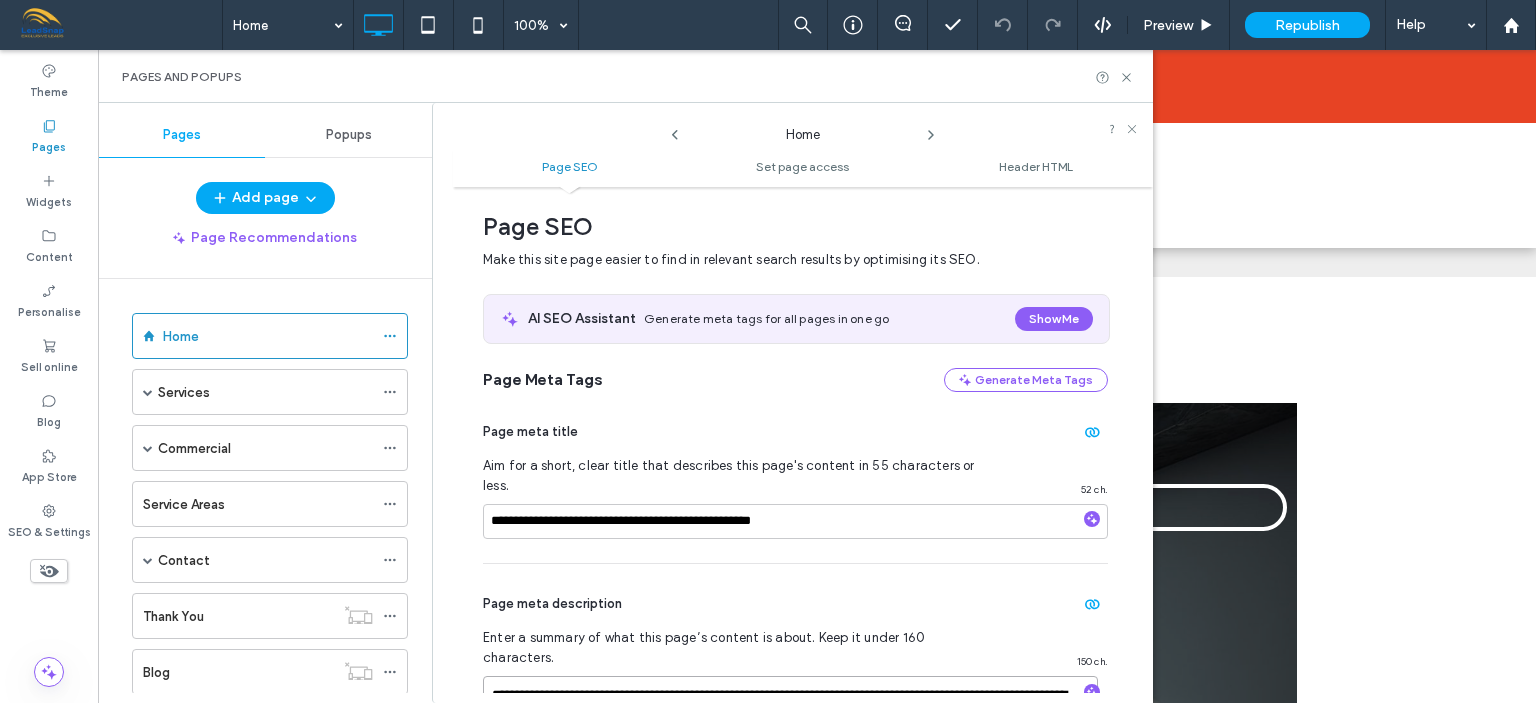 click on "**********" at bounding box center (790, 726) 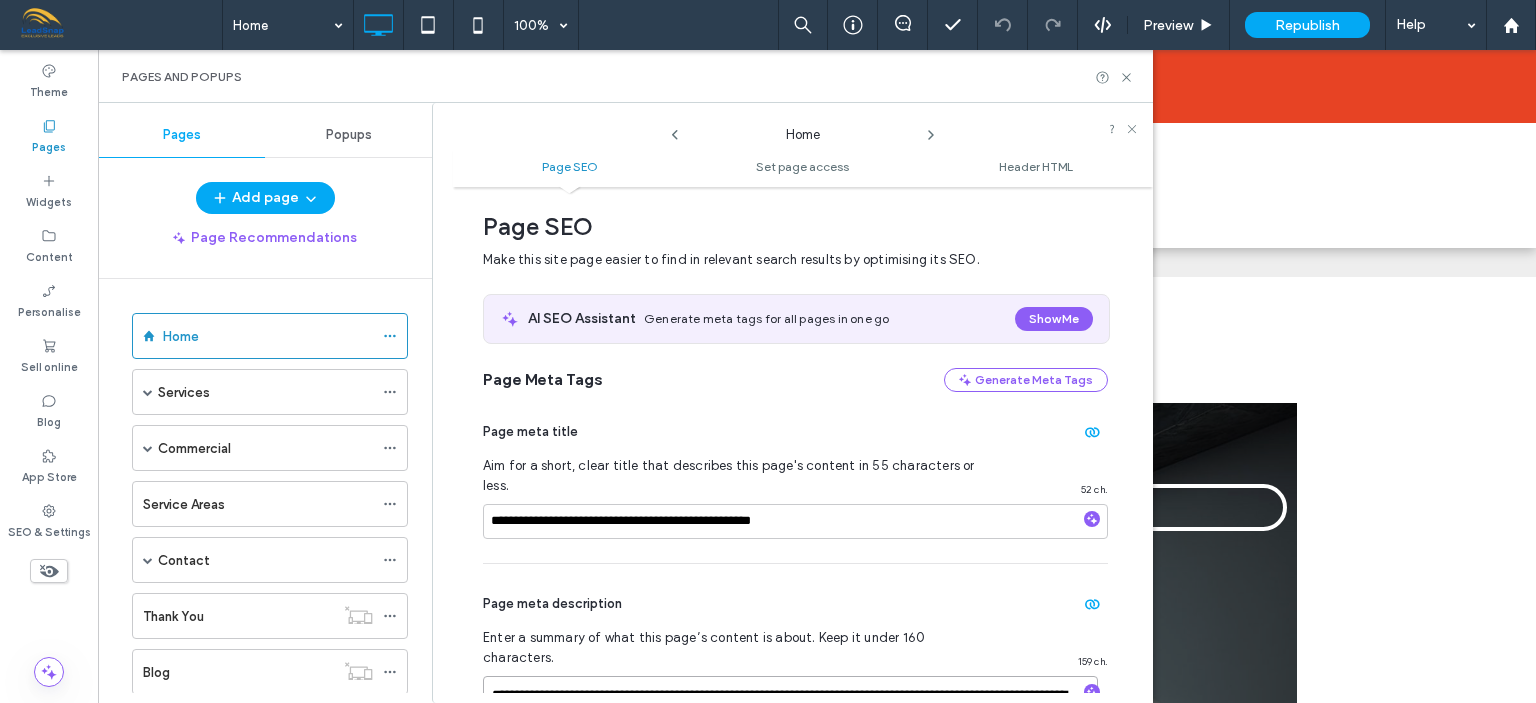 type on "**********" 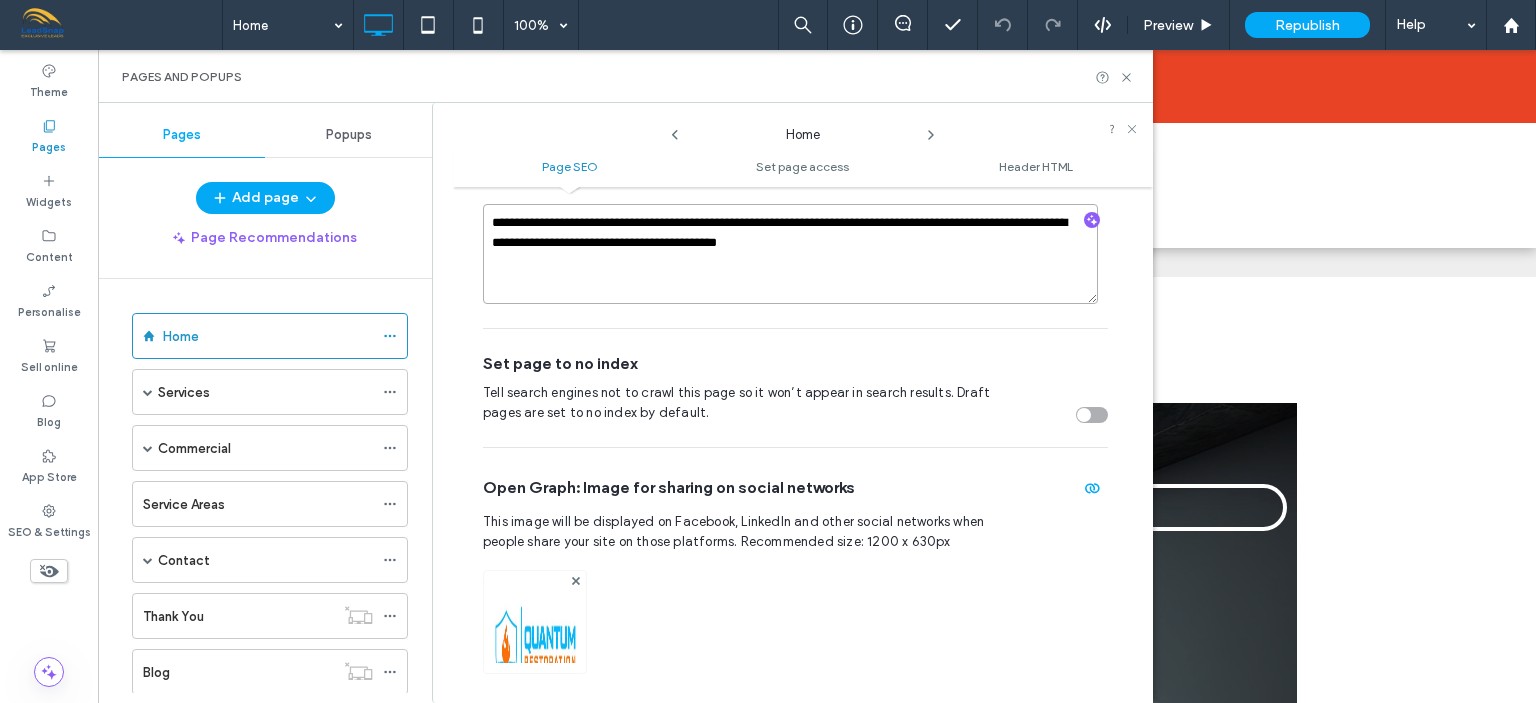 scroll, scrollTop: 484, scrollLeft: 0, axis: vertical 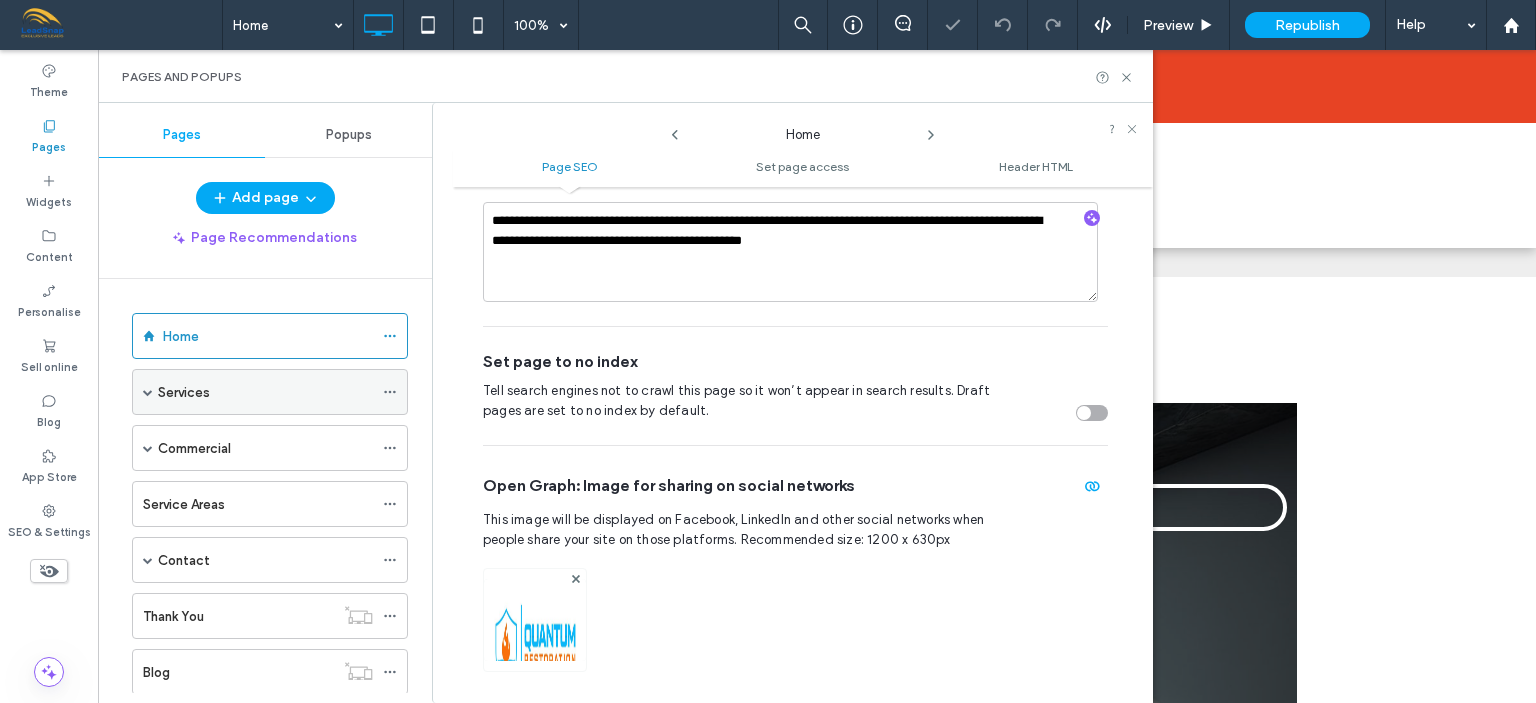 click on "Services" at bounding box center [265, 392] 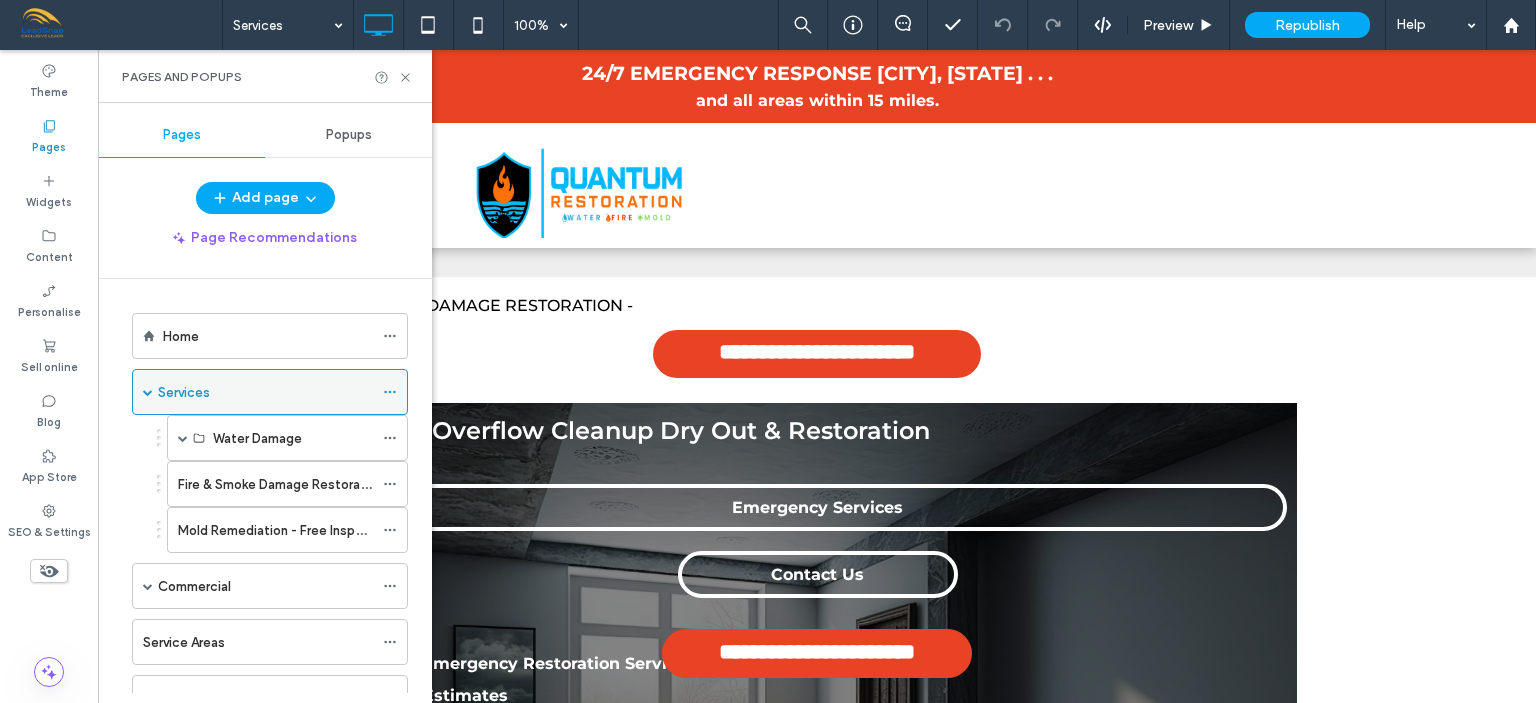click at bounding box center [148, 392] 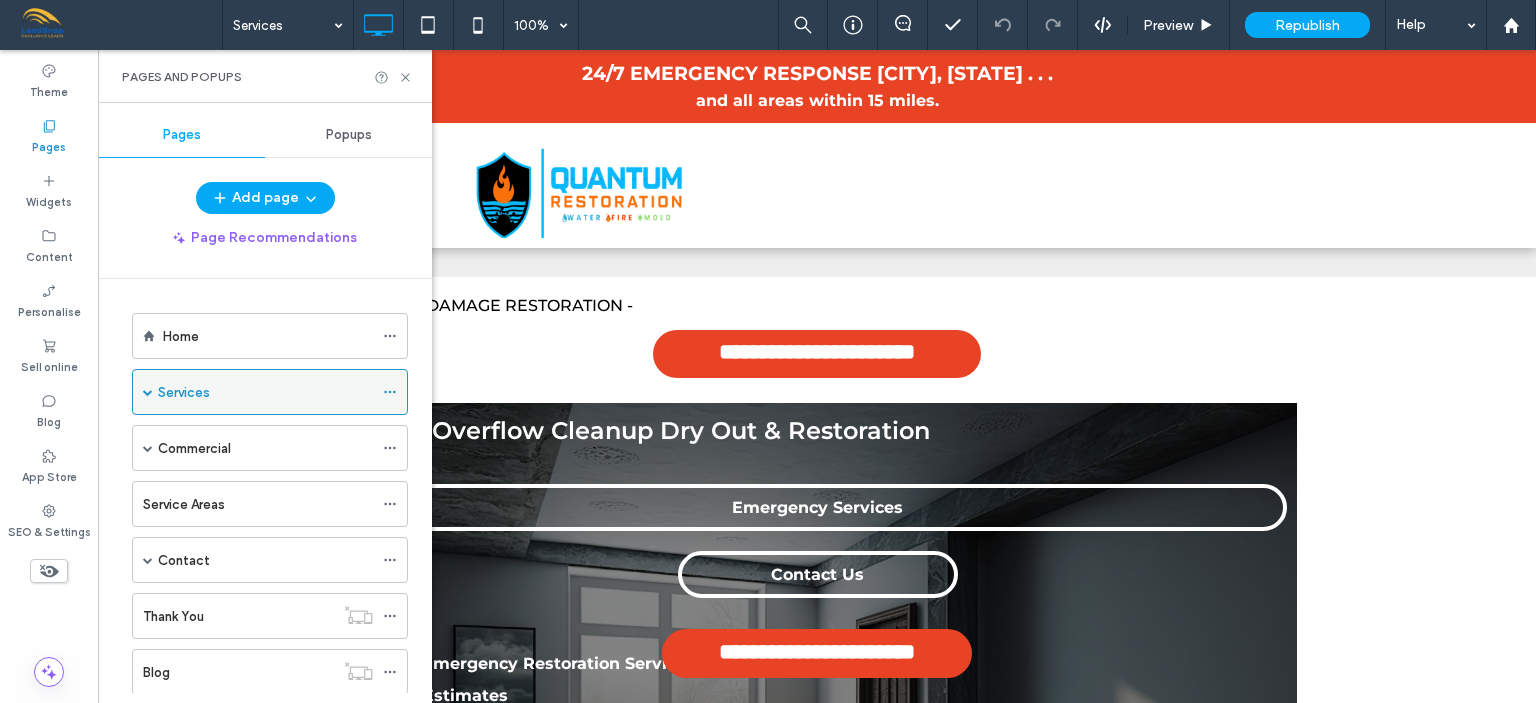 click 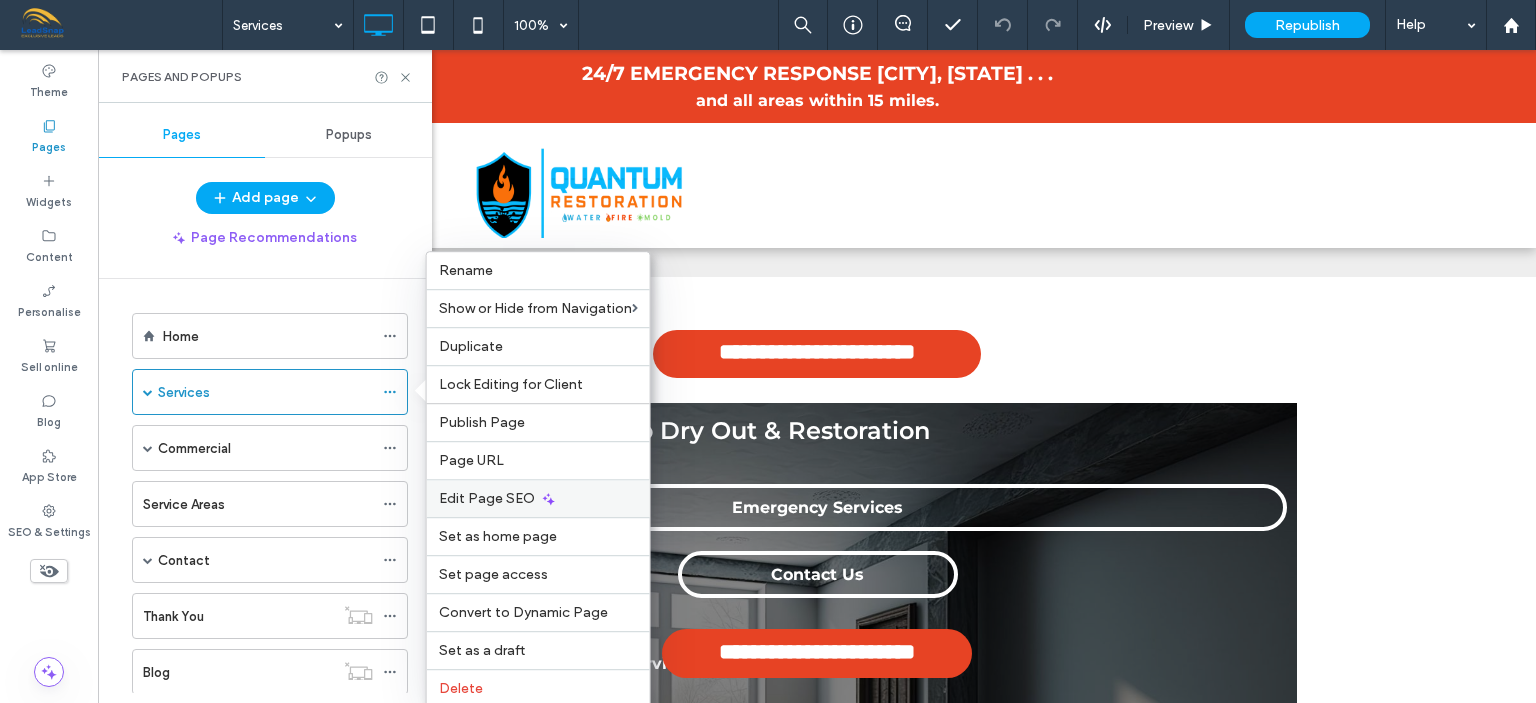 click on "Edit Page SEO" at bounding box center (487, 498) 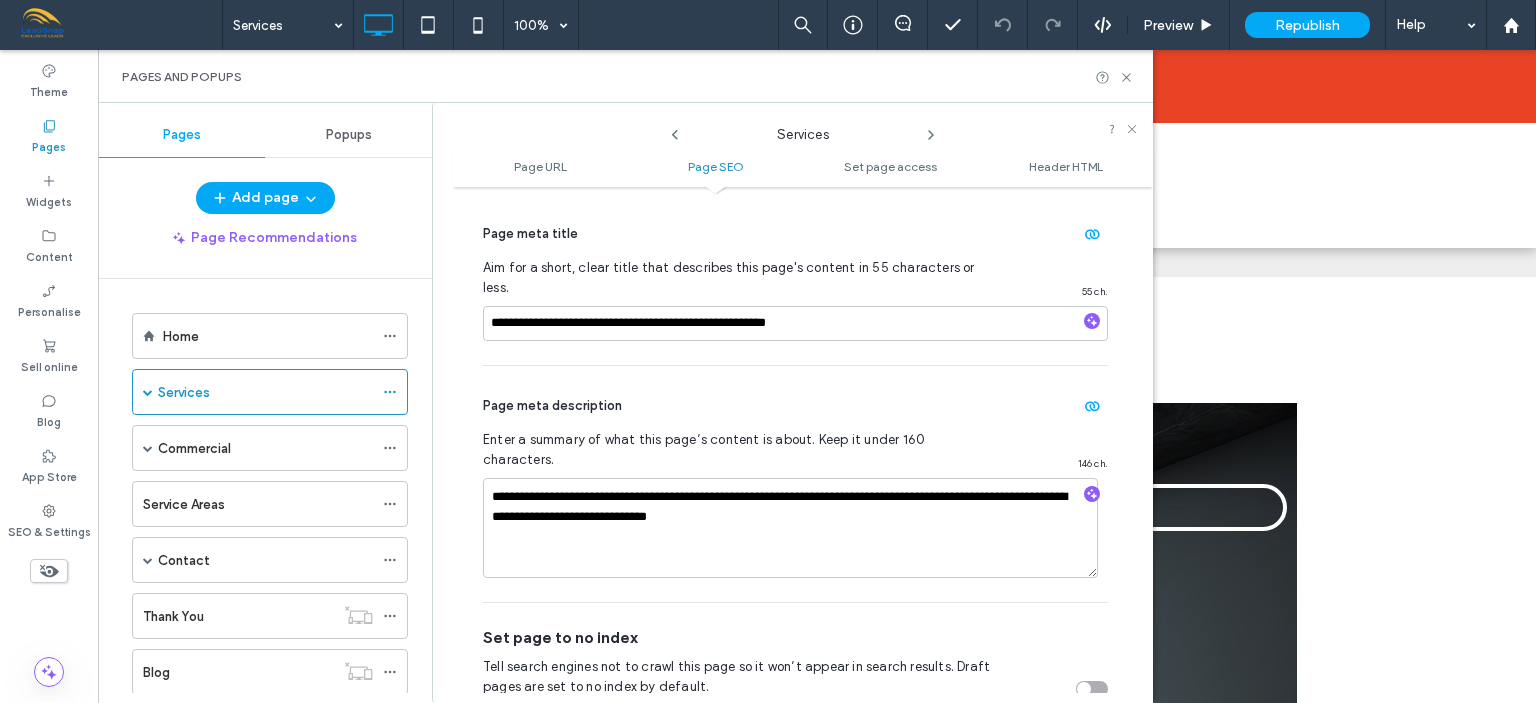 scroll, scrollTop: 472, scrollLeft: 0, axis: vertical 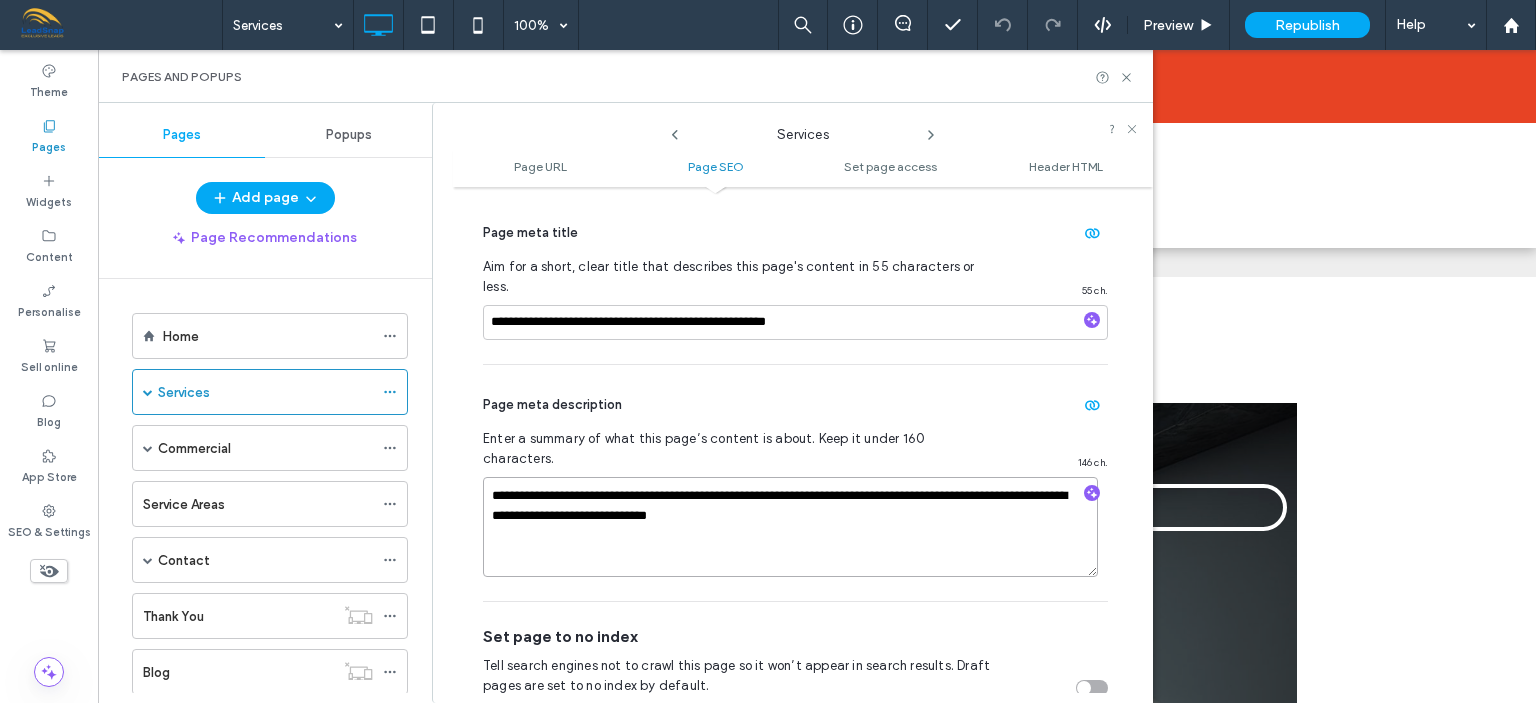 click on "**********" at bounding box center [790, 527] 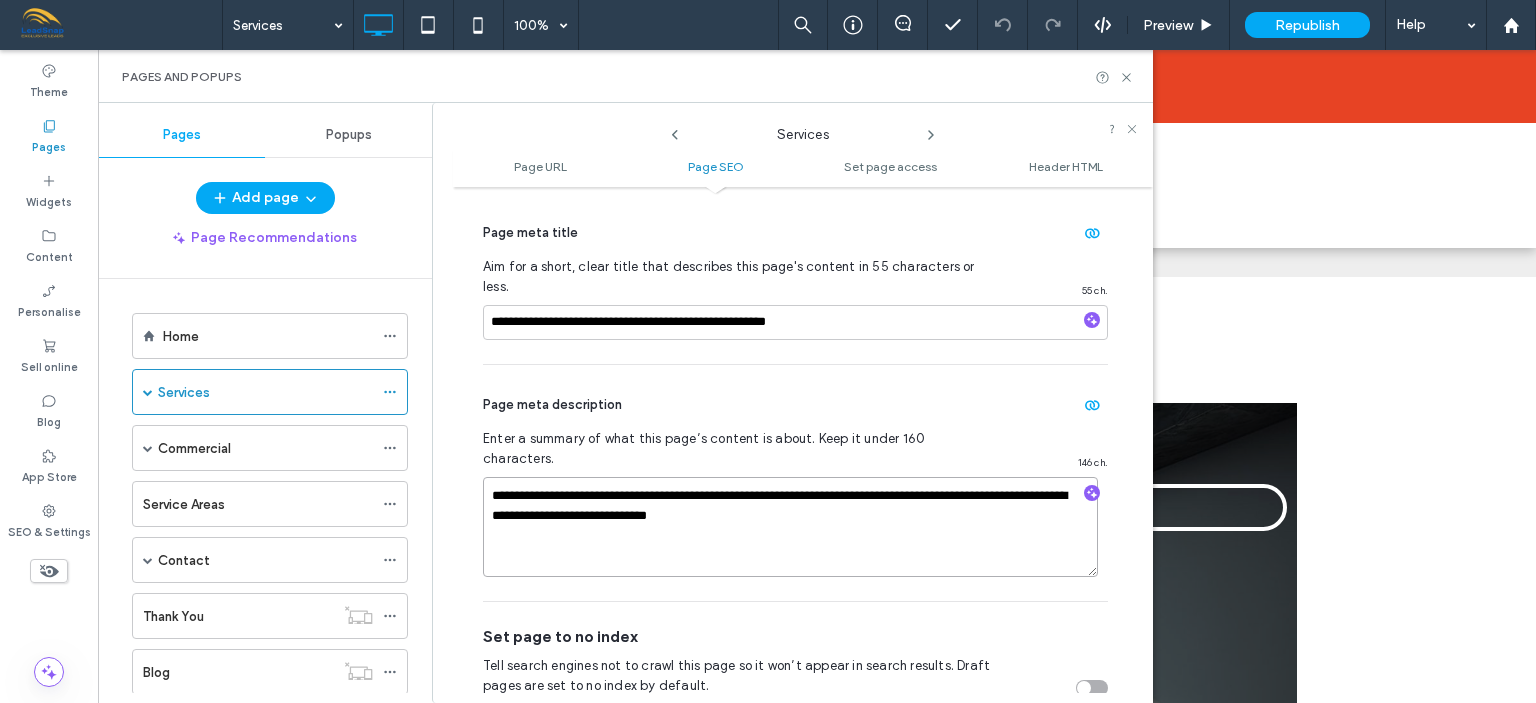 click on "**********" at bounding box center [790, 527] 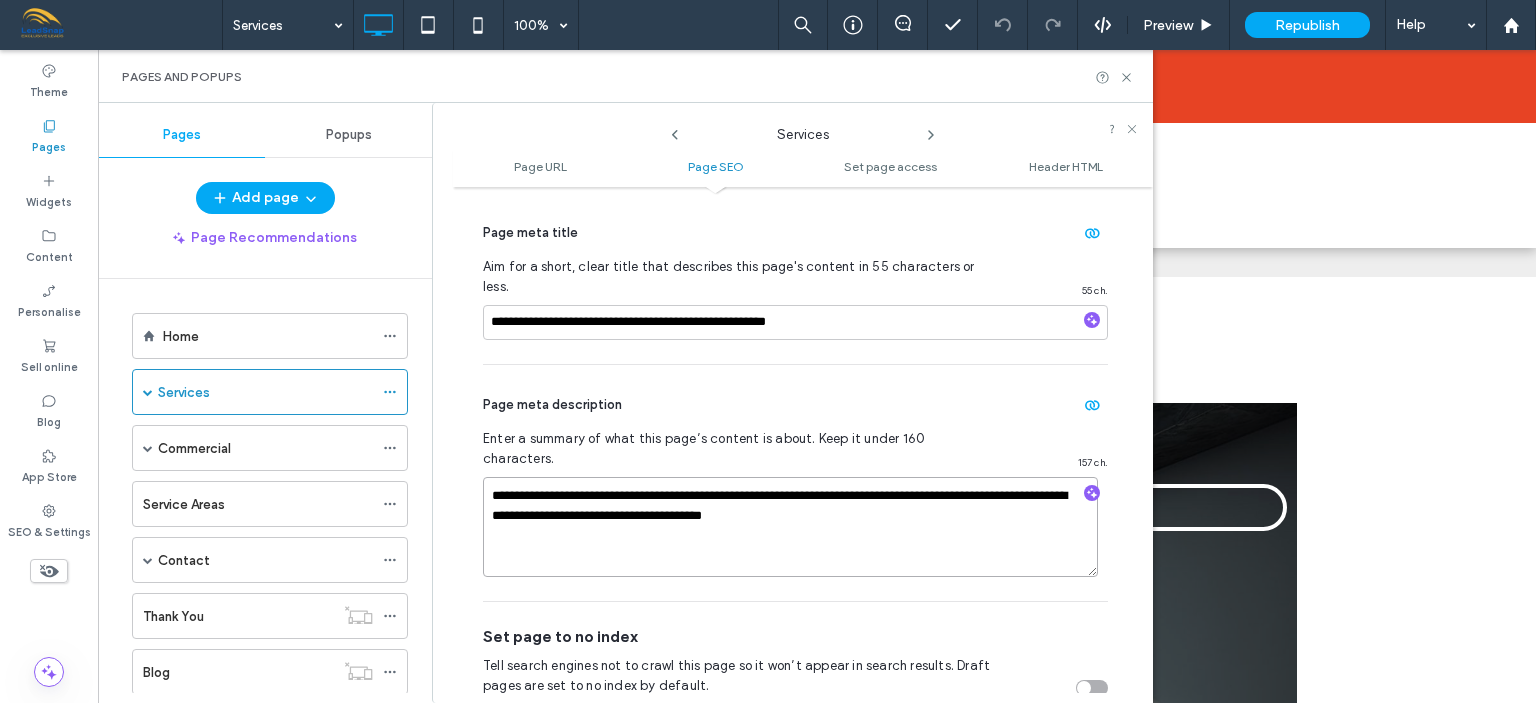 type on "**********" 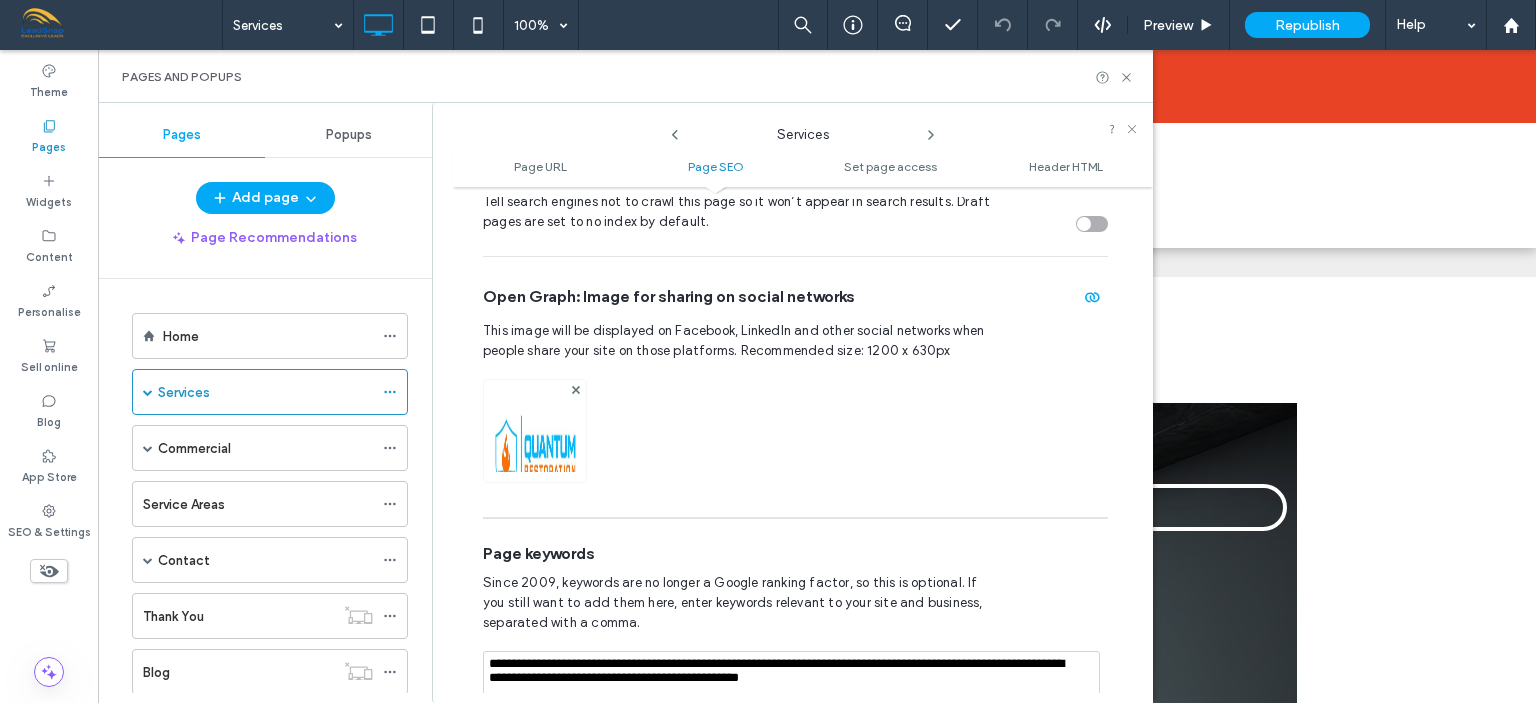 scroll, scrollTop: 938, scrollLeft: 0, axis: vertical 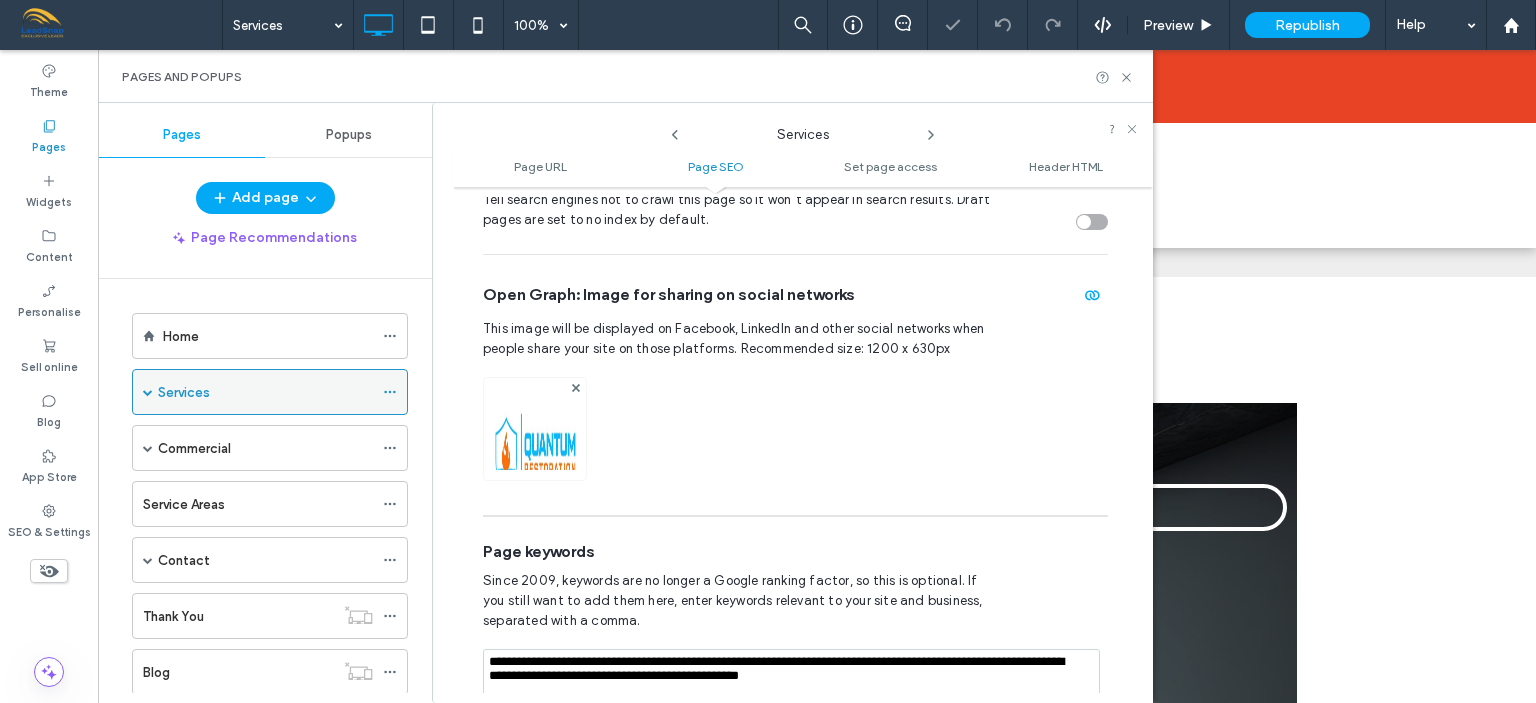 click at bounding box center [148, 392] 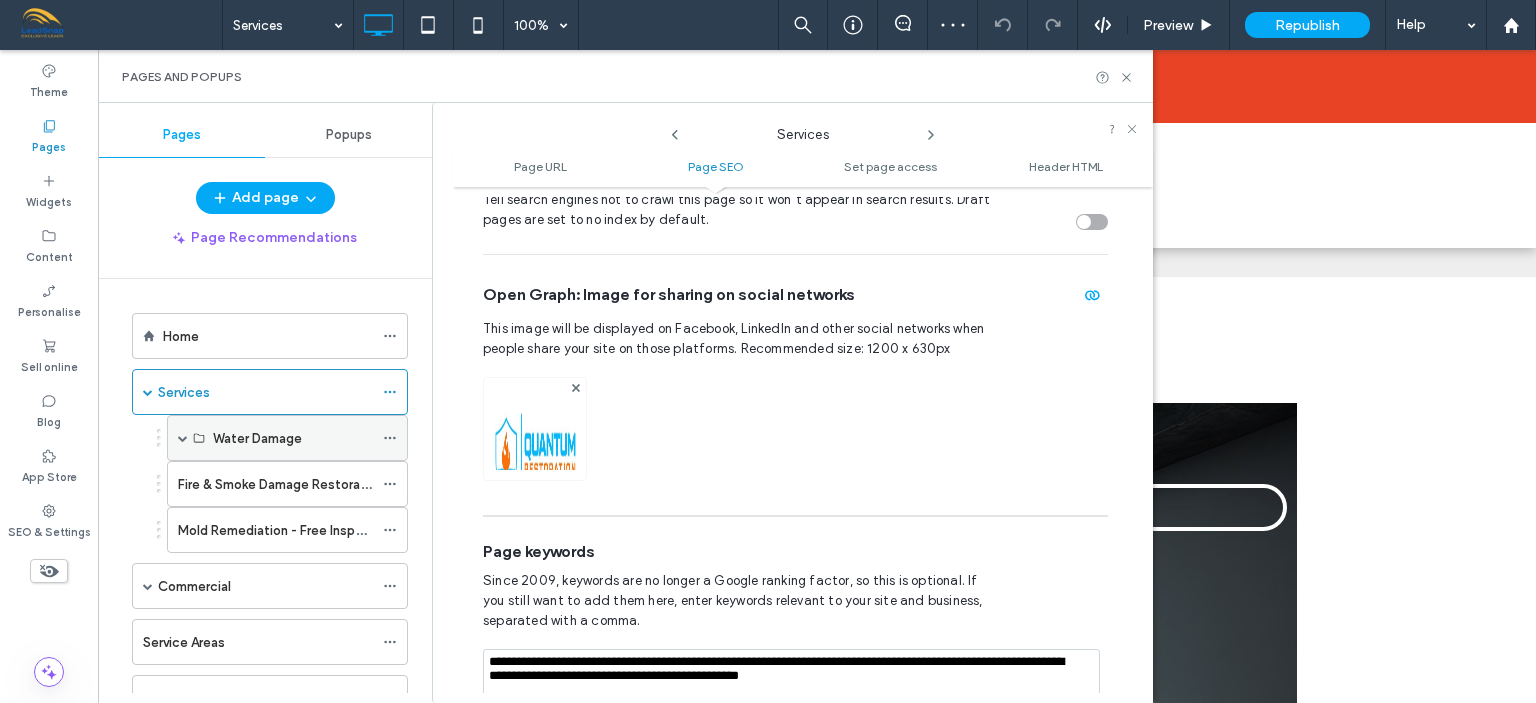 click on "Water Damage" at bounding box center (257, 438) 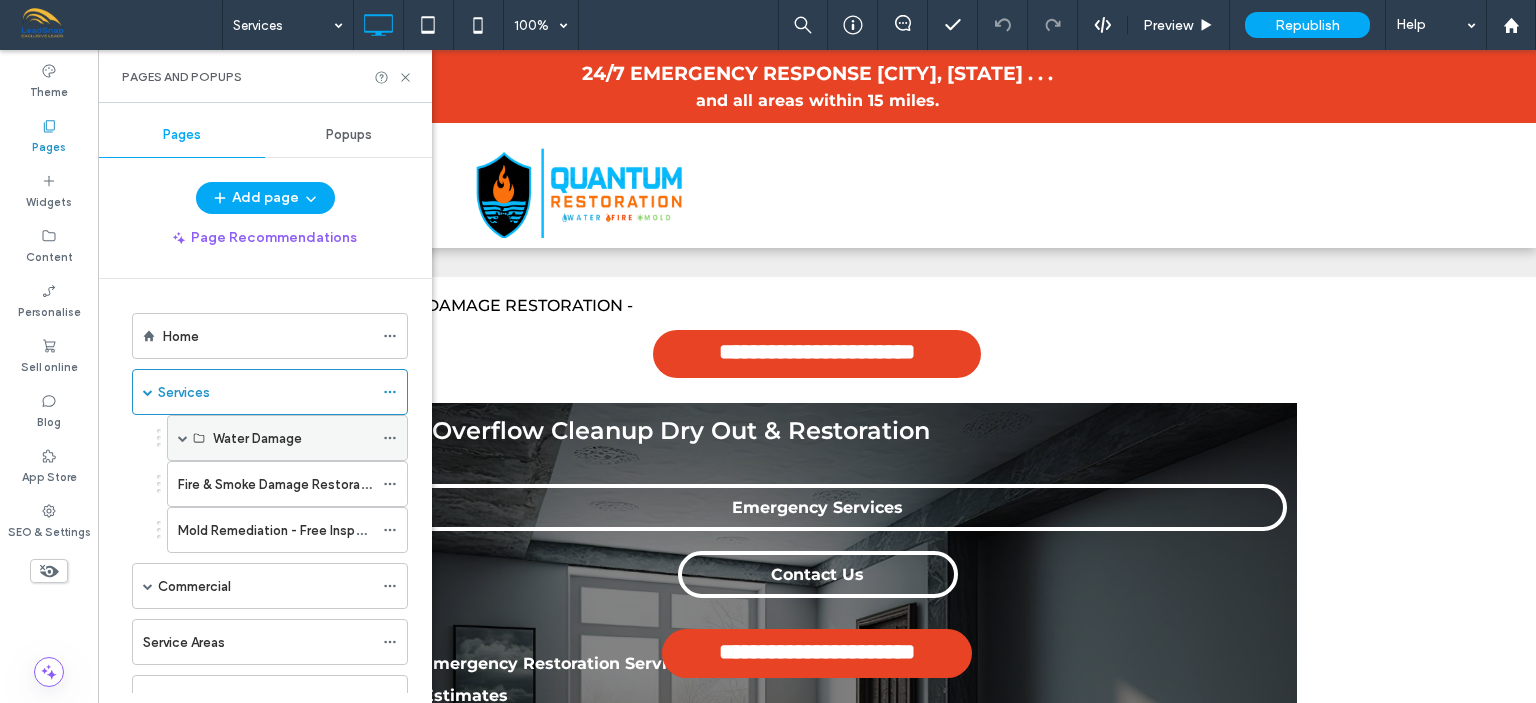 click 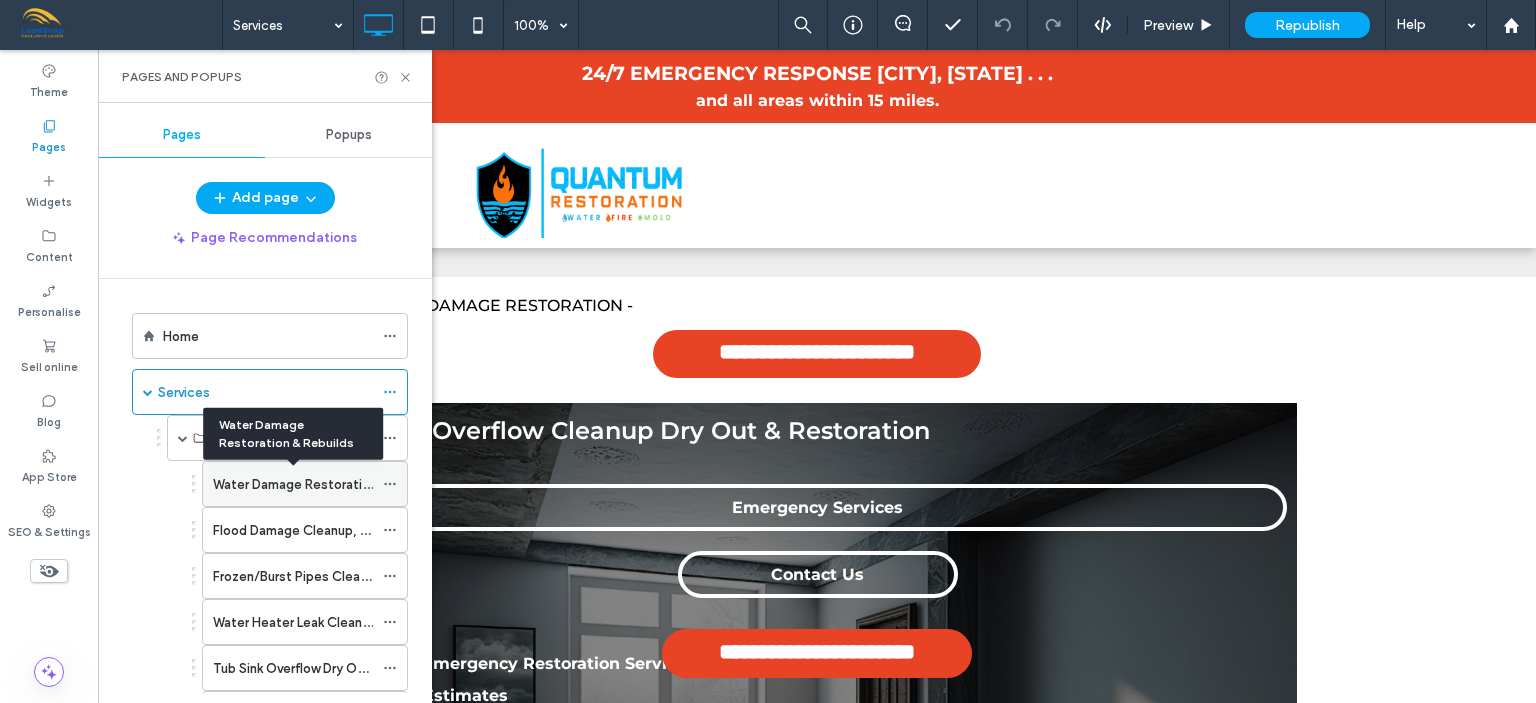 click on "Water Damage Restoration & Rebuilds" at bounding box center [328, 484] 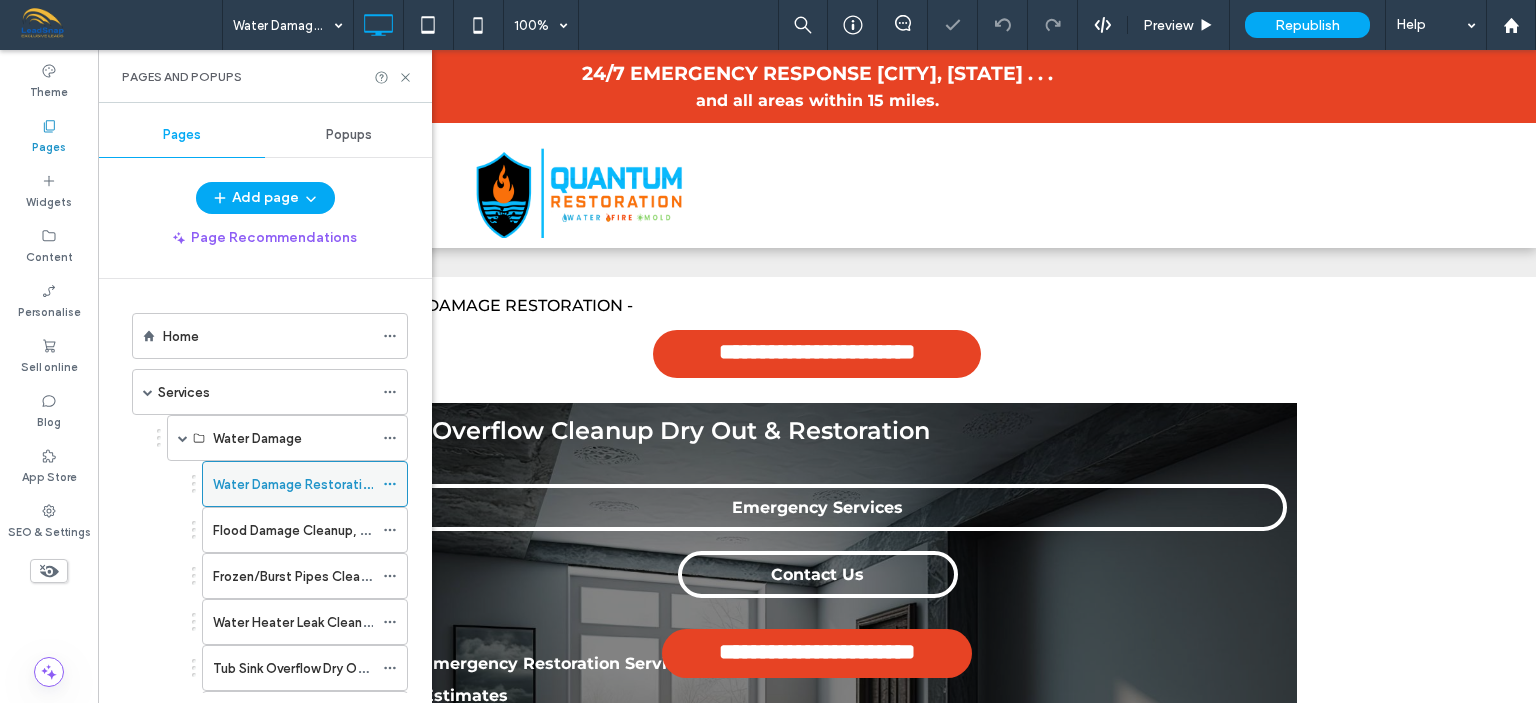 click 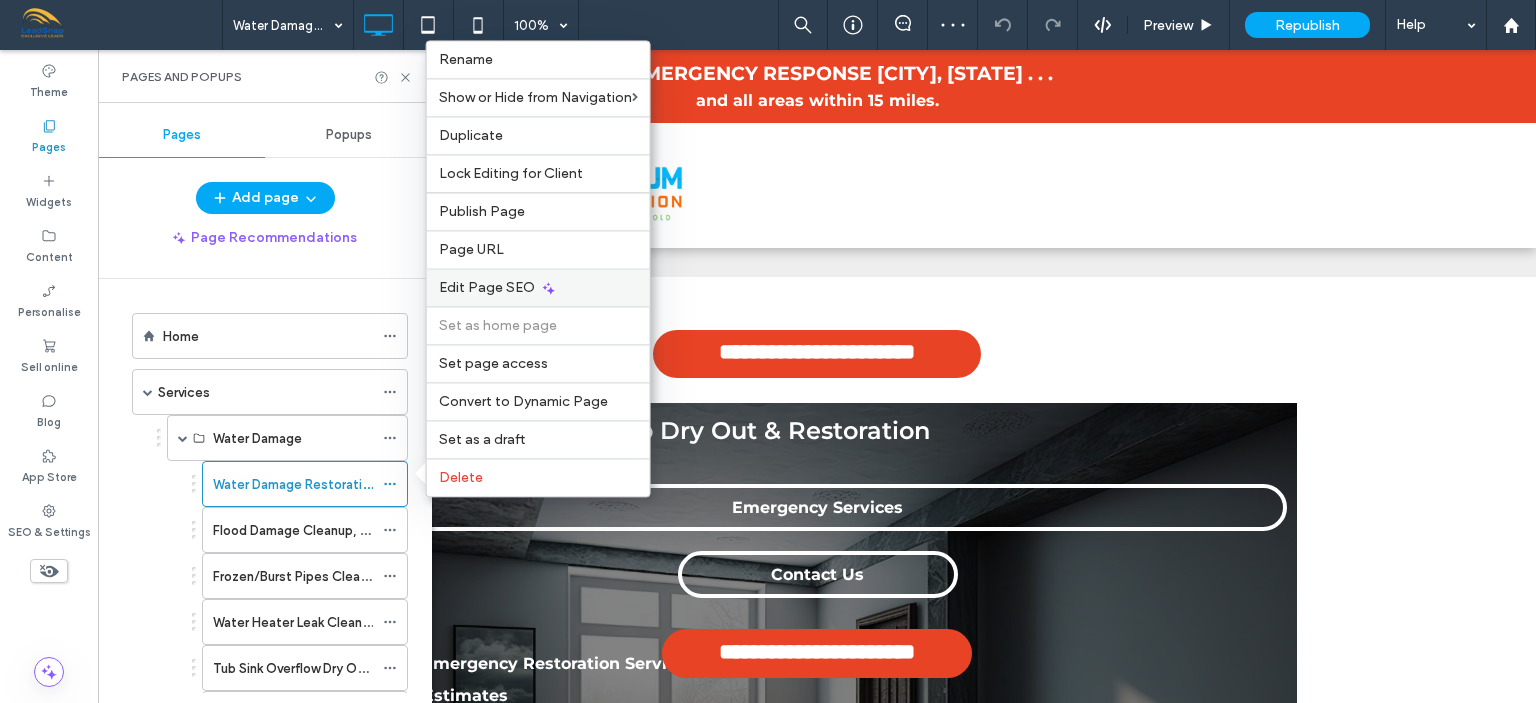 click on "Edit Page SEO" at bounding box center [487, 287] 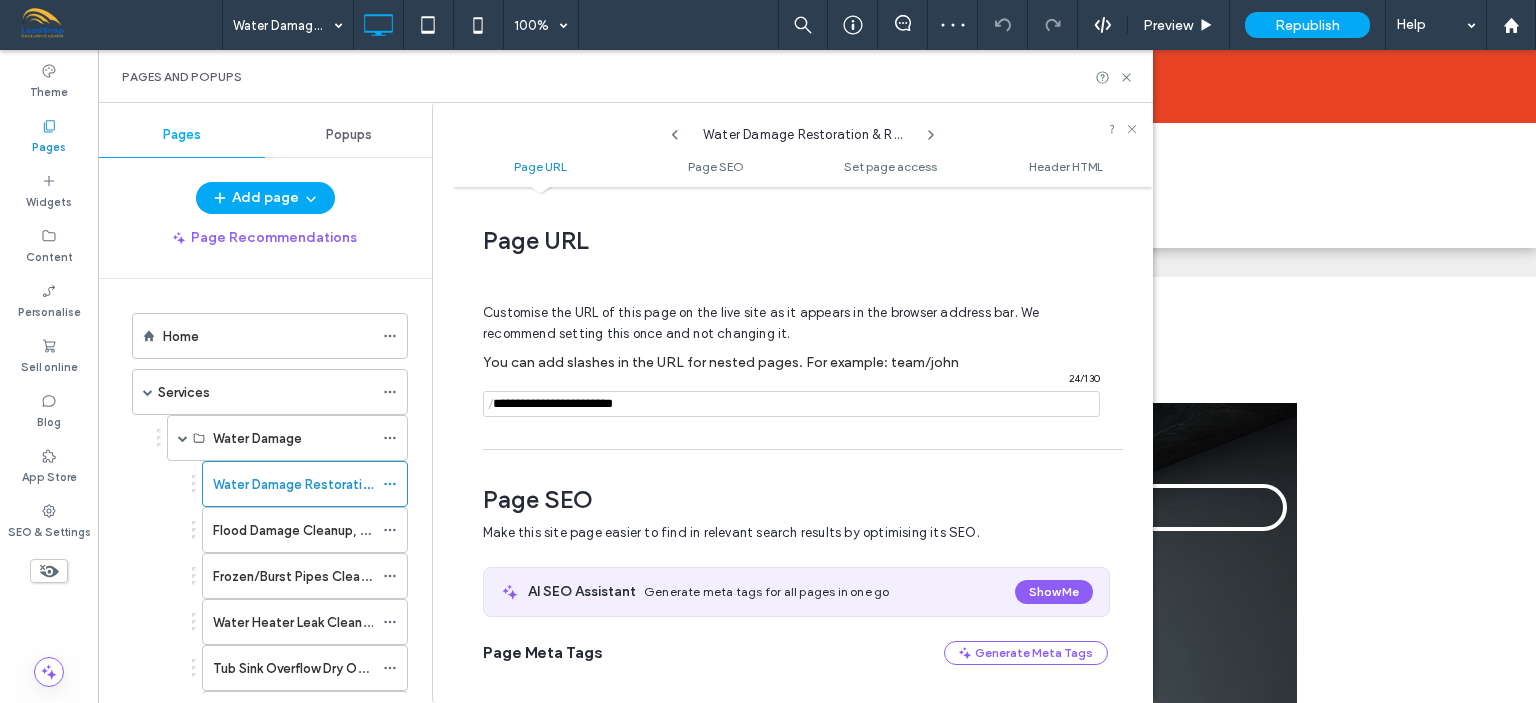 scroll, scrollTop: 274, scrollLeft: 0, axis: vertical 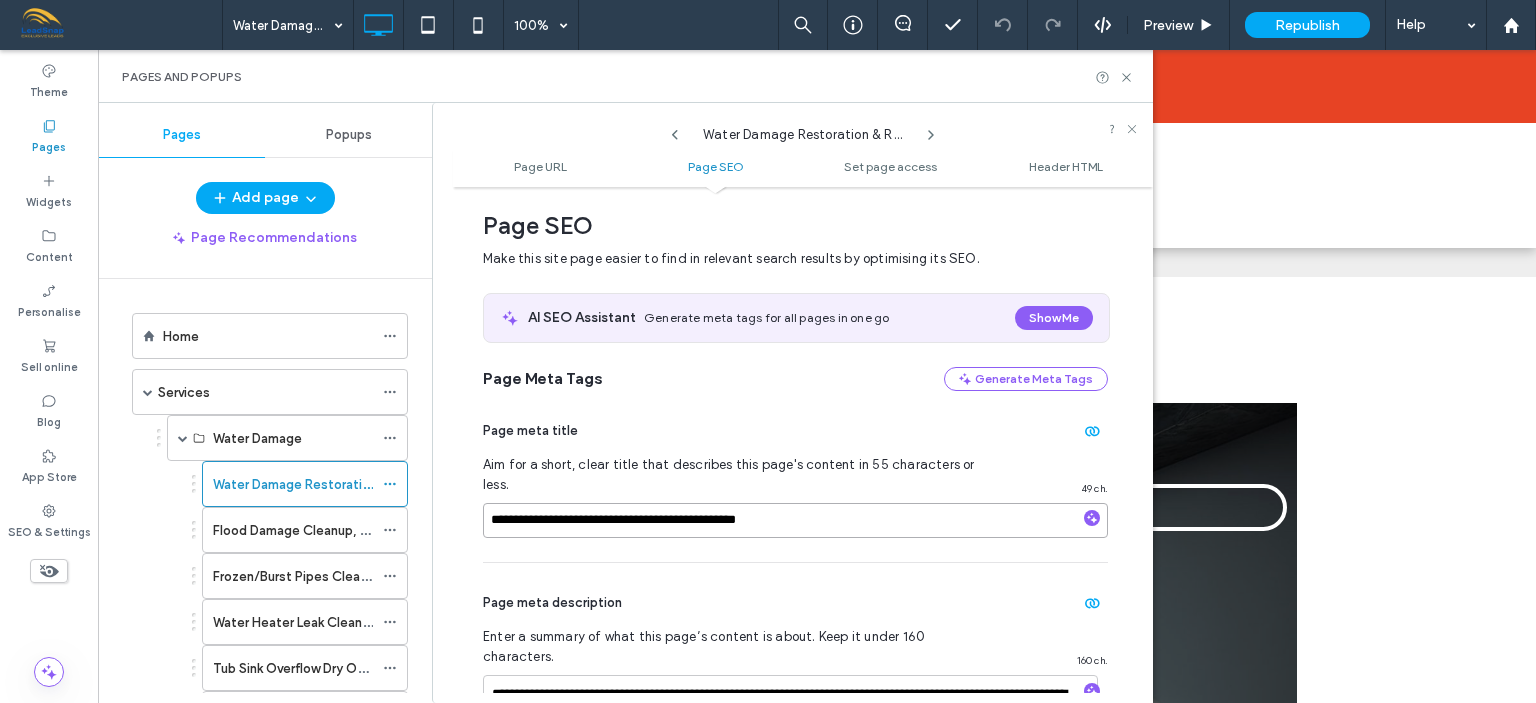 click on "**********" at bounding box center [795, 520] 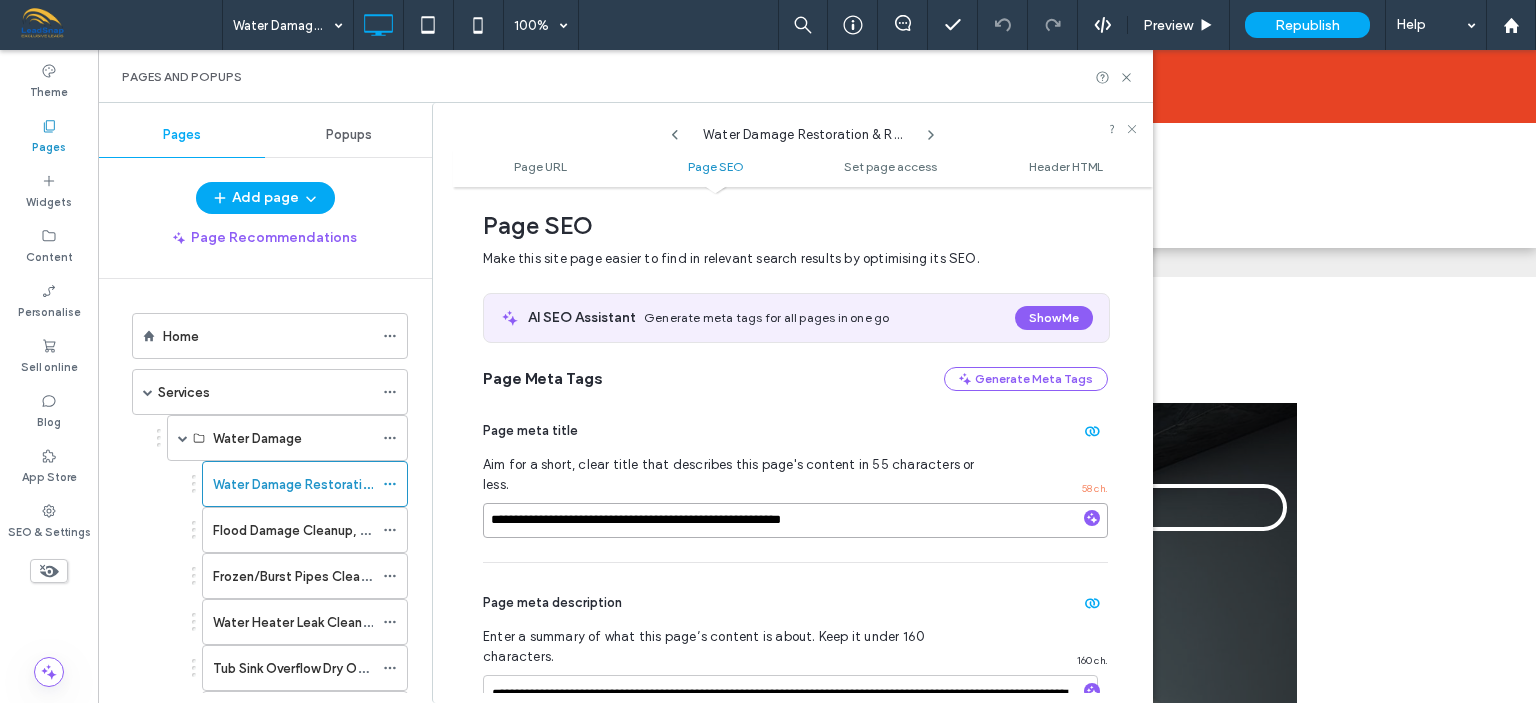 click on "**********" at bounding box center [795, 520] 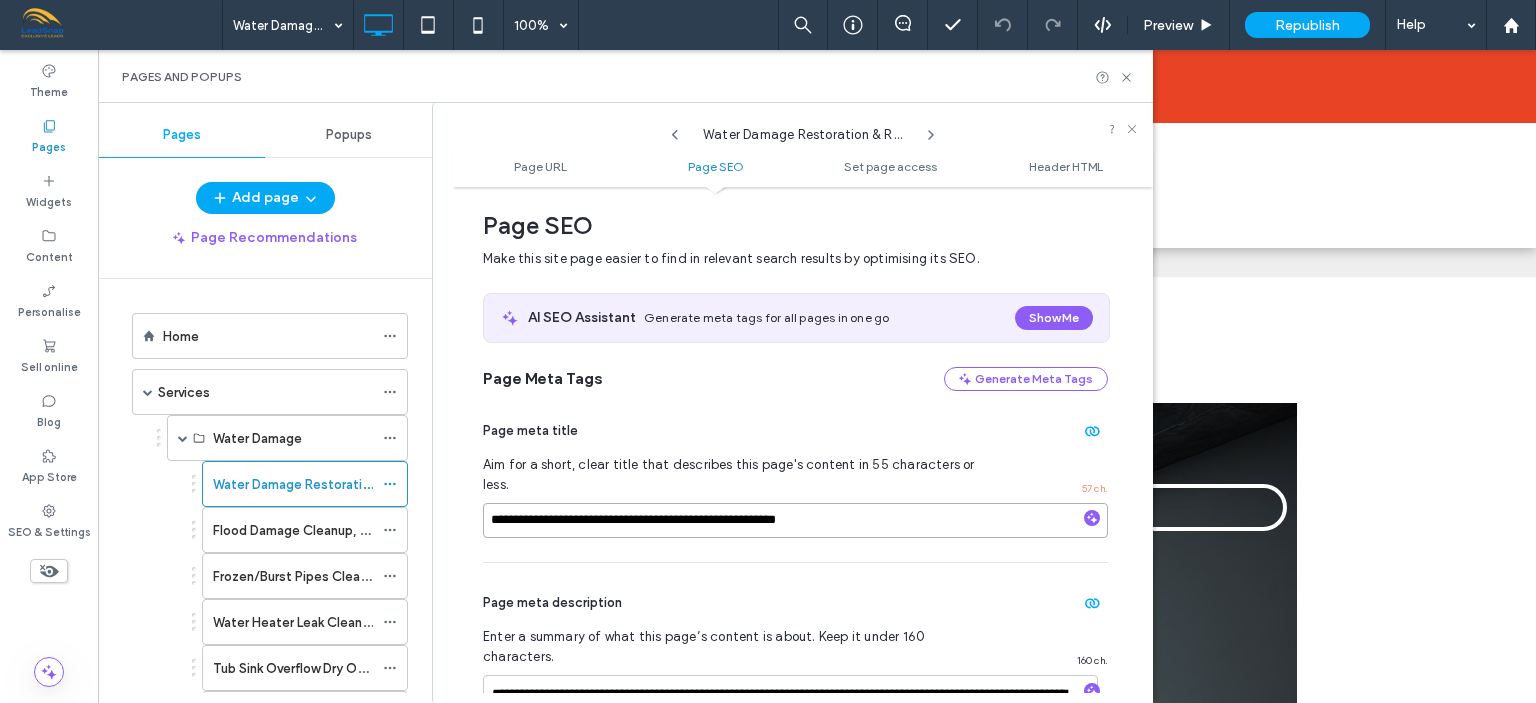 click on "**********" at bounding box center (795, 520) 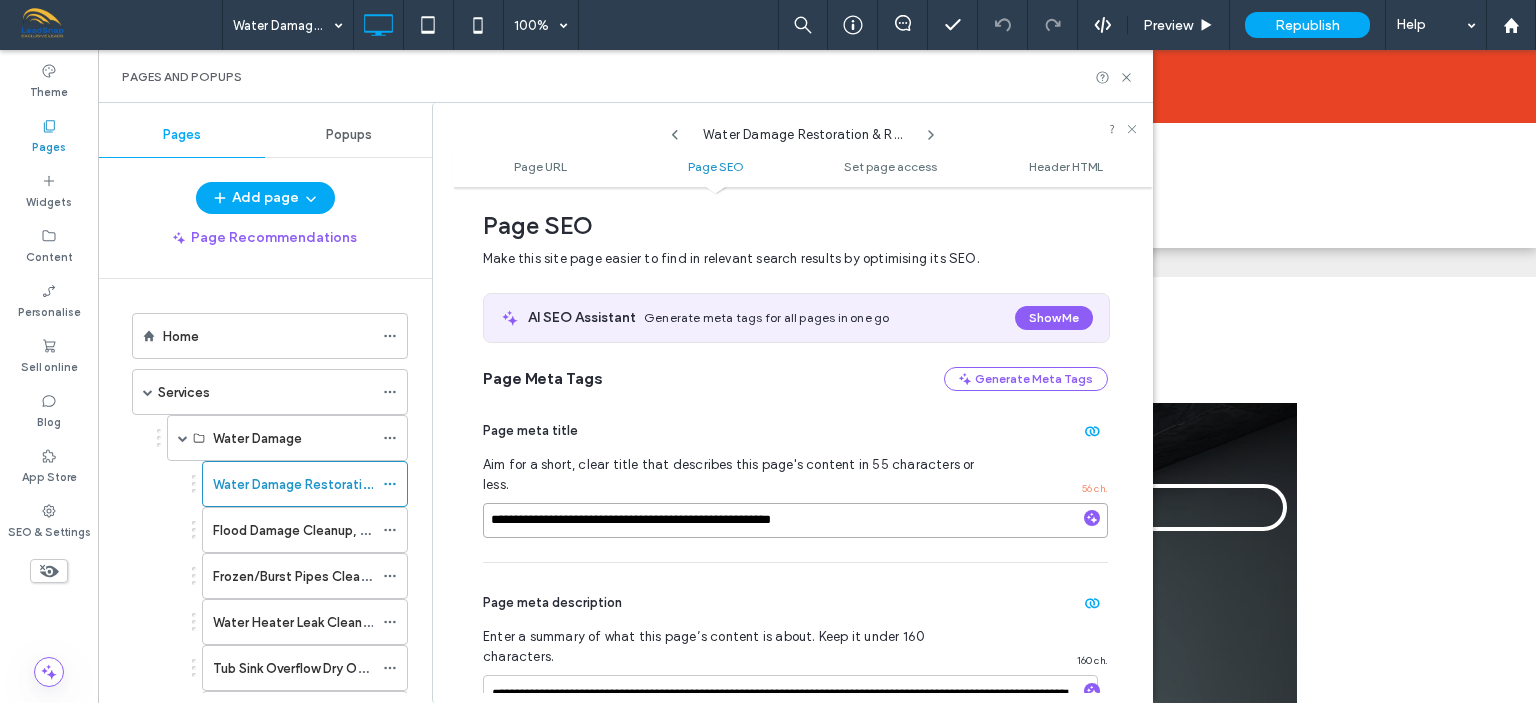 click on "**********" at bounding box center [795, 520] 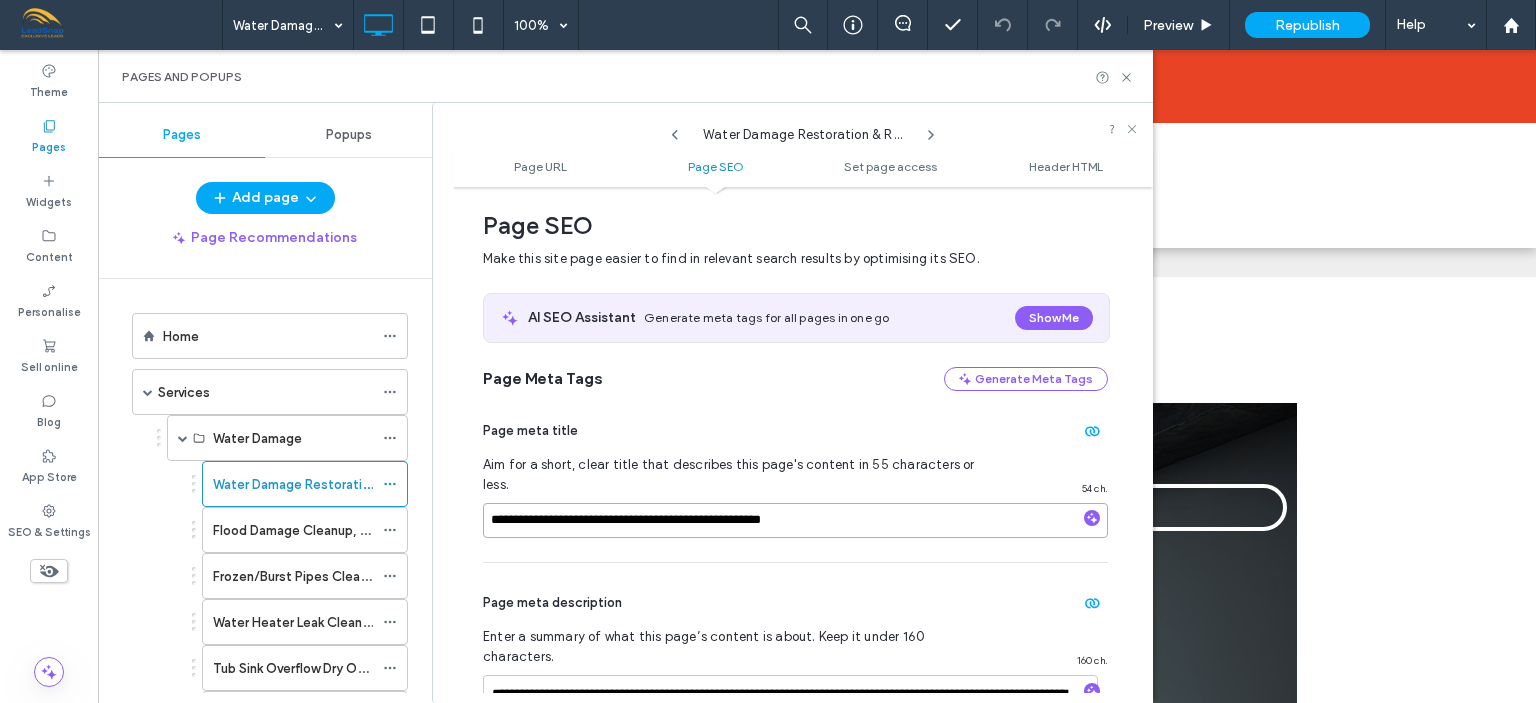 type on "**********" 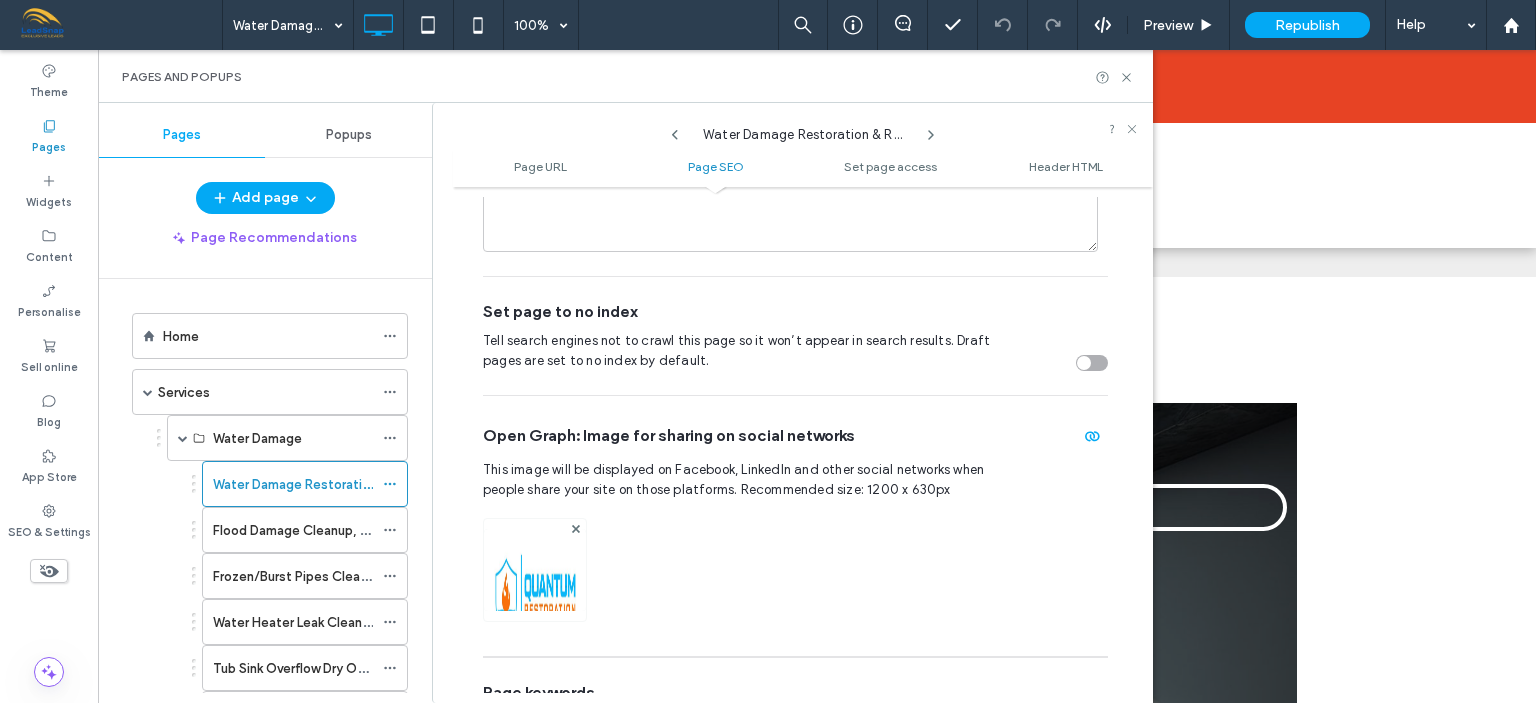 scroll, scrollTop: 805, scrollLeft: 0, axis: vertical 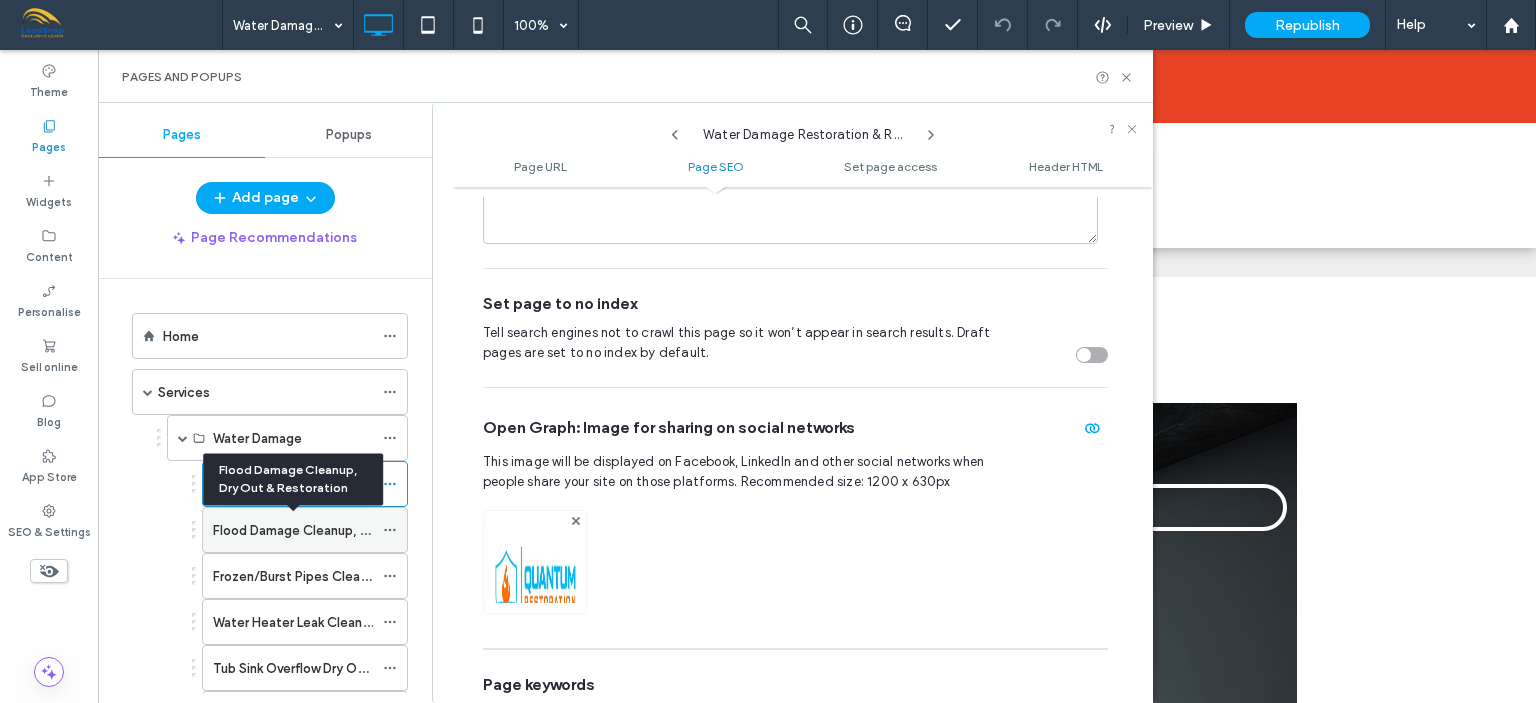 click on "Flood Damage Cleanup, Dry Out & Restoration" at bounding box center [353, 530] 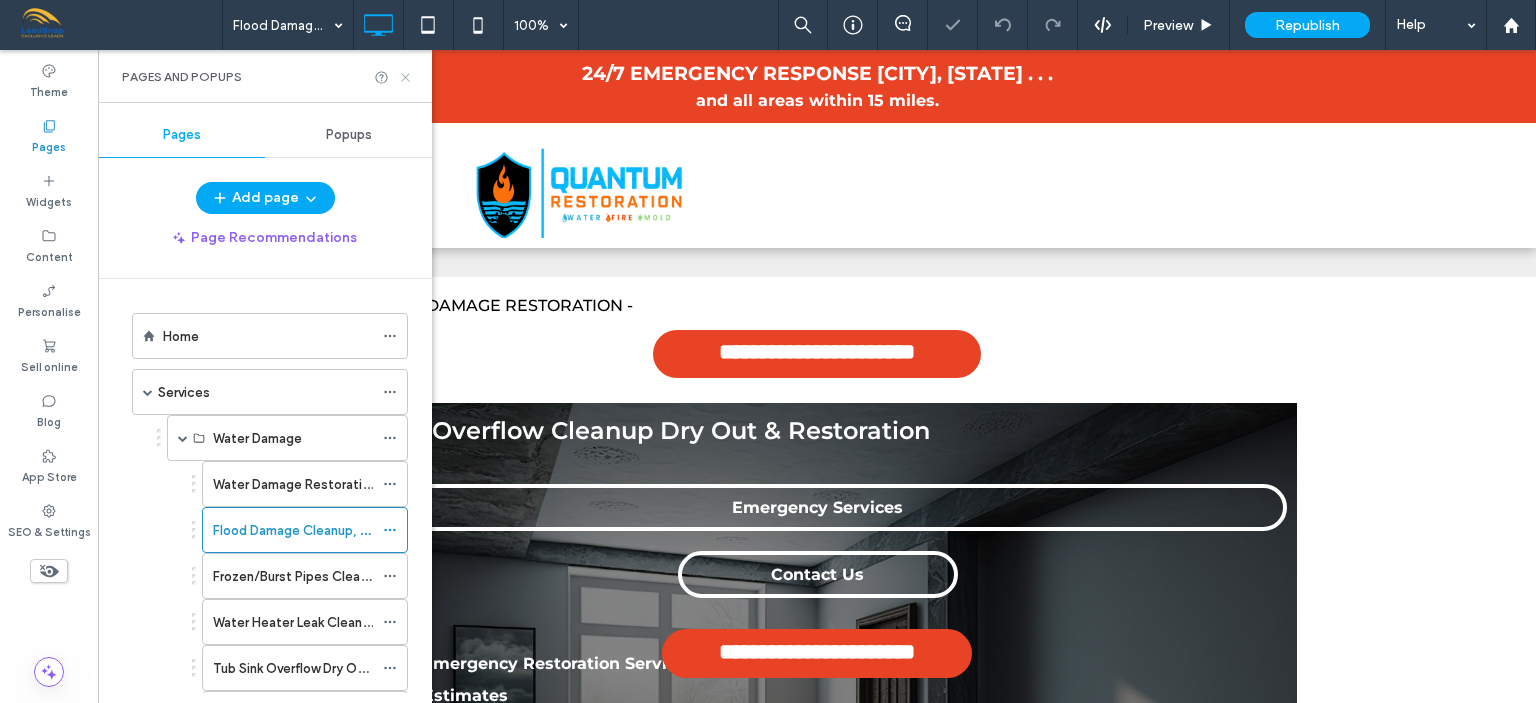 click 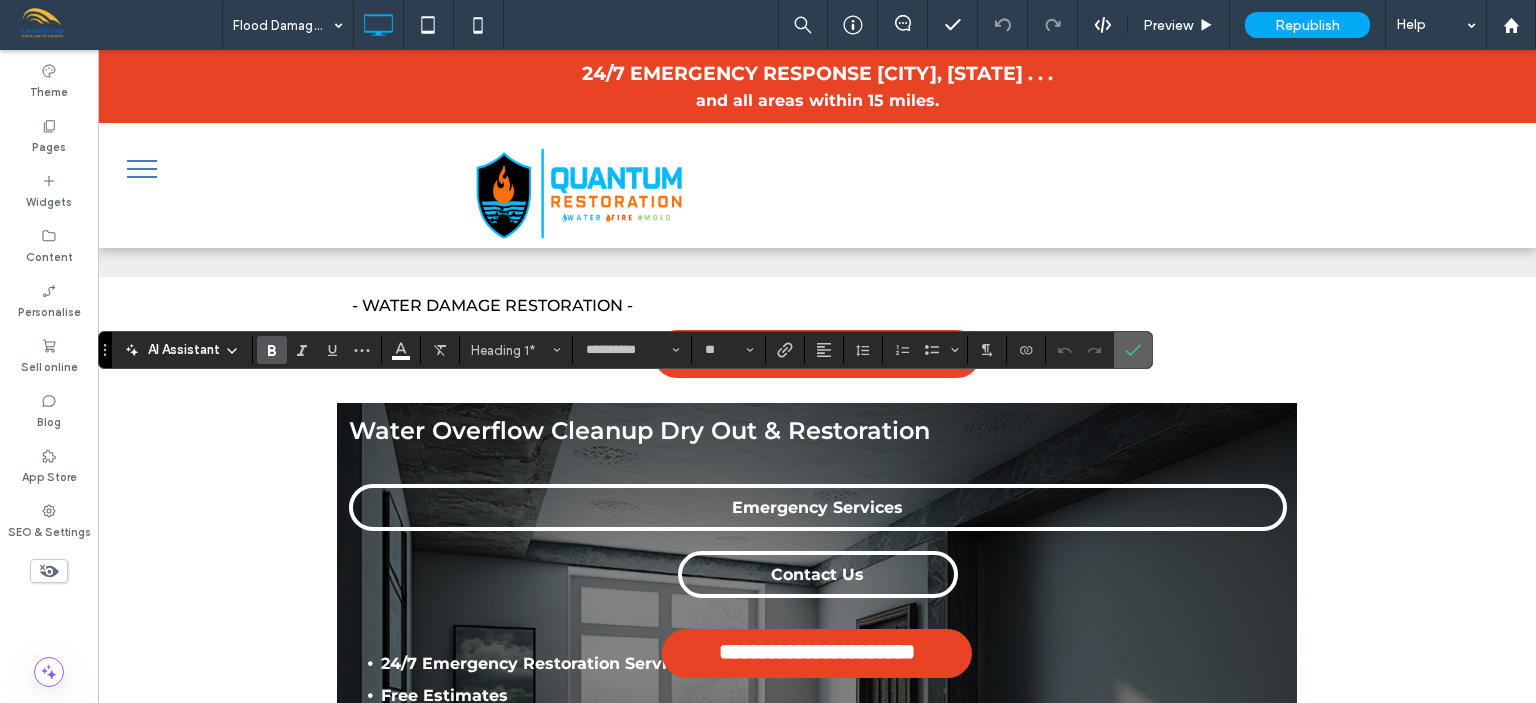 click at bounding box center (1133, 350) 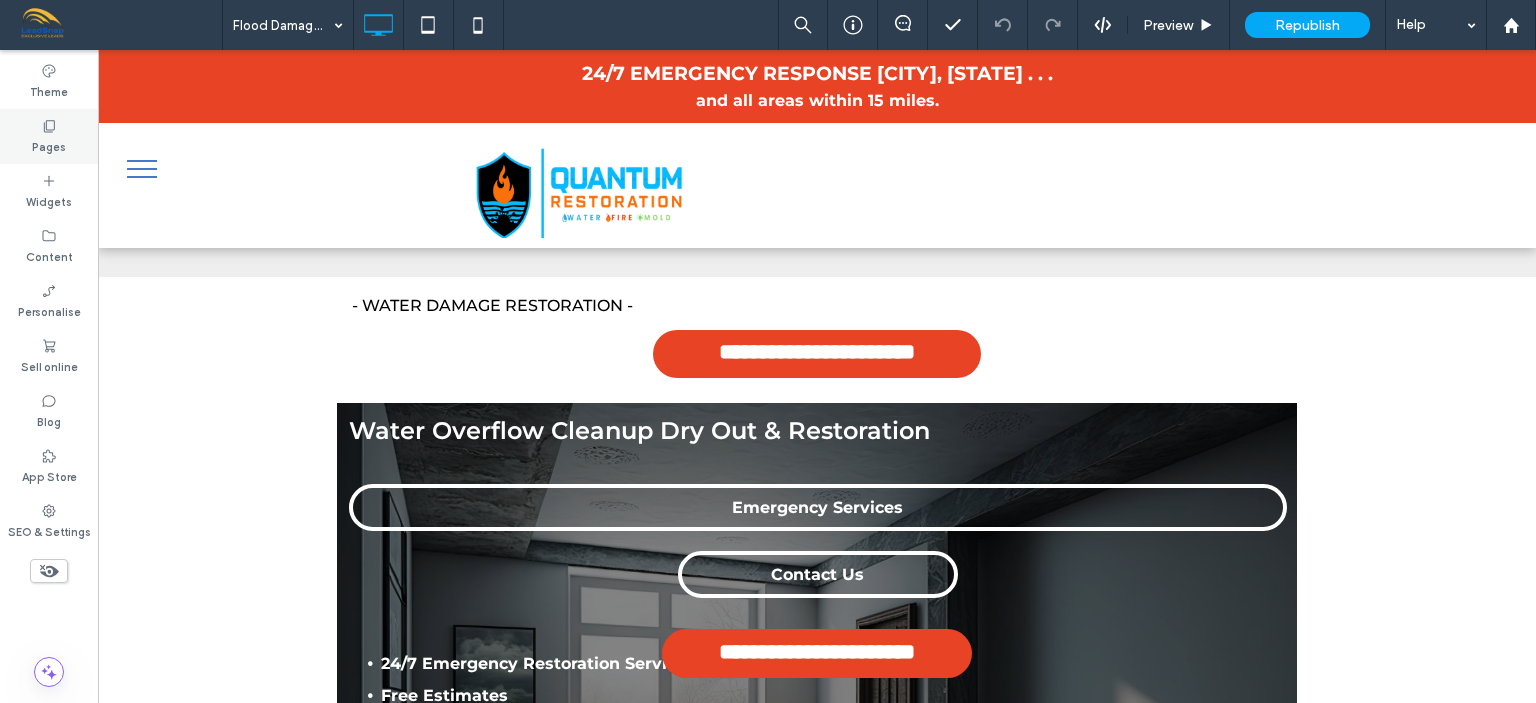 click on "Pages" at bounding box center [49, 145] 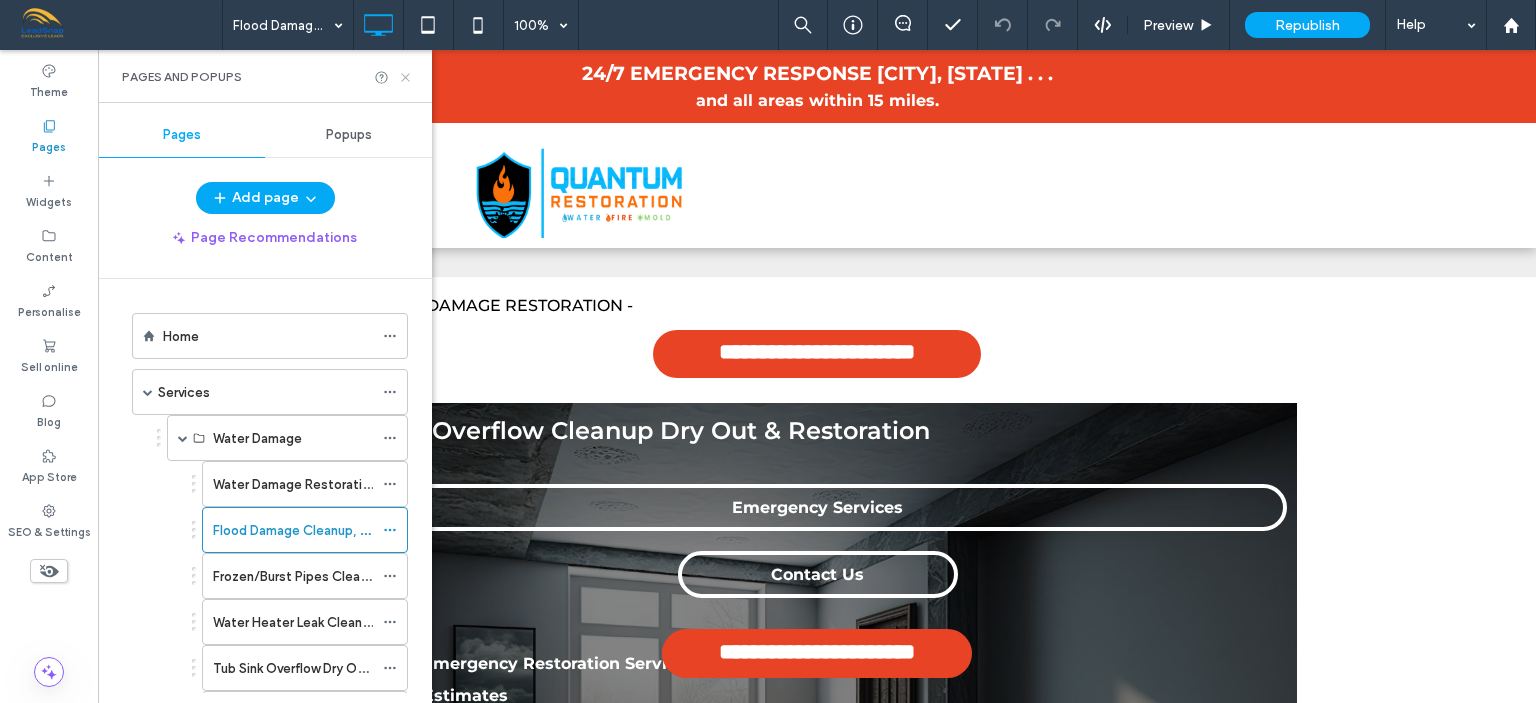 click 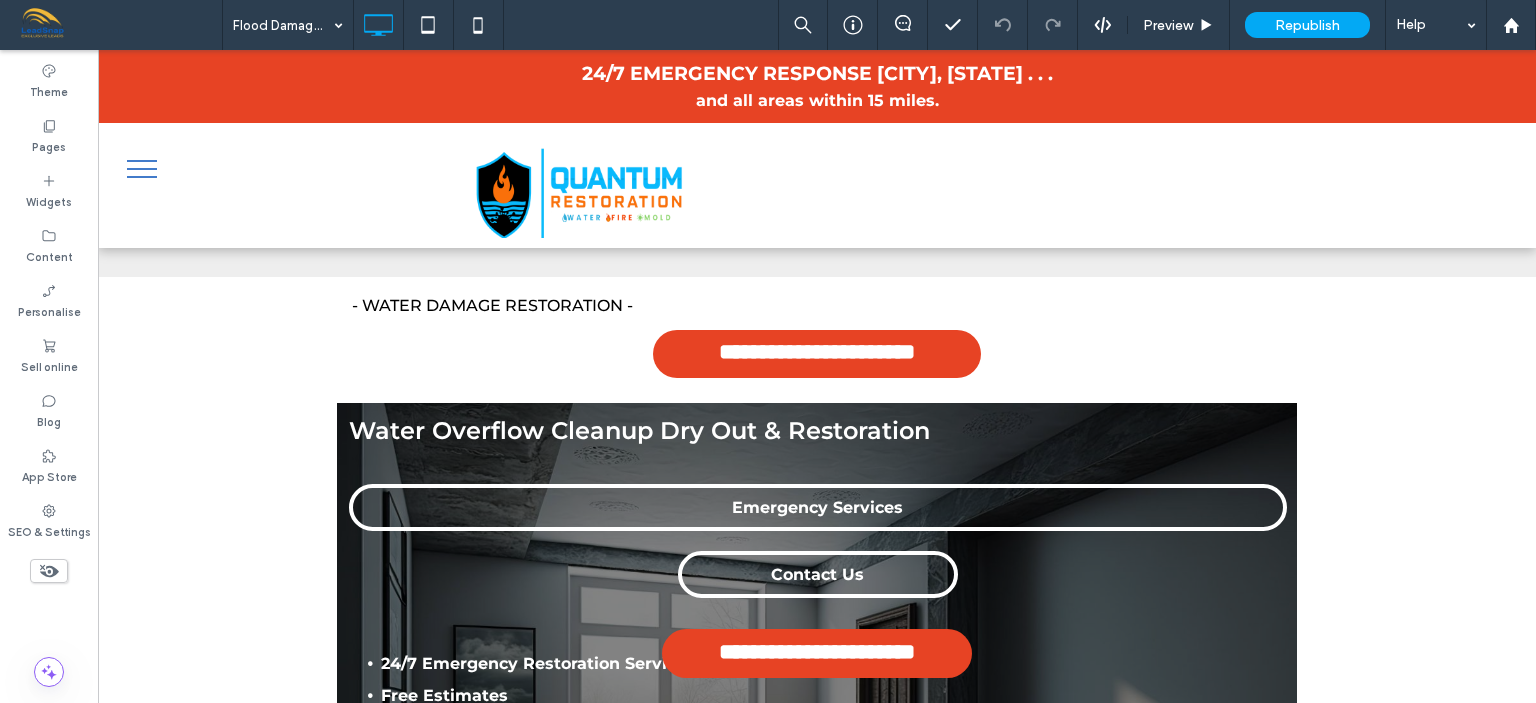 type on "**********" 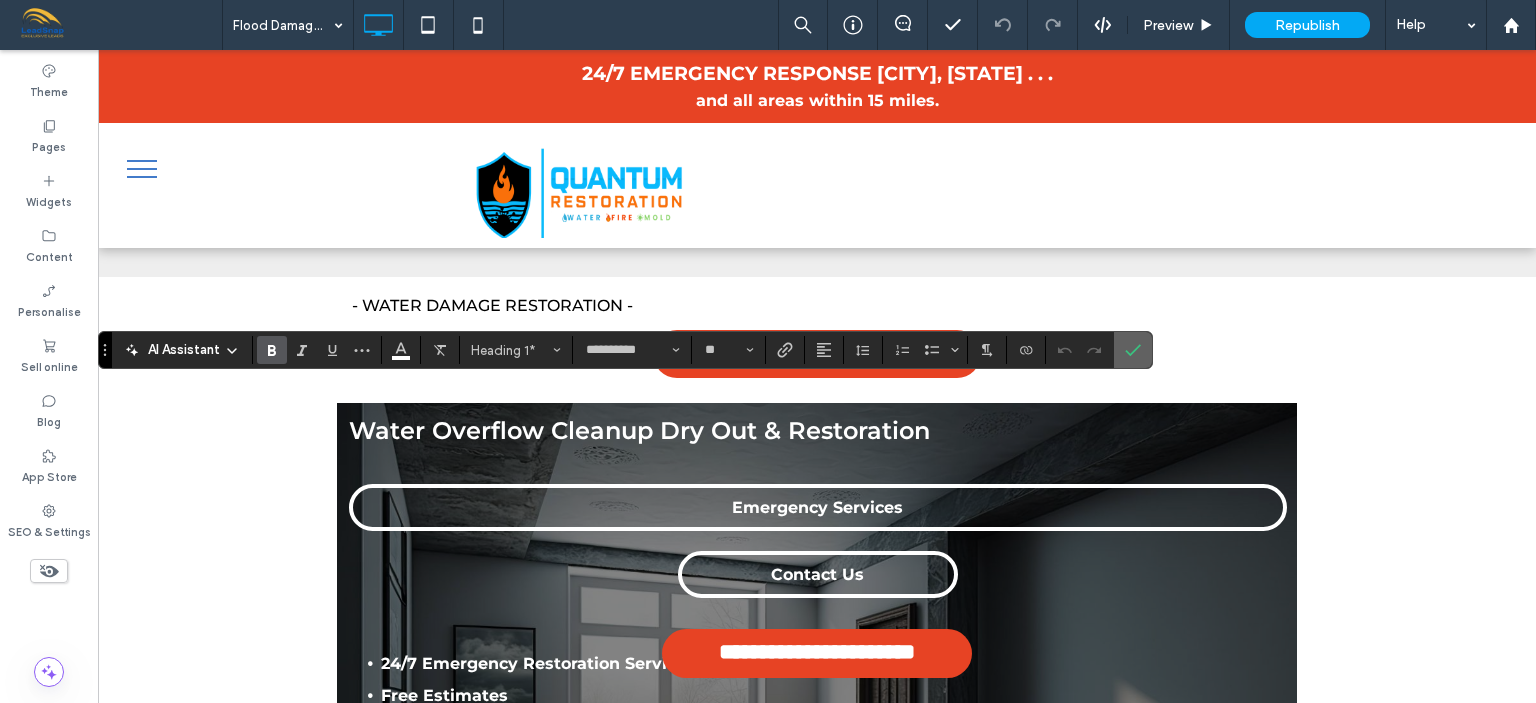 click 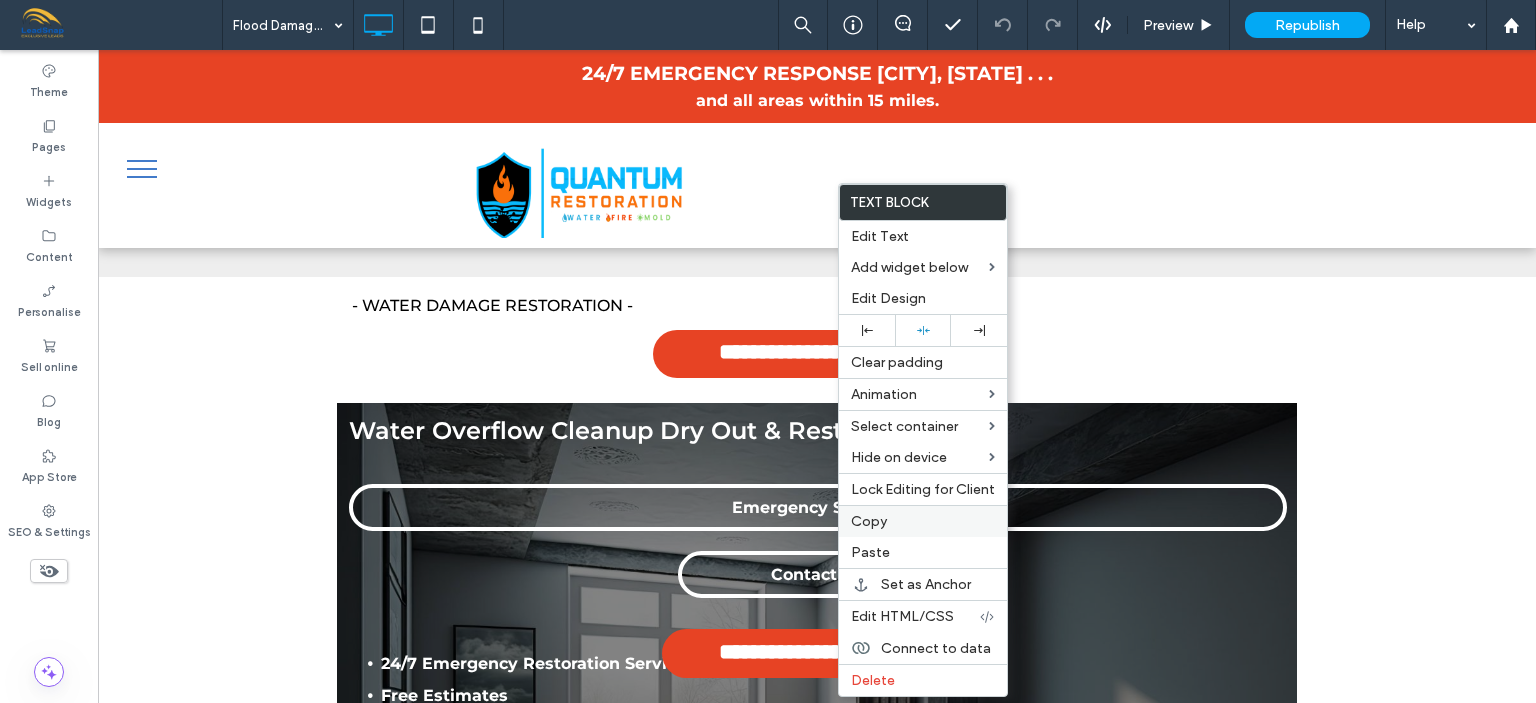 click on "Copy" at bounding box center [869, 521] 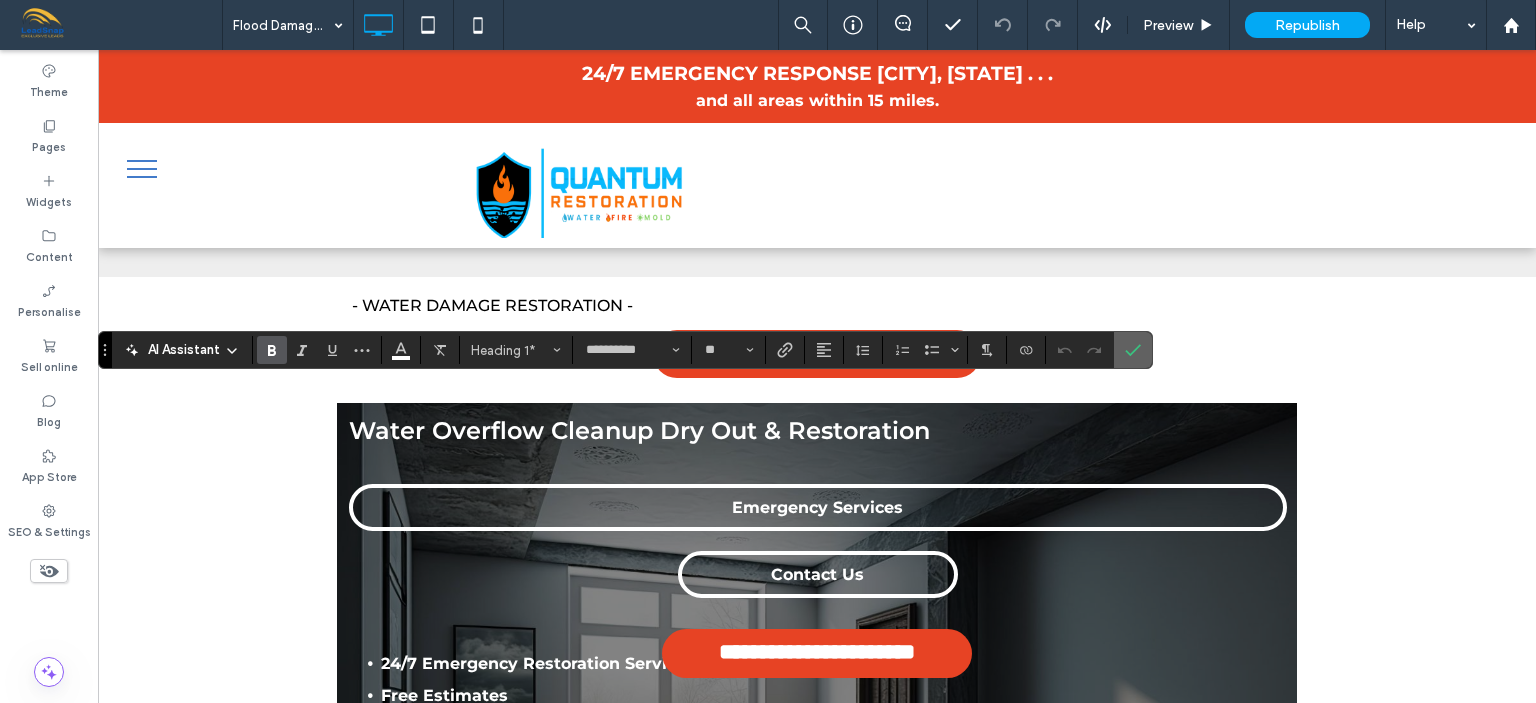 click at bounding box center (1133, 350) 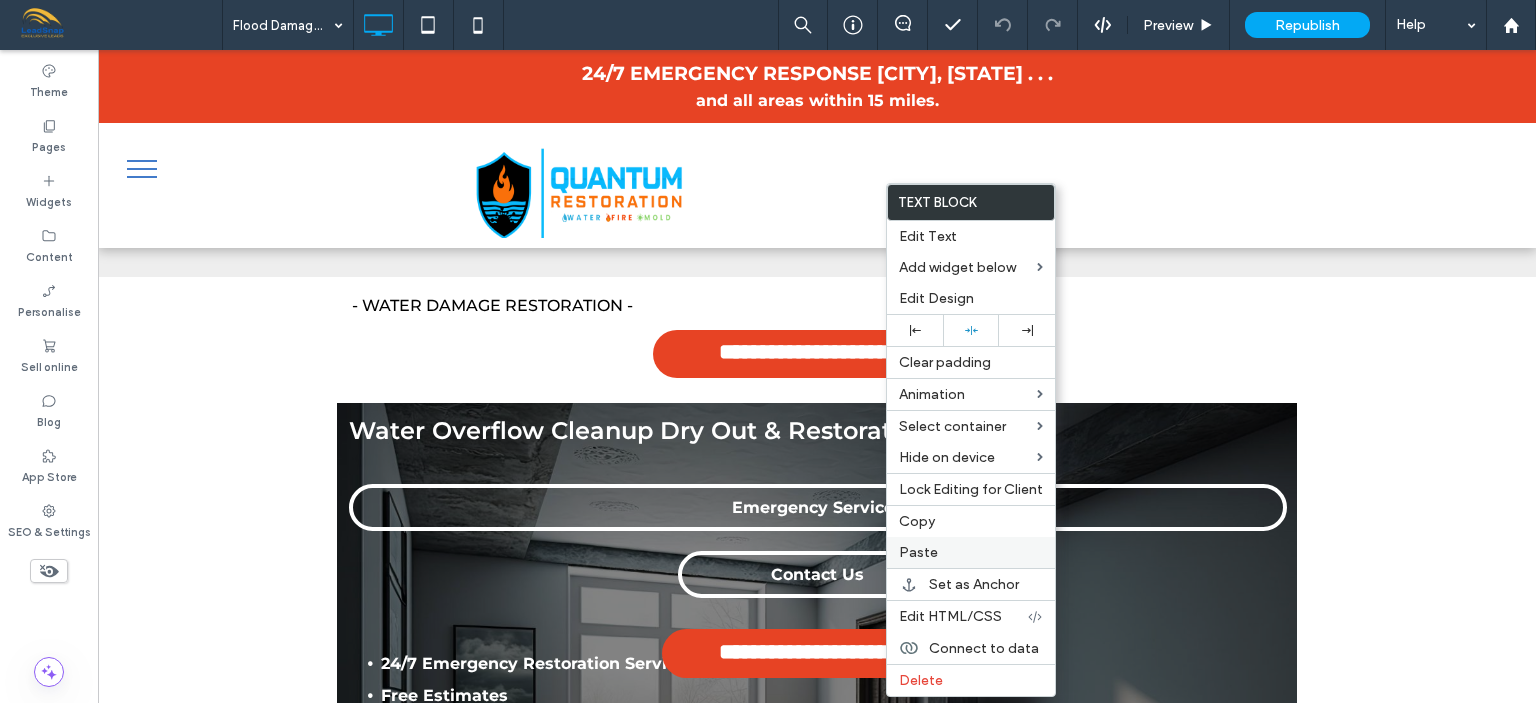 click on "Paste" at bounding box center (918, 552) 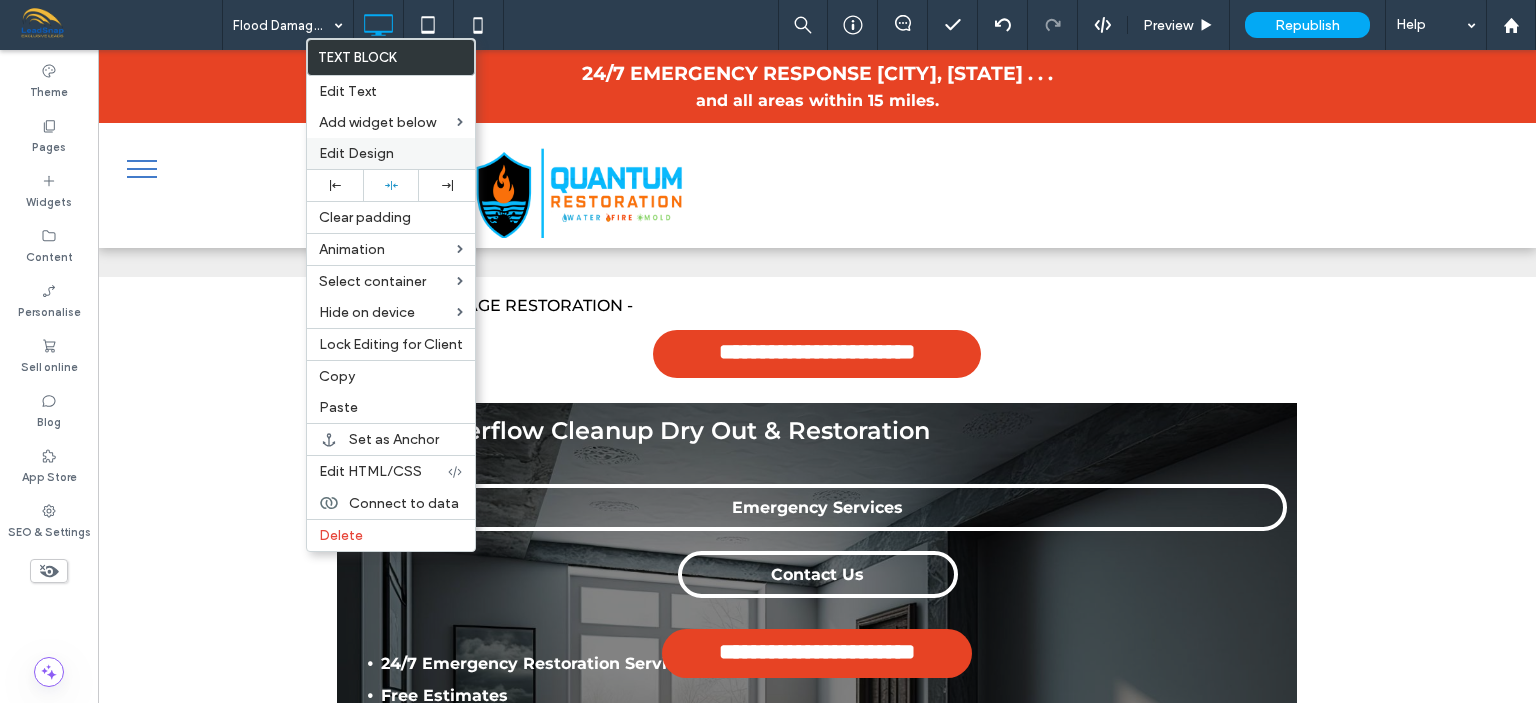 click on "Edit Design" at bounding box center [356, 153] 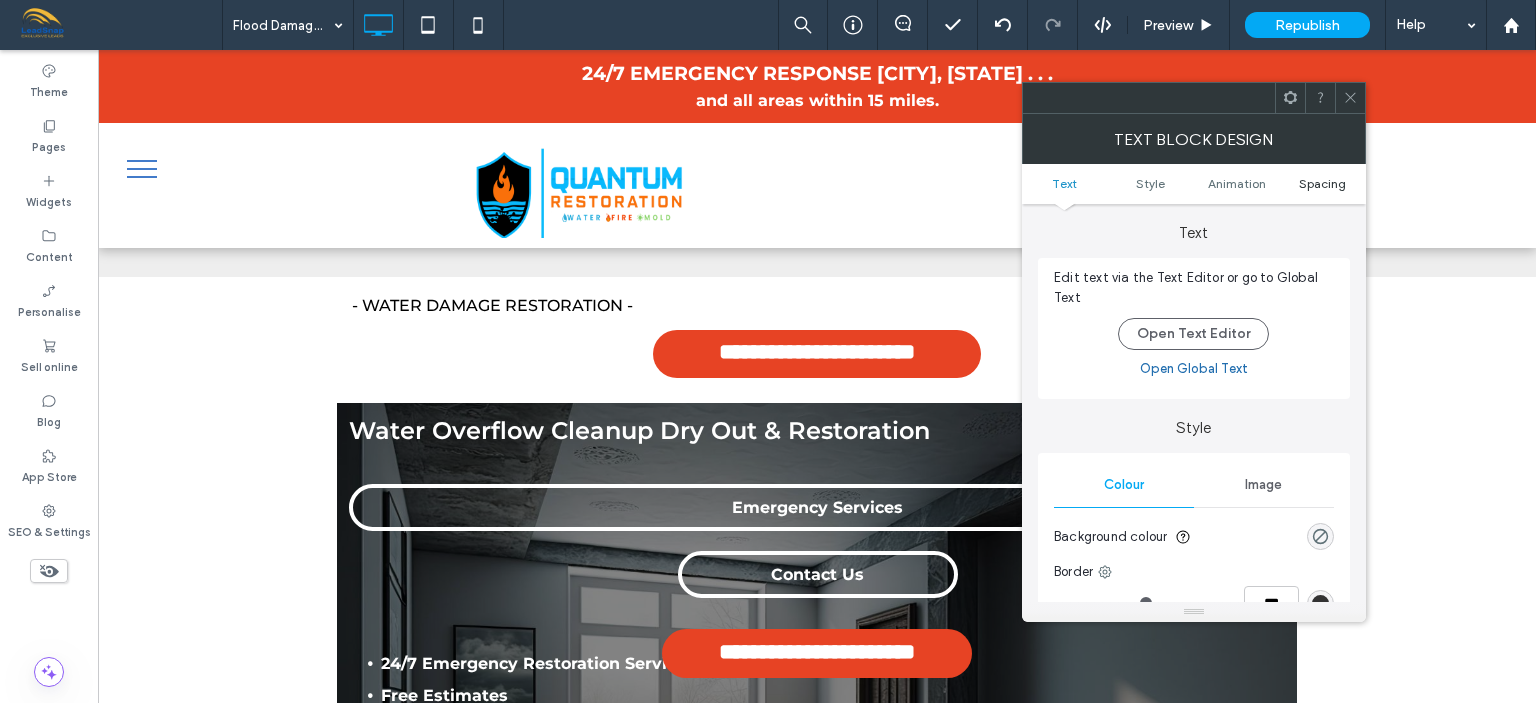 click on "Spacing" at bounding box center [1322, 183] 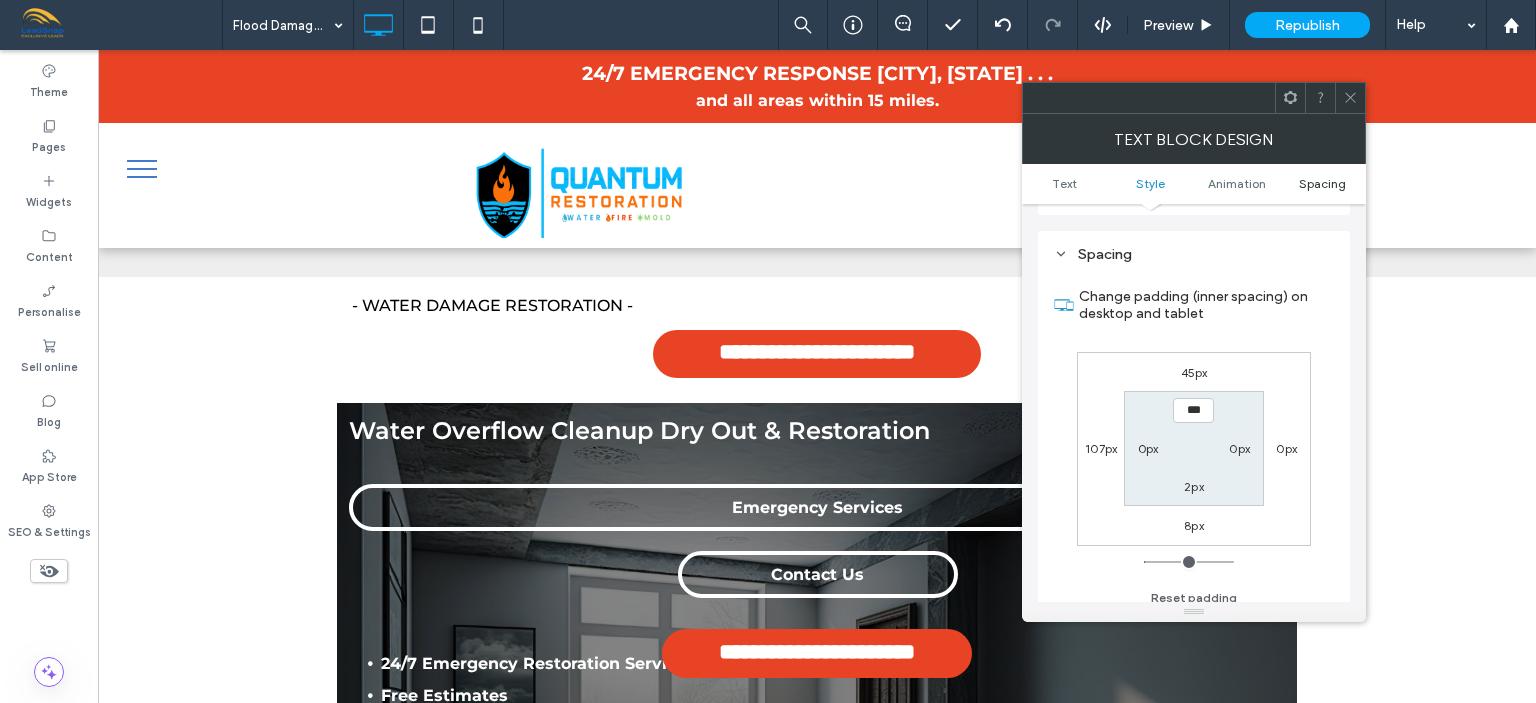 scroll, scrollTop: 572, scrollLeft: 0, axis: vertical 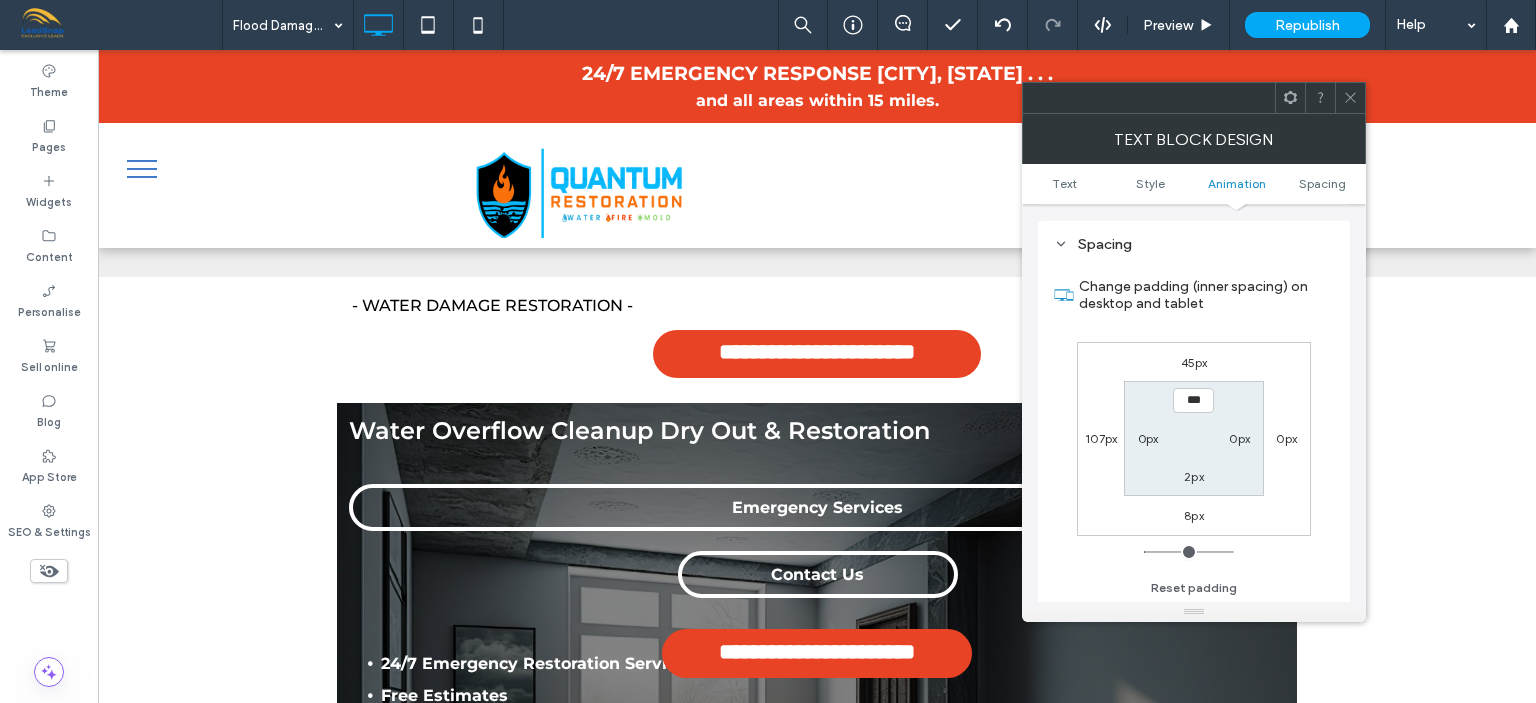 click at bounding box center [1350, 98] 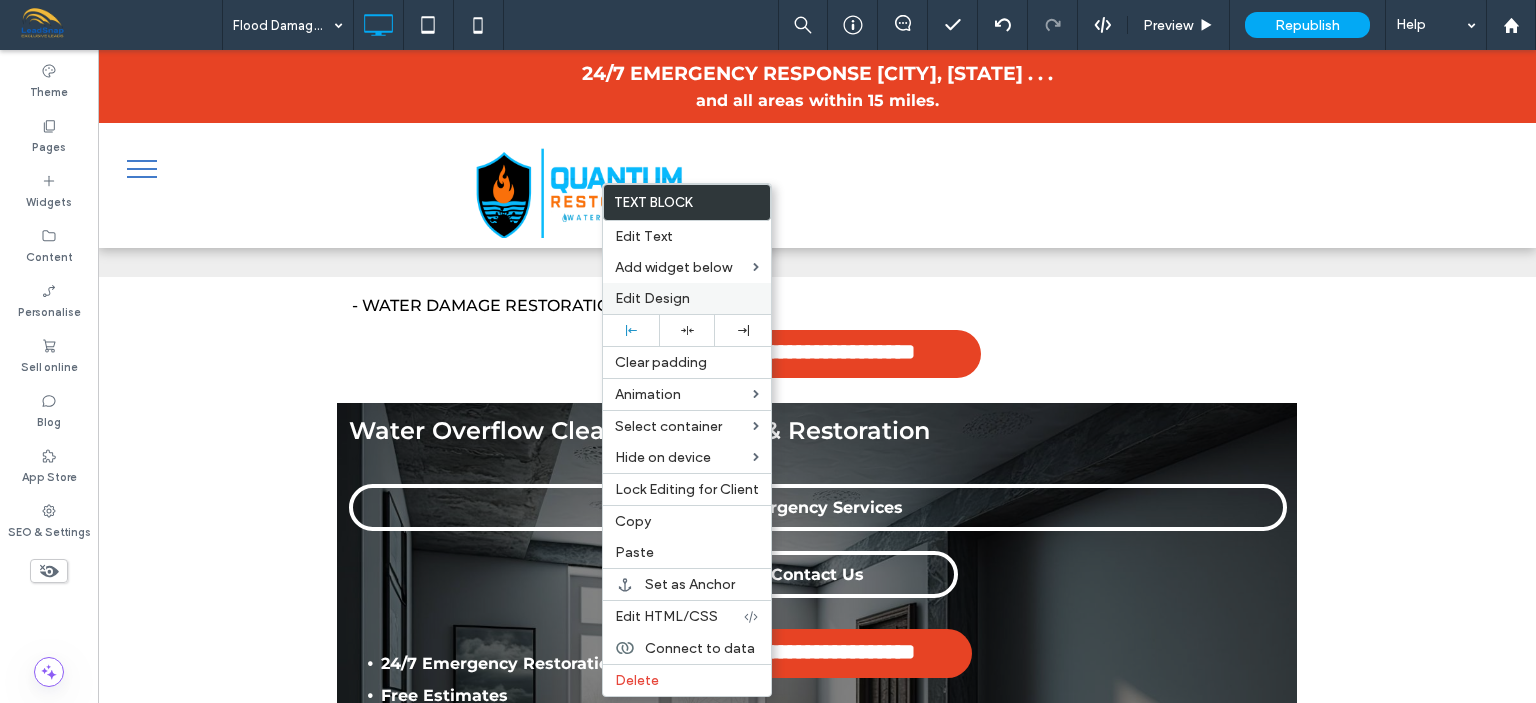 click on "Edit Design" at bounding box center (652, 298) 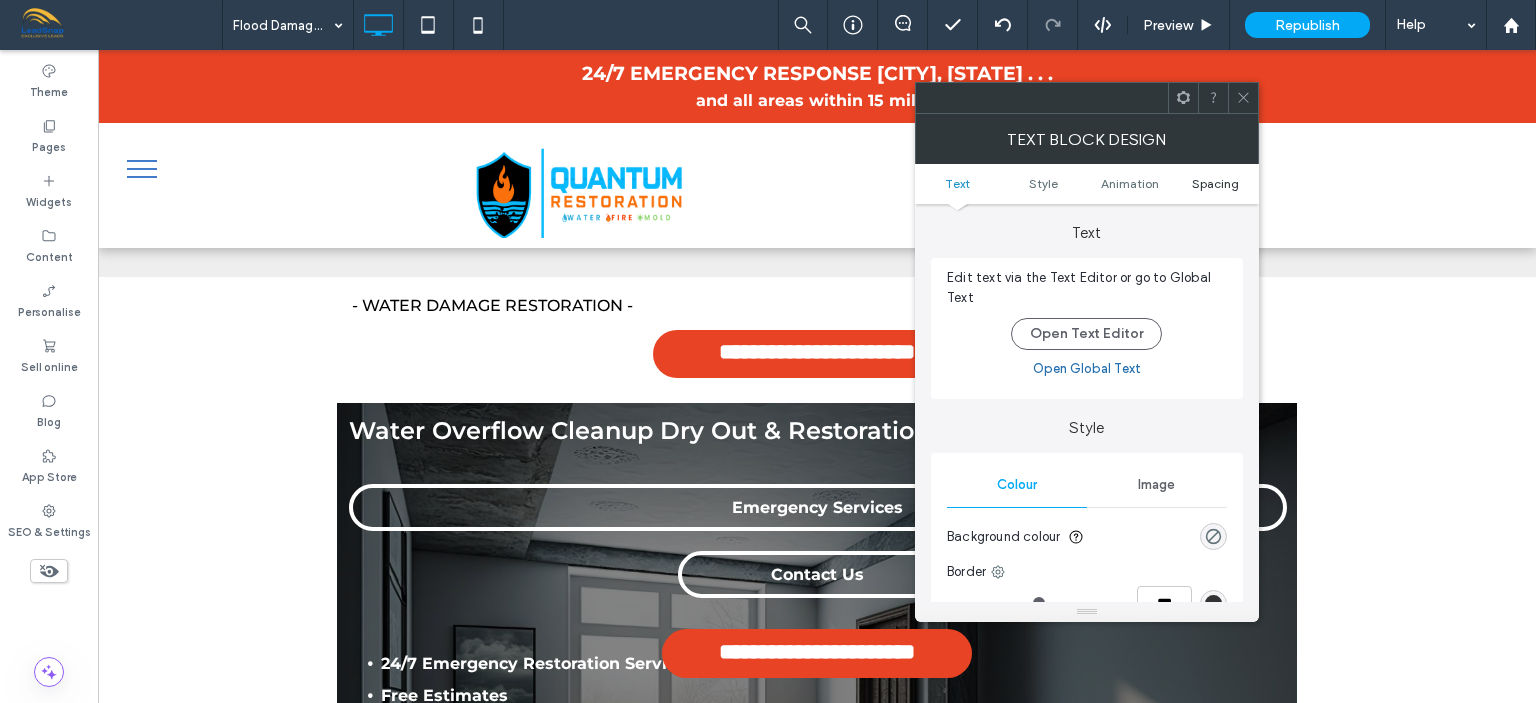 click on "Spacing" at bounding box center [1215, 183] 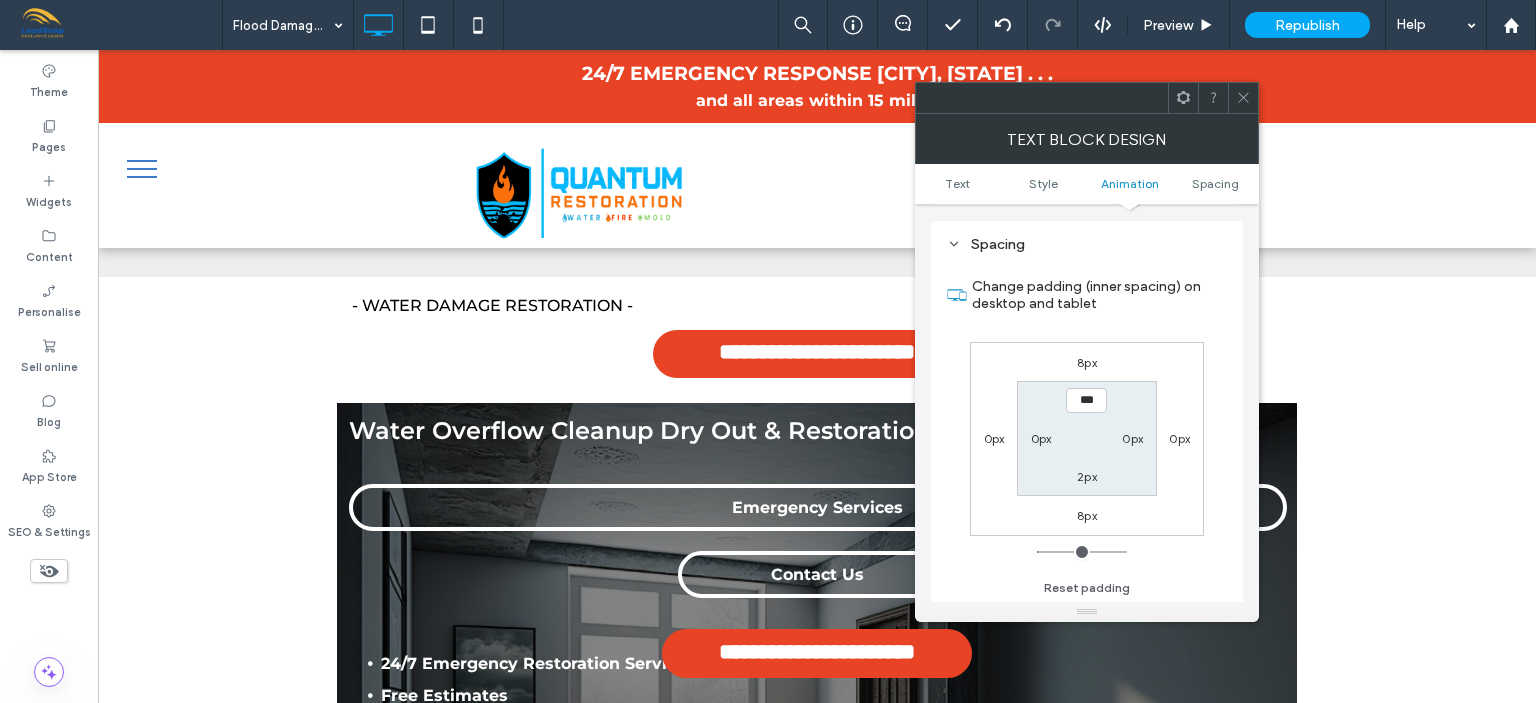 scroll, scrollTop: 572, scrollLeft: 0, axis: vertical 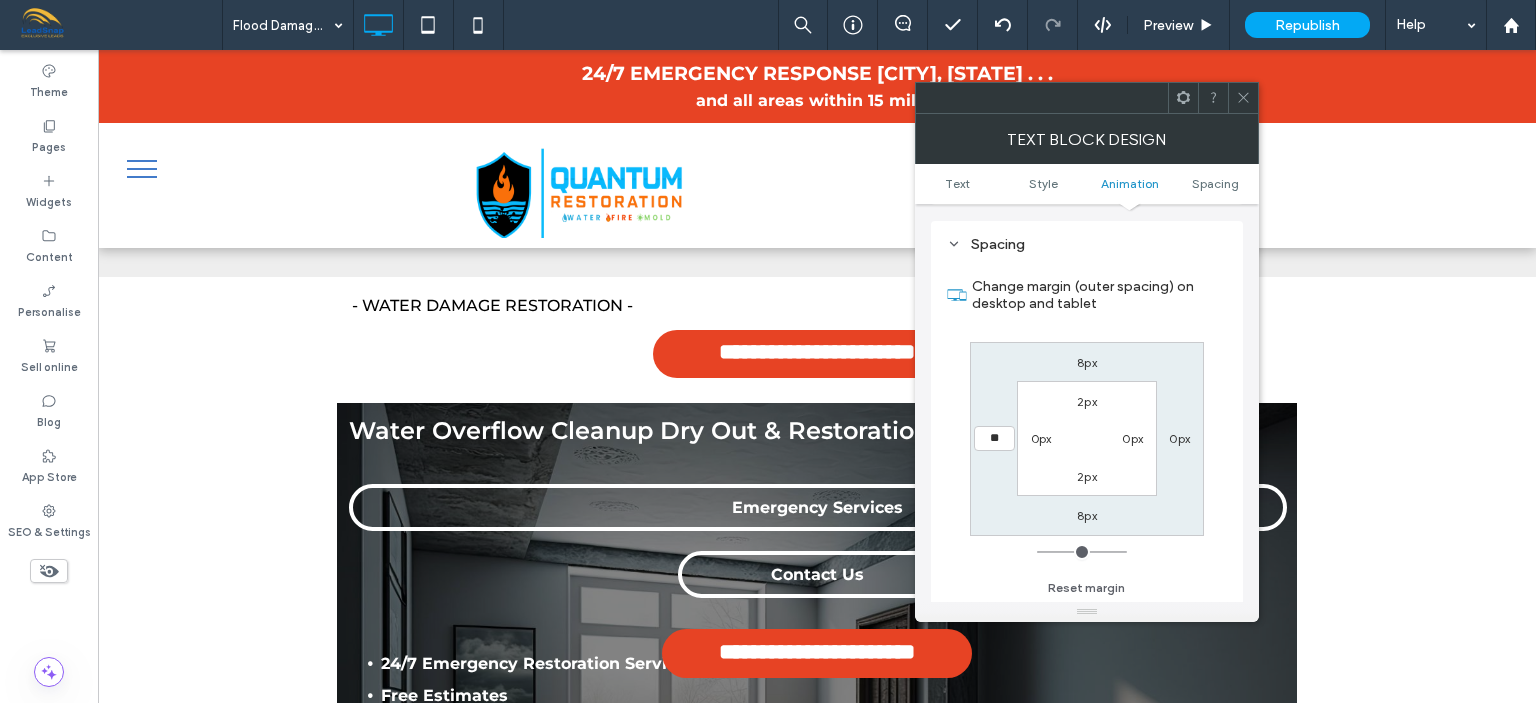 type on "***" 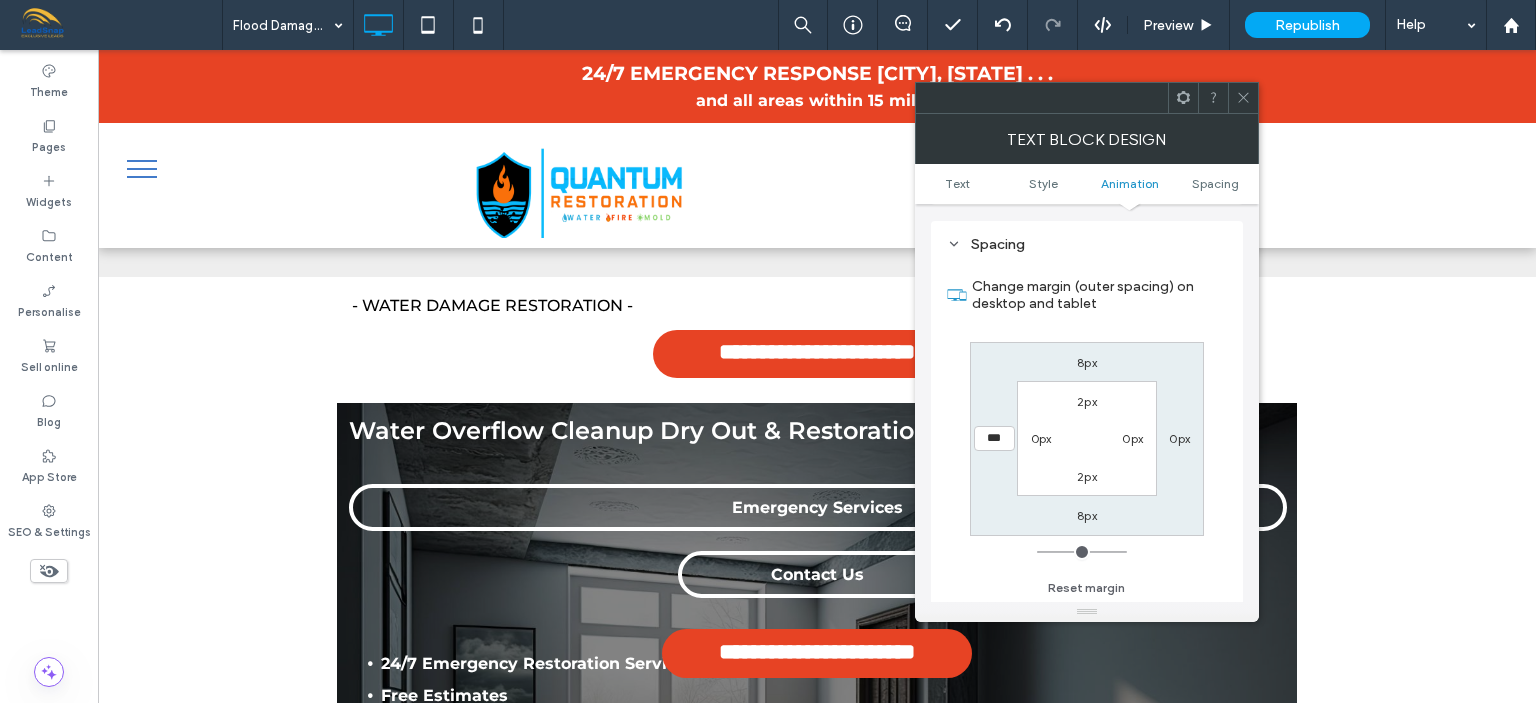 type on "*" 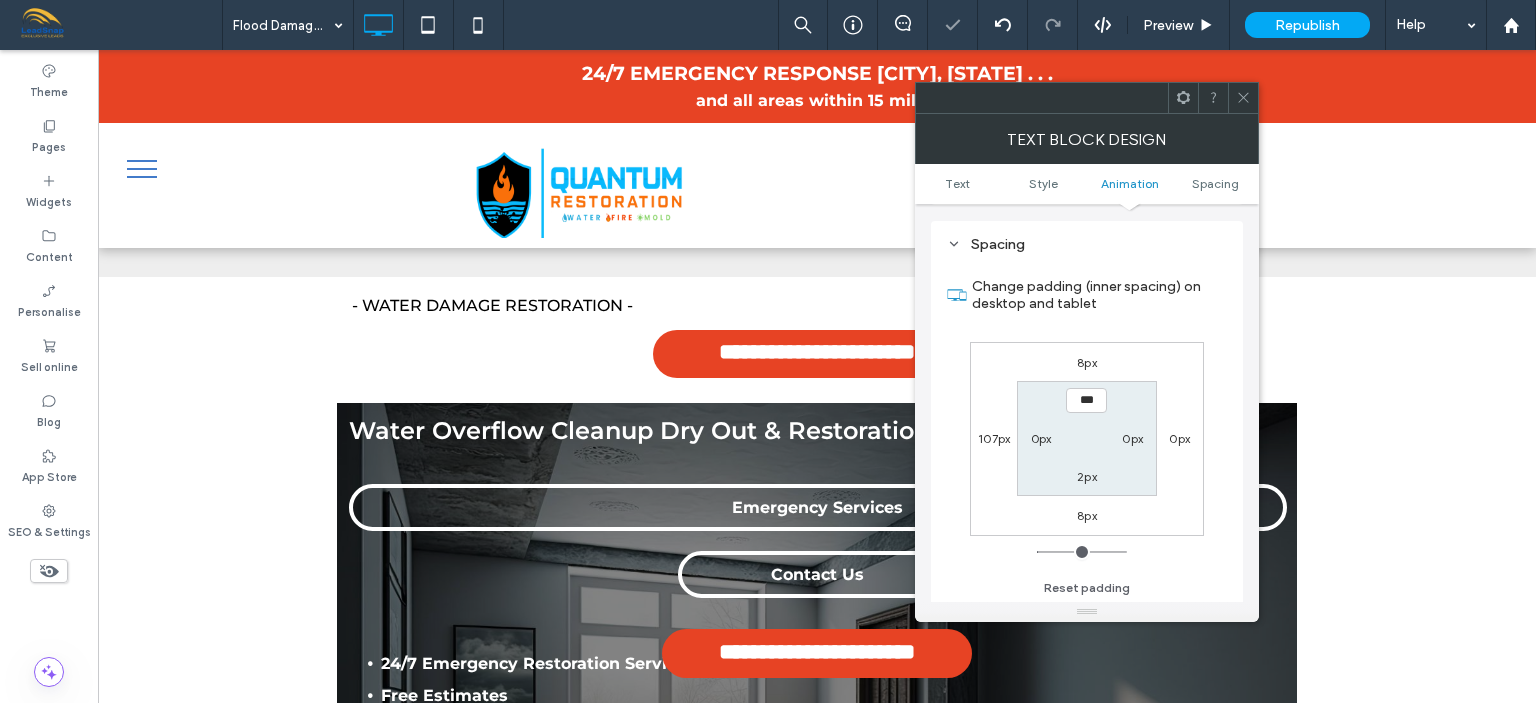 click at bounding box center [1243, 98] 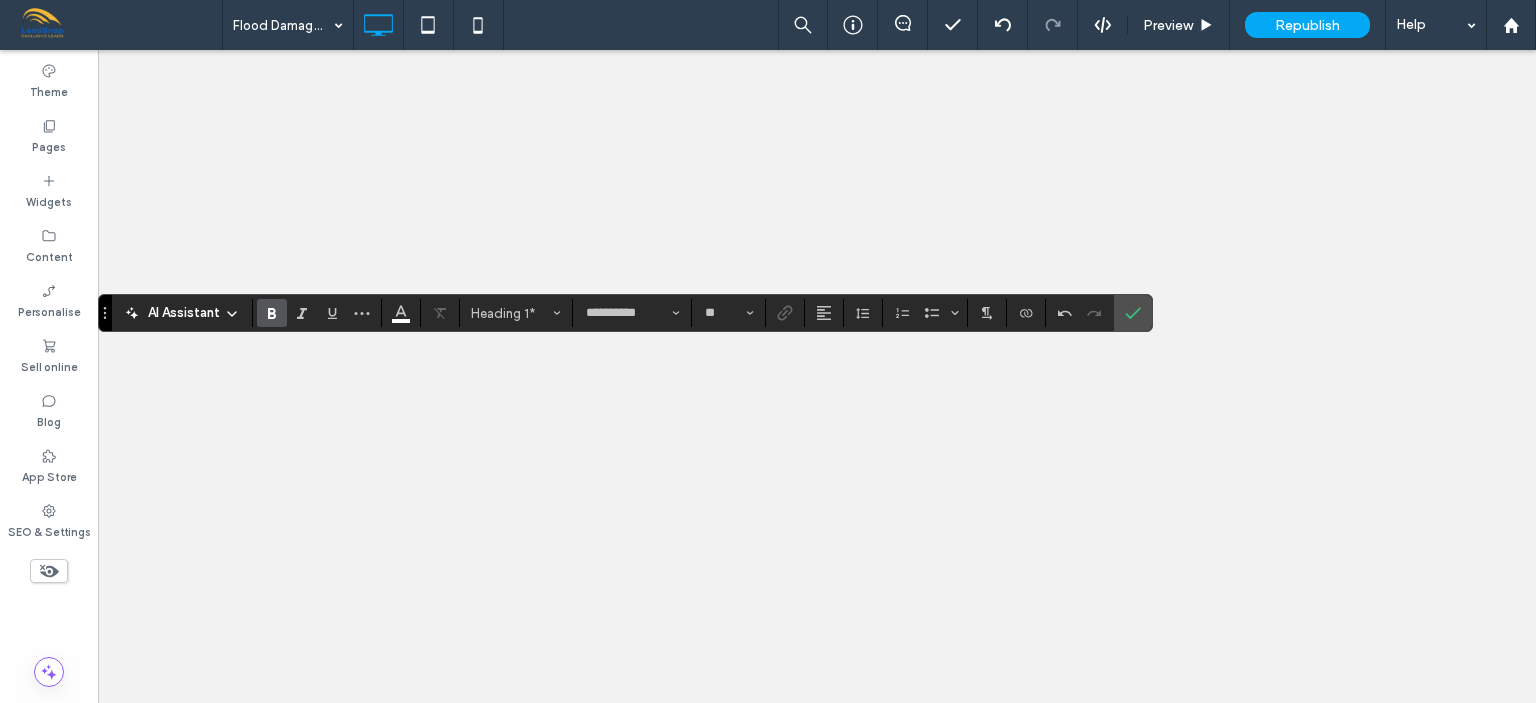 scroll, scrollTop: 0, scrollLeft: 0, axis: both 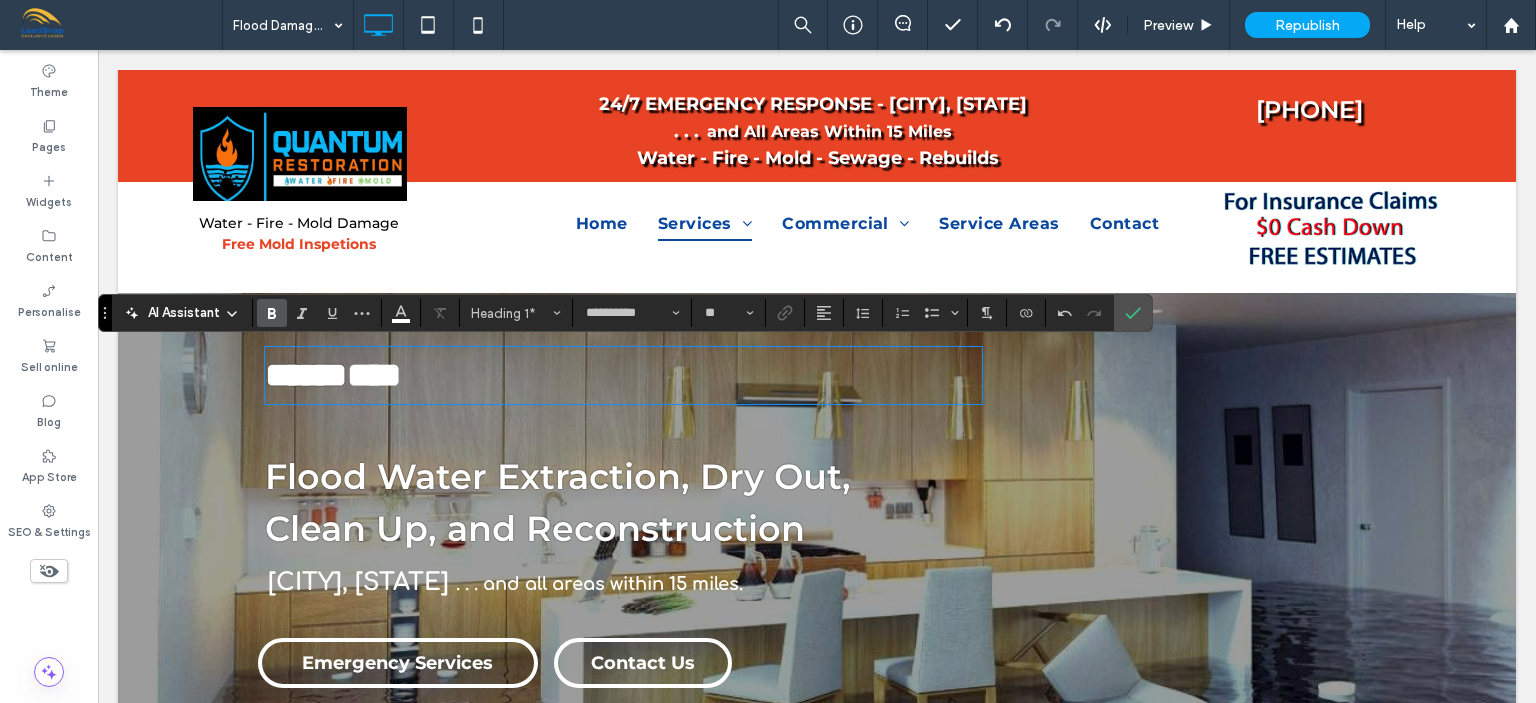 type 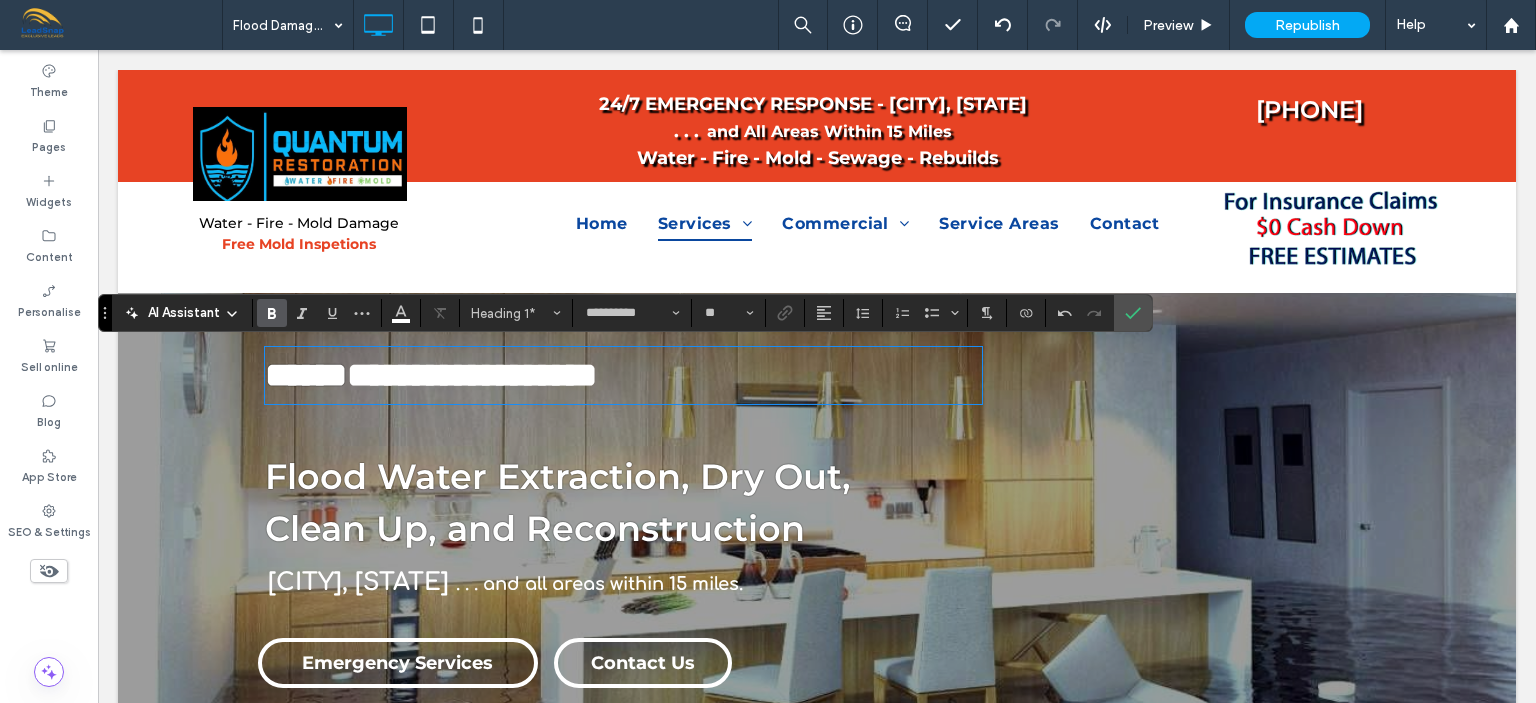 click on "*****" at bounding box center [306, 375] 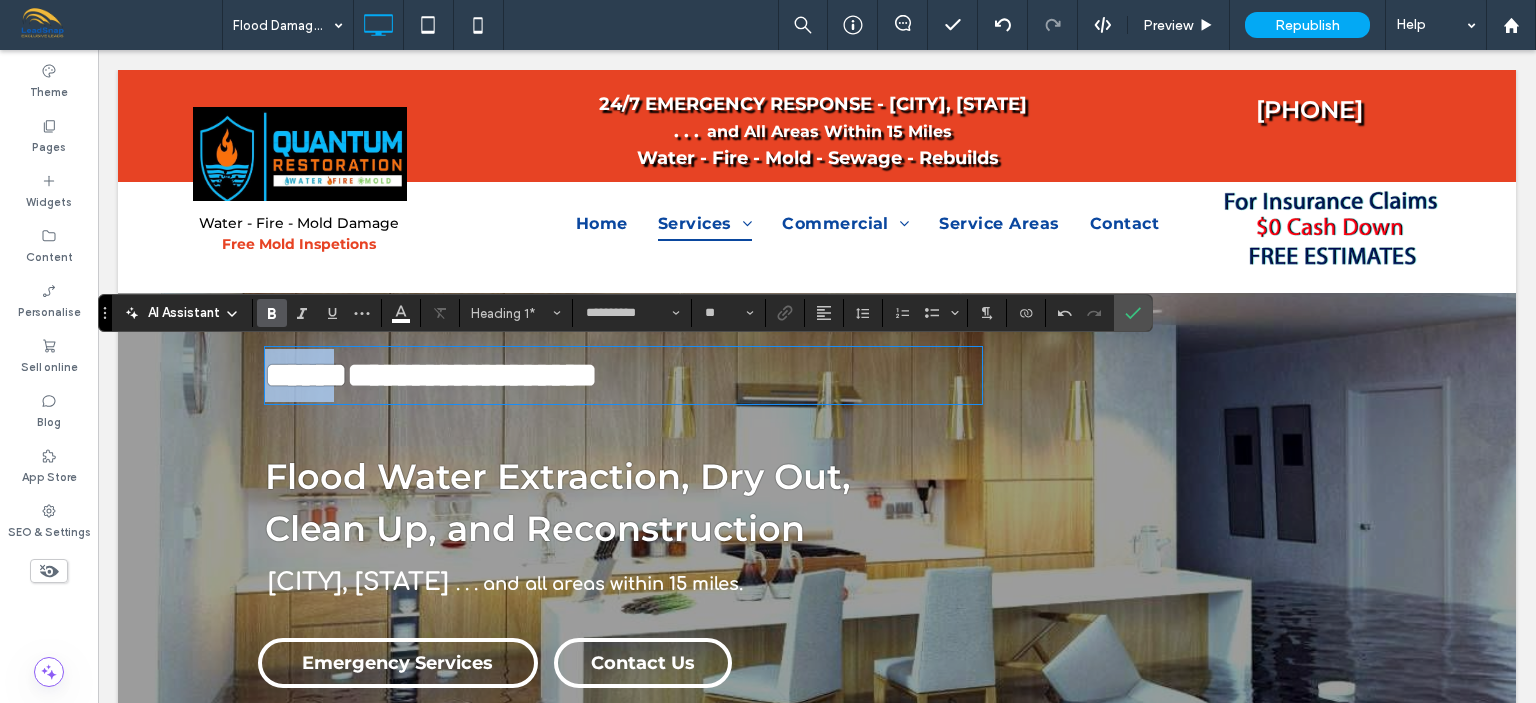 click on "*****" at bounding box center (306, 375) 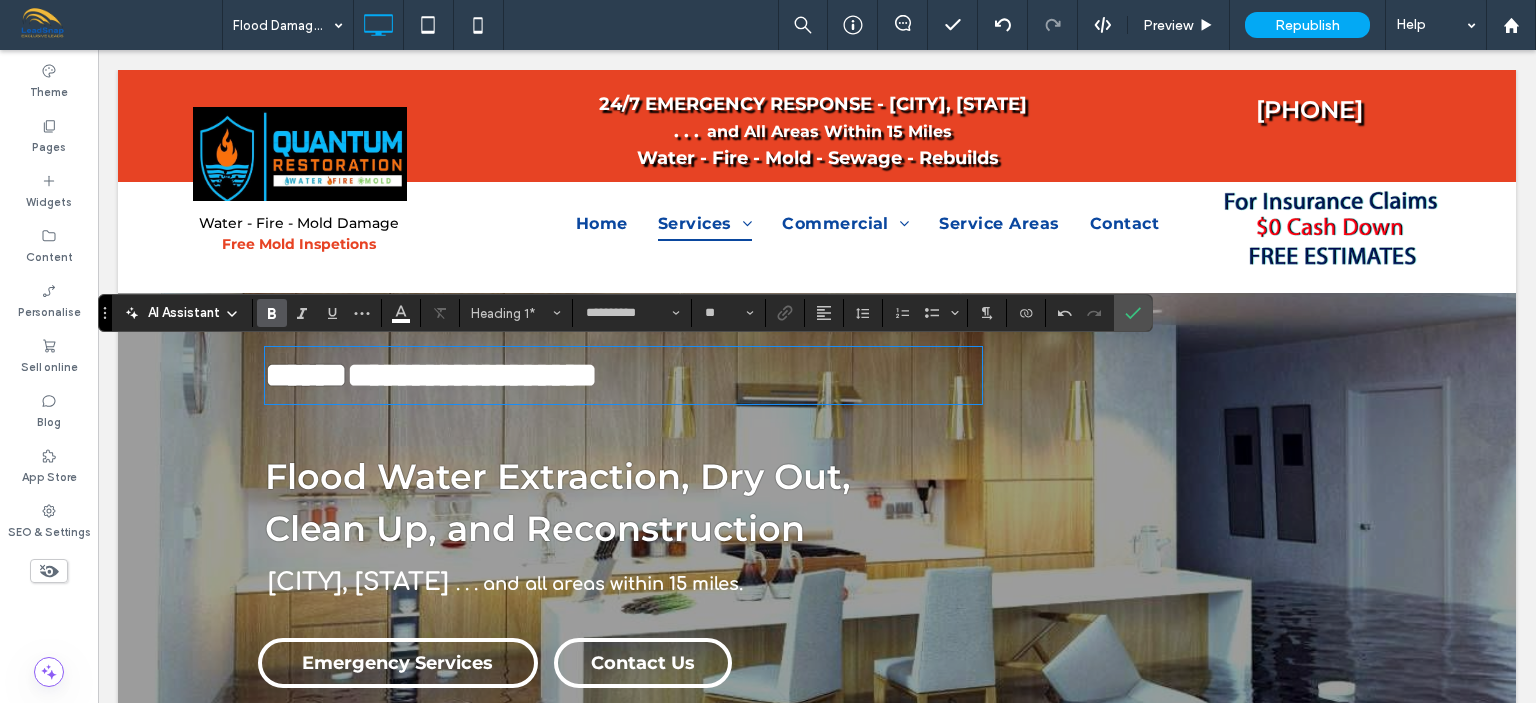 click on "**********" at bounding box center [472, 375] 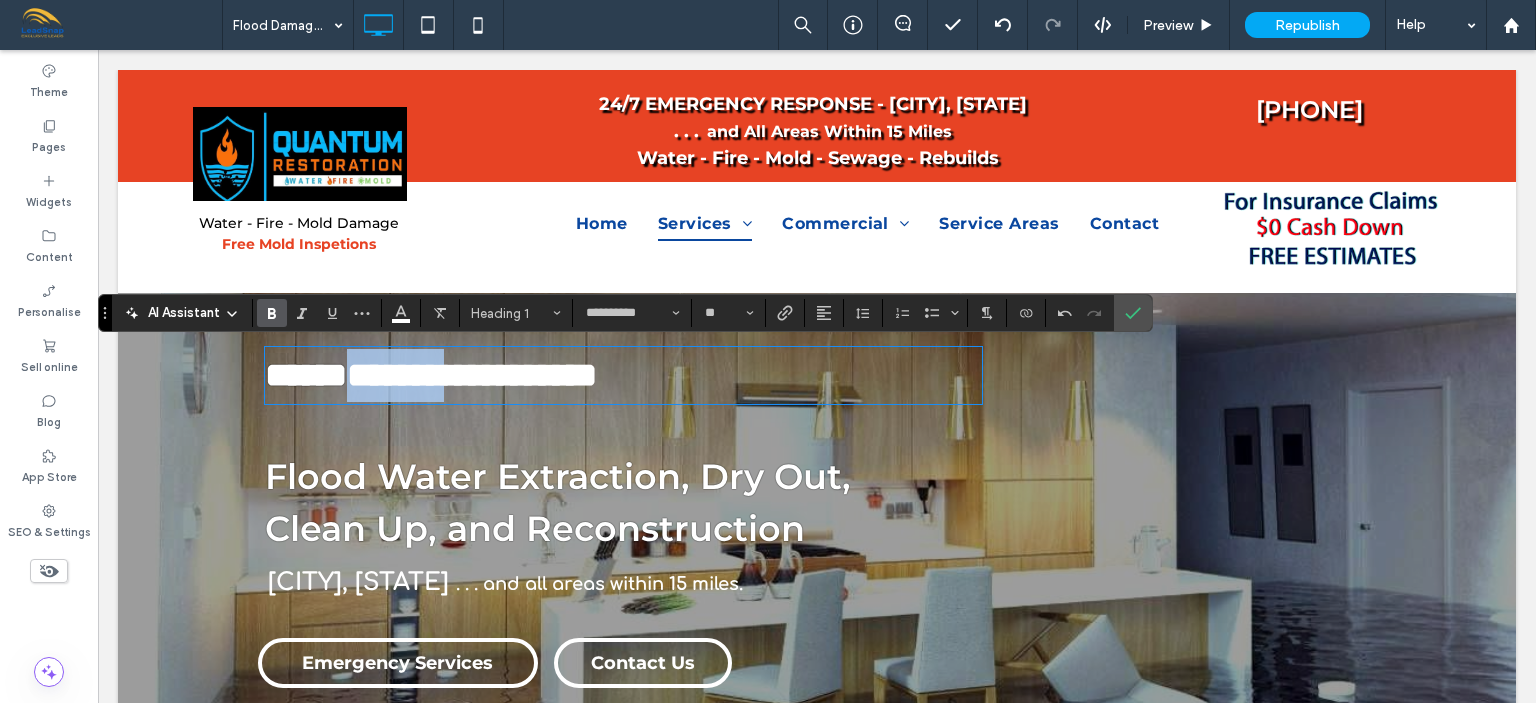 click on "**********" at bounding box center [472, 375] 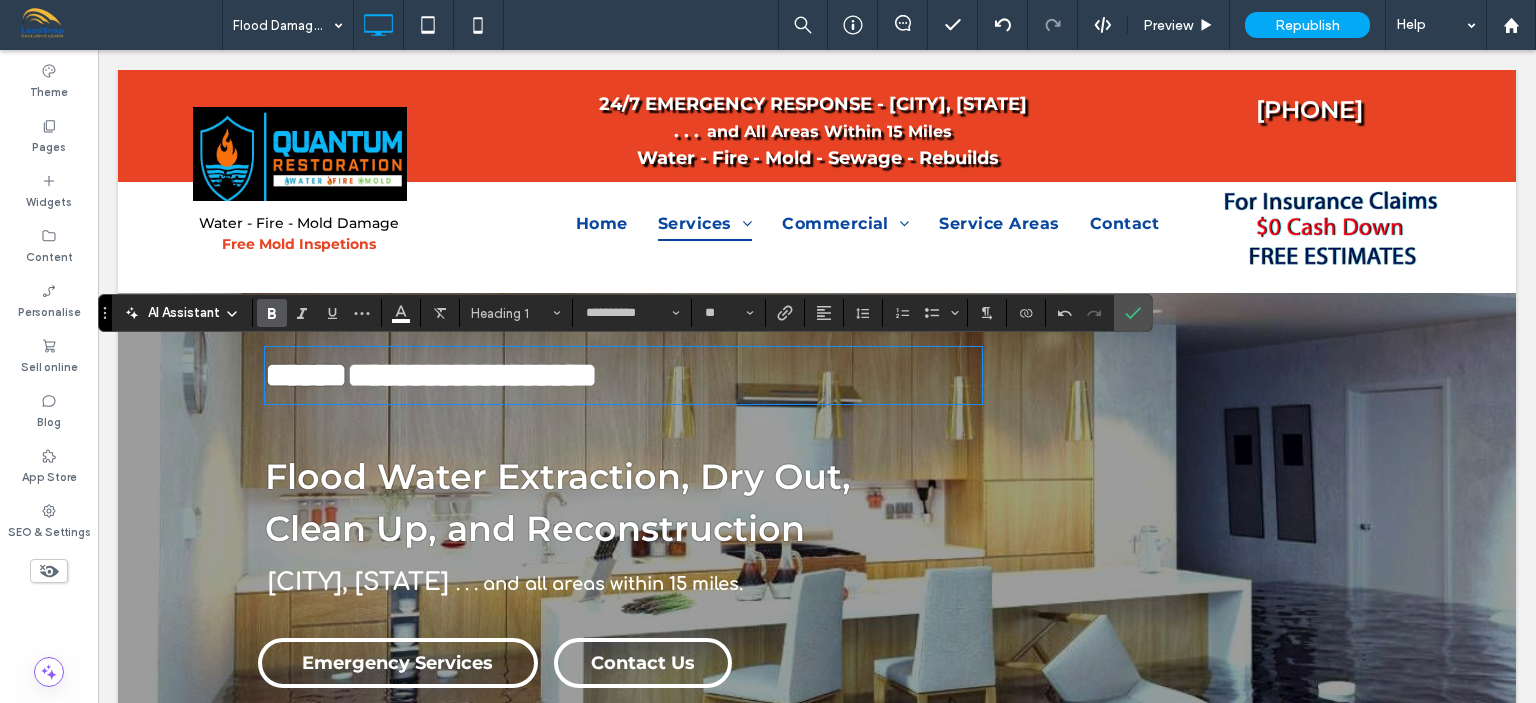 click on "*****" at bounding box center [306, 375] 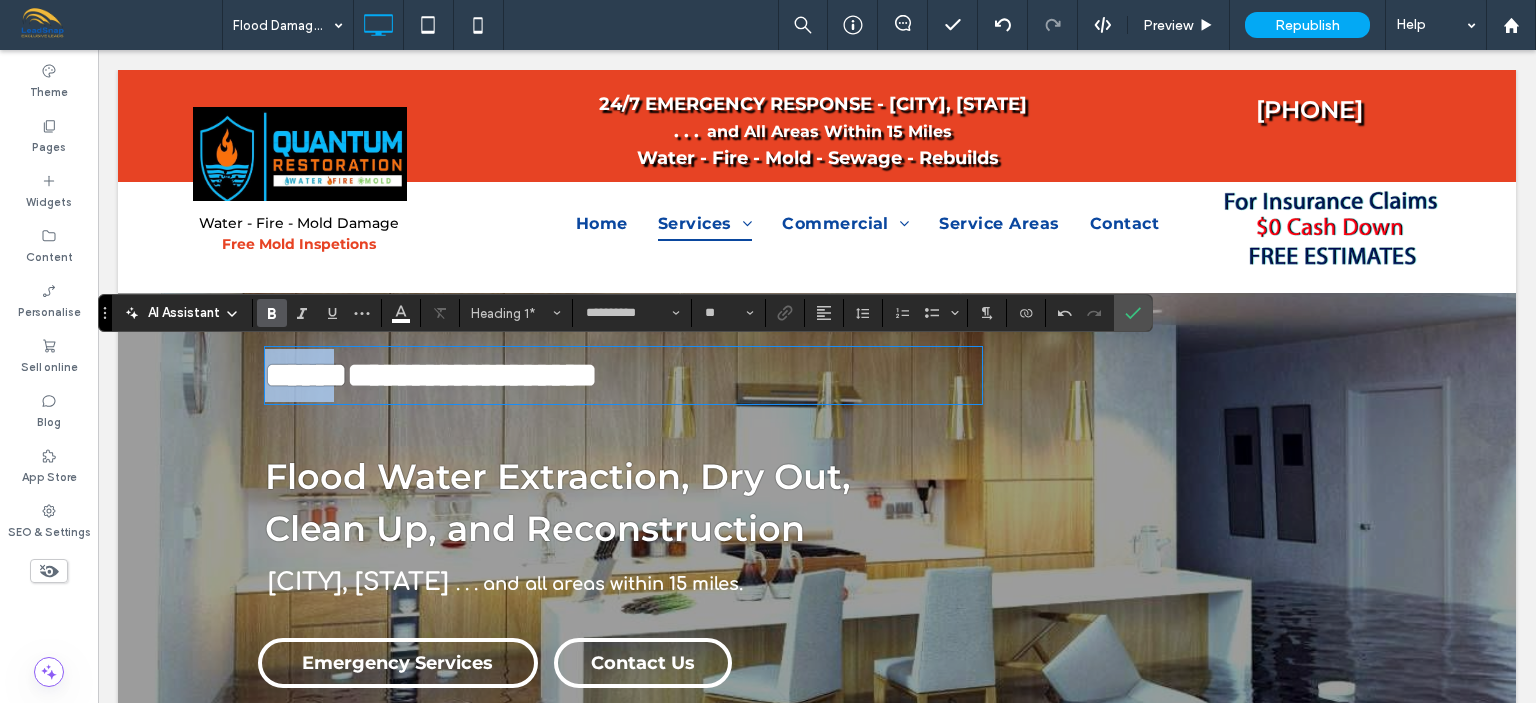 click on "*****" at bounding box center [306, 375] 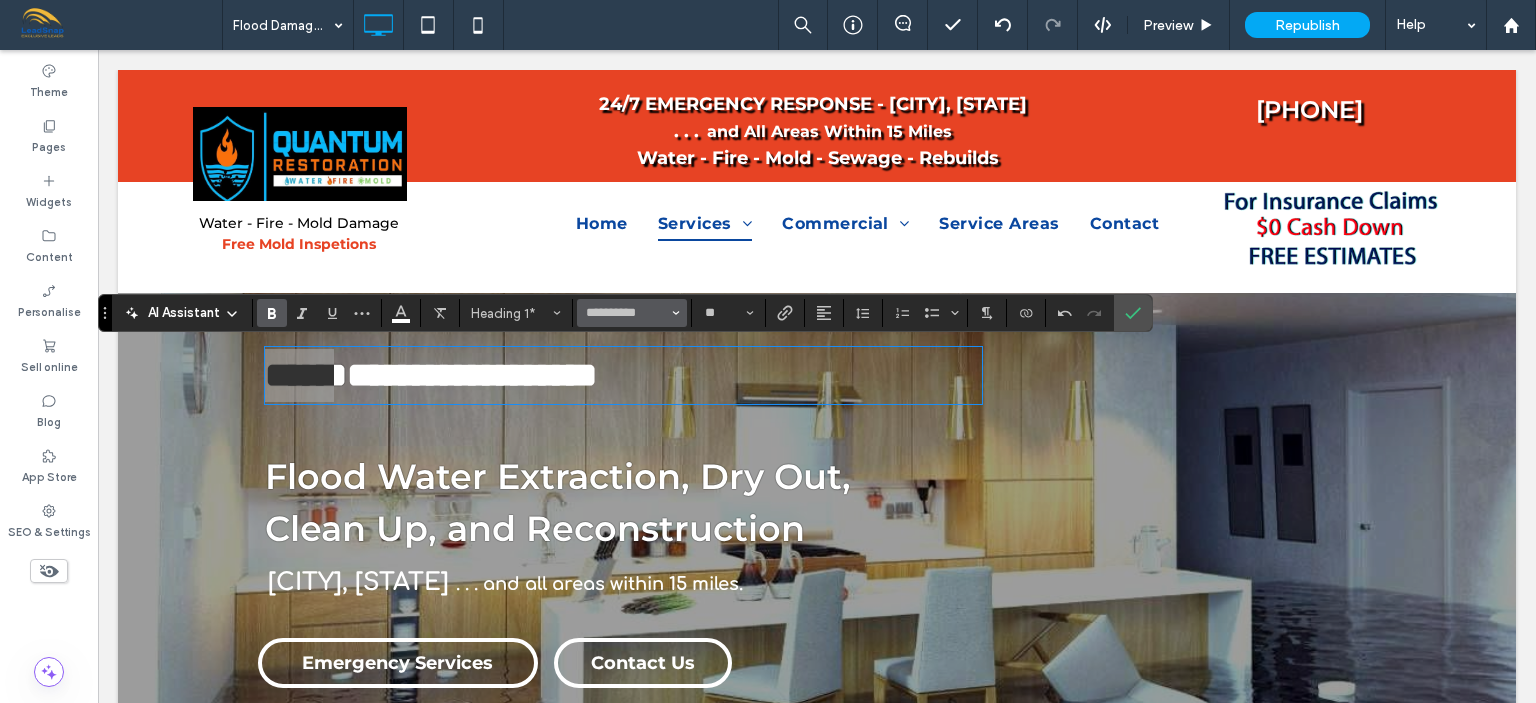 click on "**********" at bounding box center (632, 313) 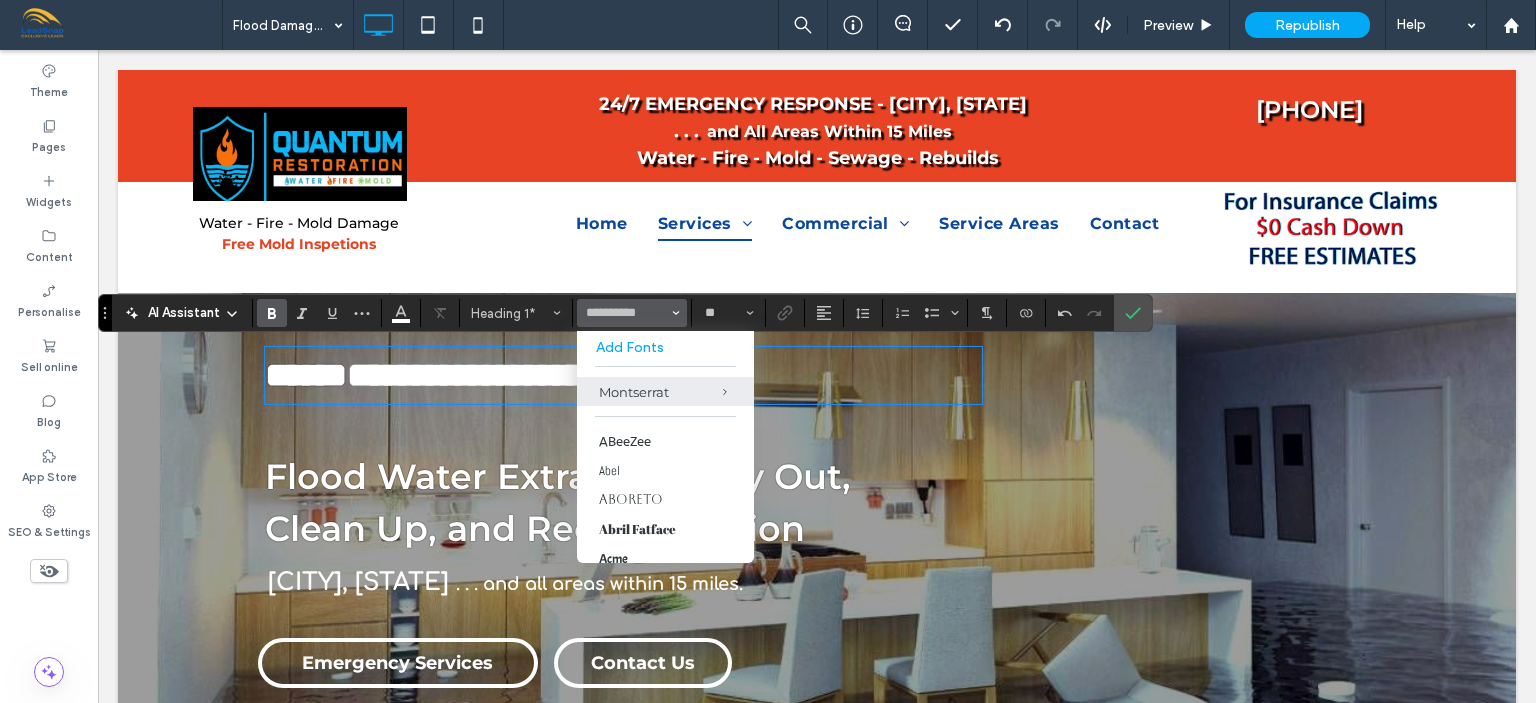 click on "**********" at bounding box center [472, 375] 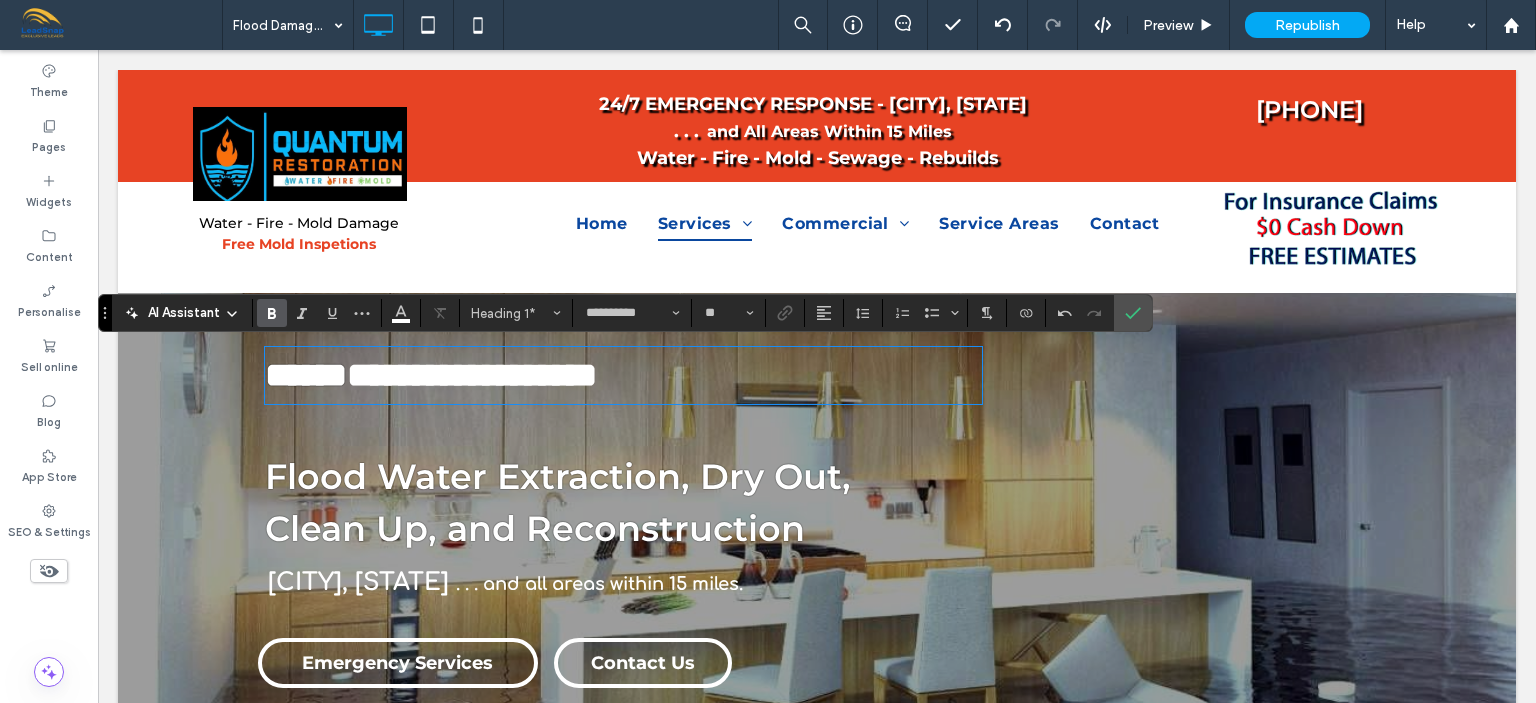 click on "**********" at bounding box center (472, 375) 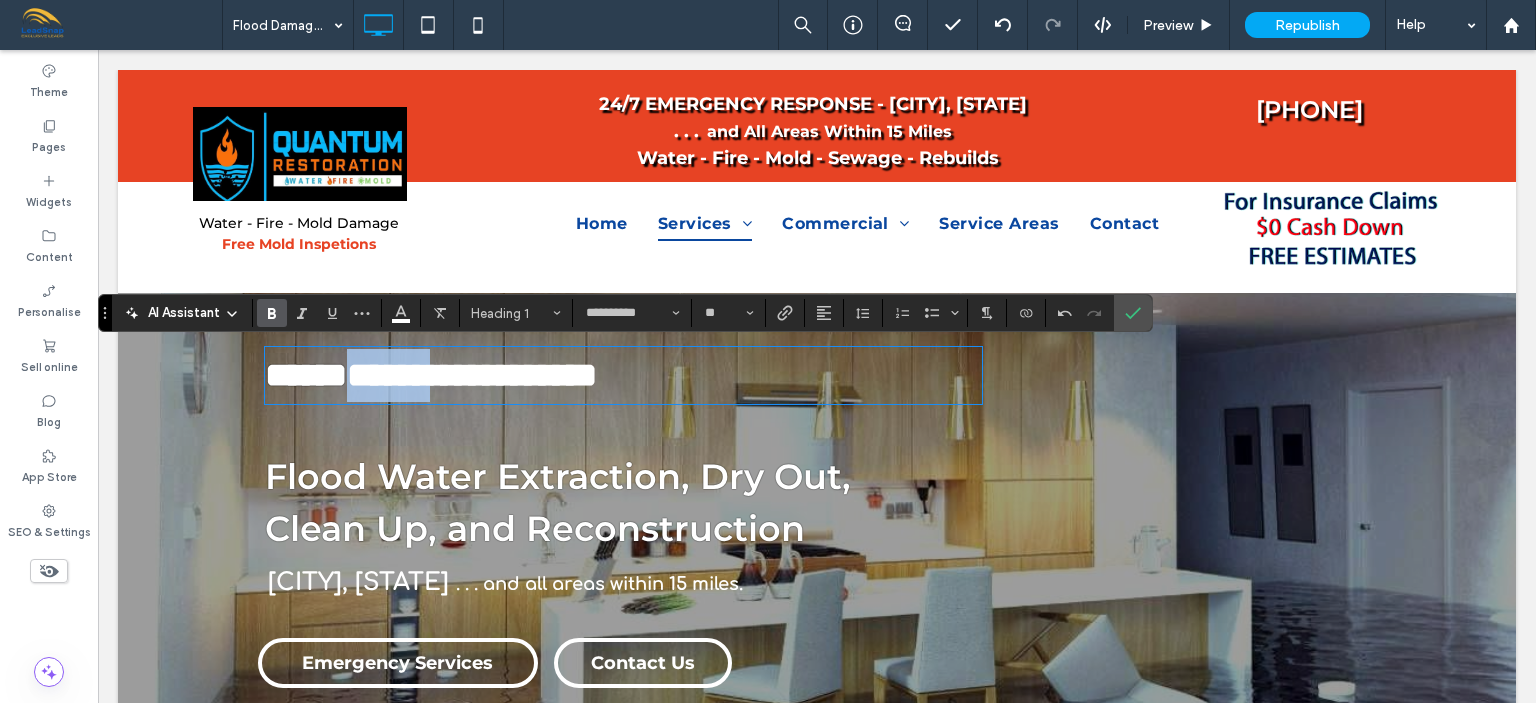 click on "**********" at bounding box center [472, 375] 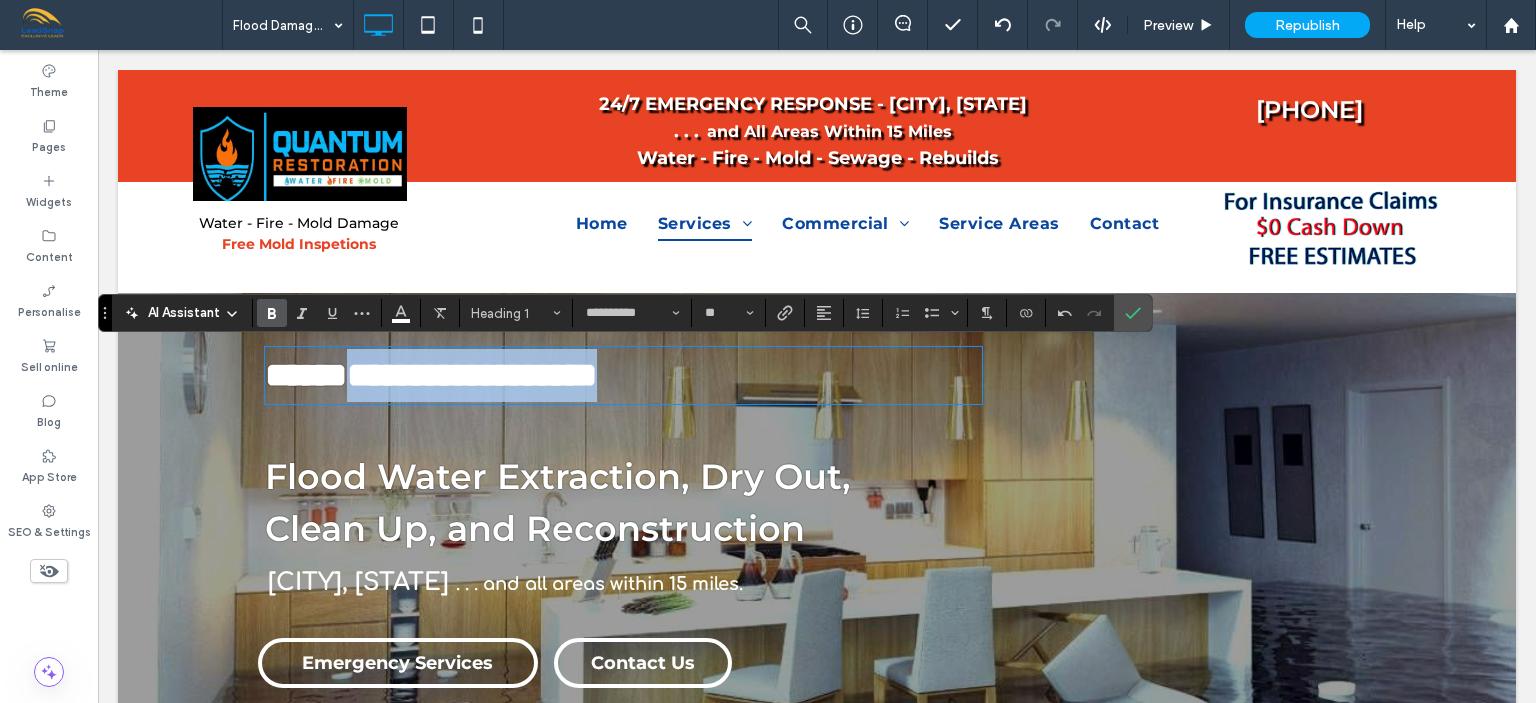 click on "**********" at bounding box center [472, 375] 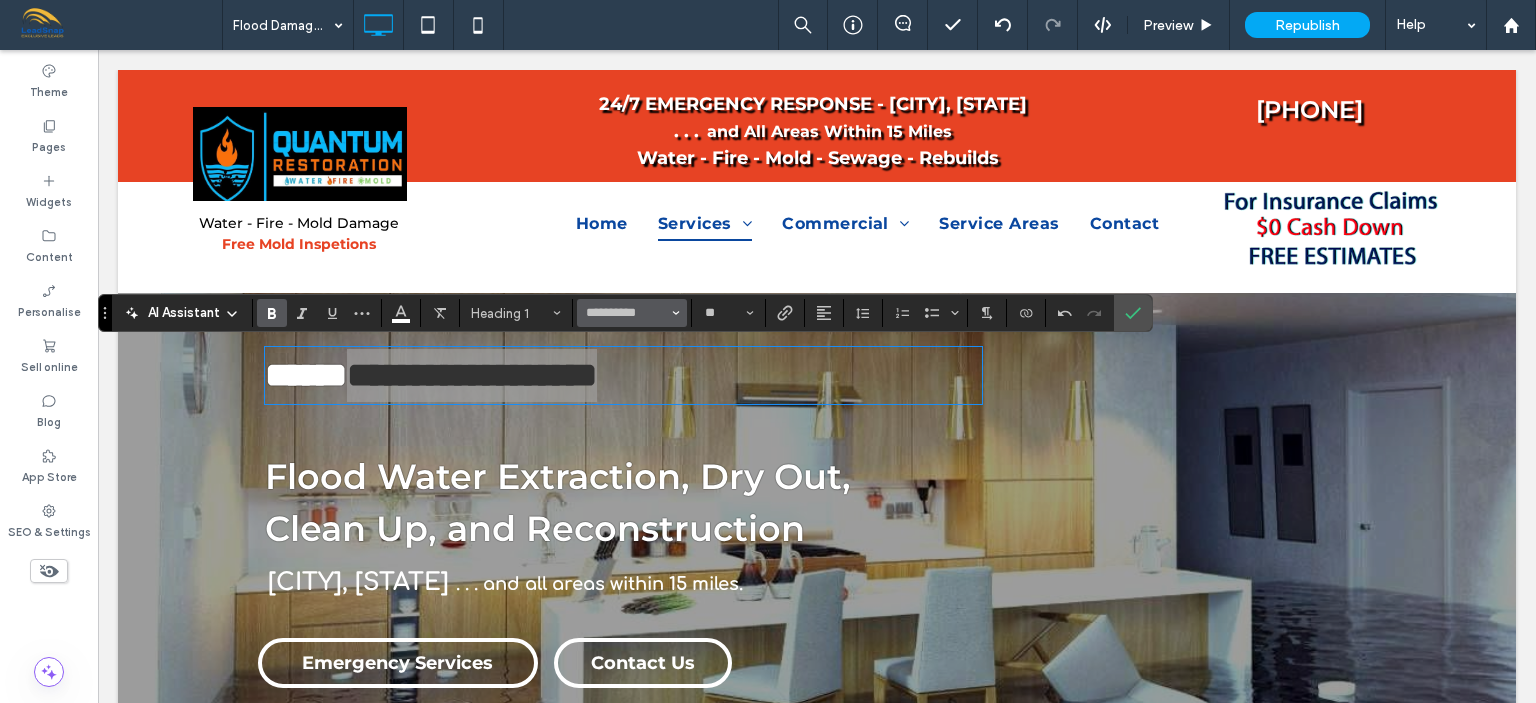 click on "**********" at bounding box center (632, 313) 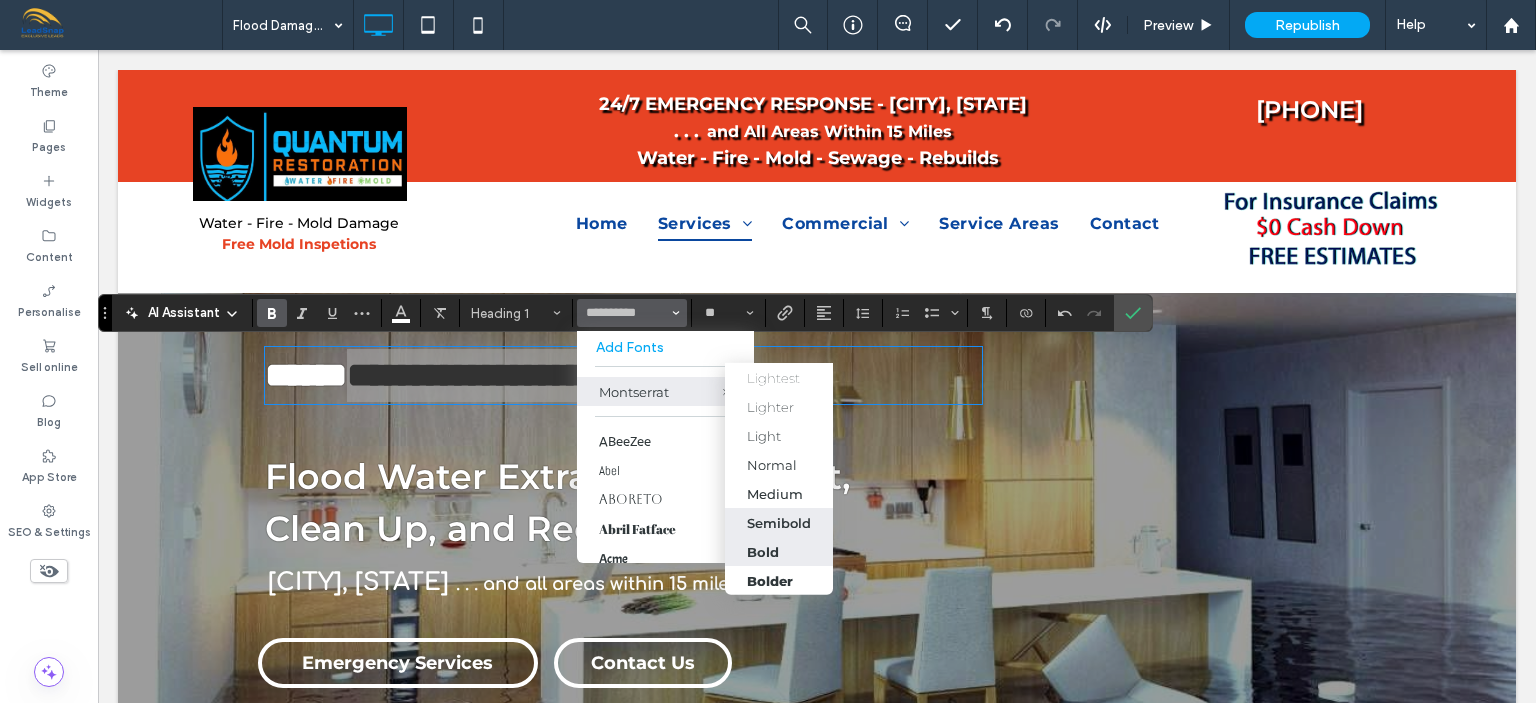 click on "Semibold" at bounding box center [779, 523] 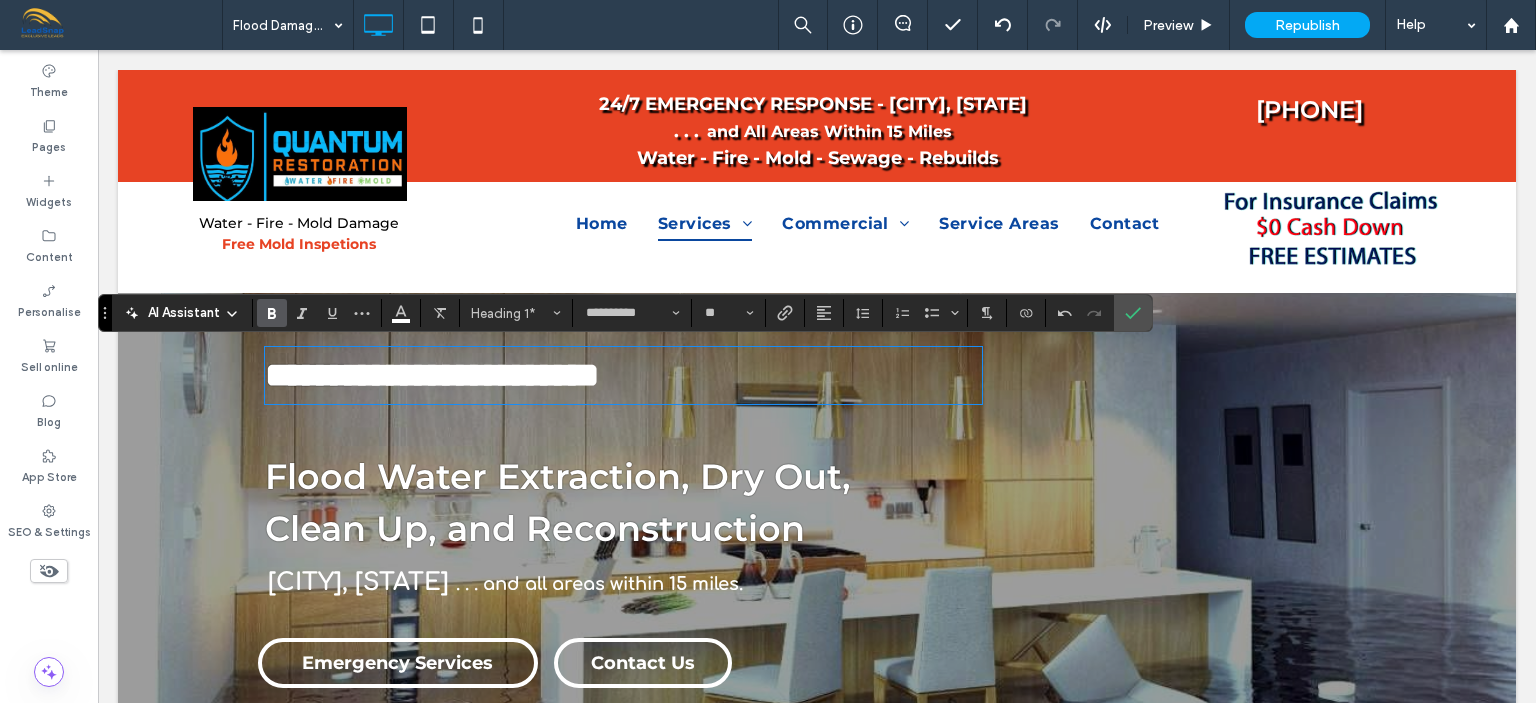 click on "**********" at bounding box center (817, 657) 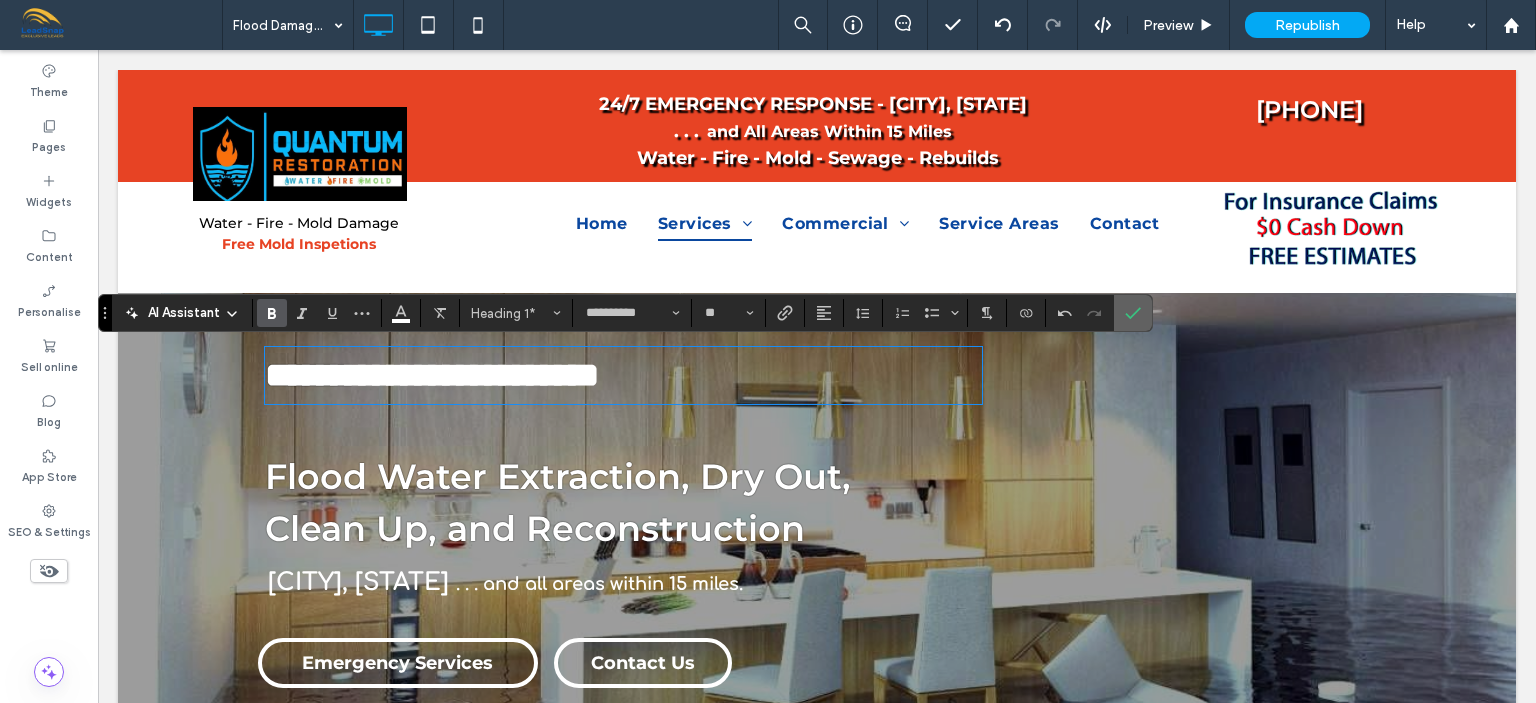 click 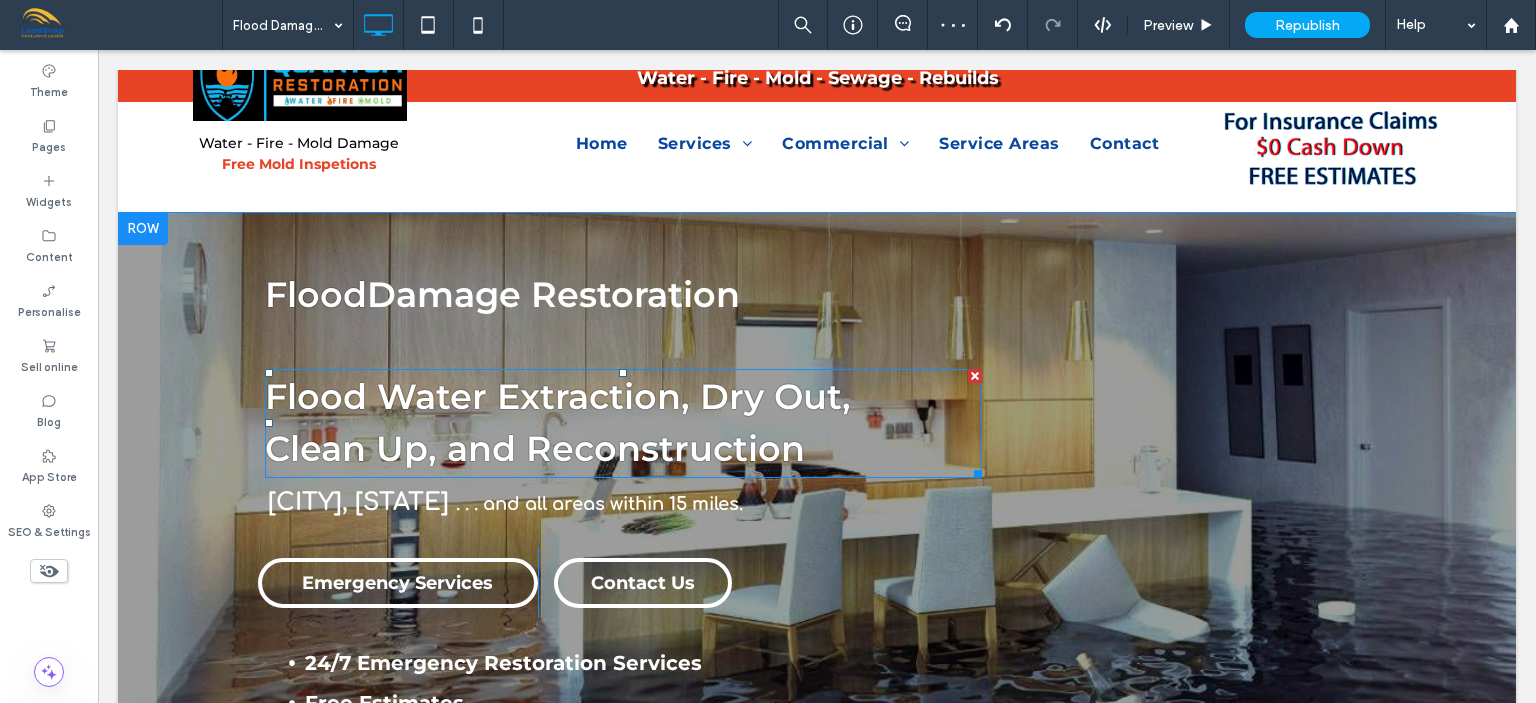 scroll, scrollTop: 84, scrollLeft: 0, axis: vertical 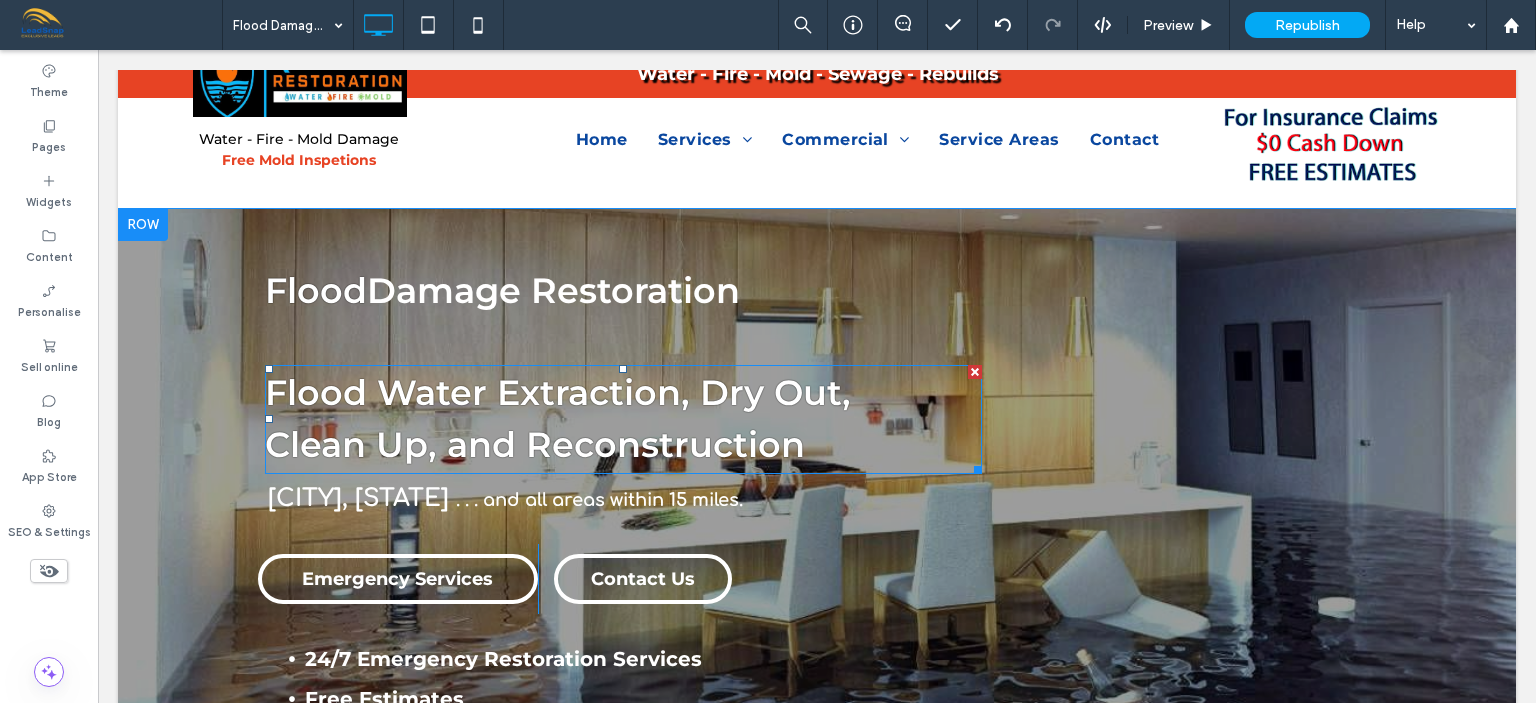 click on "Flood Water Extraction, Dry Out," at bounding box center (558, 392) 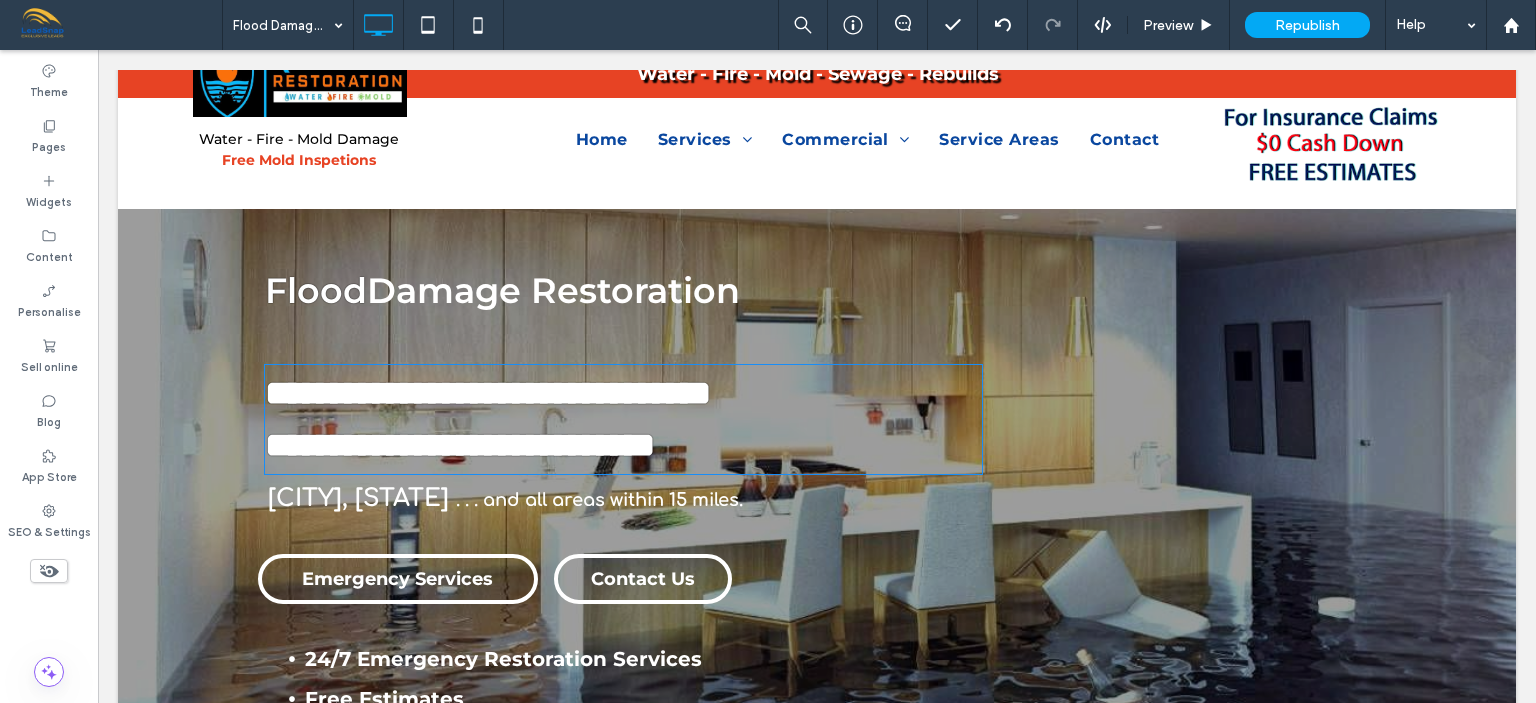 type on "**********" 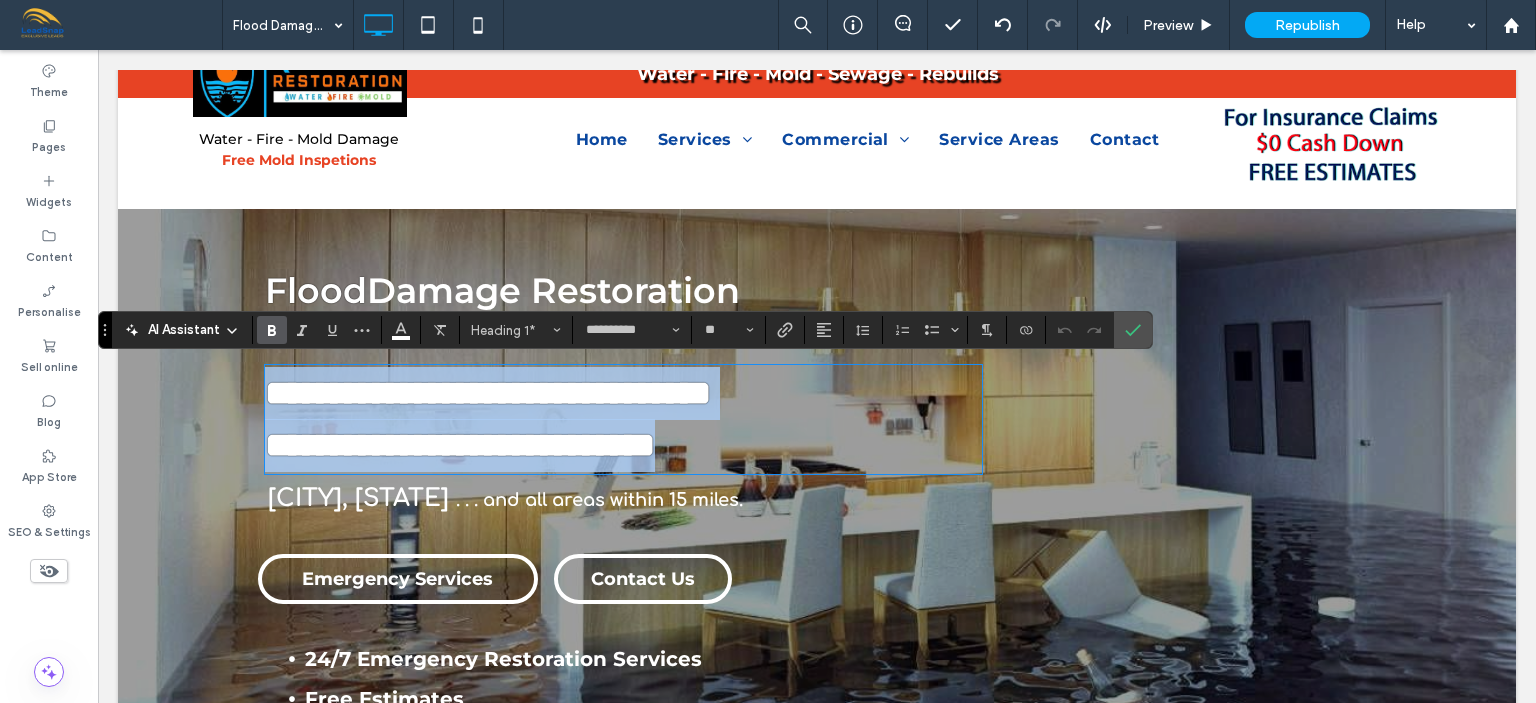 click on "**********" at bounding box center (488, 393) 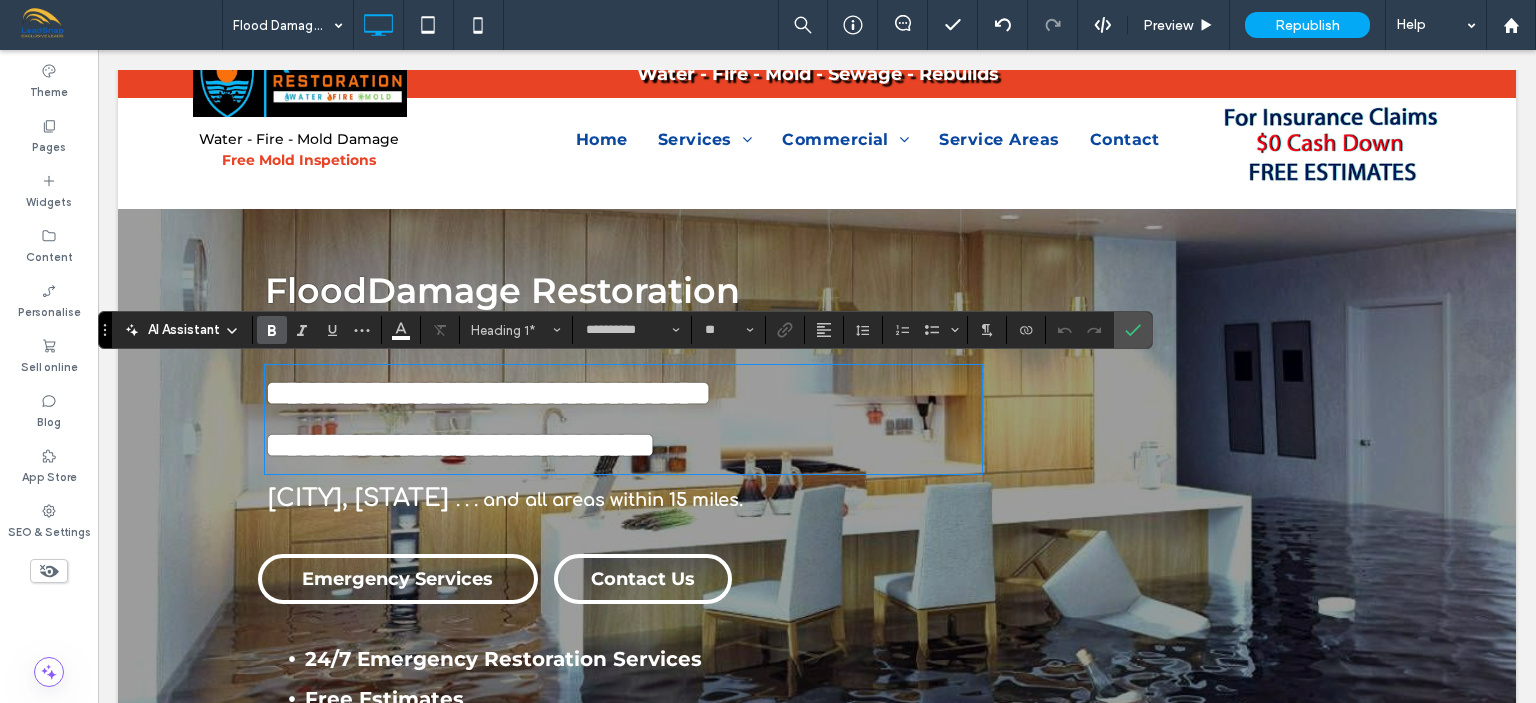 type 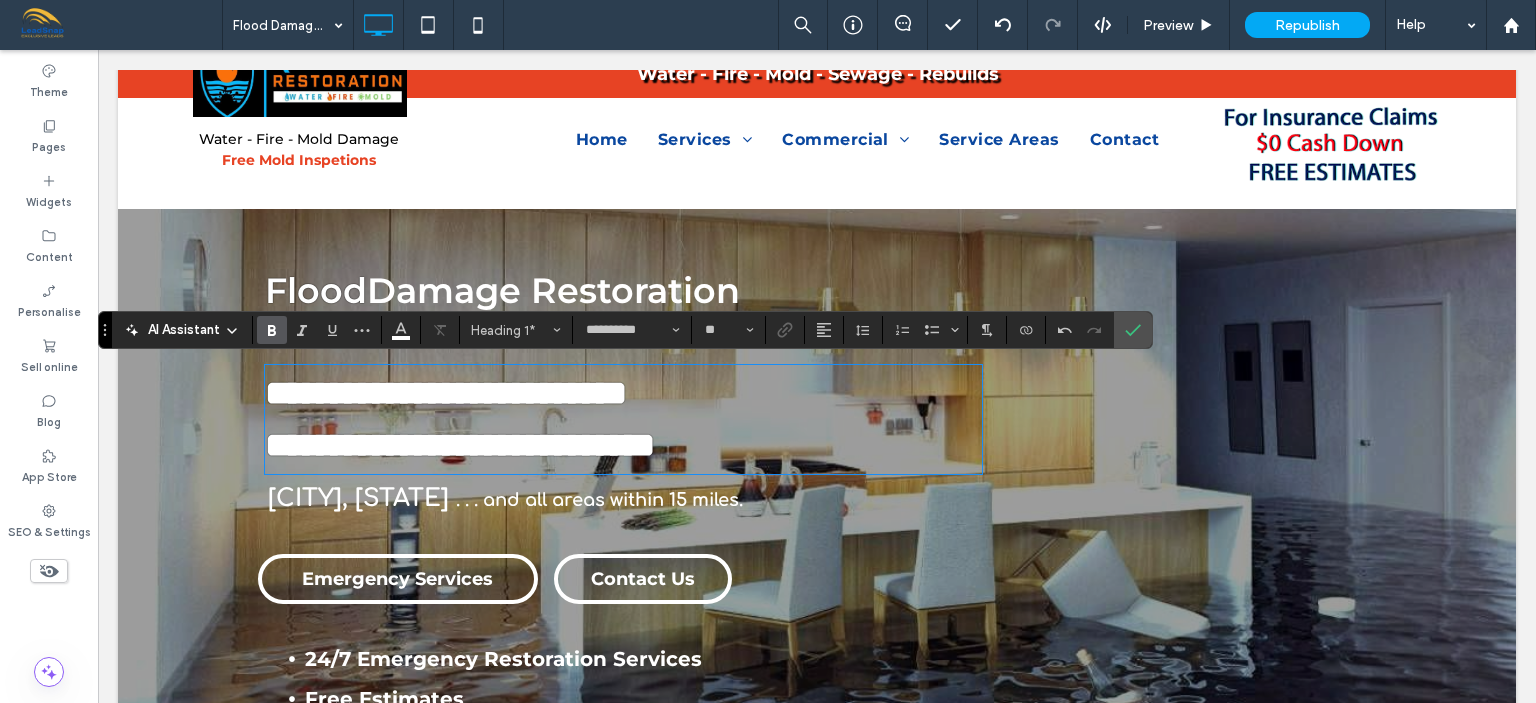 click on "**********" at bounding box center [446, 393] 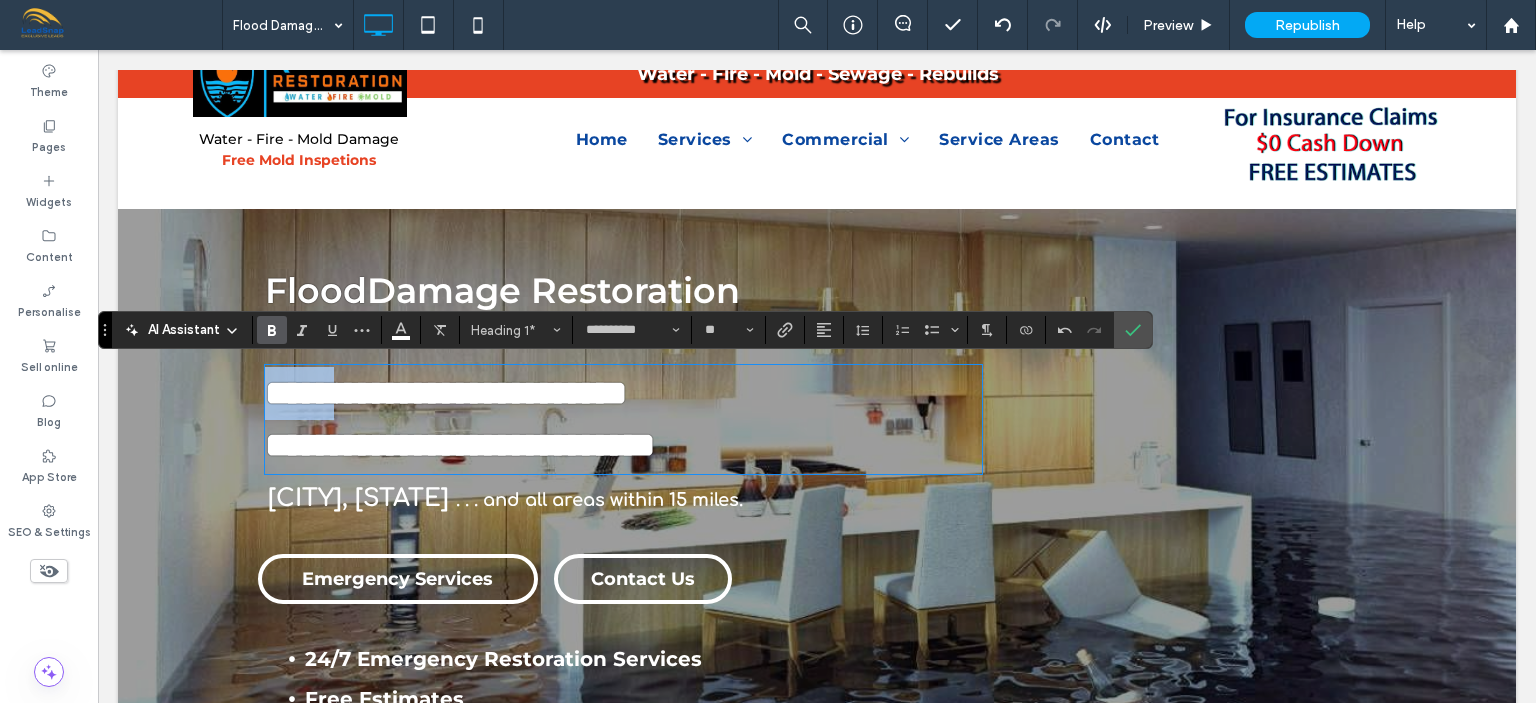 click on "**********" at bounding box center (446, 393) 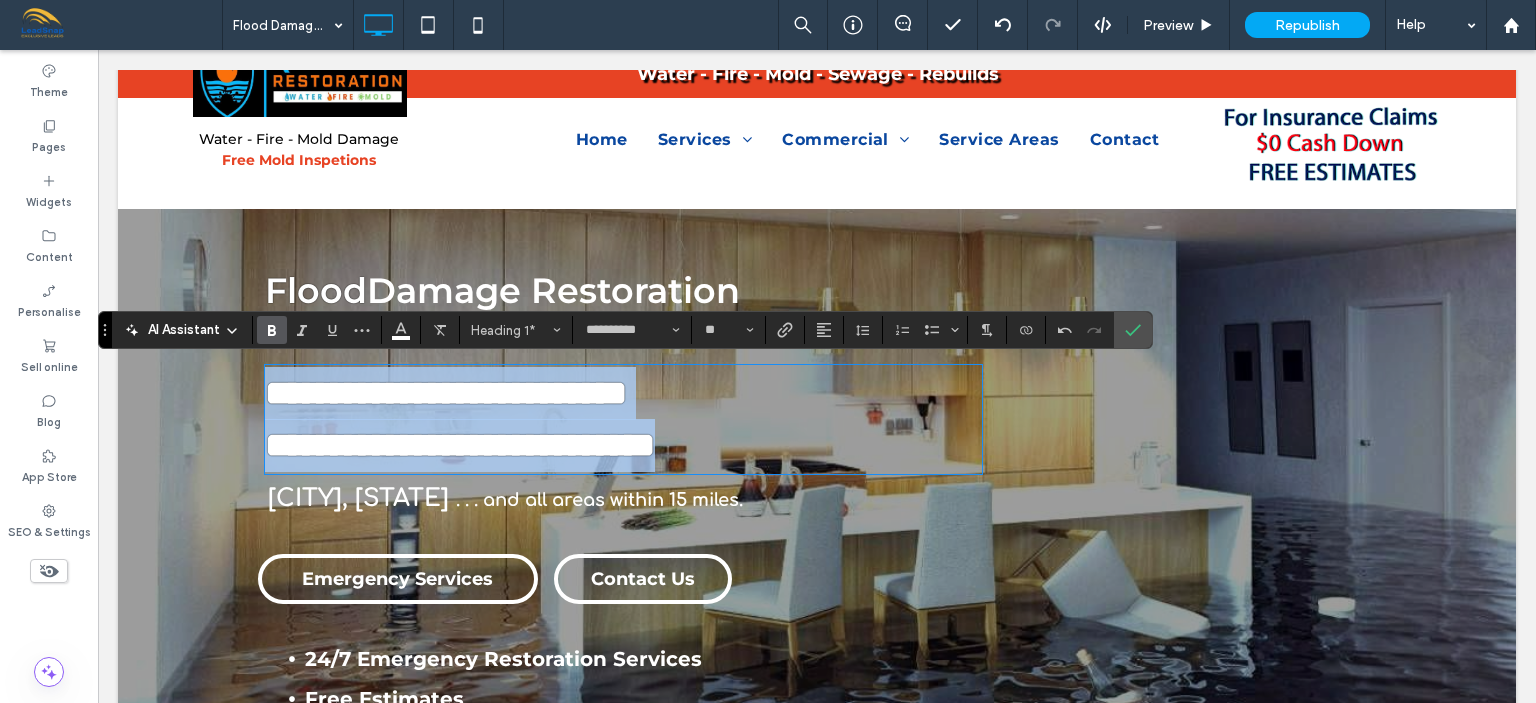click on "**********" at bounding box center [460, 445] 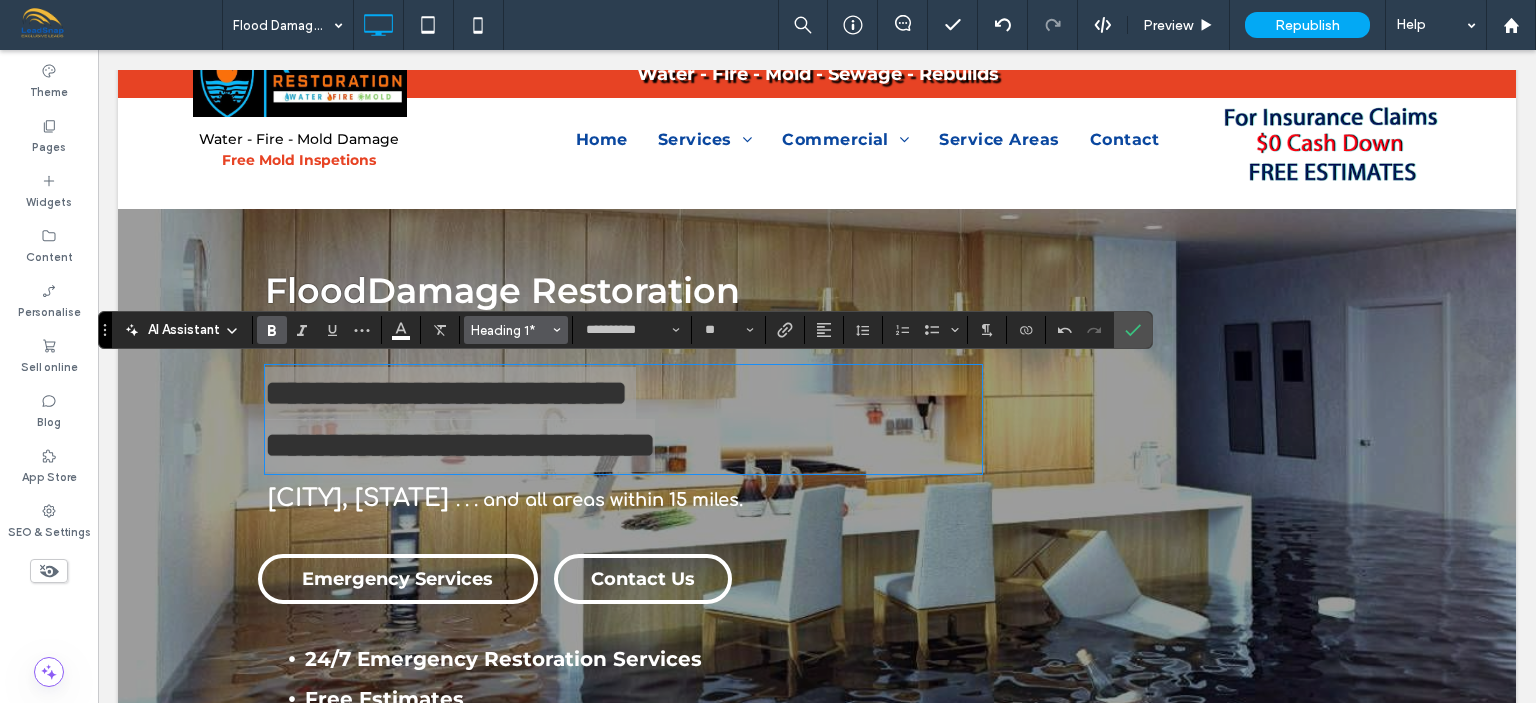 click on "Heading 1*" at bounding box center [510, 330] 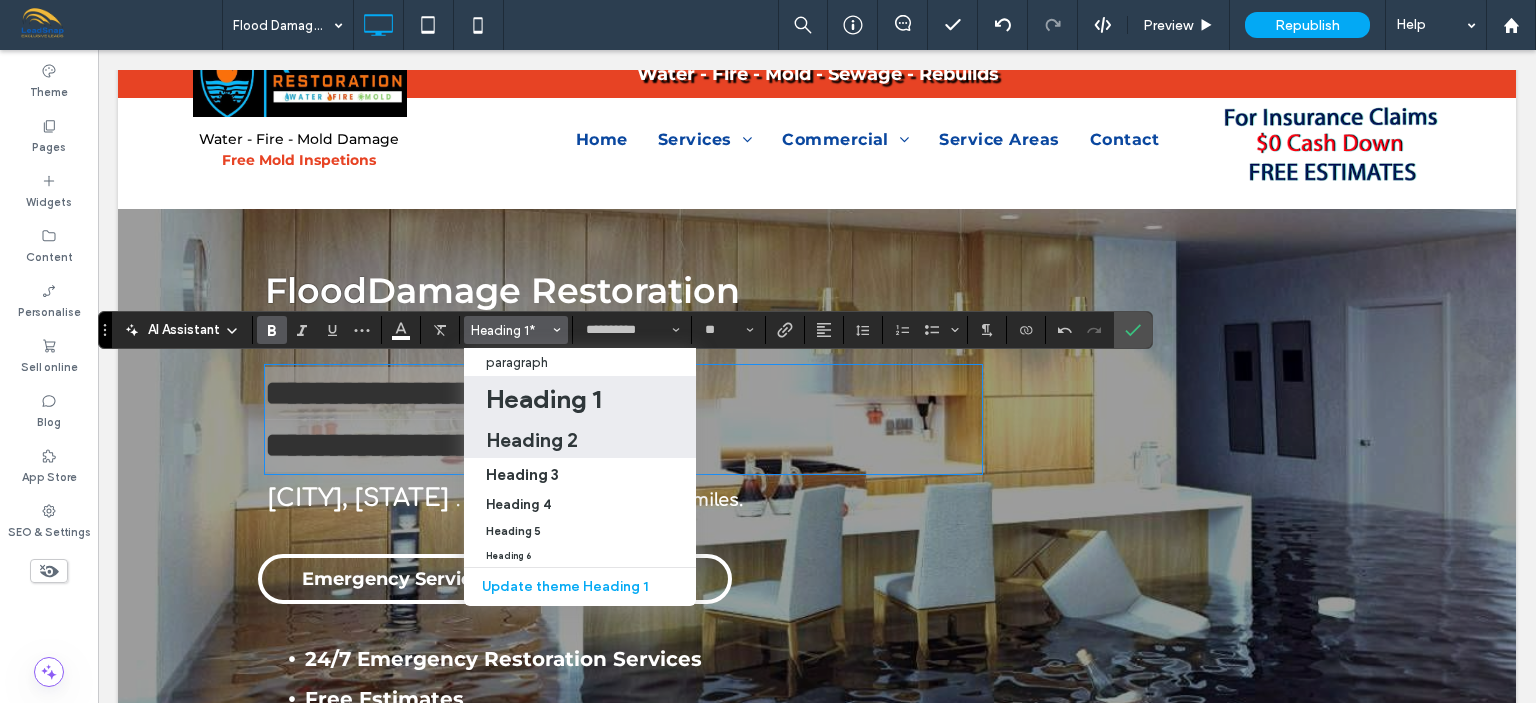 click on "Heading 2" at bounding box center [532, 440] 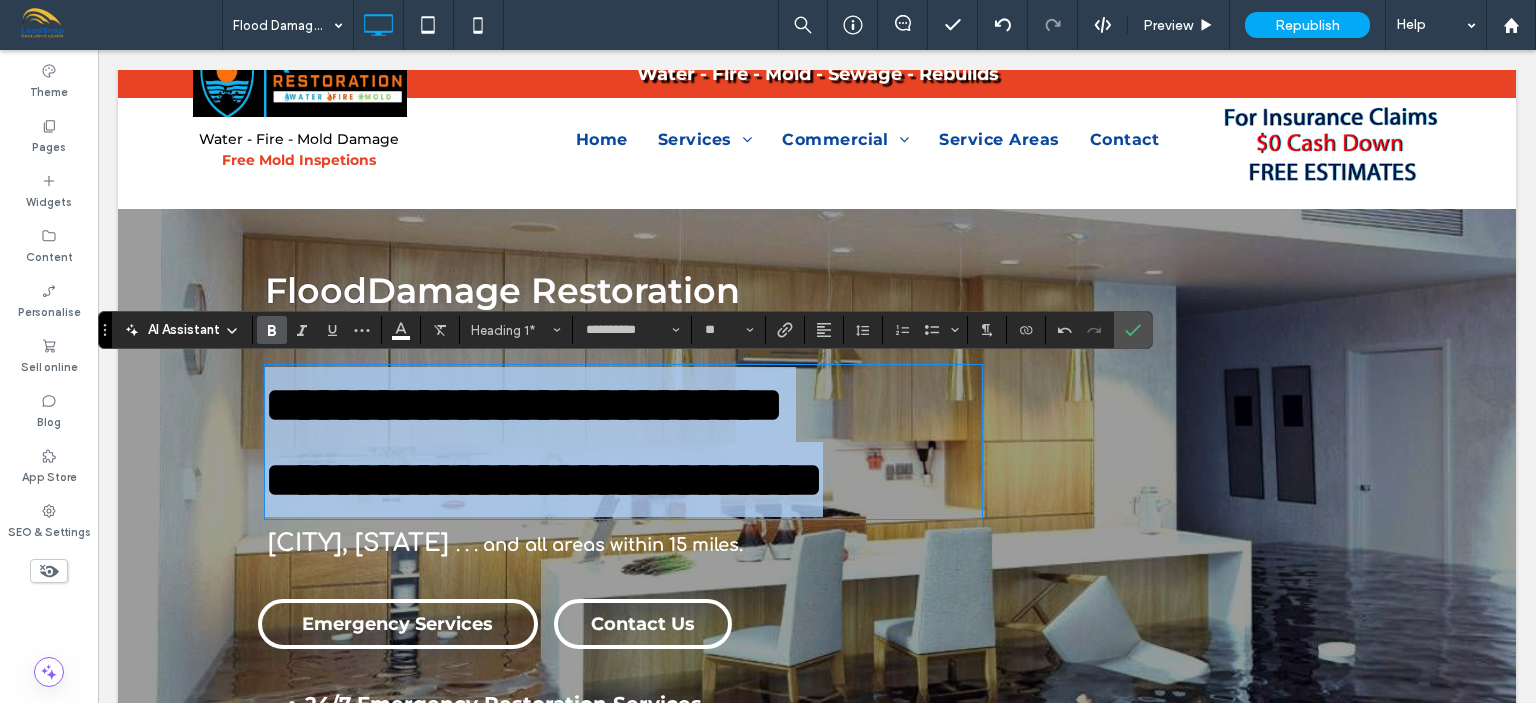 type on "*********" 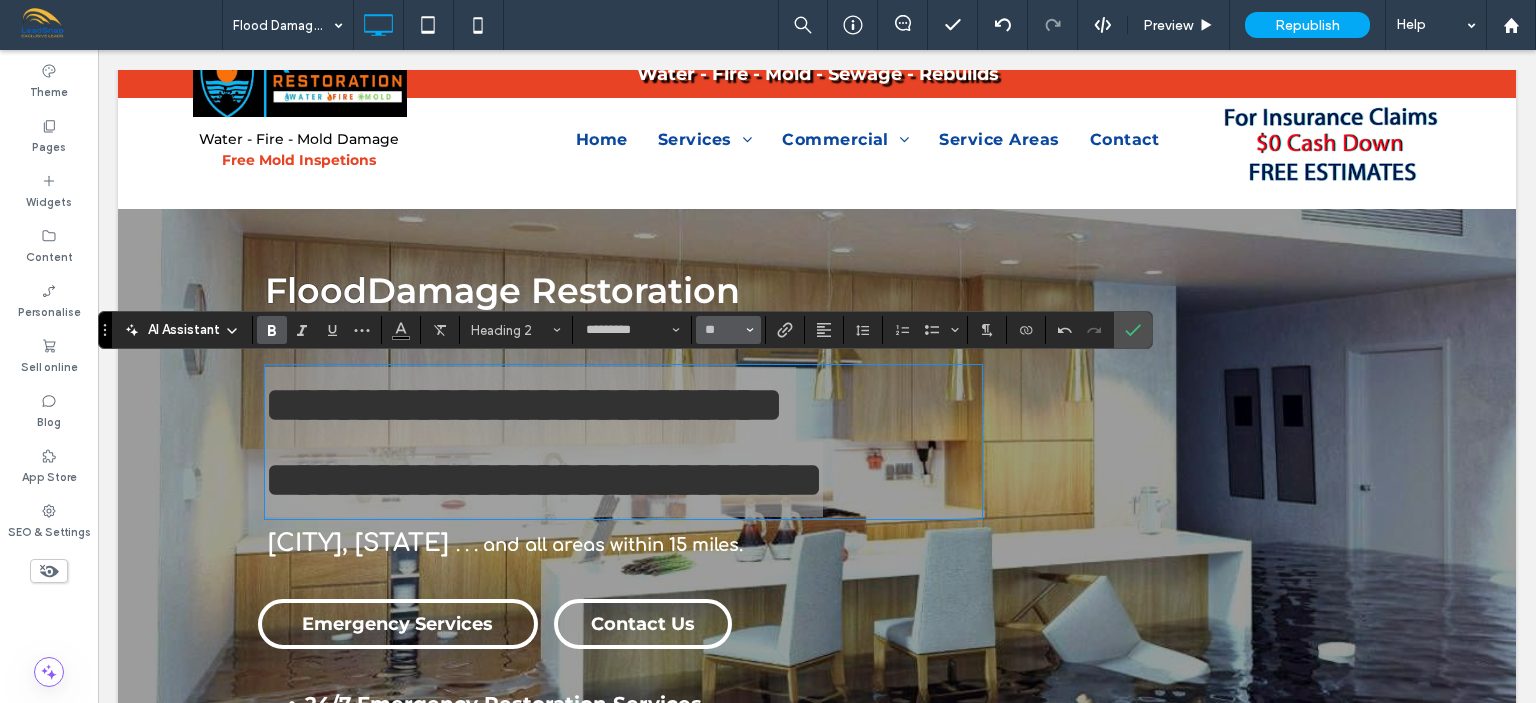 click at bounding box center (750, 330) 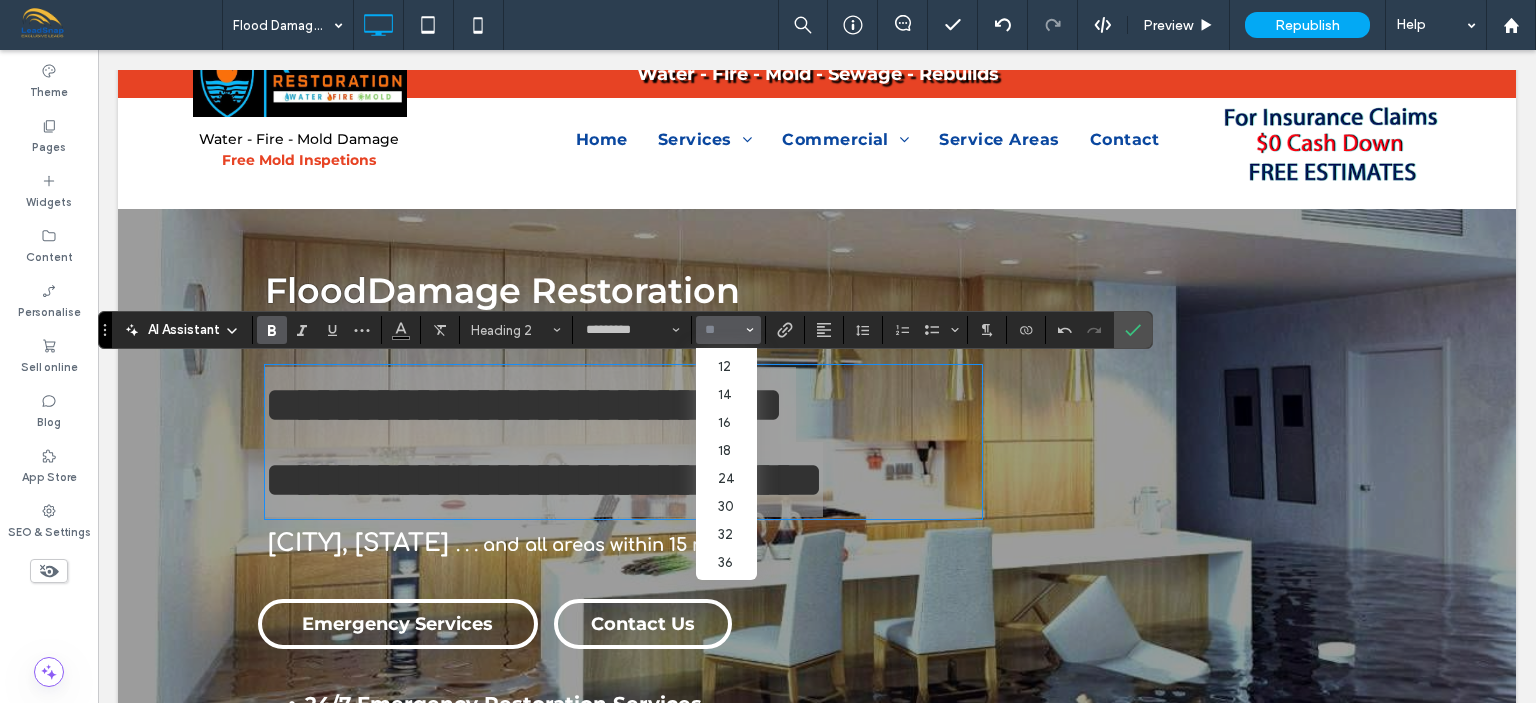 scroll, scrollTop: 160, scrollLeft: 0, axis: vertical 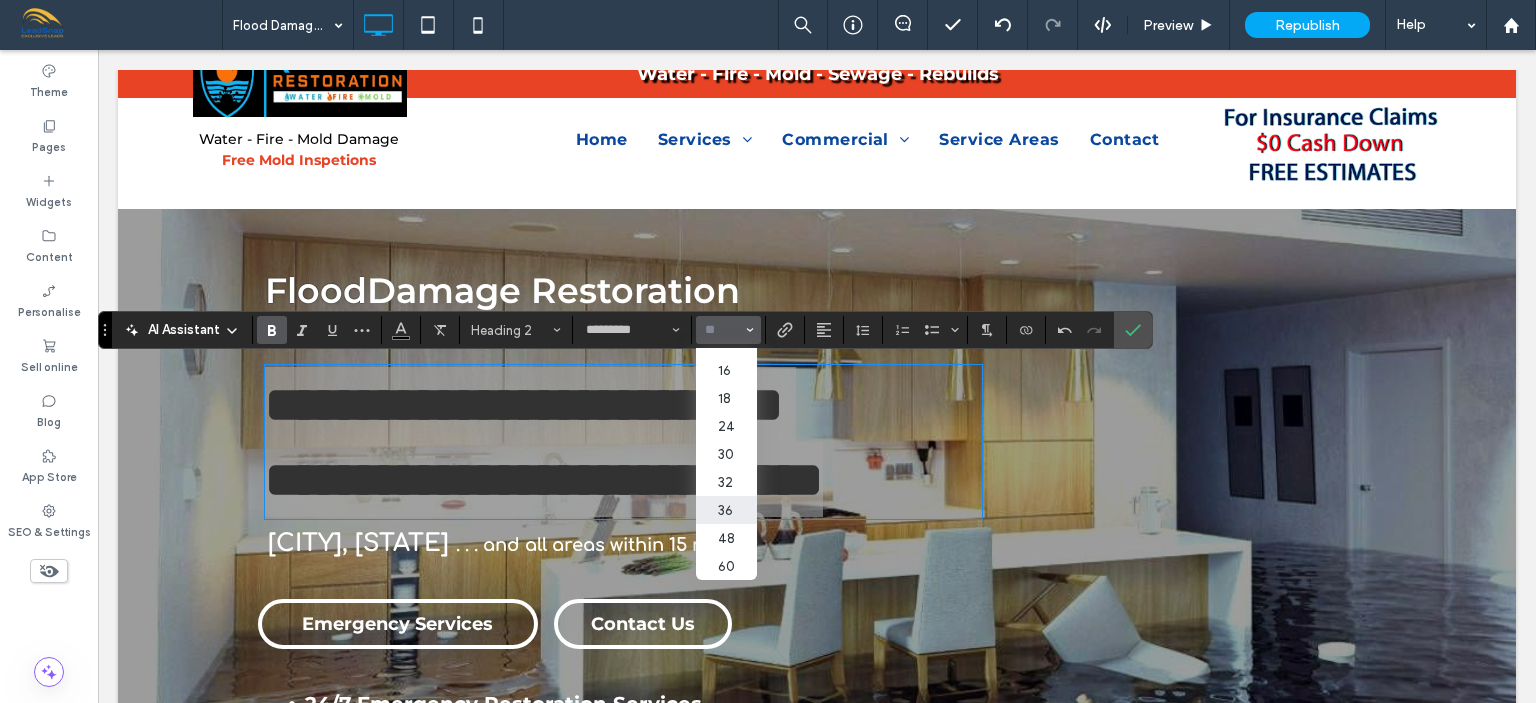 click on "36" at bounding box center (726, 510) 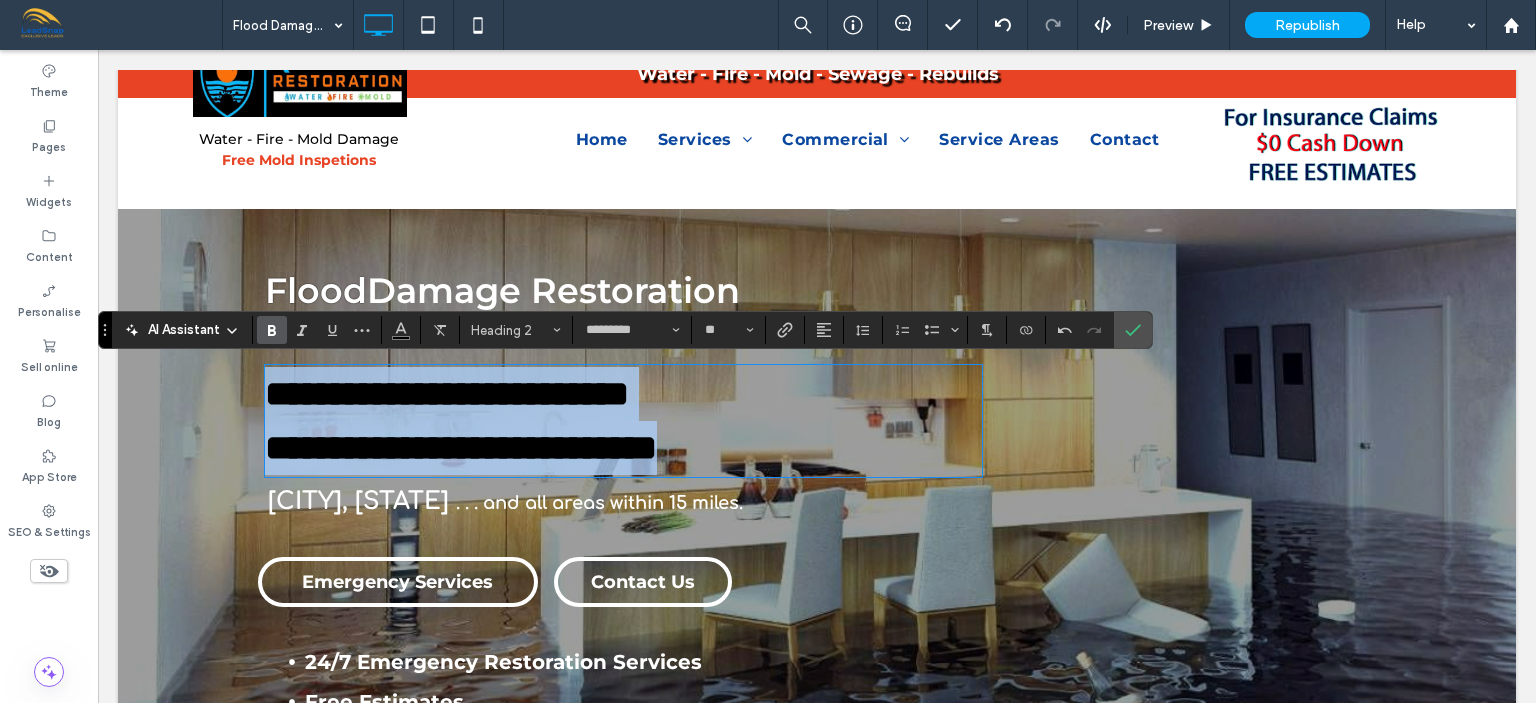 type on "**" 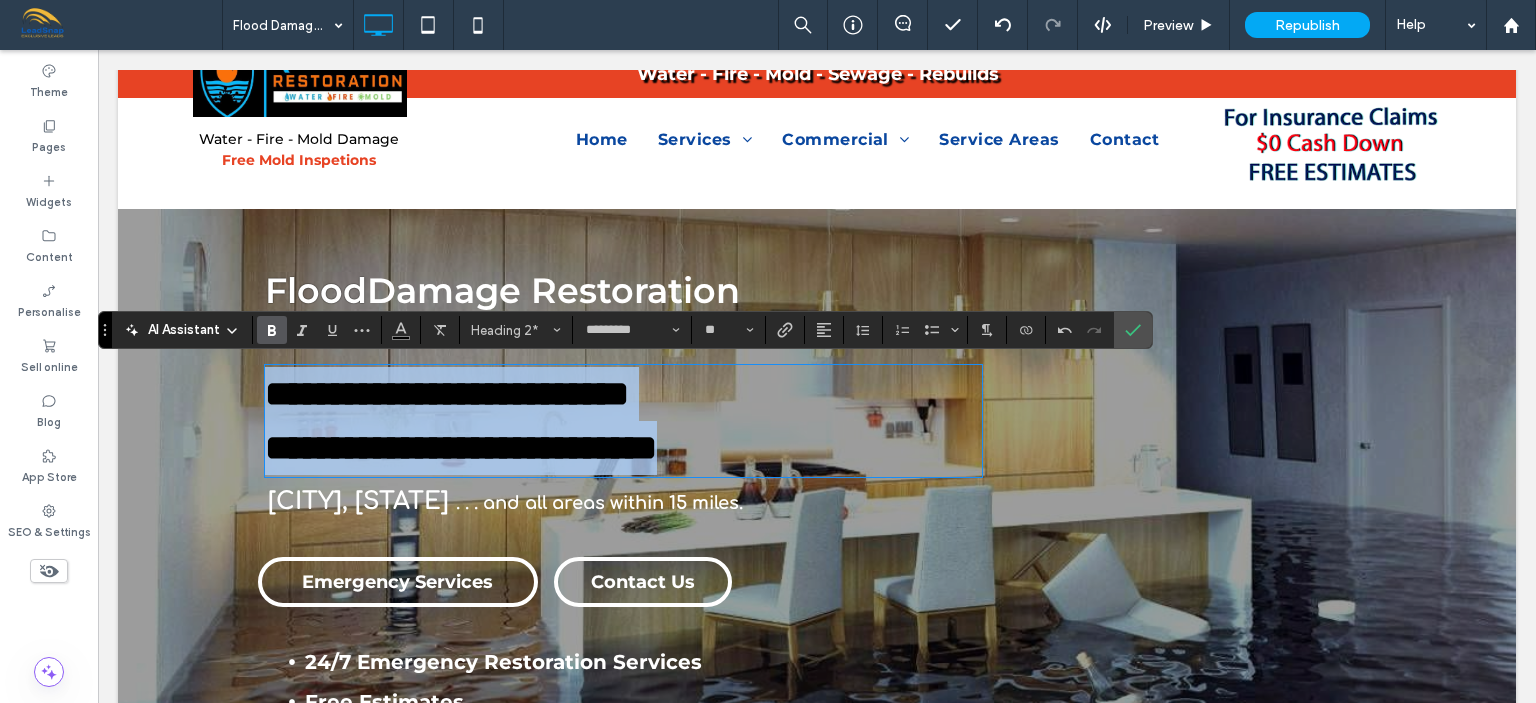 click on "**********" at bounding box center (817, 574) 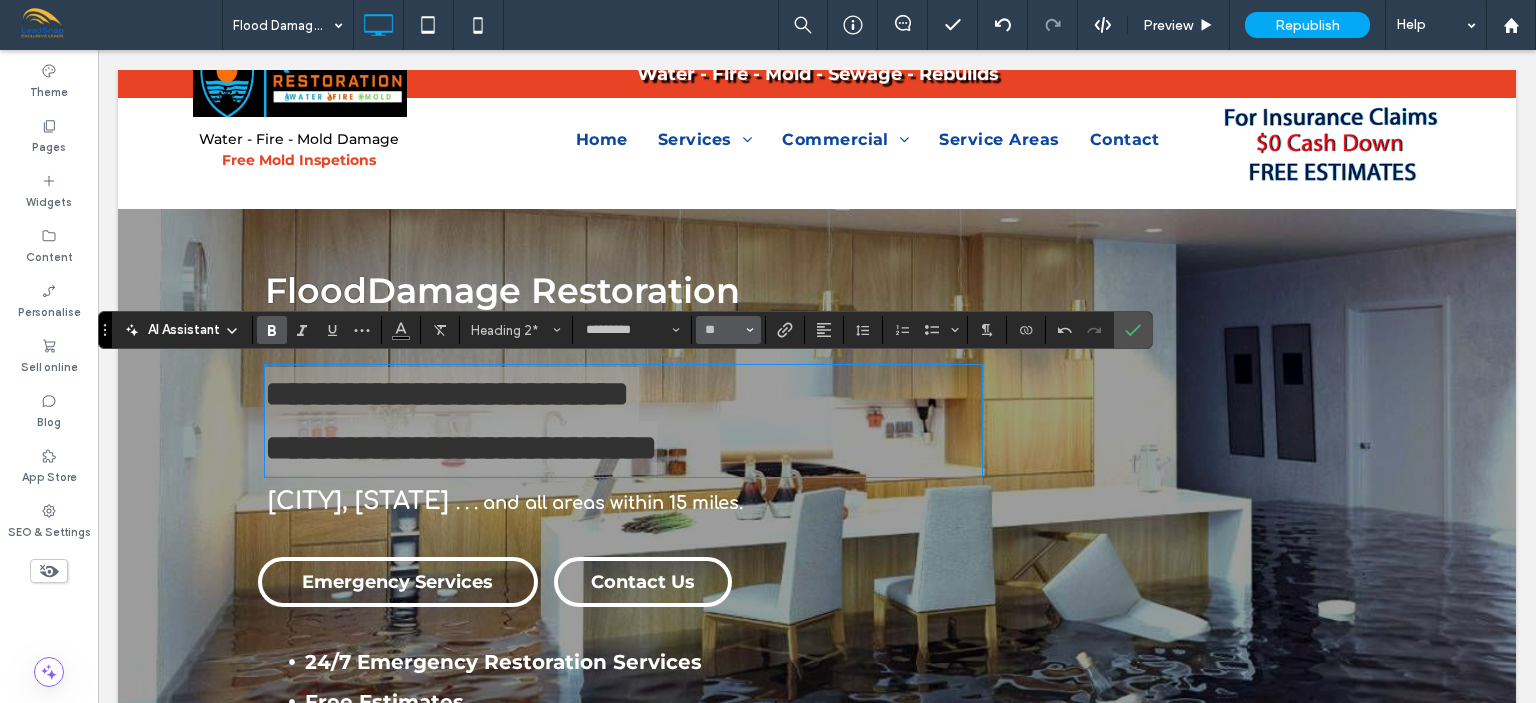 click 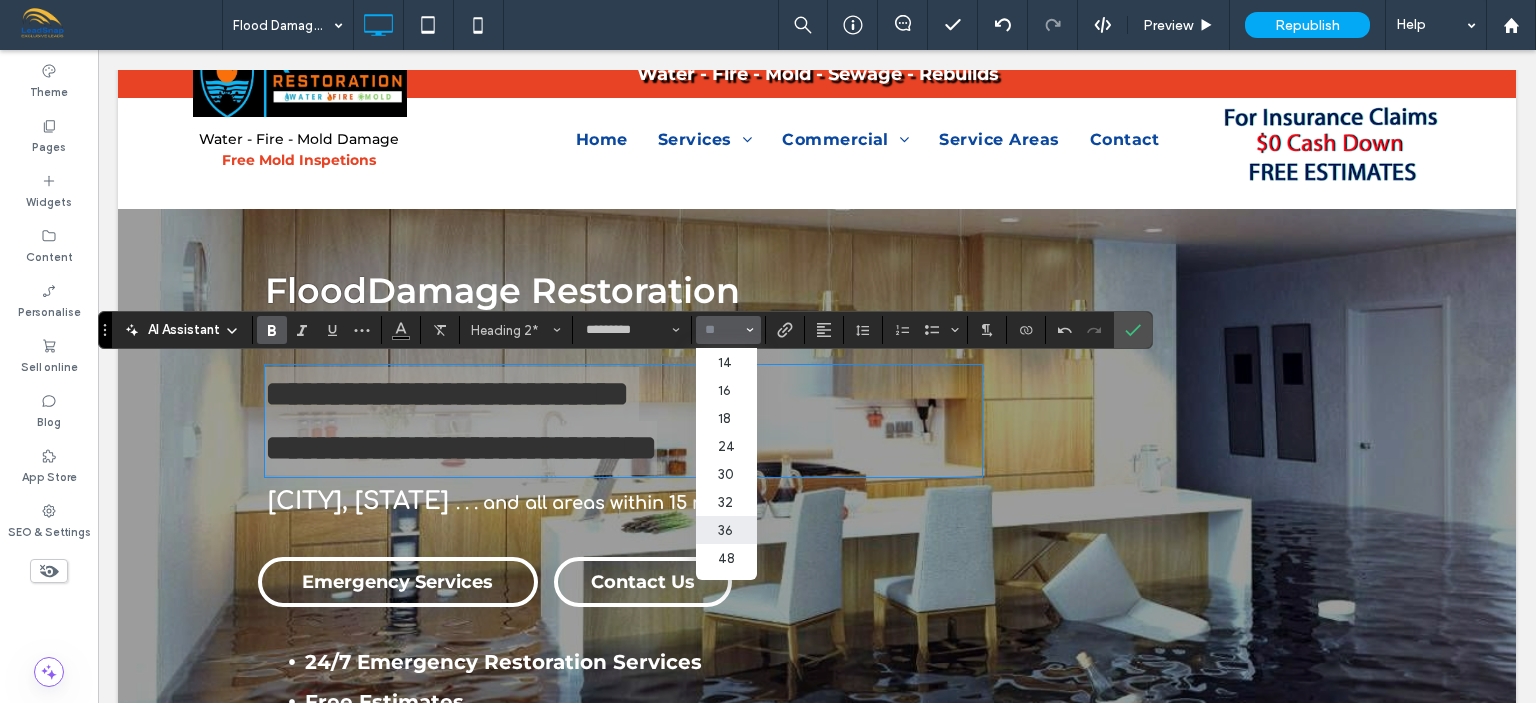 scroll, scrollTop: 142, scrollLeft: 0, axis: vertical 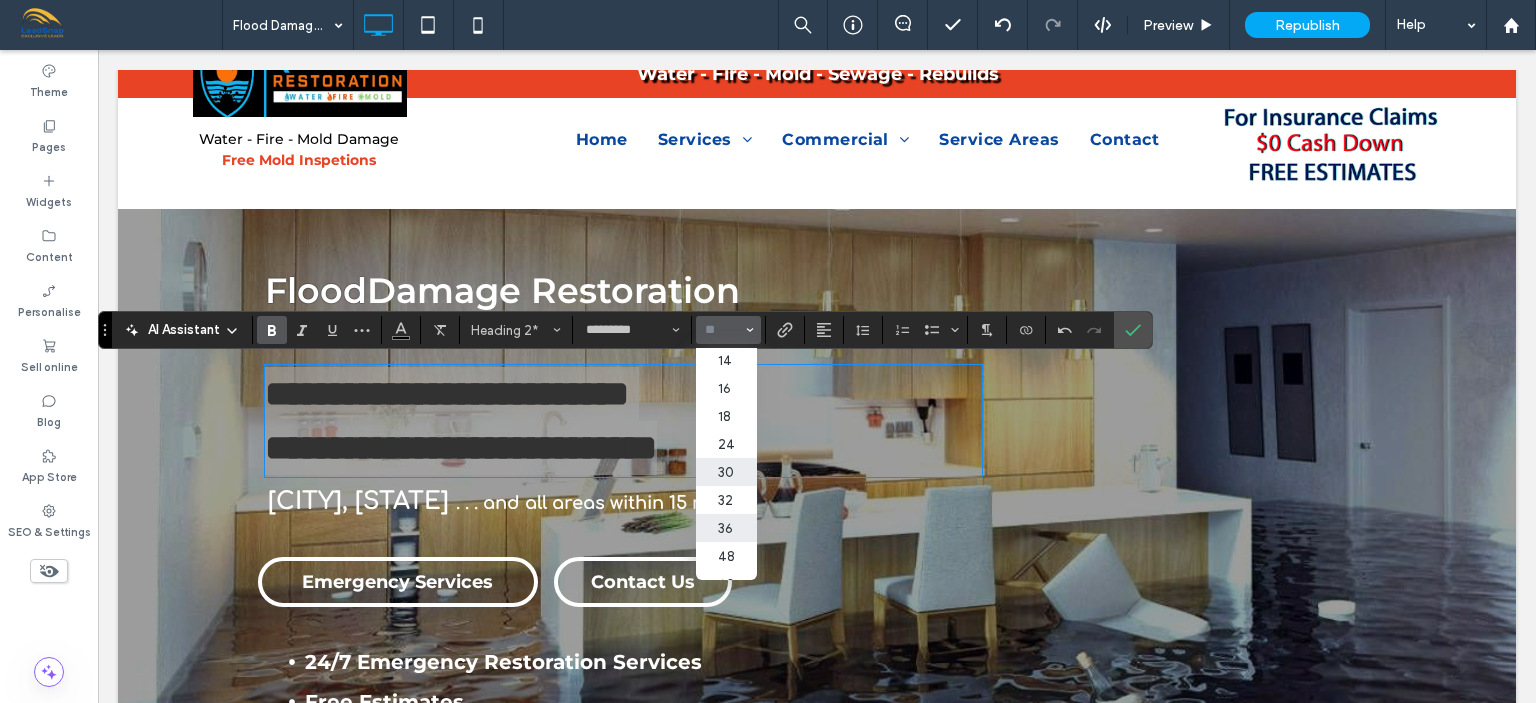 click on "30" at bounding box center [726, 472] 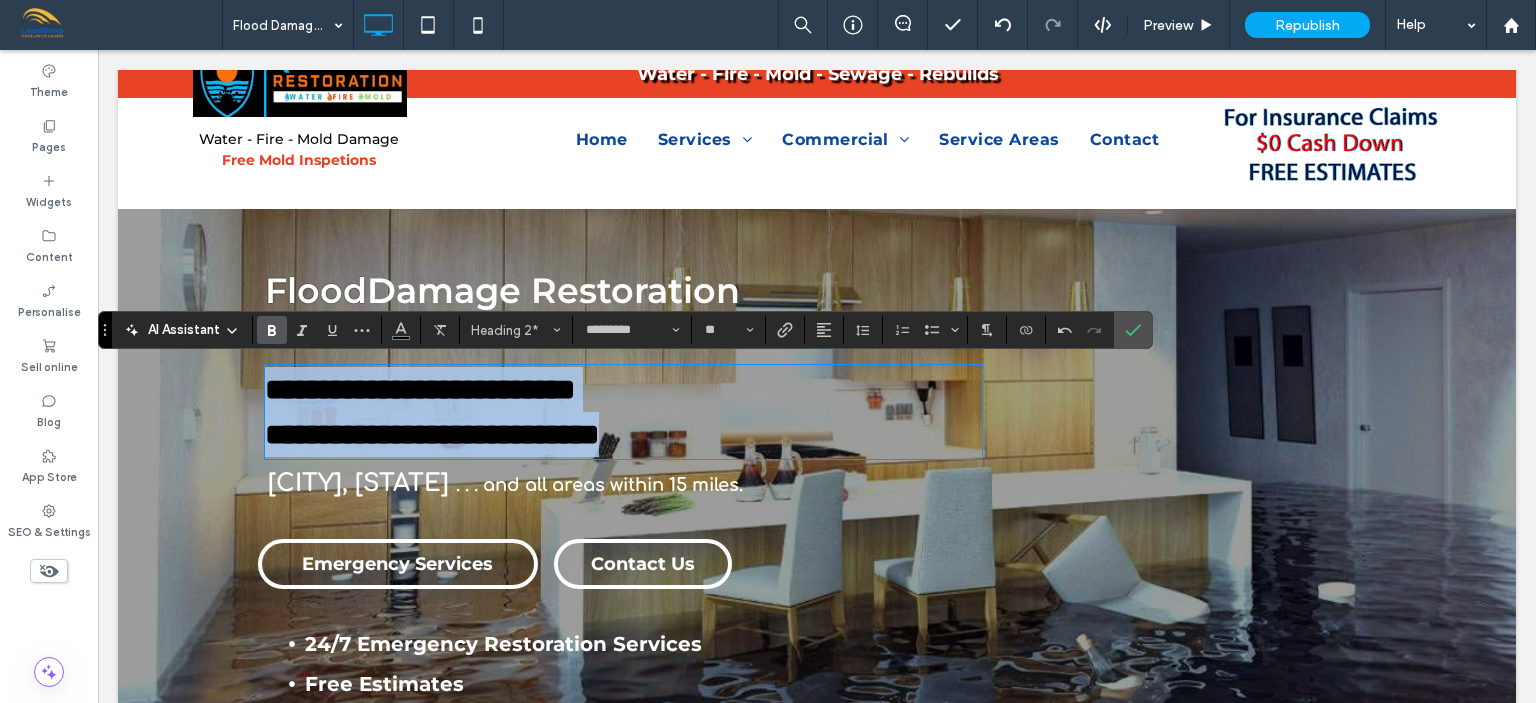 type on "**" 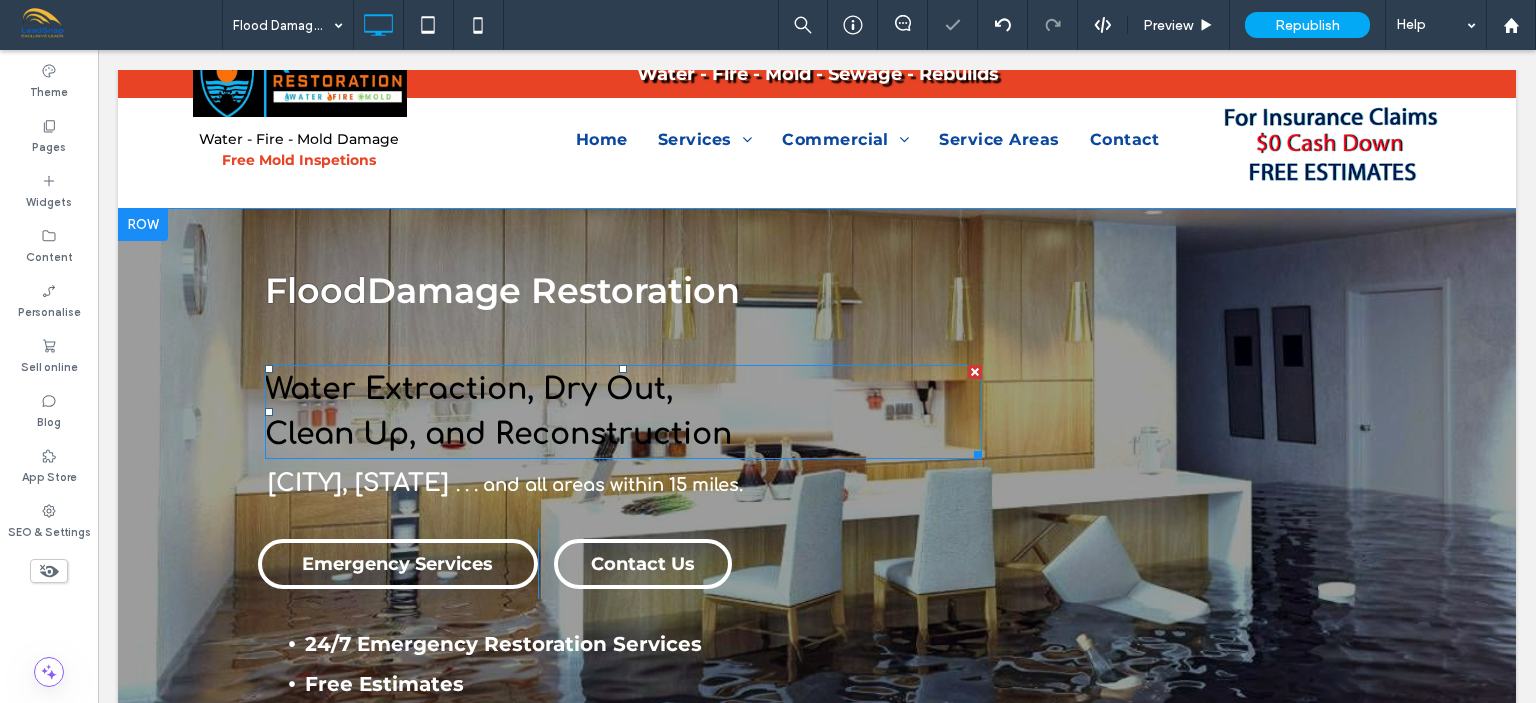 click on "Clean Up, and Reconstruction" at bounding box center [623, 434] 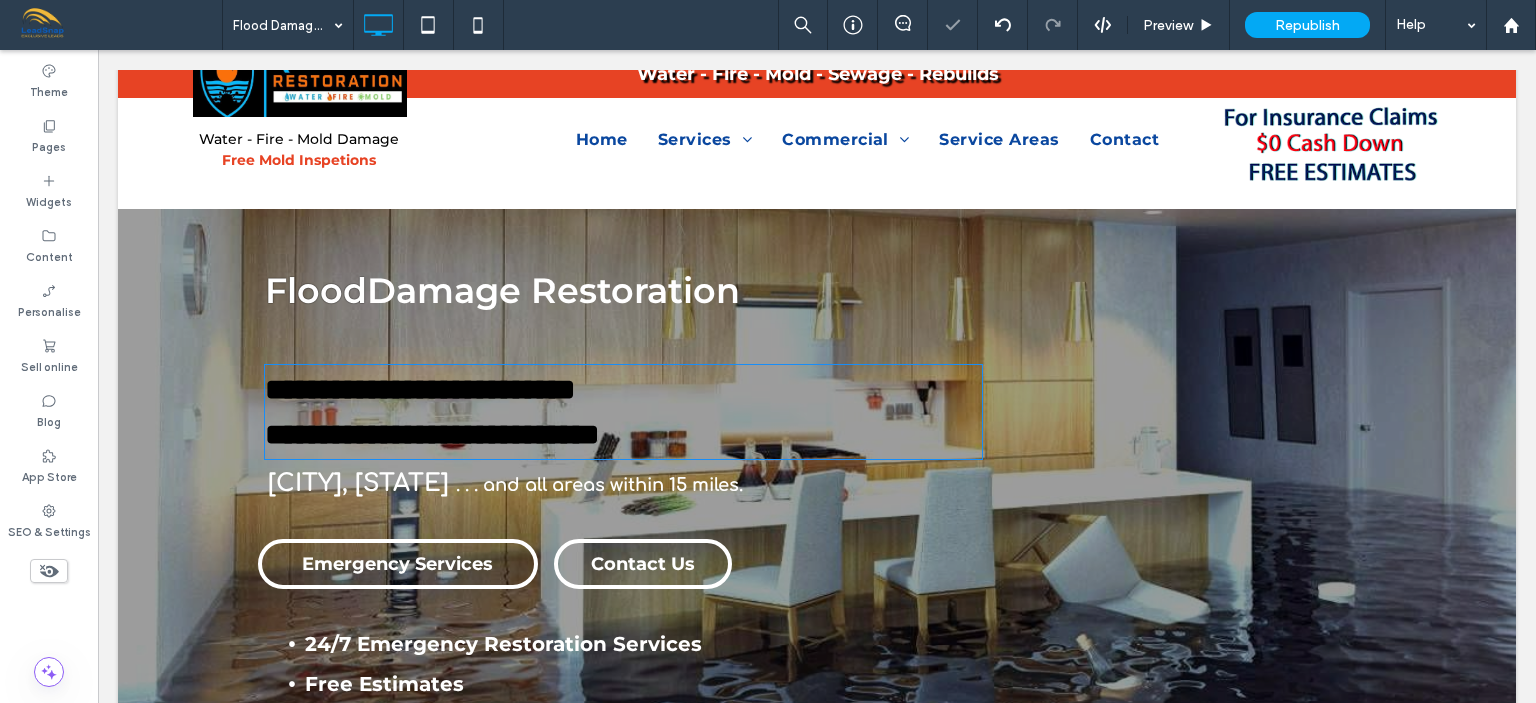 type on "*********" 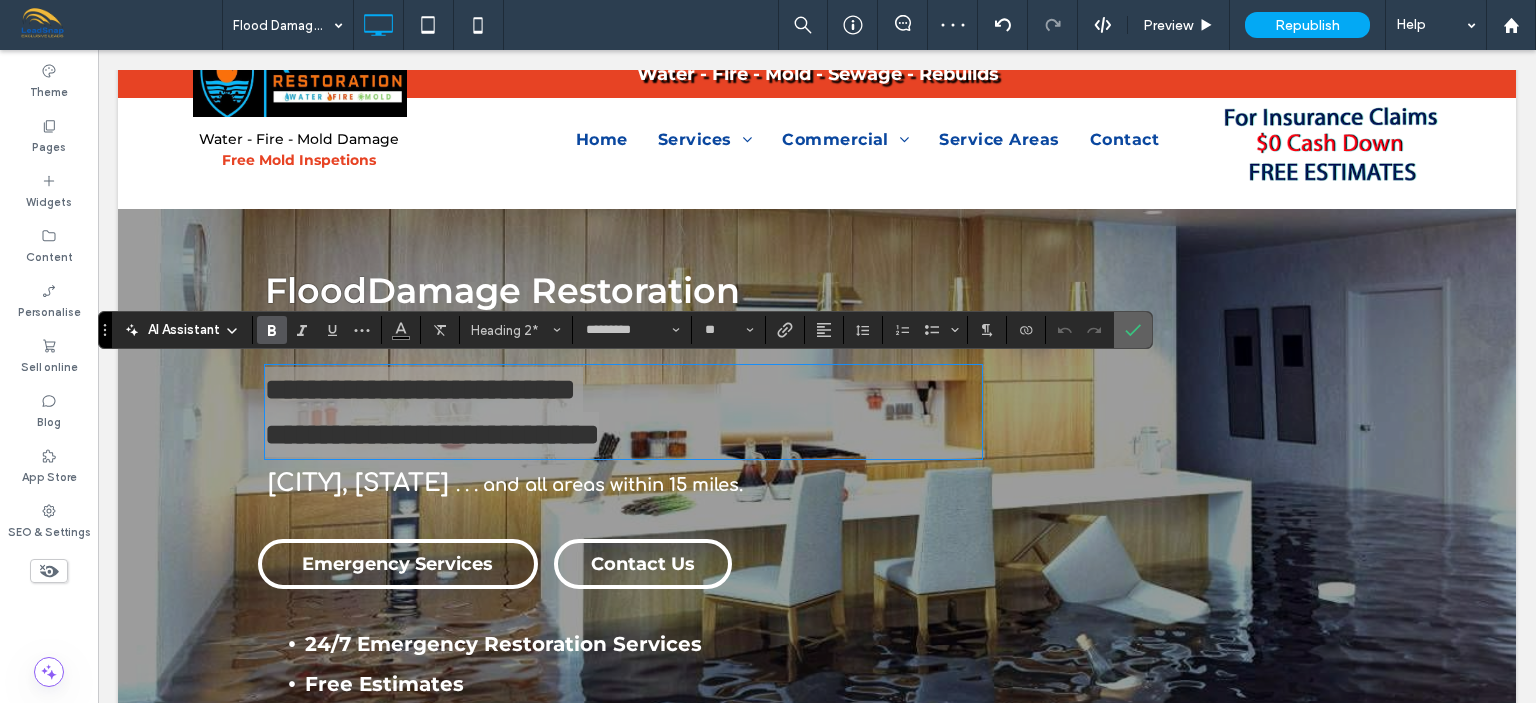 click 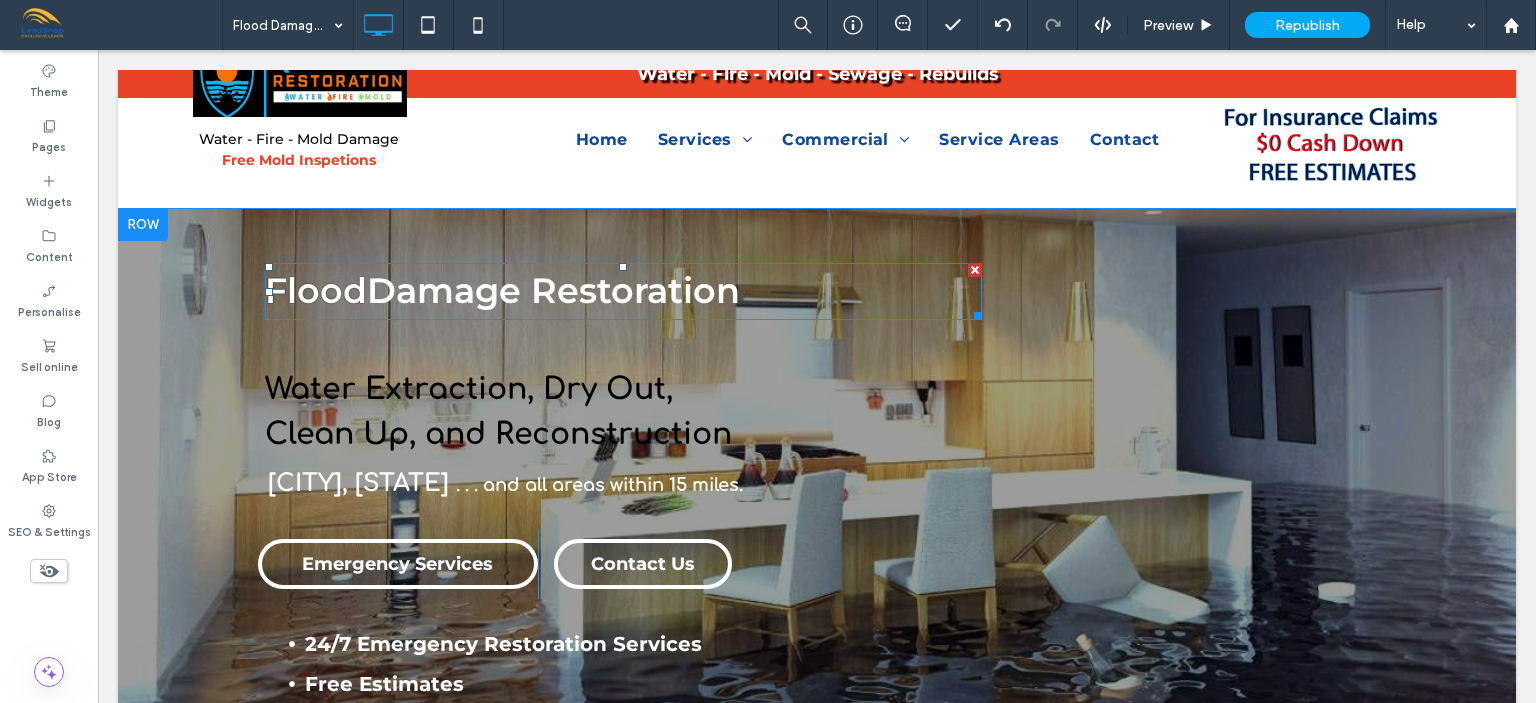 click on "Damage Restoration" at bounding box center [553, 290] 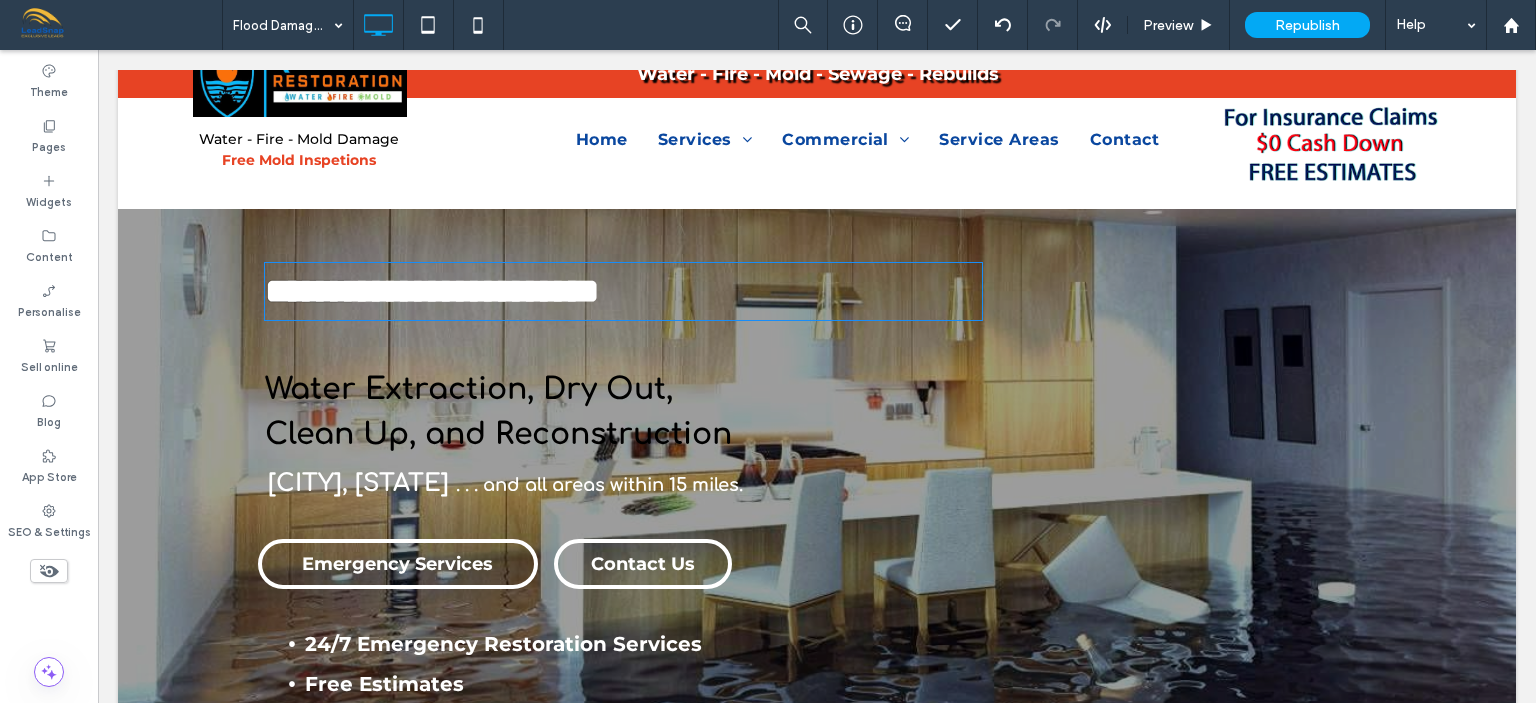 type on "**********" 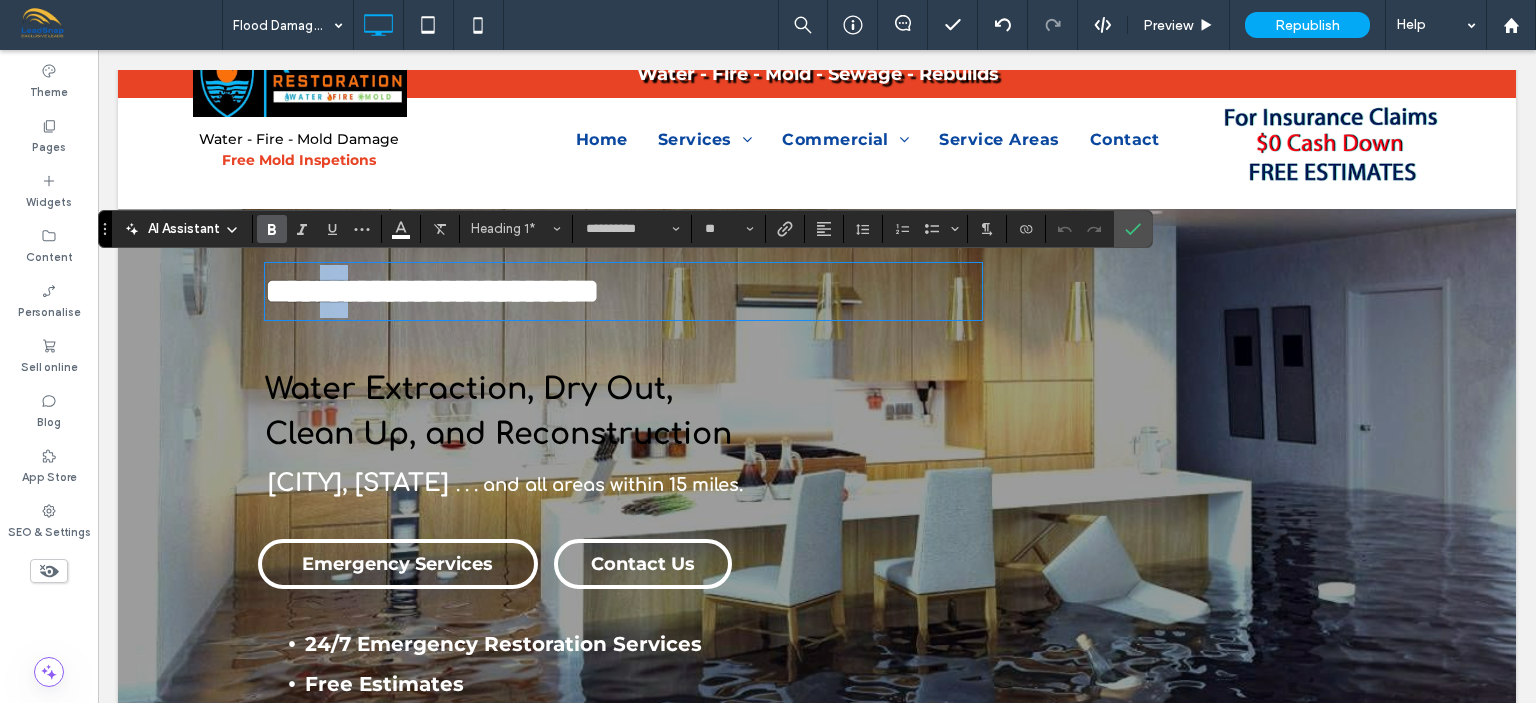 click on "*****" at bounding box center (306, 291) 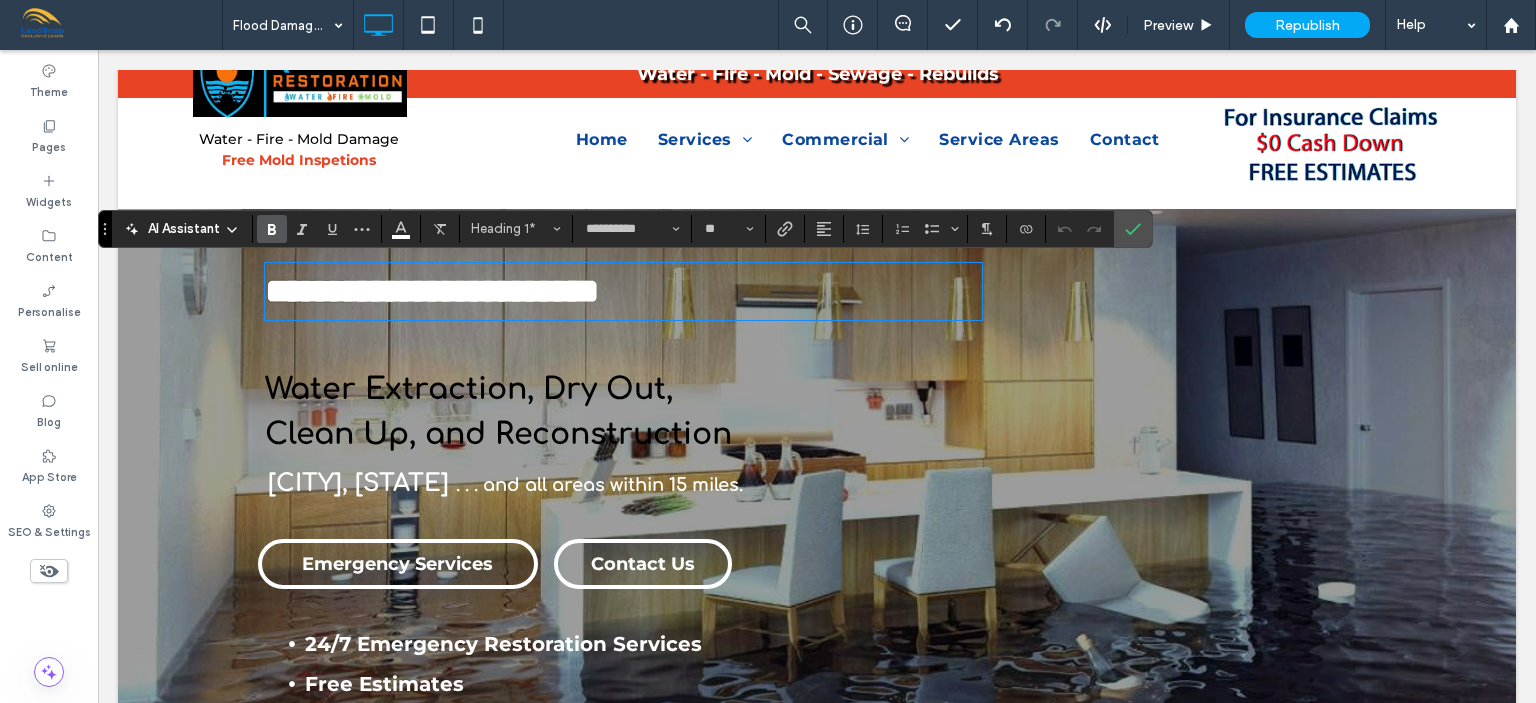 click on "*****" at bounding box center (306, 291) 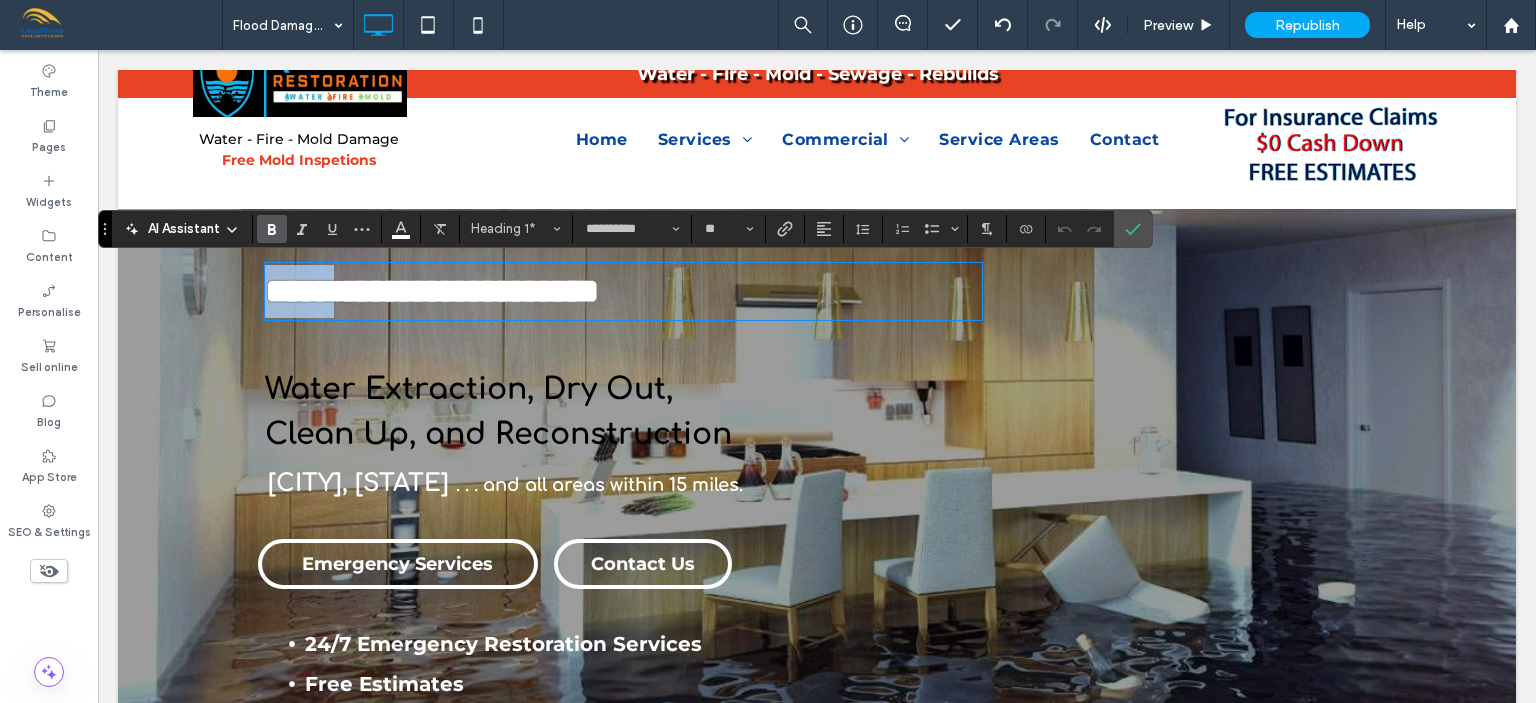 click on "*****" at bounding box center [306, 291] 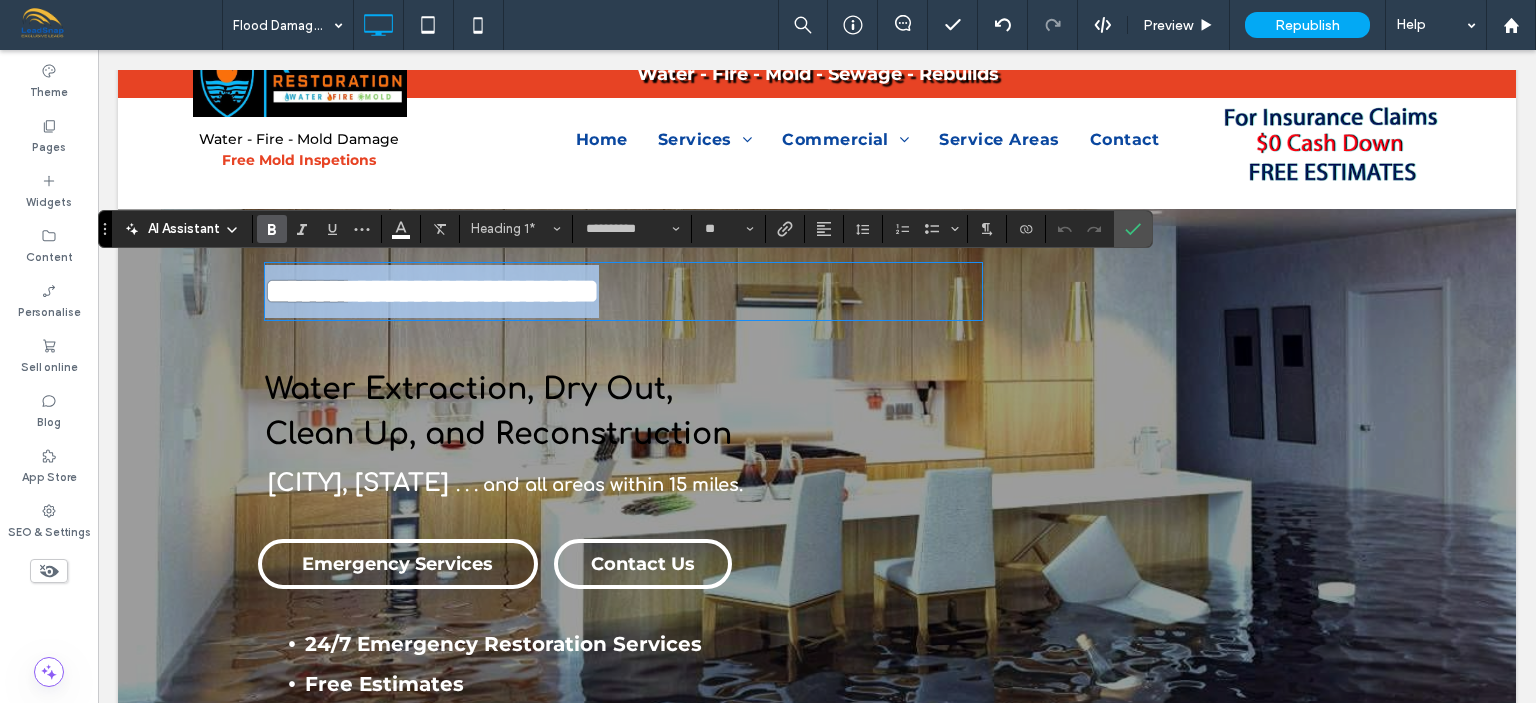 click on "**********" at bounding box center (473, 291) 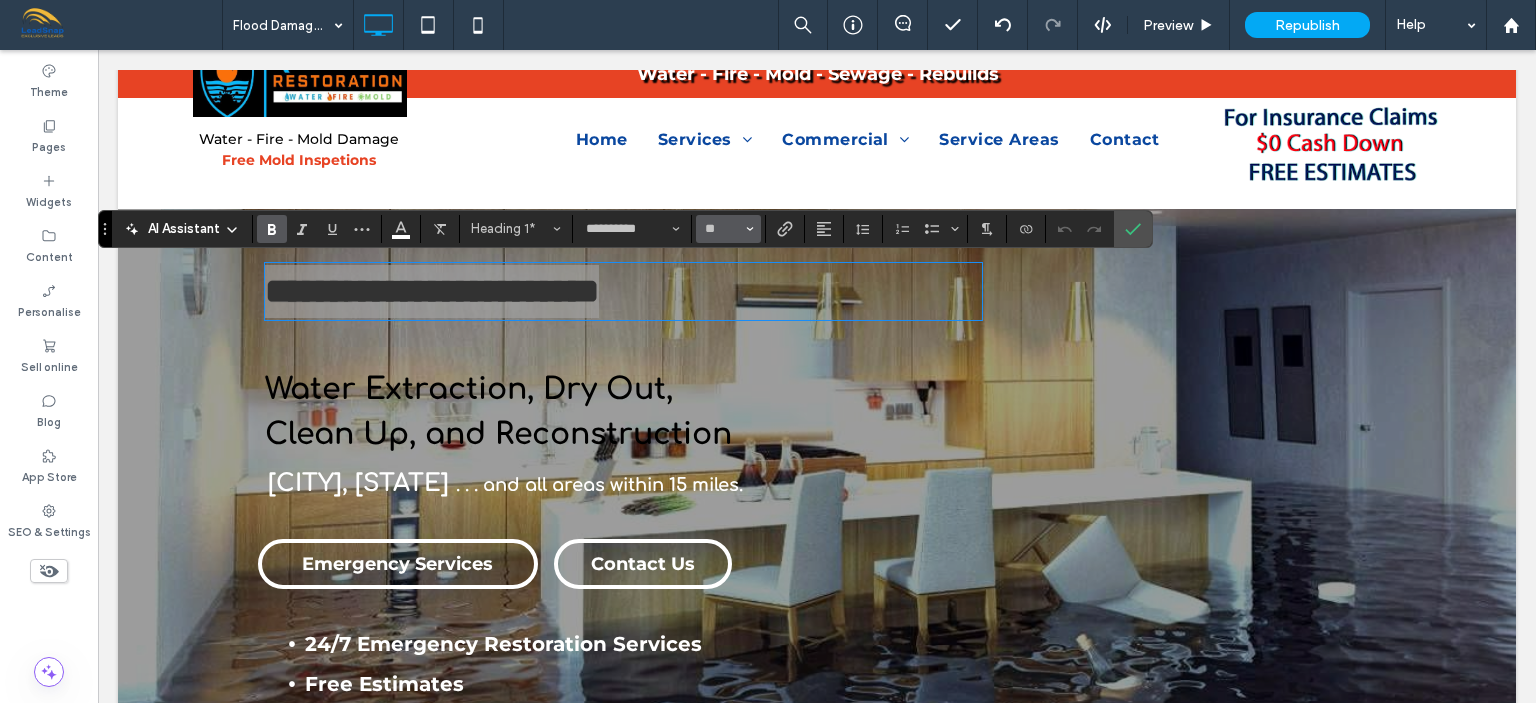 click 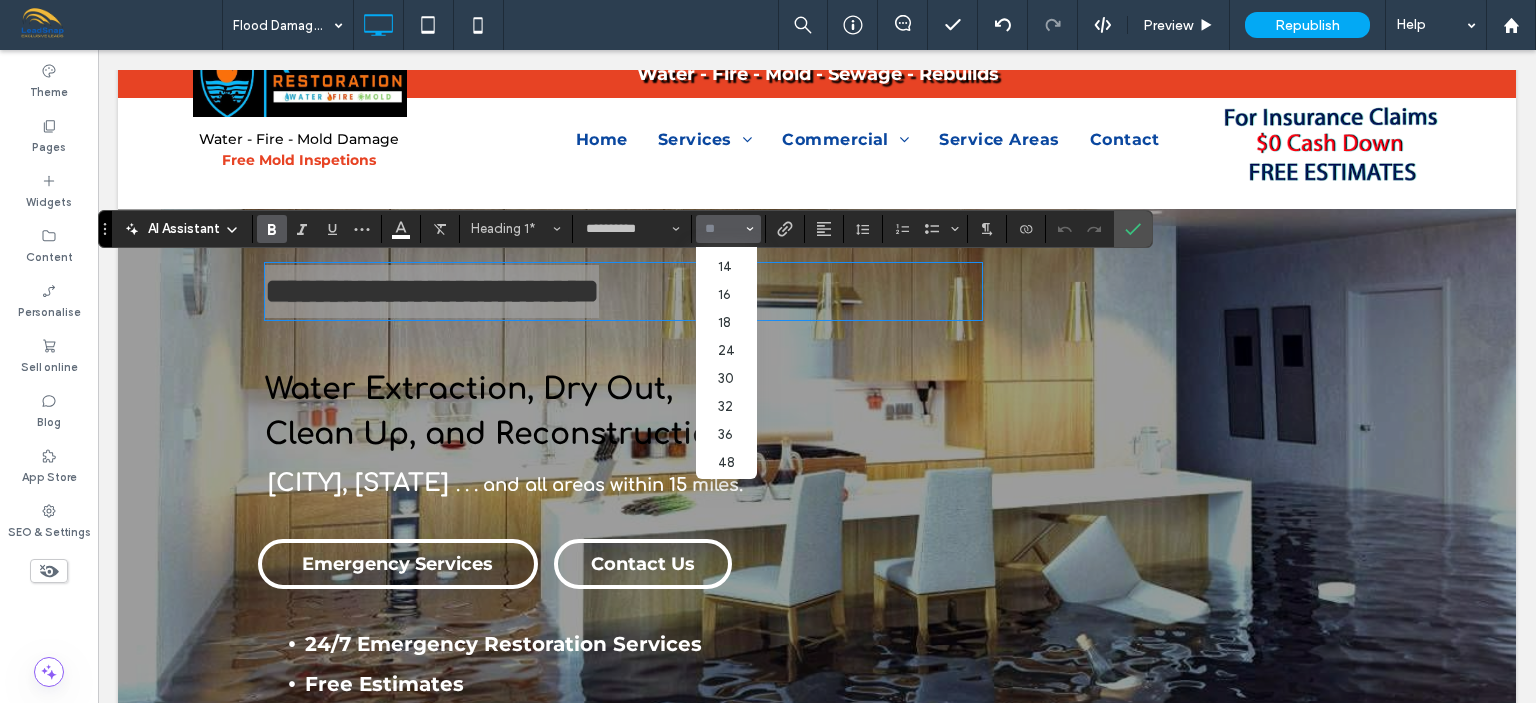 scroll, scrollTop: 139, scrollLeft: 0, axis: vertical 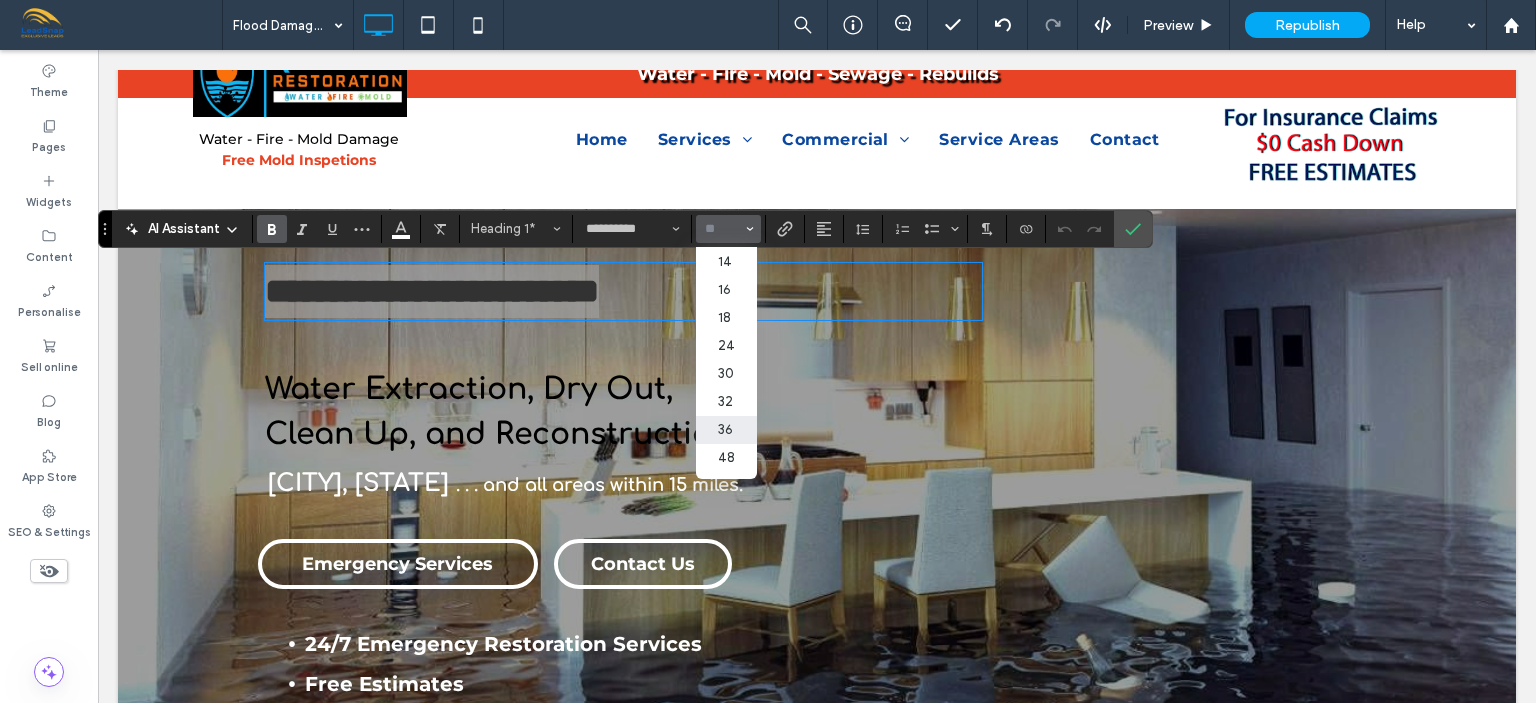 click on "36" at bounding box center (726, 430) 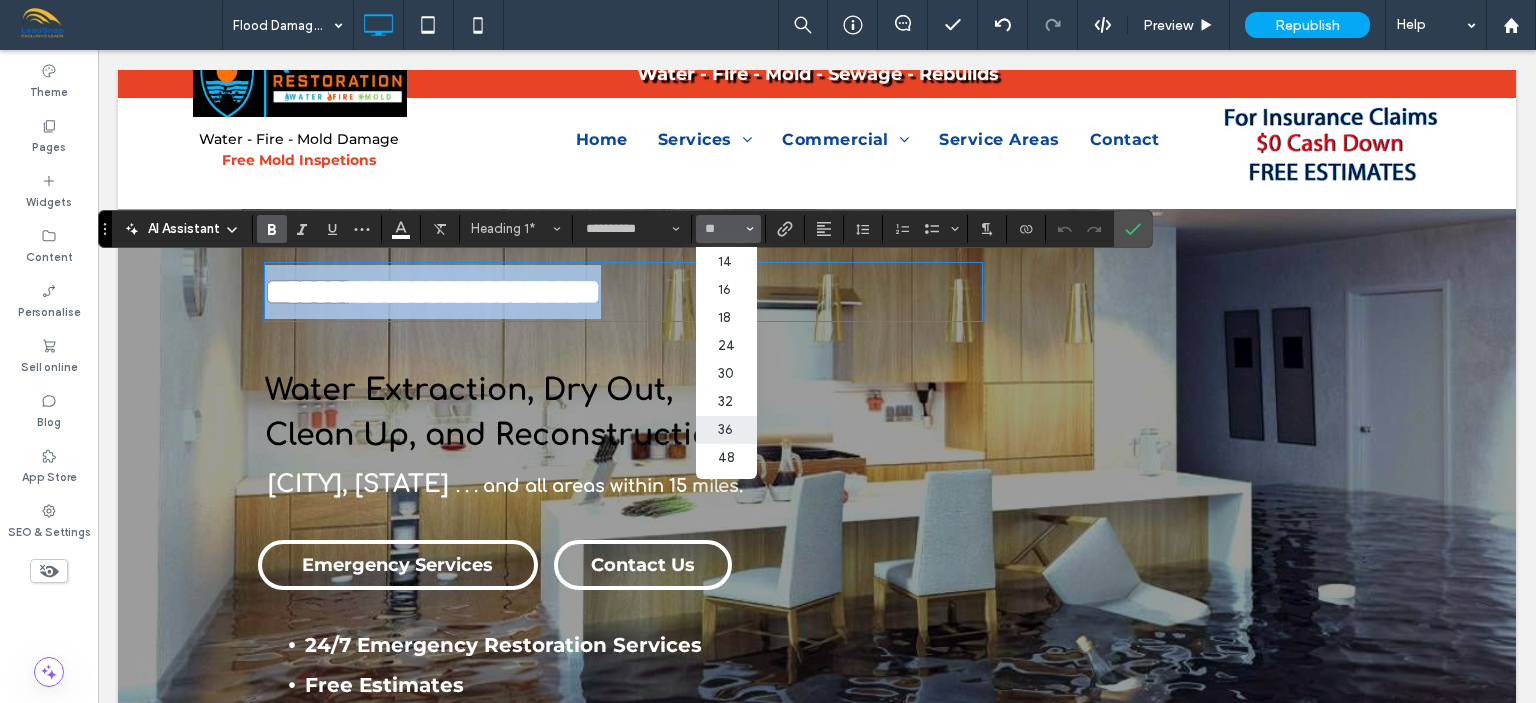 type on "**" 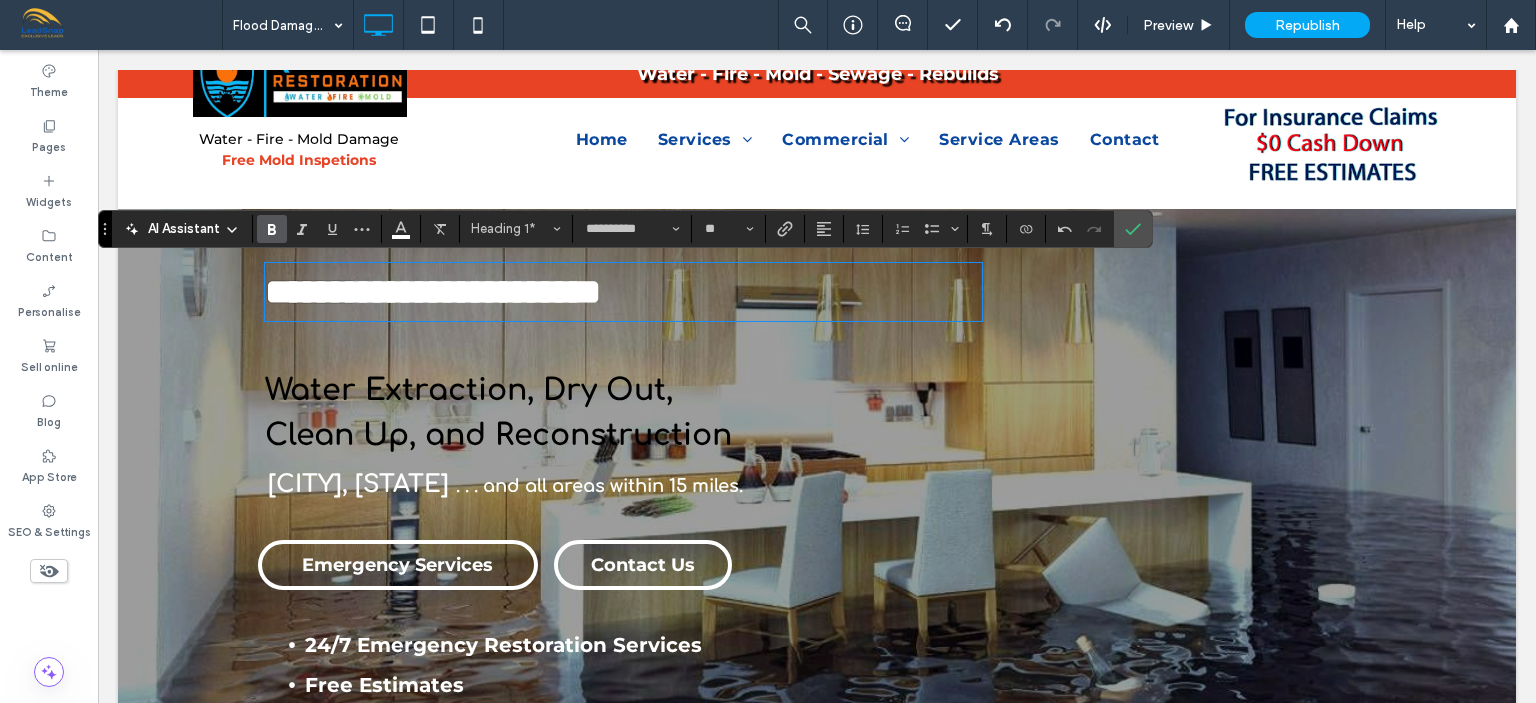 click on "Water Extraction, Dry Out," at bounding box center (469, 390) 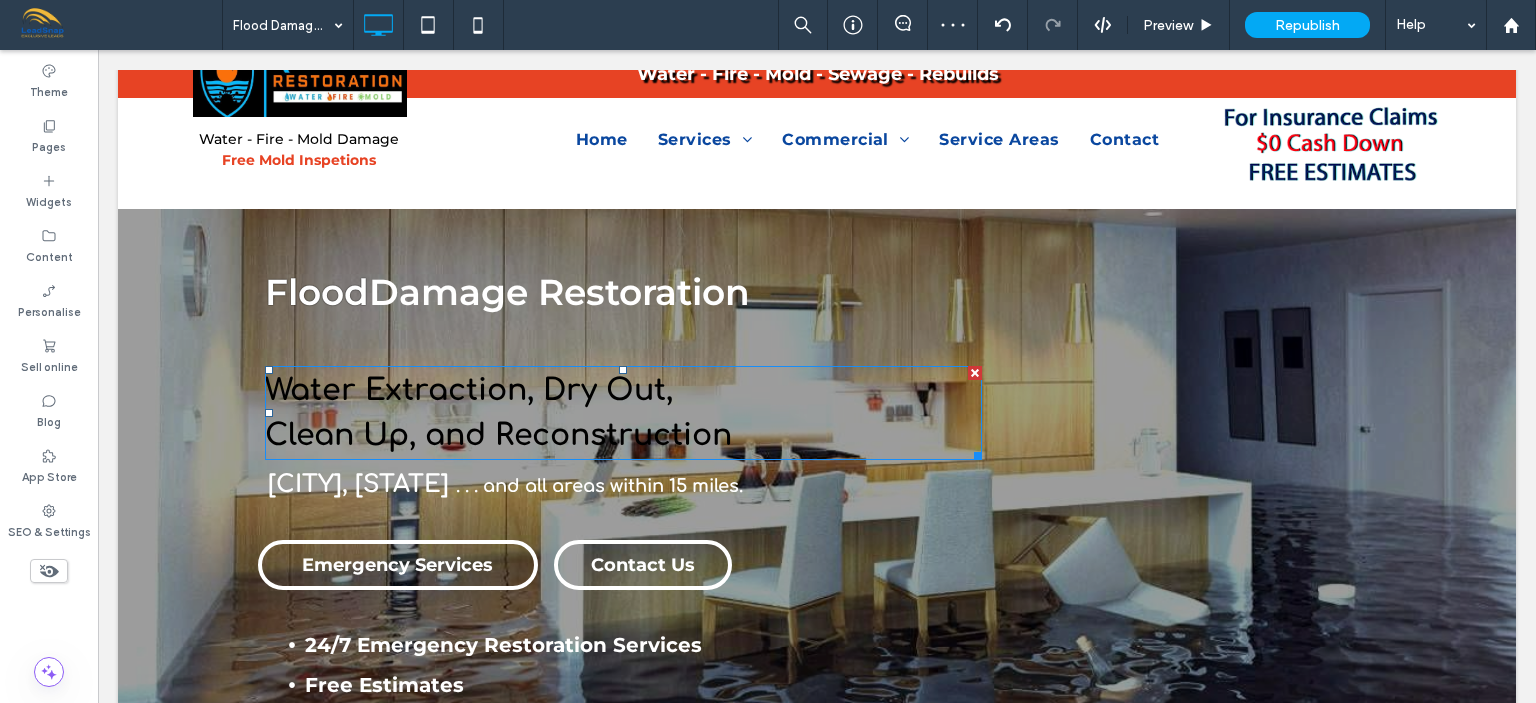 click on "Water Extraction, Dry Out," at bounding box center (469, 390) 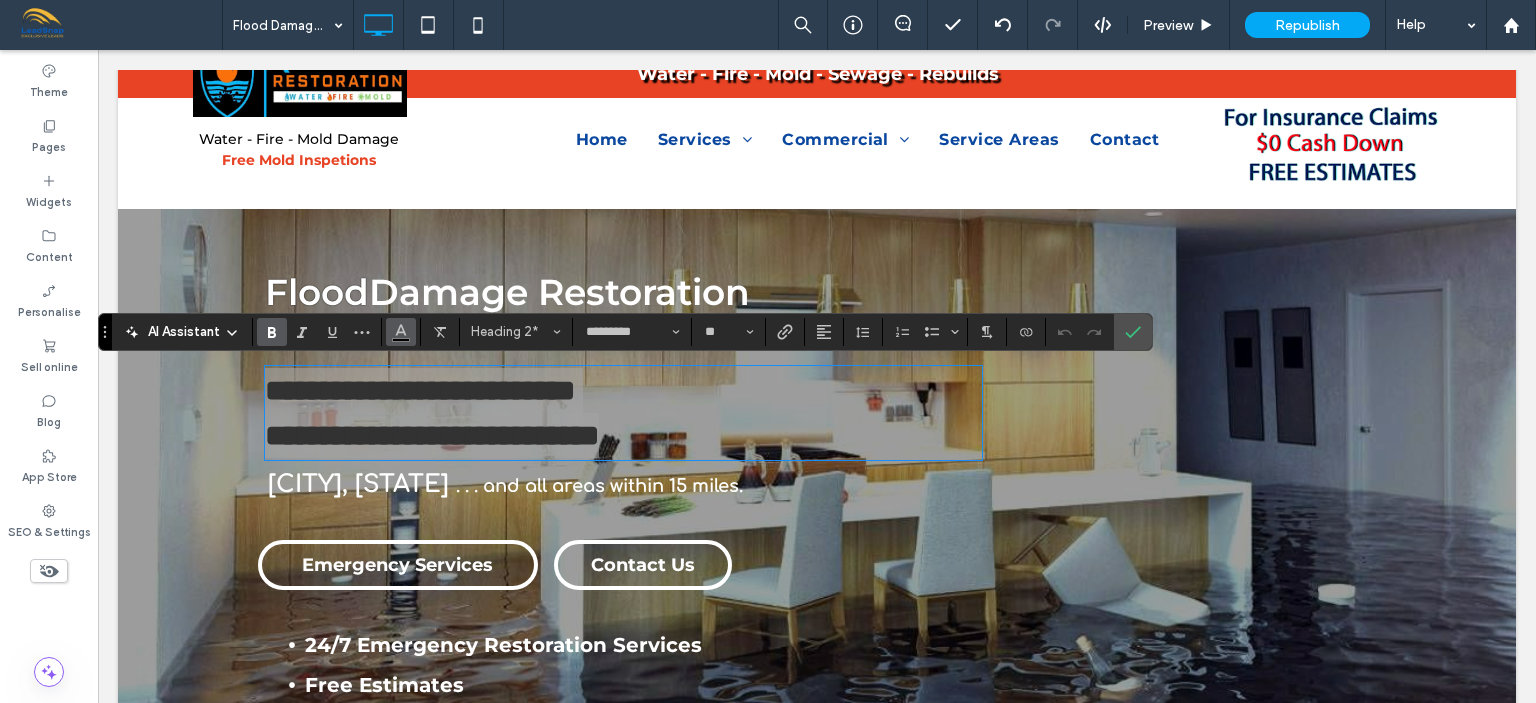 click at bounding box center (401, 330) 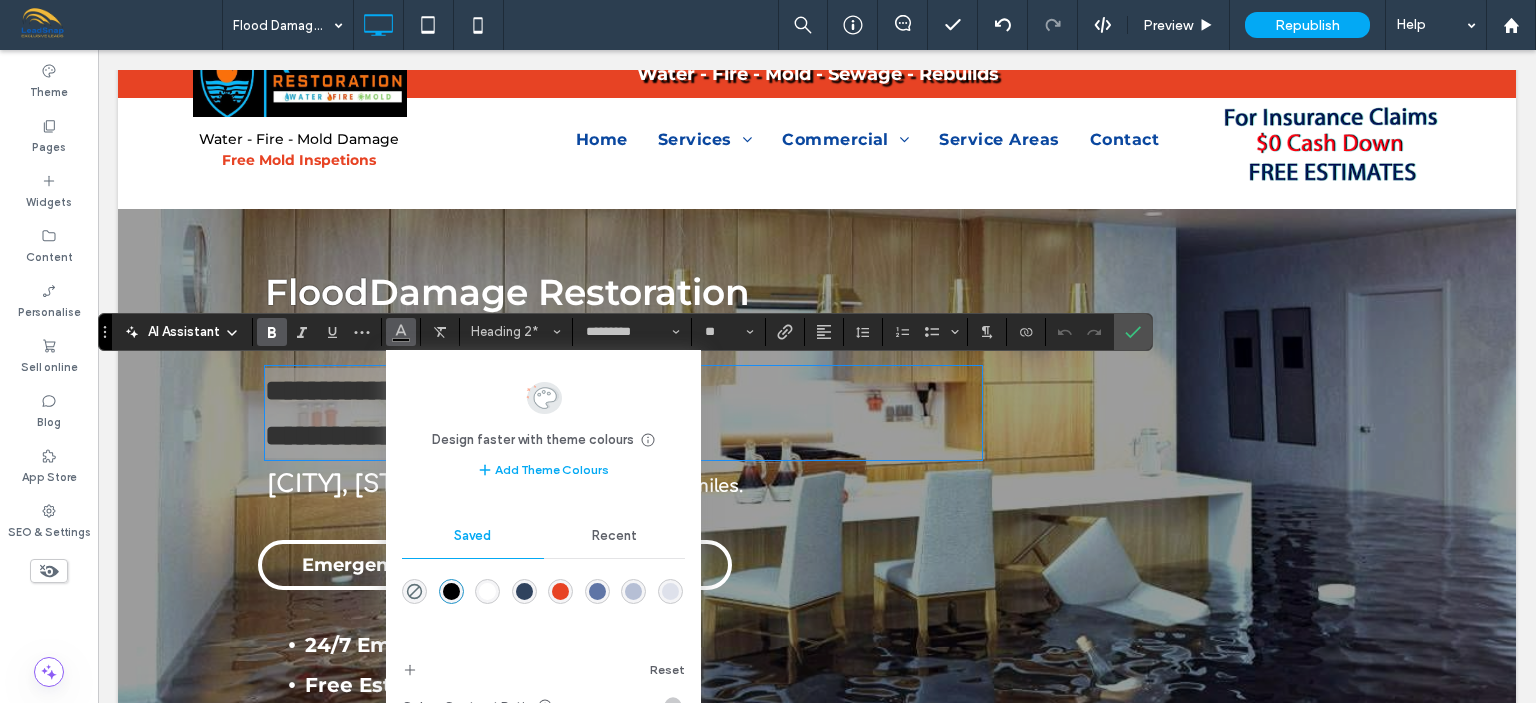 click at bounding box center (487, 591) 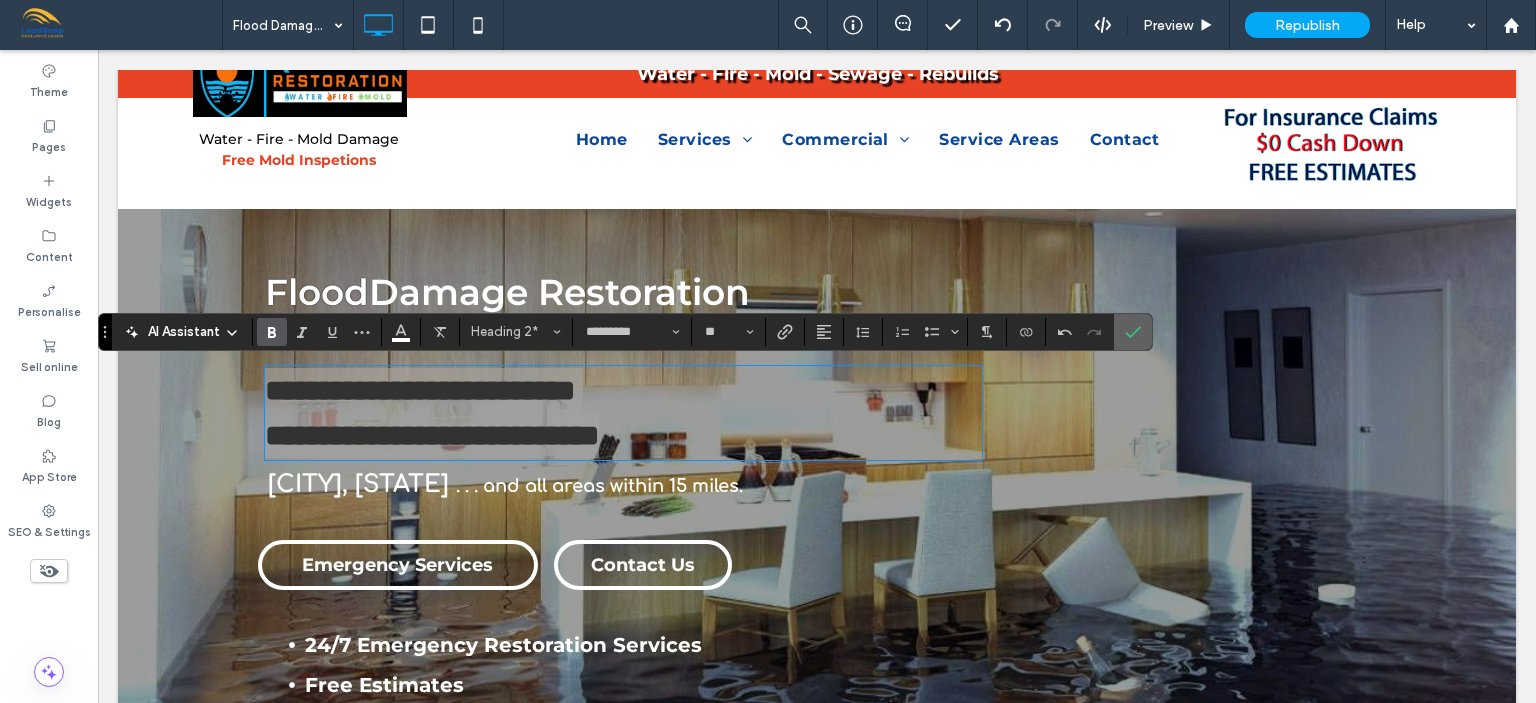 click 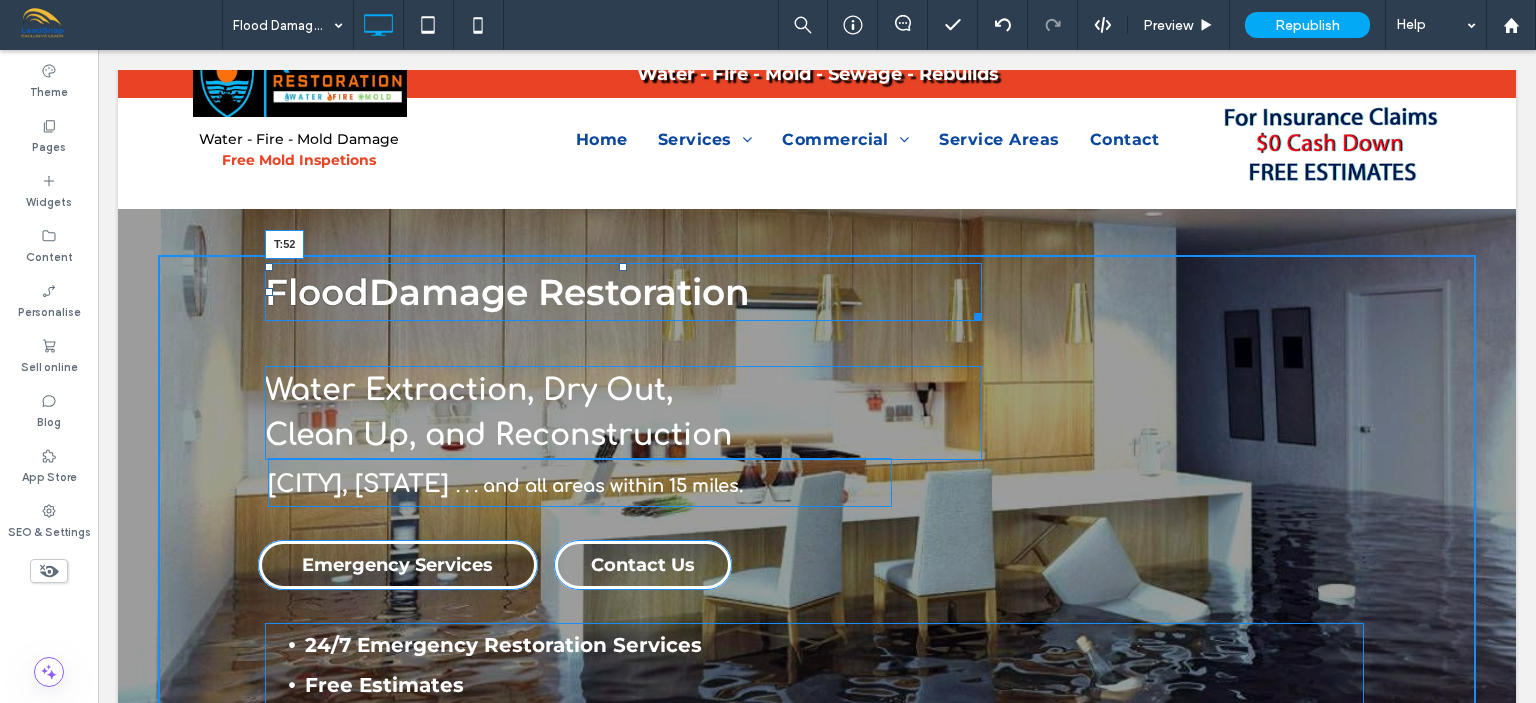 drag, startPoint x: 622, startPoint y: 267, endPoint x: 726, endPoint y: 361, distance: 140.1856 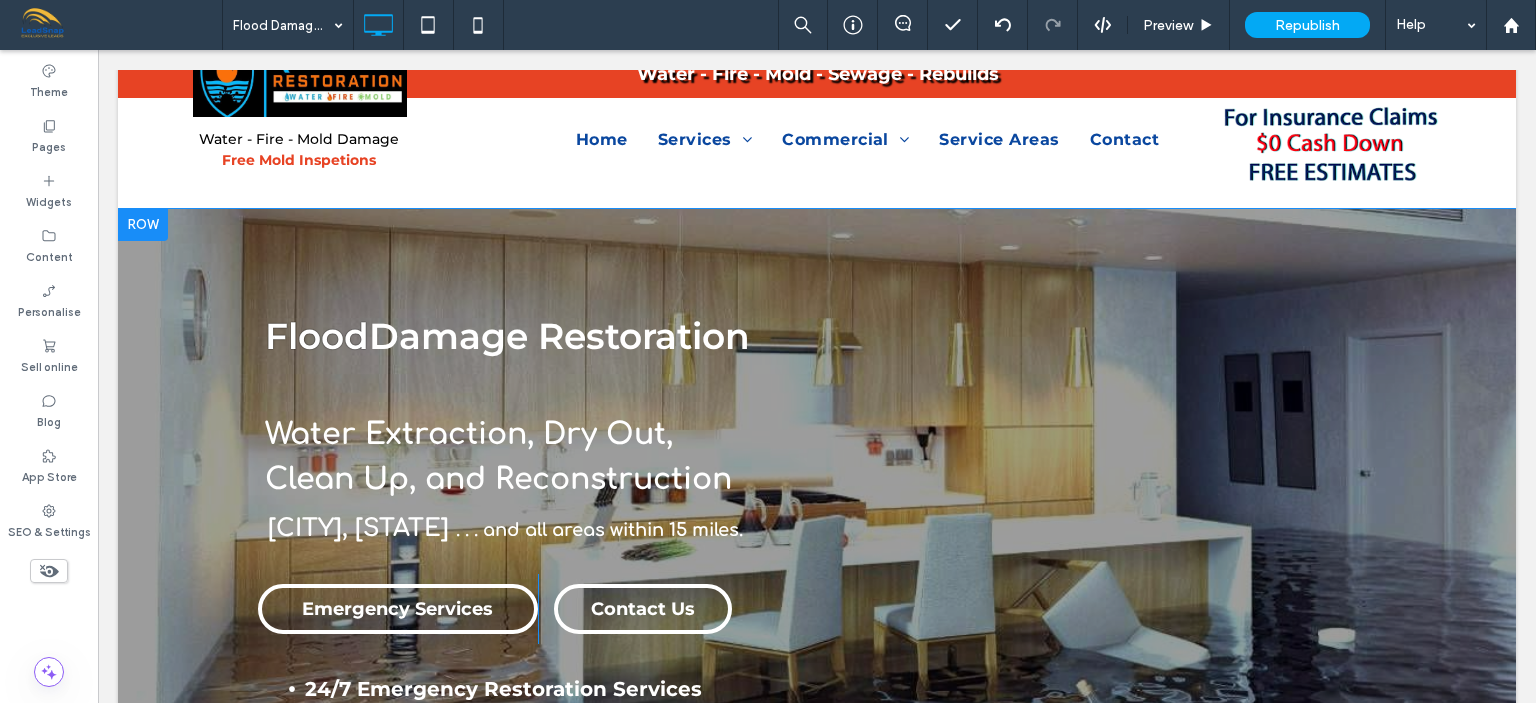 drag, startPoint x: 624, startPoint y: 409, endPoint x: 633, endPoint y: 388, distance: 22.847319 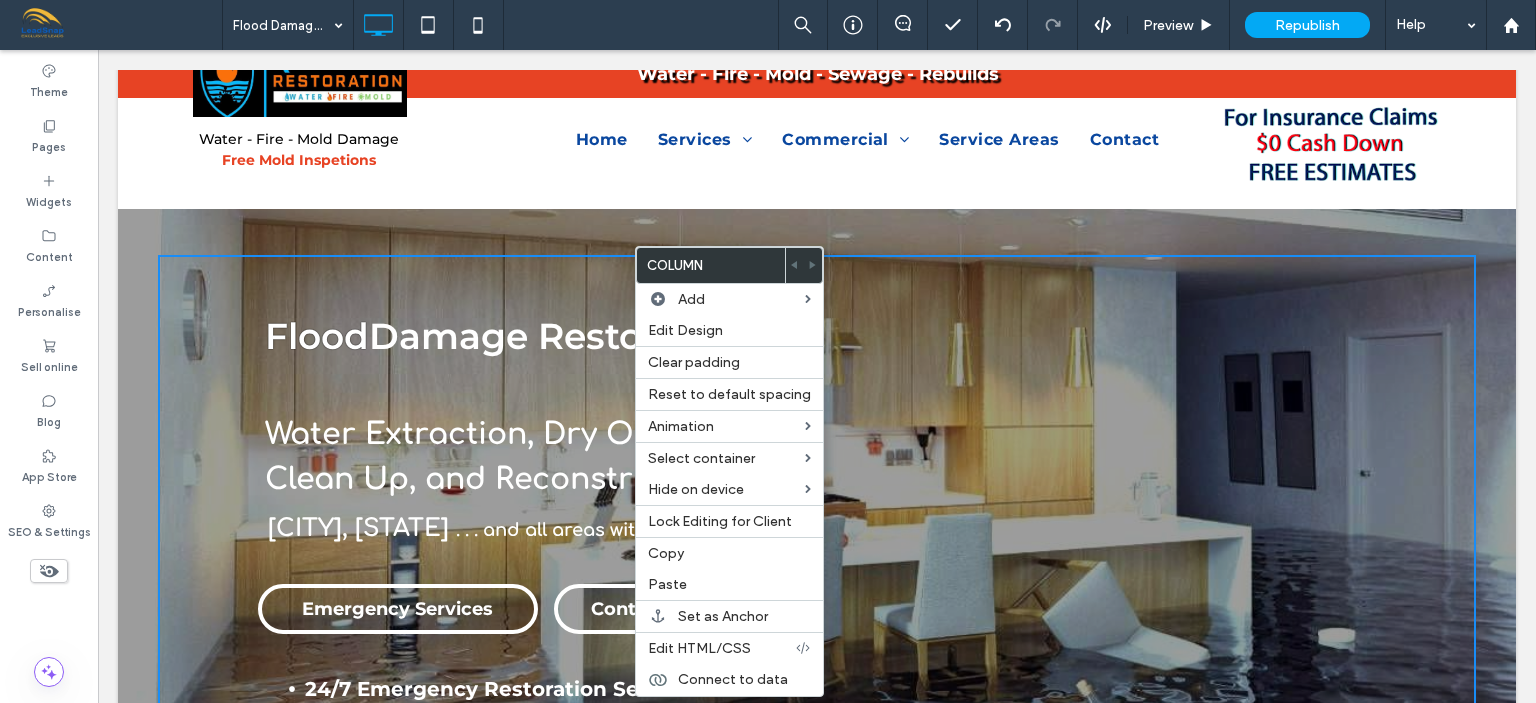 click on "Water Extraction, Dry Out," at bounding box center [469, 434] 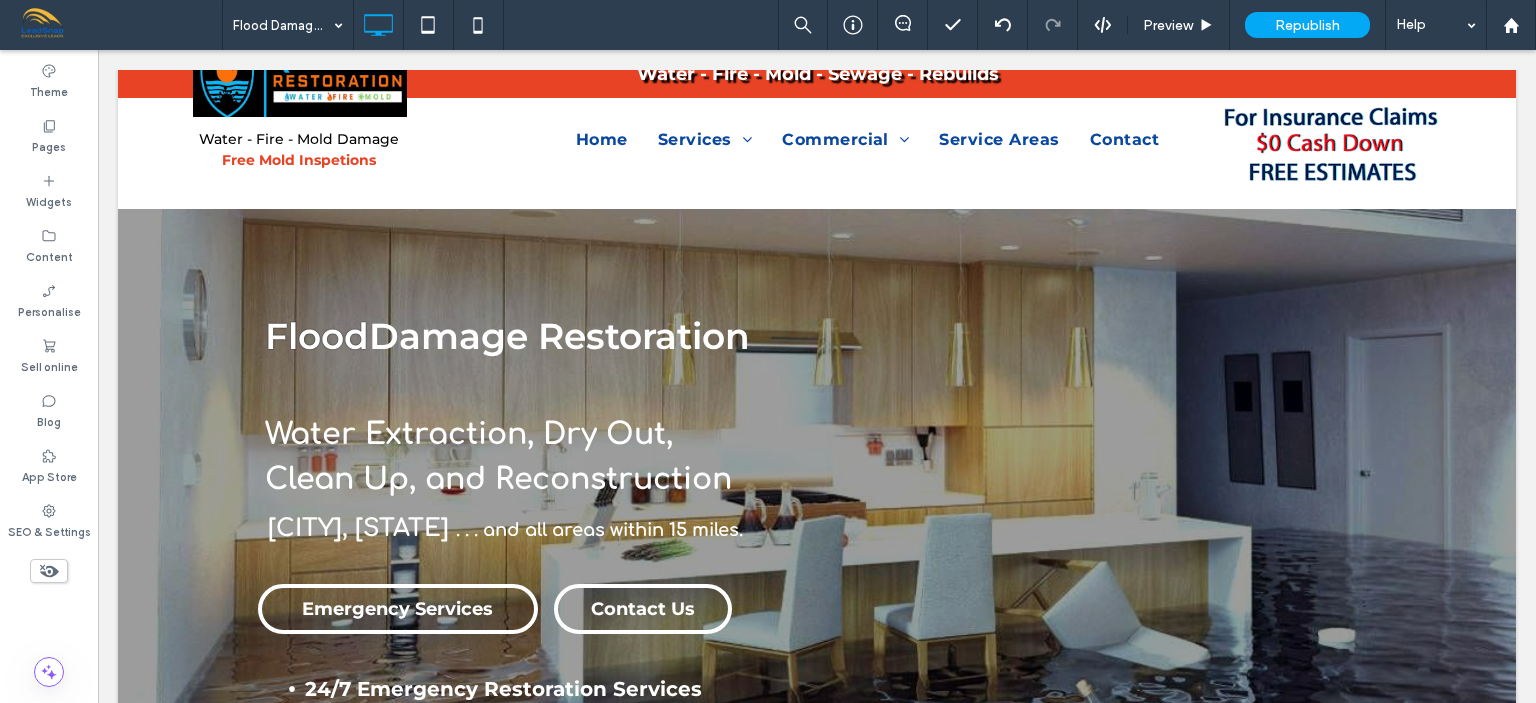 drag, startPoint x: 625, startPoint y: 413, endPoint x: 632, endPoint y: 390, distance: 24.04163 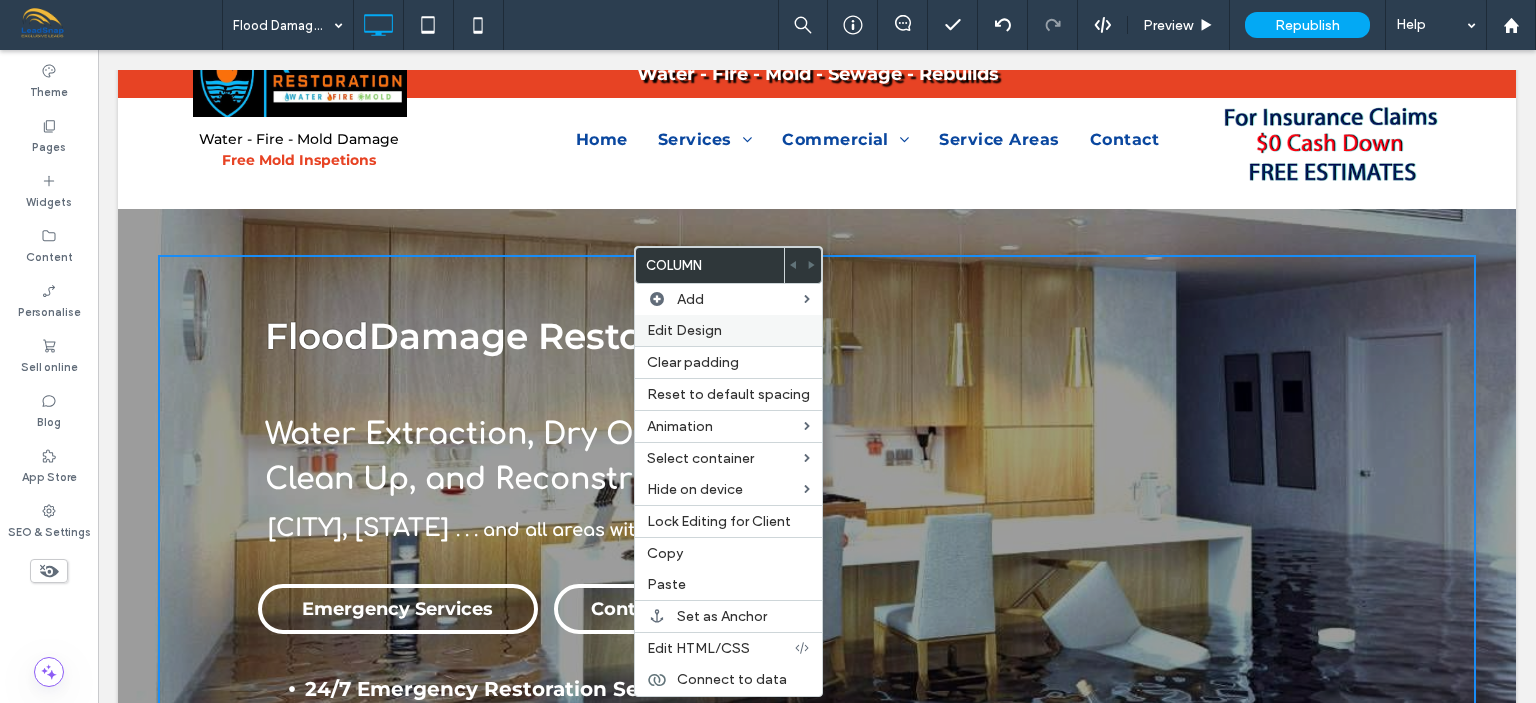 click on "Edit Design" at bounding box center [684, 330] 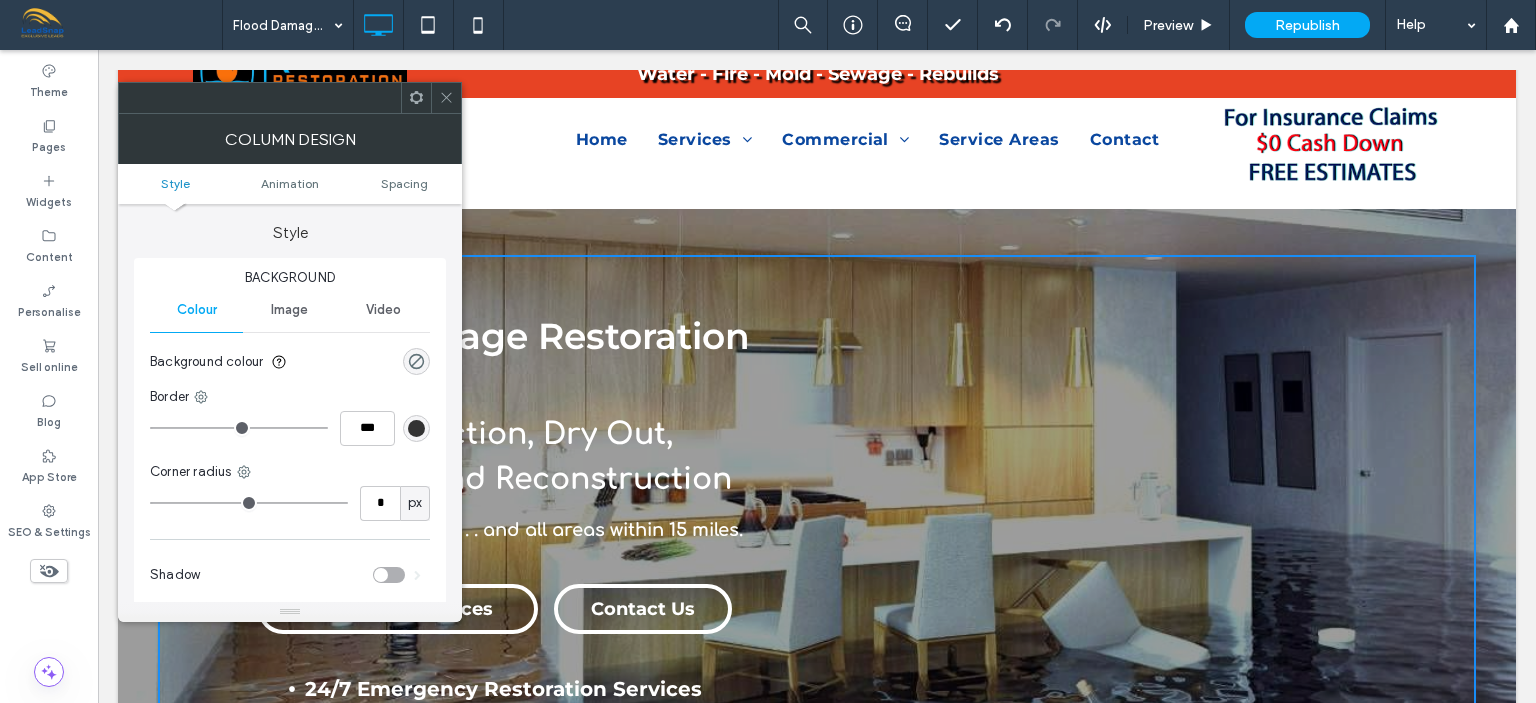 click 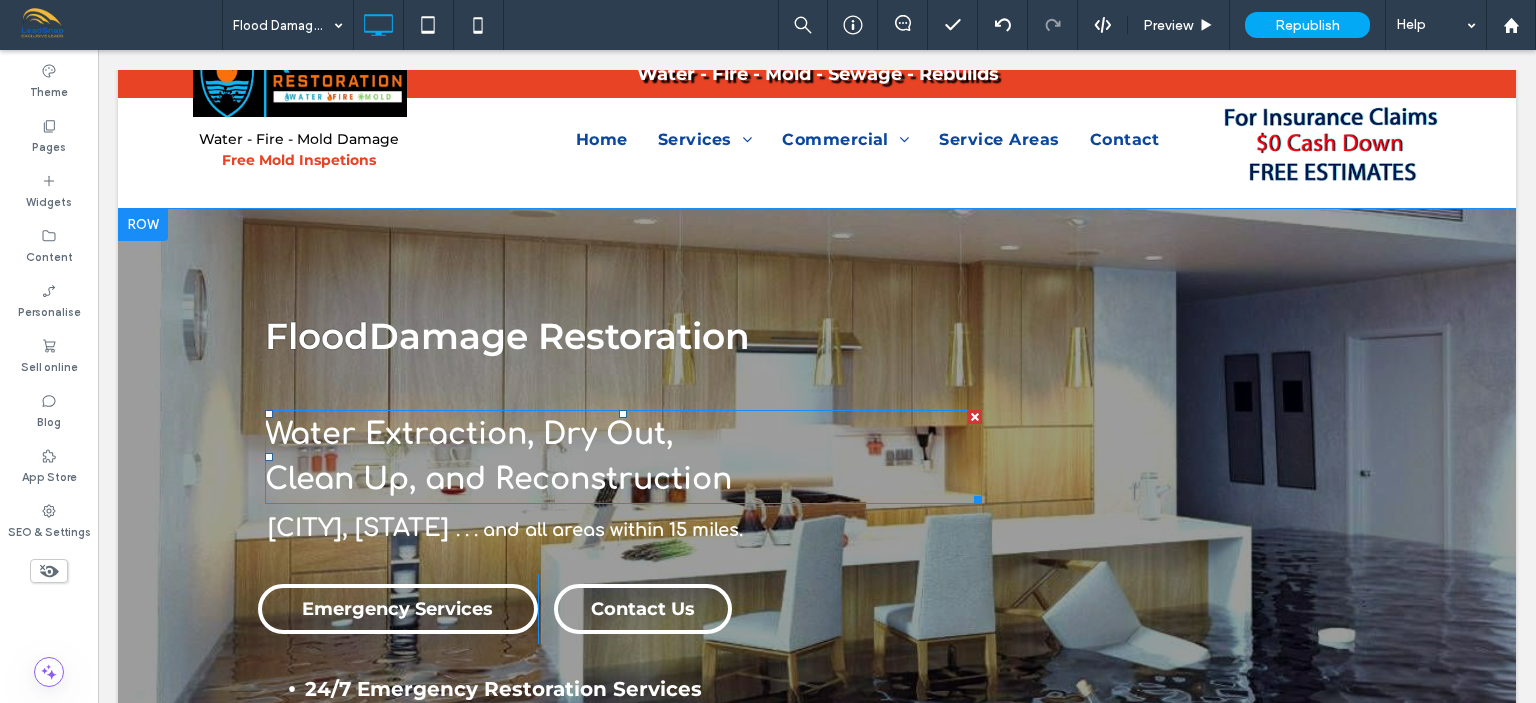 click on "Water Extraction, Dry Out," at bounding box center [469, 434] 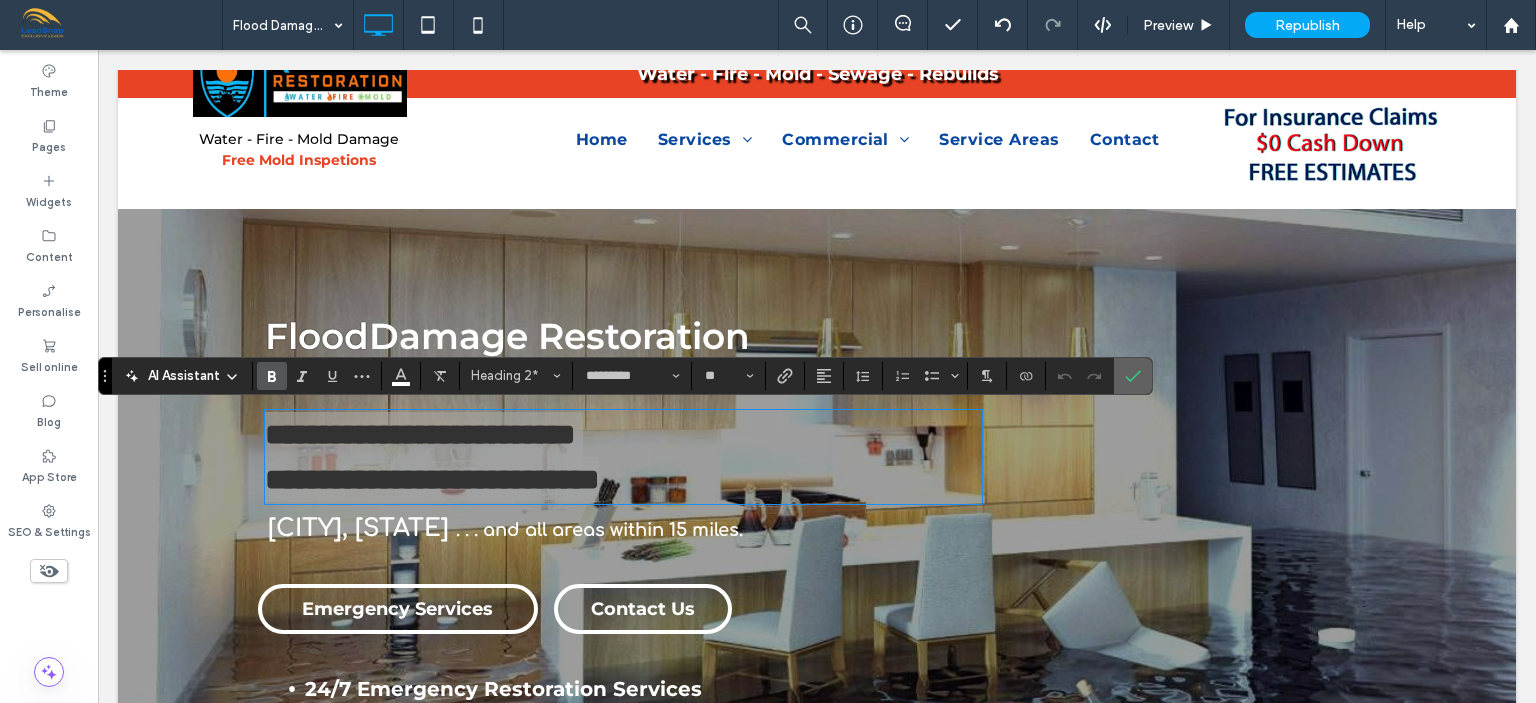 click at bounding box center [1133, 376] 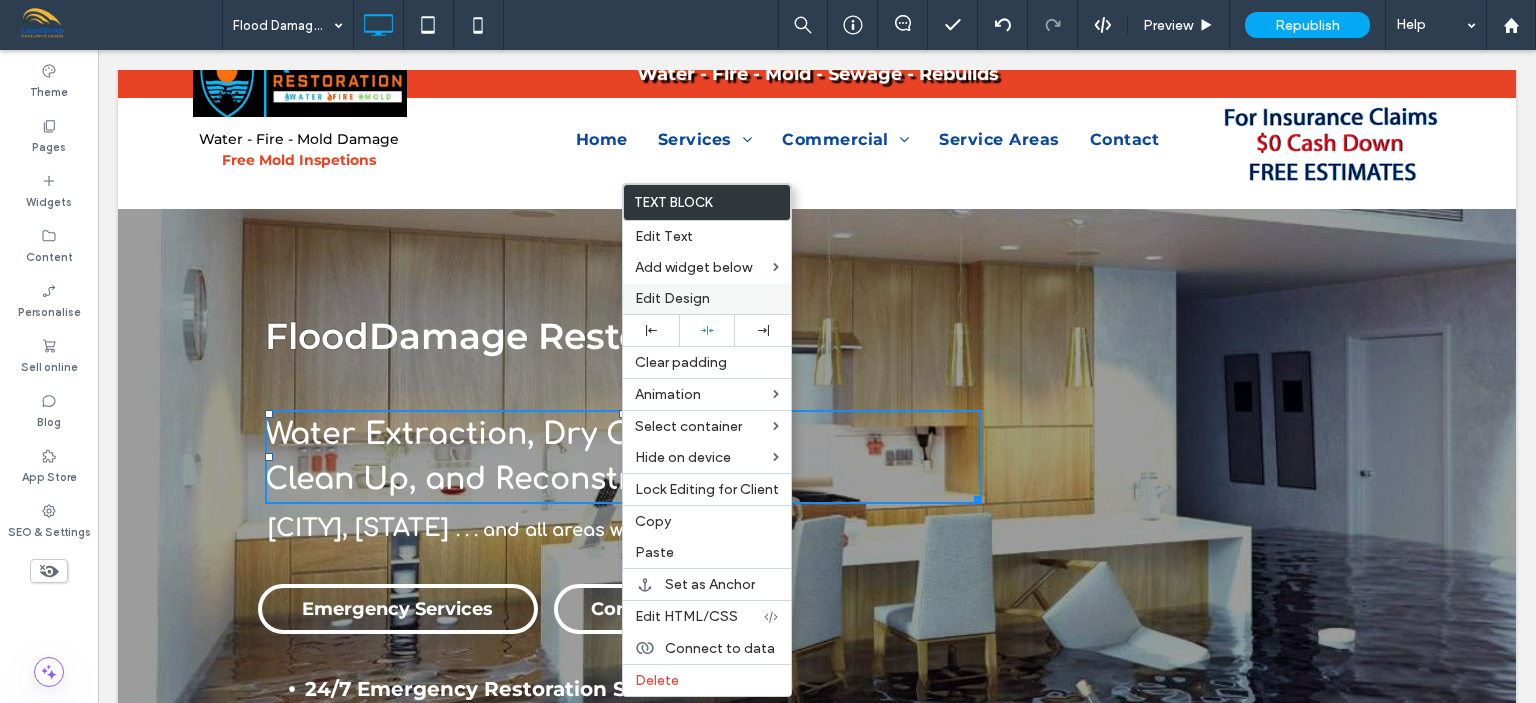 click on "Edit Design" at bounding box center (672, 298) 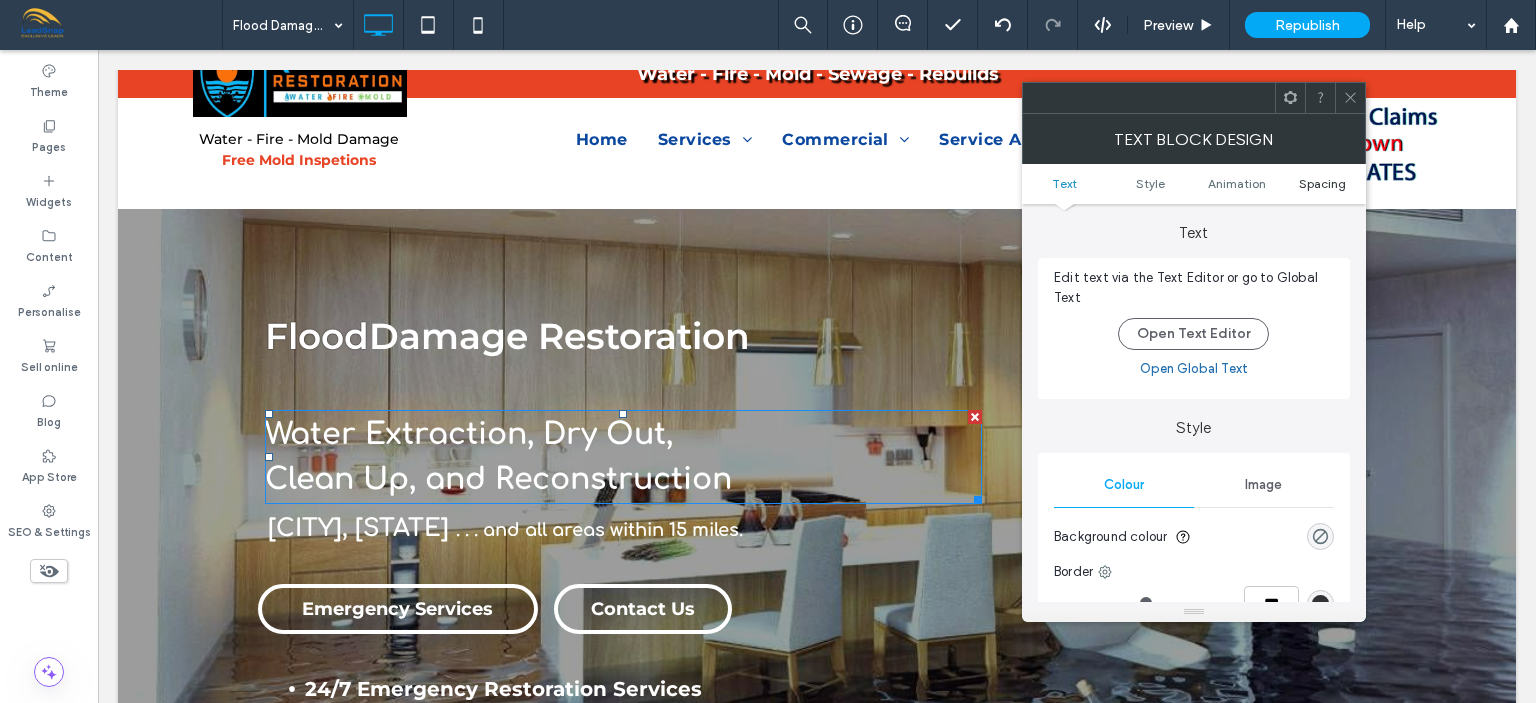 click on "Spacing" at bounding box center [1322, 183] 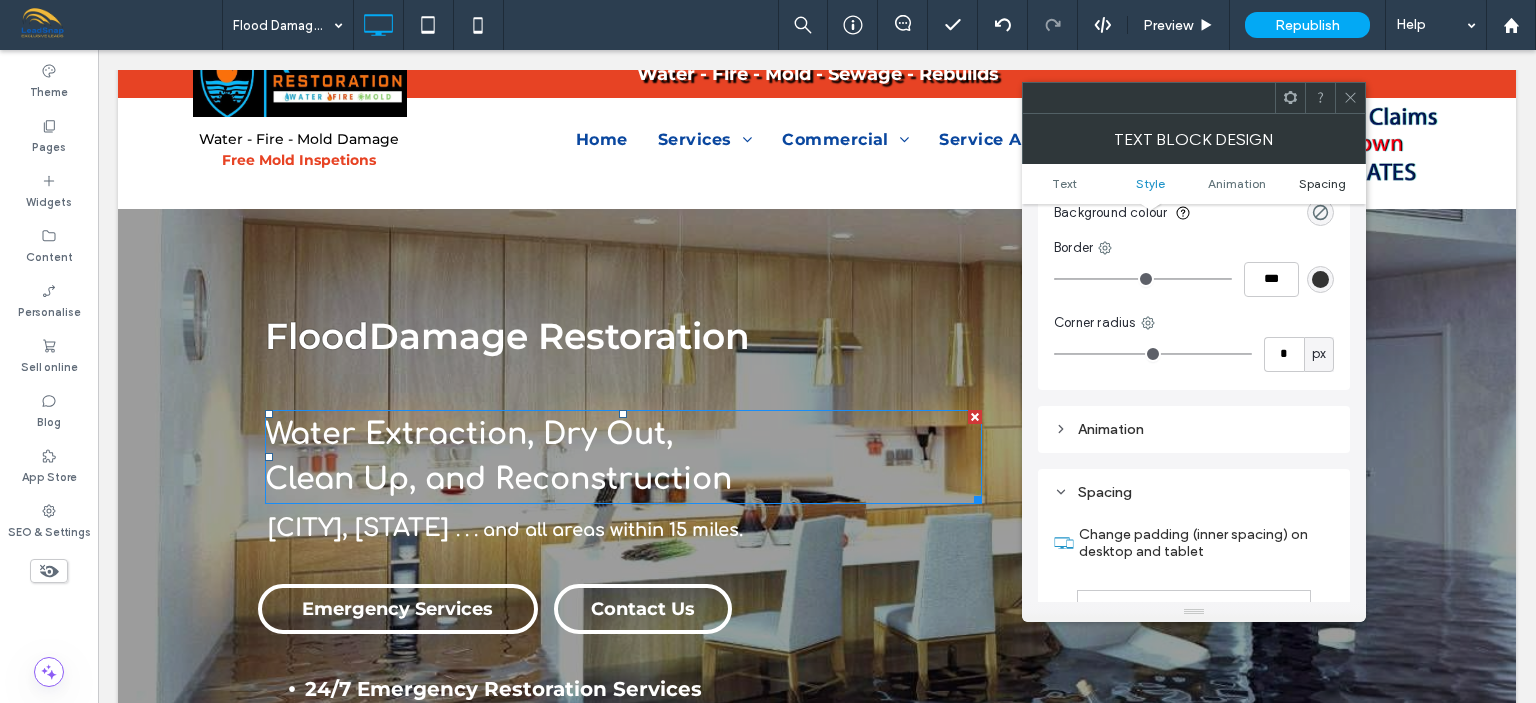 scroll, scrollTop: 572, scrollLeft: 0, axis: vertical 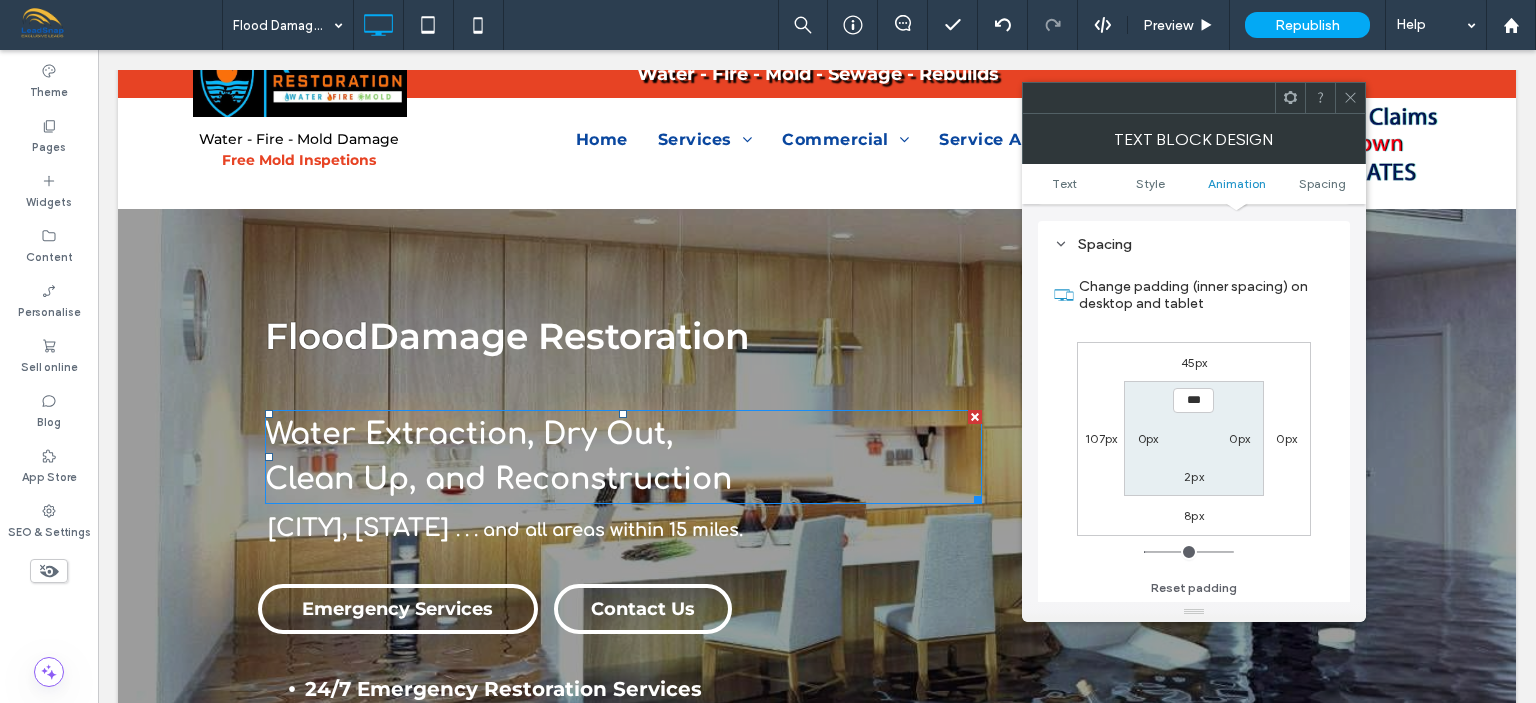 click on "45px" at bounding box center [1194, 362] 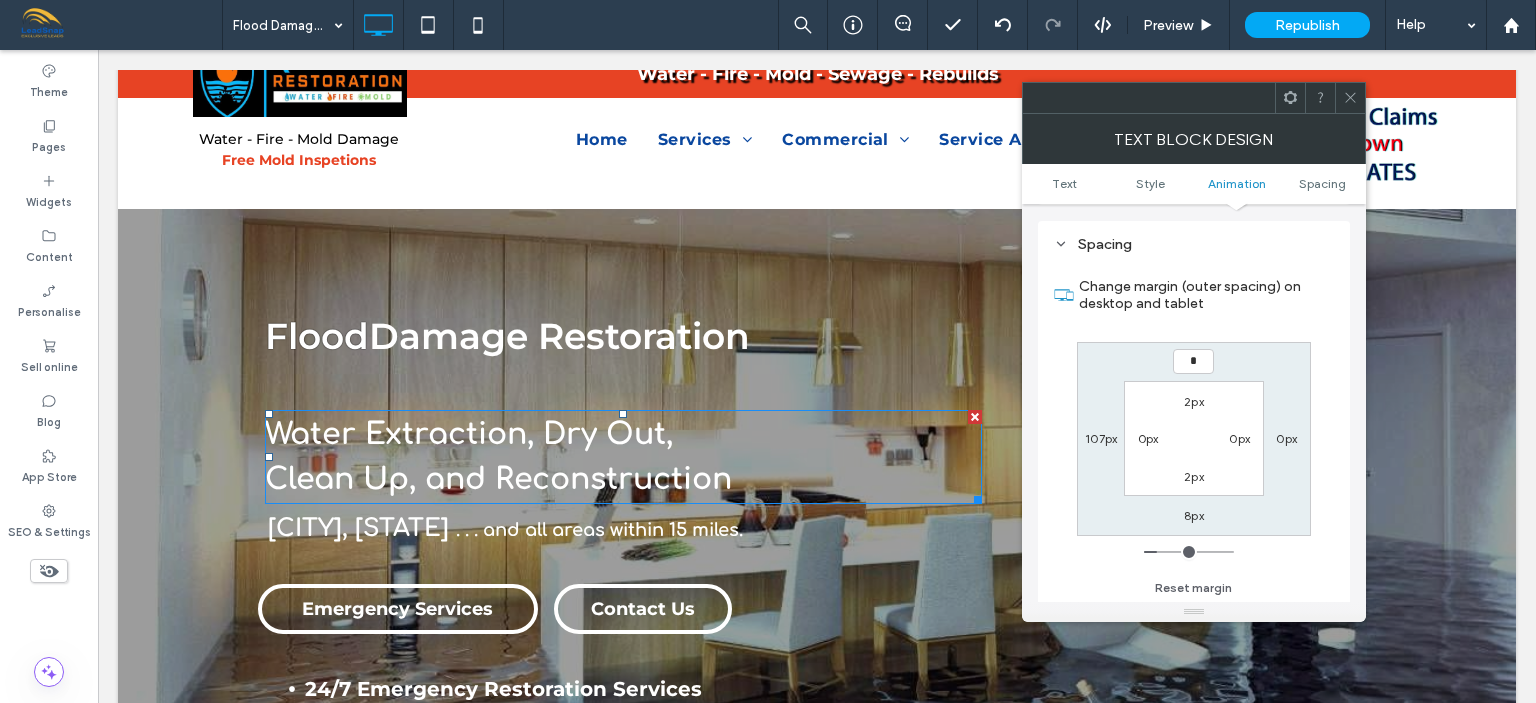 type on "**" 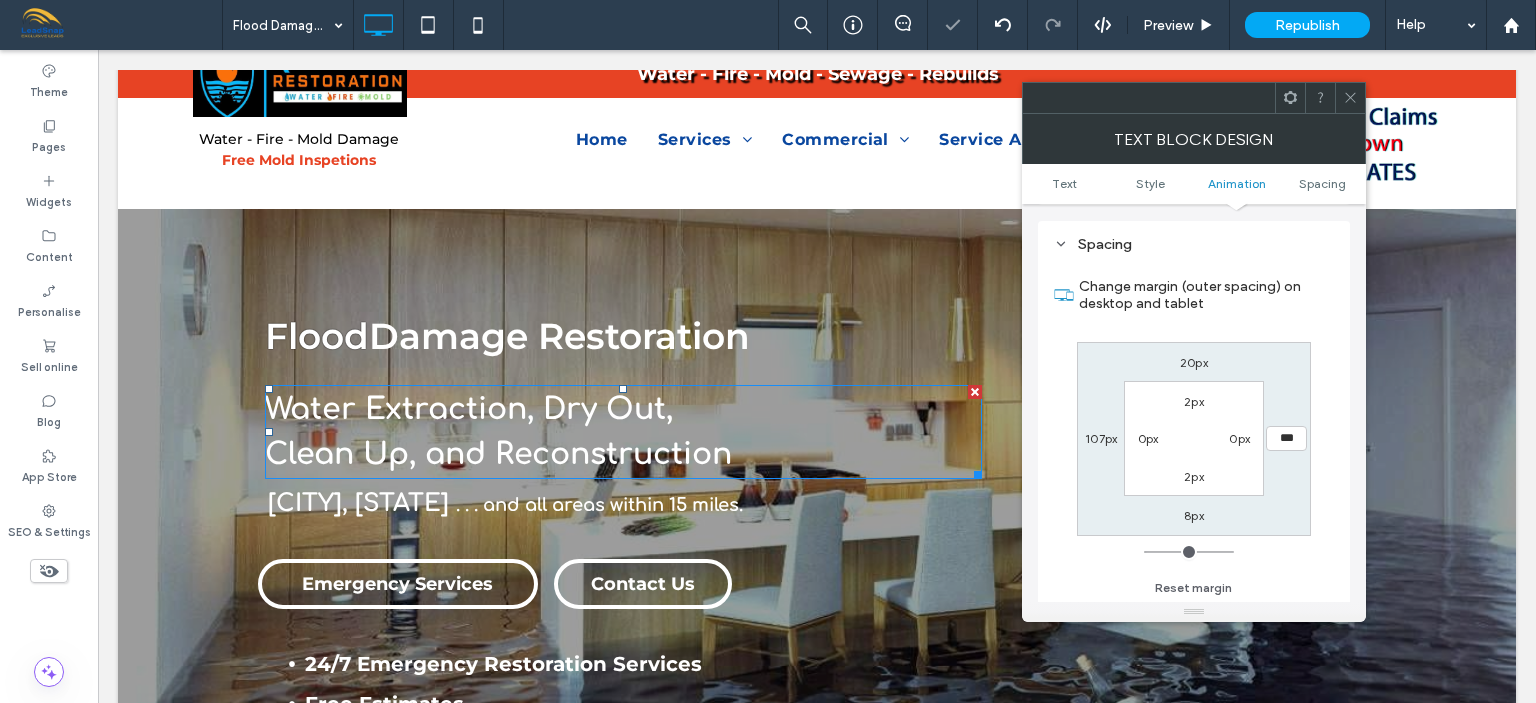 type on "*" 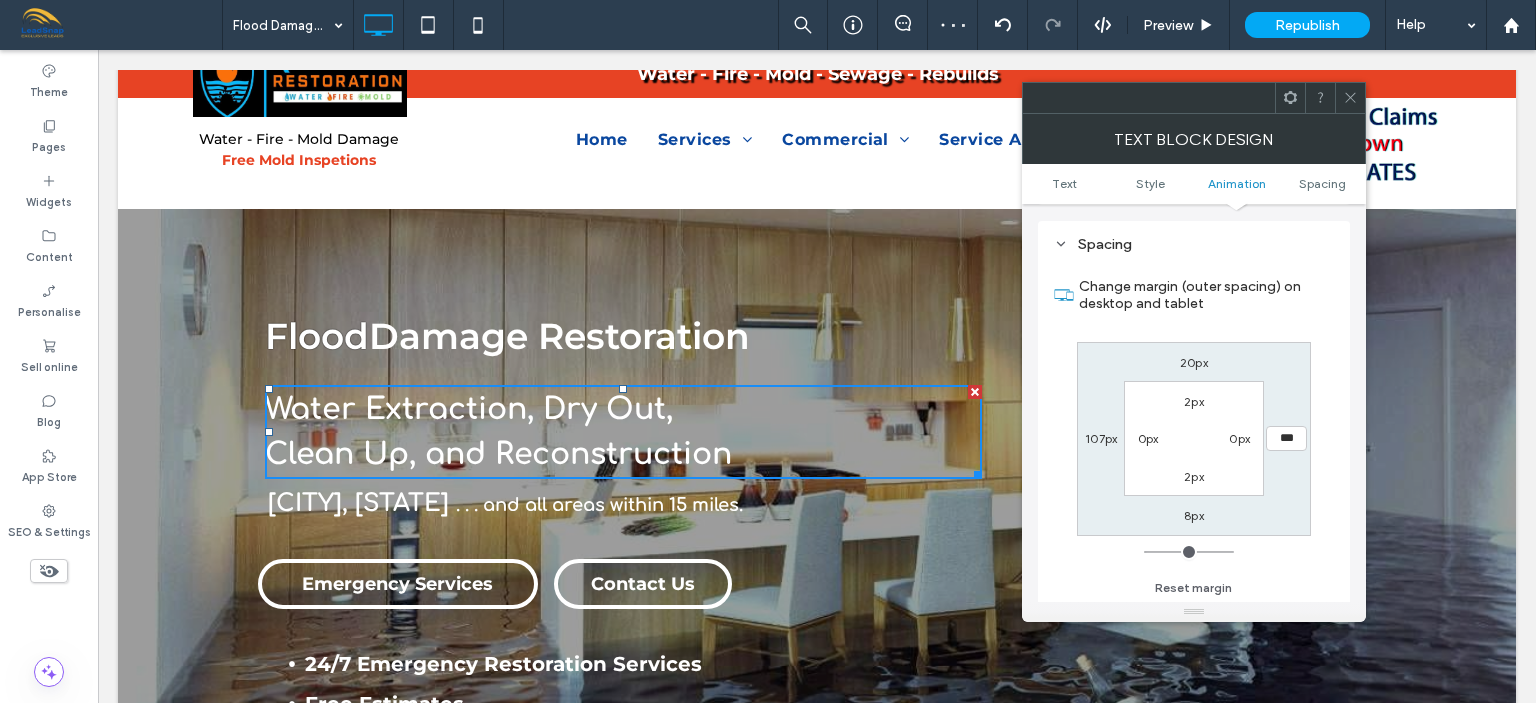 click at bounding box center (1350, 98) 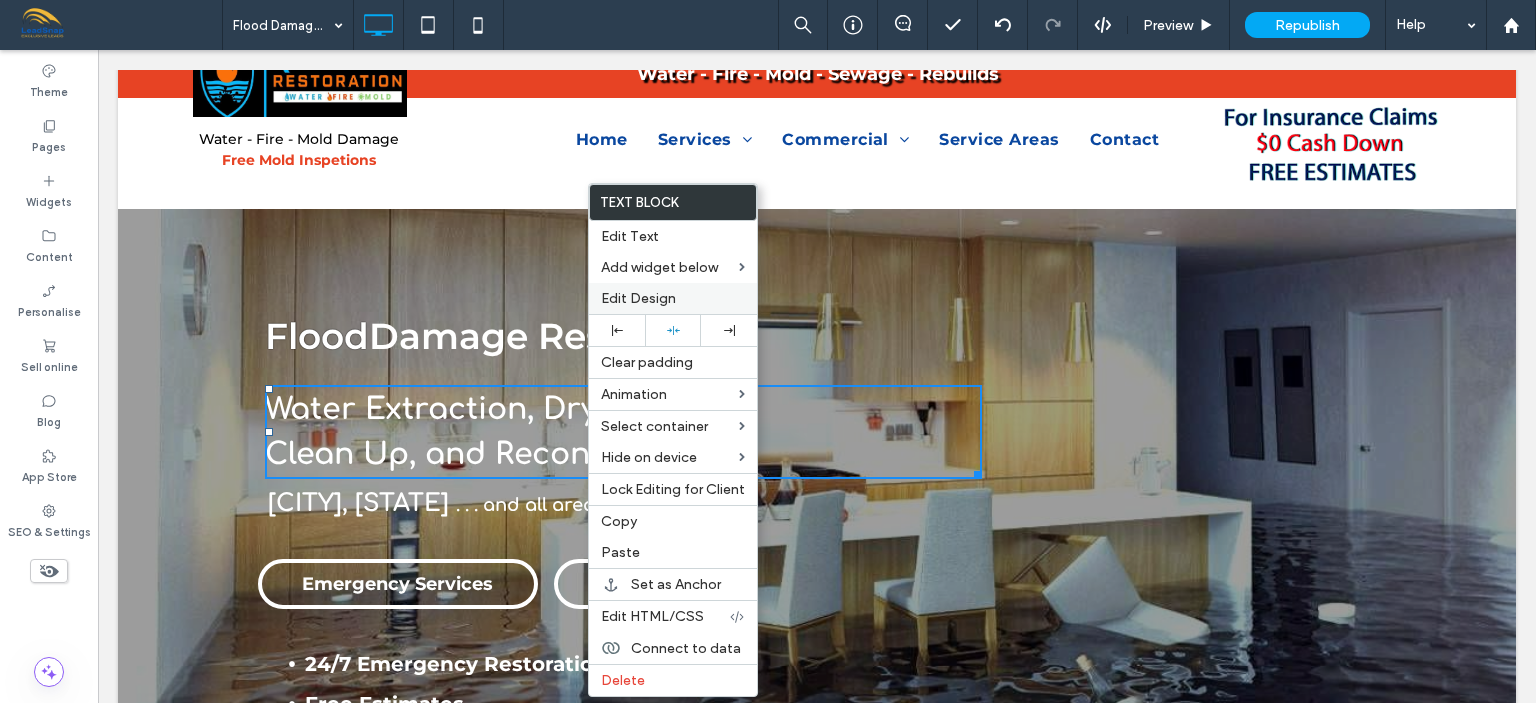 click on "Edit Design" at bounding box center [638, 298] 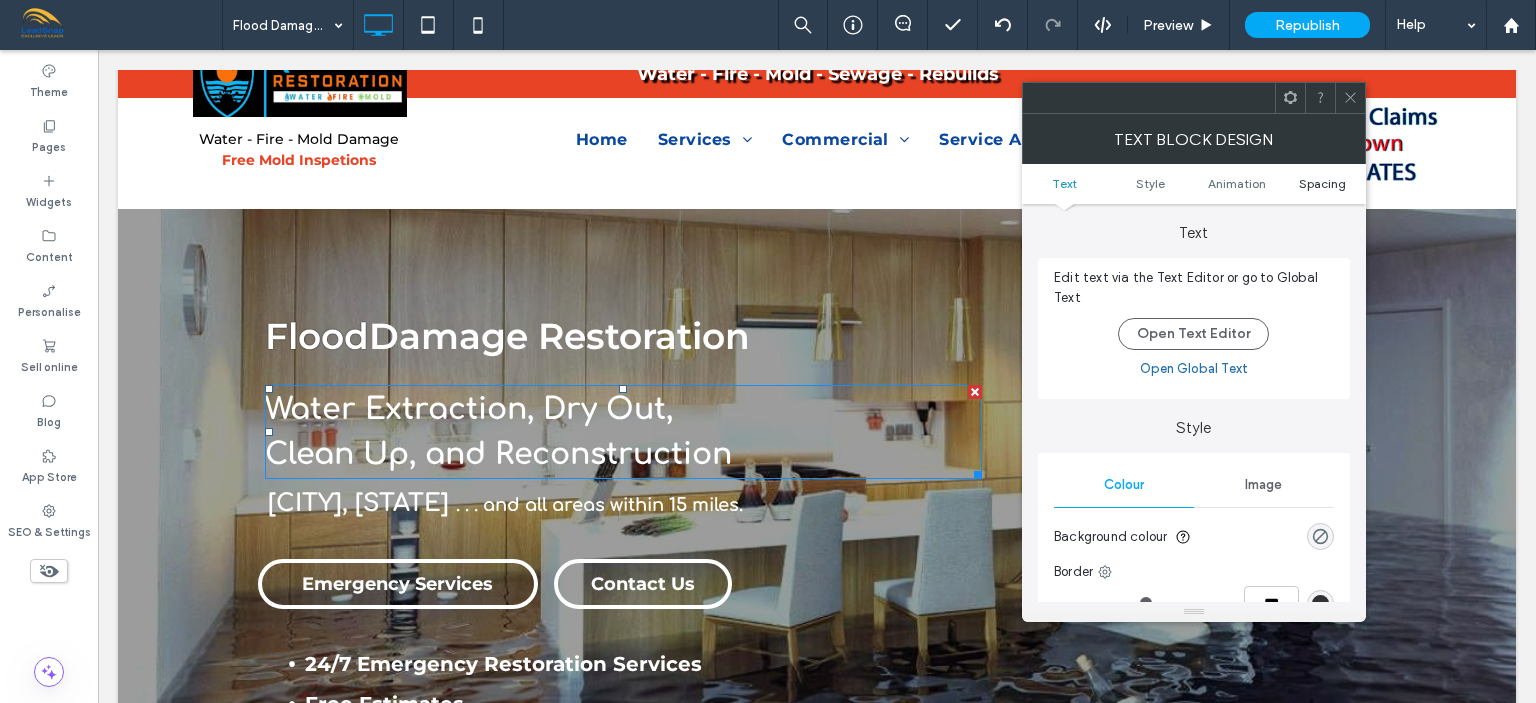 click on "Spacing" at bounding box center [1322, 183] 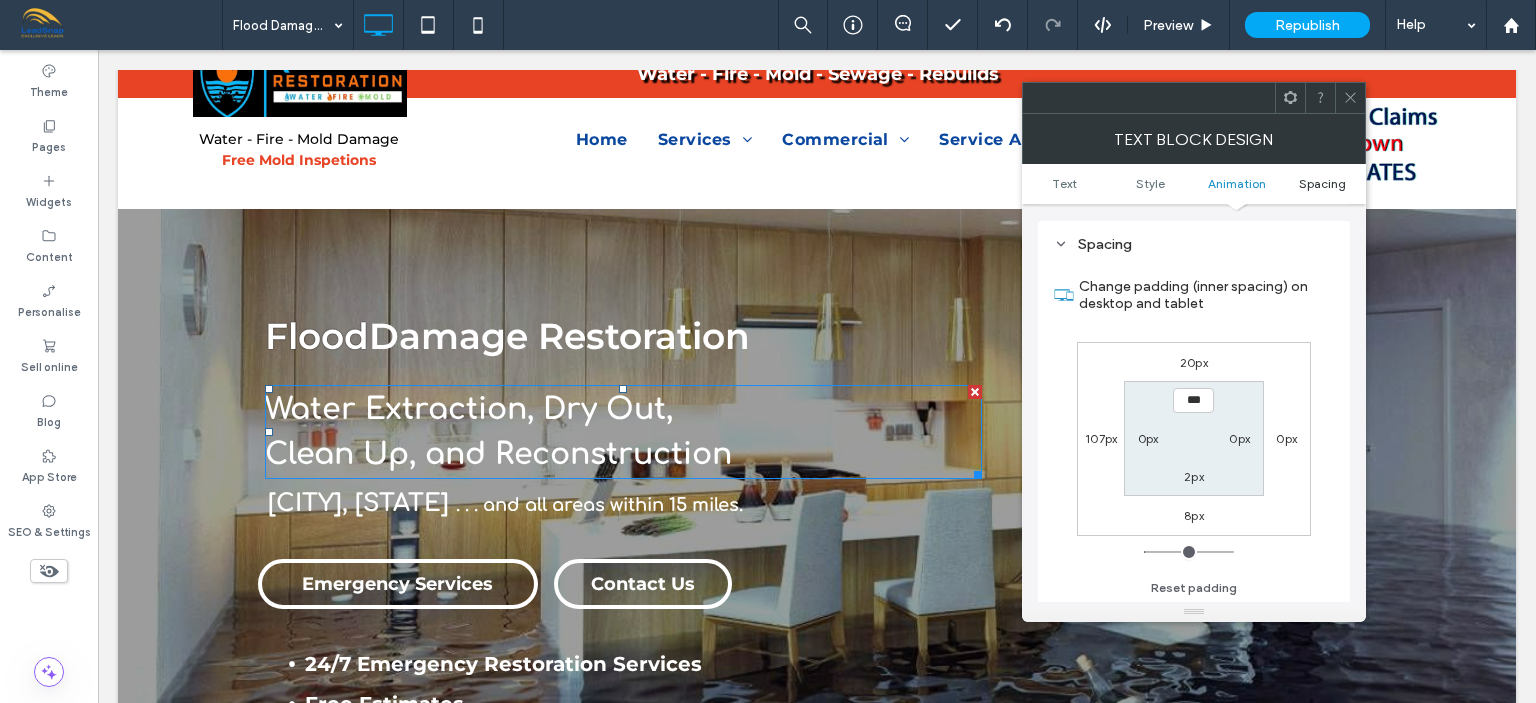 scroll, scrollTop: 572, scrollLeft: 0, axis: vertical 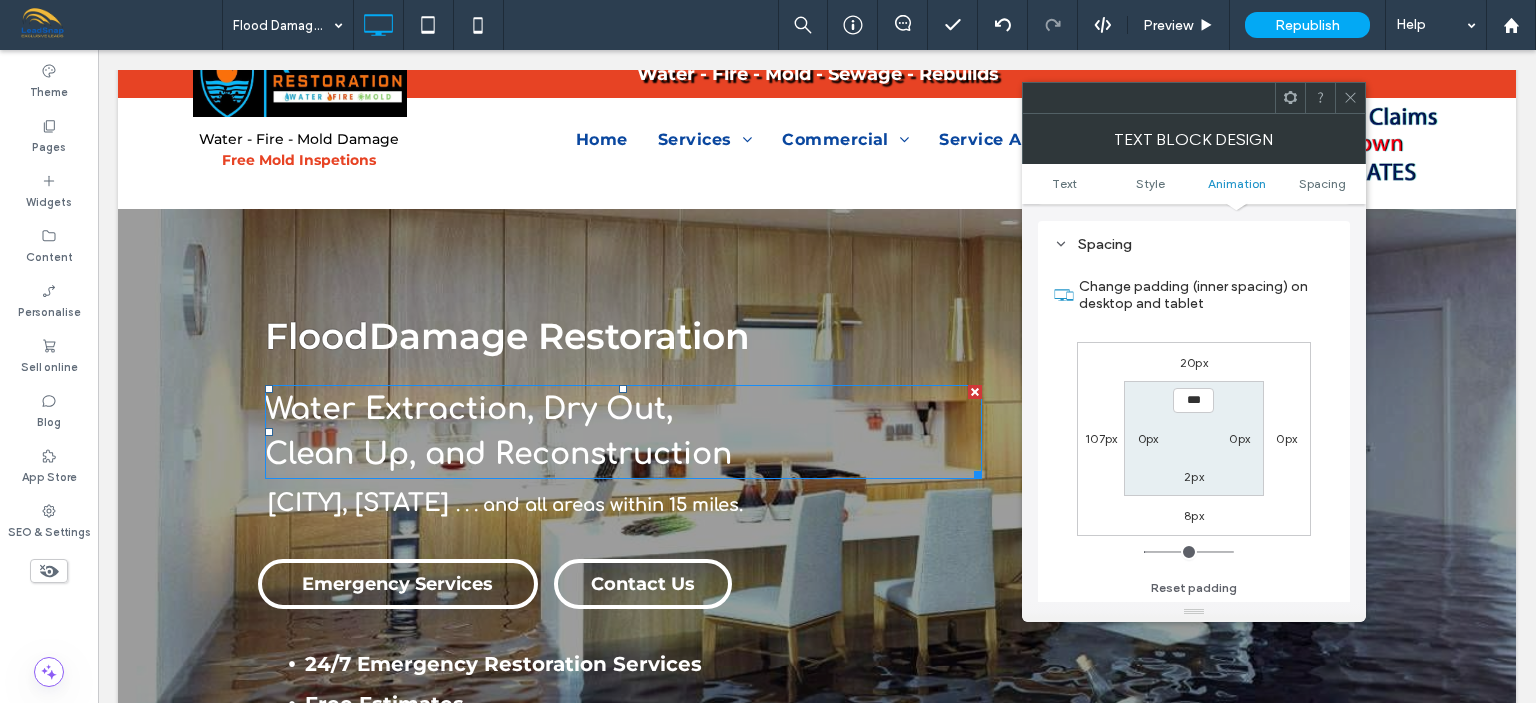 click on "20px" at bounding box center [1194, 362] 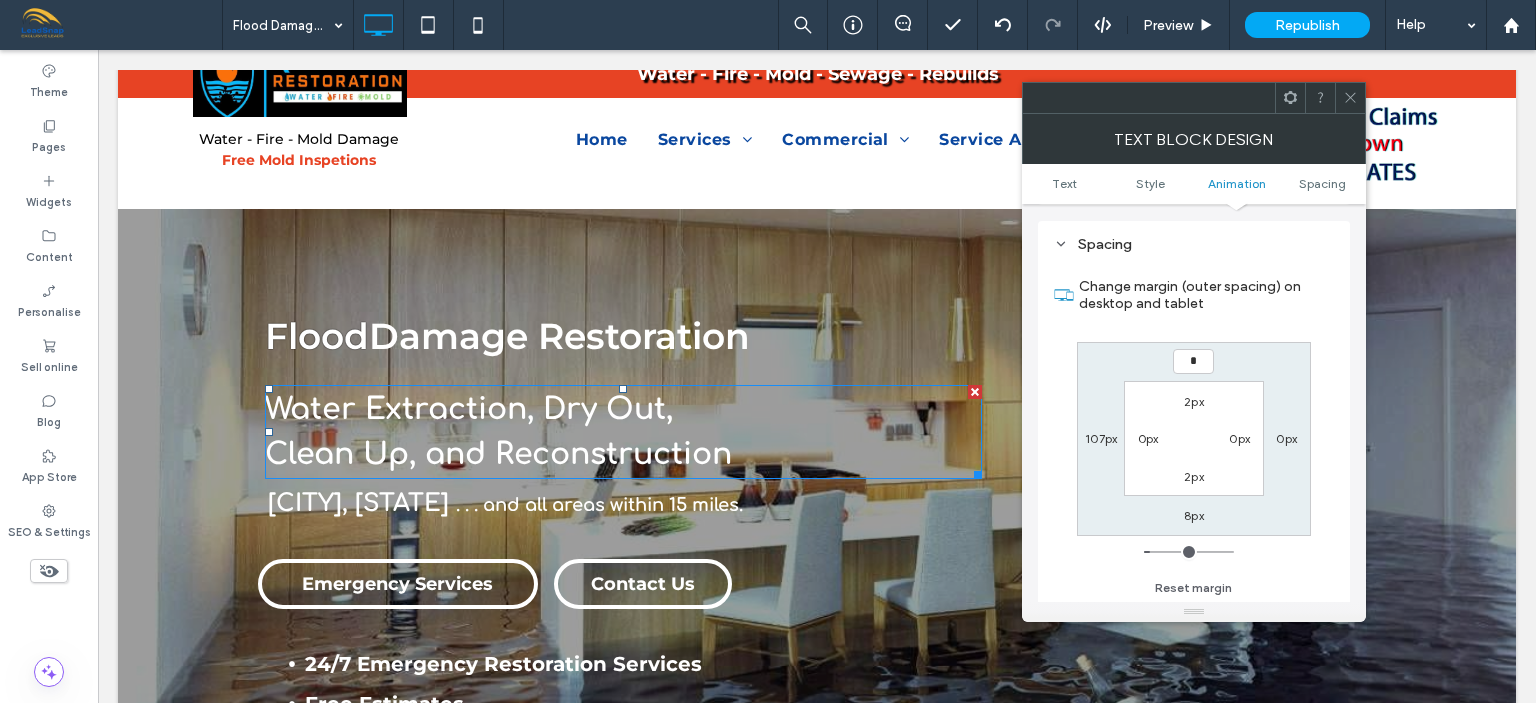 type on "**" 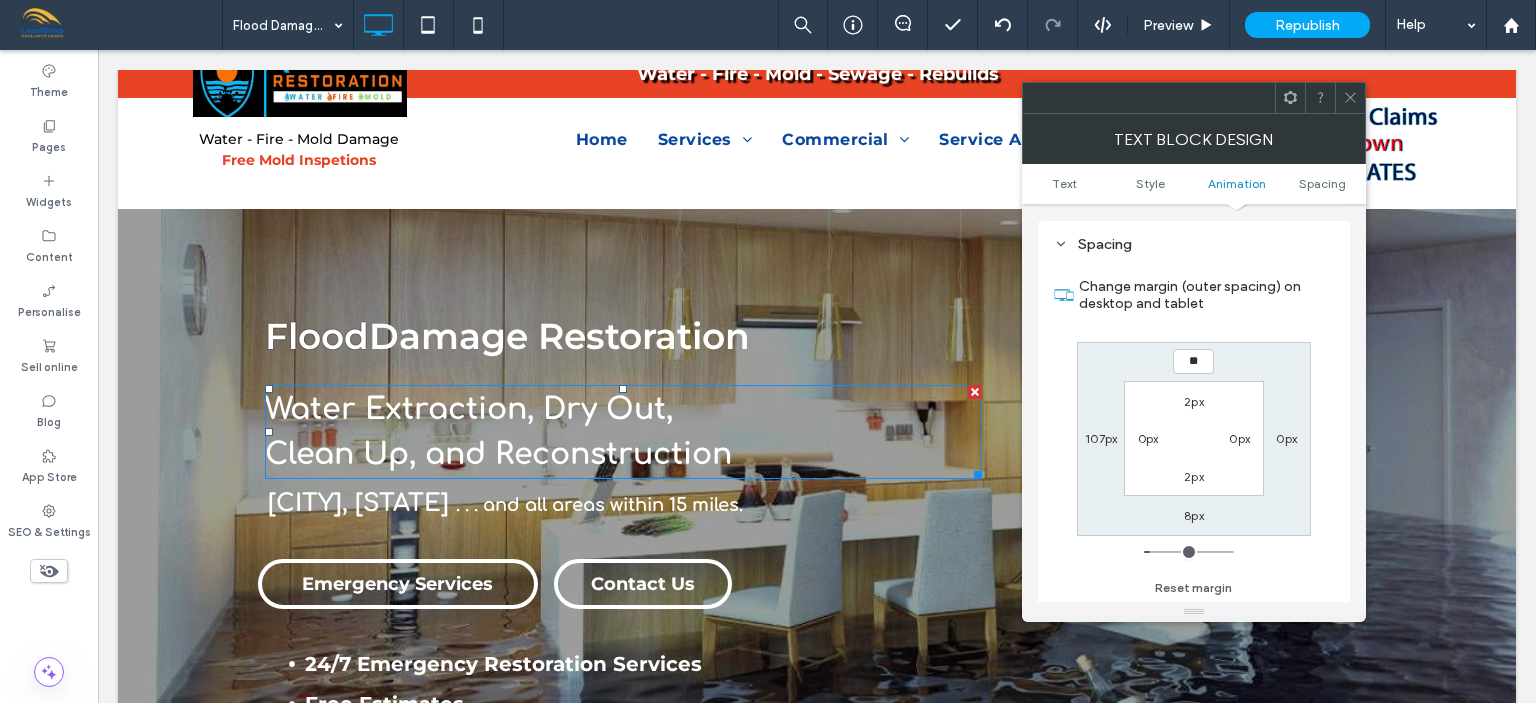 type on "*" 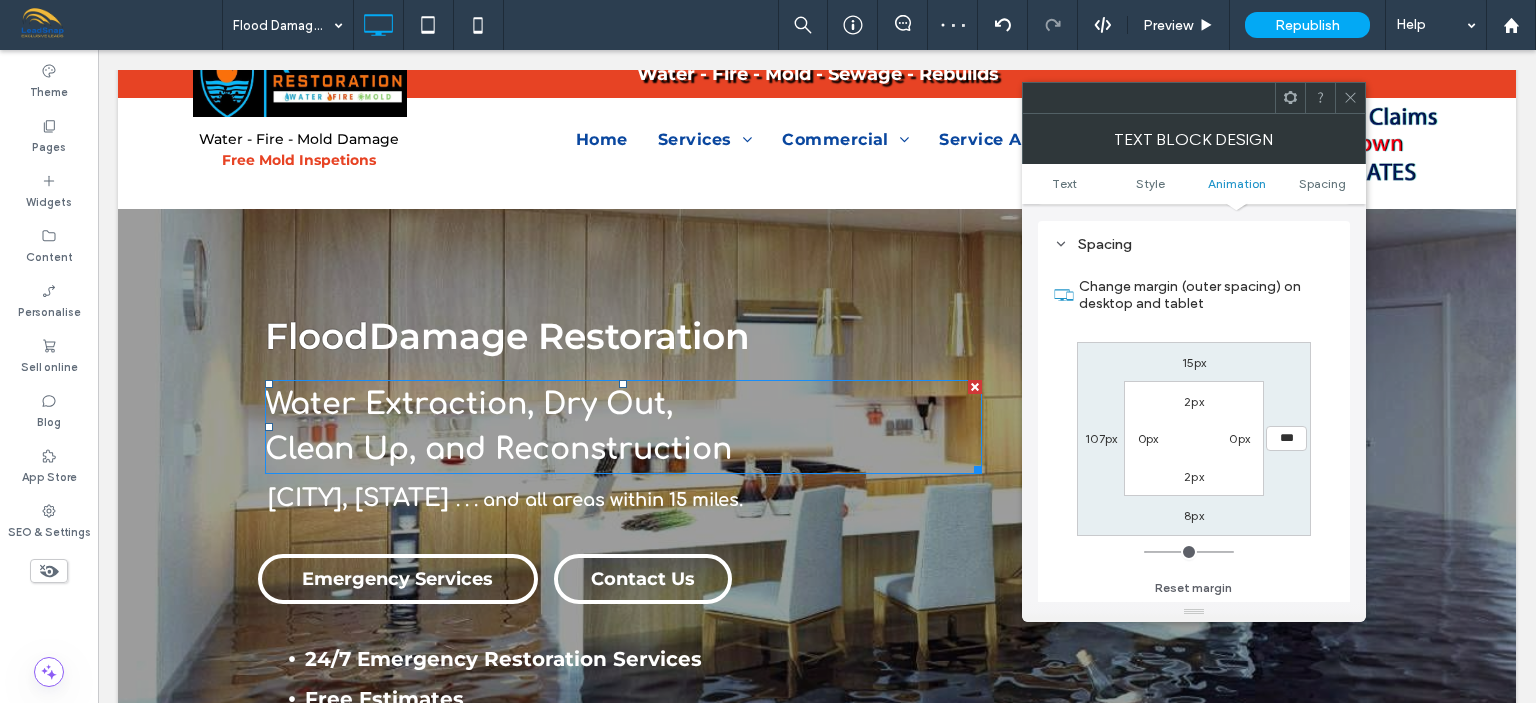 click 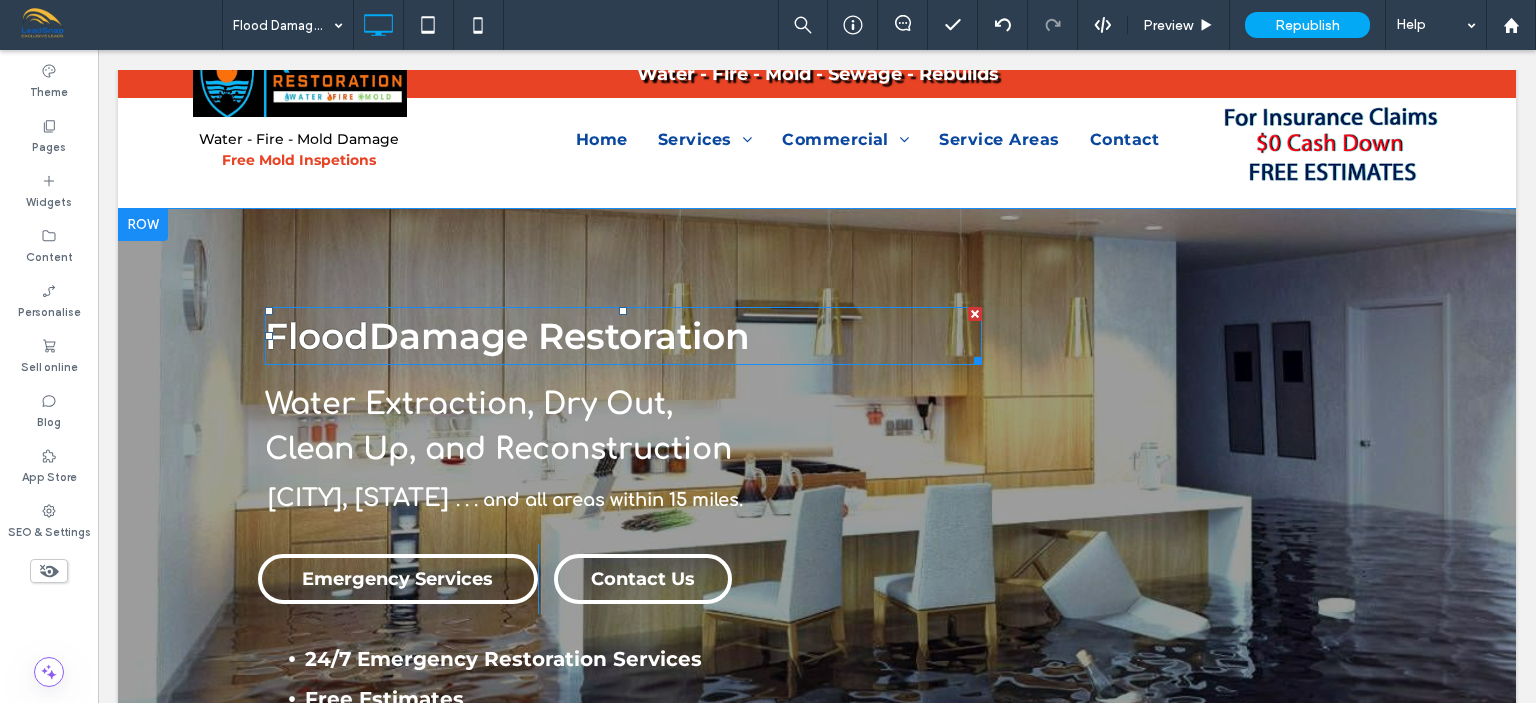 click on "Damage Restoration" at bounding box center (559, 336) 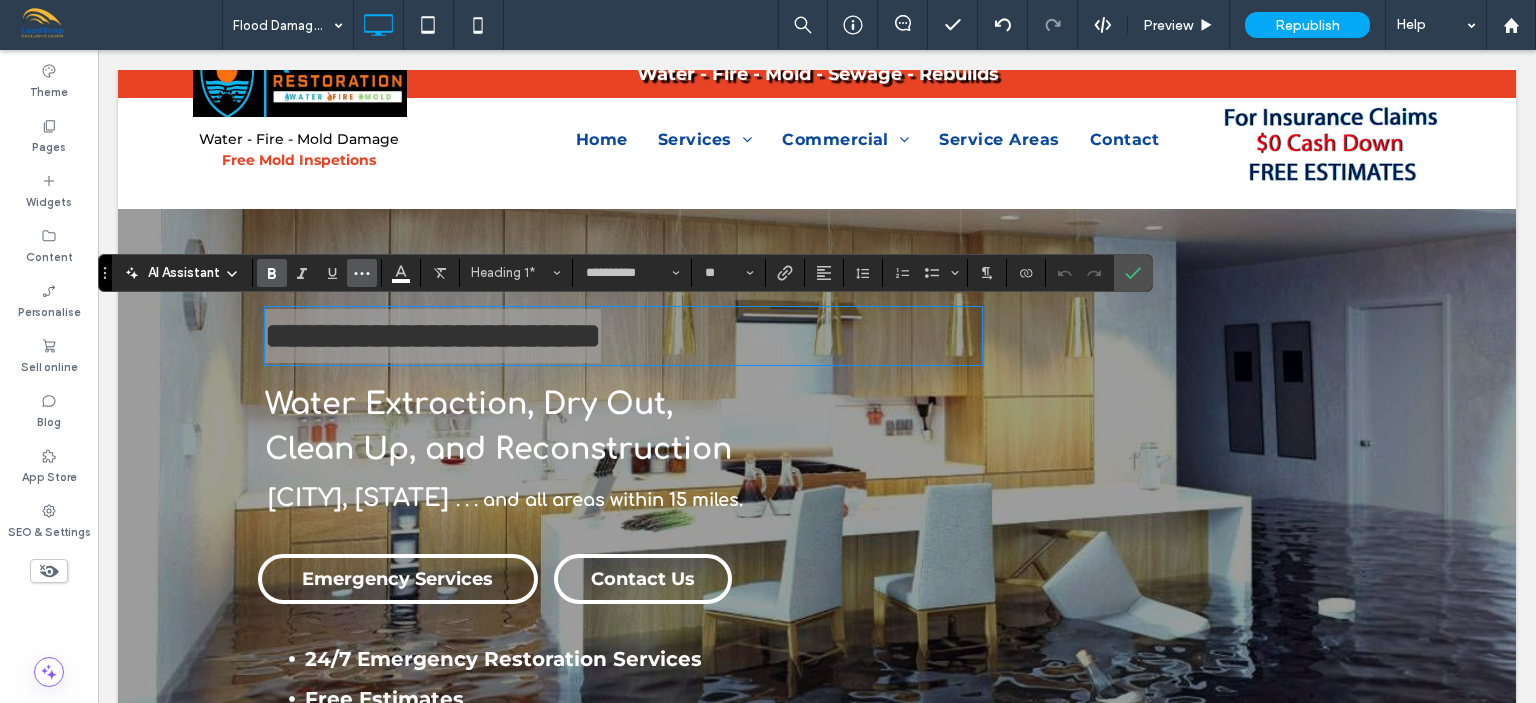 click 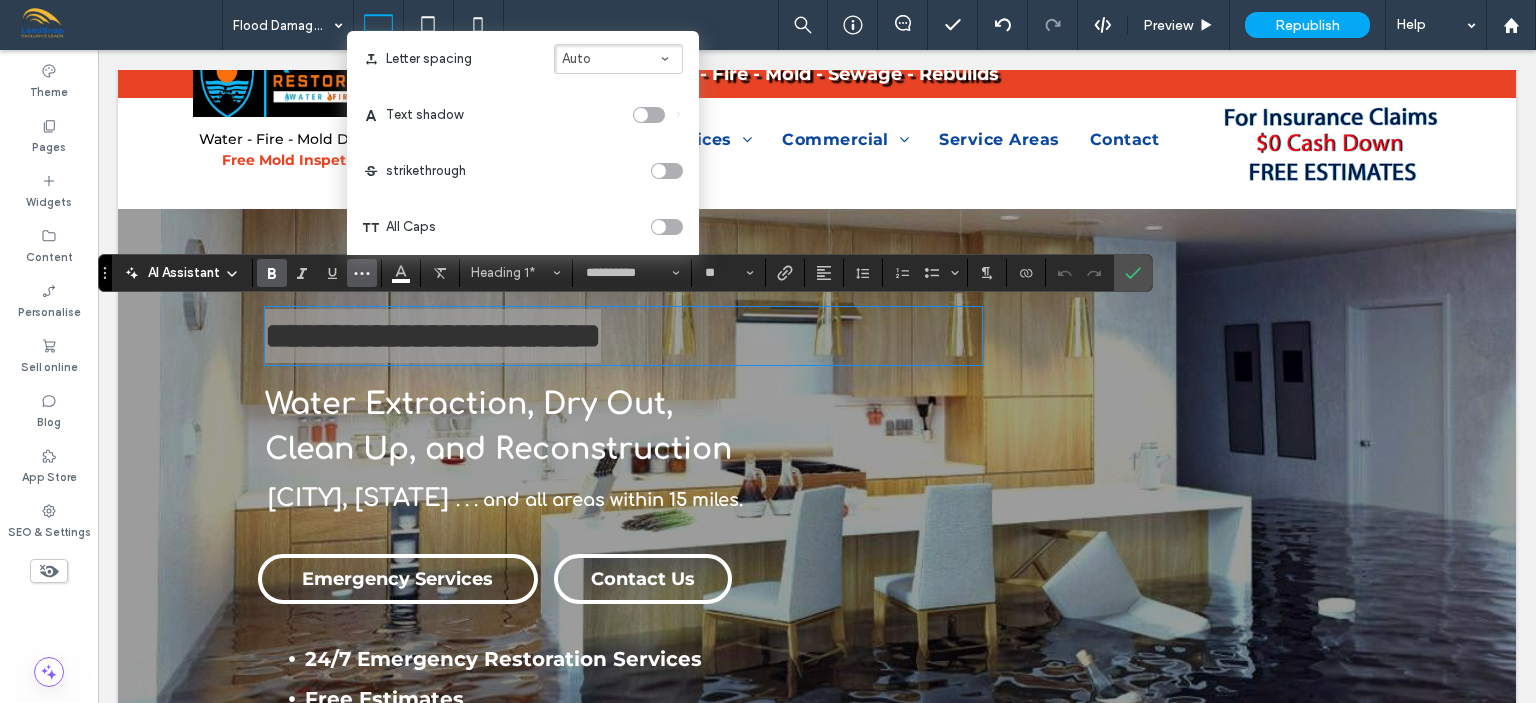 click at bounding box center (649, 115) 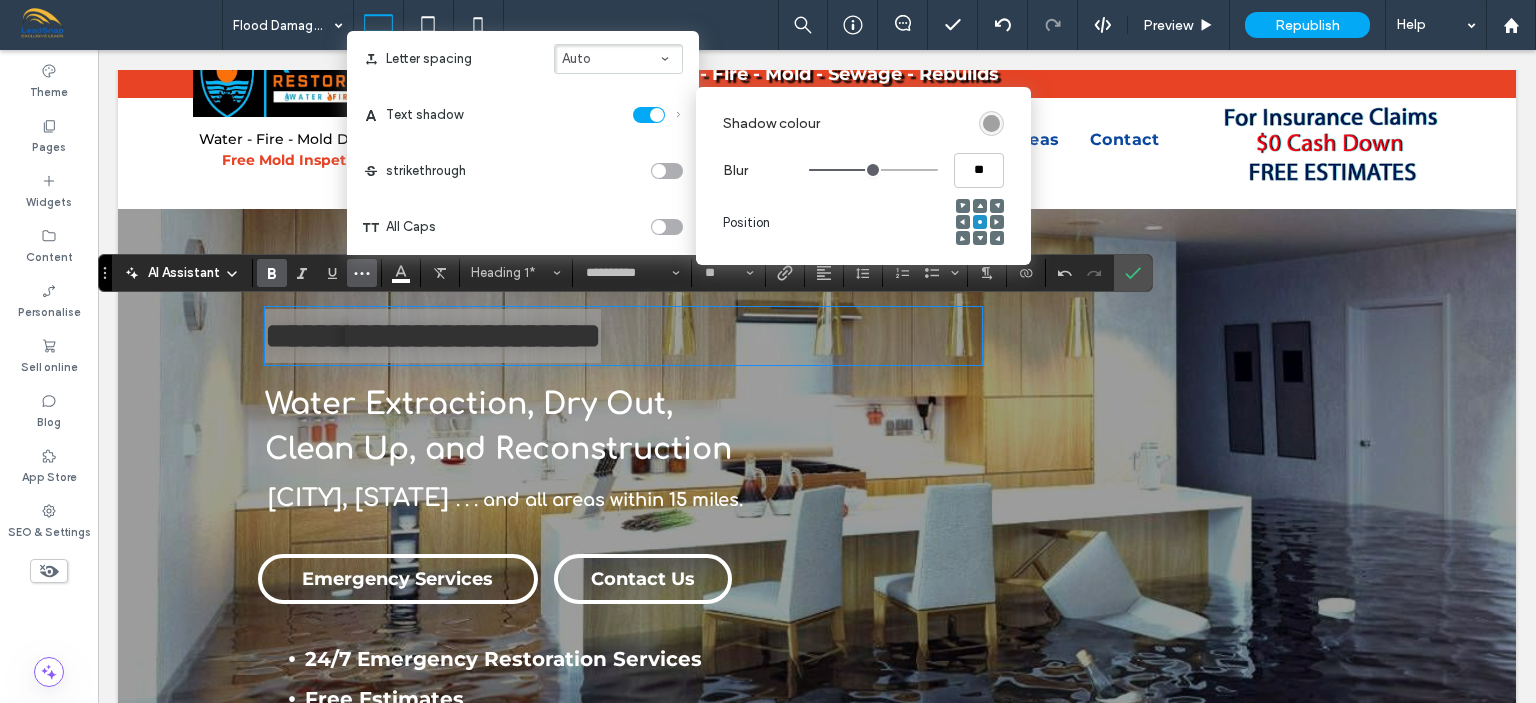 click at bounding box center (991, 123) 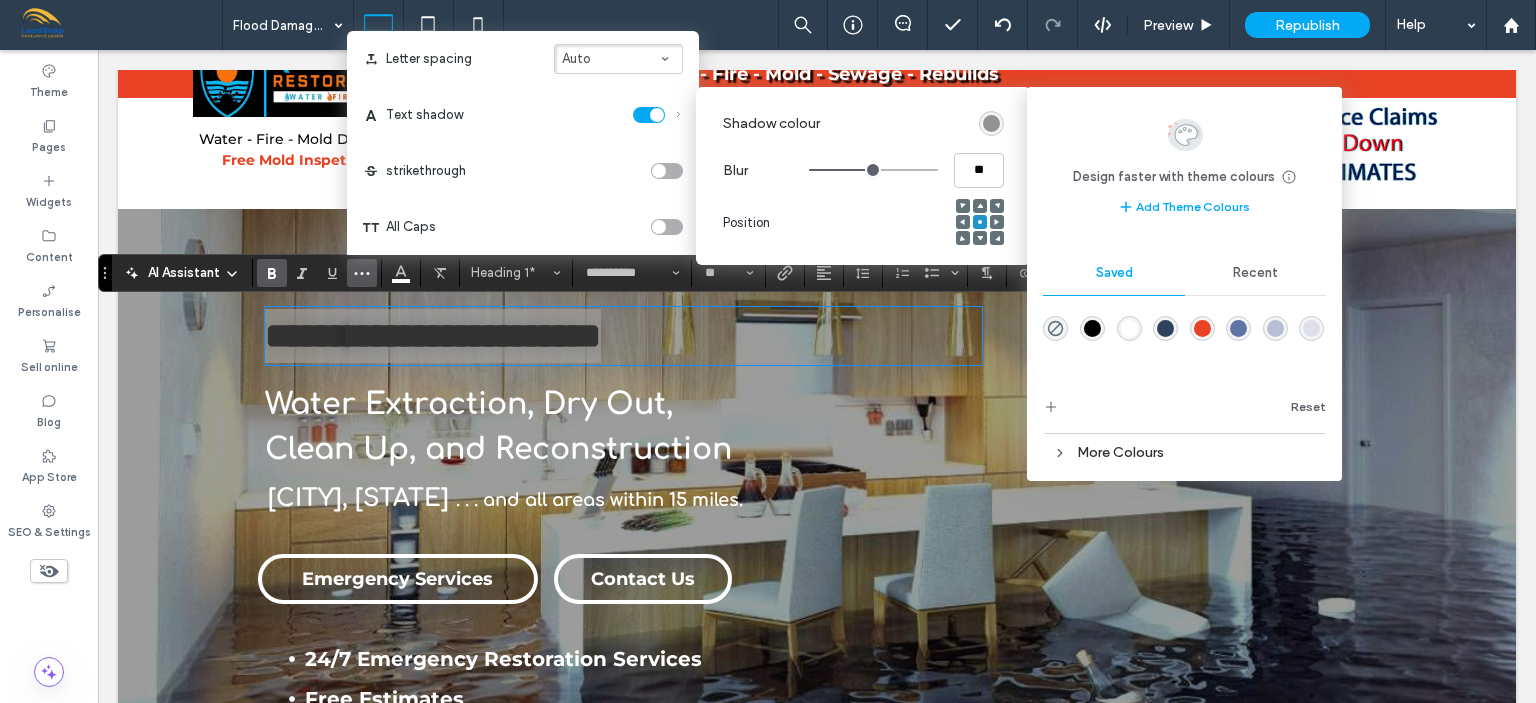 click at bounding box center (1092, 328) 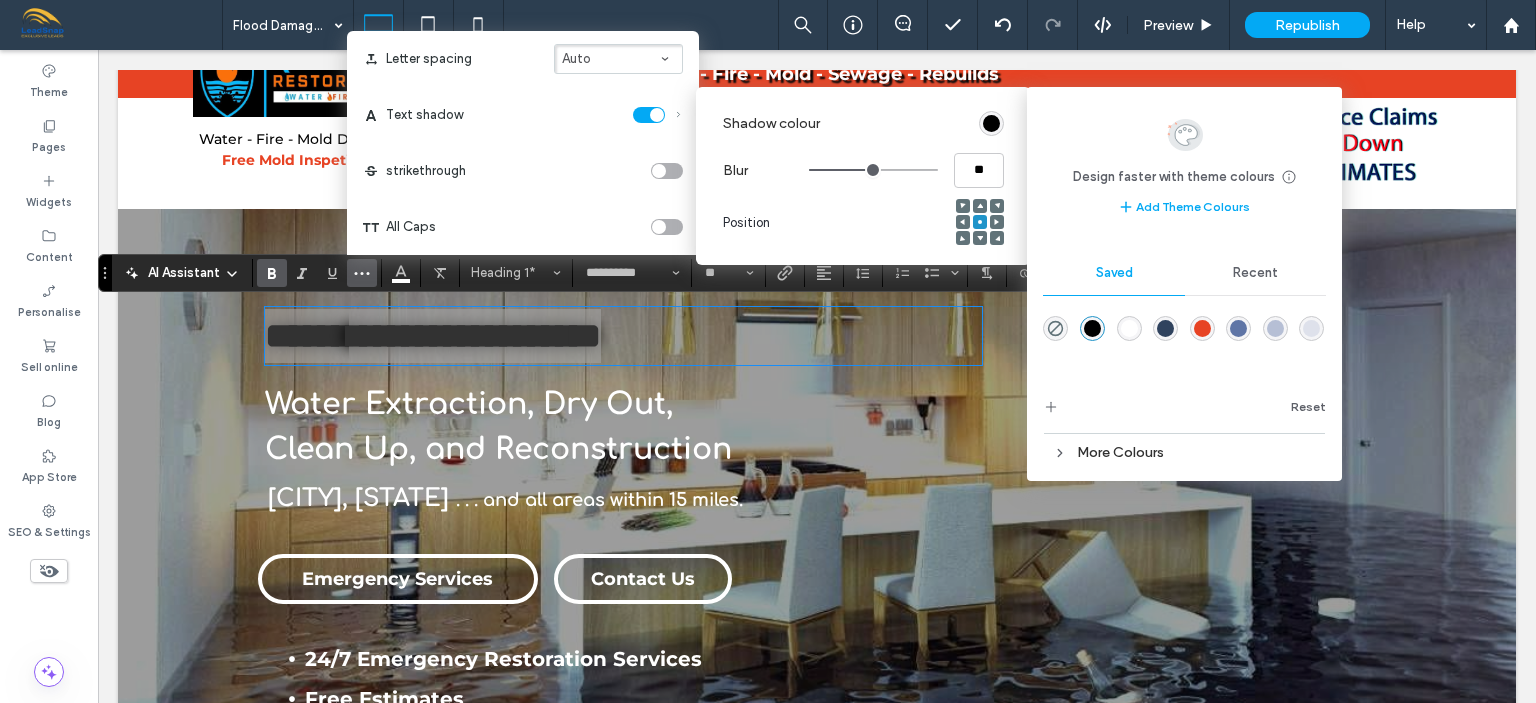click 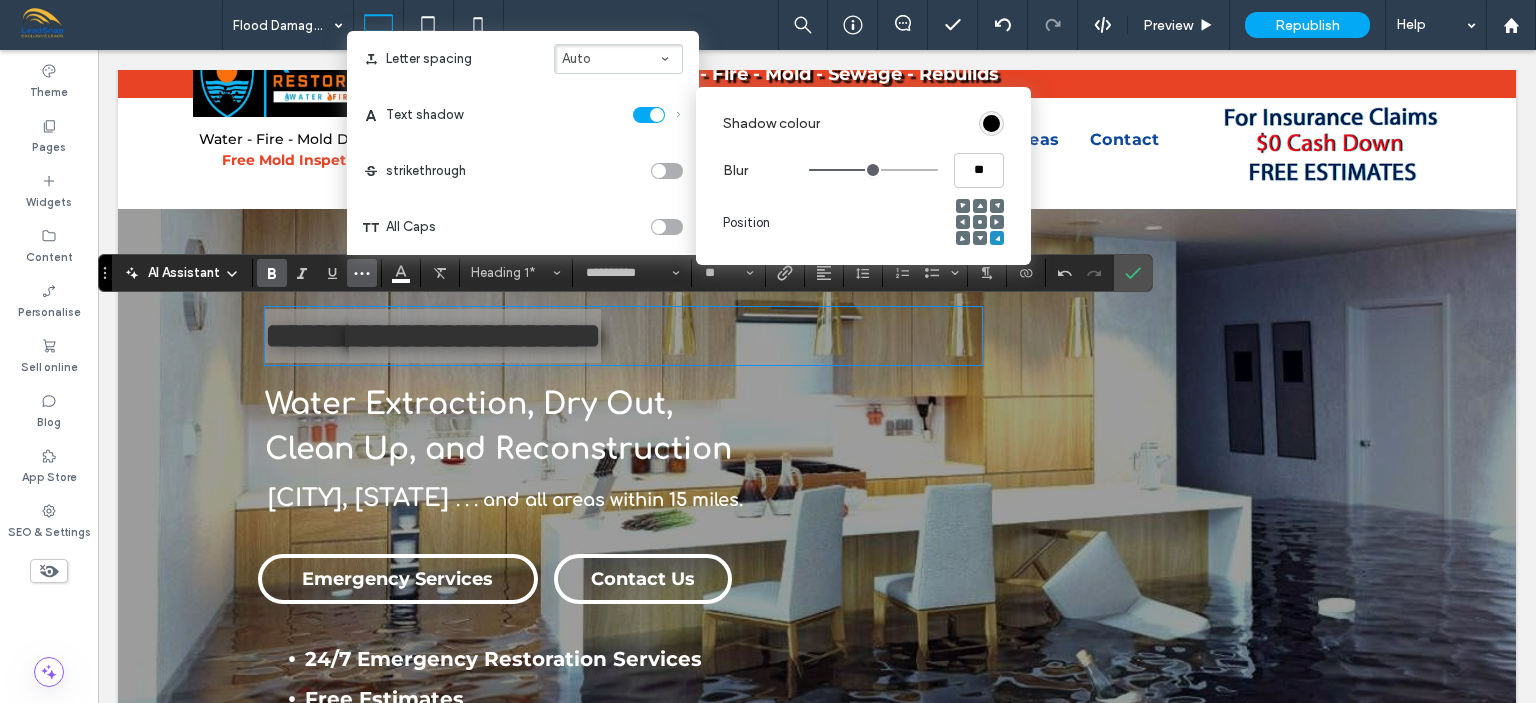 type on "***" 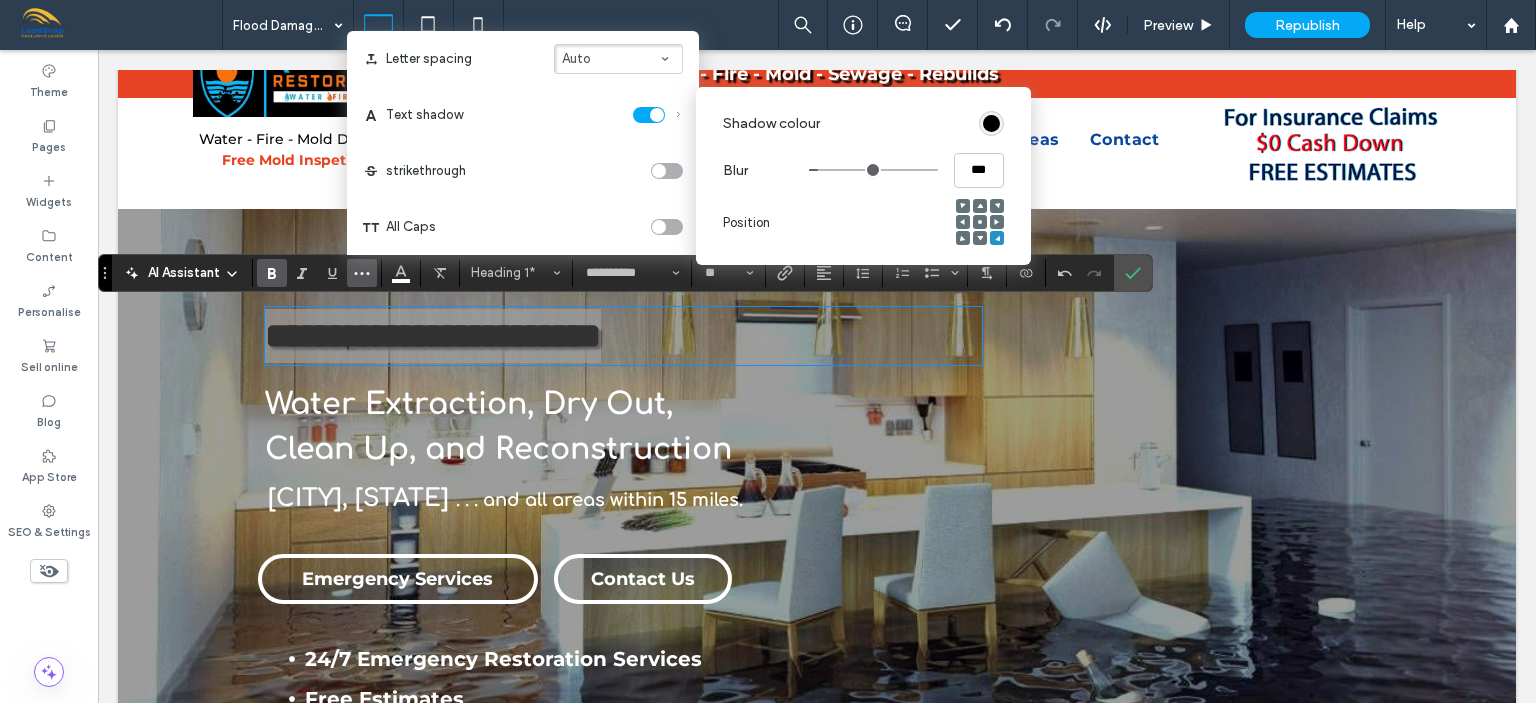 type on "***" 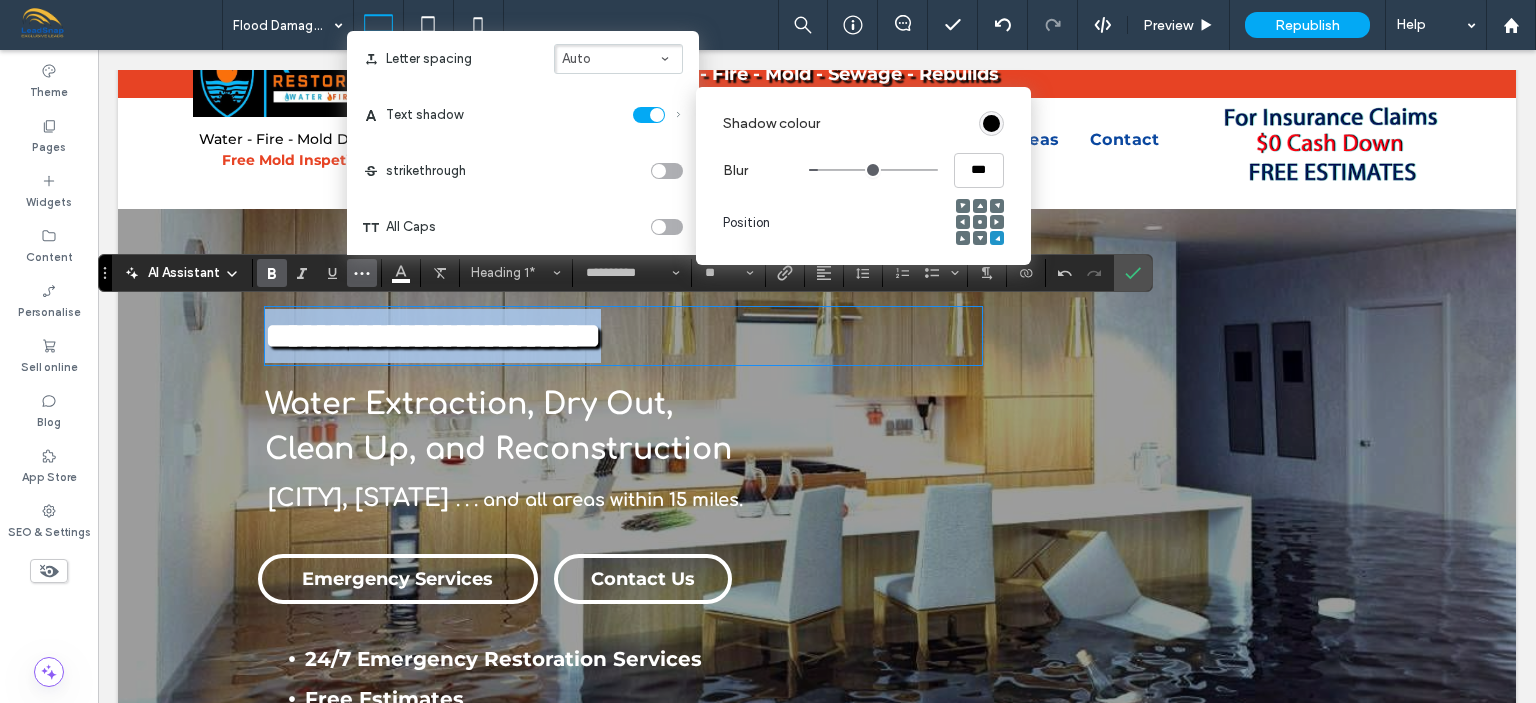 click at bounding box center [873, 170] 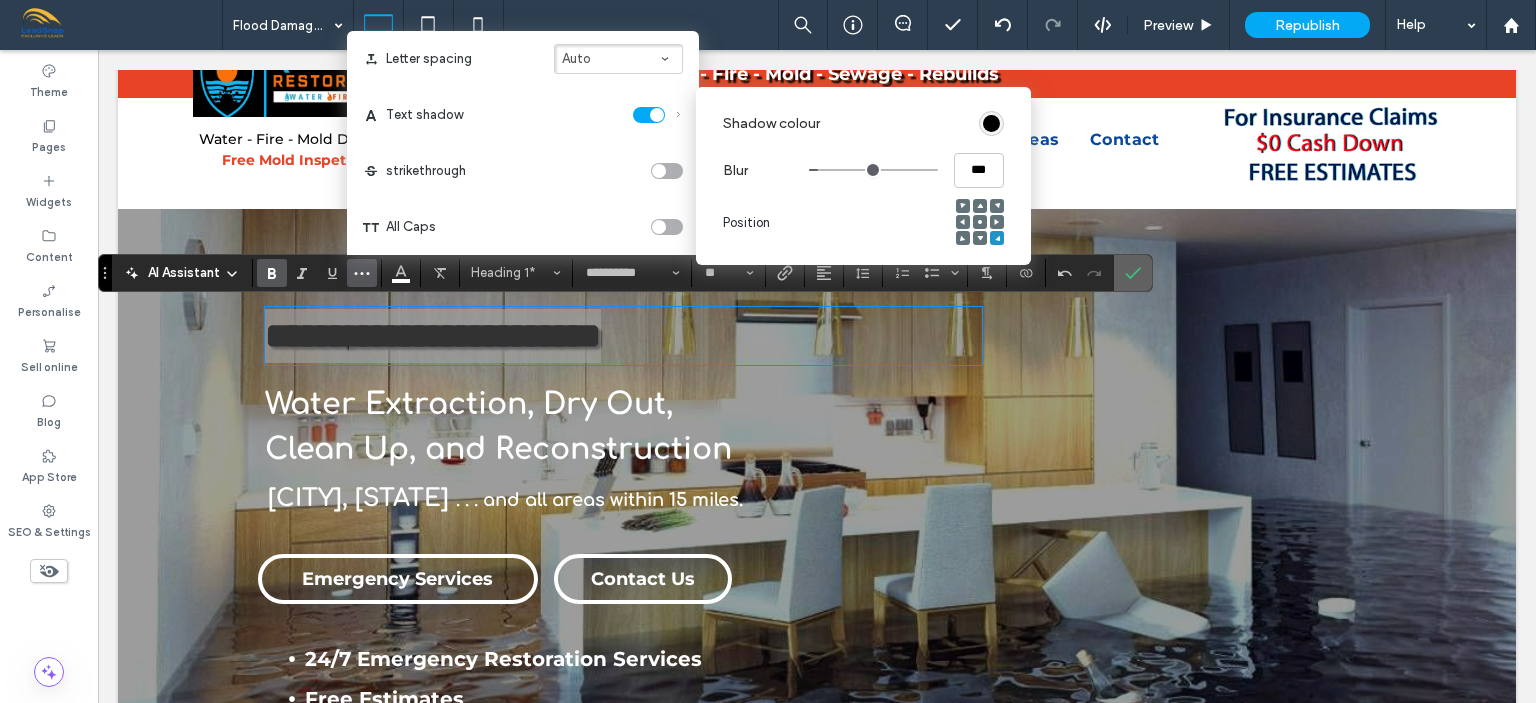 click 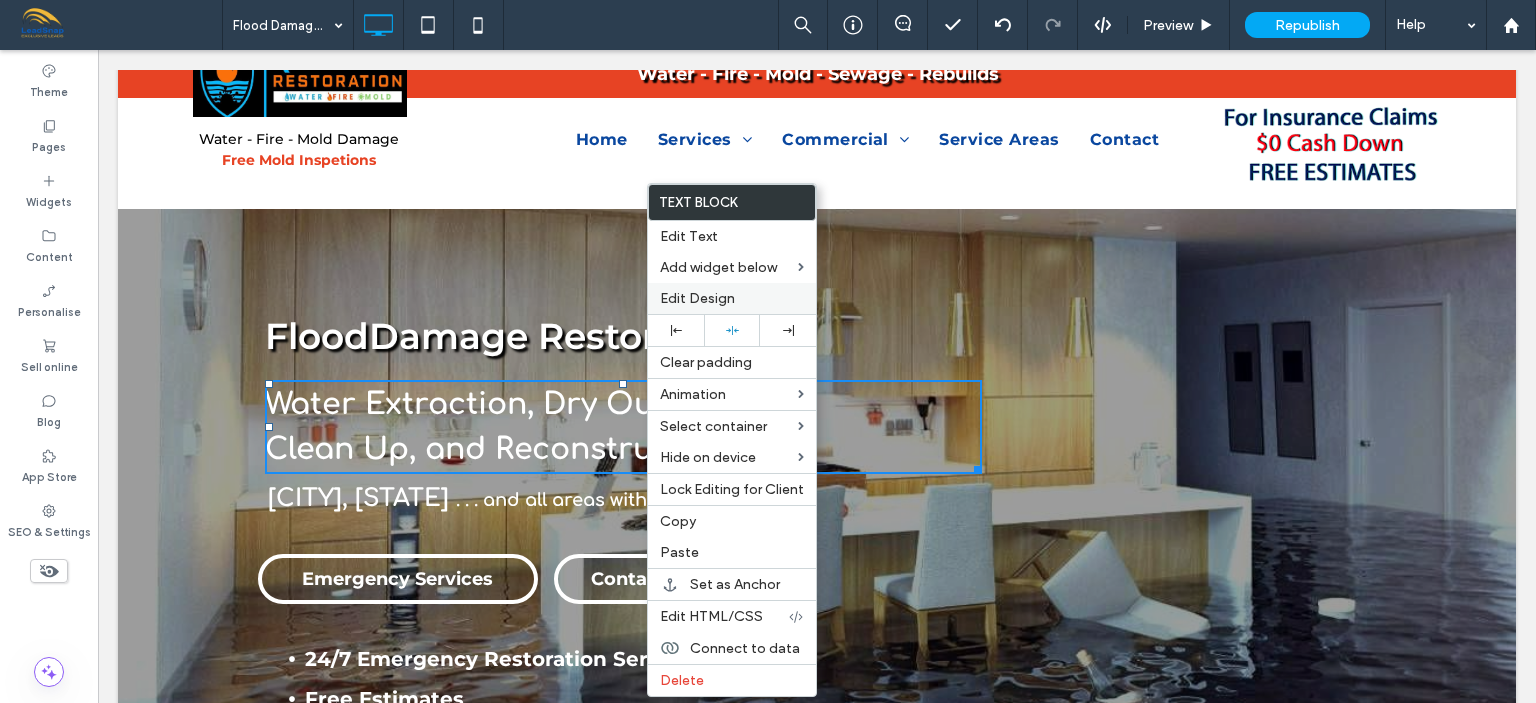 click on "Edit Design" at bounding box center [697, 298] 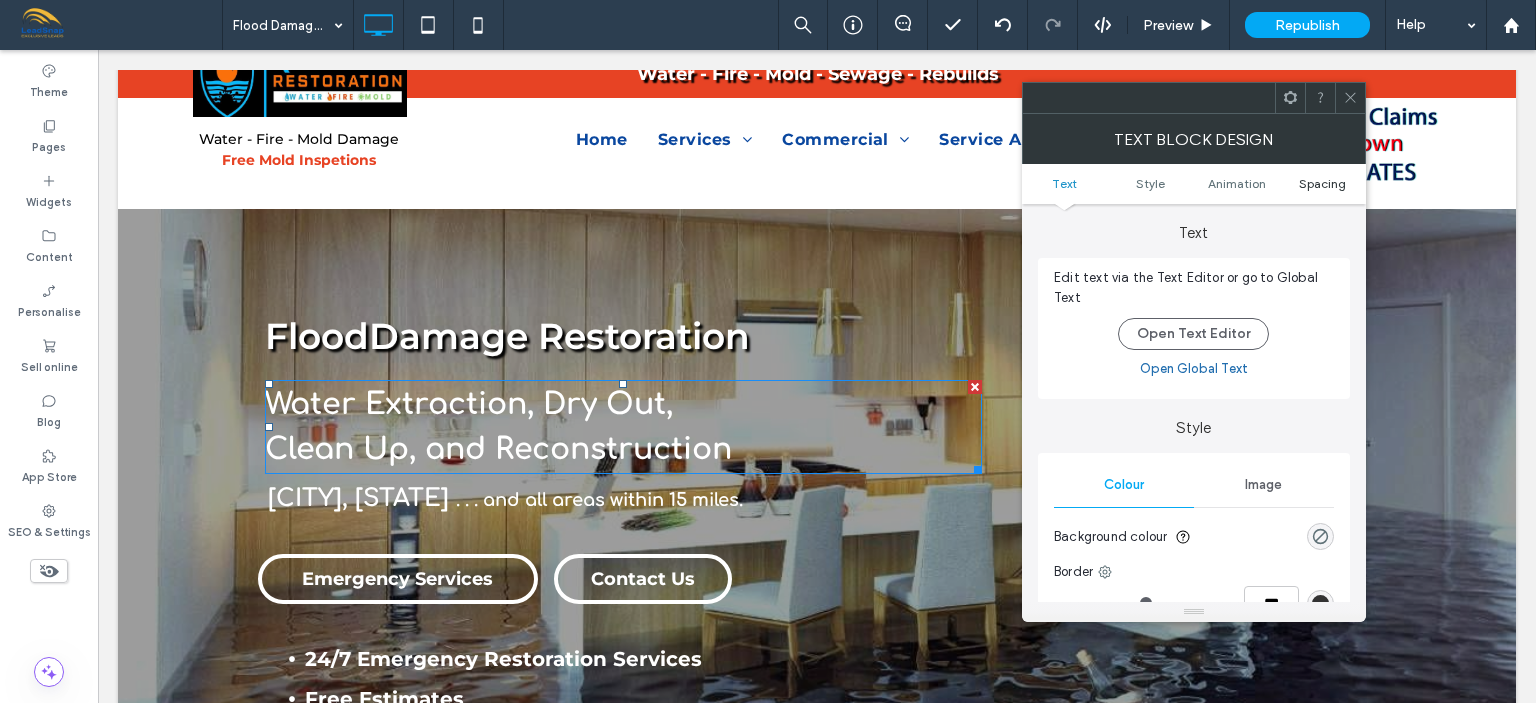 click on "Spacing" at bounding box center [1322, 183] 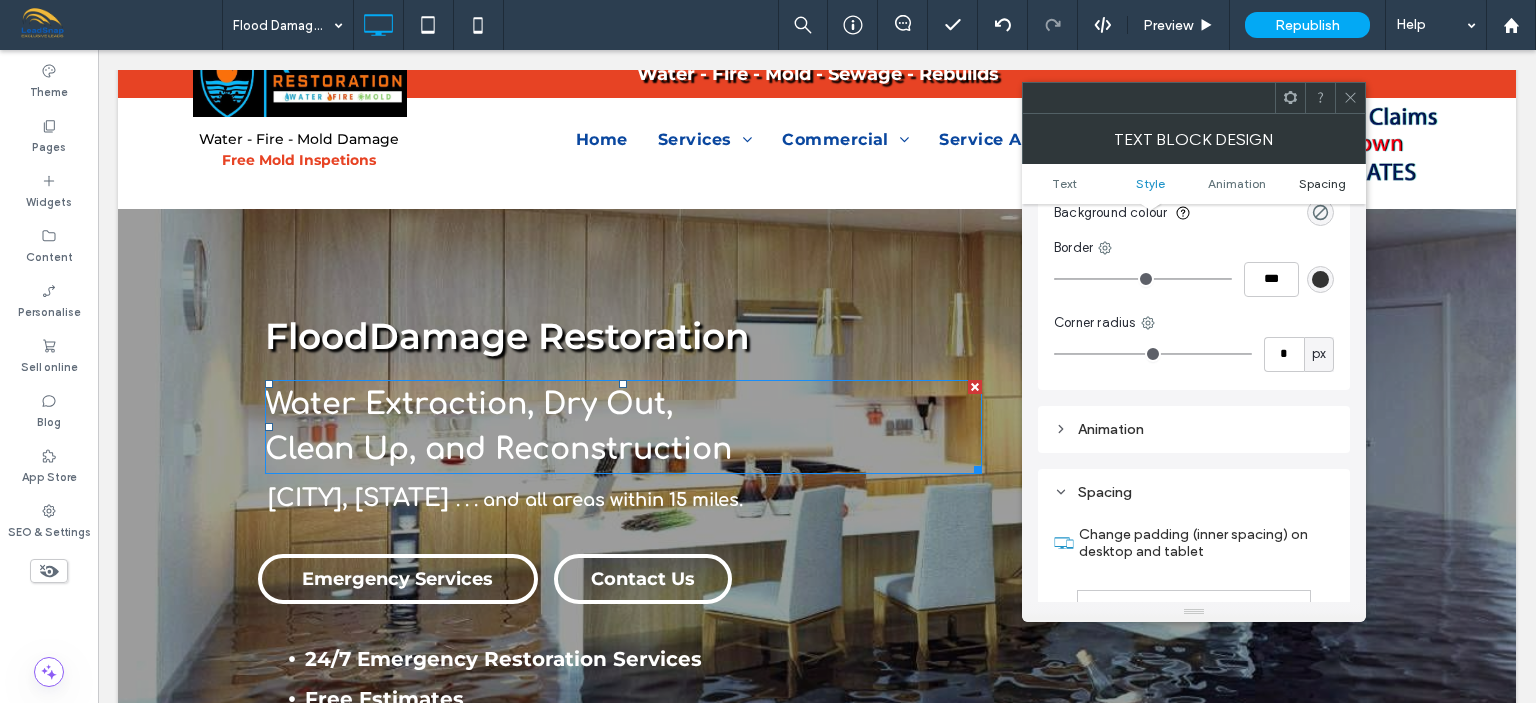 scroll, scrollTop: 572, scrollLeft: 0, axis: vertical 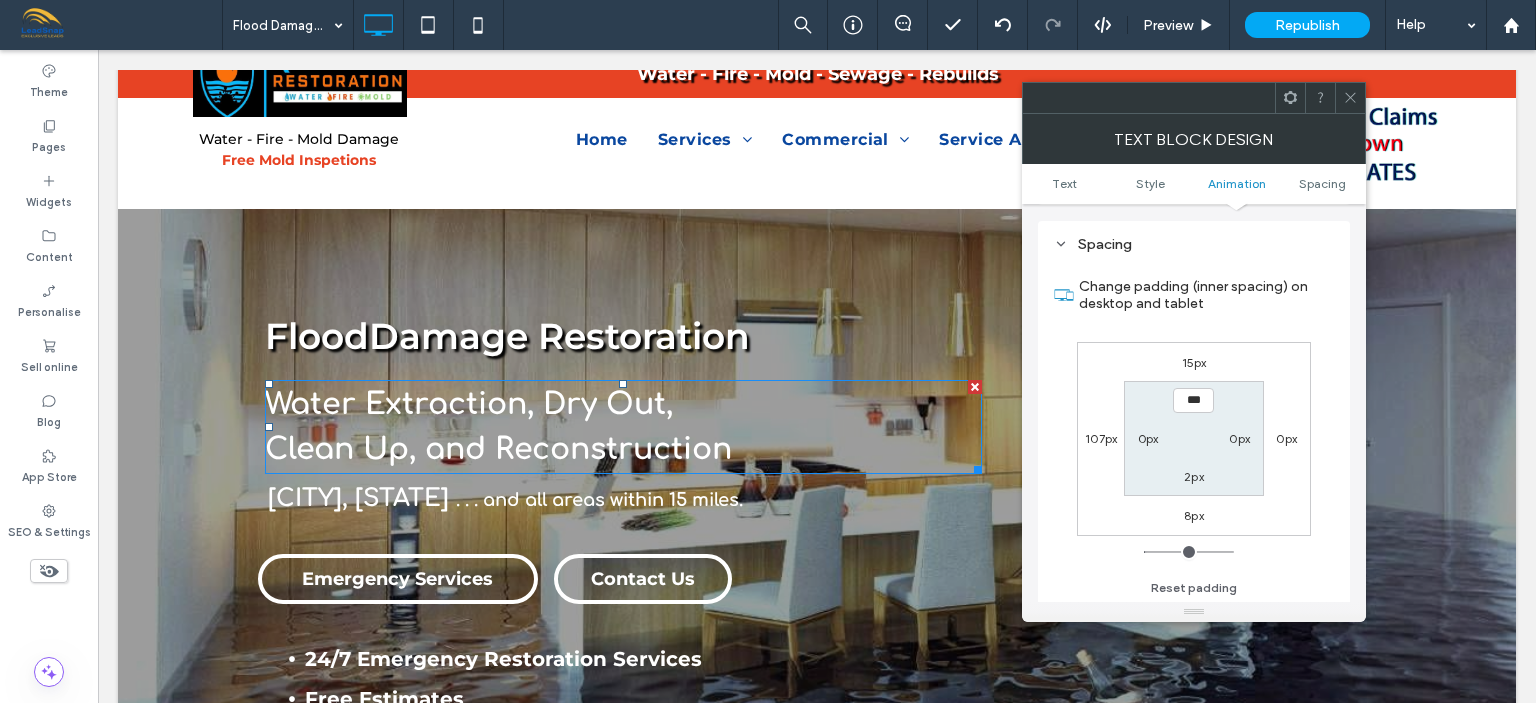 click on "107px" at bounding box center [1101, 438] 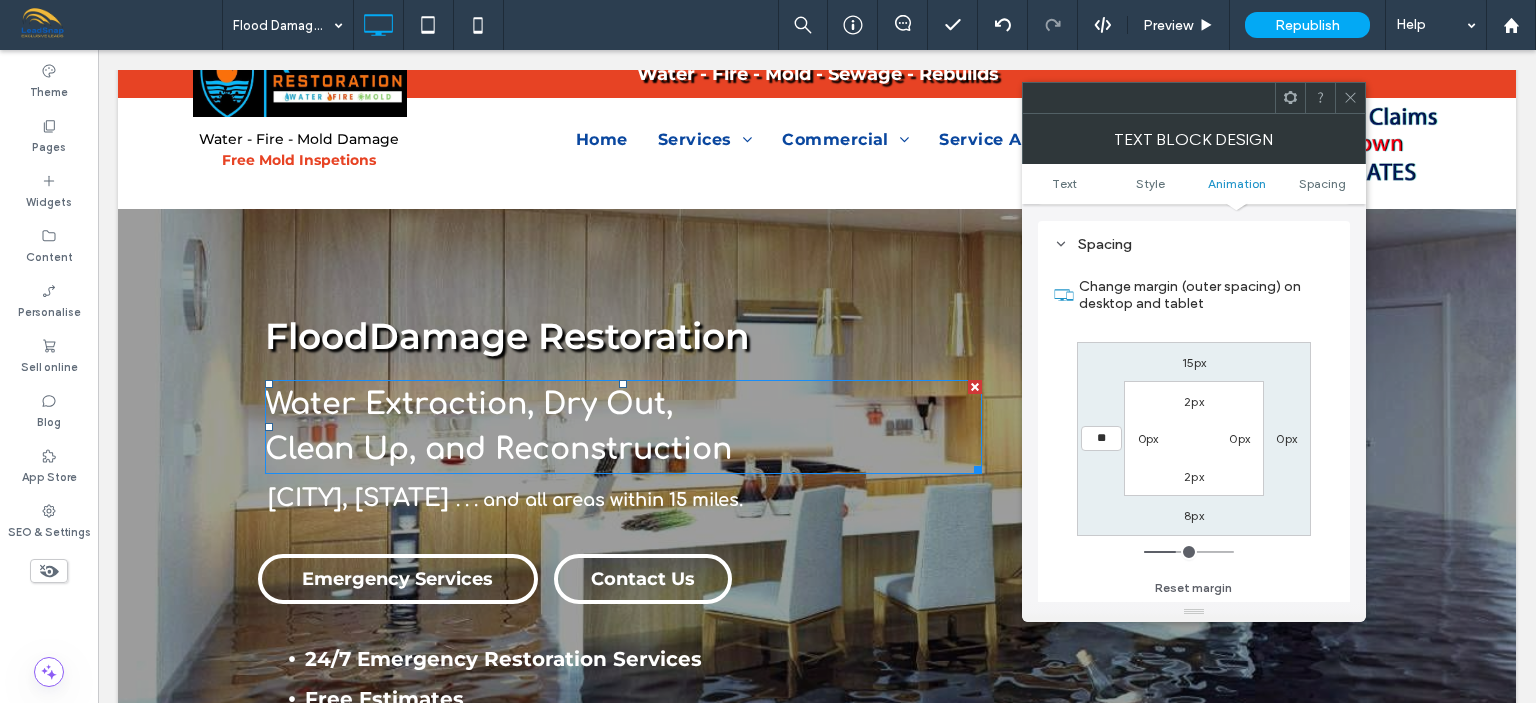 type on "***" 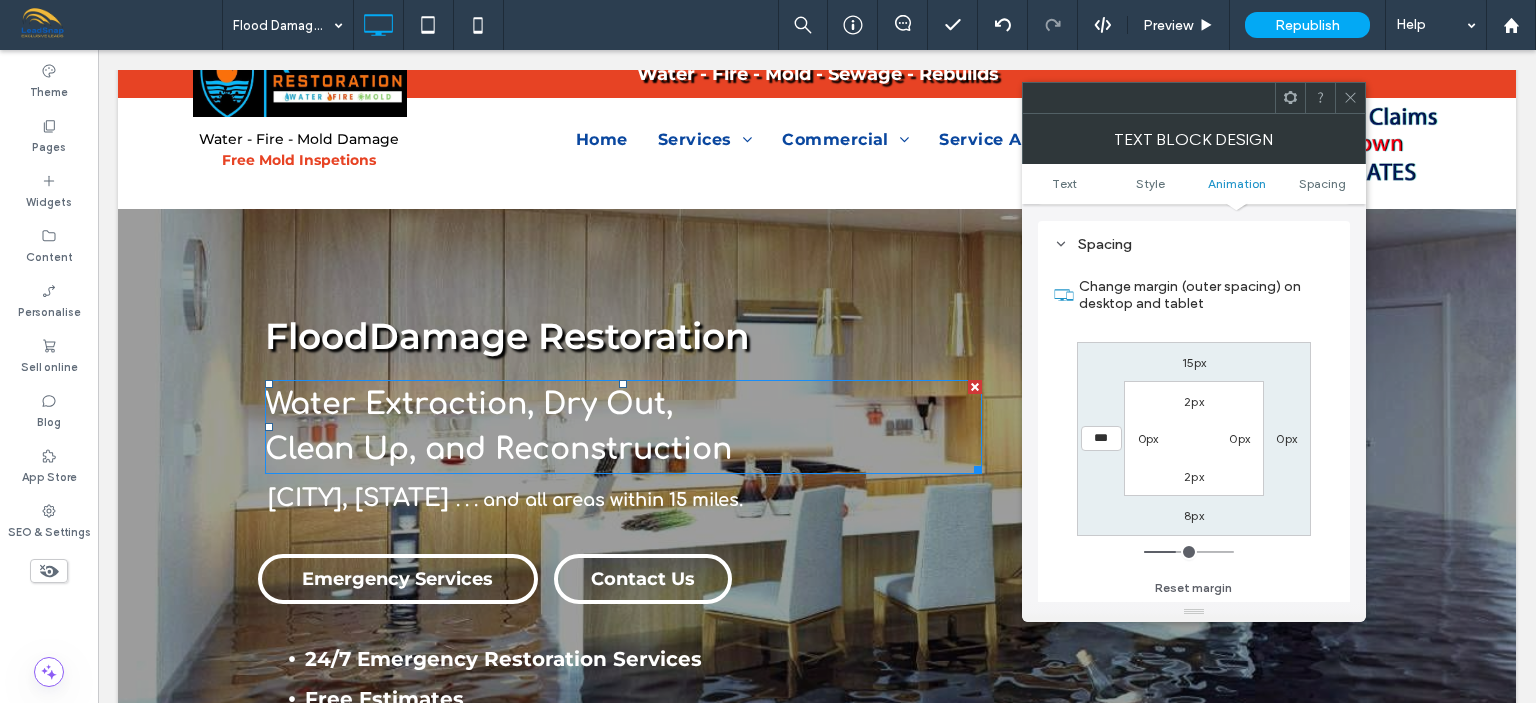 type on "*" 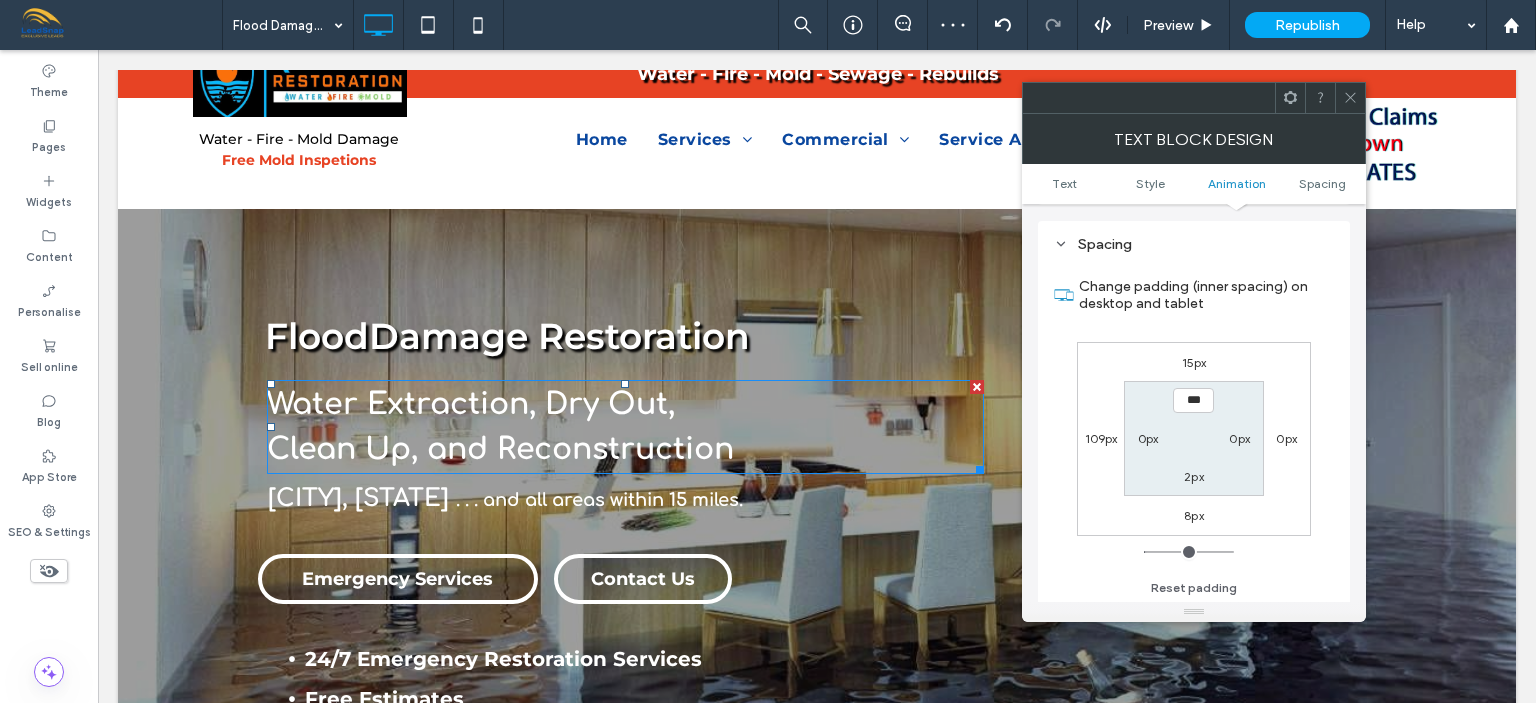 click 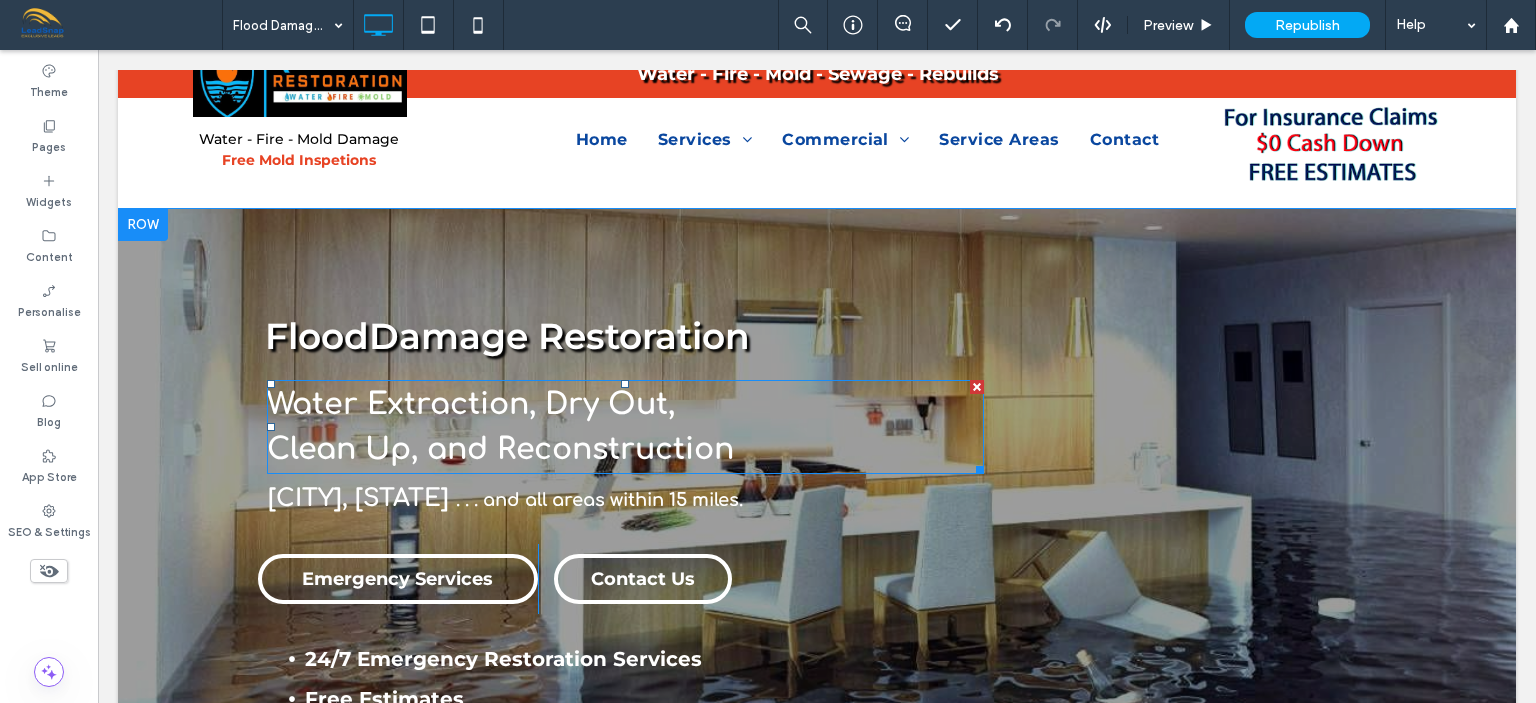 click on "Flood  Damage Restoration Water Extraction, Dry Out, Clean Up, and Reconstruction
[CITY], [STATE]
. . . and all areas within 15 miles.
Emergency Services
Click To Paste
Contact Us
Click To Paste
24/7 Emergency Restoration Services Free Estimates Work Directly With All Insurance Companies $0 Cash Down on Insurance Jobs 45 Minute On-Site Arrival Time
Click To Paste
Click To Paste" at bounding box center (817, 573) 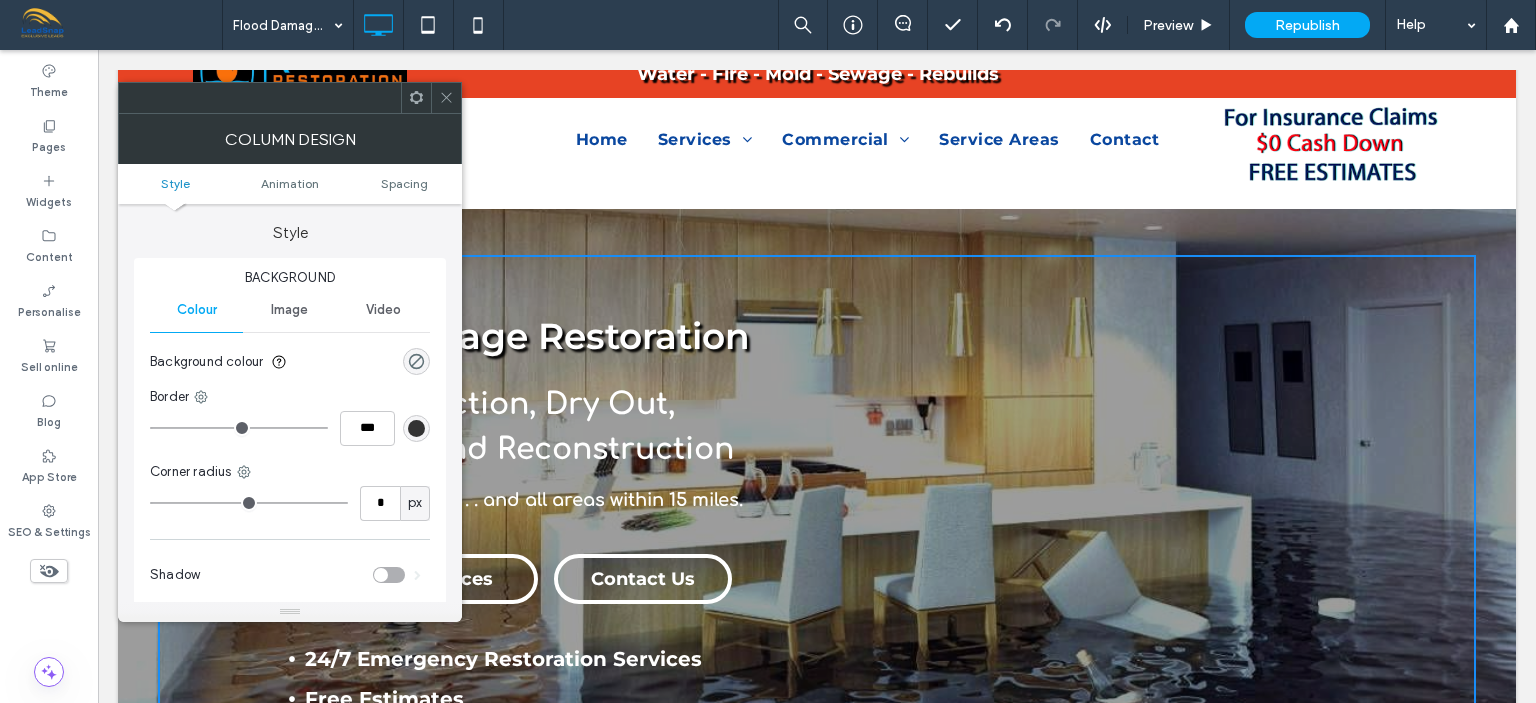 click 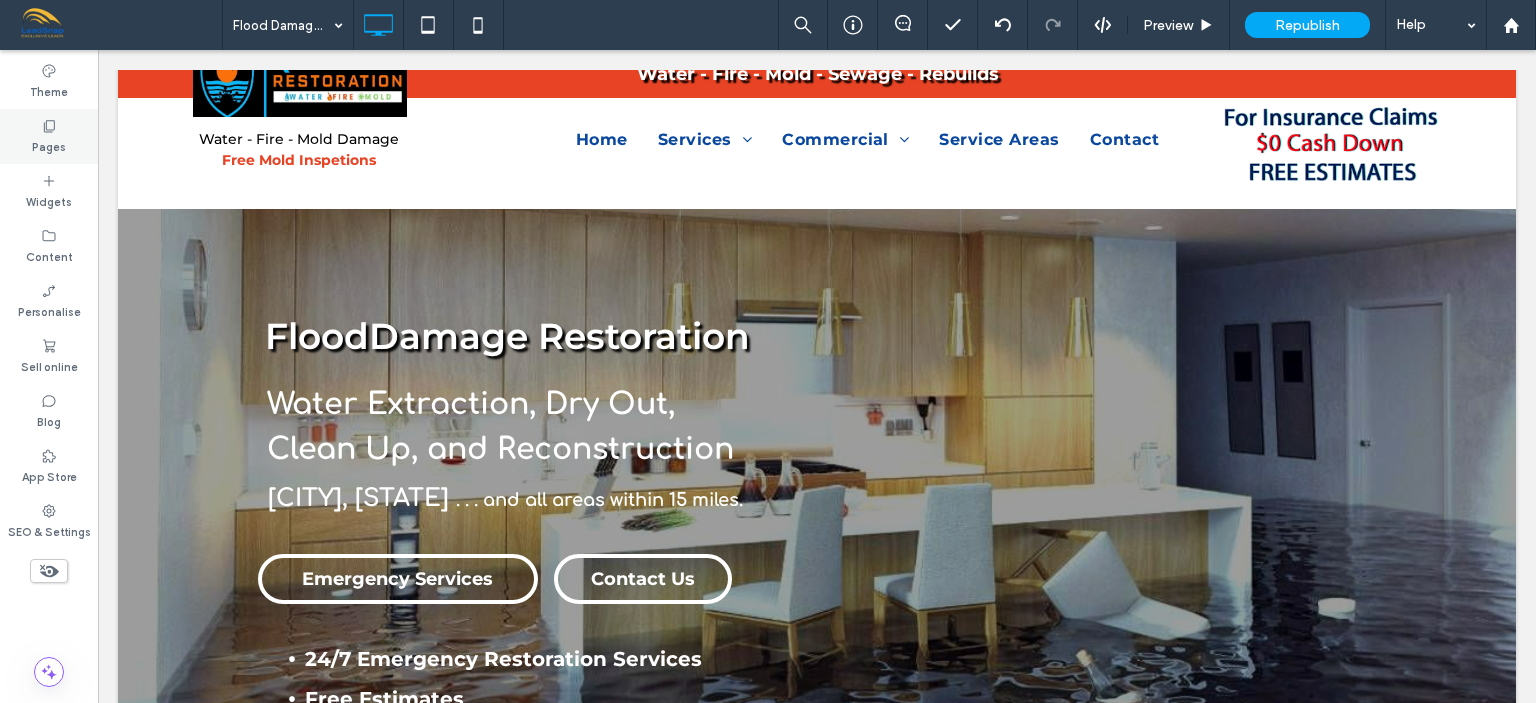 click on "Pages" at bounding box center [49, 145] 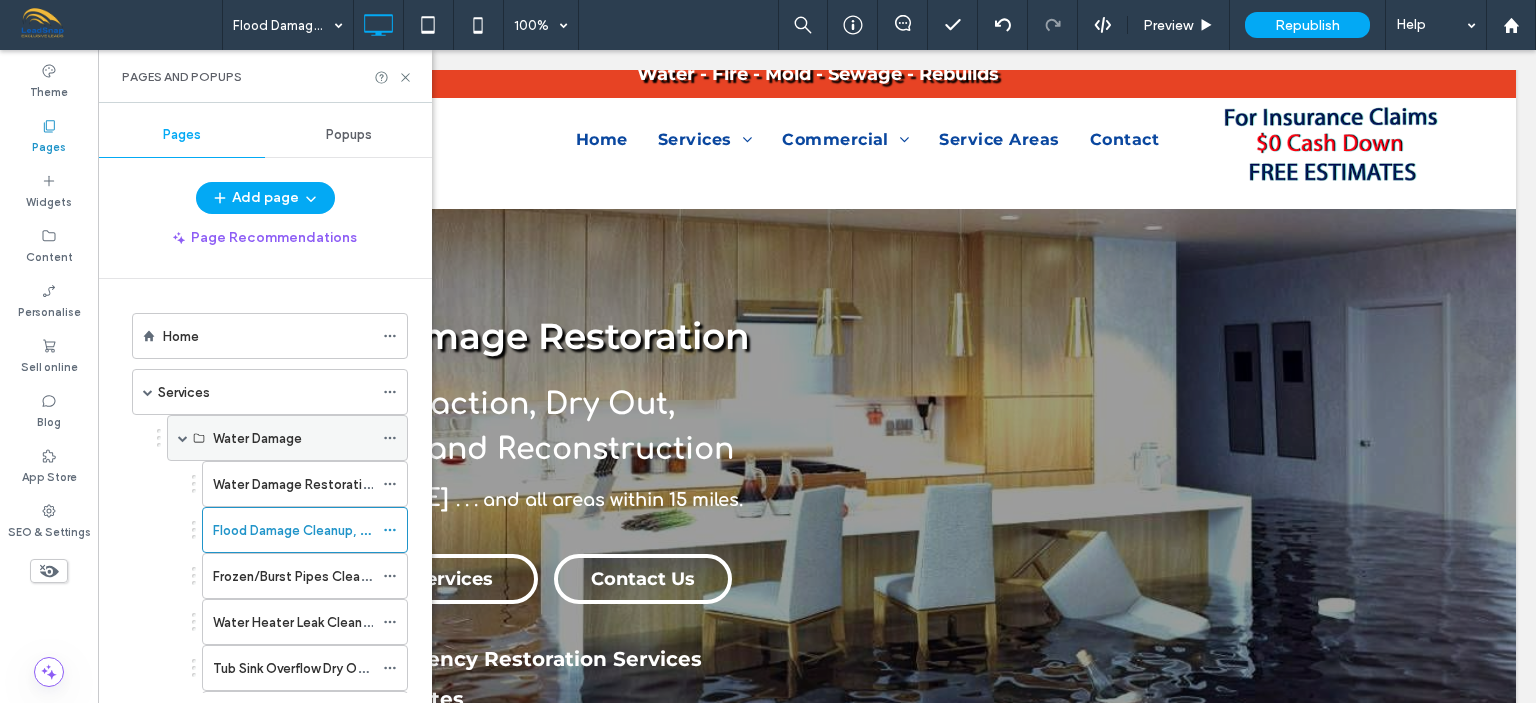click on "Water Damage" at bounding box center [257, 438] 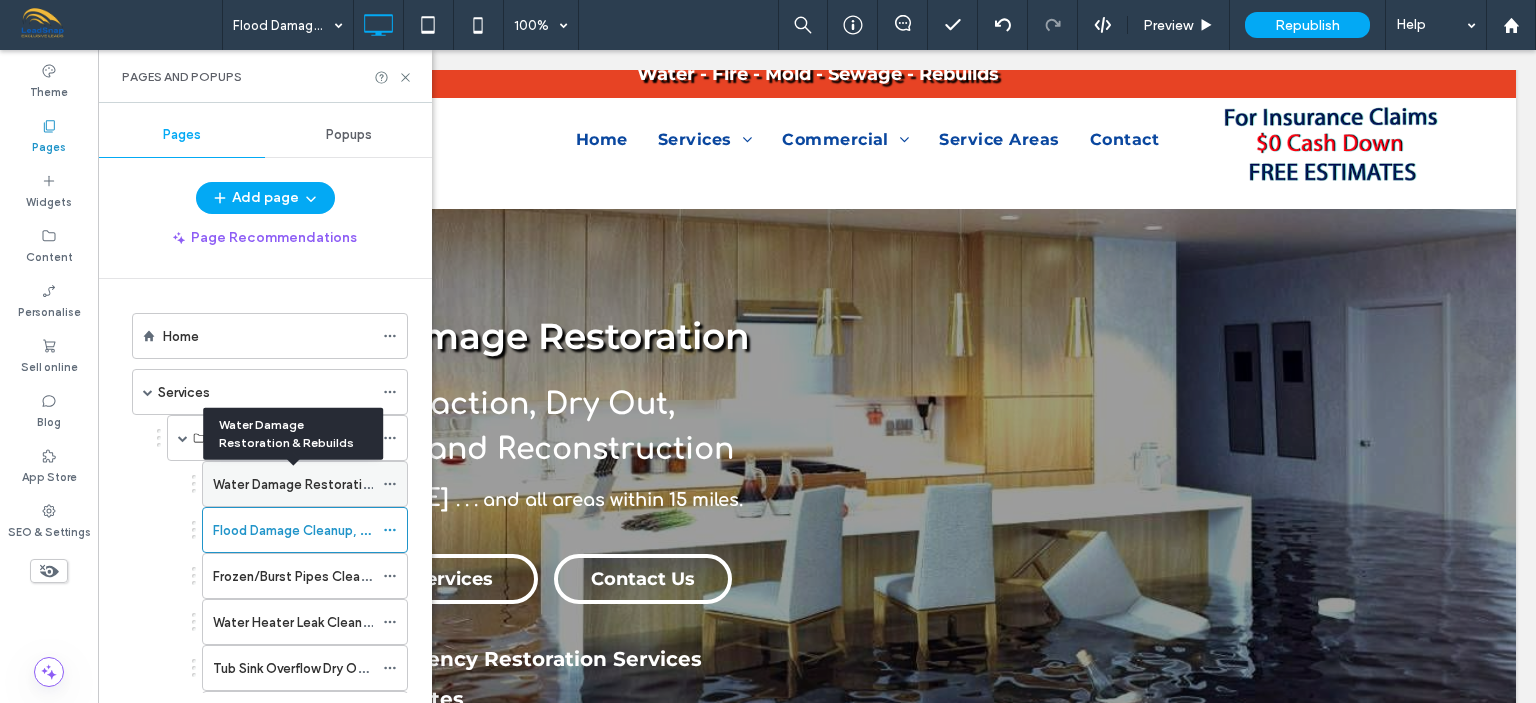 click on "Water Damage Restoration & Rebuilds" at bounding box center [328, 484] 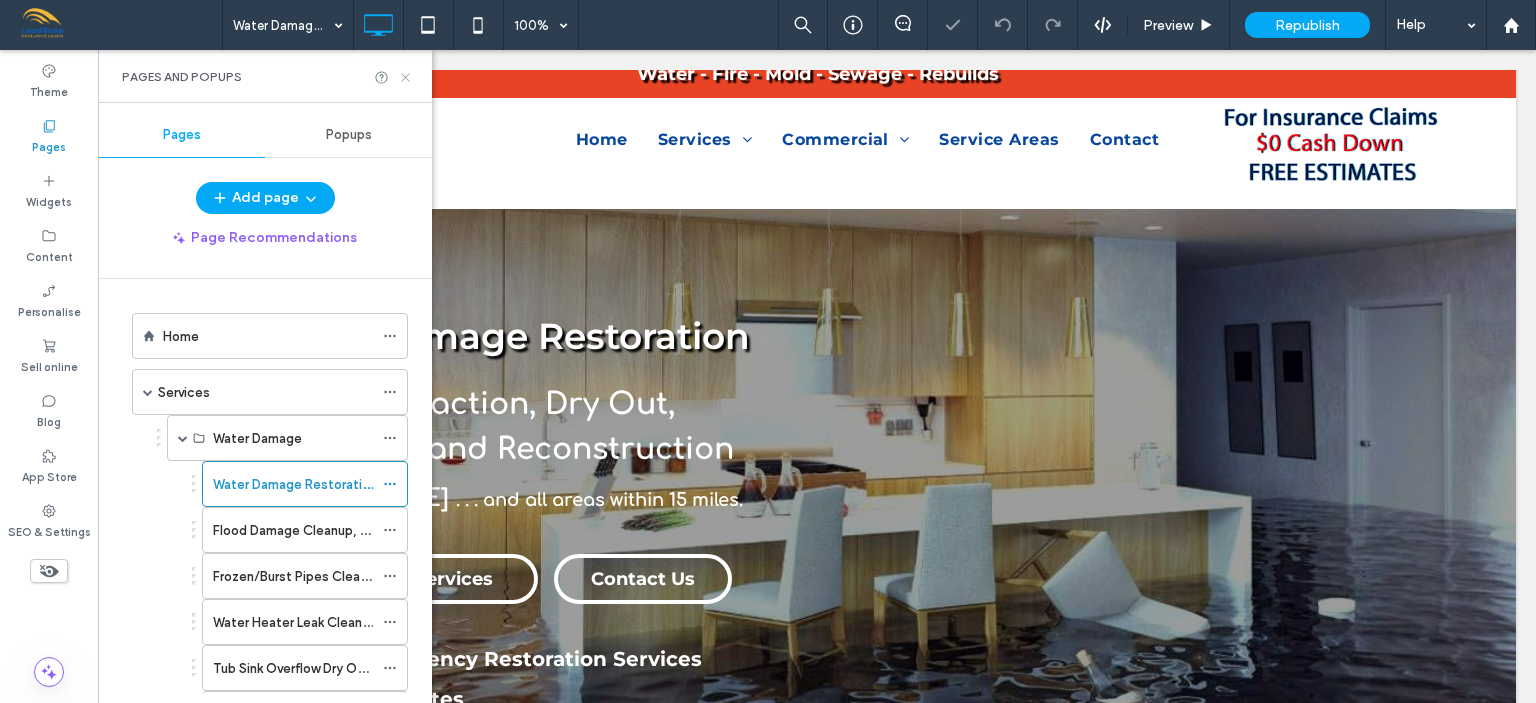 click 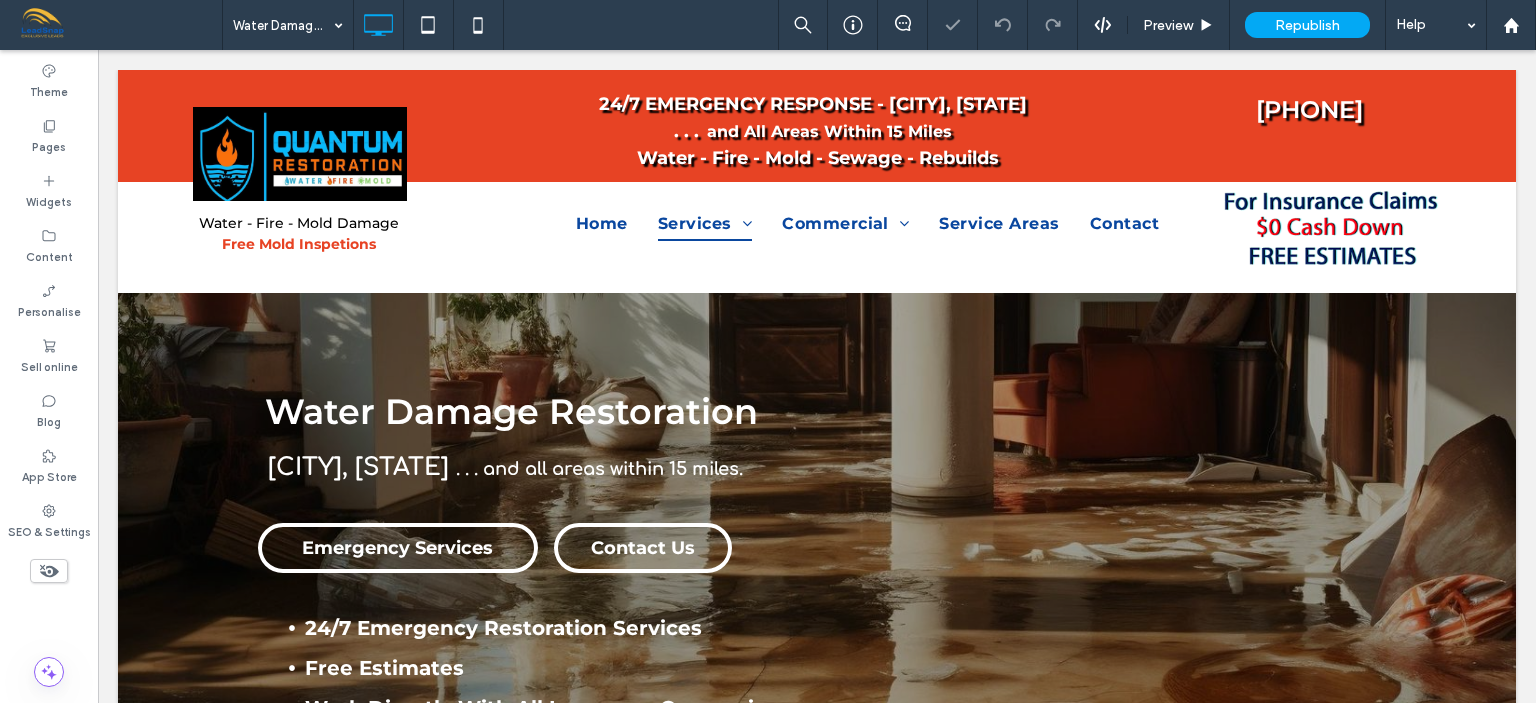 scroll, scrollTop: 0, scrollLeft: 0, axis: both 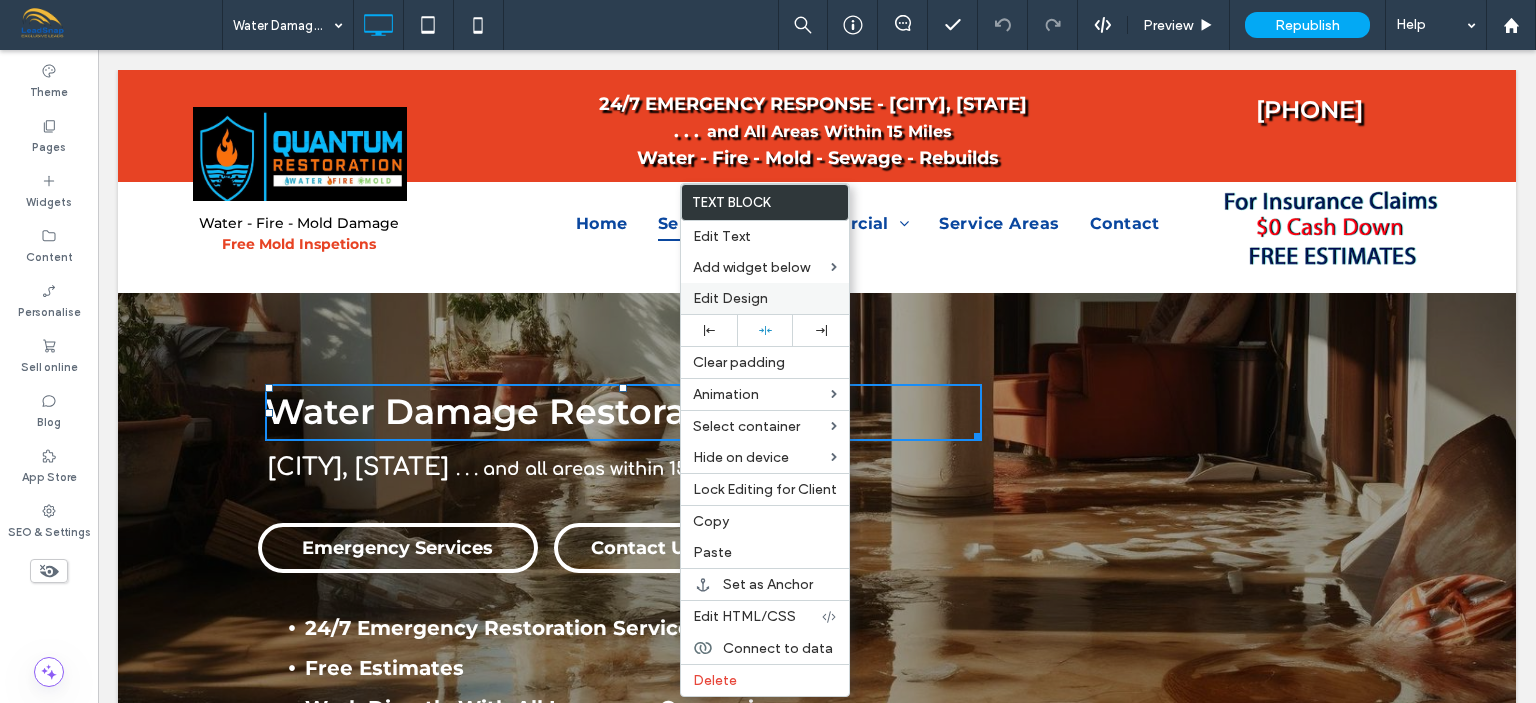 click on "Edit Design" at bounding box center (730, 298) 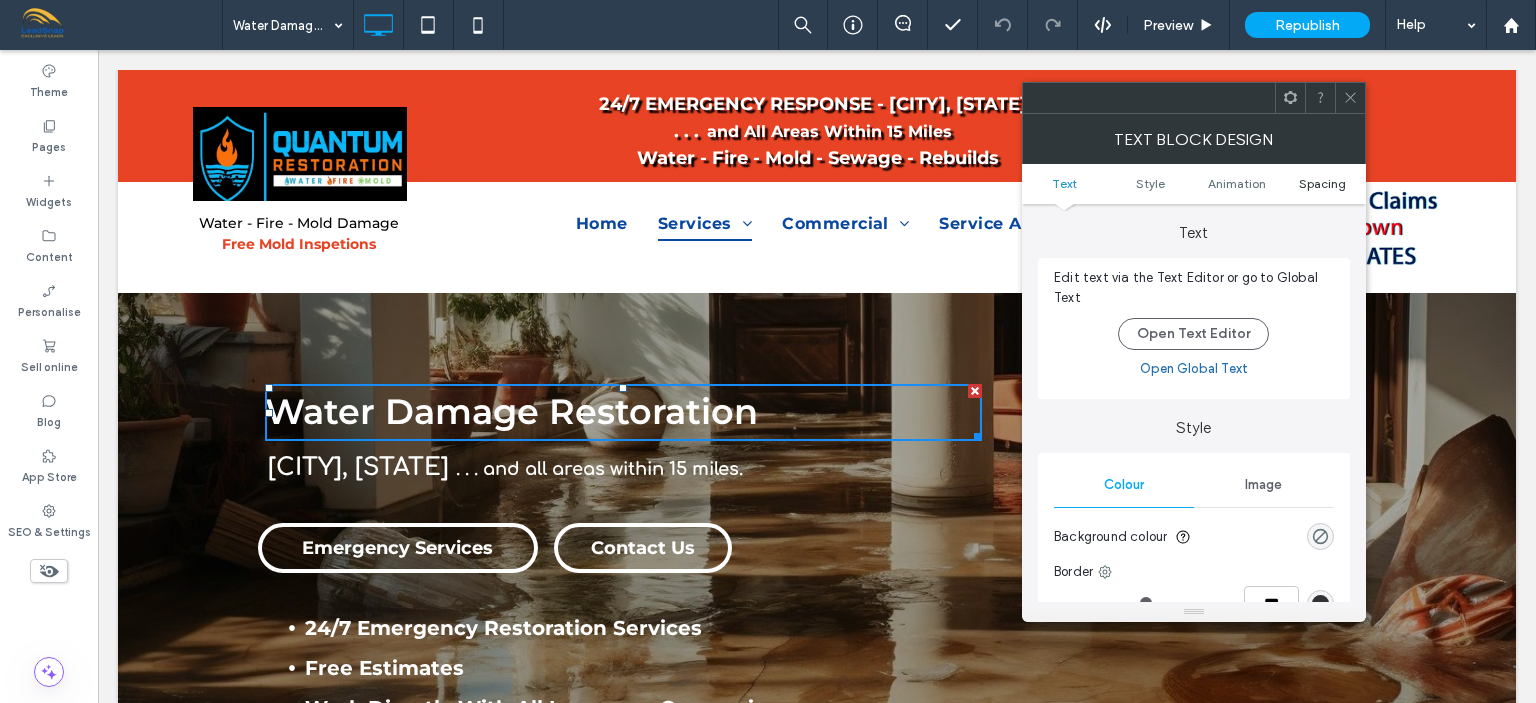 click on "Spacing" at bounding box center [1322, 183] 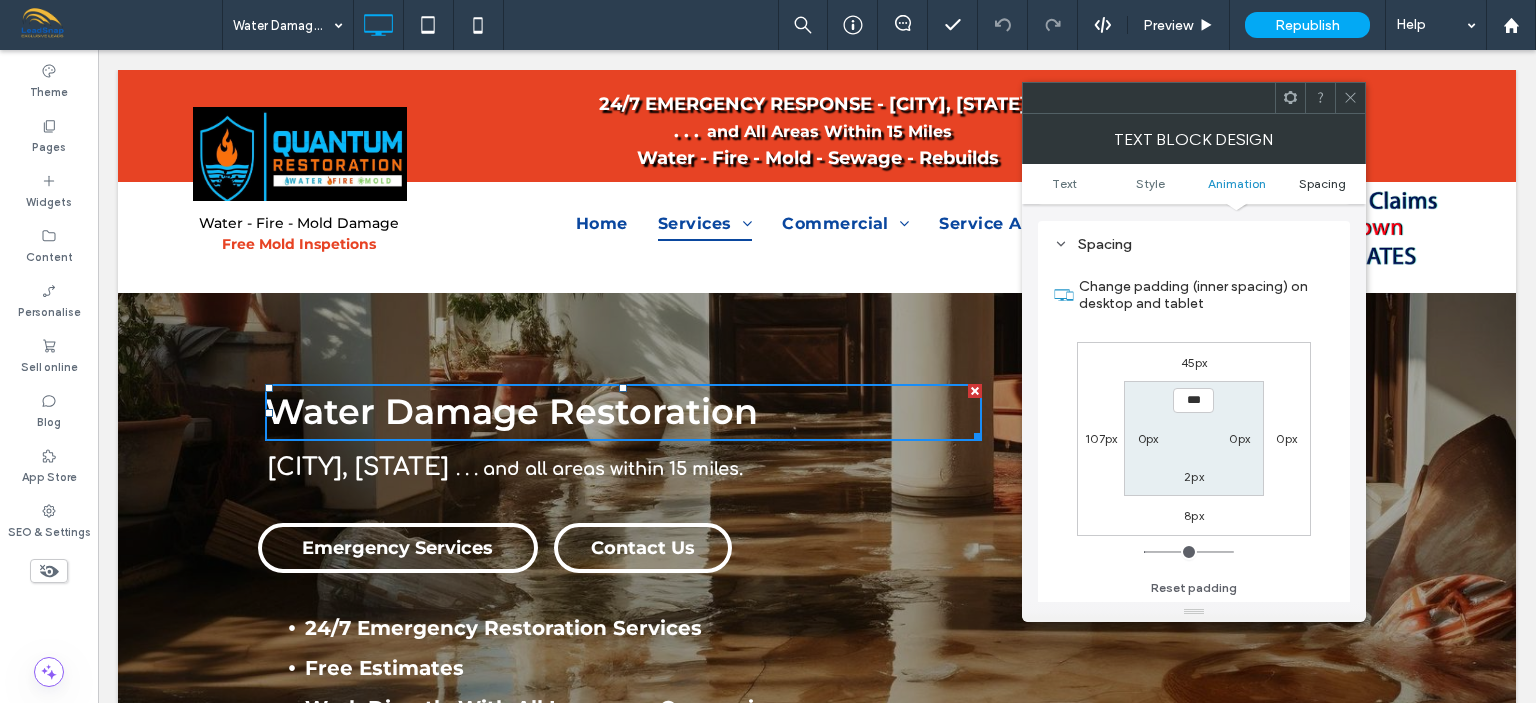 scroll, scrollTop: 572, scrollLeft: 0, axis: vertical 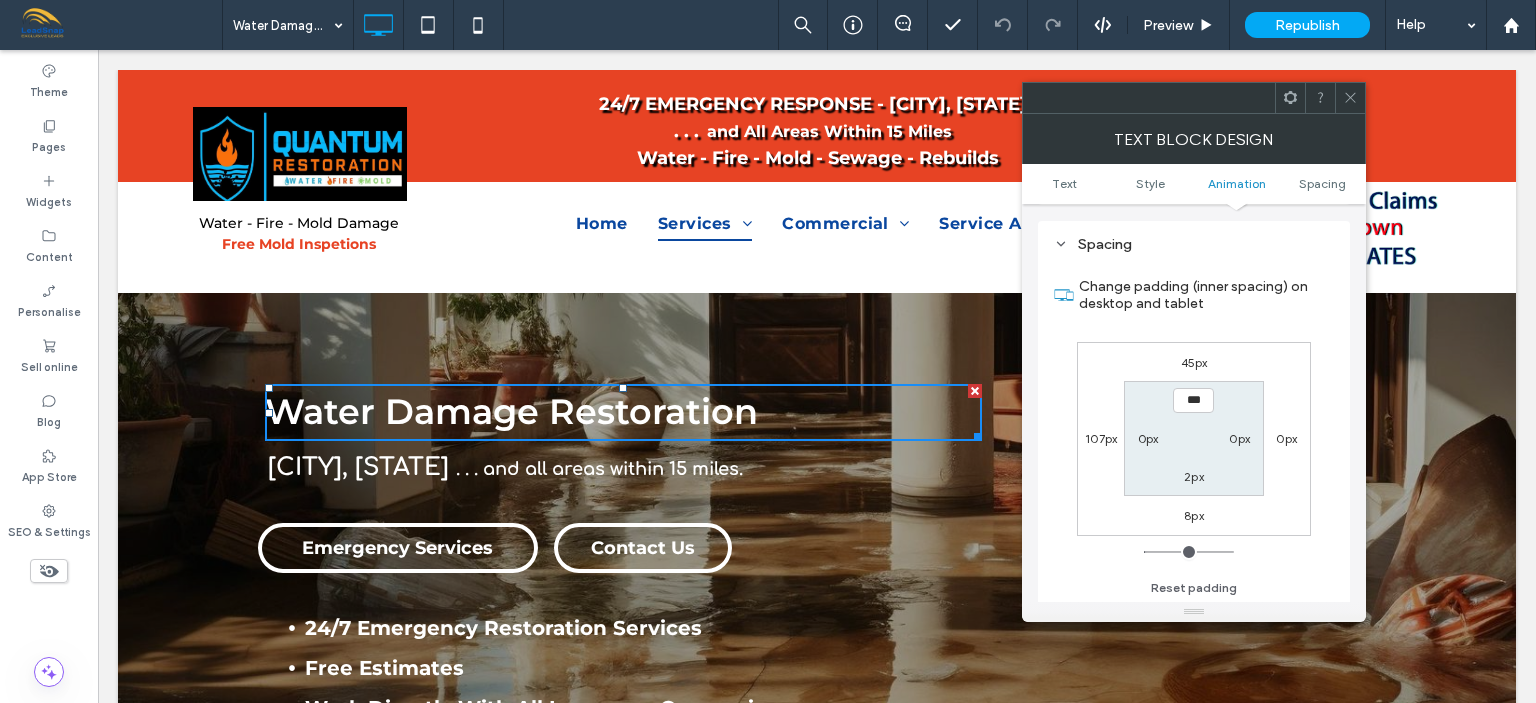 click 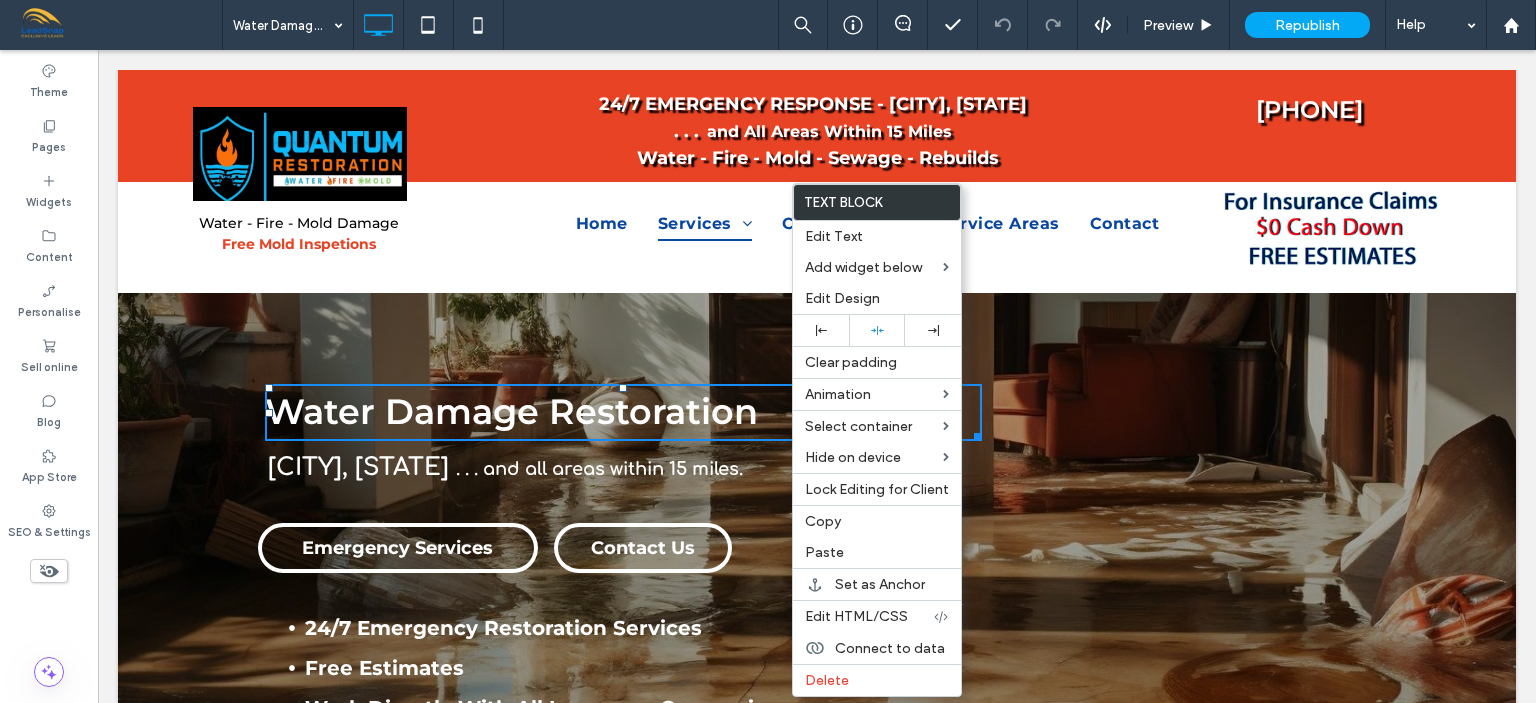 click on "Water Damage Restoration ﻿" at bounding box center [623, 412] 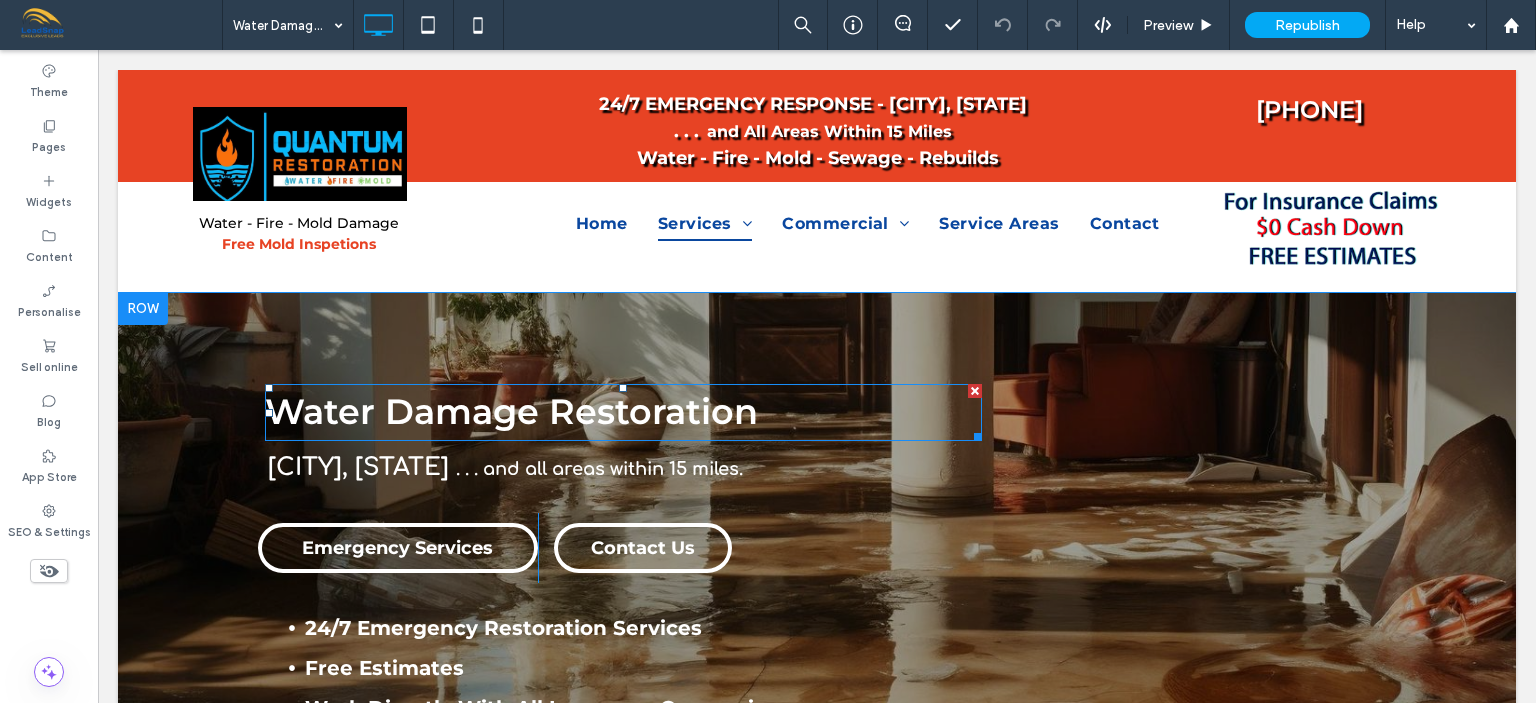 click on "Water Damage Restoration" at bounding box center [511, 411] 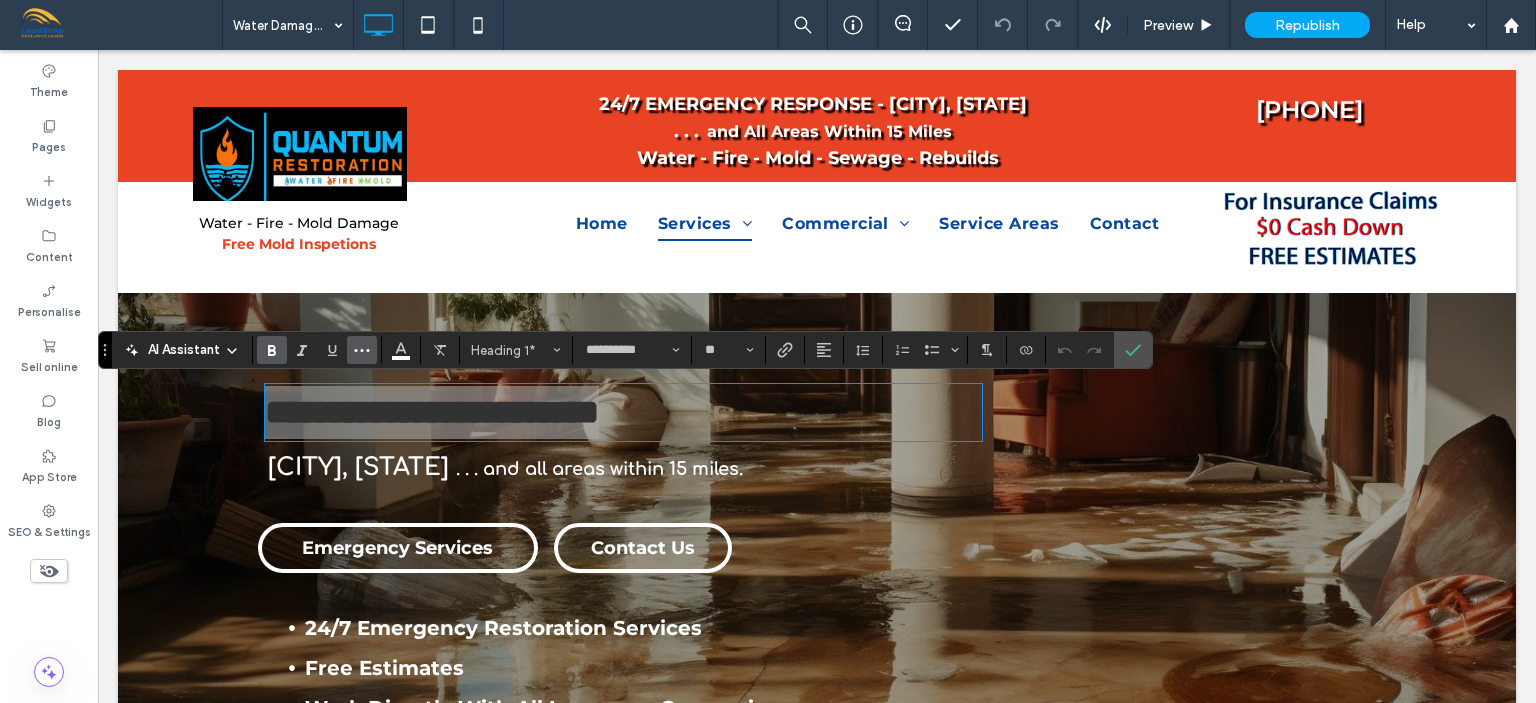 click 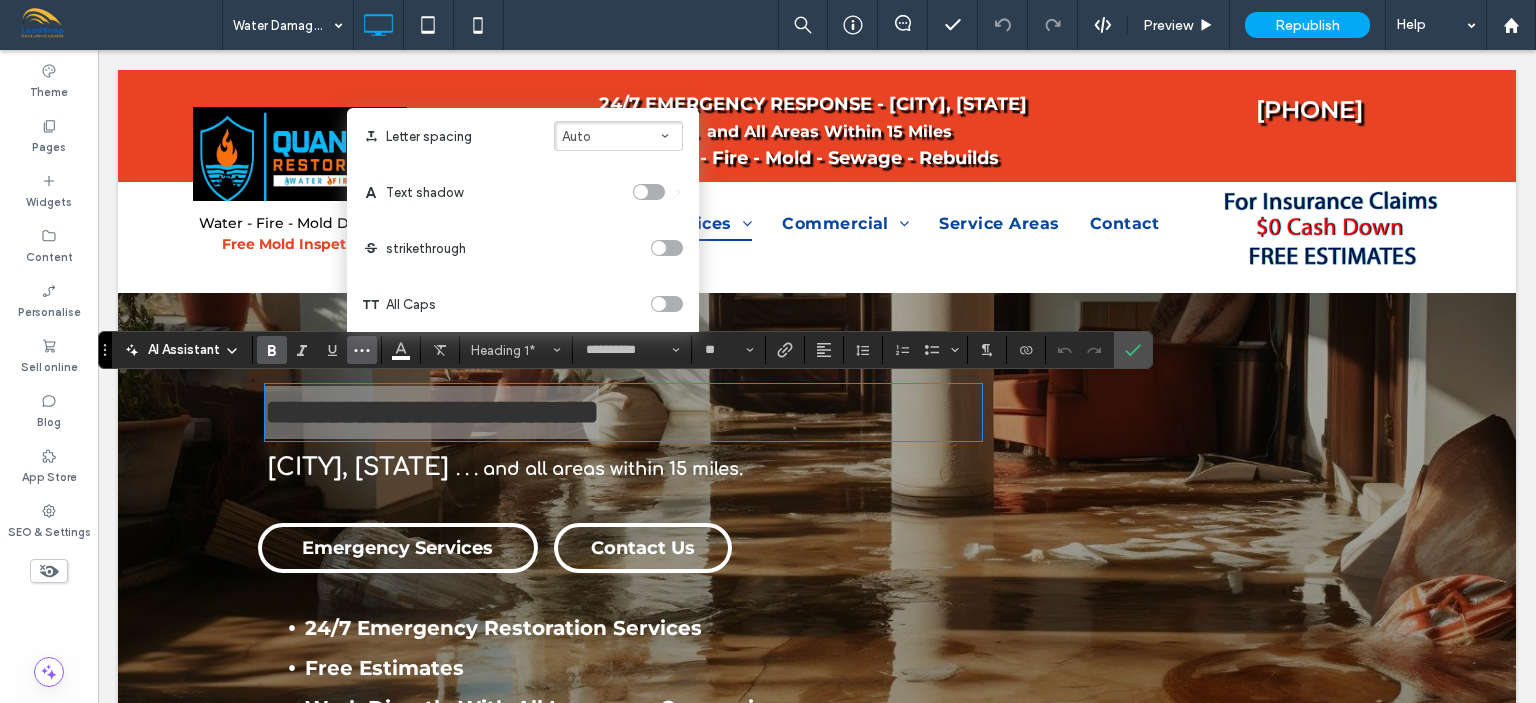 click at bounding box center [649, 192] 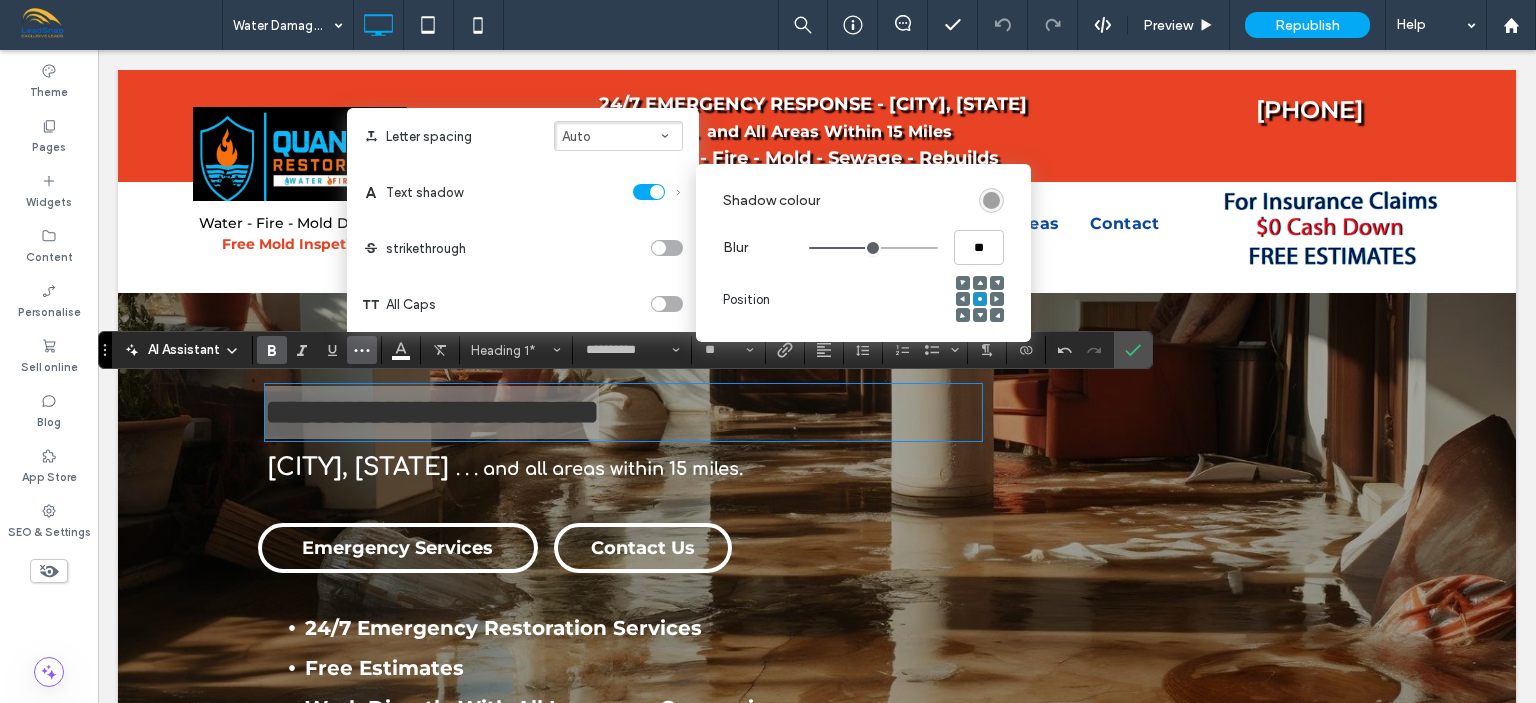 click at bounding box center (991, 200) 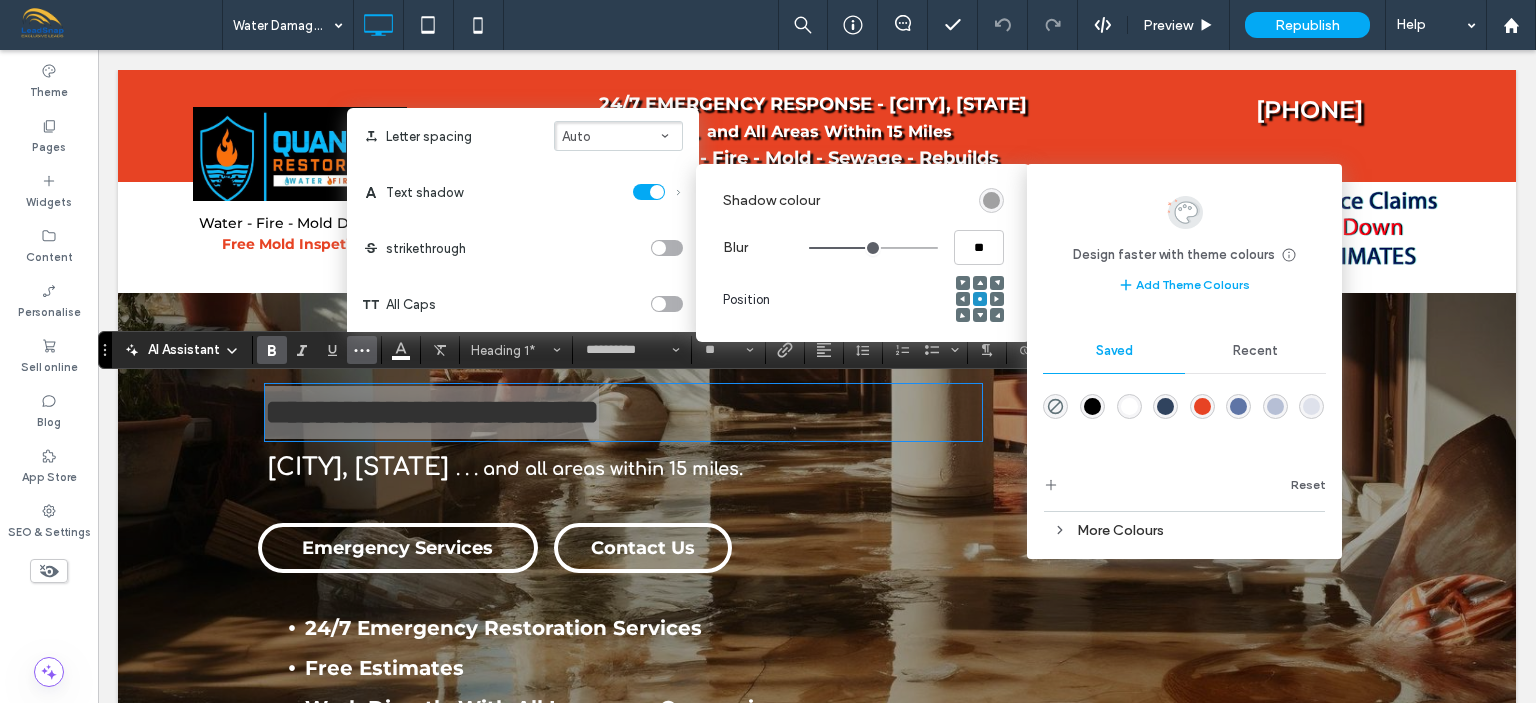 click at bounding box center [991, 200] 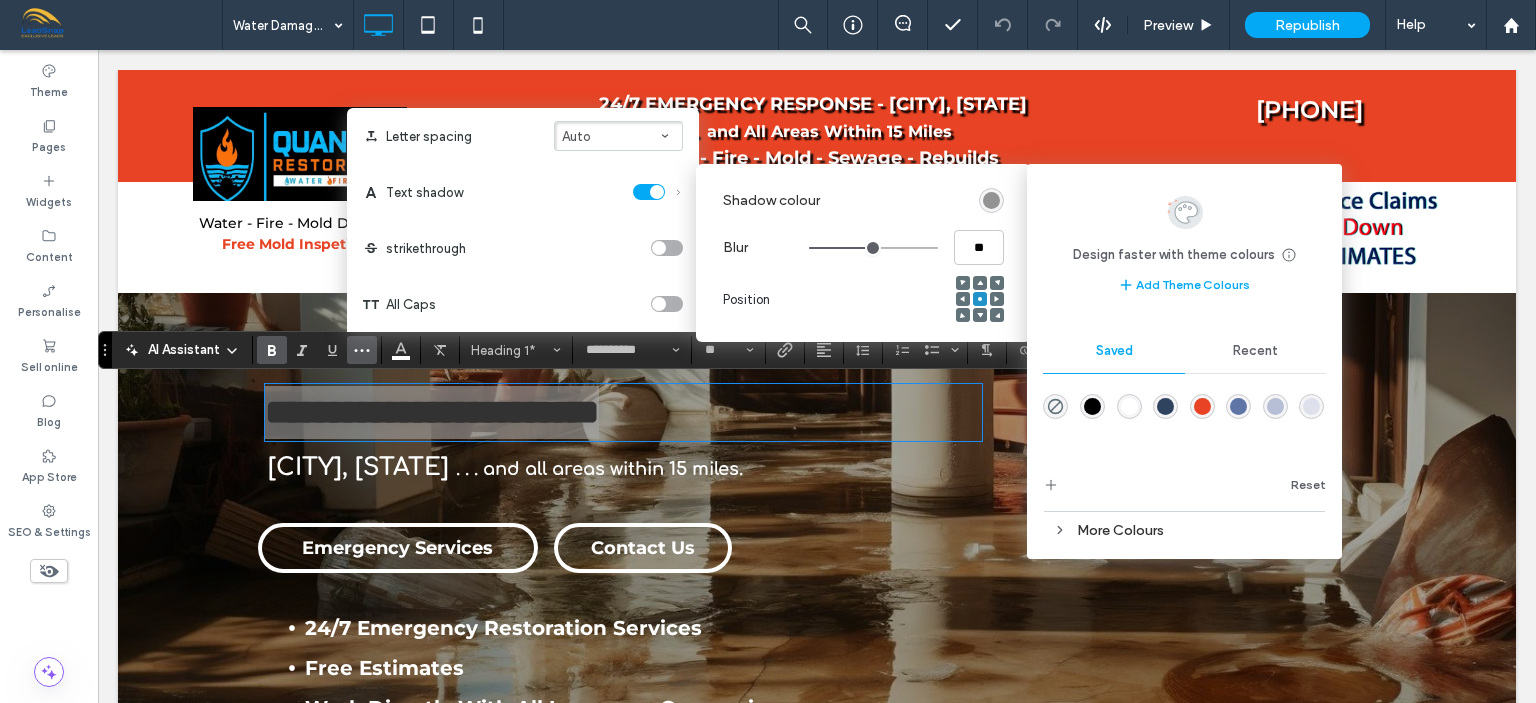click at bounding box center (1092, 406) 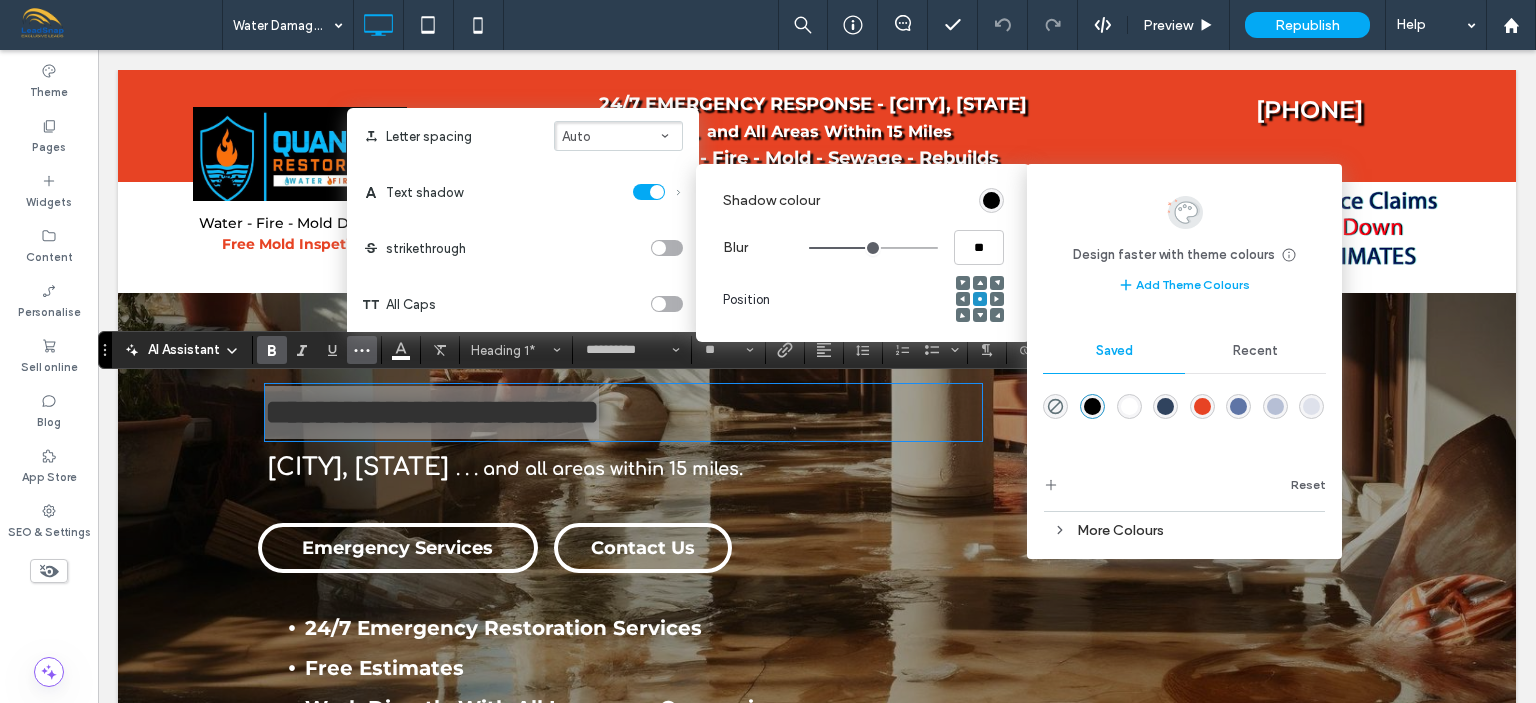 click 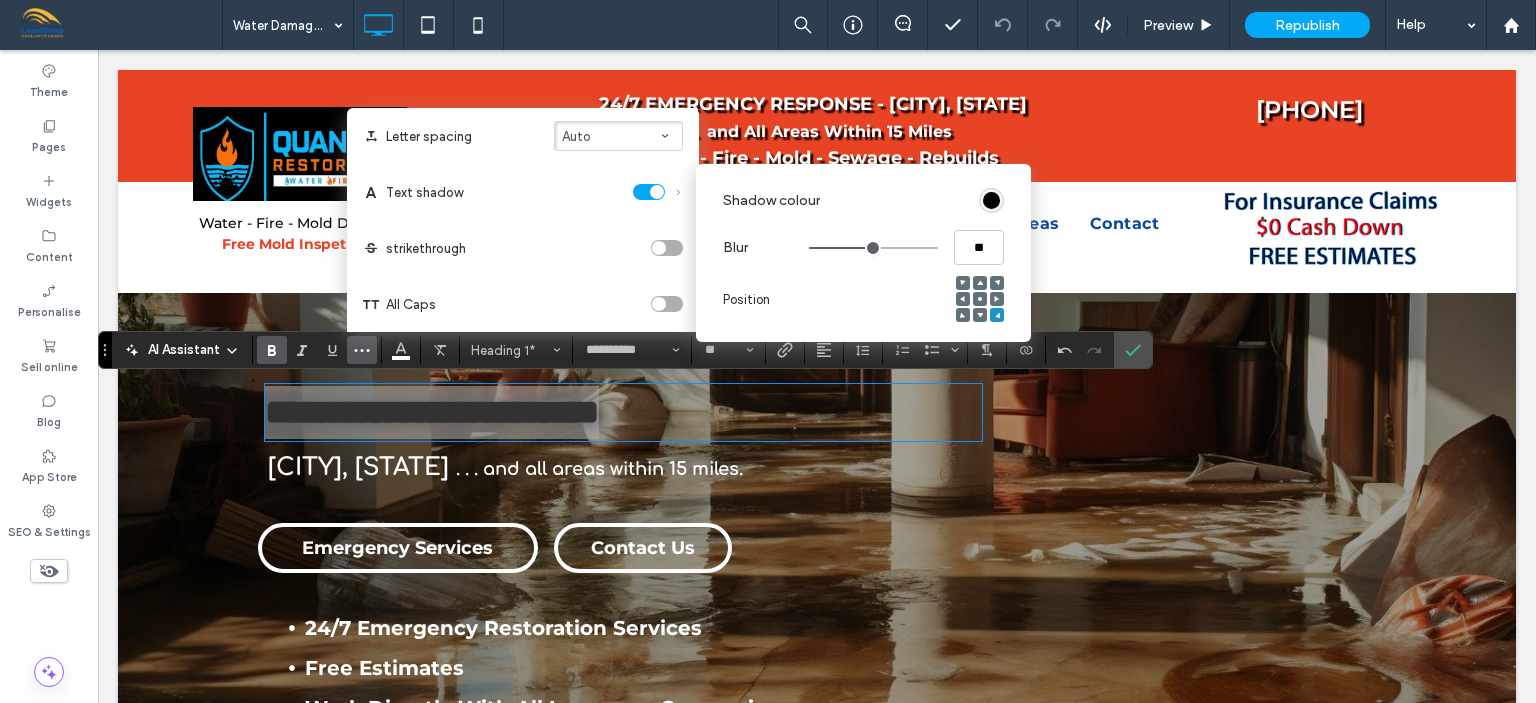 type on "***" 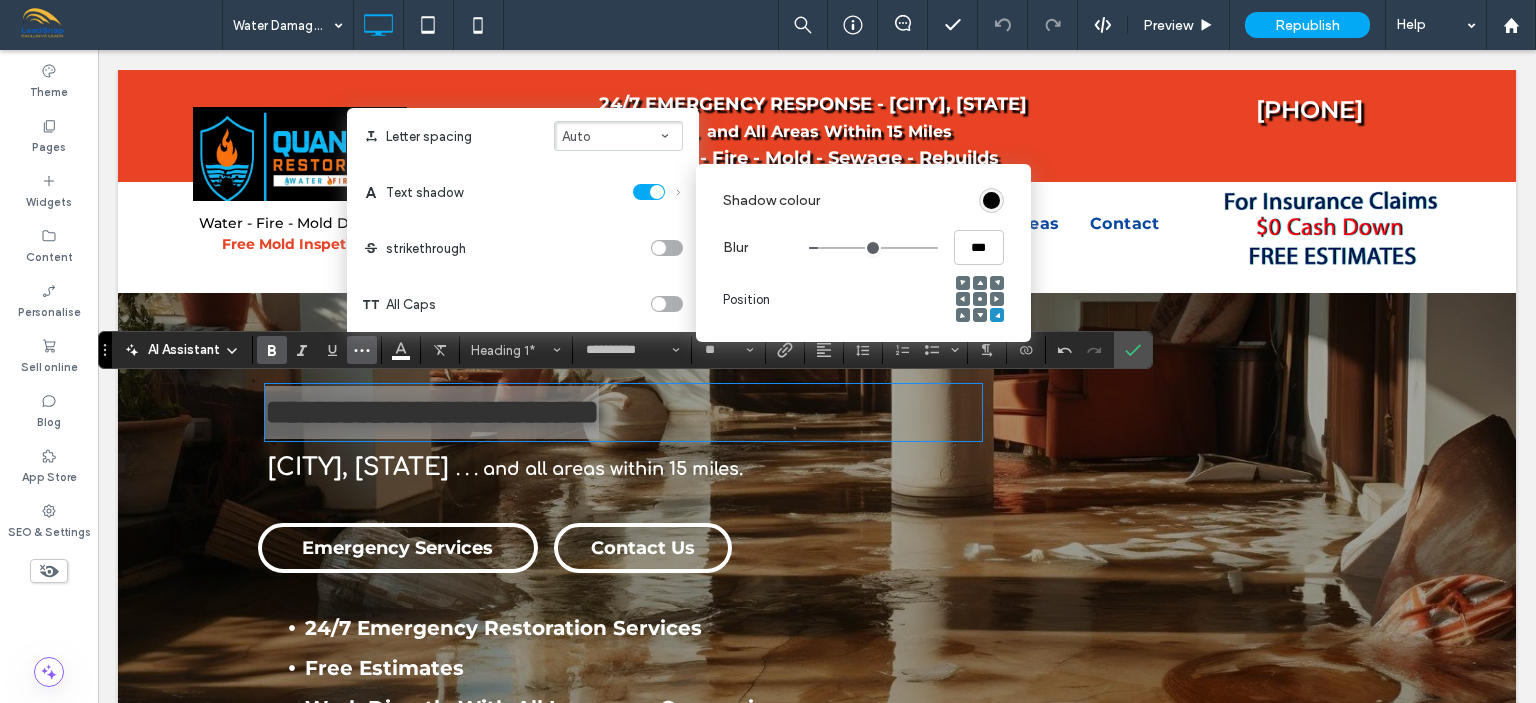 type on "***" 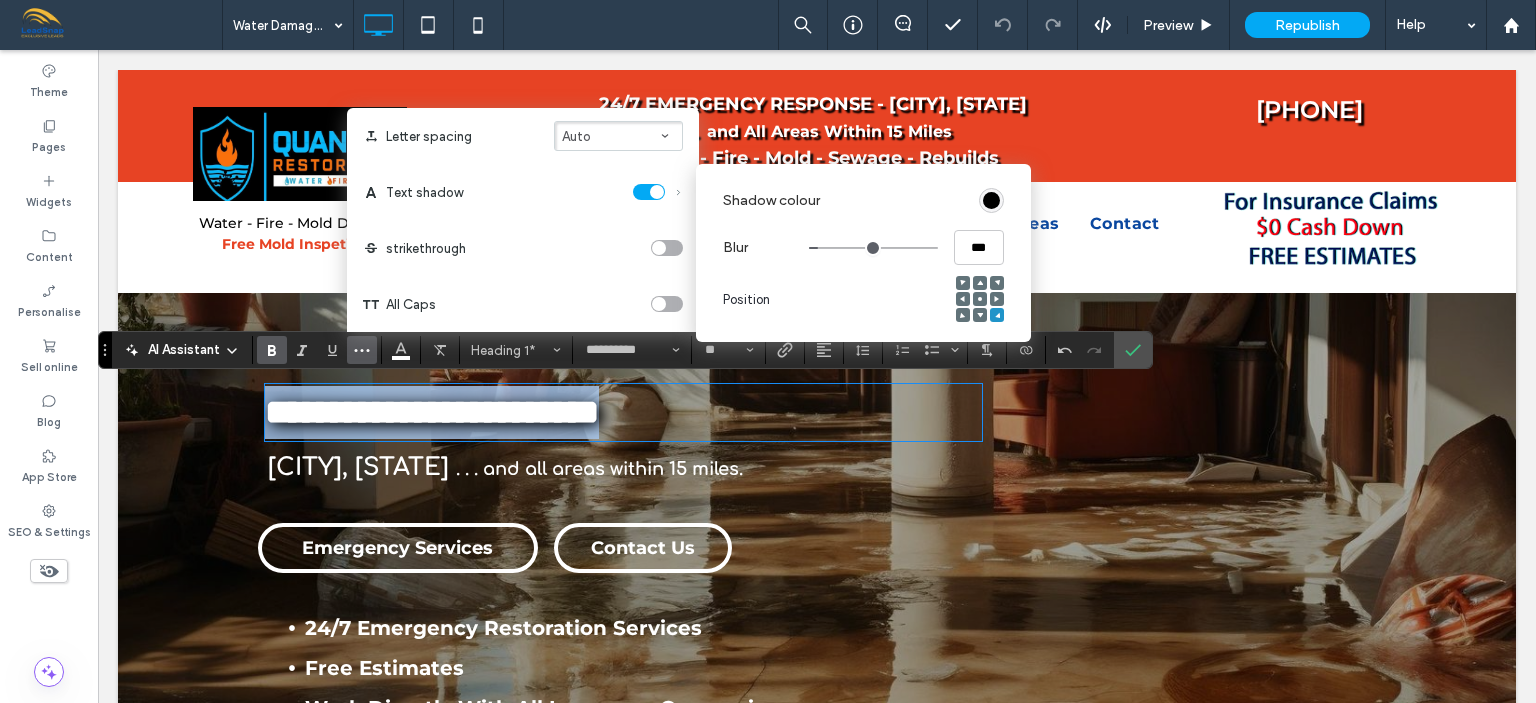 click at bounding box center (873, 248) 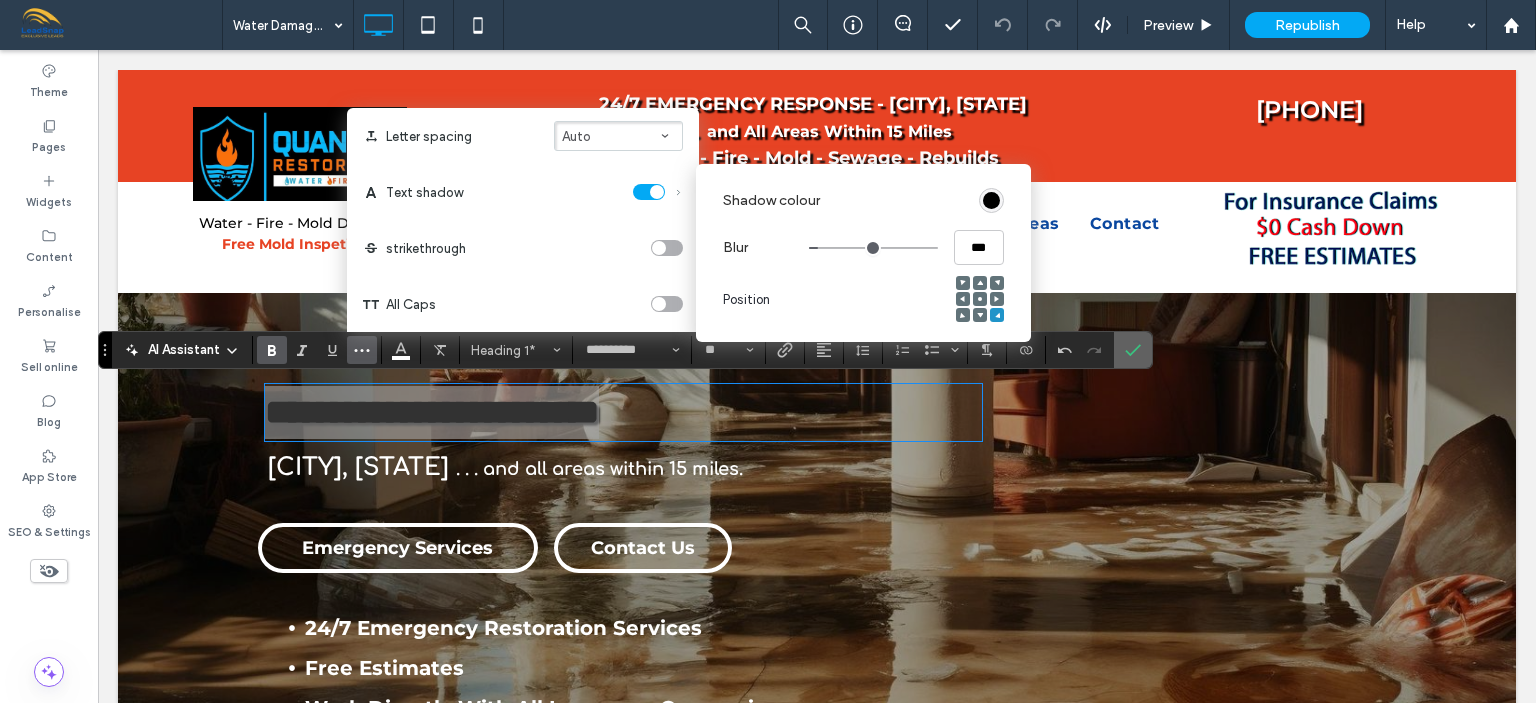 click 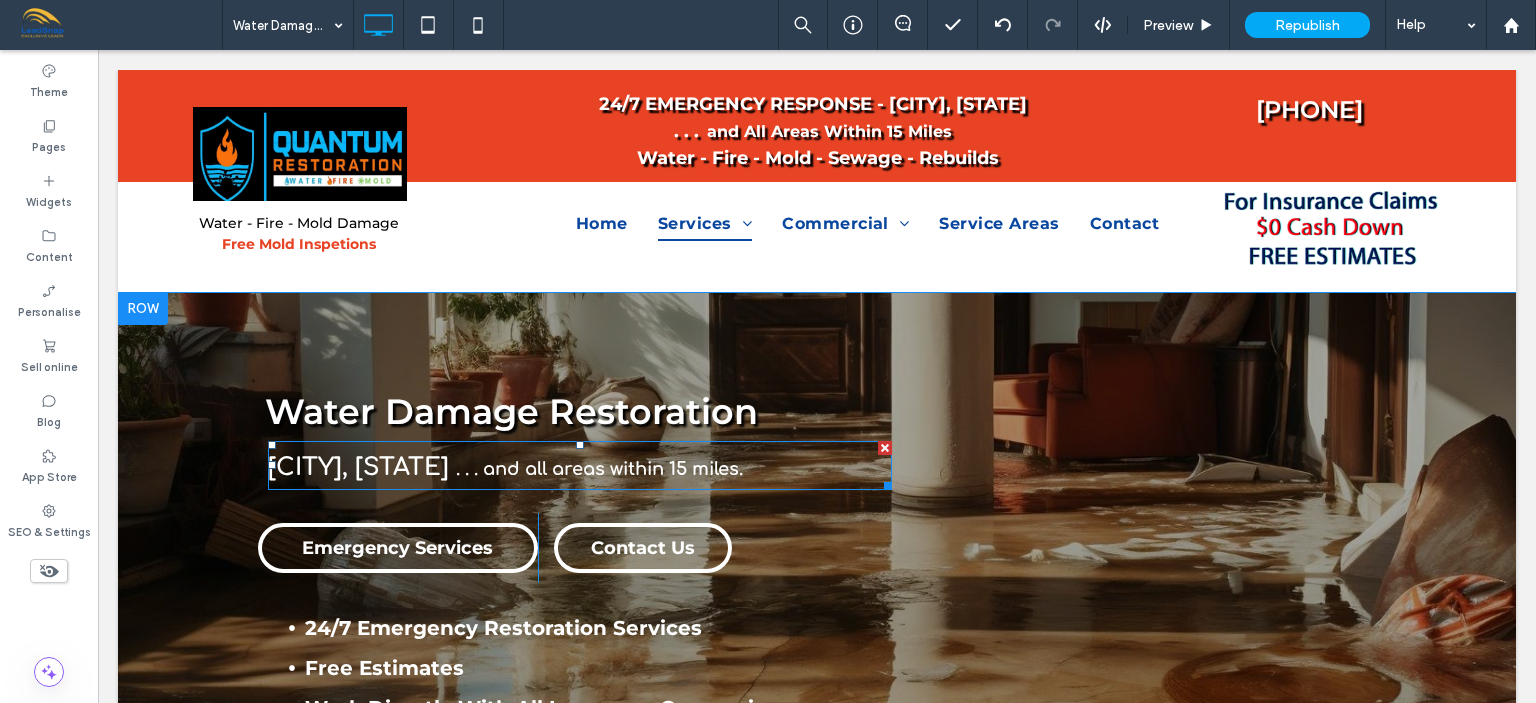 click on ". . . and all areas within 15 miles." at bounding box center (599, 469) 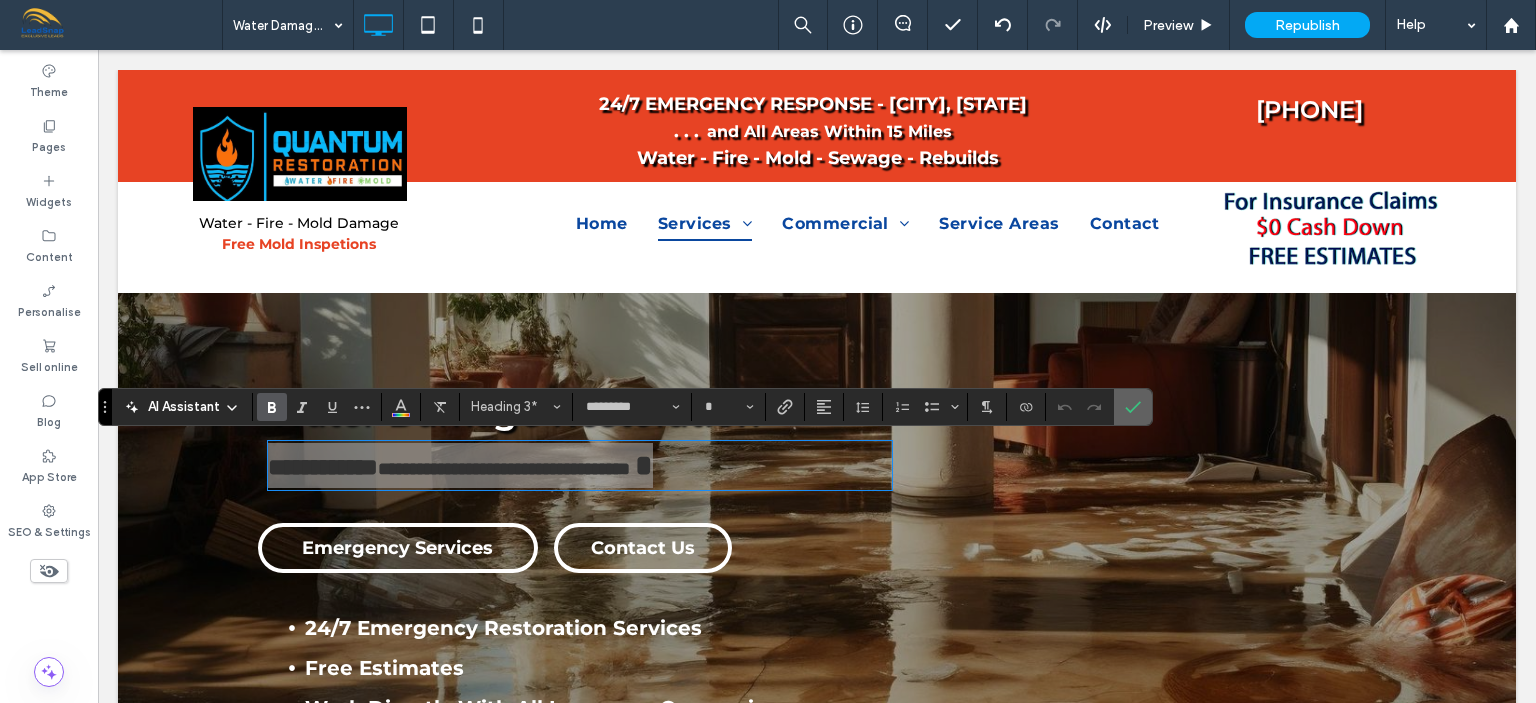 click 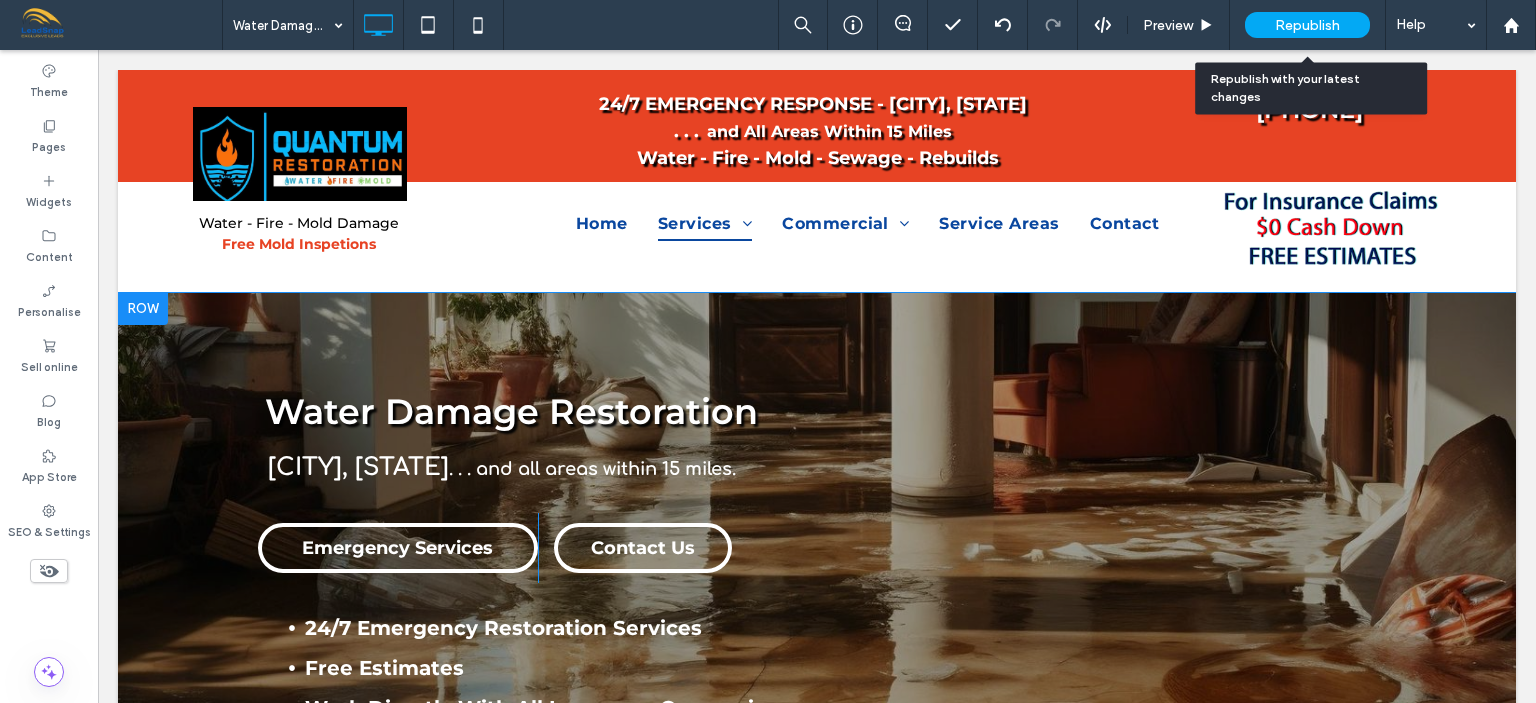 click on "Republish" at bounding box center (1307, 25) 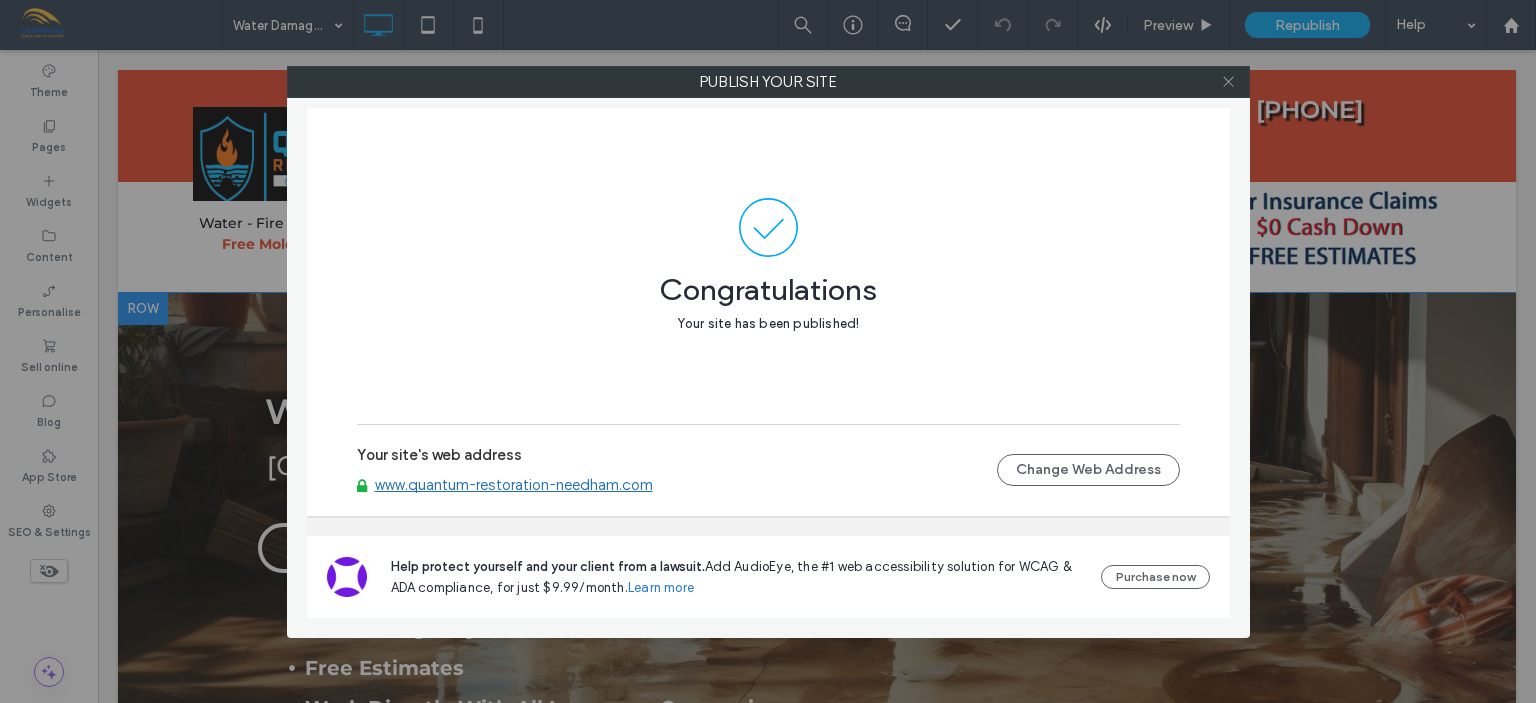 click 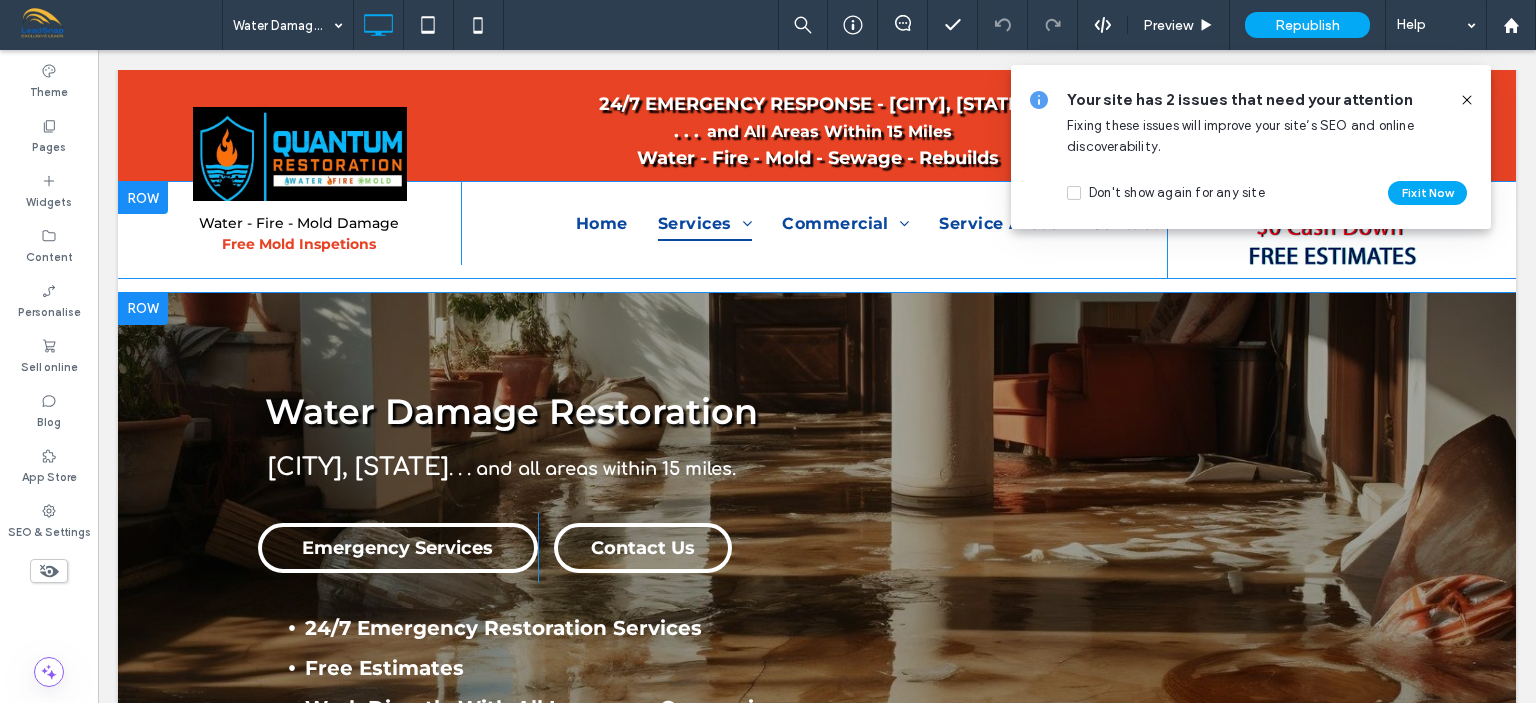 click on "Water - Fire - Mold Damage
Free Mold Inspetions
Click To Paste
Home
Services
Water Damage
Water Damage Restoration & Rebuilds
Flood Damage Cleanup, Dry Out & Restoration
Frozen/Burst Pipes Cleanup & Dry Out
Water Heater Leak Cleanup & Dry Out
Tub Sink Overflow Dry Out & Cleanup
Sewage Cleanup & Anti-bacterial Treatment
Fire & Smoke Damage Restoration
Mold Remediation - Free Inspections
Commercial
Commercial Water Damage Restoration & Reconstruction
Commercial Fire & Smoke Damage Restoration
Mold Remediation - Free Inspections
Service Areas
Contact
Home
Services
Water Damage
Water Damage Restoration & Rebuilds" at bounding box center [642, 230] 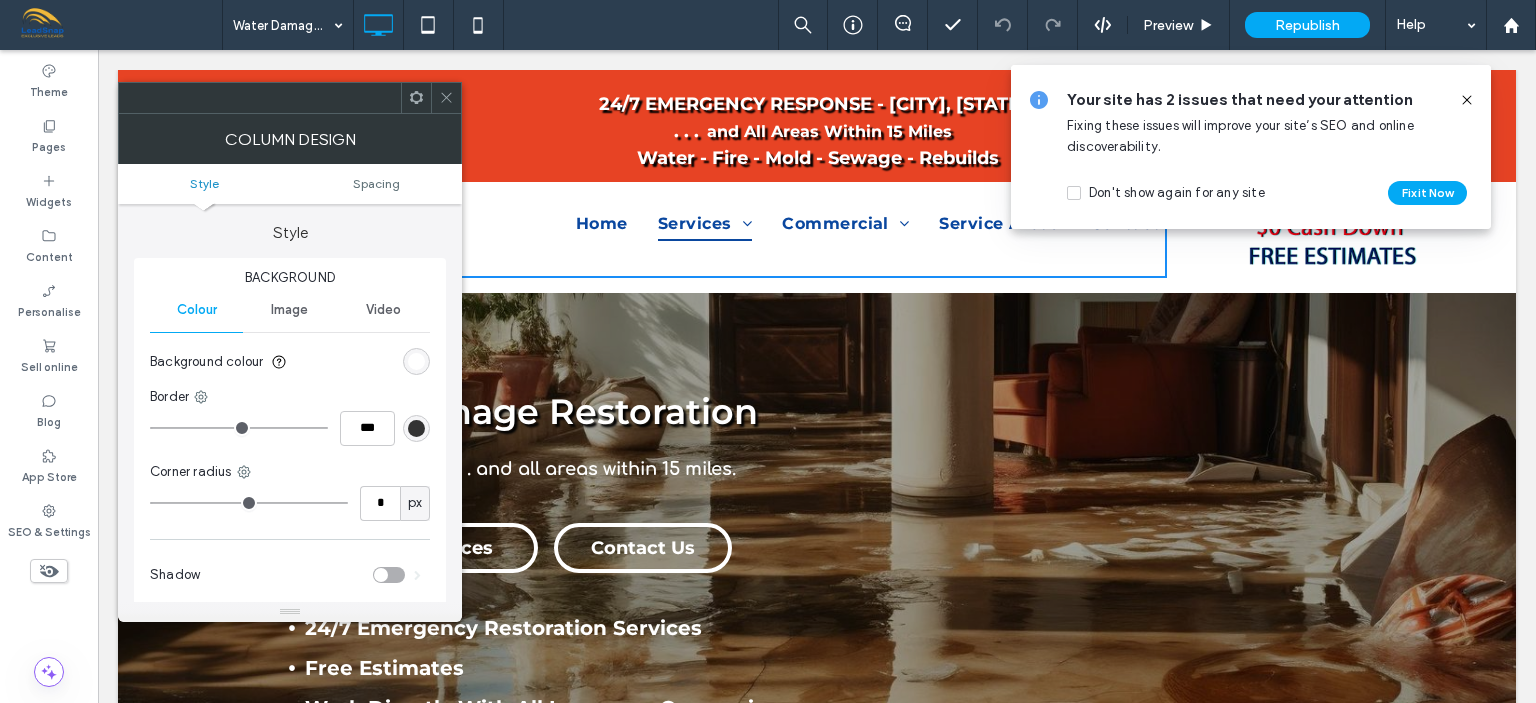 click at bounding box center (1332, 230) 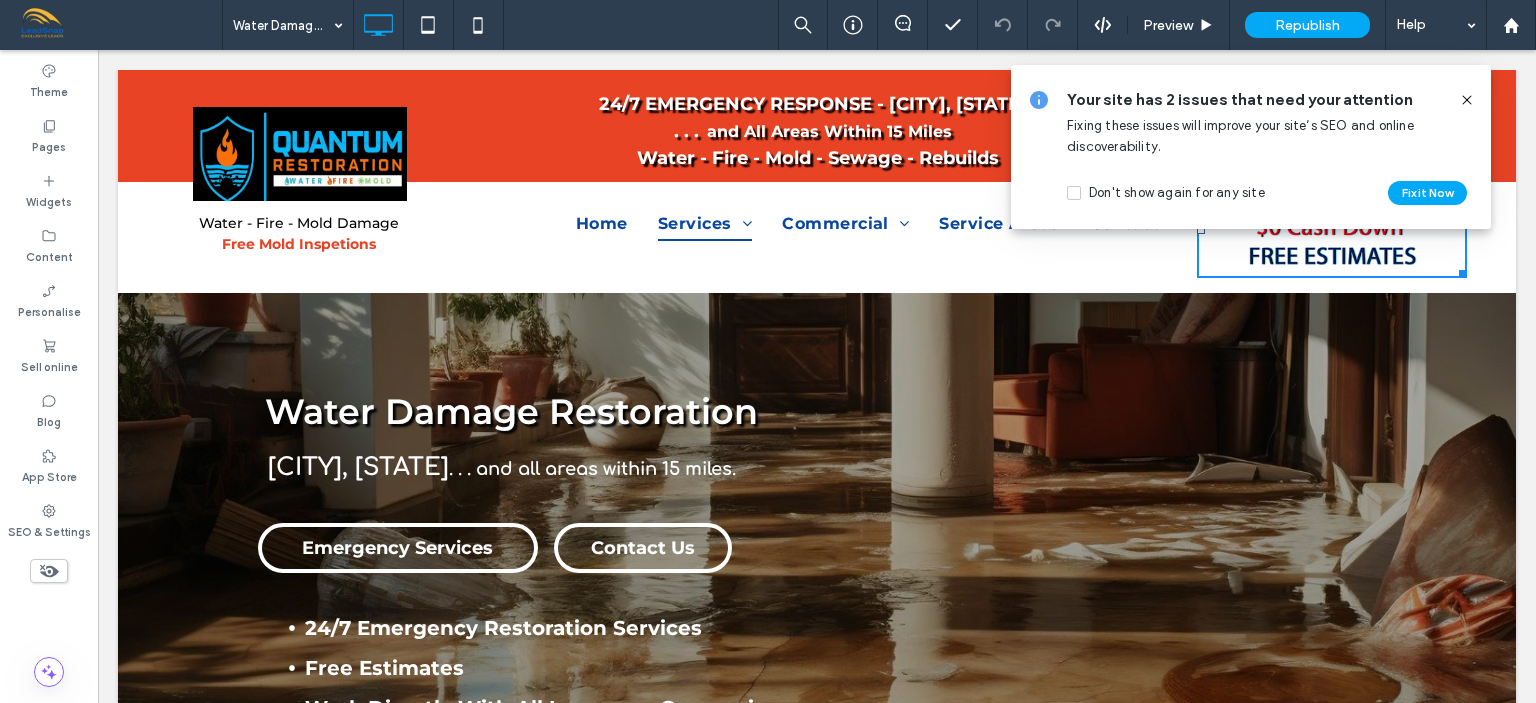 click 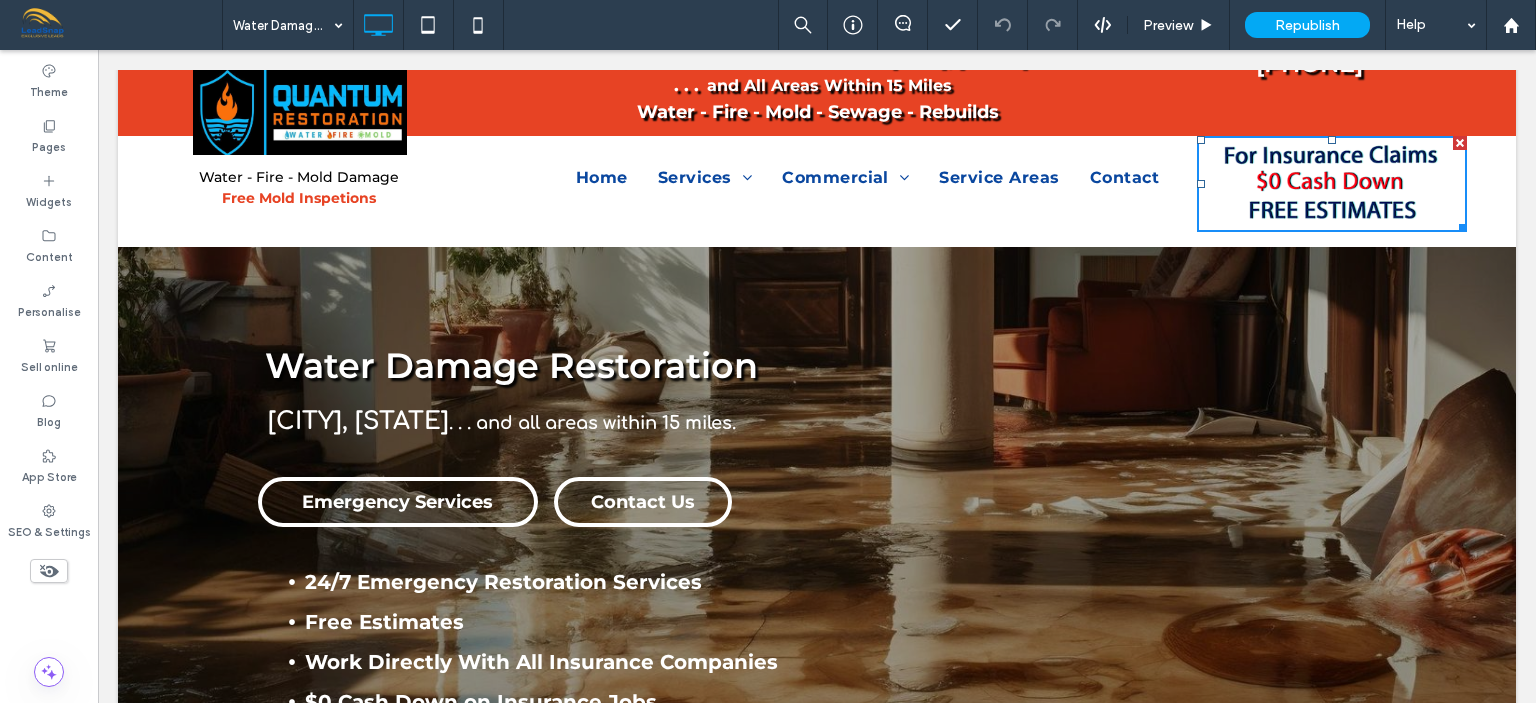 scroll, scrollTop: 52, scrollLeft: 0, axis: vertical 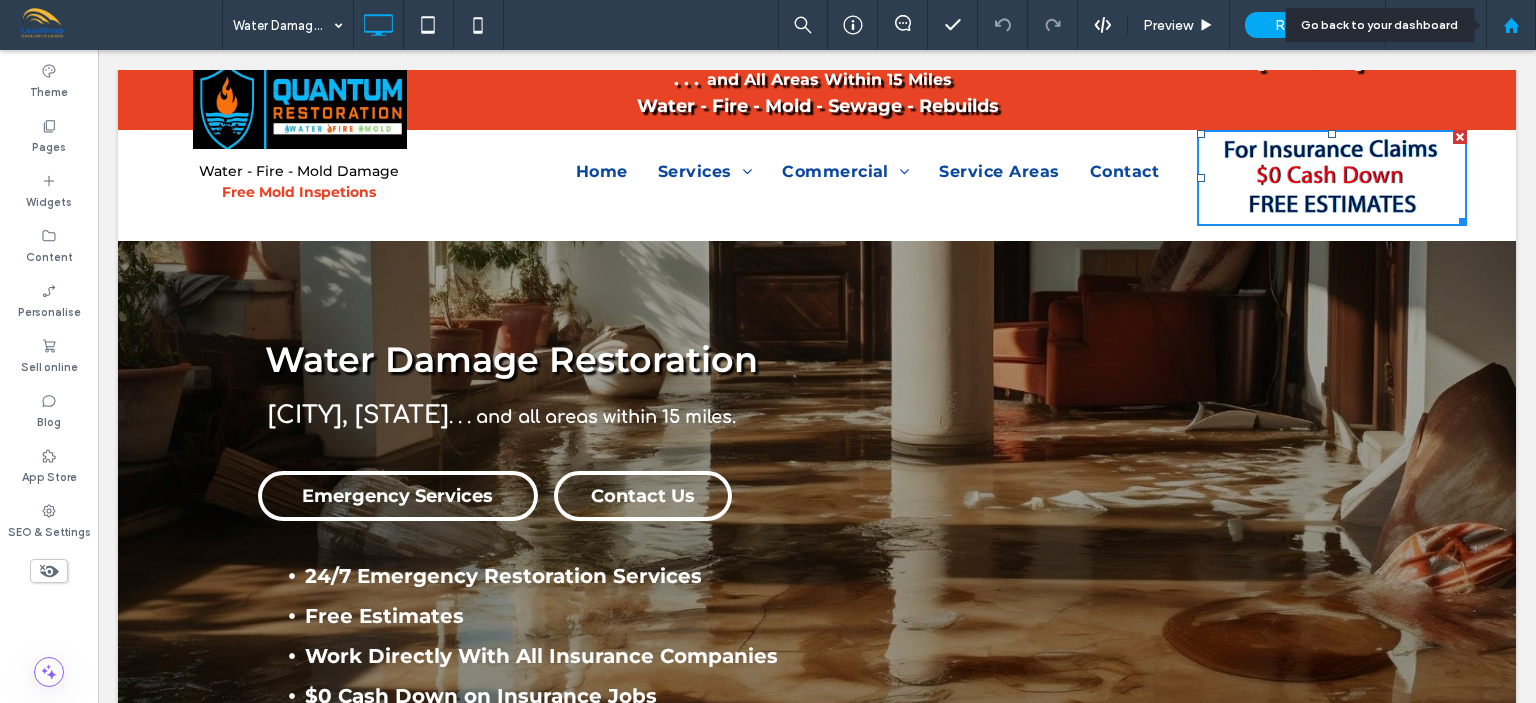 click at bounding box center (1511, 25) 